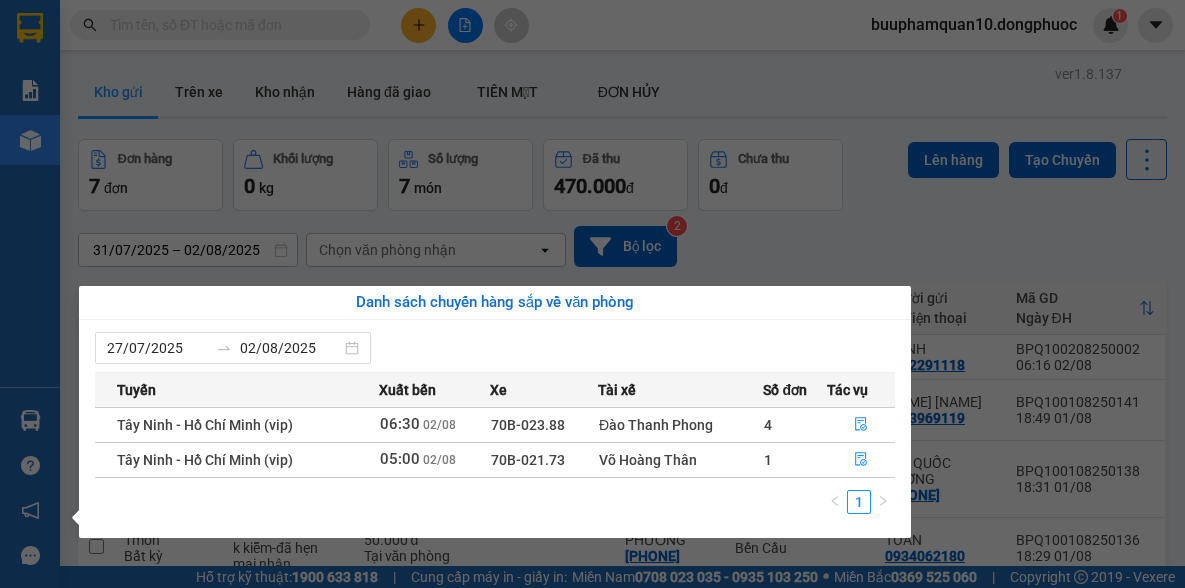 scroll, scrollTop: 0, scrollLeft: 0, axis: both 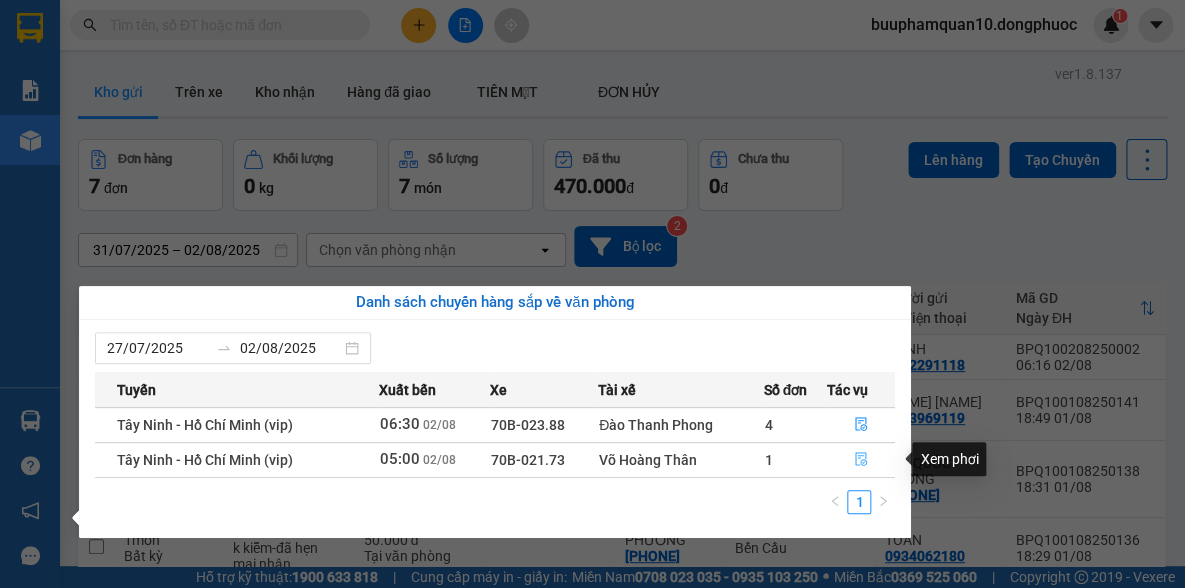 click 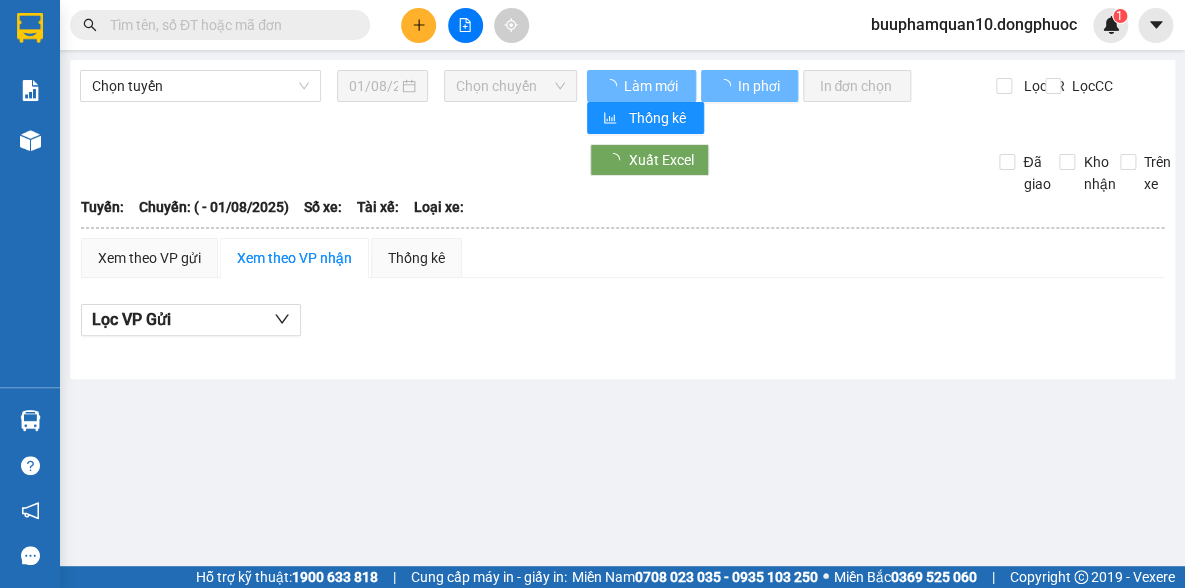 type on "02/08/2025" 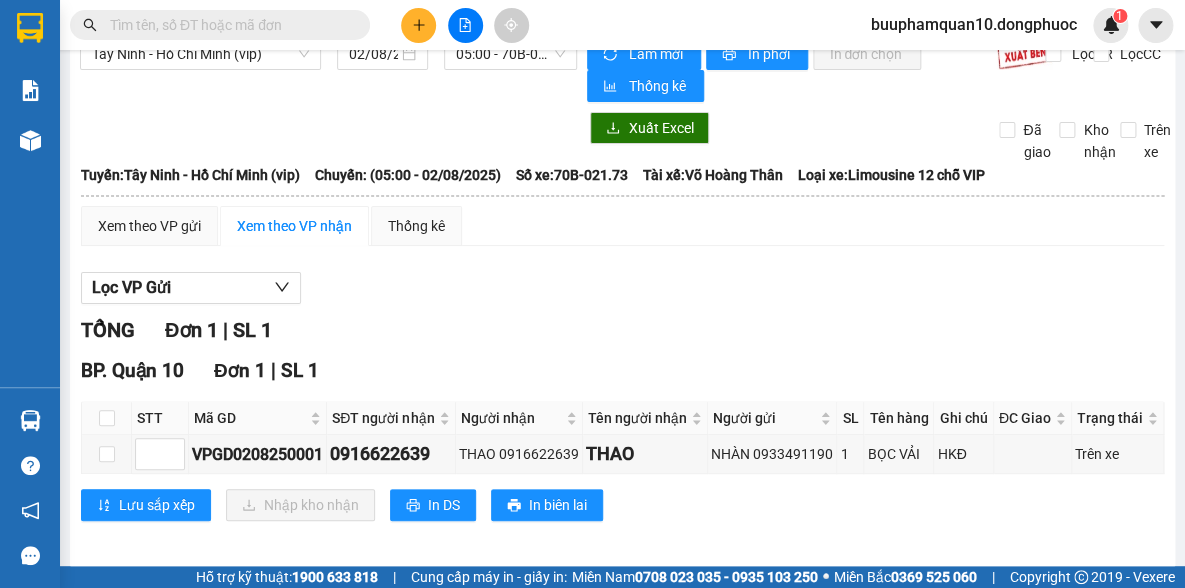 scroll, scrollTop: 63, scrollLeft: 0, axis: vertical 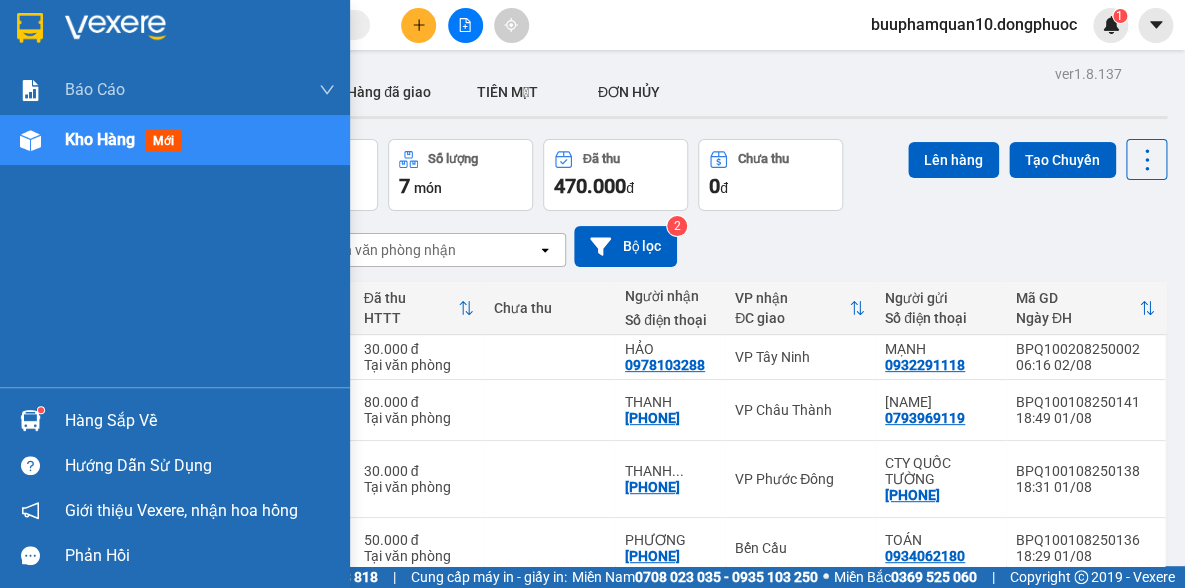 click on "Hàng sắp về" at bounding box center (200, 421) 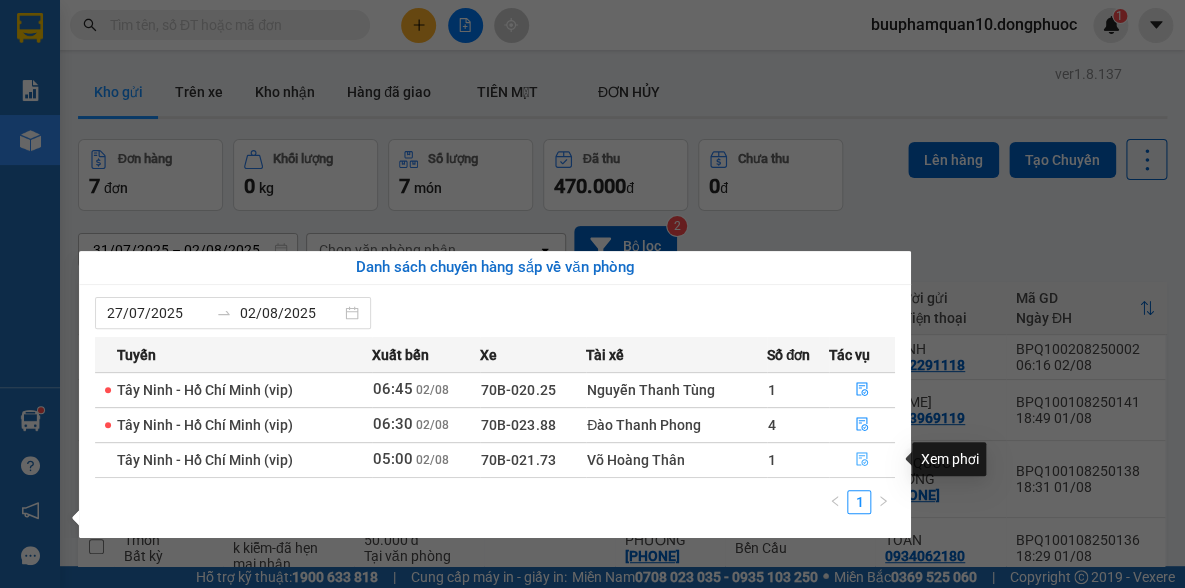 click 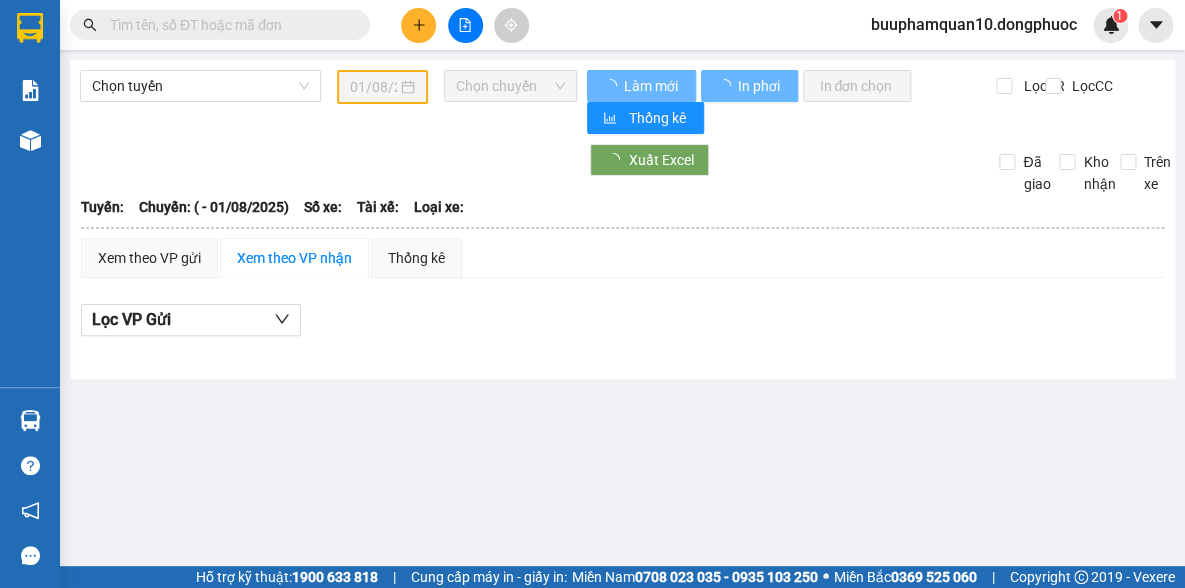 type on "02/08/2025" 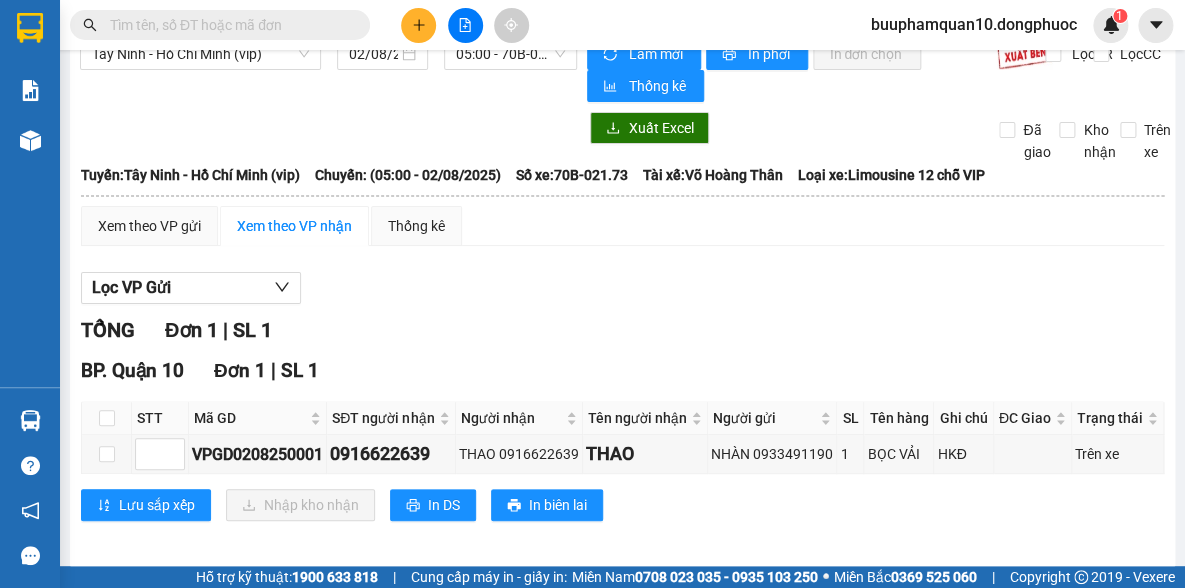 scroll, scrollTop: 63, scrollLeft: 0, axis: vertical 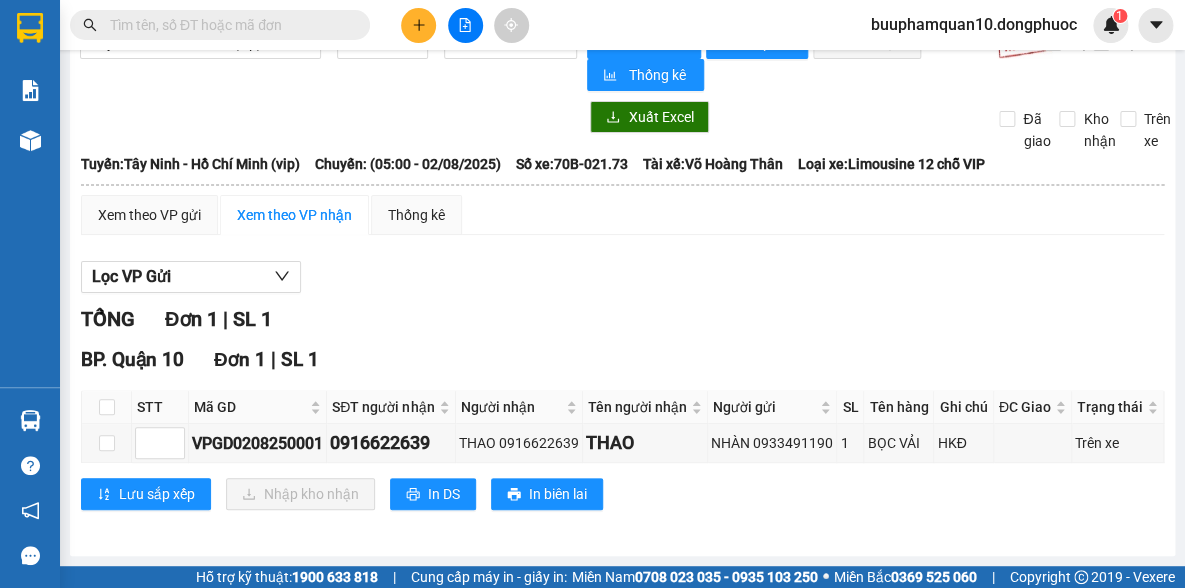 click at bounding box center [107, 407] 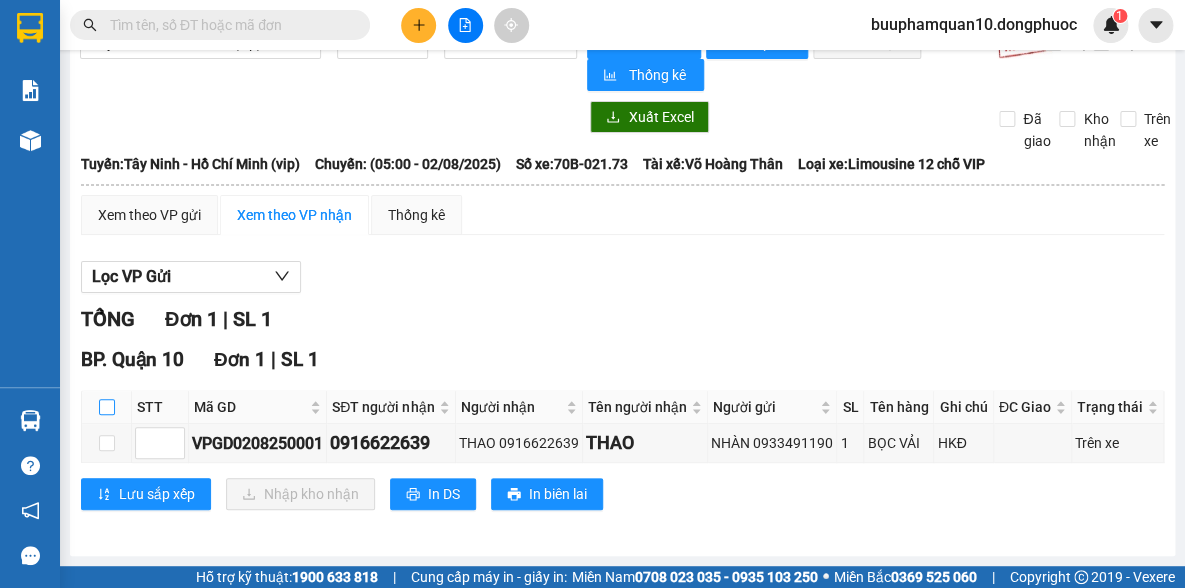 click at bounding box center (107, 407) 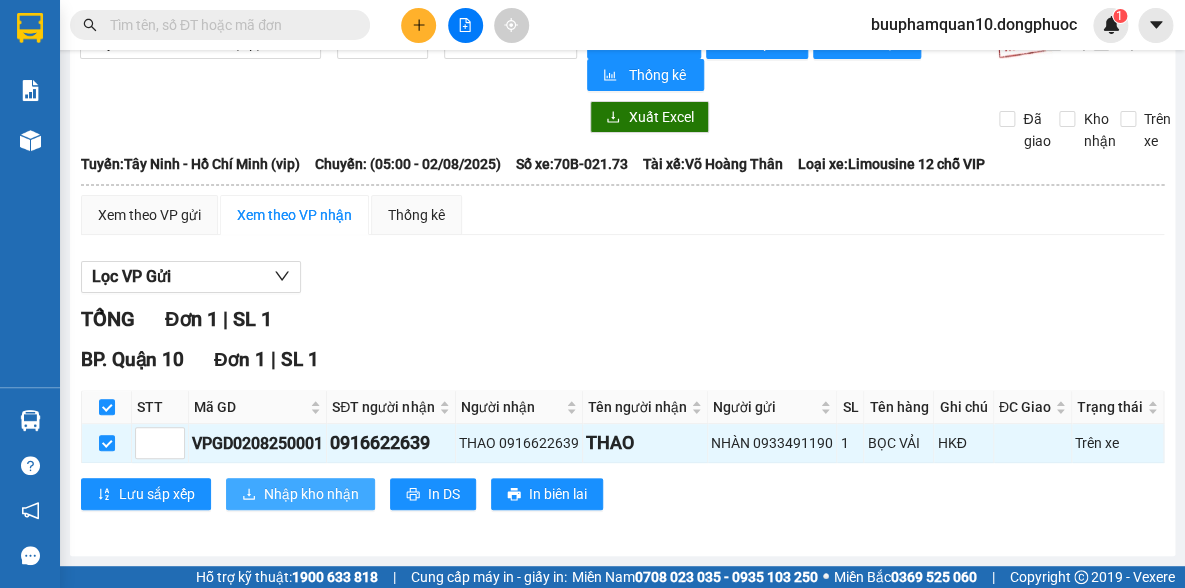 click on "Nhập kho nhận" at bounding box center [311, 494] 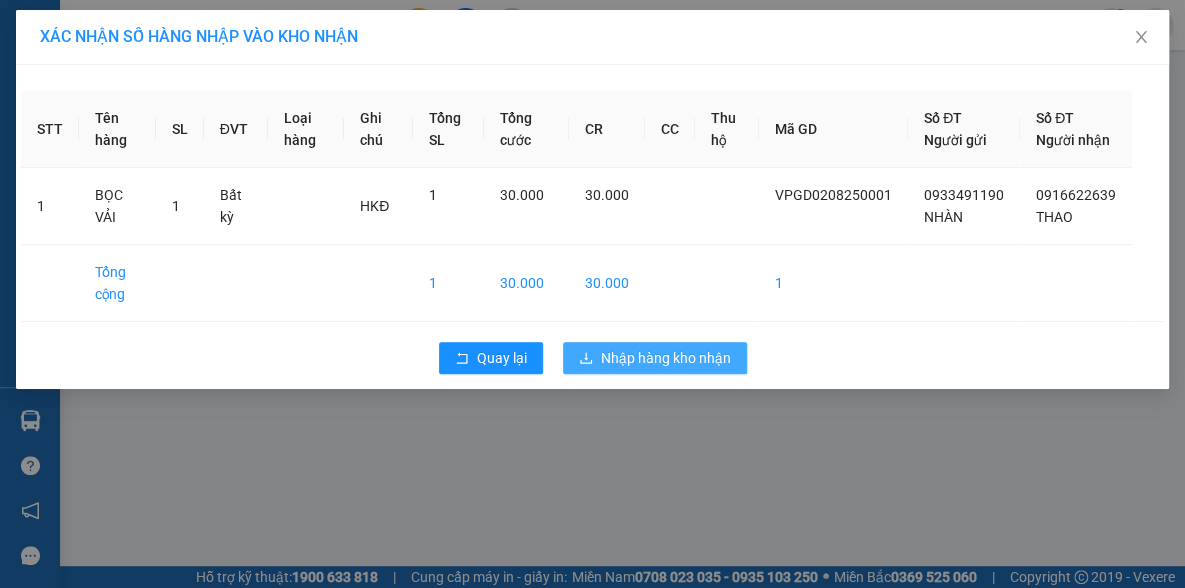 click on "Nhập hàng kho nhận" at bounding box center [666, 358] 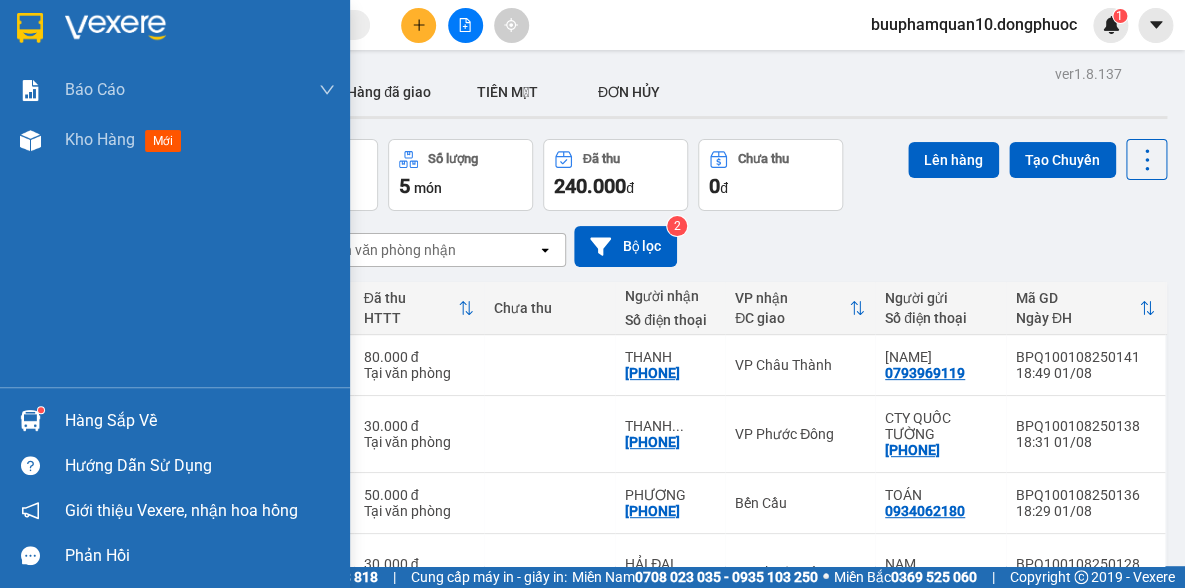 click on "Hàng sắp về" at bounding box center [175, 420] 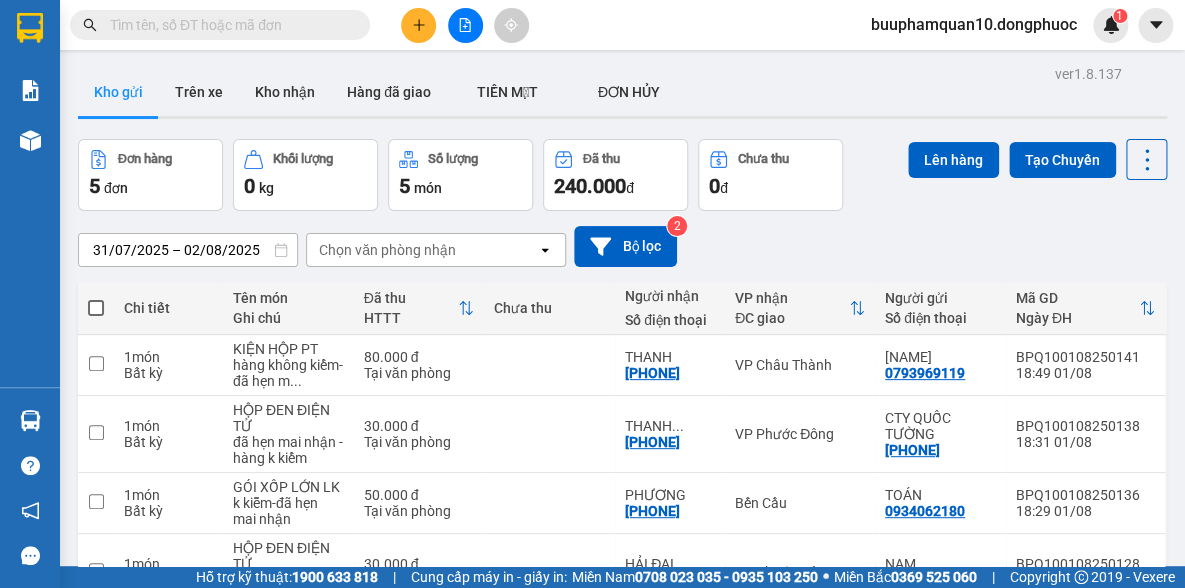 click on "Kết quả tìm kiếm ( 0 )  Bộ lọc  No Data buuphamquan10.dongphuoc 1     Báo cáo Mẫu 1: Báo cáo dòng tiền theo nhân viên Mẫu 1: Báo cáo dòng tiền theo nhân viên (VP) Mẫu 2: Doanh số tạo đơn theo Văn phòng, nhân viên - Trạm     Kho hàng mới Hàng sắp về Hướng dẫn sử dụng Giới thiệu Vexere, nhận hoa hồng Phản hồi Phần mềm hỗ trợ bạn tốt chứ? ver  1.8.137 Kho gửi Trên xe Kho nhận Hàng đã giao TIỀN MẶT  ĐƠN HỦY Đơn hàng 5 đơn Khối lượng 0 kg Số lượng 5 món Đã thu 240.000  đ Chưa thu 0  đ Lên hàng Tạo Chuyến 31/07/2025 – 02/08/2025 Press the down arrow key to interact with the calendar and select a date. Press the escape button to close the calendar. Selected date range is from 31/07/2025 to 02/08/2025. Chọn văn phòng nhận open Bộ lọc 2 Chi tiết Tên món Ghi chú Đã thu HTTT Chưa thu Người nhận Số điện thoại VP nhận ĐC giao Người gửi Mã GD Ngày ĐH" at bounding box center [592, 294] 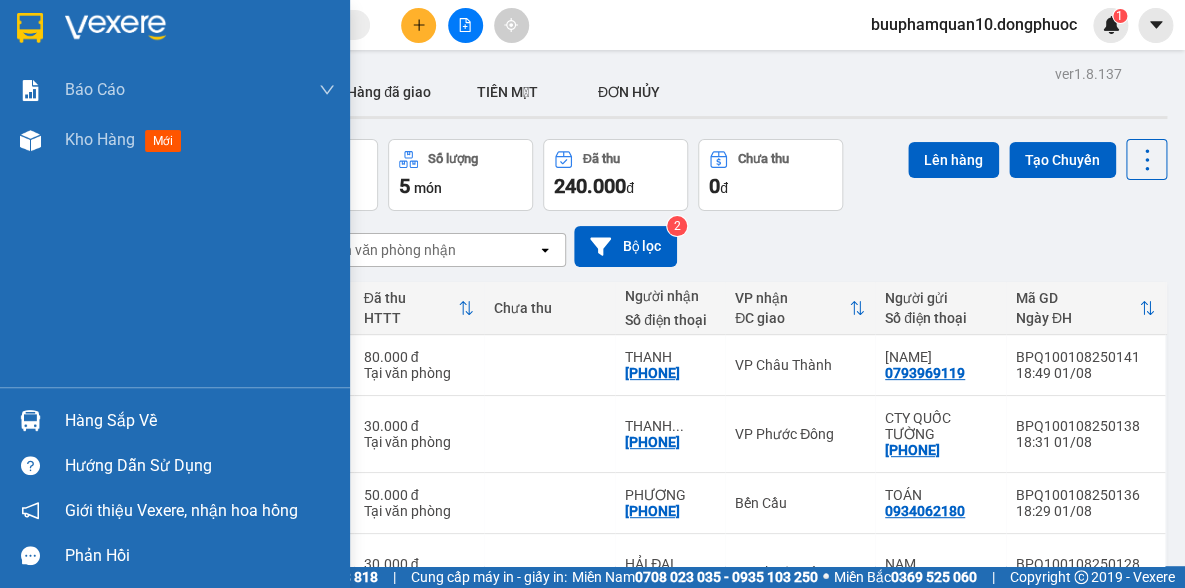 drag, startPoint x: 96, startPoint y: 417, endPoint x: 120, endPoint y: 392, distance: 34.655445 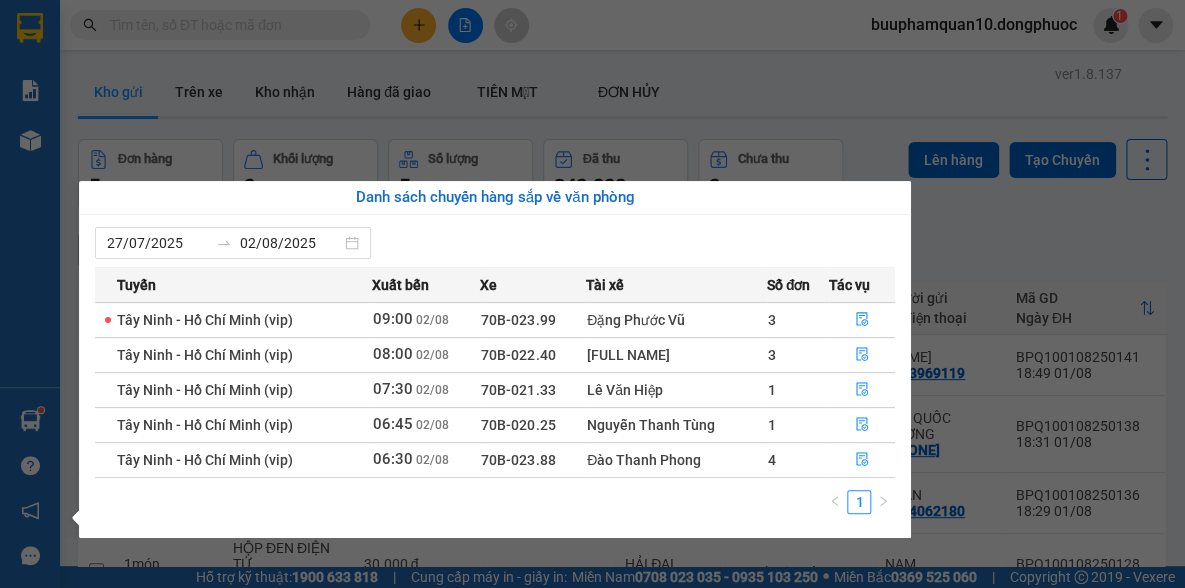click on "Kết quả tìm kiếm ( 0 )  Bộ lọc  No Data buuphamquan10.dongphuoc 1     Báo cáo Mẫu 1: Báo cáo dòng tiền theo nhân viên Mẫu 1: Báo cáo dòng tiền theo nhân viên (VP) Mẫu 2: Doanh số tạo đơn theo Văn phòng, nhân viên - Trạm     Kho hàng mới Hàng sắp về Hướng dẫn sử dụng Giới thiệu Vexere, nhận hoa hồng Phản hồi Phần mềm hỗ trợ bạn tốt chứ? ver  1.8.137 Kho gửi Trên xe Kho nhận Hàng đã giao TIỀN MẶT  ĐƠN HỦY Đơn hàng 5 đơn Khối lượng 0 kg Số lượng 5 món Đã thu 240.000  đ Chưa thu 0  đ Lên hàng Tạo Chuyến 31/07/2025 – 02/08/2025 Press the down arrow key to interact with the calendar and select a date. Press the escape button to close the calendar. Selected date range is from 31/07/2025 to 02/08/2025. Chọn văn phòng nhận open Bộ lọc 2 Chi tiết Tên món Ghi chú Đã thu HTTT Chưa thu Người nhận Số điện thoại VP nhận ĐC giao Người gửi Mã GD Ngày ĐH" at bounding box center [592, 294] 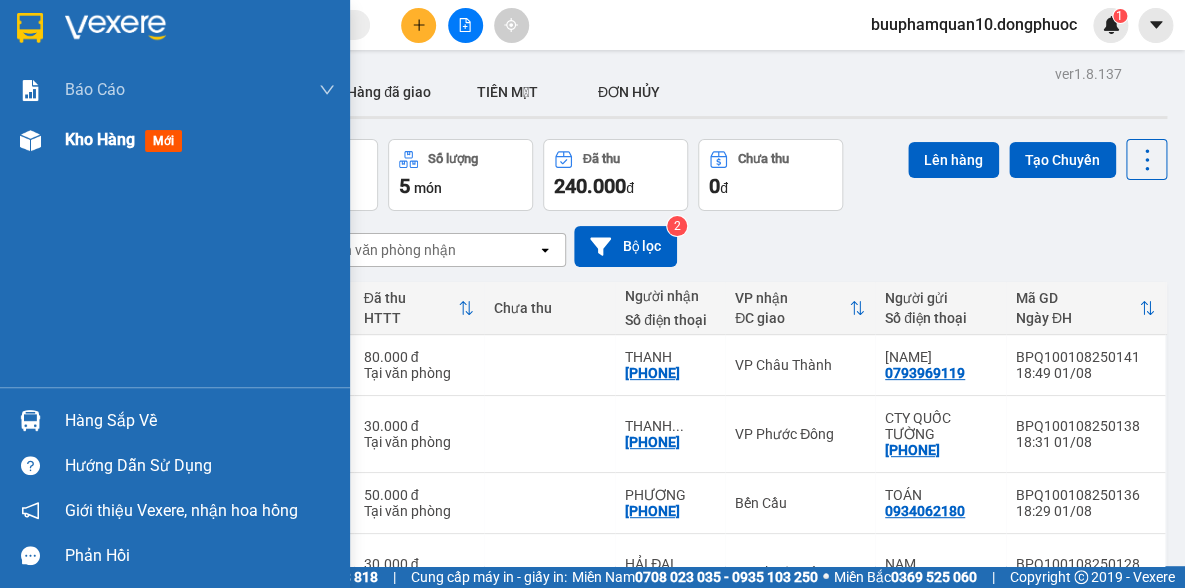 click on "Kho hàng" at bounding box center [100, 139] 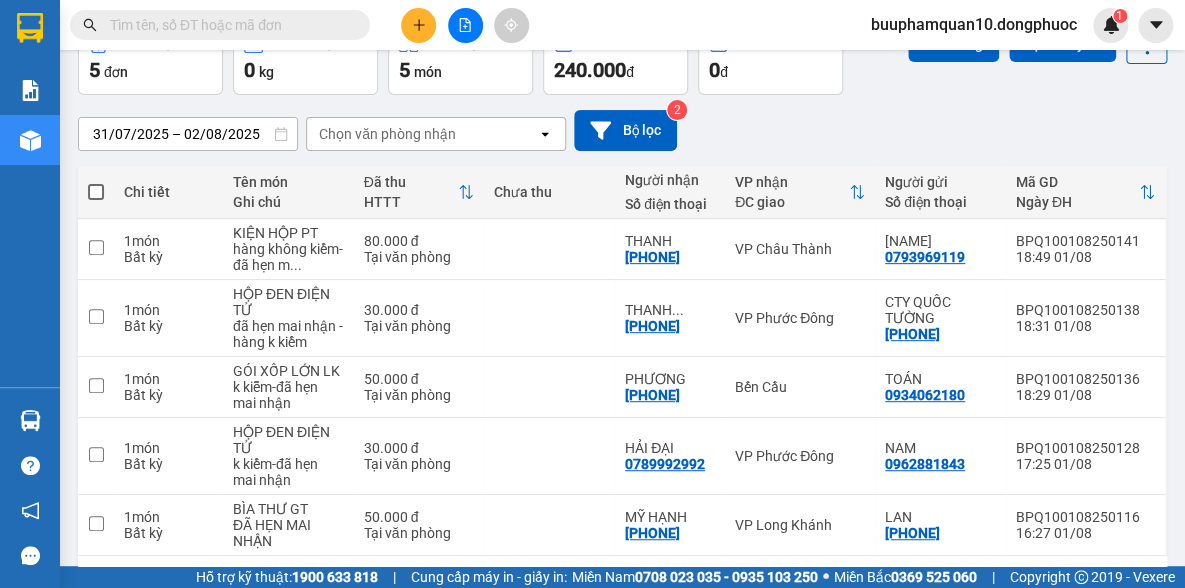 scroll, scrollTop: 186, scrollLeft: 0, axis: vertical 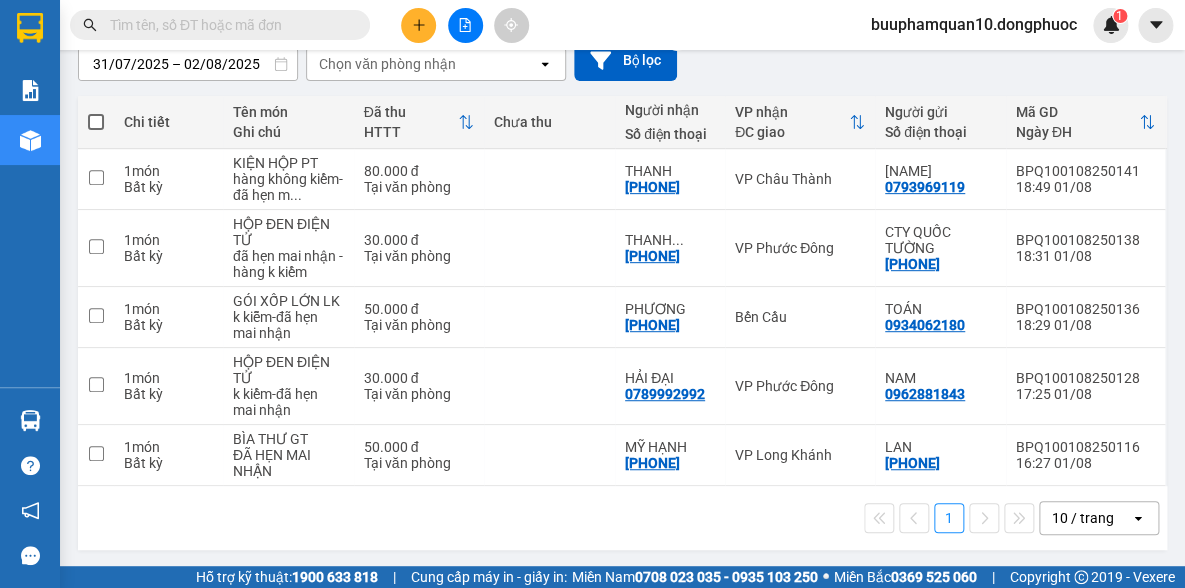 click on "10 / trang" at bounding box center (1083, 518) 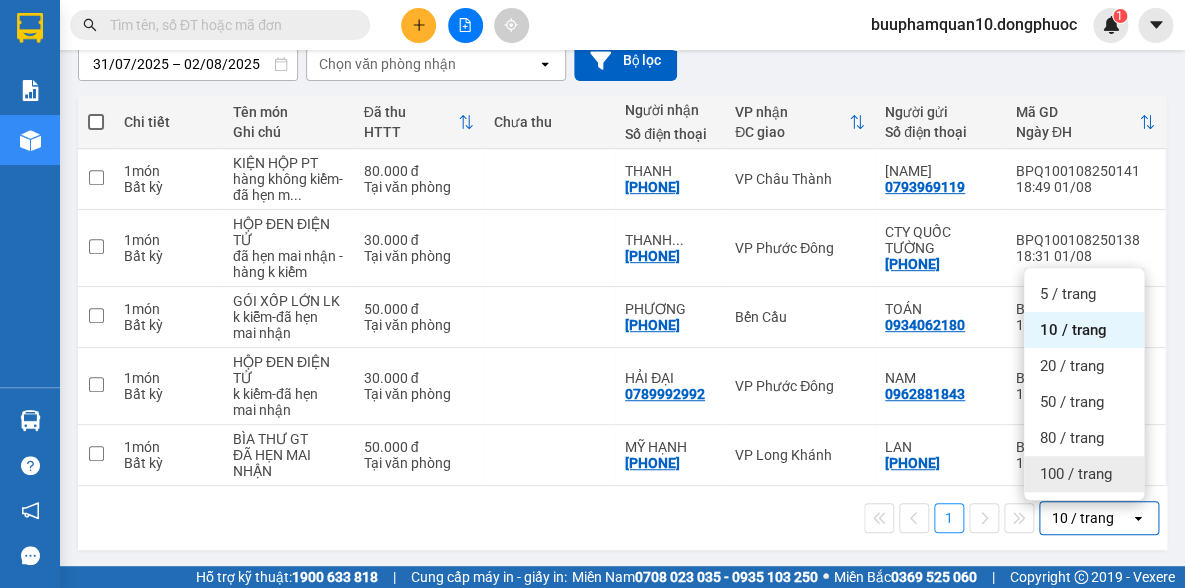 click on "100 / trang" at bounding box center [1076, 474] 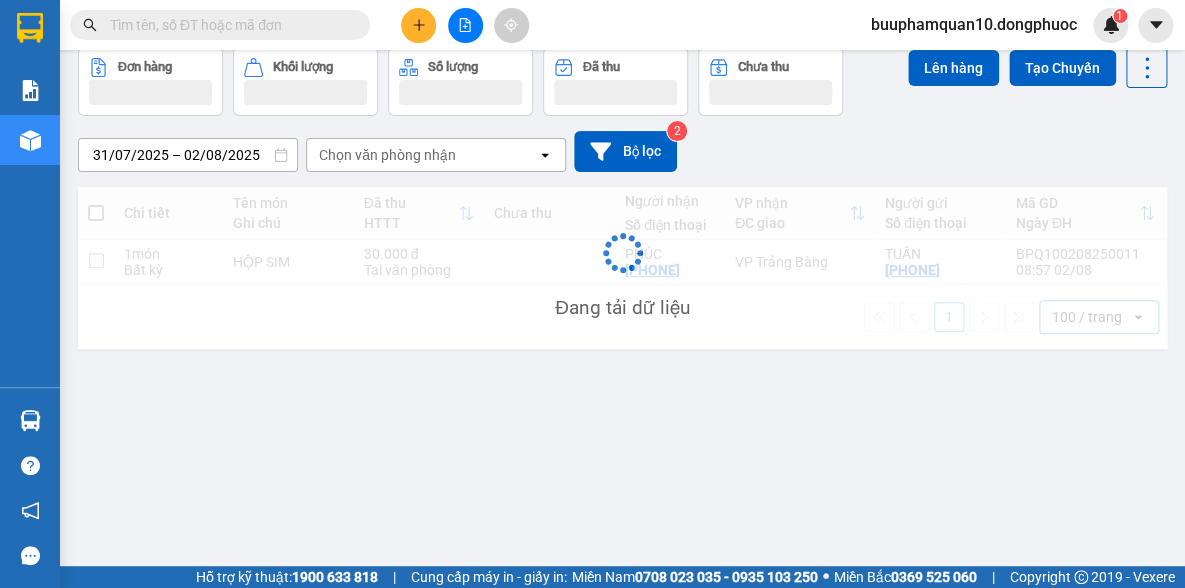 scroll, scrollTop: 91, scrollLeft: 0, axis: vertical 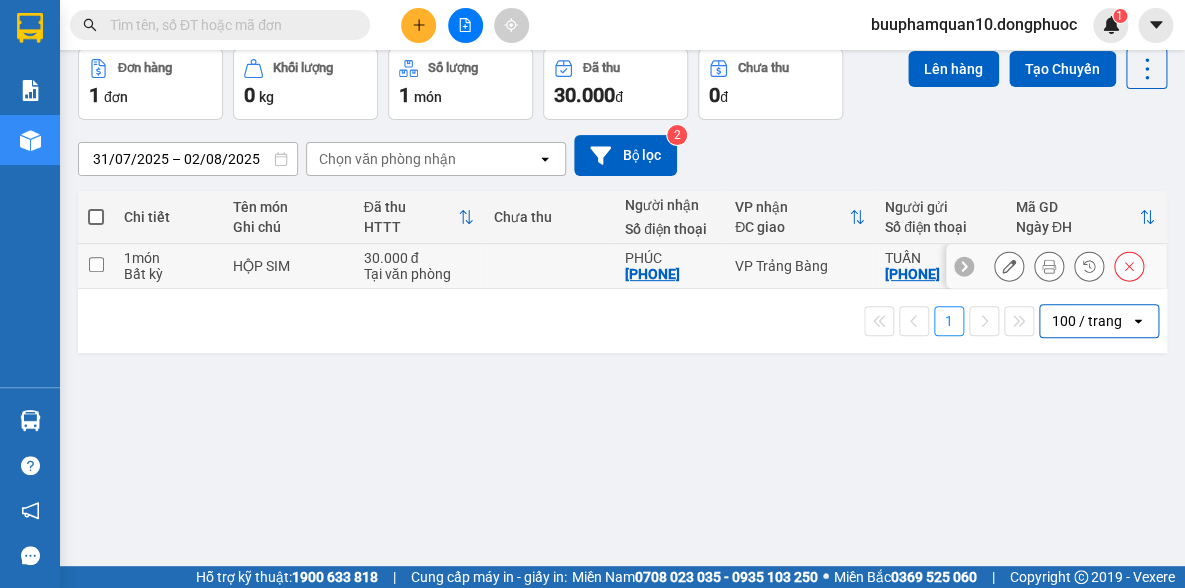 click on "VP Trảng Bàng" at bounding box center (800, 266) 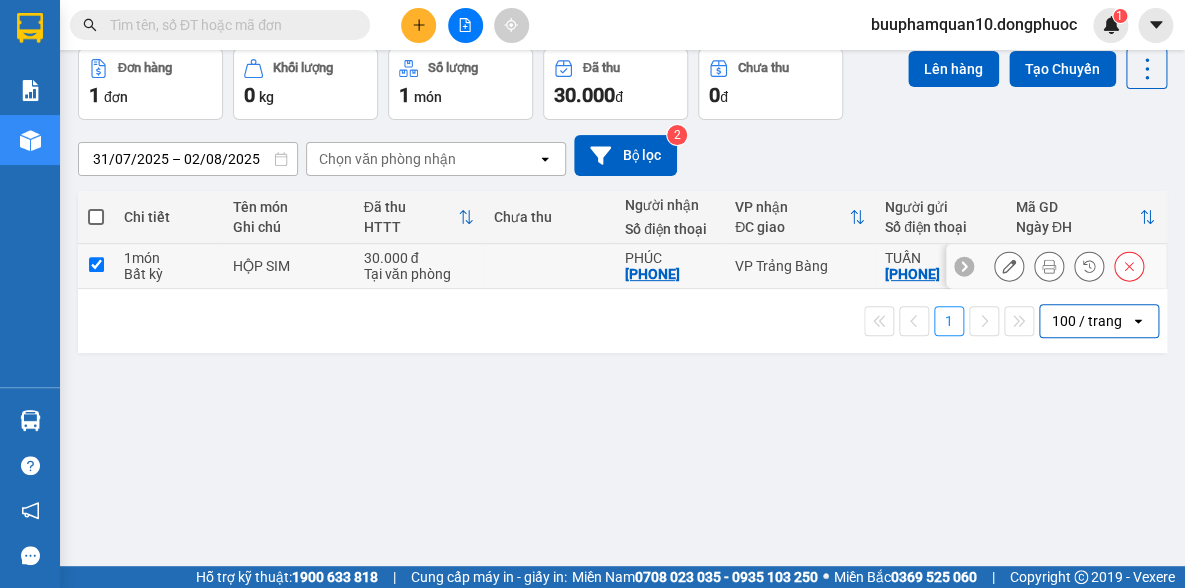 checkbox on "true" 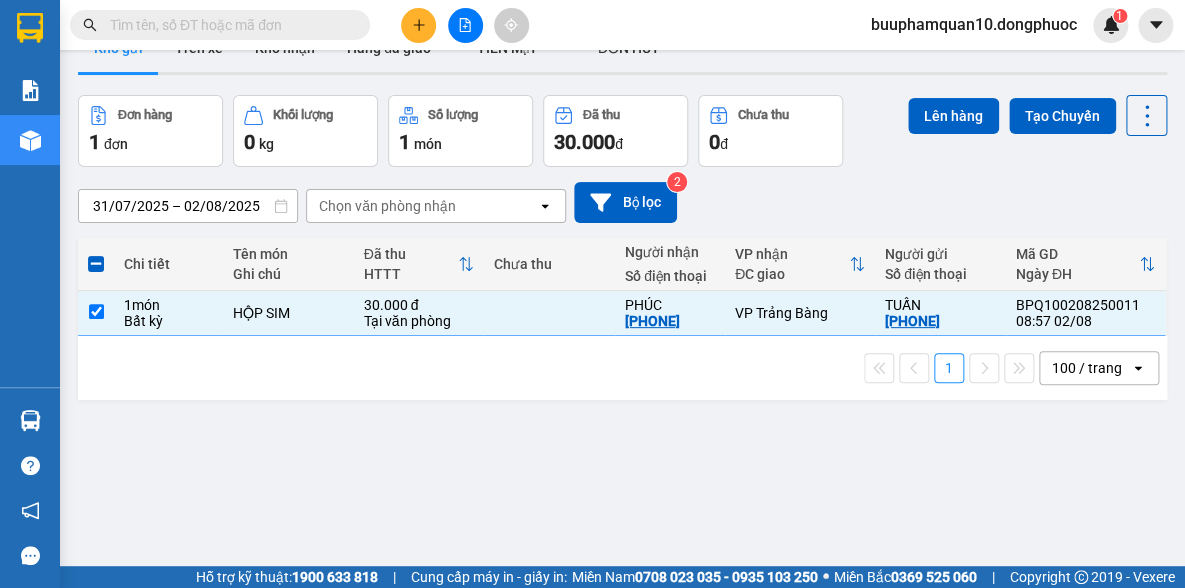 scroll, scrollTop: 0, scrollLeft: 0, axis: both 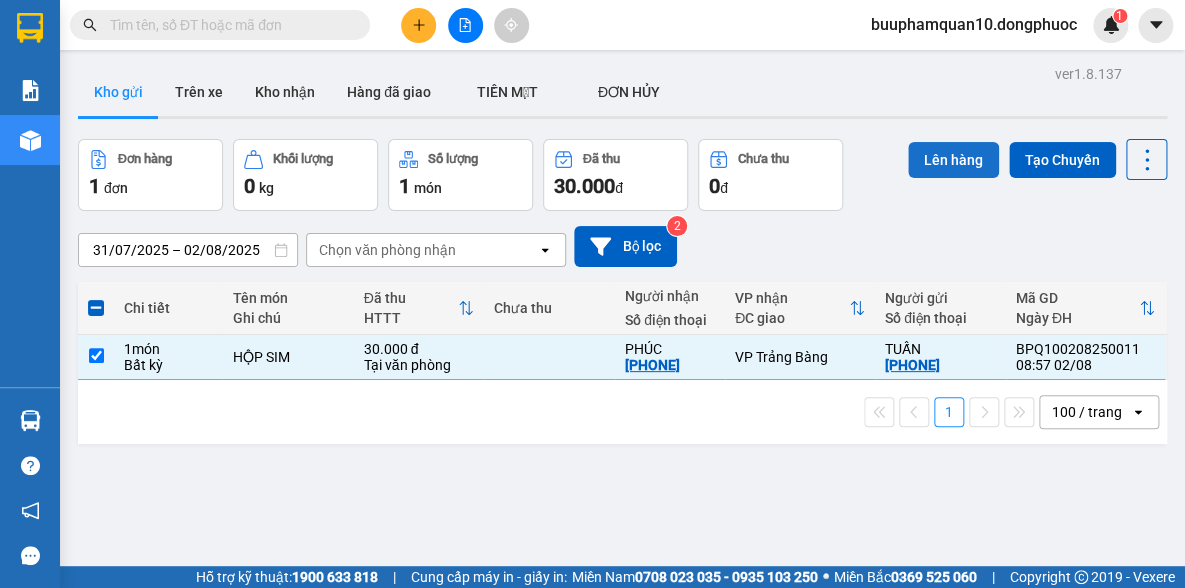 click on "Lên hàng" at bounding box center [953, 160] 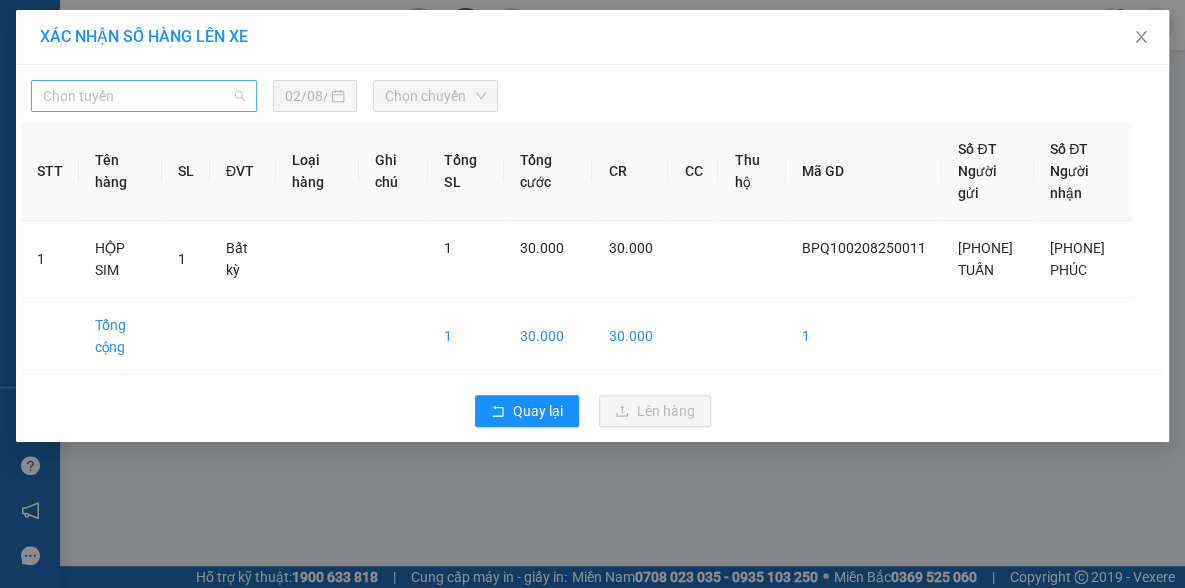 click on "Chọn tuyến" at bounding box center (144, 96) 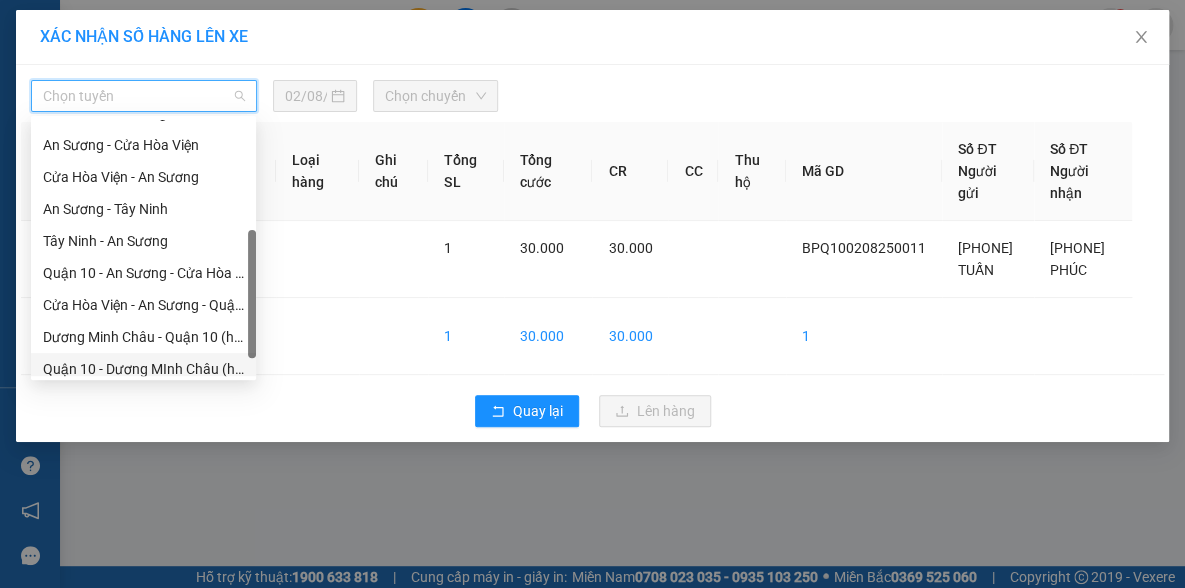 scroll, scrollTop: 287, scrollLeft: 0, axis: vertical 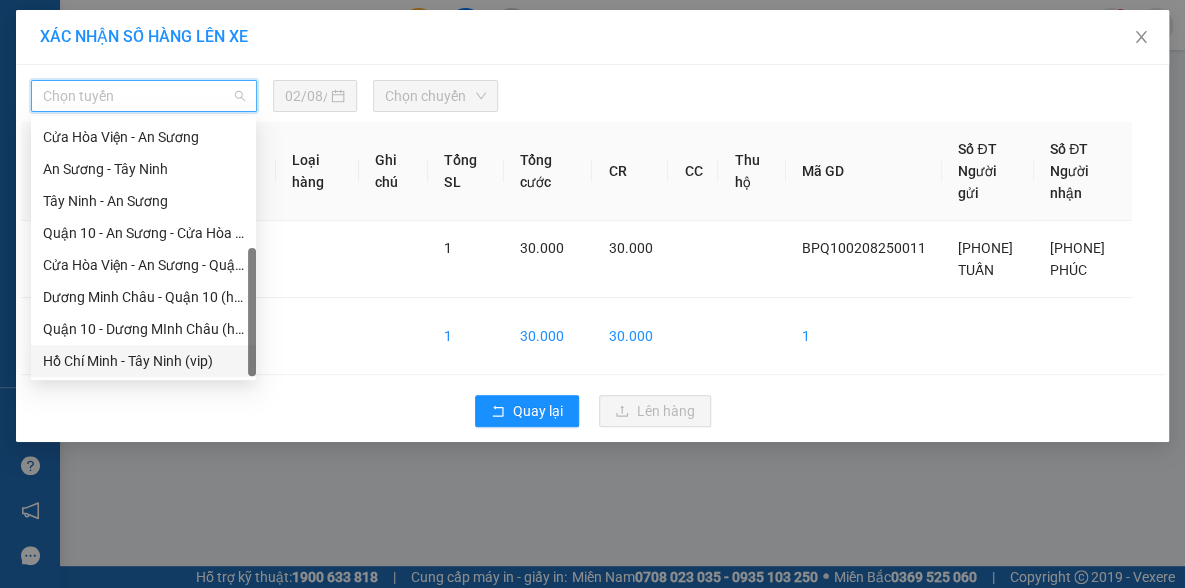 click on "Hồ Chí Minh - Tây Ninh (vip)" at bounding box center (143, 361) 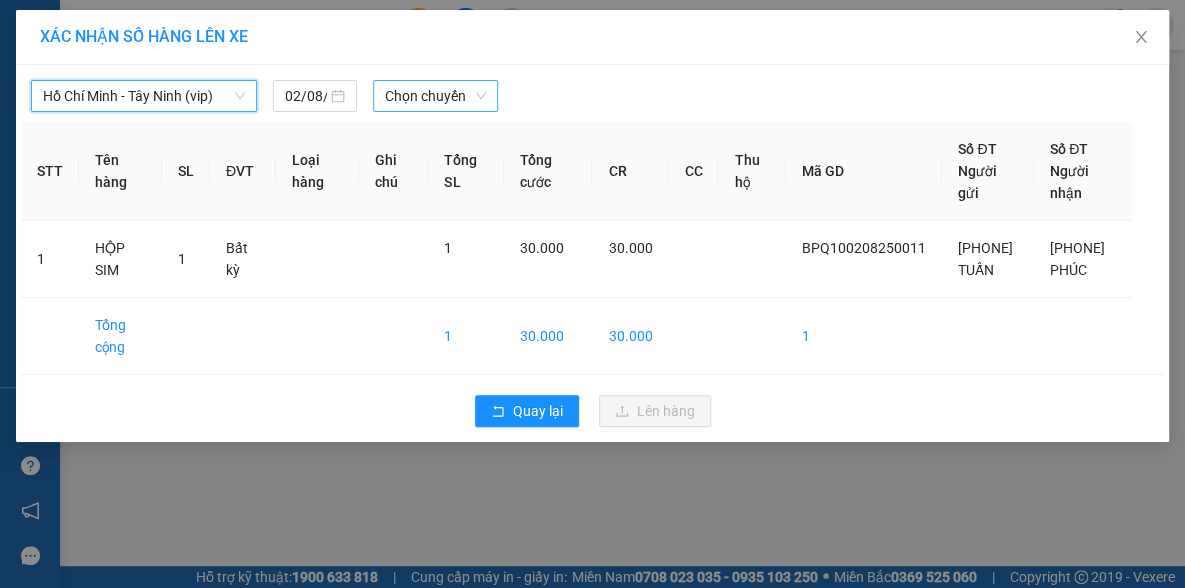 click on "Chọn chuyến" at bounding box center [435, 96] 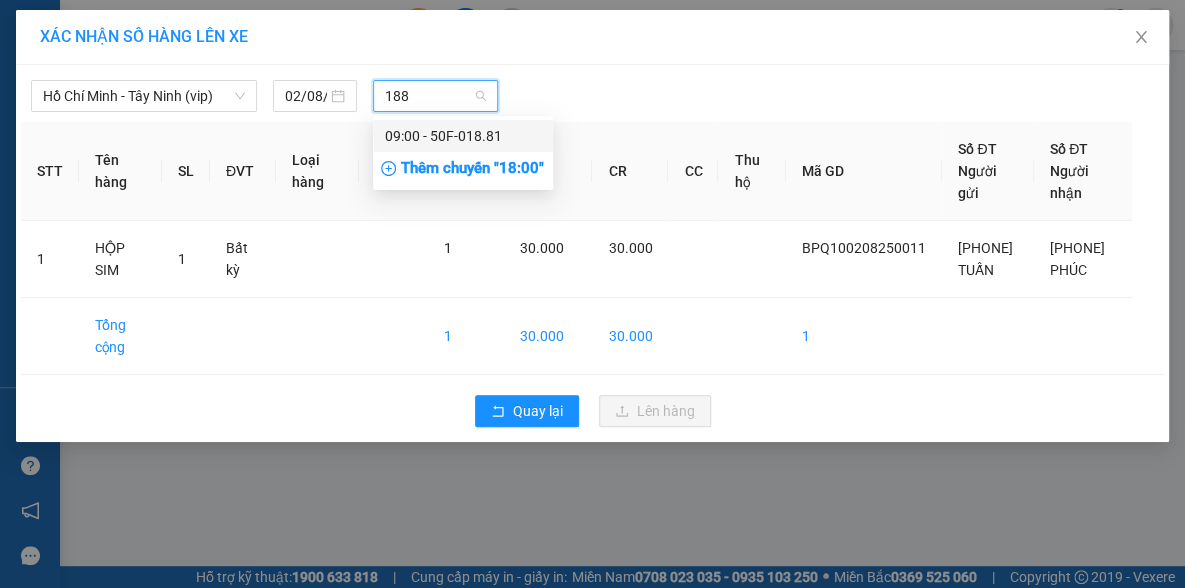 type on "1881" 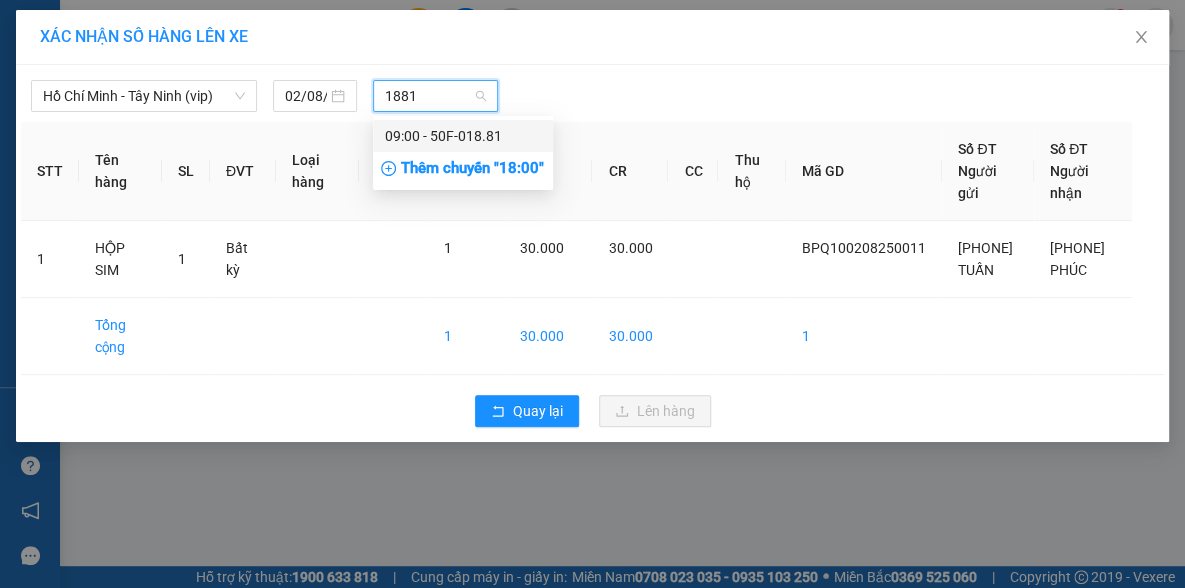 click on "09:00     - 50F-018.81" at bounding box center [463, 136] 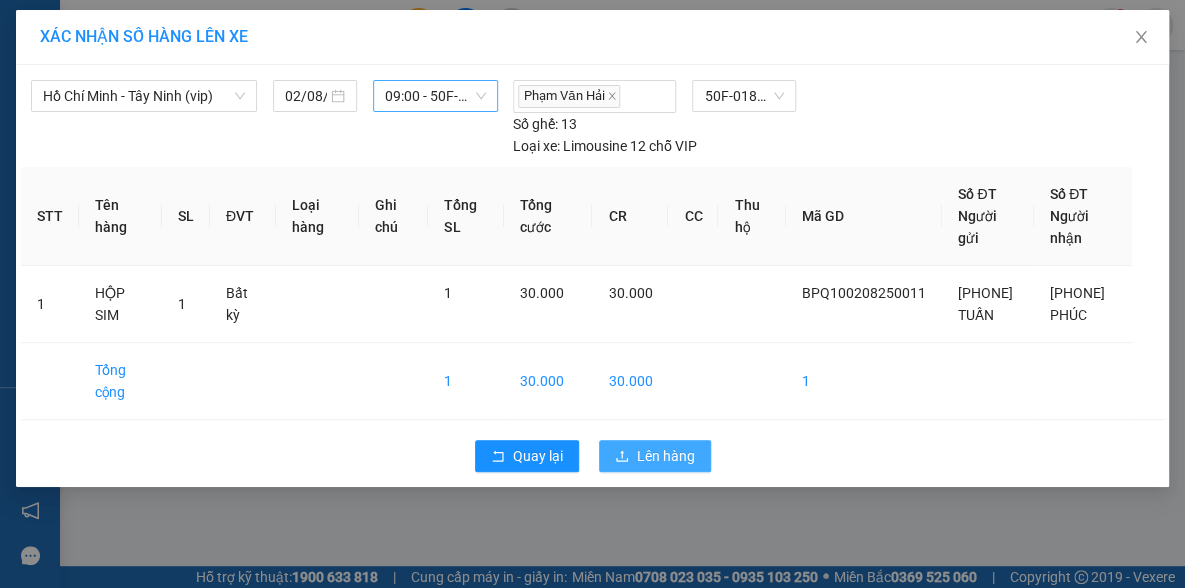click on "Lên hàng" at bounding box center (666, 456) 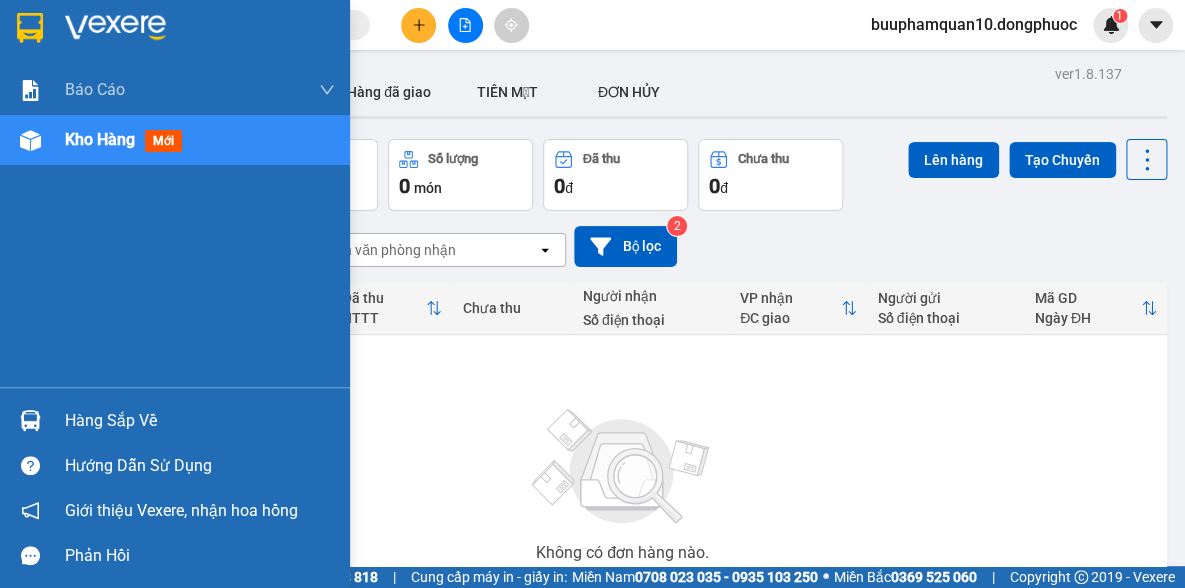 click on "Hàng sắp về Hướng dẫn sử dụng Giới thiệu Vexere, nhận hoa hồng Phản hồi" at bounding box center (175, 482) 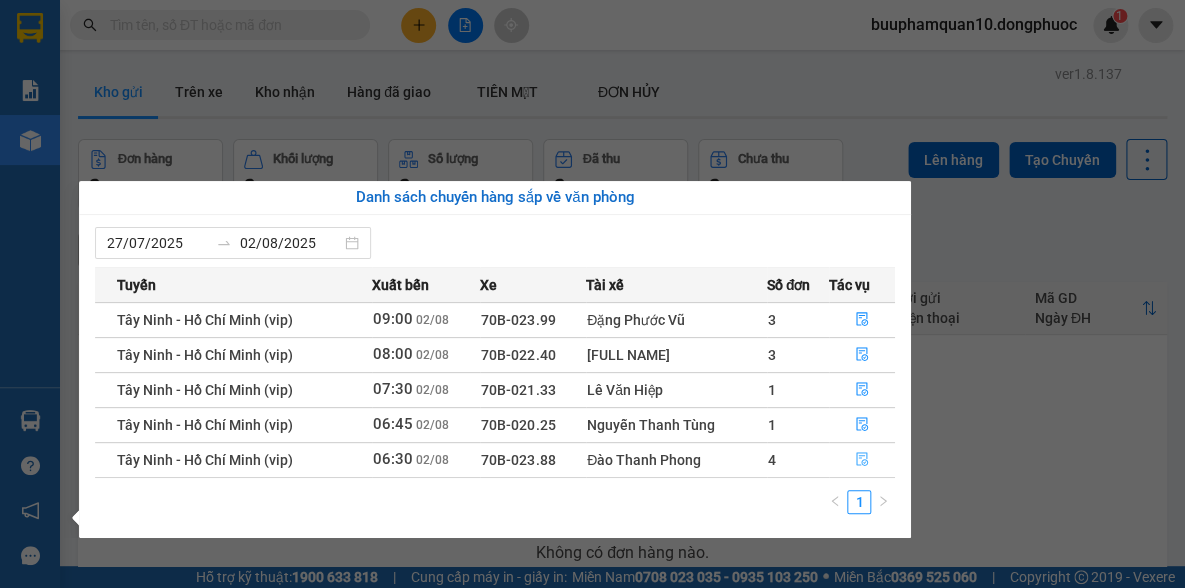 click at bounding box center [862, 460] 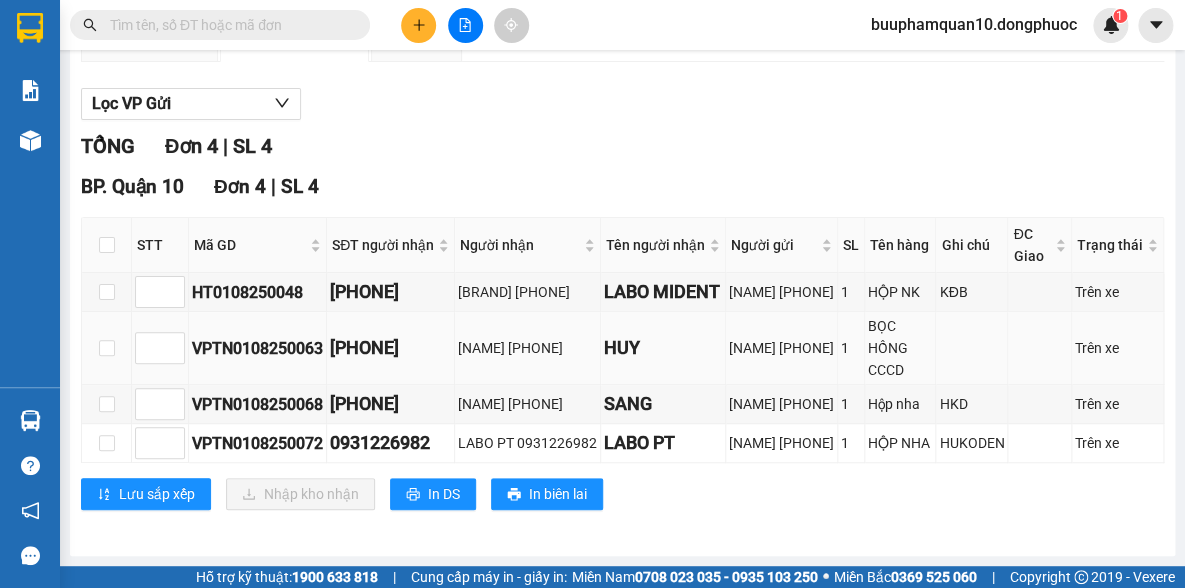 scroll, scrollTop: 264, scrollLeft: 0, axis: vertical 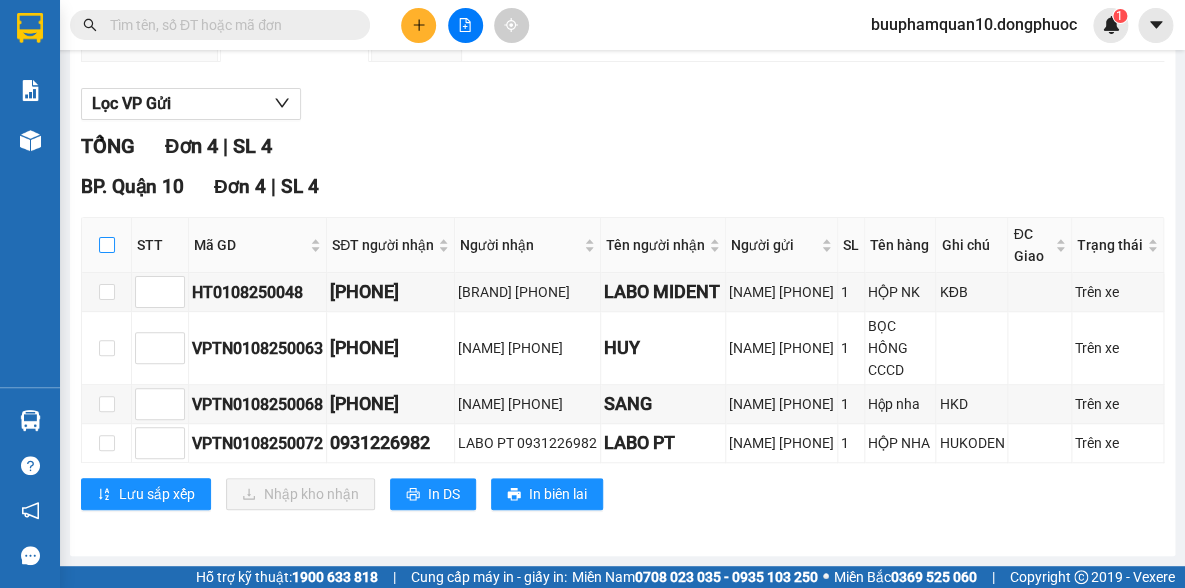 click at bounding box center (107, 245) 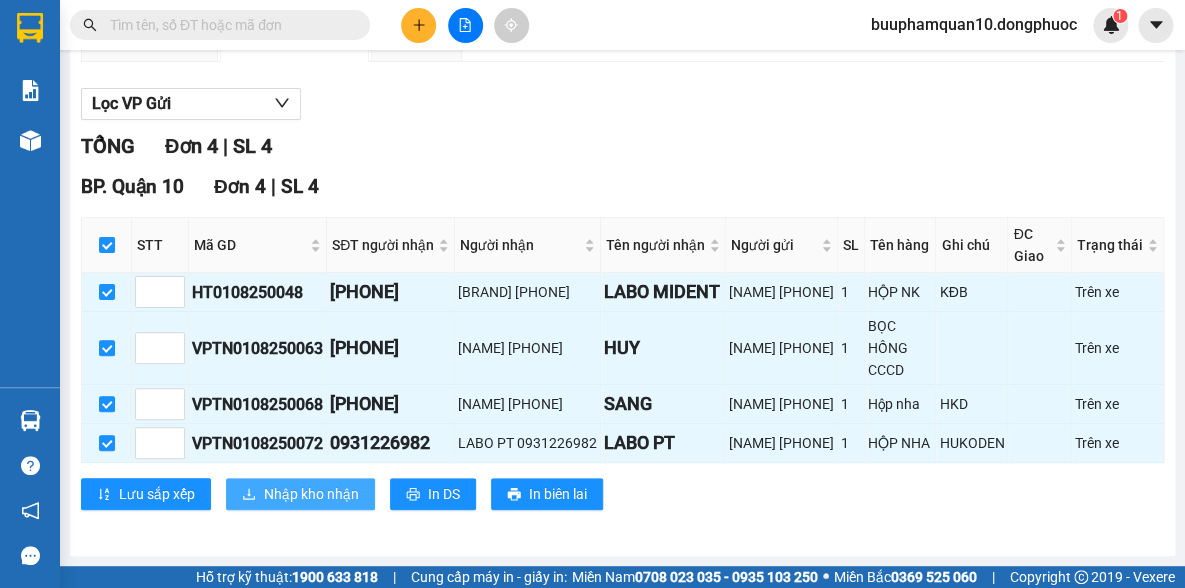 click on "Nhập kho nhận" at bounding box center [311, 494] 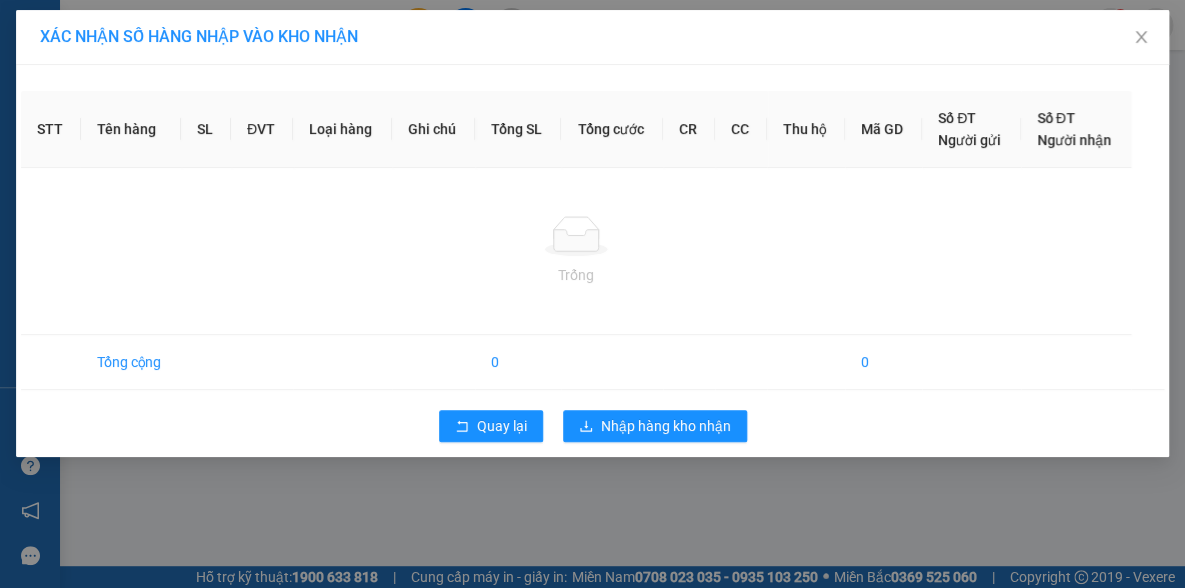 scroll, scrollTop: 0, scrollLeft: 0, axis: both 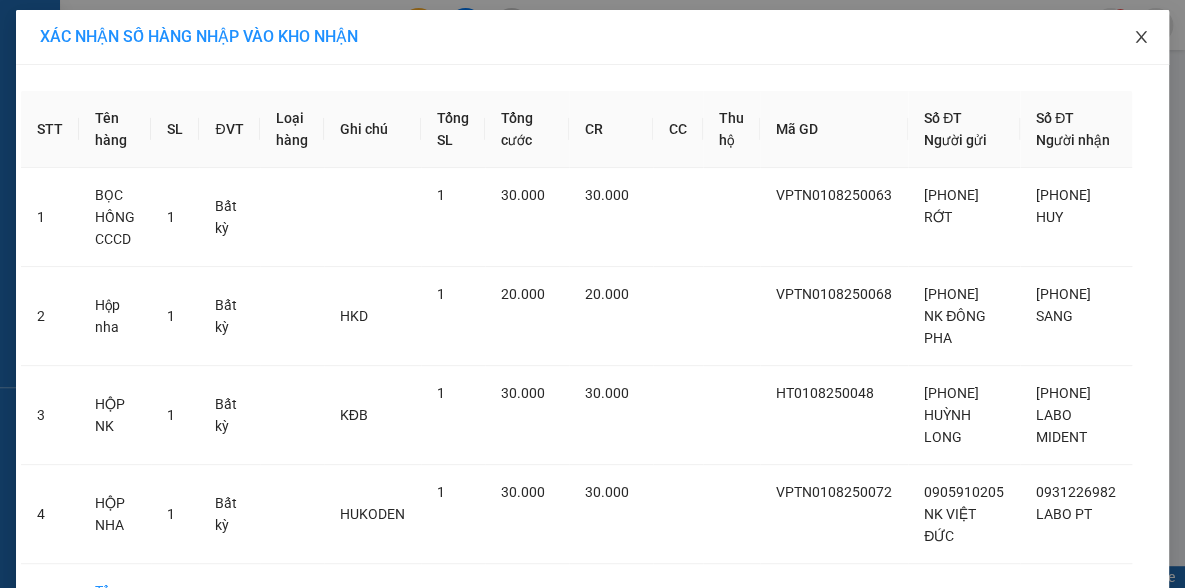 click at bounding box center (1141, 38) 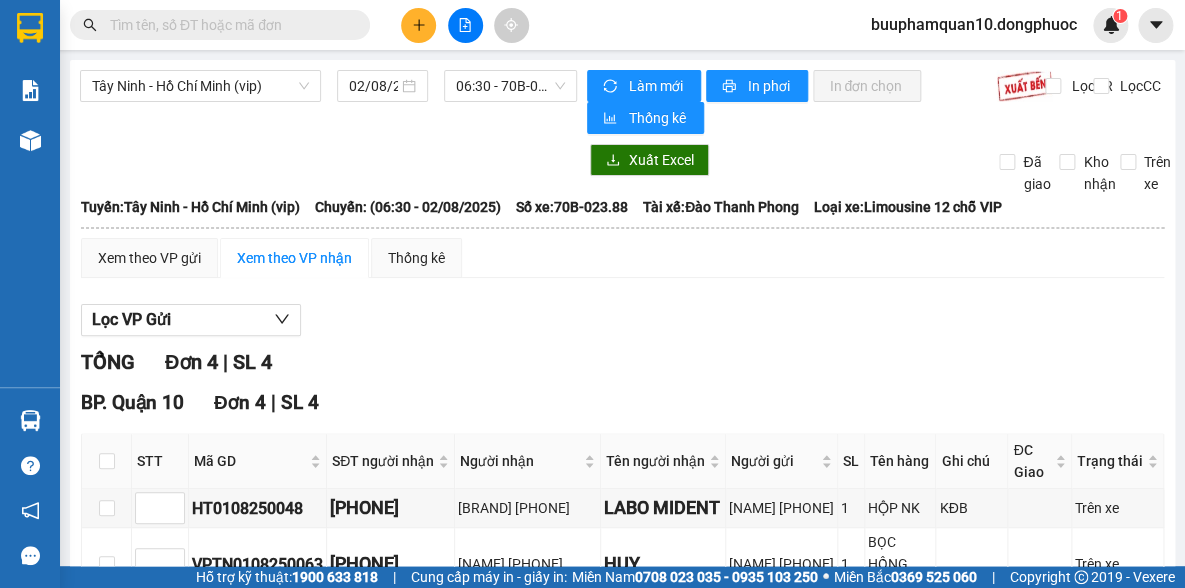click at bounding box center [418, 25] 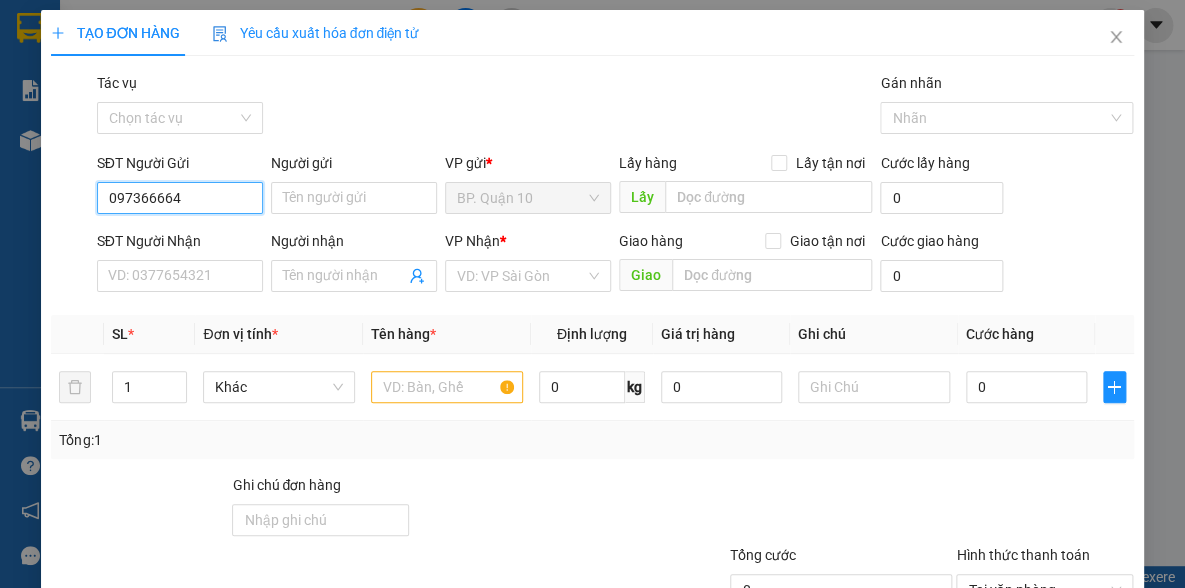 type on "0973666644" 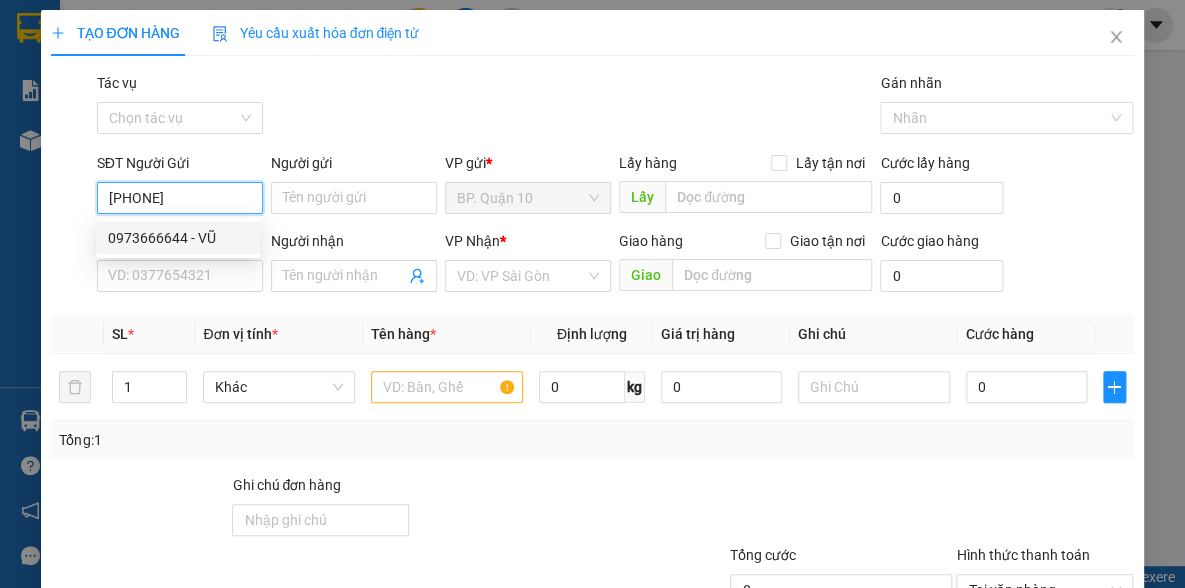 click on "0973666644 - VŨ" at bounding box center [178, 238] 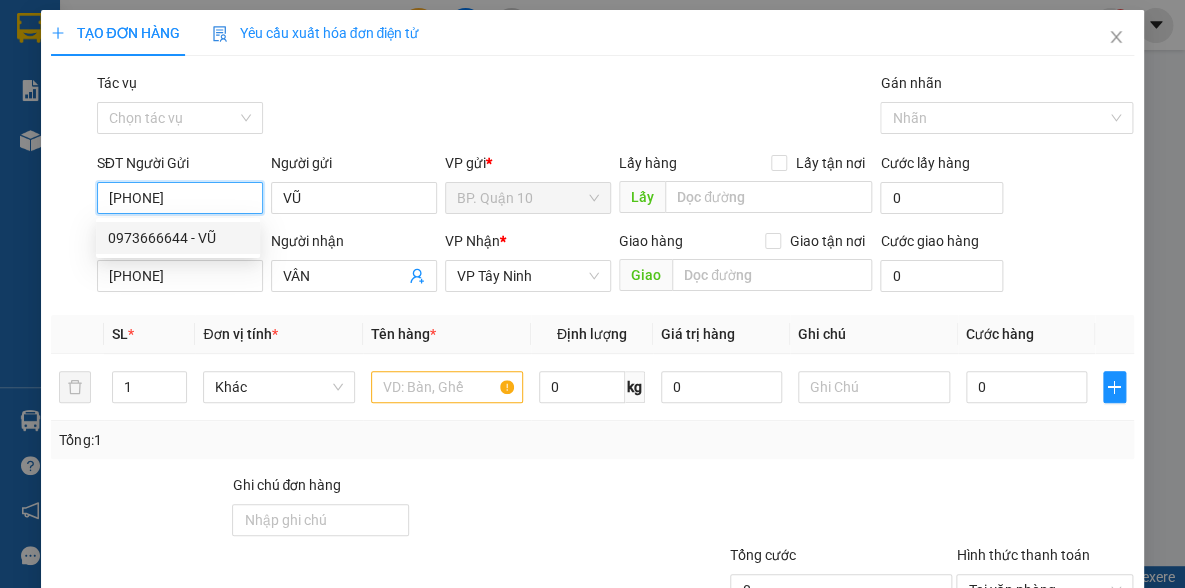 type on "30.000" 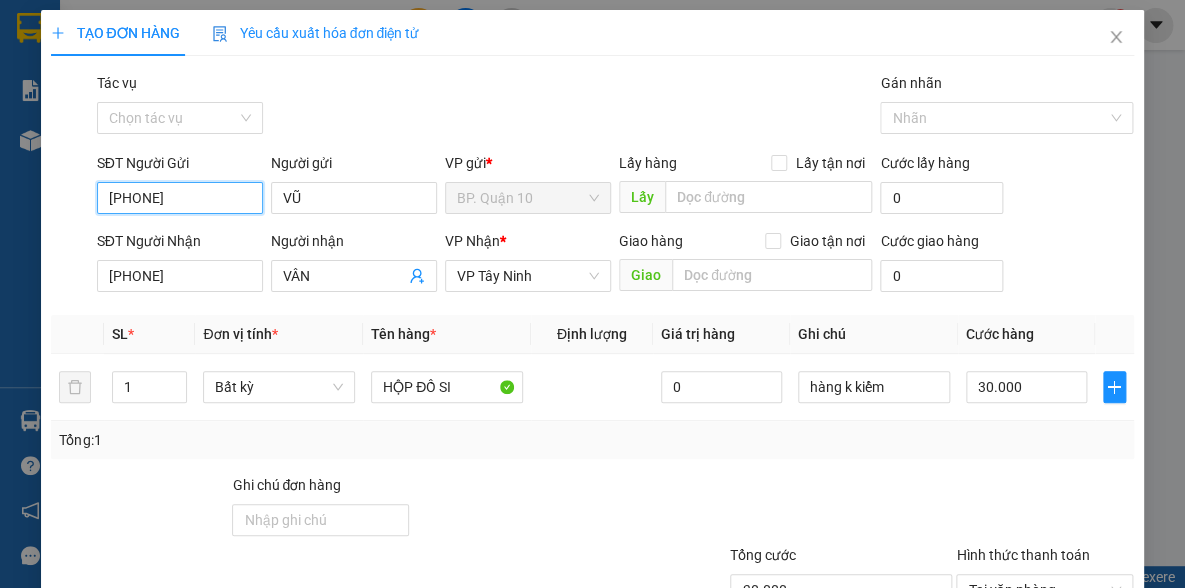 type on "0973666644" 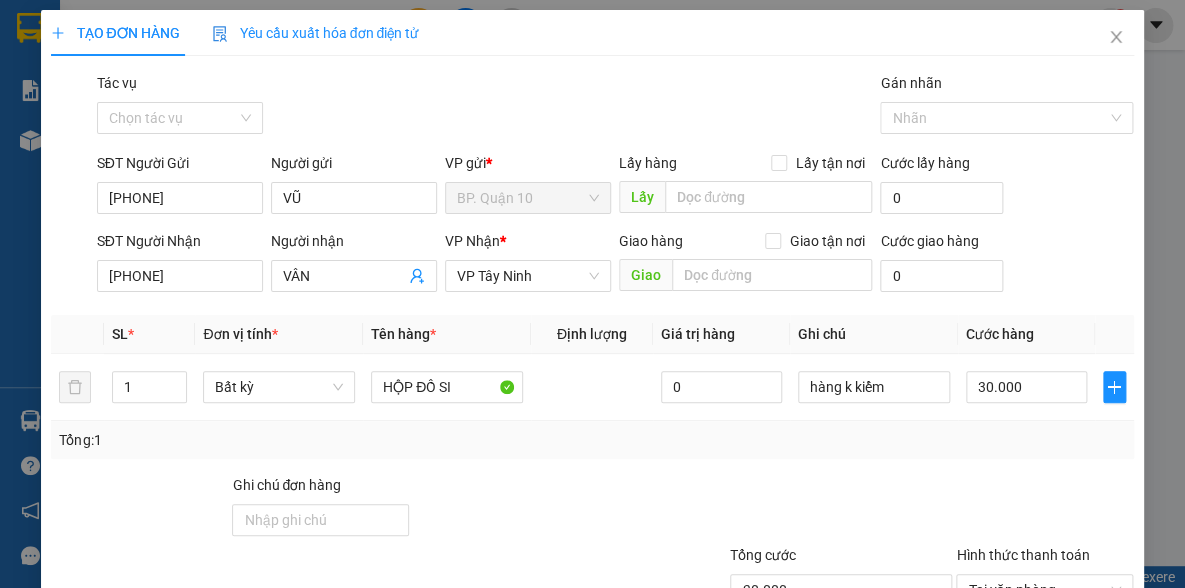 drag, startPoint x: 492, startPoint y: 504, endPoint x: 727, endPoint y: 479, distance: 236.32605 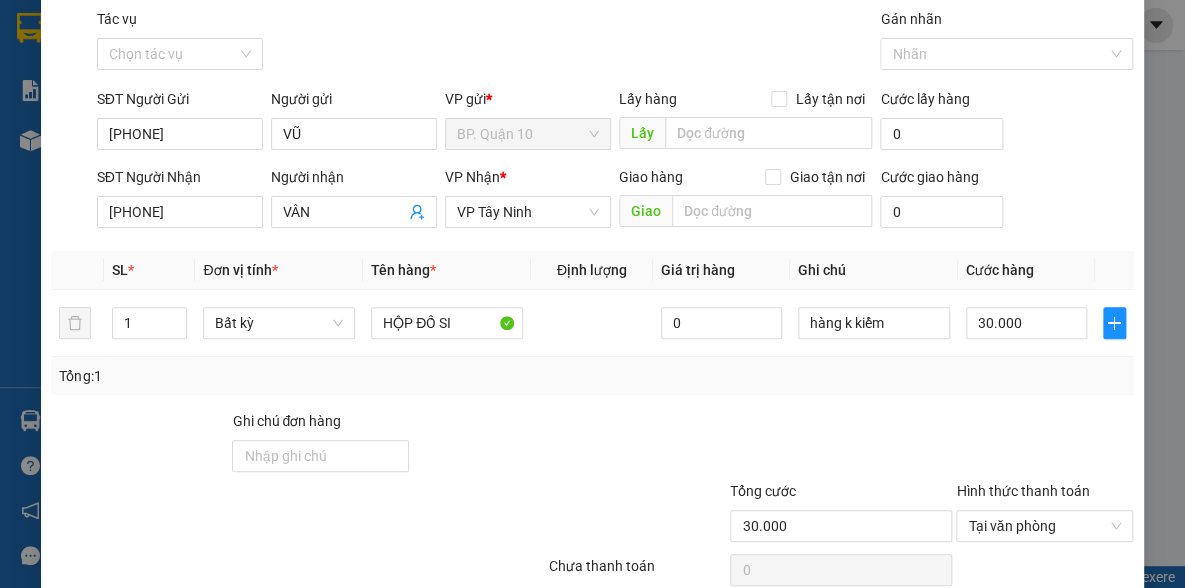 scroll, scrollTop: 150, scrollLeft: 0, axis: vertical 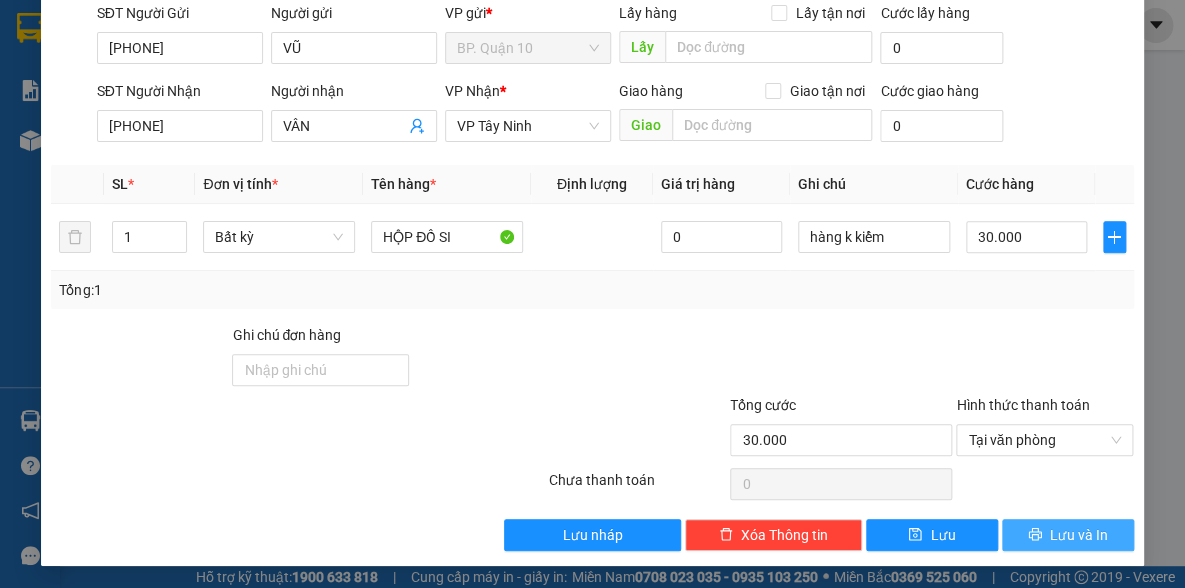 click on "Lưu và In" at bounding box center (1068, 535) 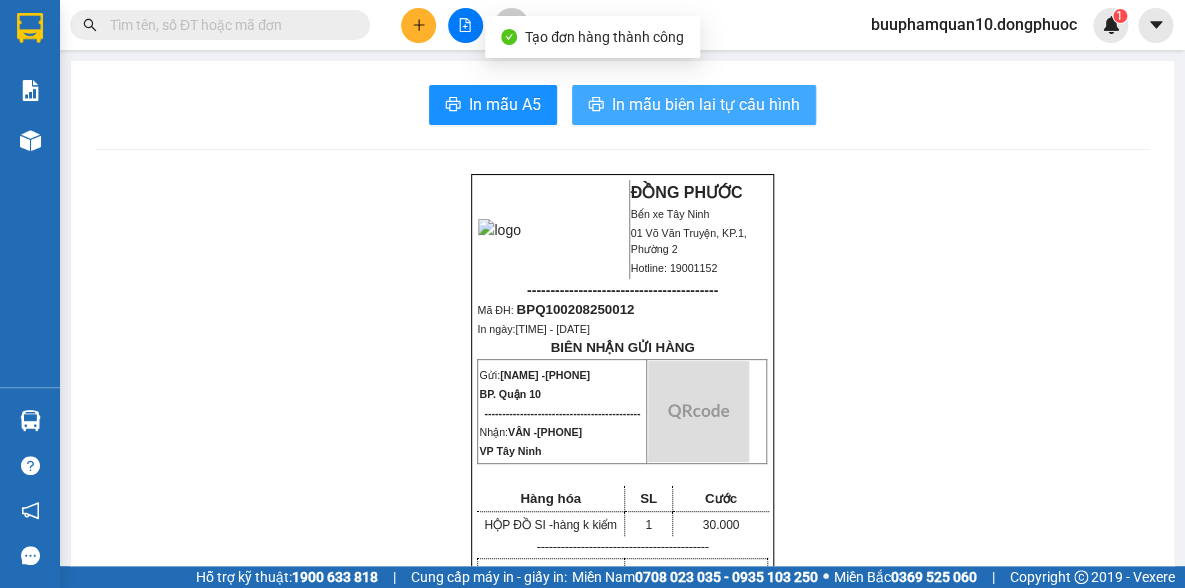 click on "In mẫu biên lai tự cấu hình" at bounding box center (706, 104) 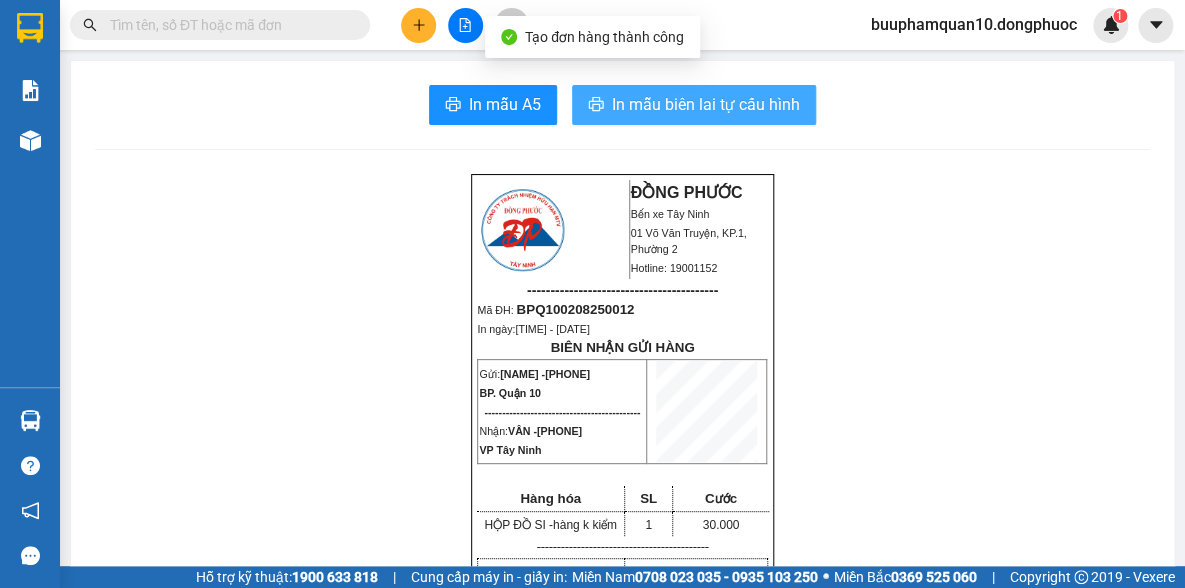 scroll, scrollTop: 0, scrollLeft: 0, axis: both 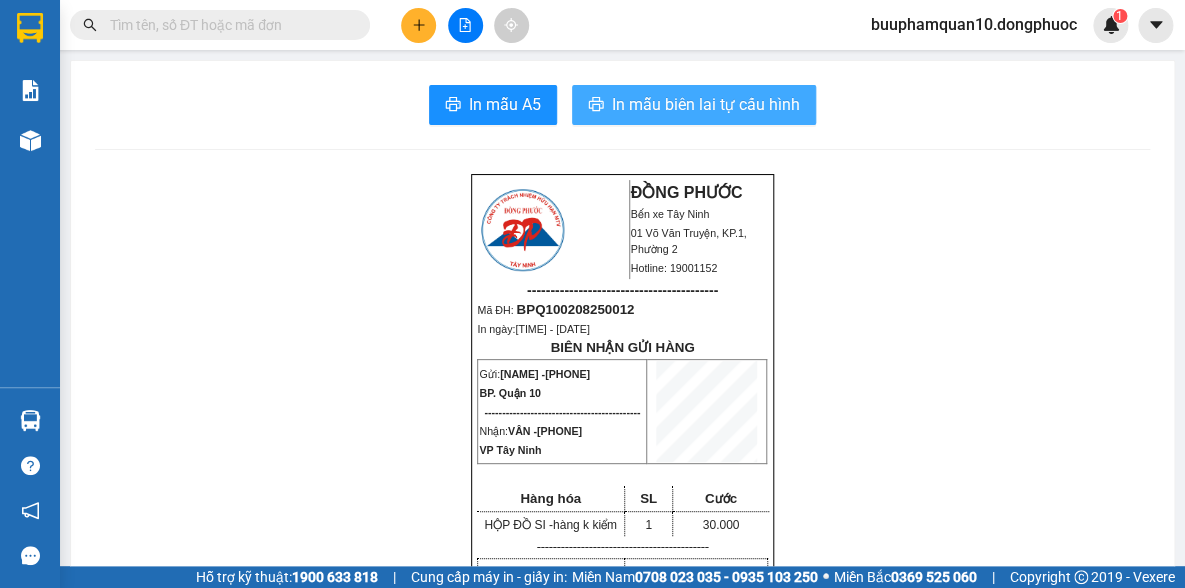 click on "In mẫu biên lai tự cấu hình" at bounding box center [706, 104] 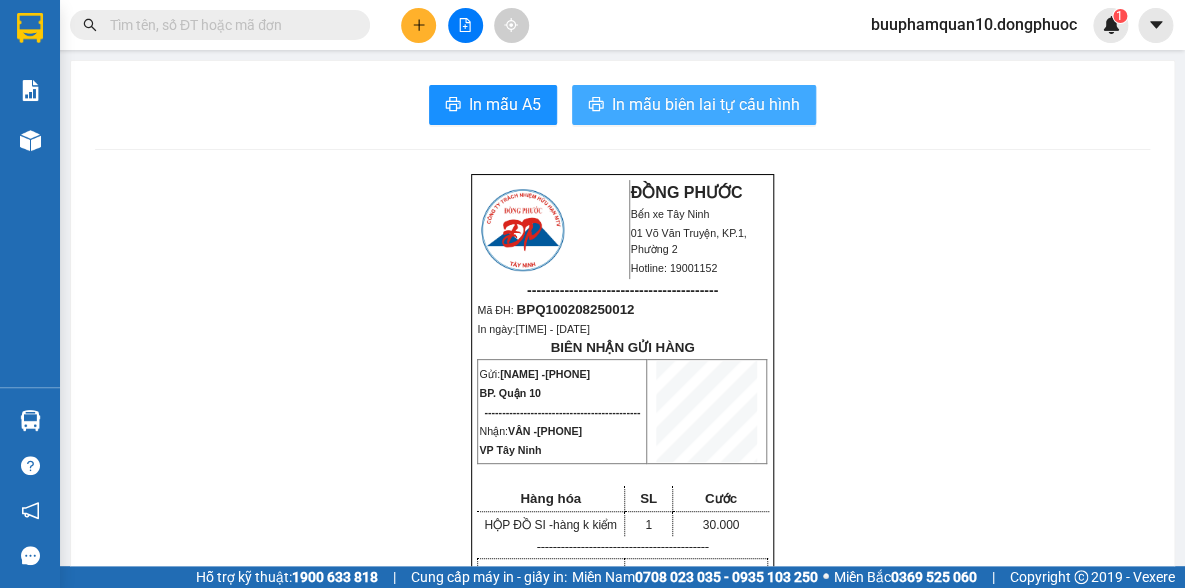scroll, scrollTop: 0, scrollLeft: 0, axis: both 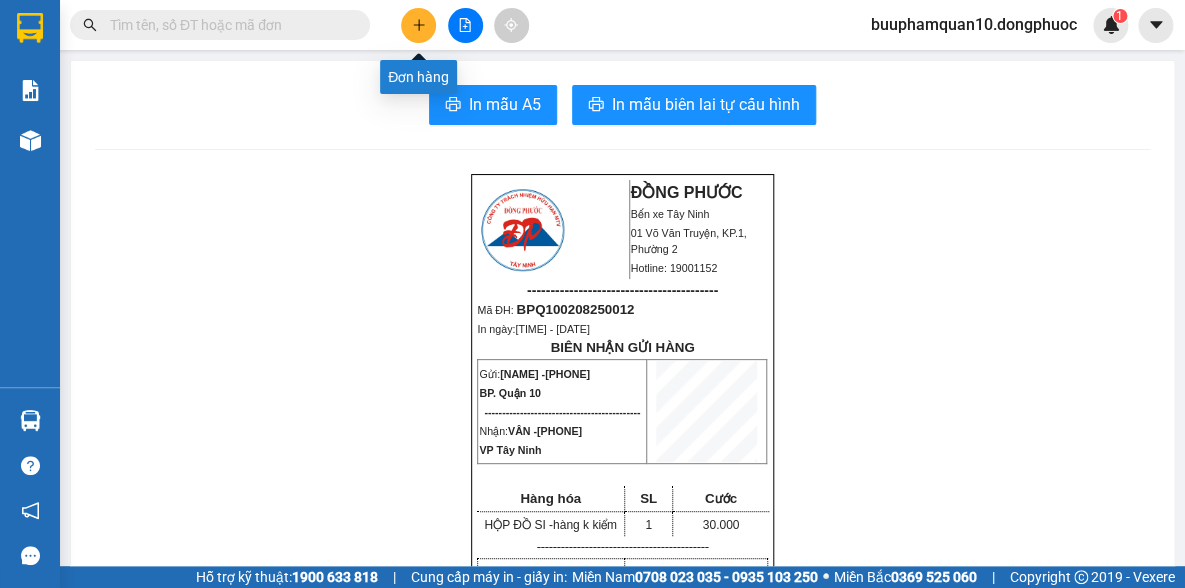 click 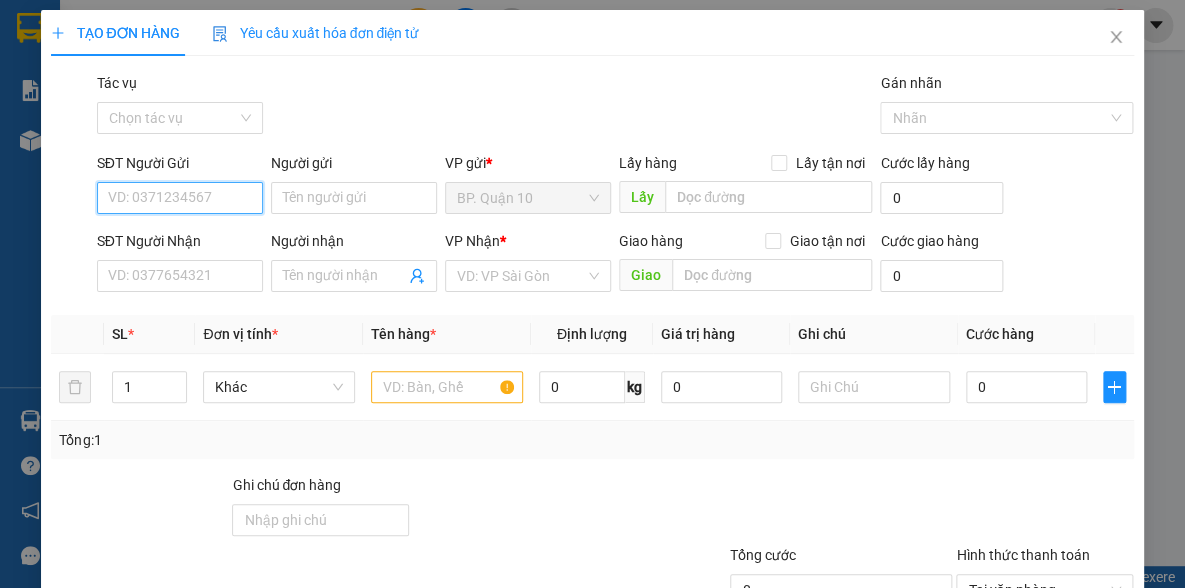 click on "SĐT Người Gửi" at bounding box center [180, 198] 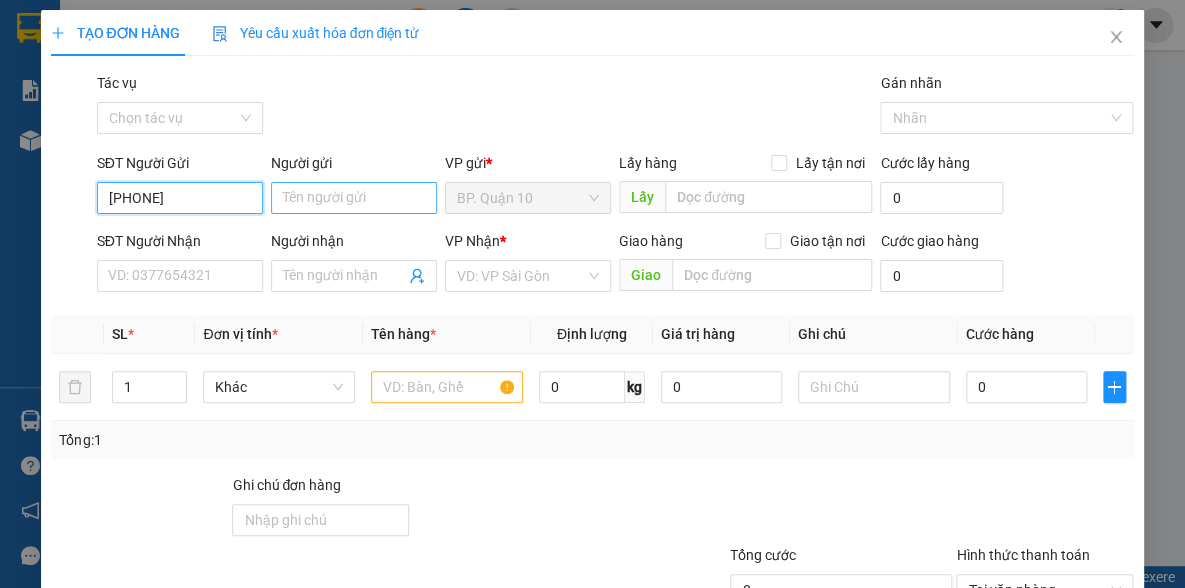 type on "0385125971" 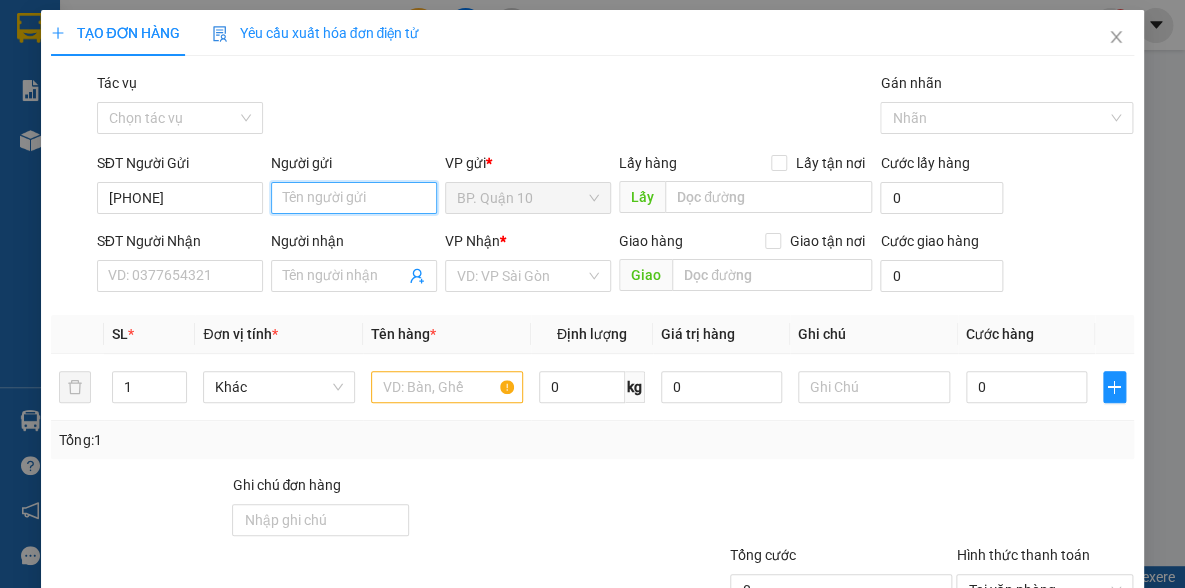 click on "Người gửi" at bounding box center (354, 198) 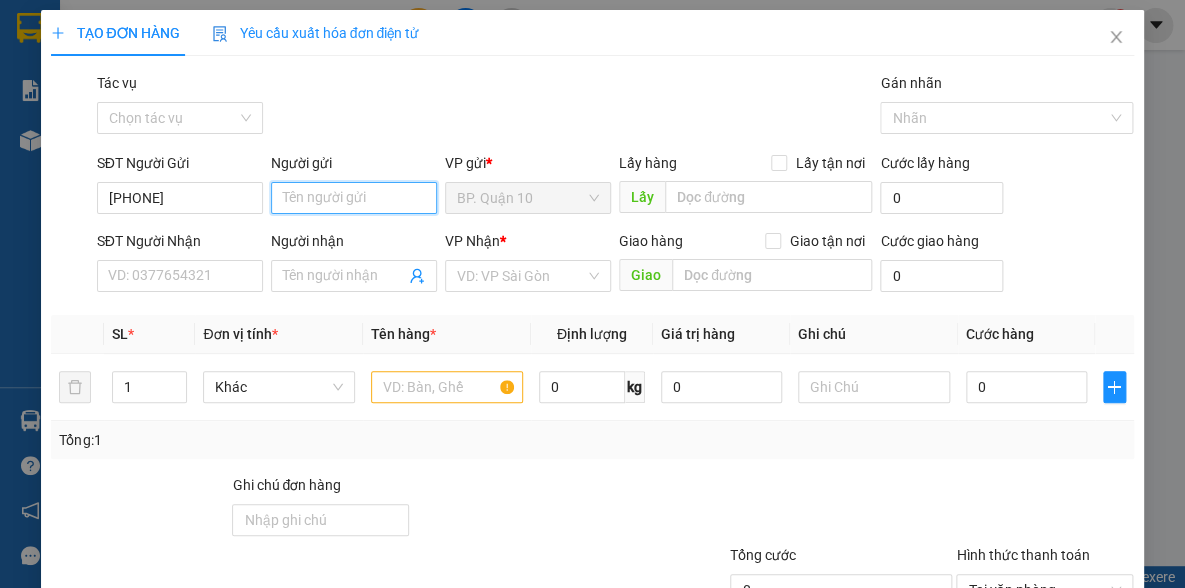 click on "Người gửi" at bounding box center [354, 198] 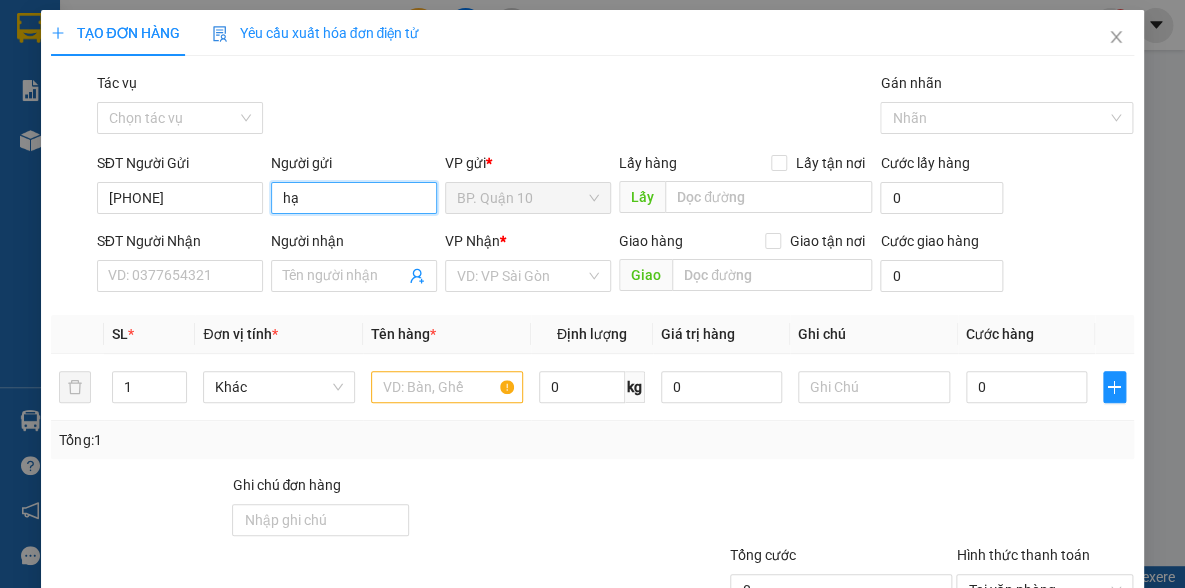type on "h" 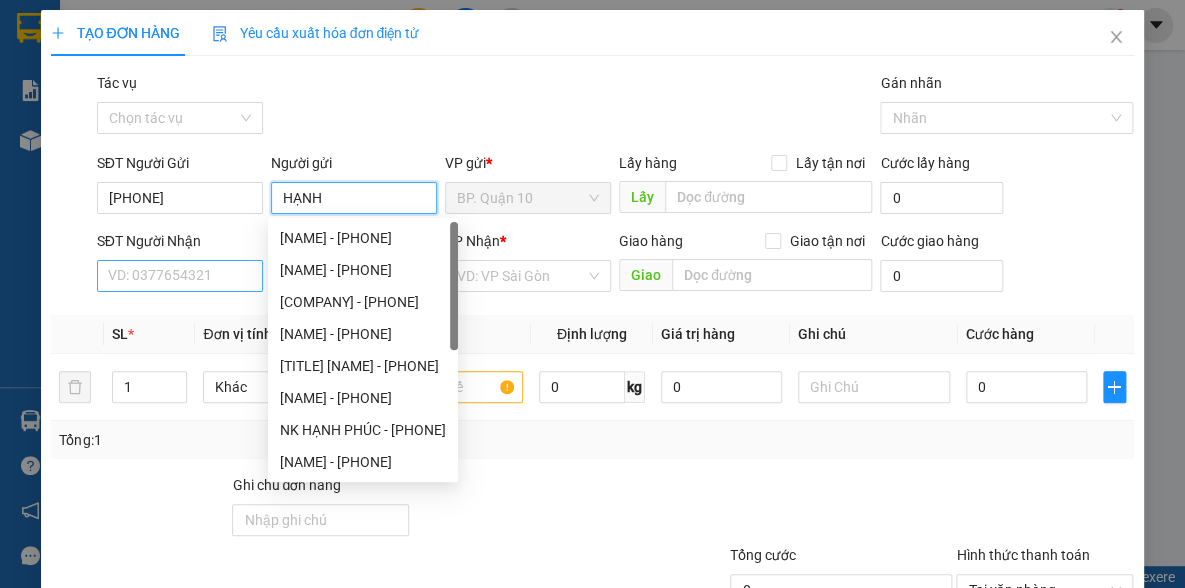 type on "HẠNH" 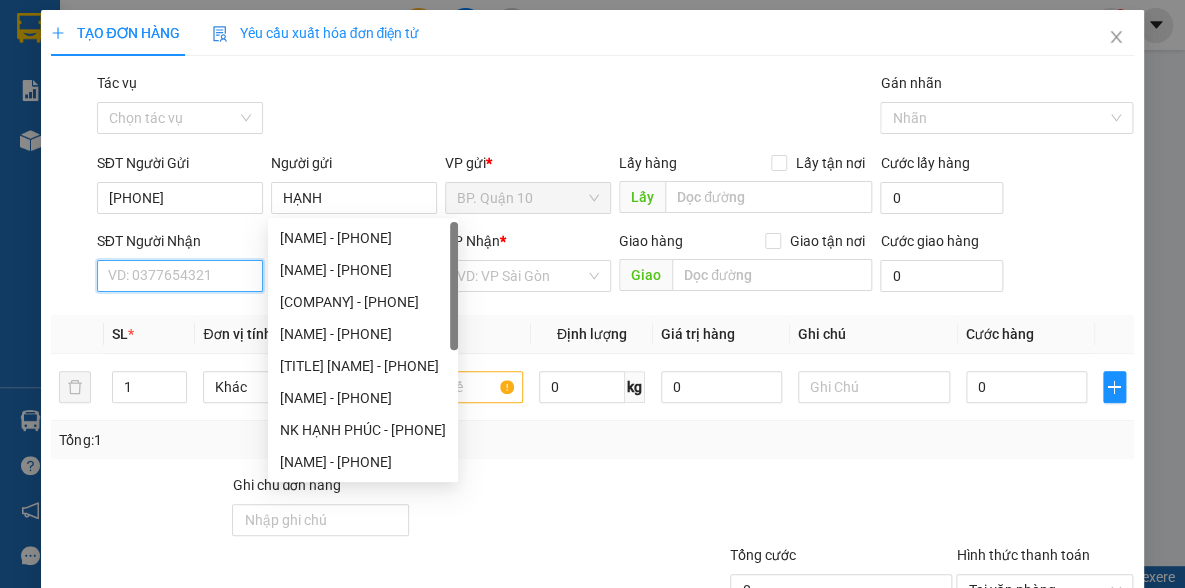 click on "SĐT Người Nhận" at bounding box center (180, 276) 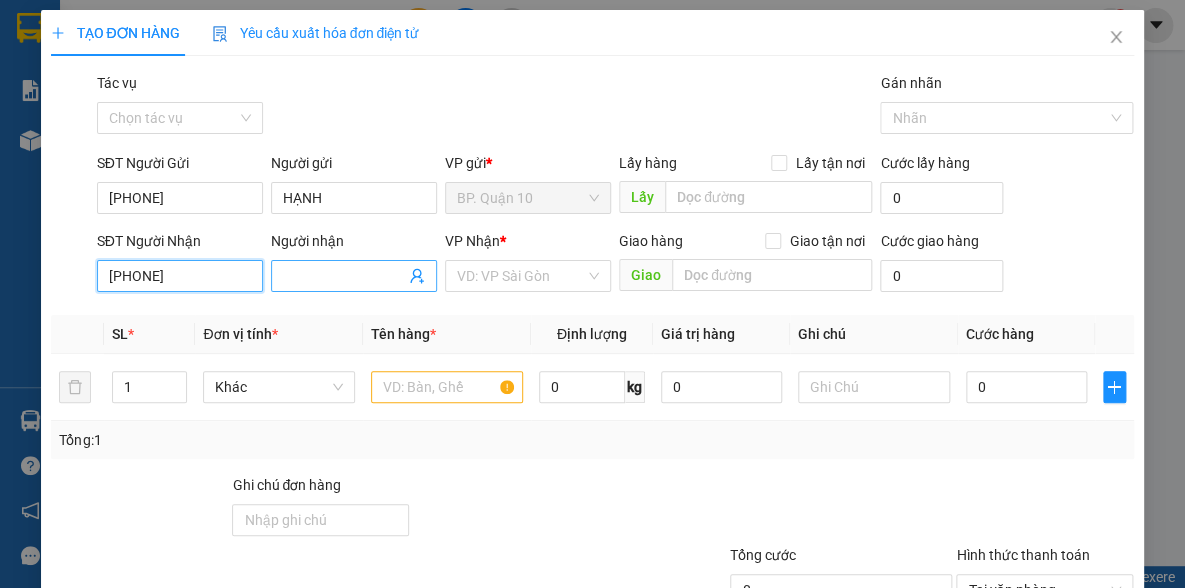 type on "0377287222" 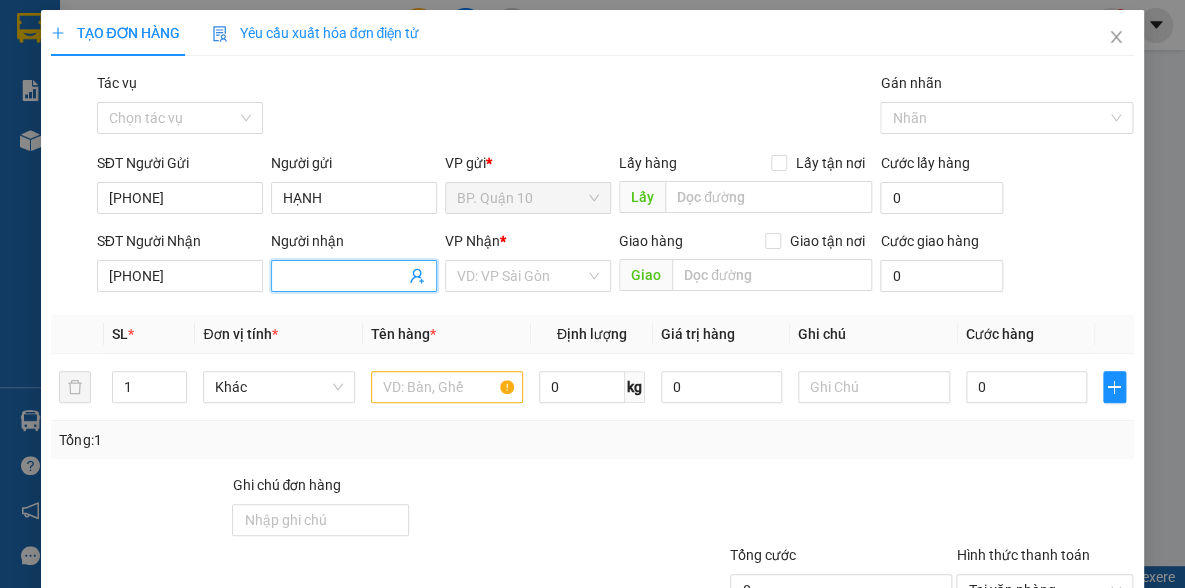 click on "Người nhận" at bounding box center [344, 276] 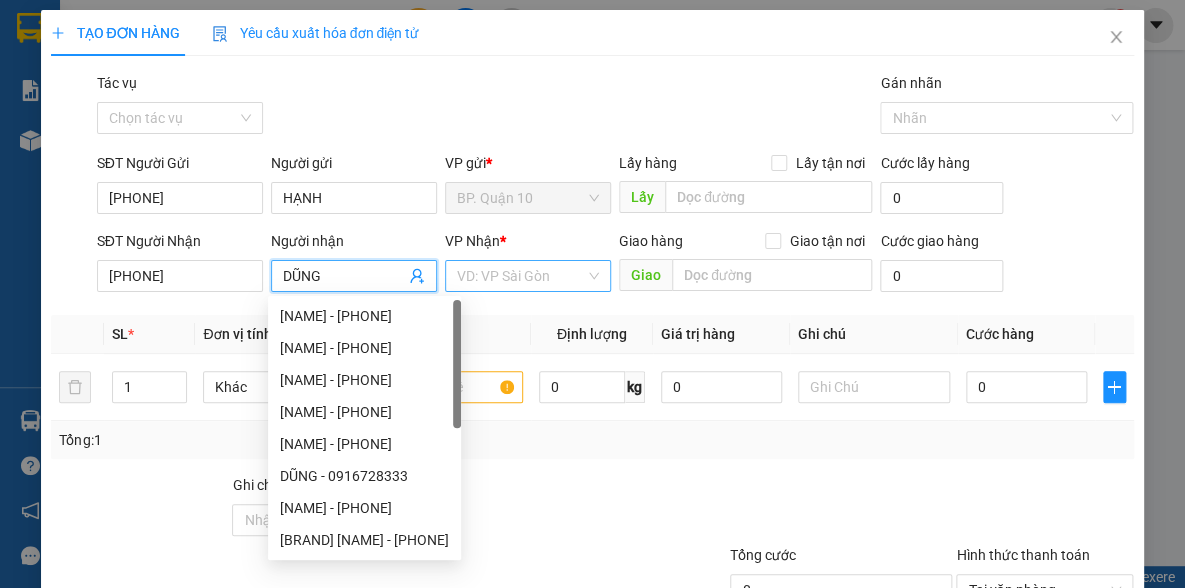 type on "DŨNG" 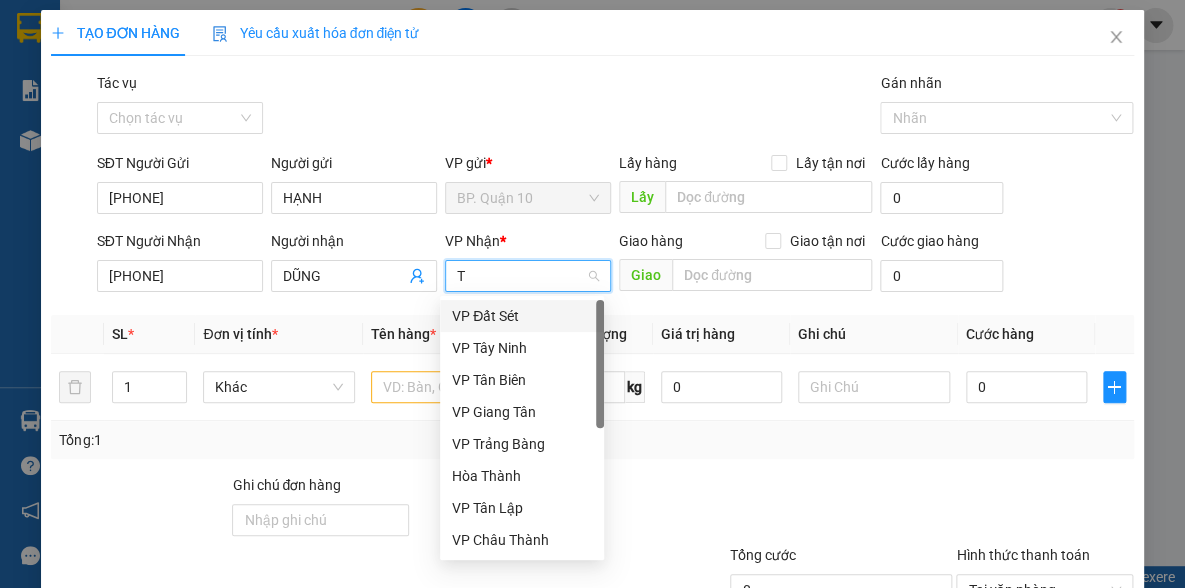 type on "TB" 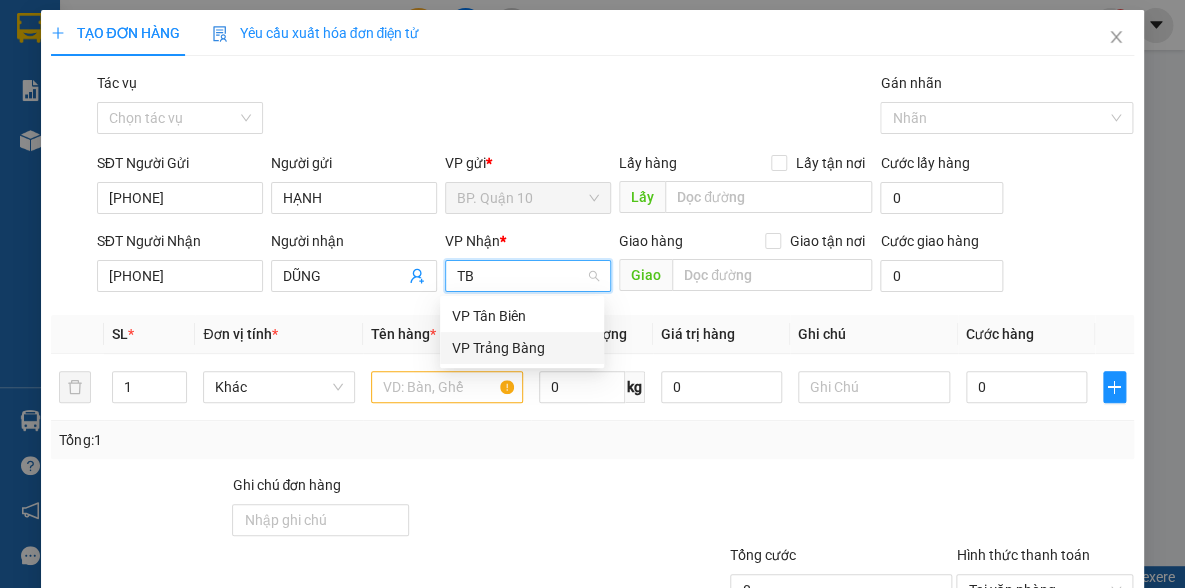 click on "VP Trảng Bàng" at bounding box center (522, 348) 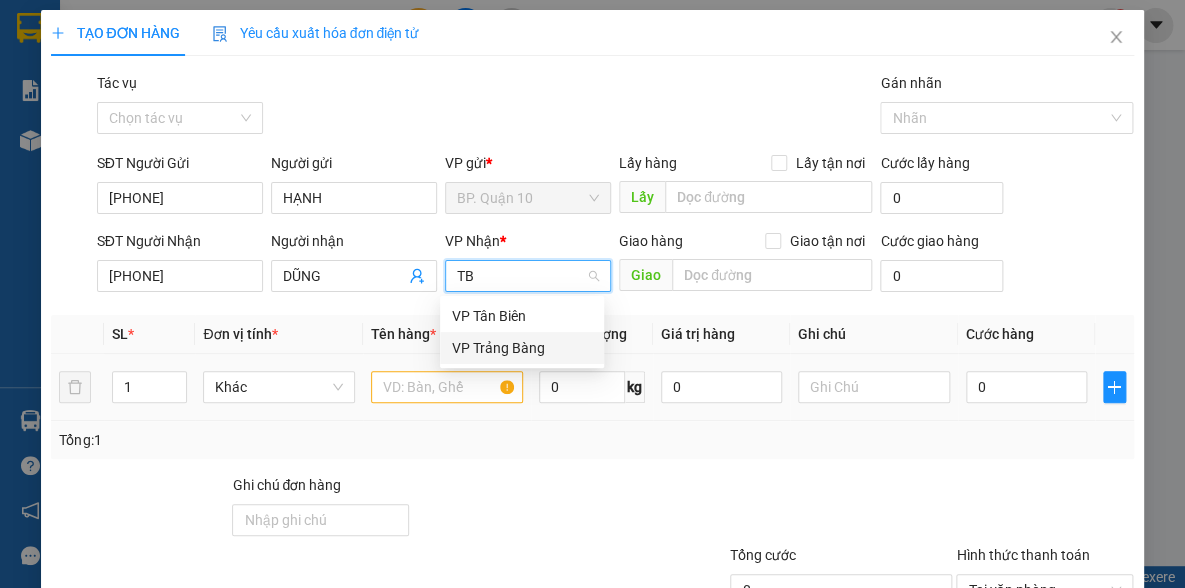 type 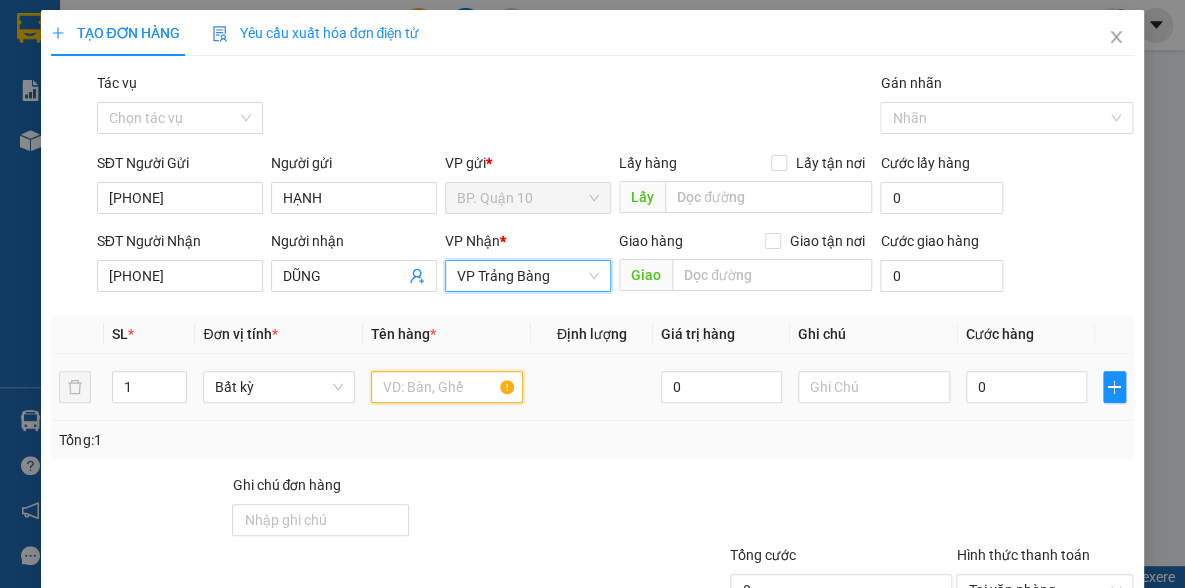 click at bounding box center [447, 387] 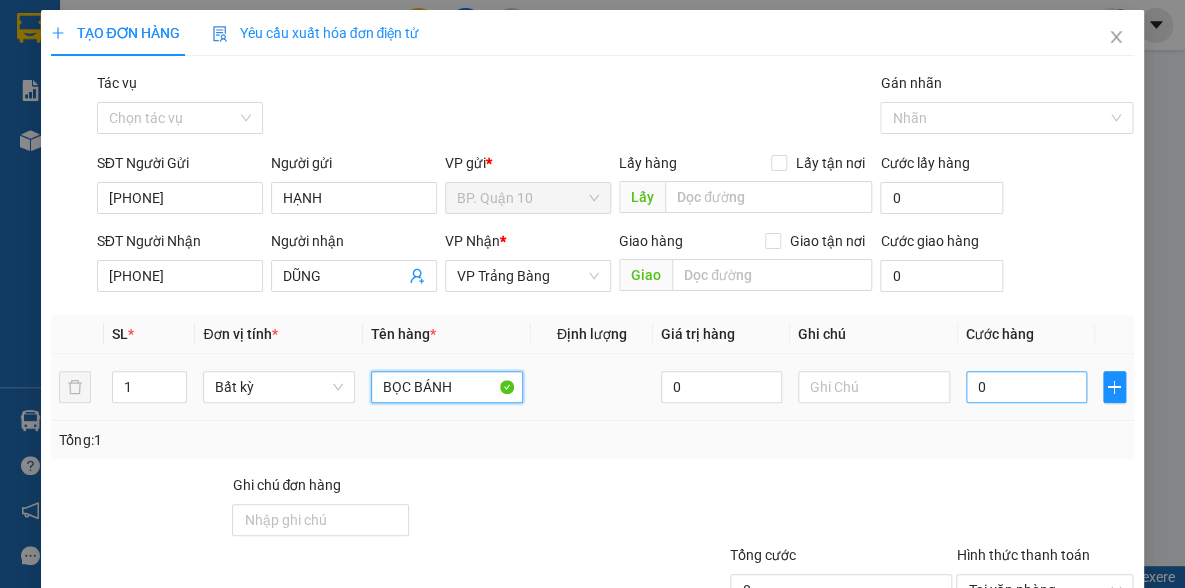type on "BỌC BÁNH" 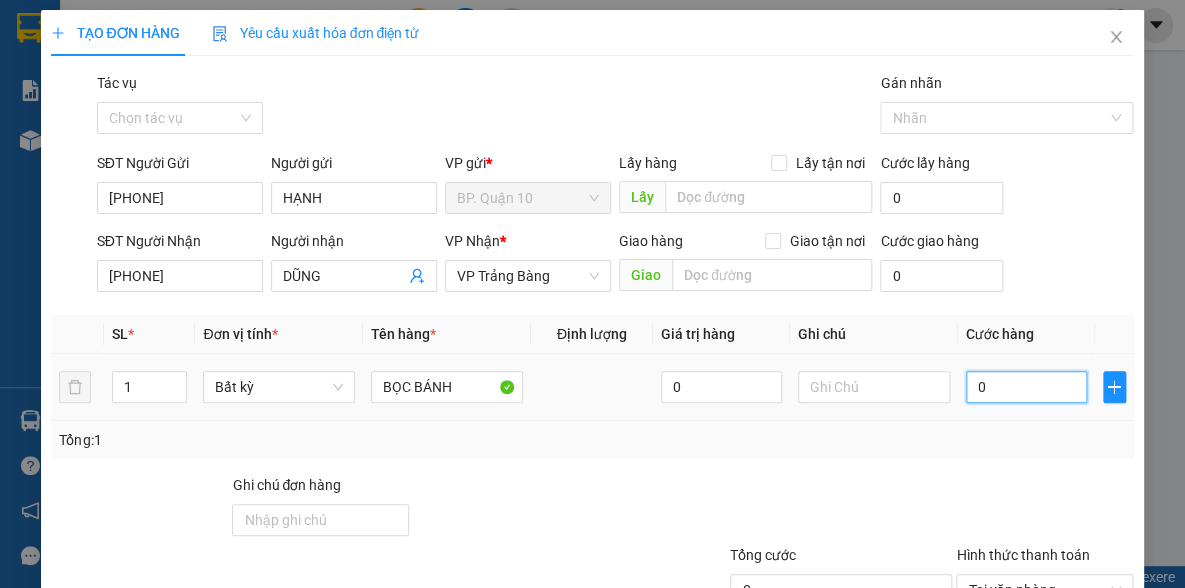 click on "0" at bounding box center [1026, 387] 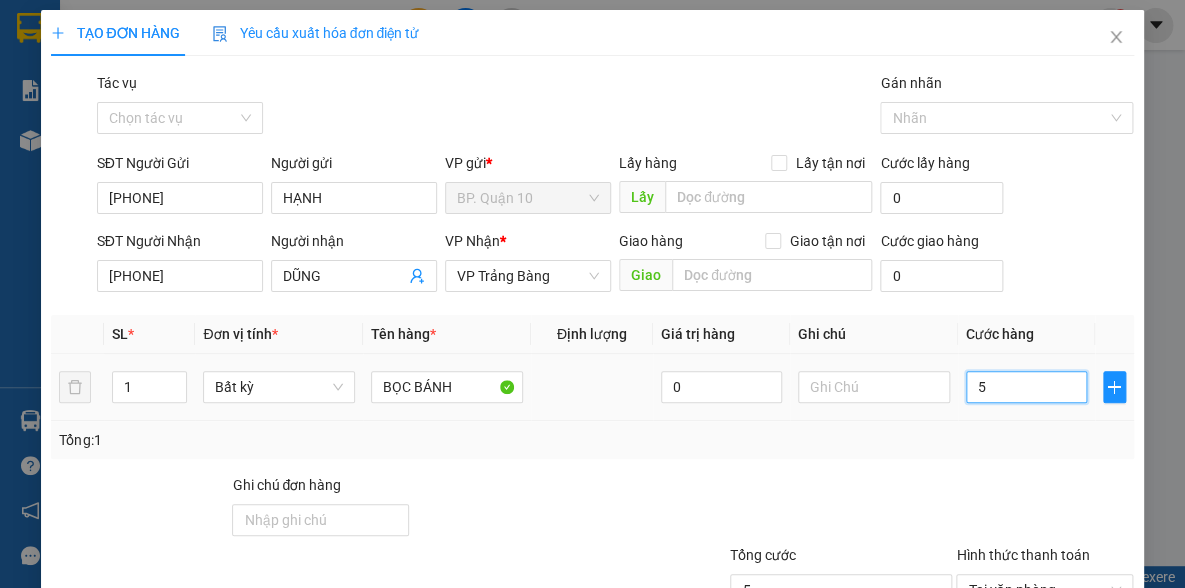 type on "50" 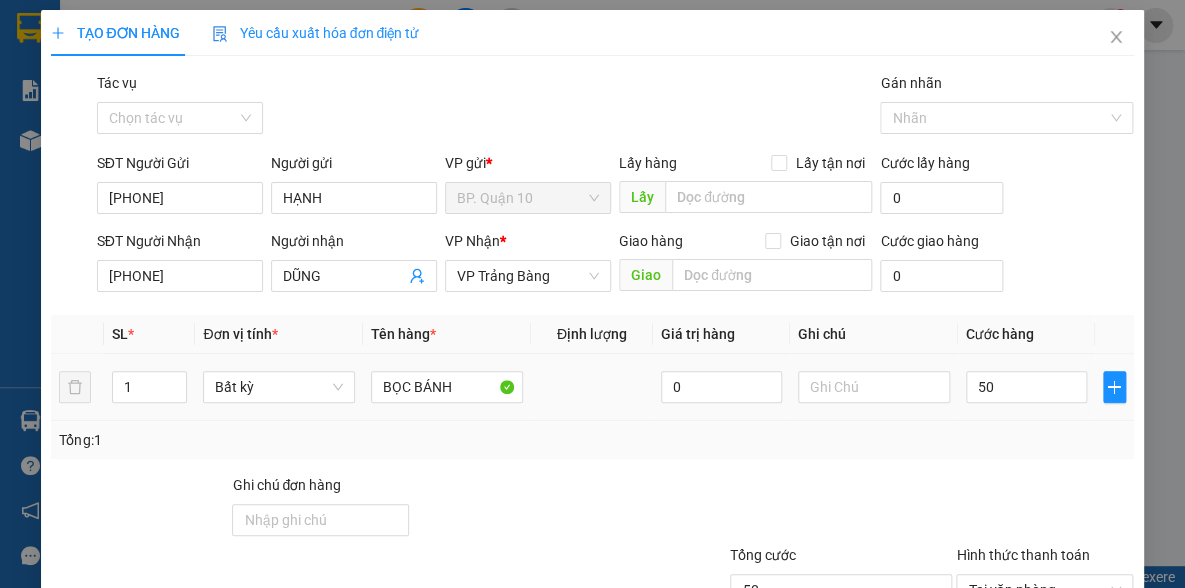 type on "50.000" 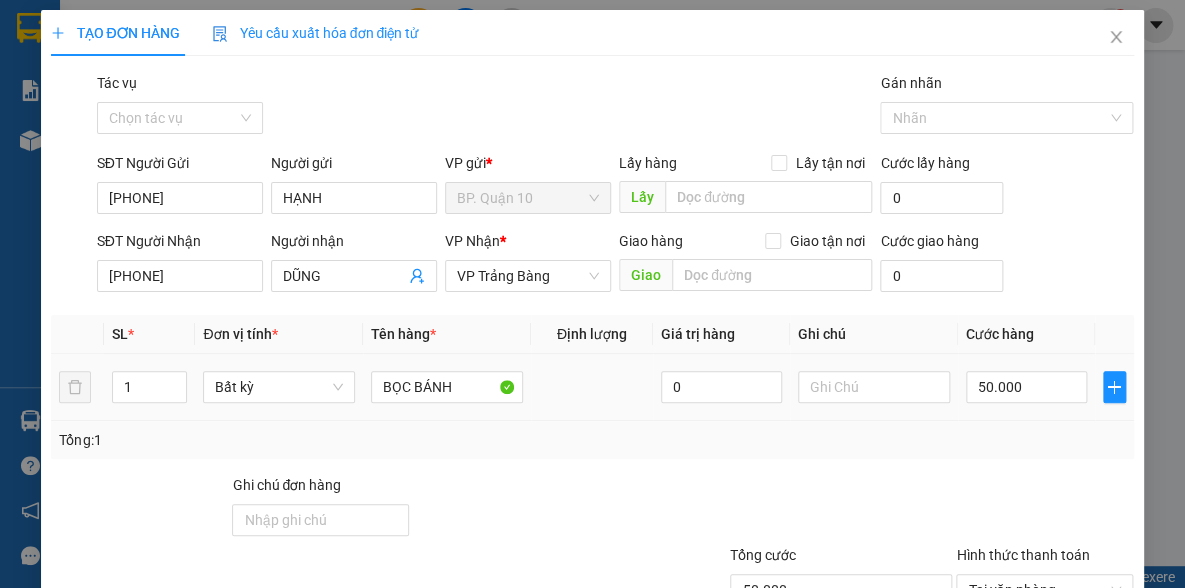 drag, startPoint x: 928, startPoint y: 478, endPoint x: 846, endPoint y: 403, distance: 111.12605 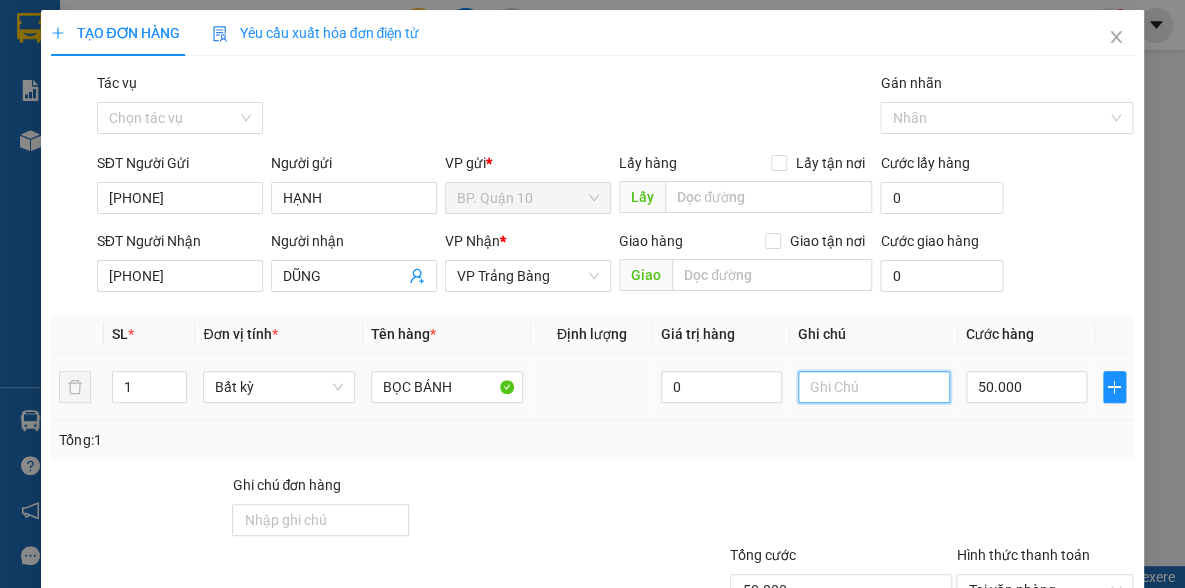 click at bounding box center (874, 387) 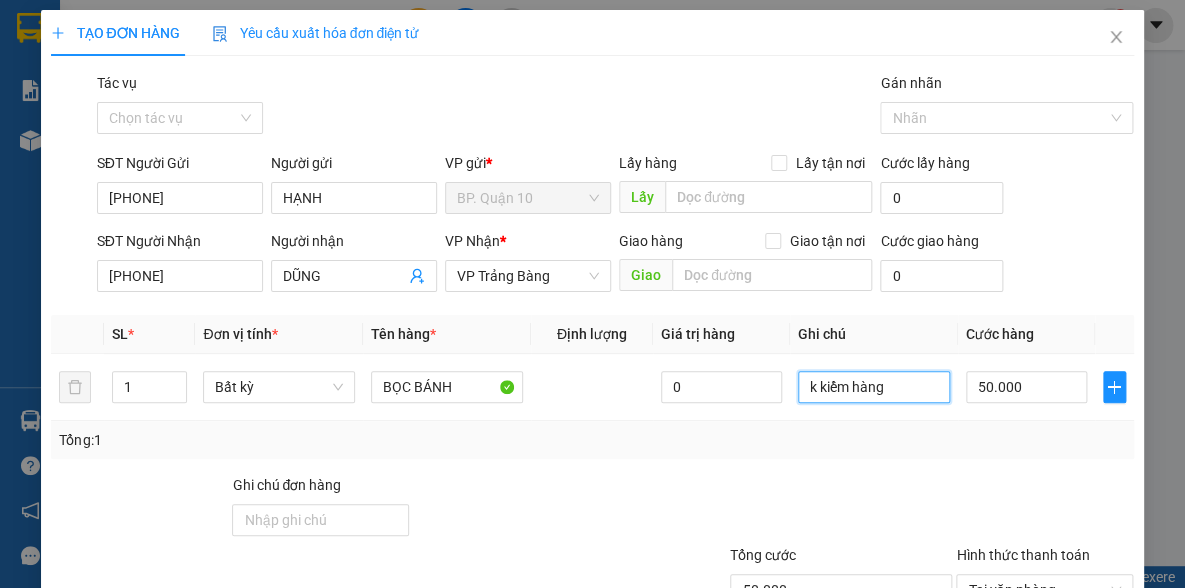 type on "k kiểm hàng" 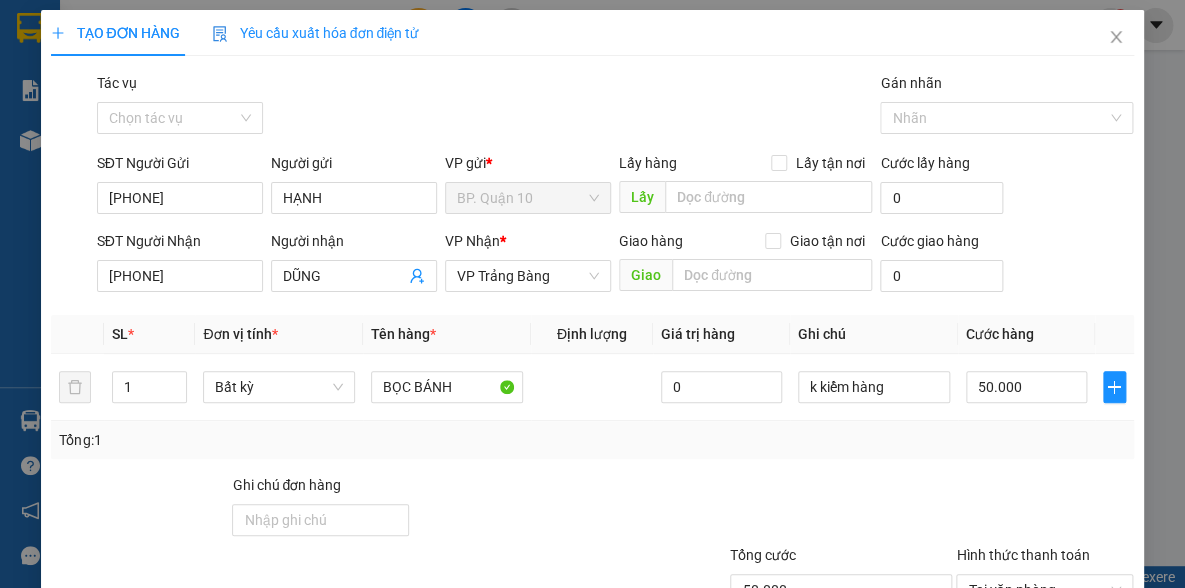 click on "Transit Pickup Surcharge Ids Transit Deliver Surcharge Ids Transit Deliver Surcharge Transit Deliver Surcharge Gói vận chuyển  * Tiêu chuẩn Tác vụ Chọn tác vụ Gán nhãn   Nhãn SĐT Người Gửi 0385125971 Người gửi HẠNH VP gửi  * BP. Quận 10 Lấy hàng Lấy tận nơi Lấy Cước lấy hàng 0 SĐT Người Nhận 0377287222 Người nhận DŨNG VP Nhận  * VP Trảng Bàng Giao hàng Giao tận nơi Giao Cước giao hàng 0 SL  * Đơn vị tính  * Tên hàng  * Định lượng Giá trị hàng Ghi chú Cước hàng                   1 Bất kỳ BỌC BÁNH 0 k kiểm hàng 50.000 Tổng:  1 Ghi chú đơn hàng Tổng cước 50.000 Hình thức thanh toán Tại văn phòng Số tiền thu trước 0 Chưa thanh toán 0 Chọn HT Thanh Toán Lưu nháp Xóa Thông tin Lưu Lưu và In" at bounding box center [592, 386] 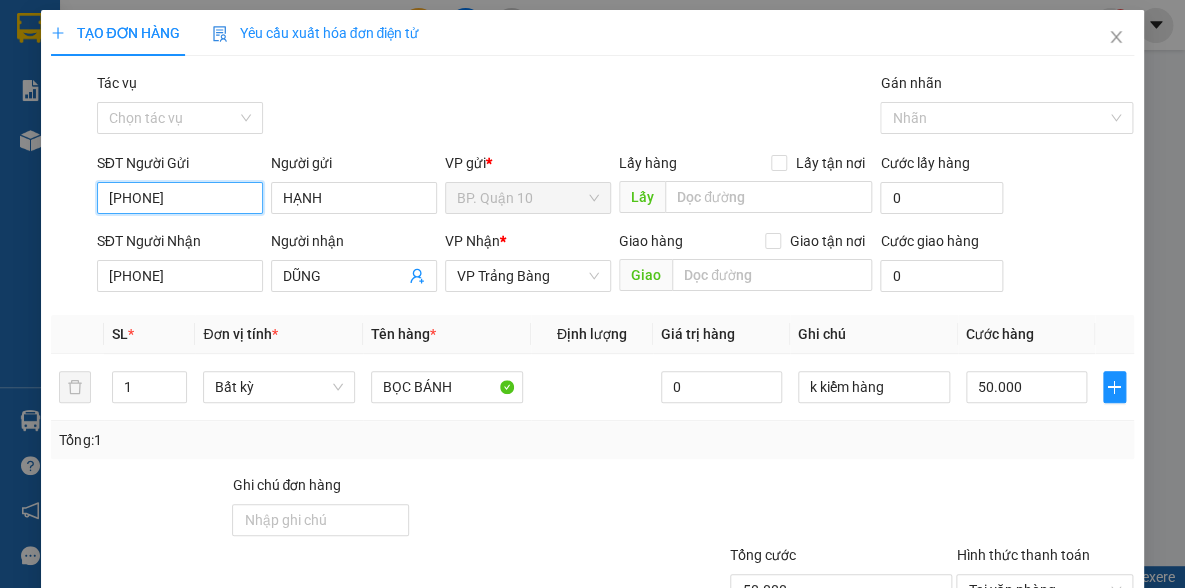 drag, startPoint x: 206, startPoint y: 207, endPoint x: 0, endPoint y: 242, distance: 208.95215 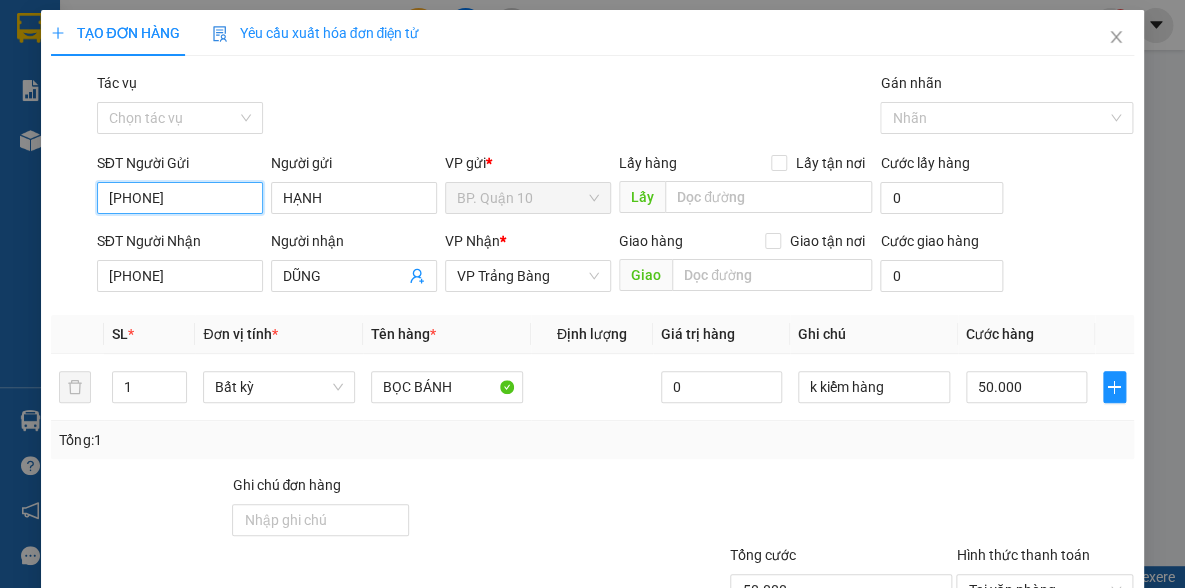 click on "[PHONE]" at bounding box center (180, 198) 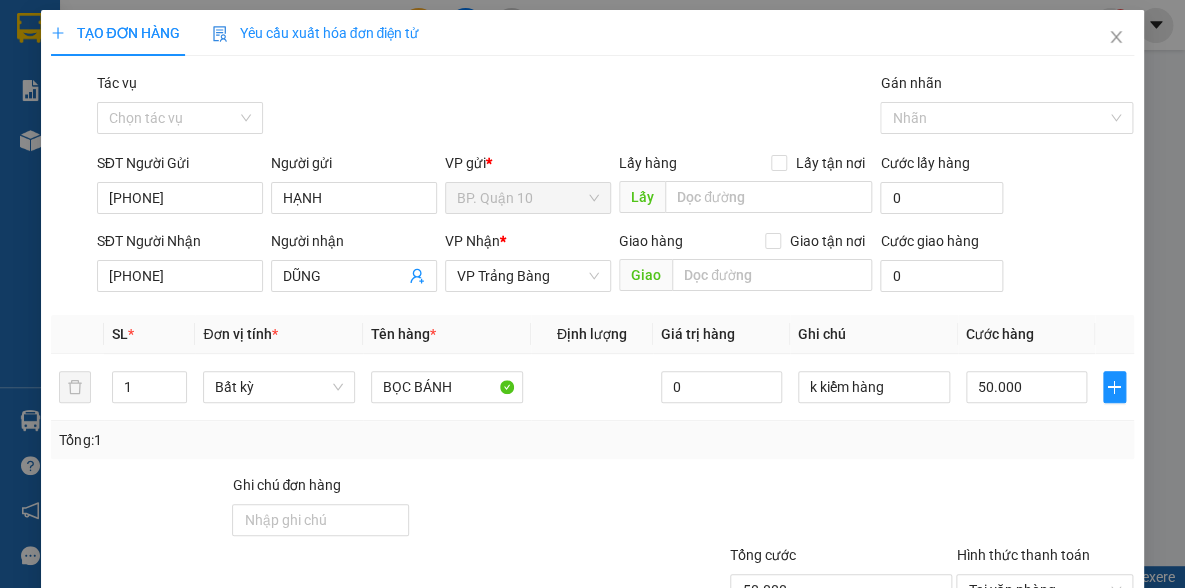 click on "Tổng:  1" at bounding box center [592, 440] 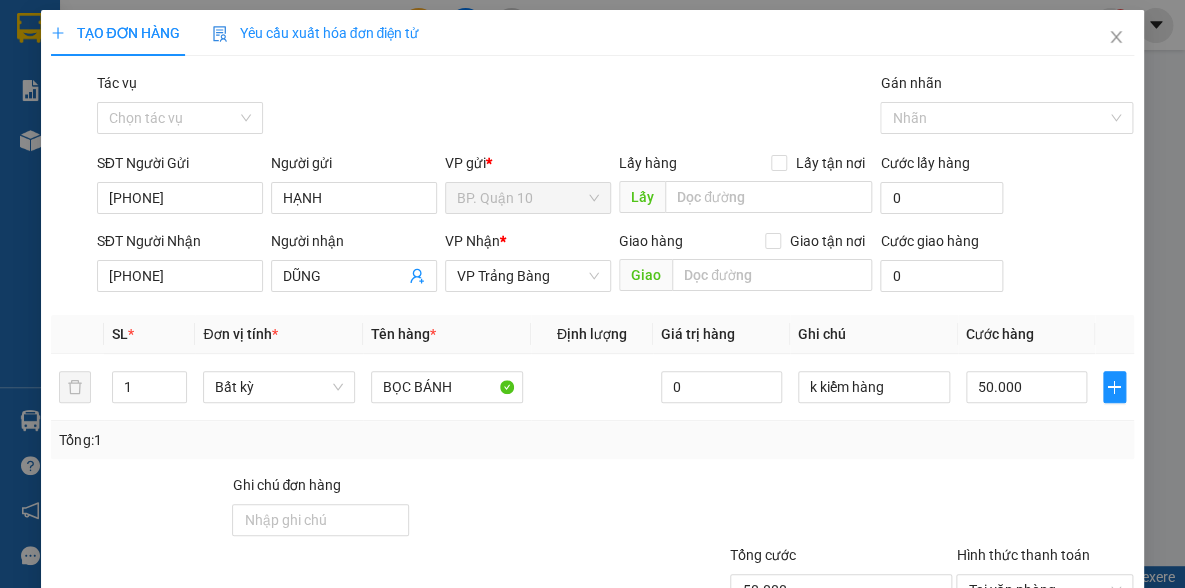 click on "Transit Pickup Surcharge Ids Transit Deliver Surcharge Ids Transit Deliver Surcharge Transit Deliver Surcharge Gói vận chuyển  * Tiêu chuẩn Tác vụ Chọn tác vụ Gán nhãn   Nhãn SĐT Người Gửi 0385125971 Người gửi HẠNH VP gửi  * BP. Quận 10 Lấy hàng Lấy tận nơi Lấy Cước lấy hàng 0 SĐT Người Nhận 0377287222 Người nhận DŨNG VP Nhận  * VP Trảng Bàng Giao hàng Giao tận nơi Giao Cước giao hàng 0 SL  * Đơn vị tính  * Tên hàng  * Định lượng Giá trị hàng Ghi chú Cước hàng                   1 Bất kỳ BỌC BÁNH 0 k kiểm hàng 50.000 Tổng:  1 Ghi chú đơn hàng Tổng cước 50.000 Hình thức thanh toán Tại văn phòng Số tiền thu trước 0 Chưa thanh toán 0 Chọn HT Thanh Toán Lưu nháp Xóa Thông tin Lưu Lưu và In BỌC BÁNH" at bounding box center [592, 386] 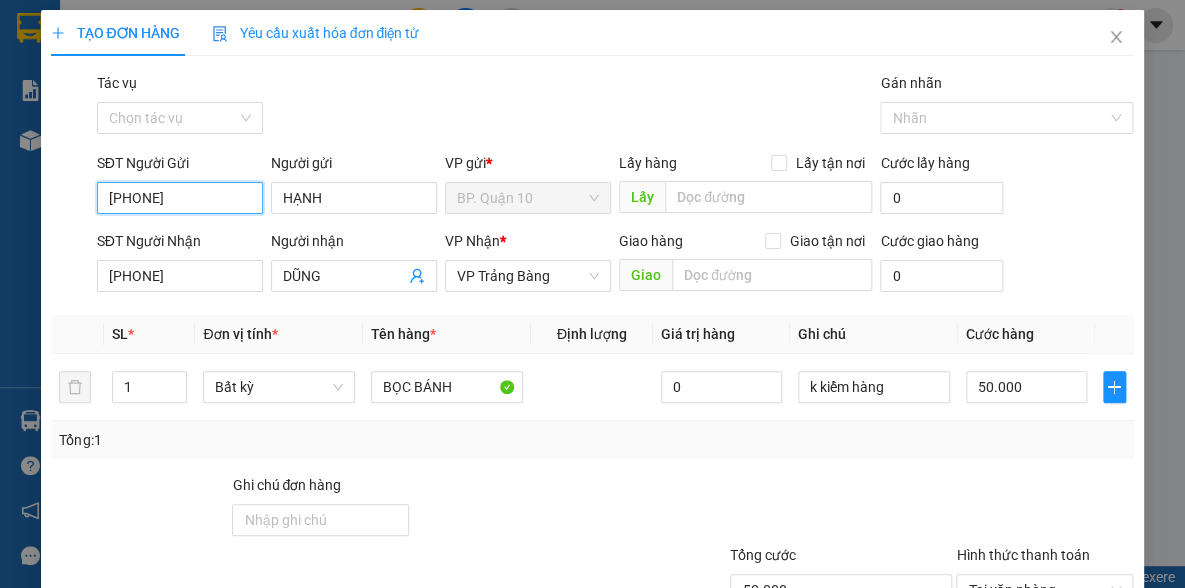 drag, startPoint x: 197, startPoint y: 198, endPoint x: 0, endPoint y: 200, distance: 197.01015 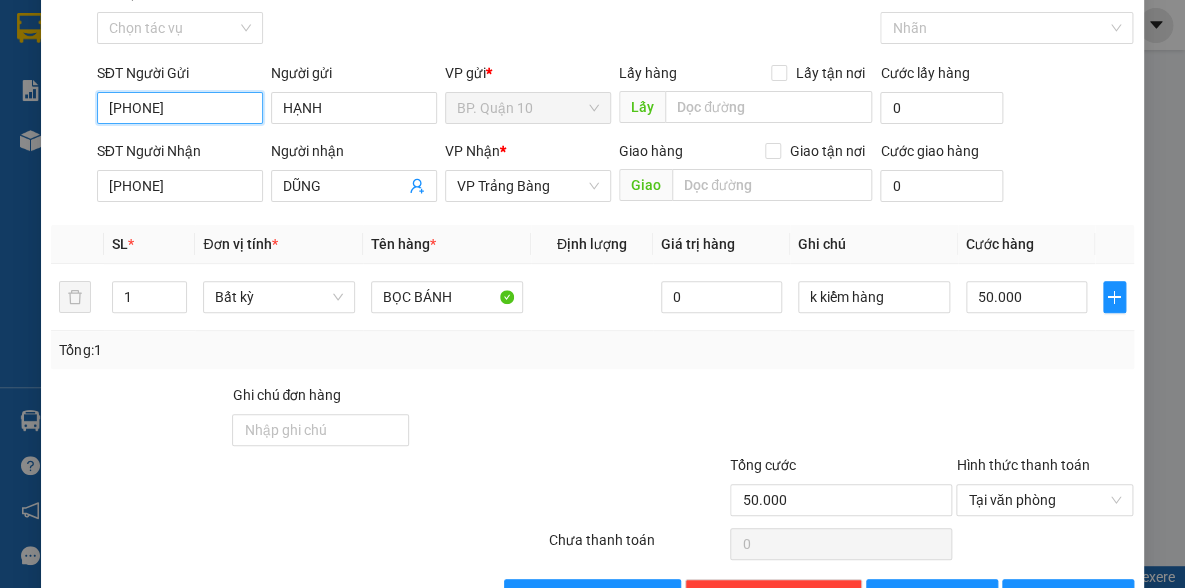 scroll, scrollTop: 150, scrollLeft: 0, axis: vertical 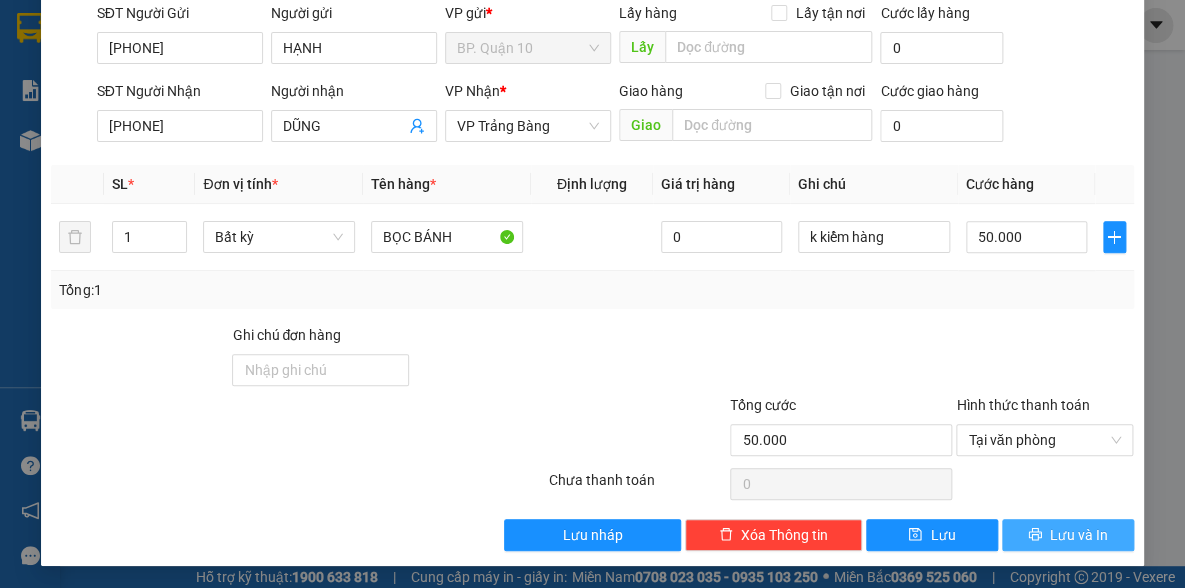click on "Lưu và In" at bounding box center (1079, 535) 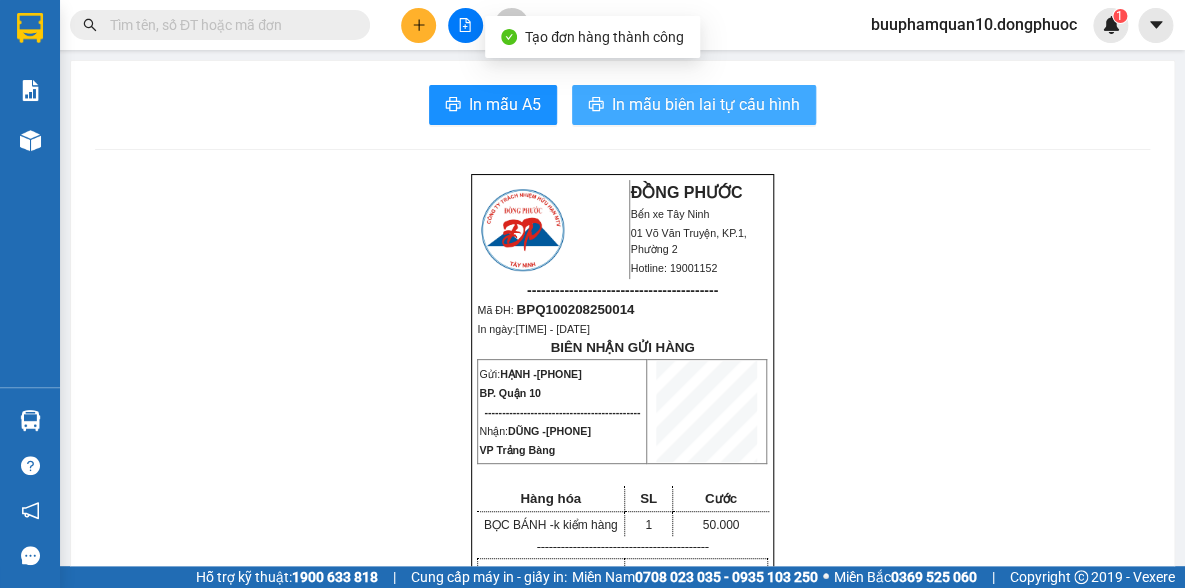 click on "In mẫu biên lai tự cấu hình" at bounding box center (706, 104) 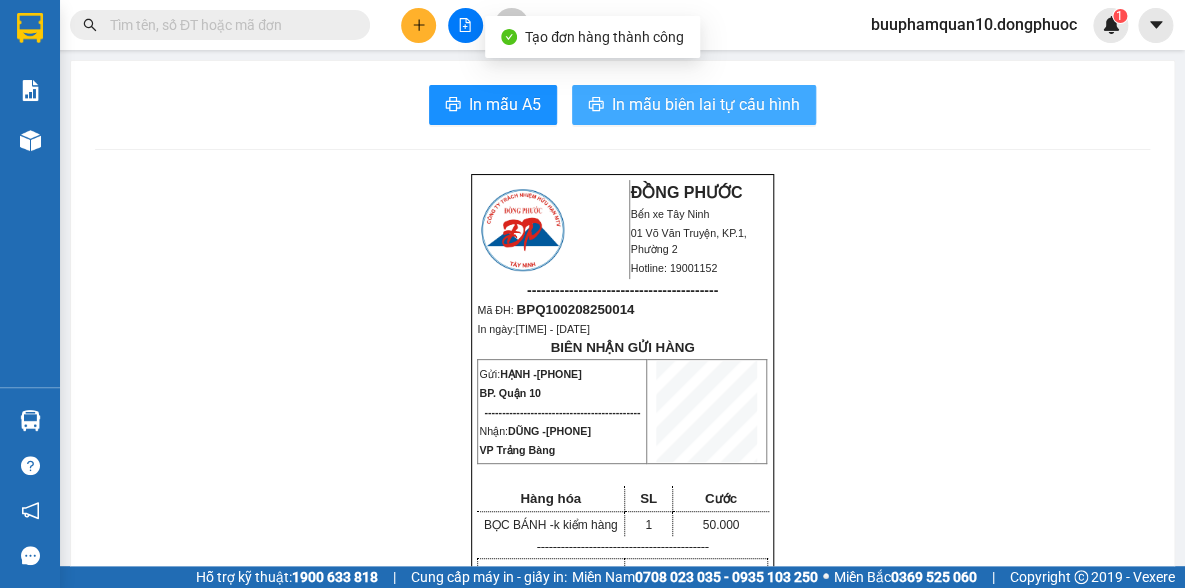scroll, scrollTop: 0, scrollLeft: 0, axis: both 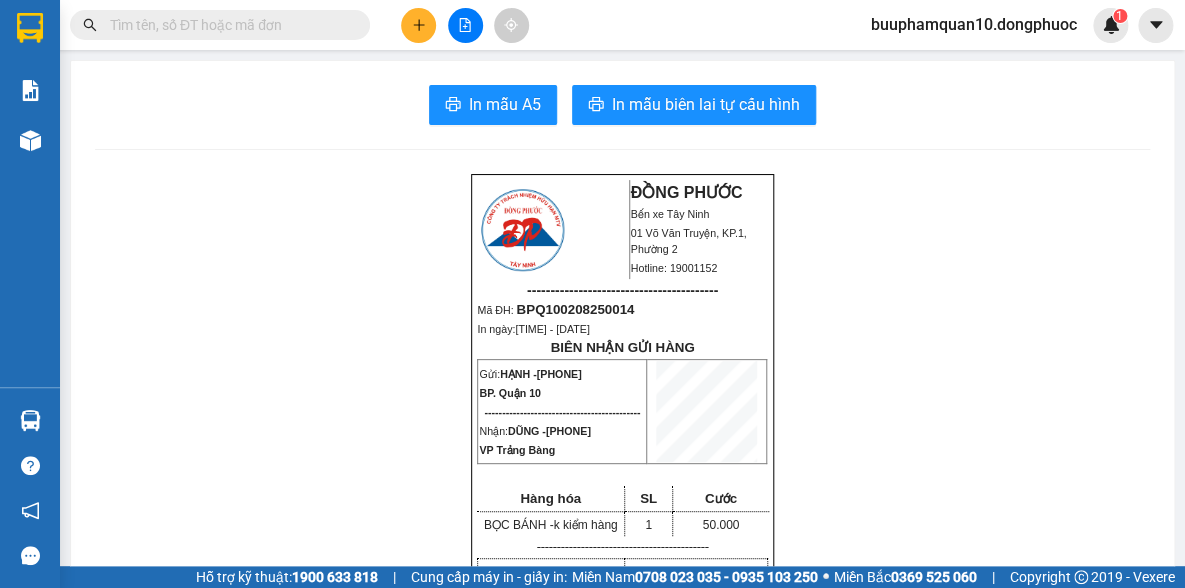 drag, startPoint x: 919, startPoint y: 359, endPoint x: 711, endPoint y: 169, distance: 281.71616 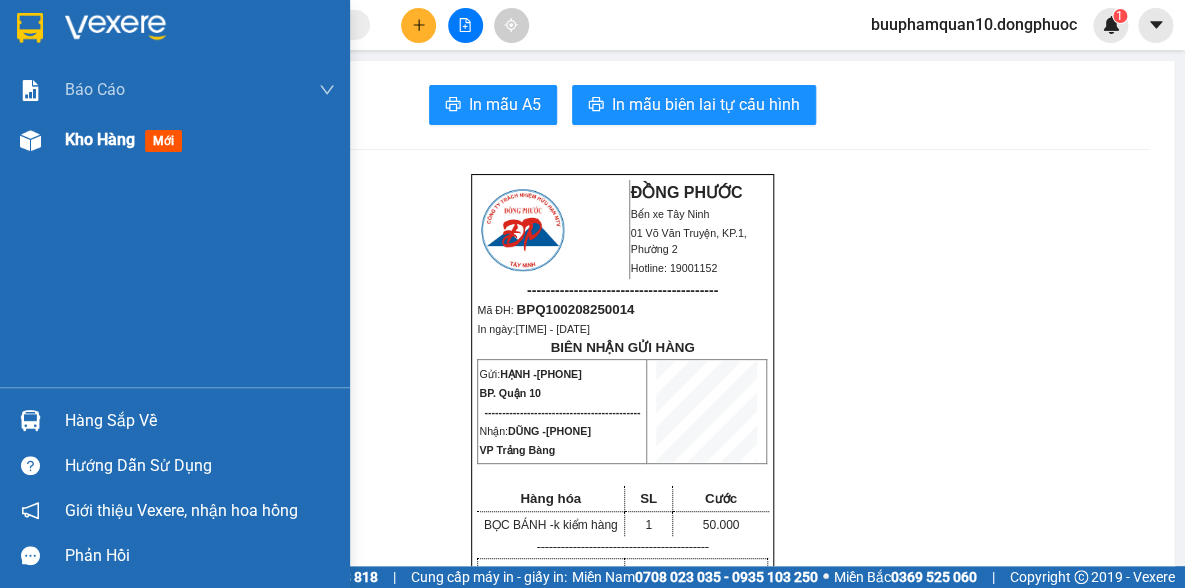 click on "Kho hàng mới" at bounding box center [175, 140] 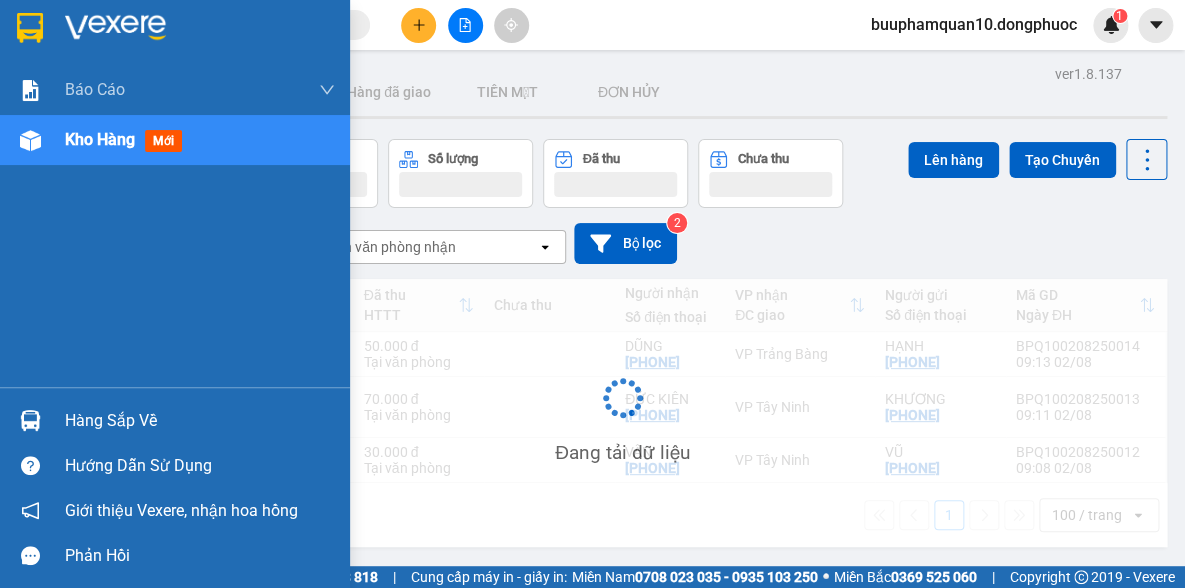 click on "Kho hàng mới" at bounding box center [175, 140] 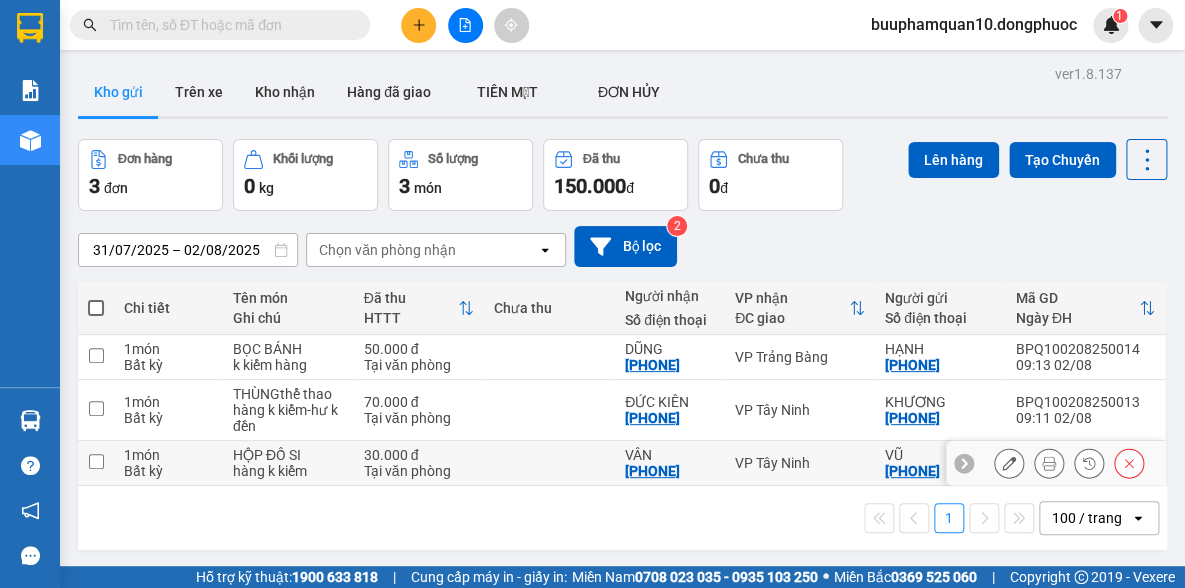 drag, startPoint x: 775, startPoint y: 465, endPoint x: 775, endPoint y: 426, distance: 39 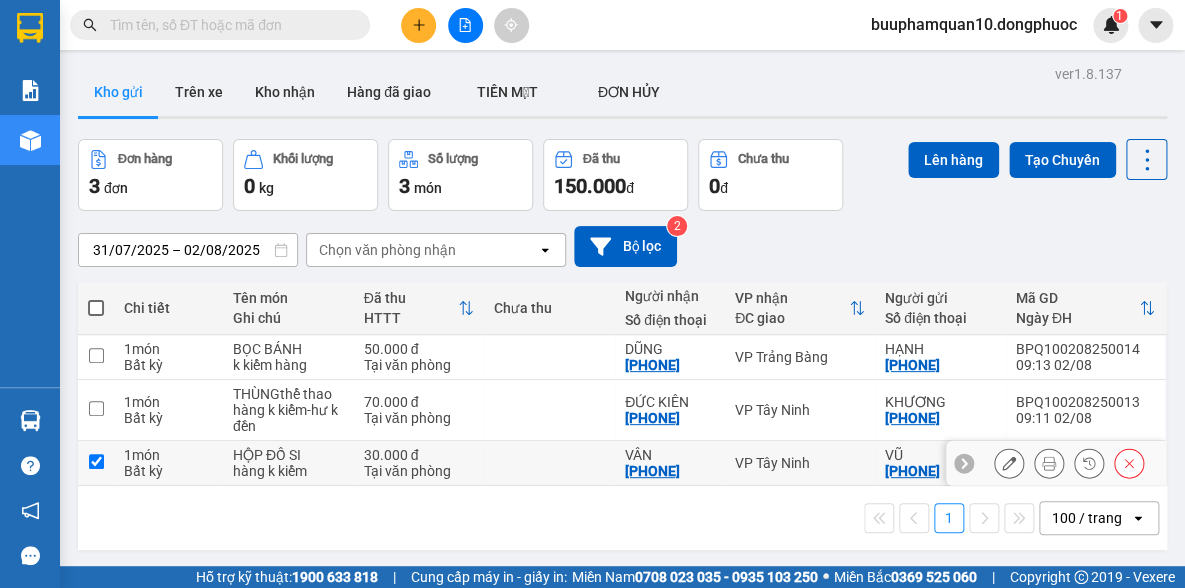 checkbox on "true" 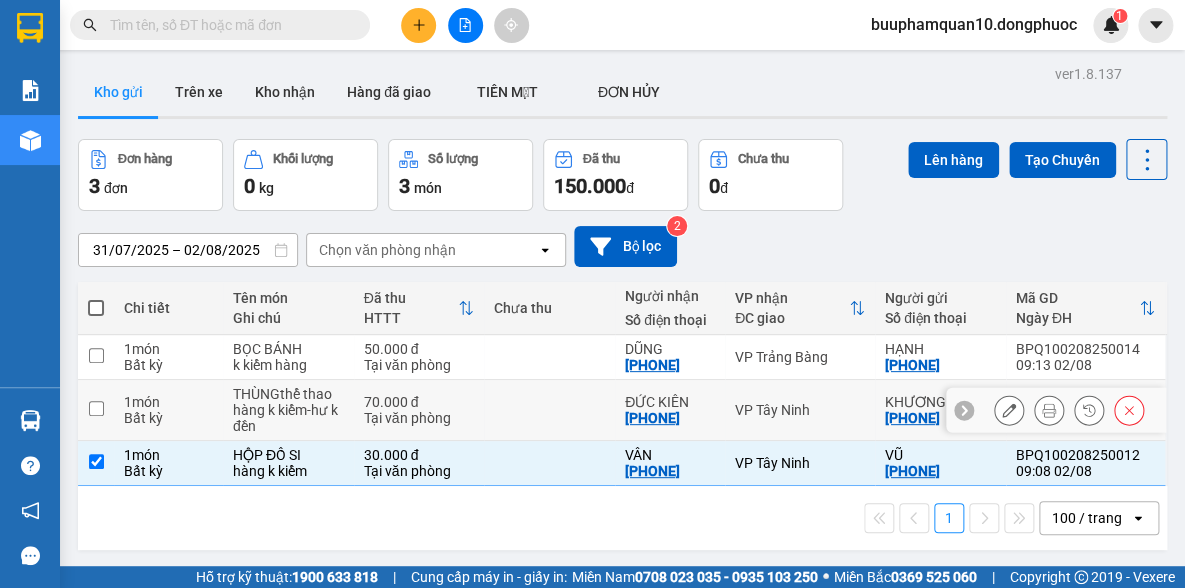 click on "VP Tây Ninh" at bounding box center (800, 410) 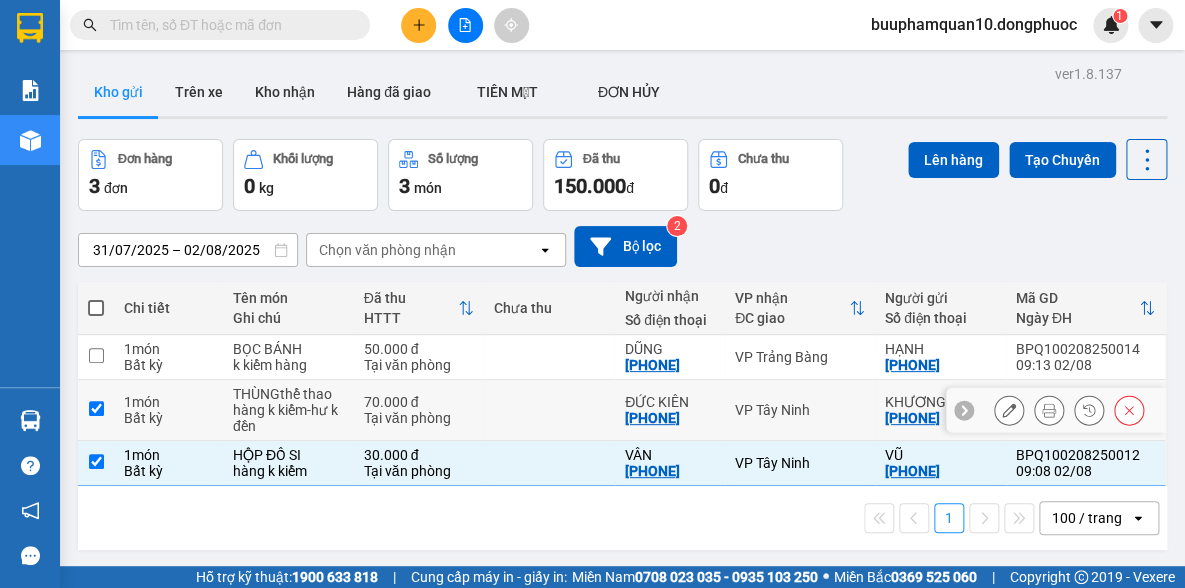 checkbox on "true" 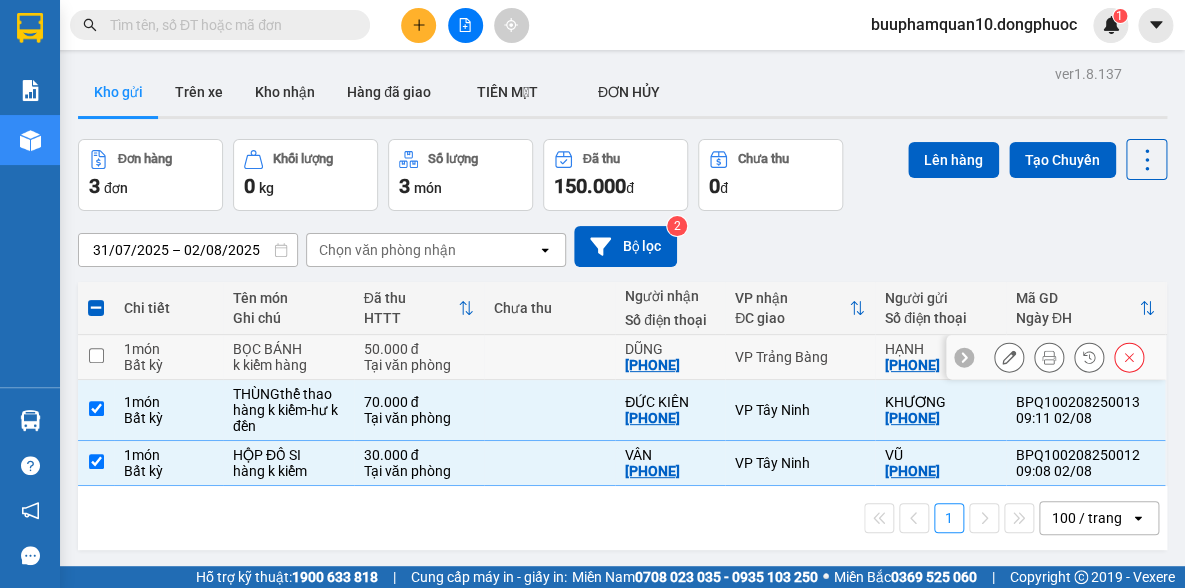 drag, startPoint x: 767, startPoint y: 346, endPoint x: 776, endPoint y: 320, distance: 27.513634 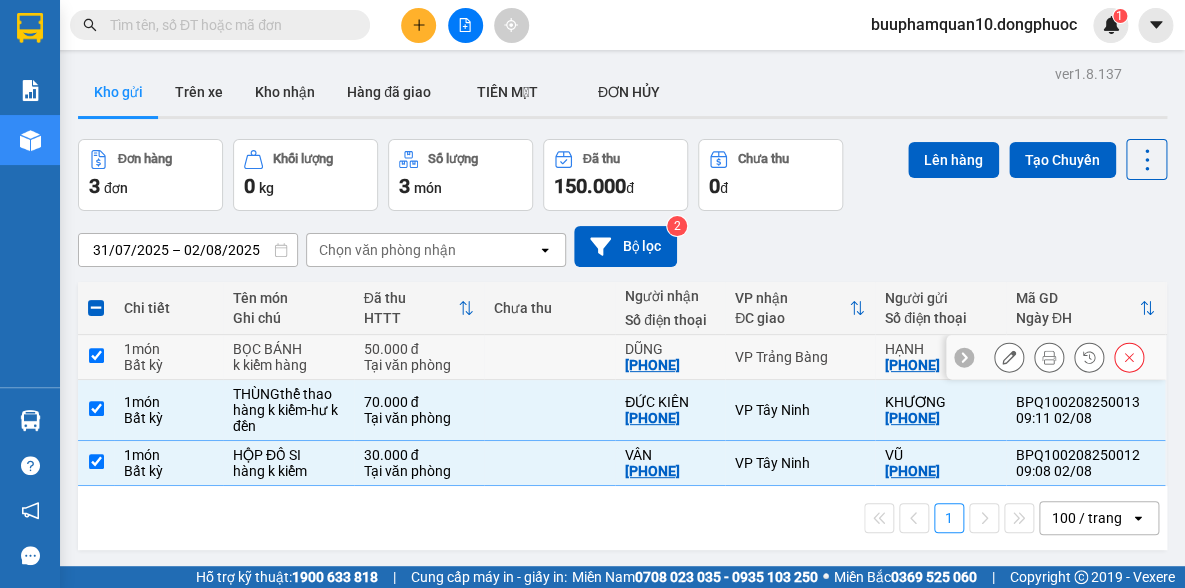 checkbox on "true" 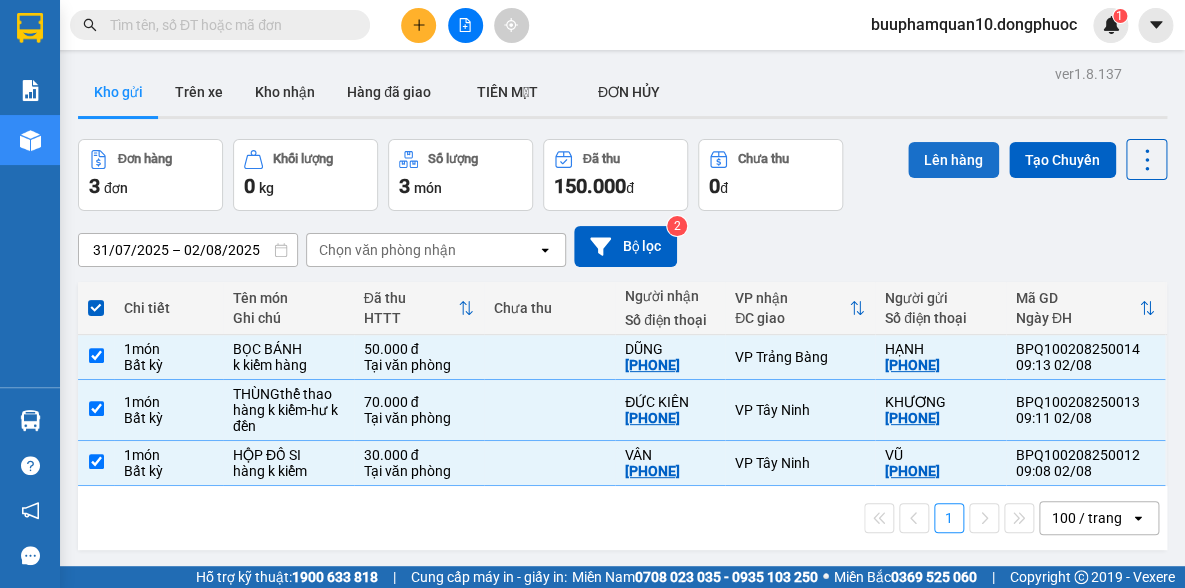 click on "Lên hàng" at bounding box center (953, 160) 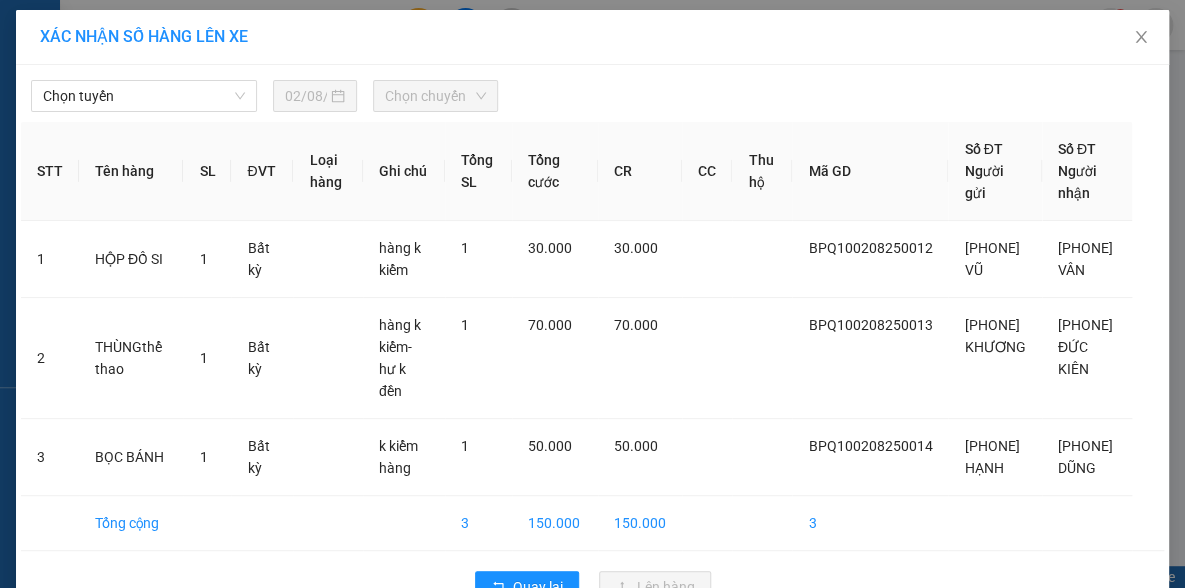 click on "Chọn tuyến" at bounding box center (144, 96) 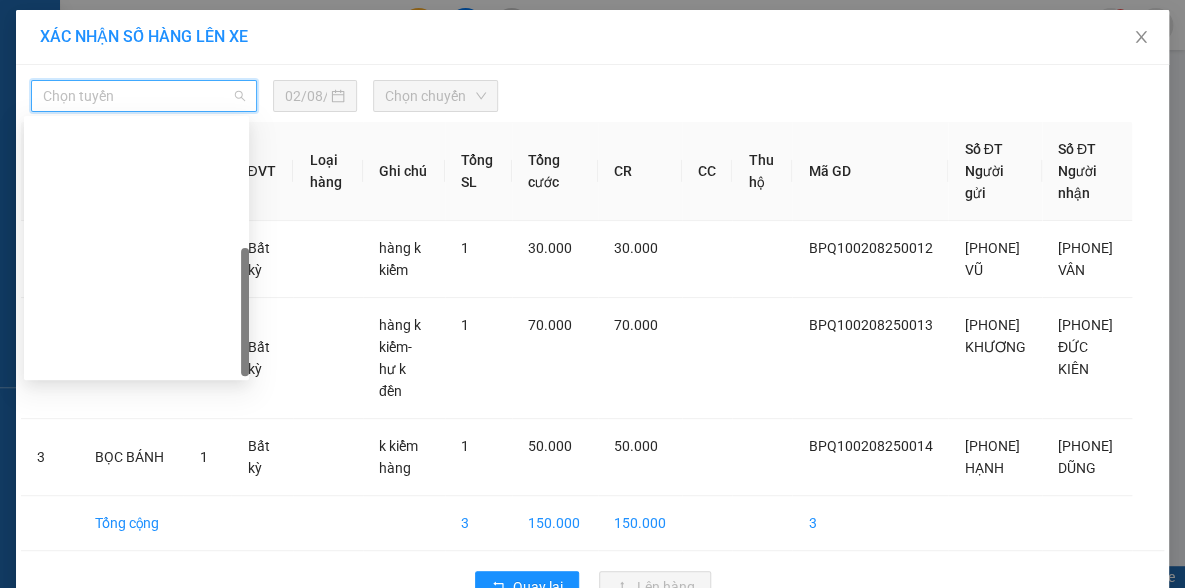 scroll, scrollTop: 287, scrollLeft: 0, axis: vertical 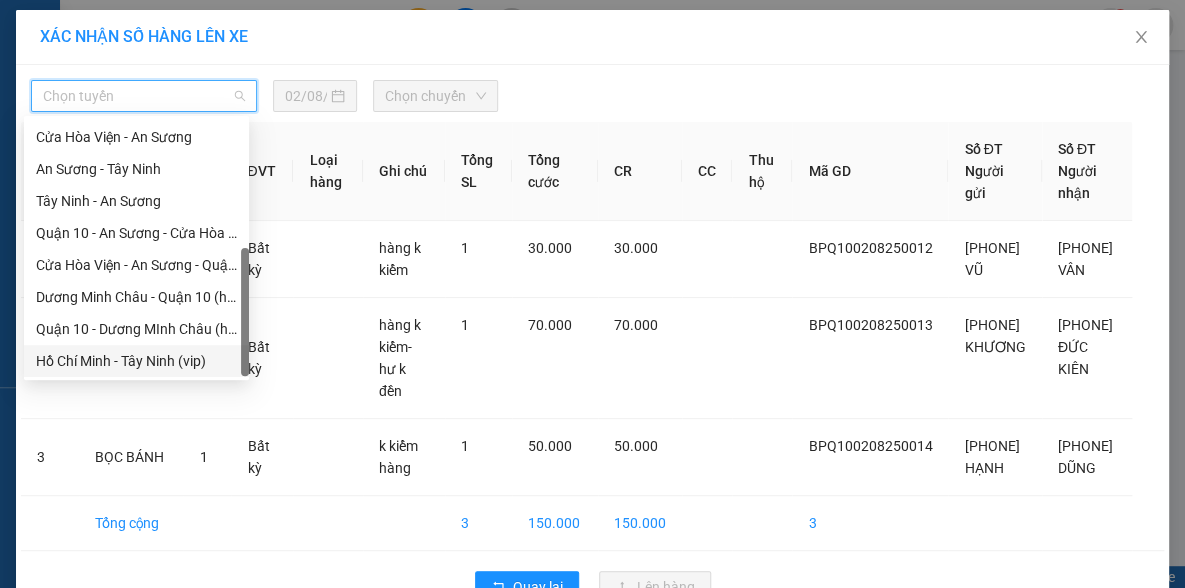 click on "Hồ Chí Minh - Tây Ninh (vip)" at bounding box center [136, 361] 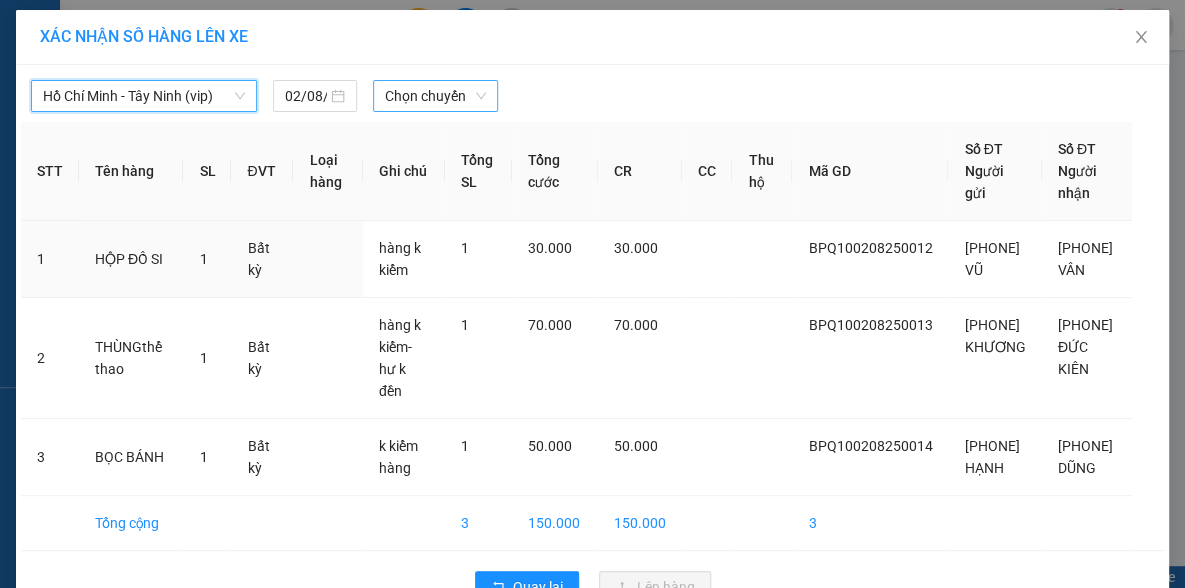 click on "Chọn chuyến" at bounding box center [435, 96] 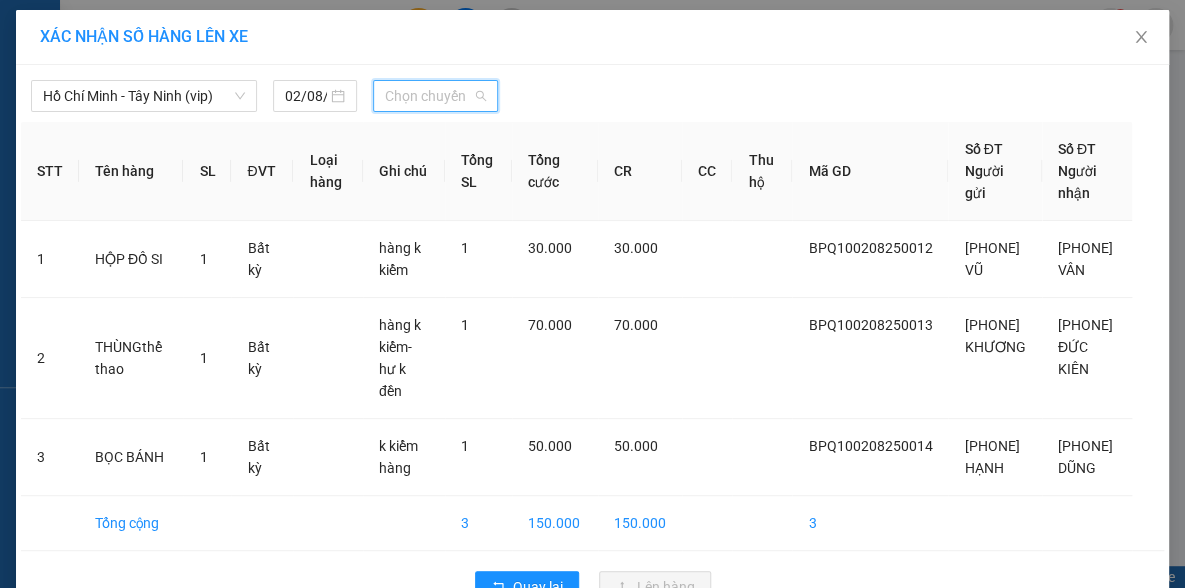 click on "Chọn chuyến" at bounding box center [435, 96] 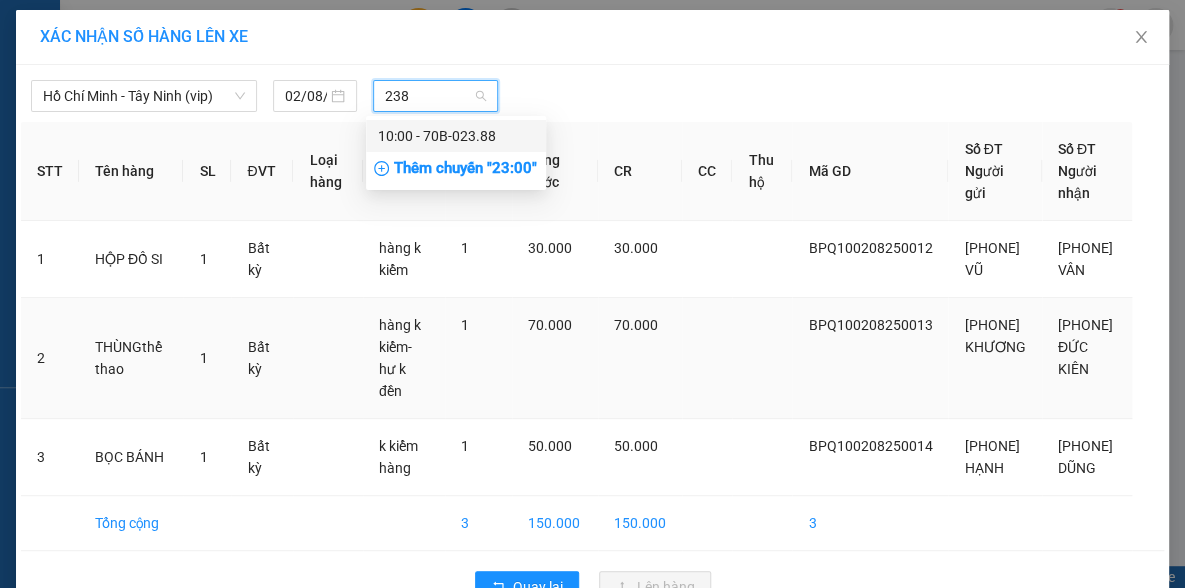 type on "2388" 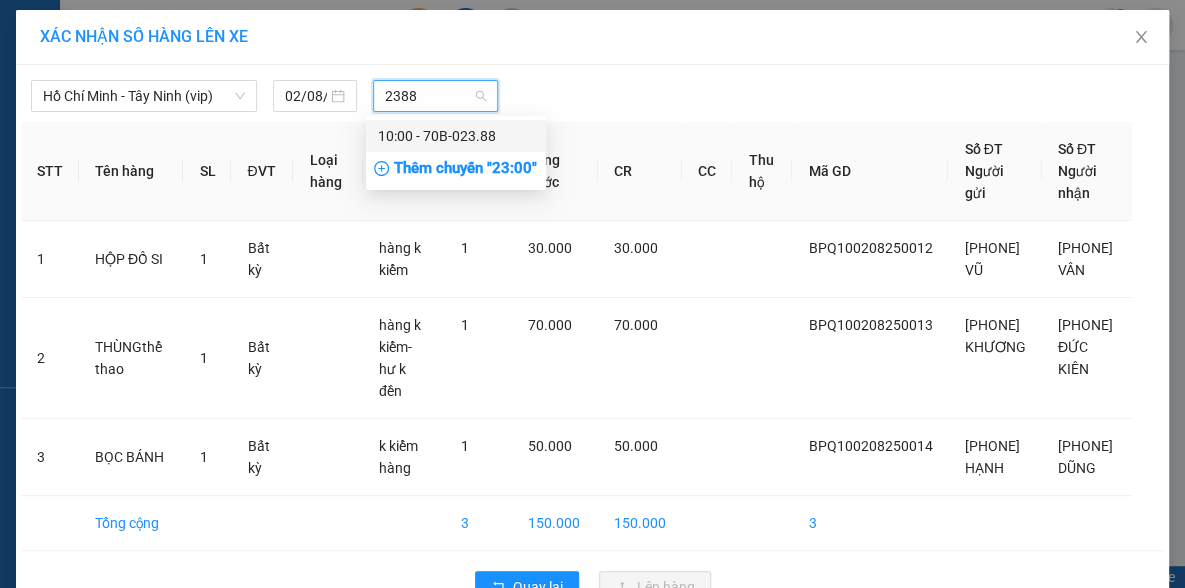 click on "10:00     - 70B-023.88" at bounding box center [456, 136] 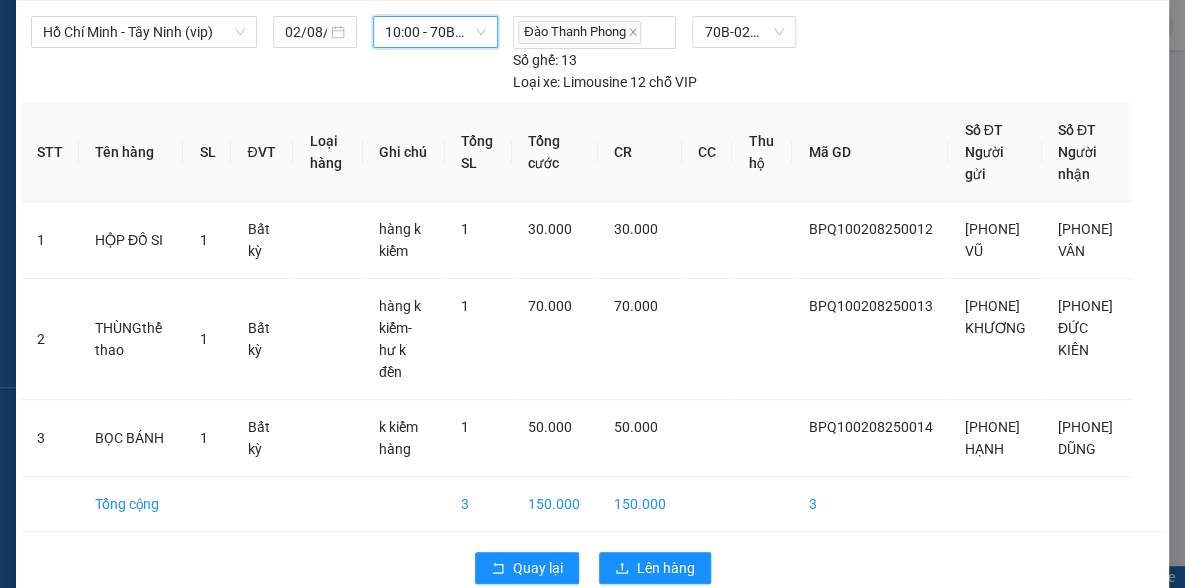 scroll, scrollTop: 97, scrollLeft: 0, axis: vertical 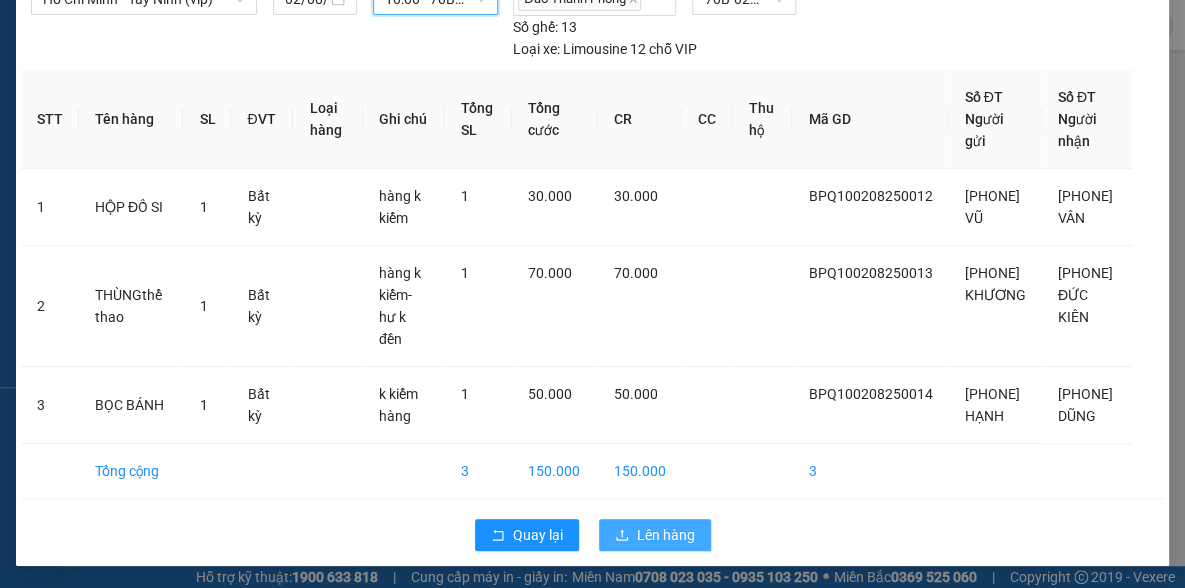 click on "Lên hàng" at bounding box center (655, 535) 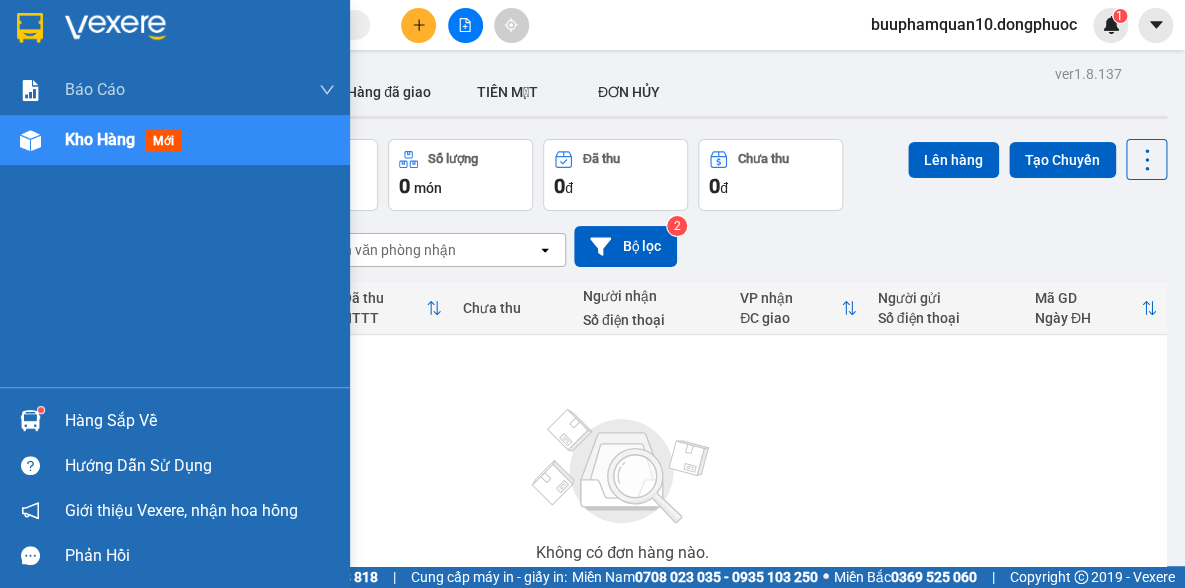 click on "Hàng sắp về" at bounding box center [200, 421] 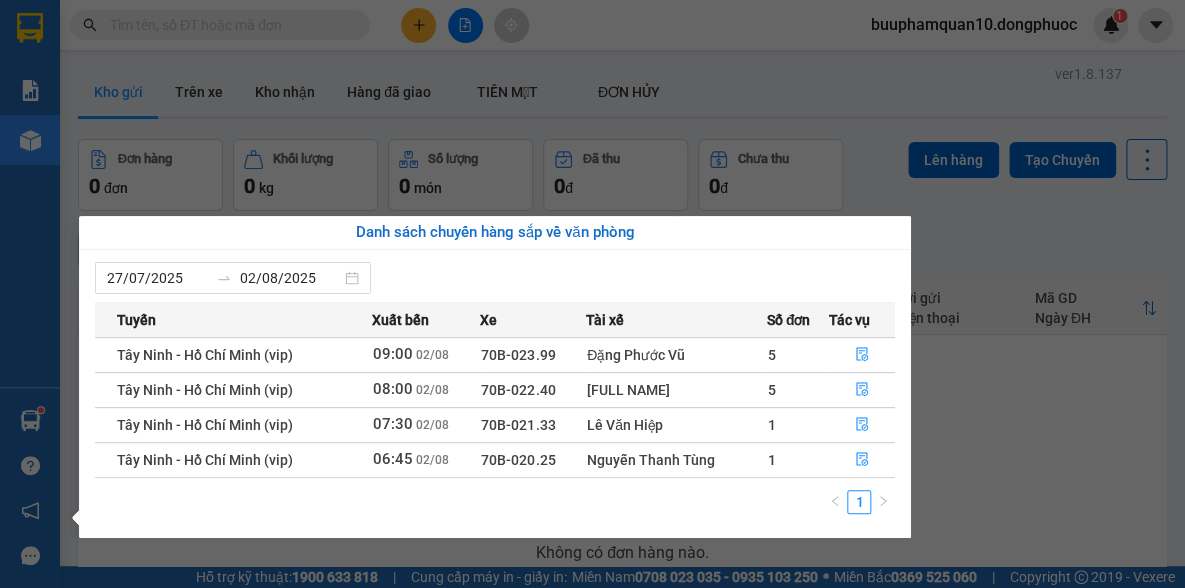drag, startPoint x: 150, startPoint y: 25, endPoint x: 229, endPoint y: 5, distance: 81.49233 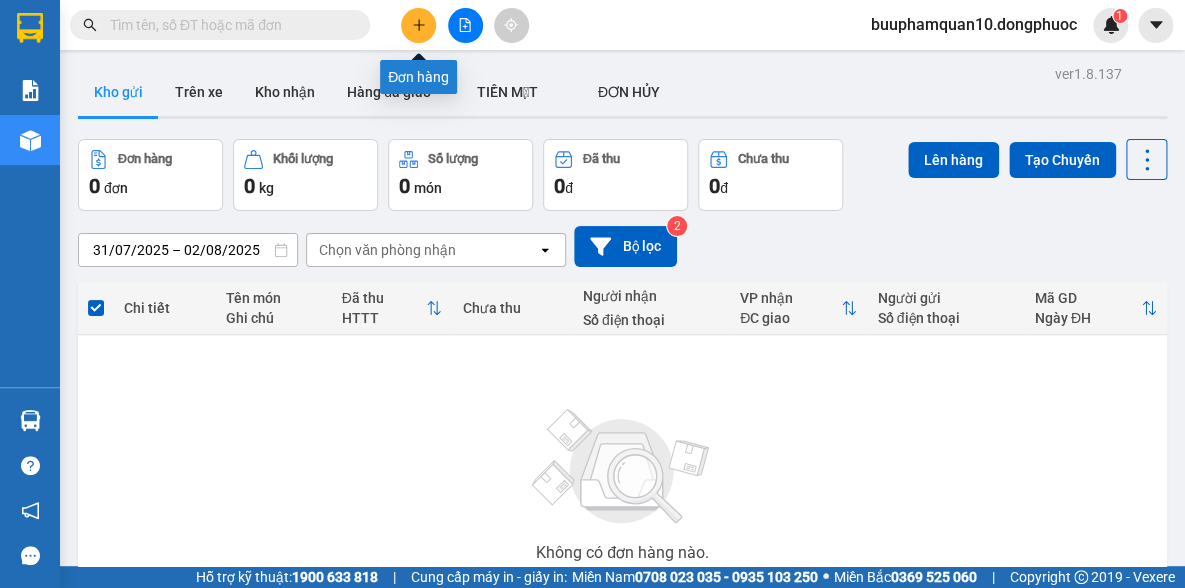 click at bounding box center (418, 25) 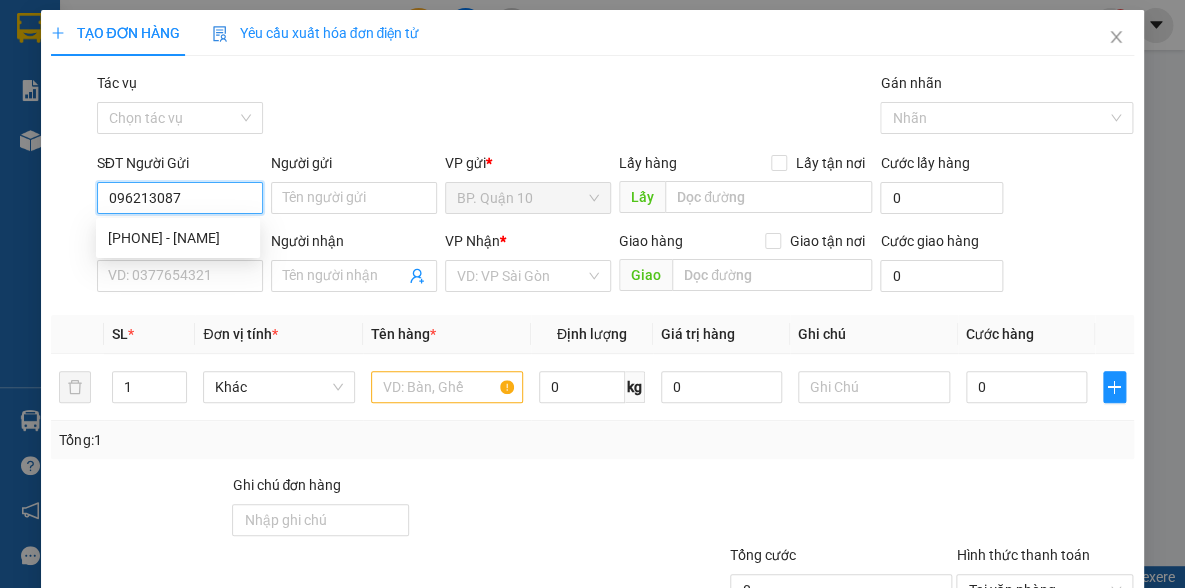 type on "0962130878" 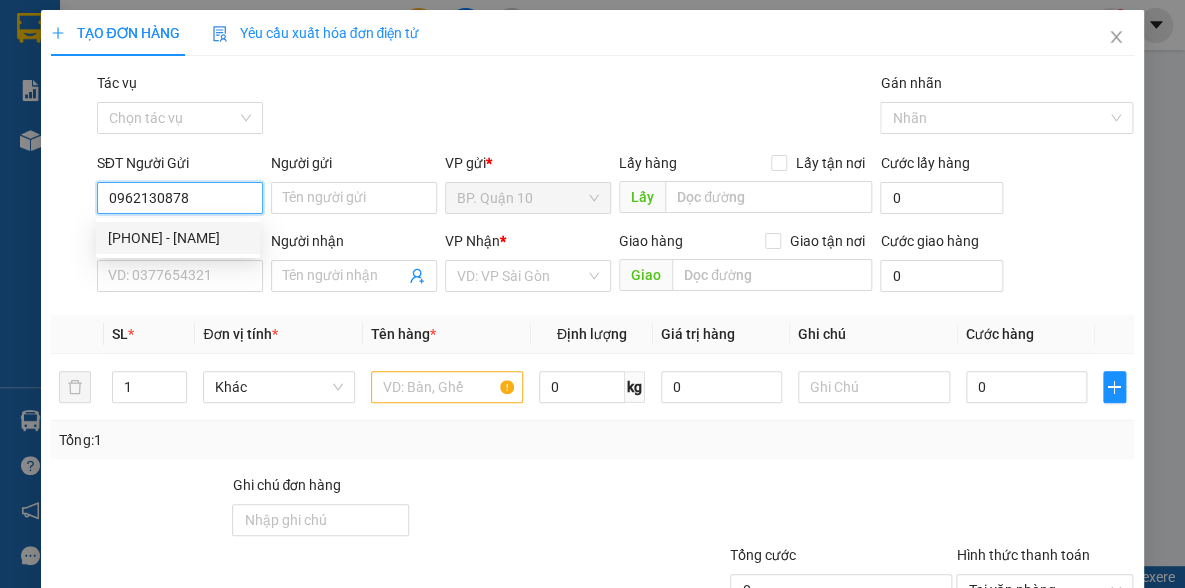 click on "0962130878 - HƯỞNG" at bounding box center [178, 238] 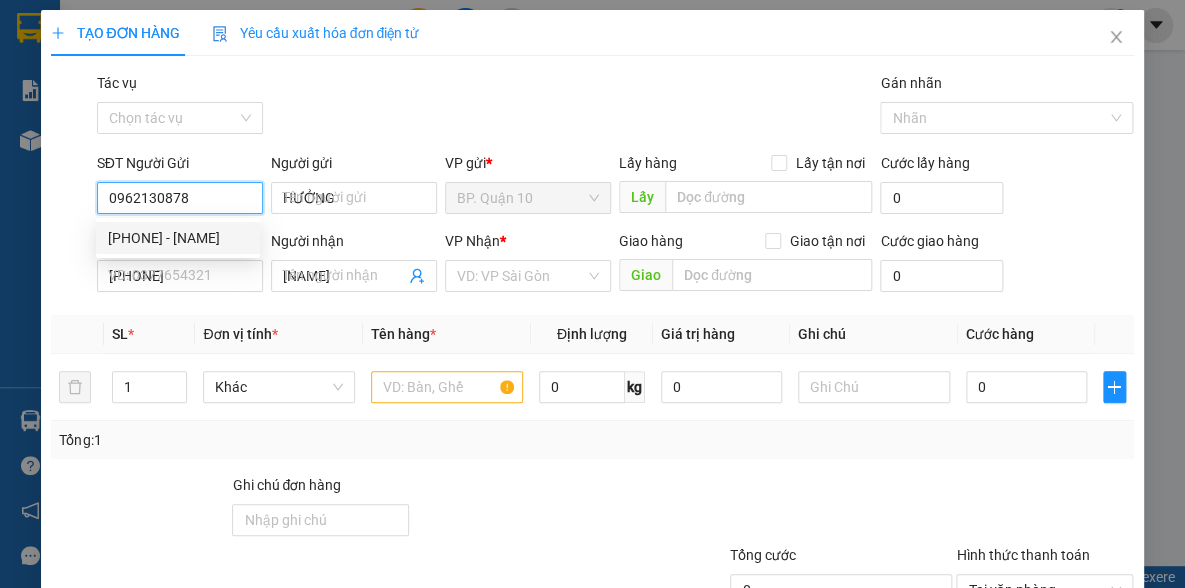 type on "40.000" 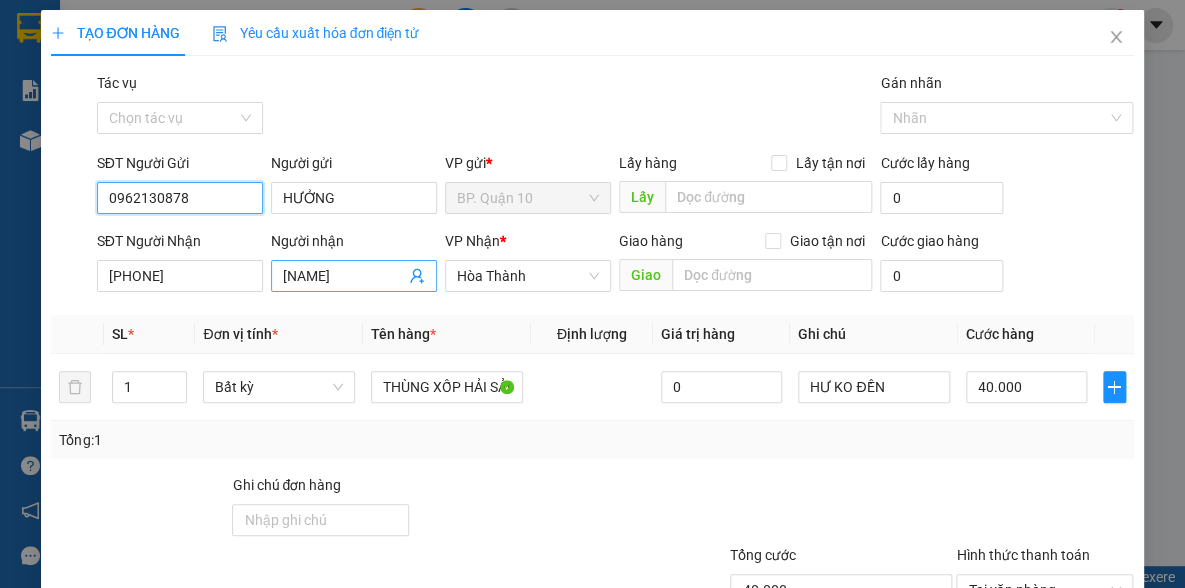 type on "0962130878" 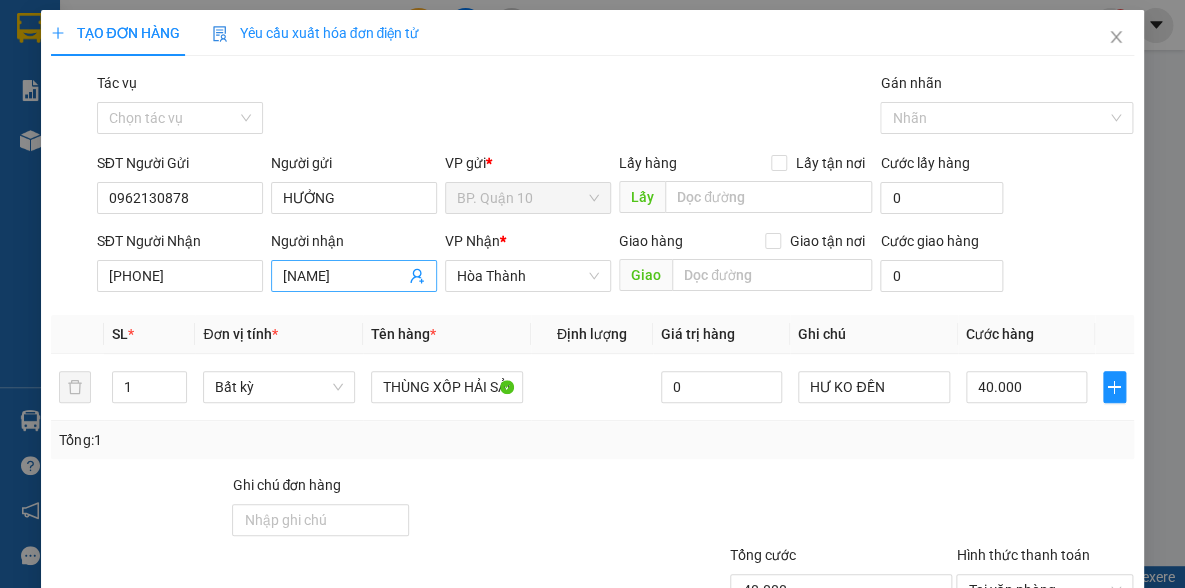 click 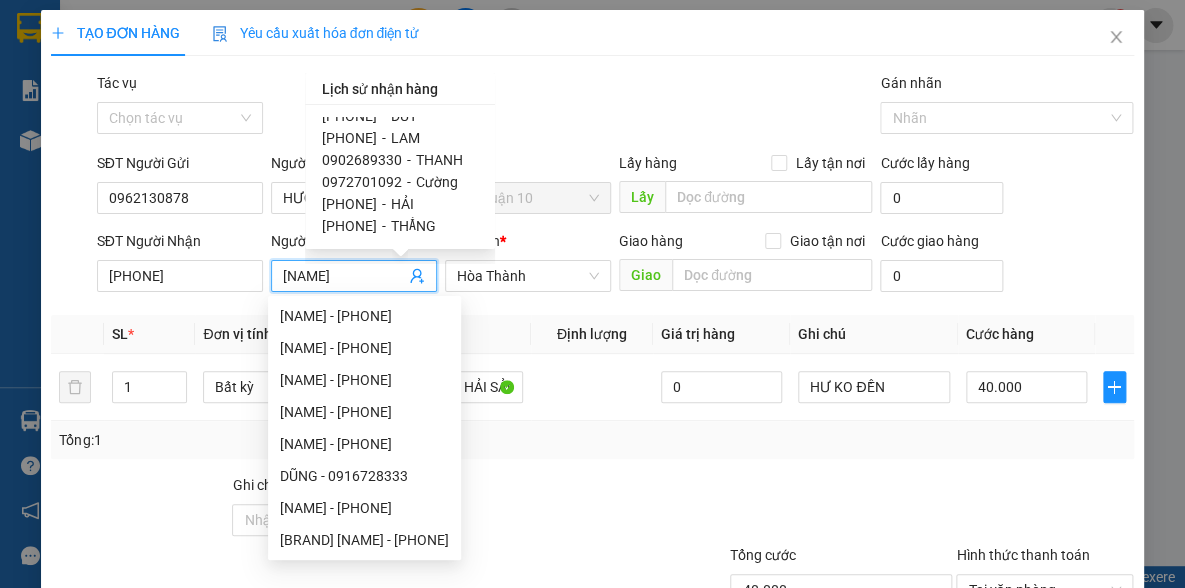 scroll, scrollTop: 545, scrollLeft: 0, axis: vertical 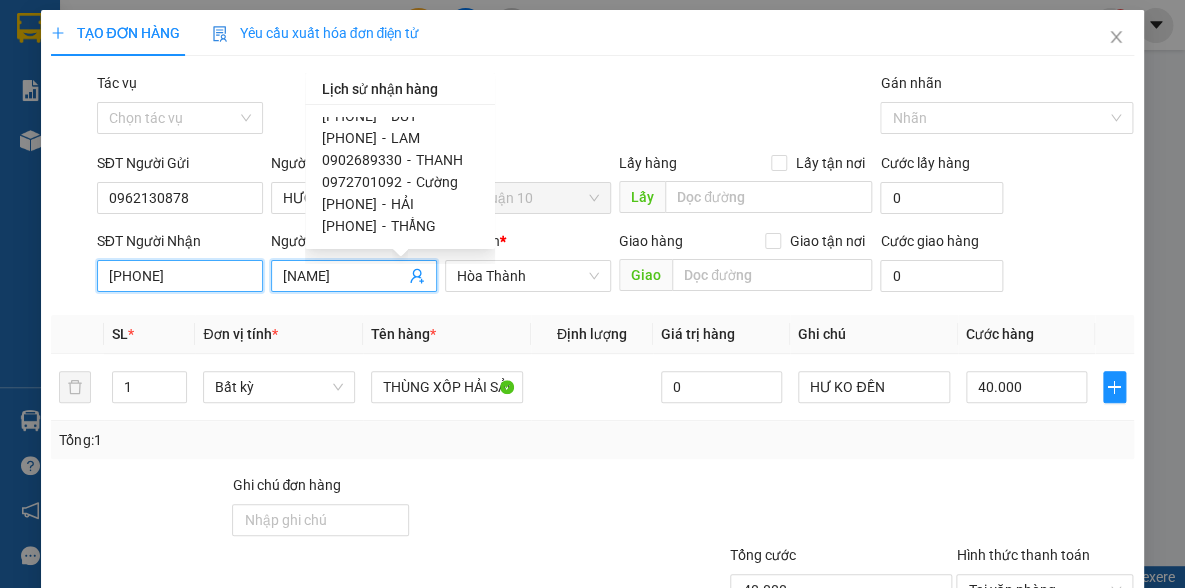 click on "0357196044" at bounding box center (180, 276) 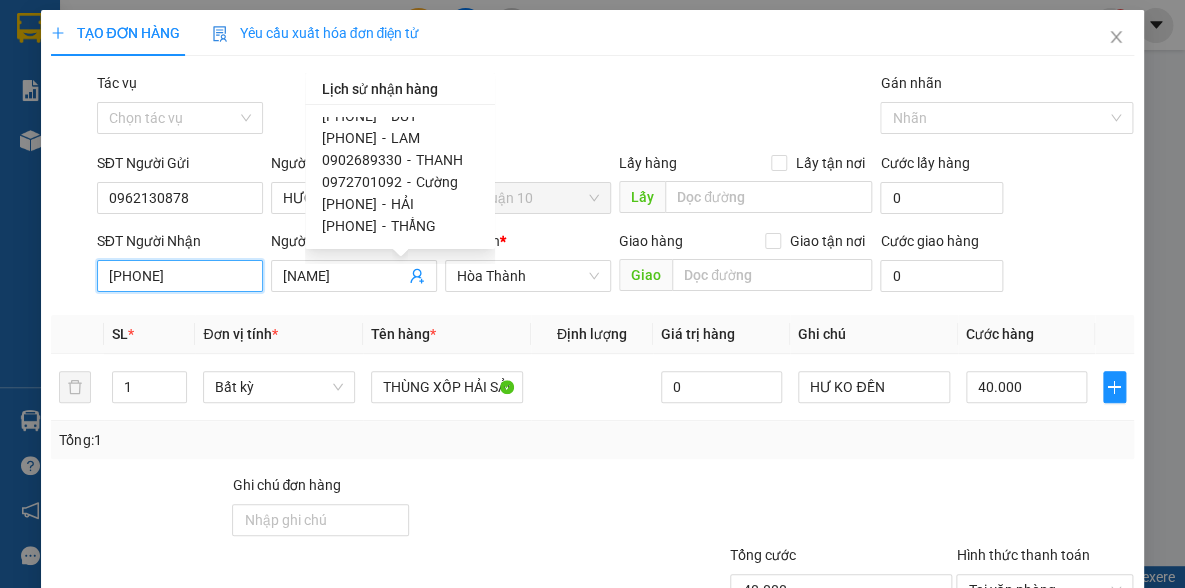 click on "0357196044" at bounding box center [180, 276] 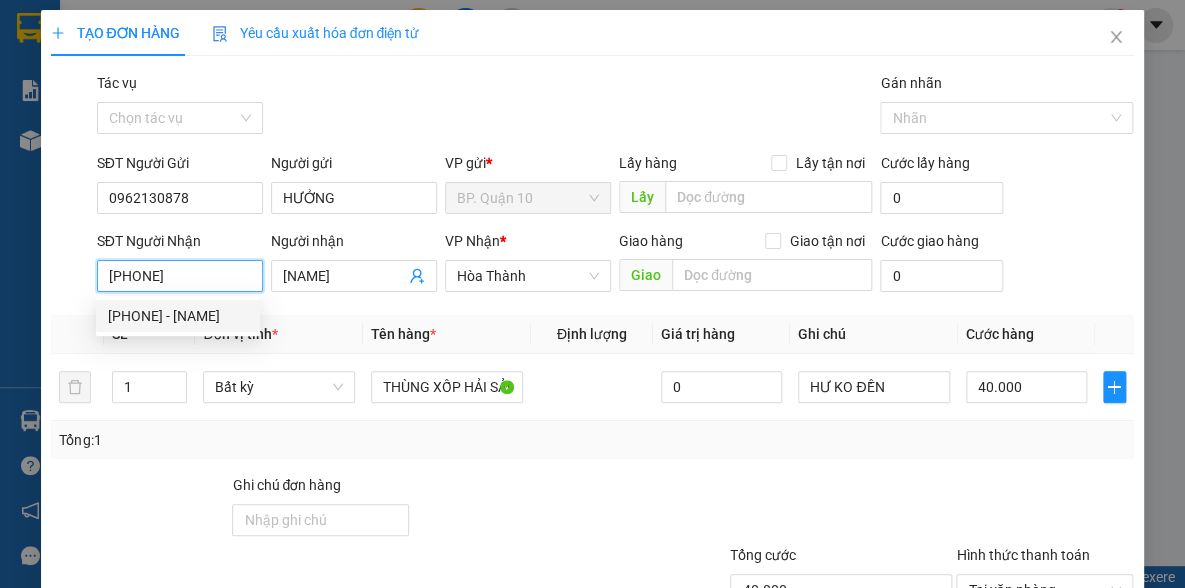 click on "0357196044" at bounding box center (180, 276) 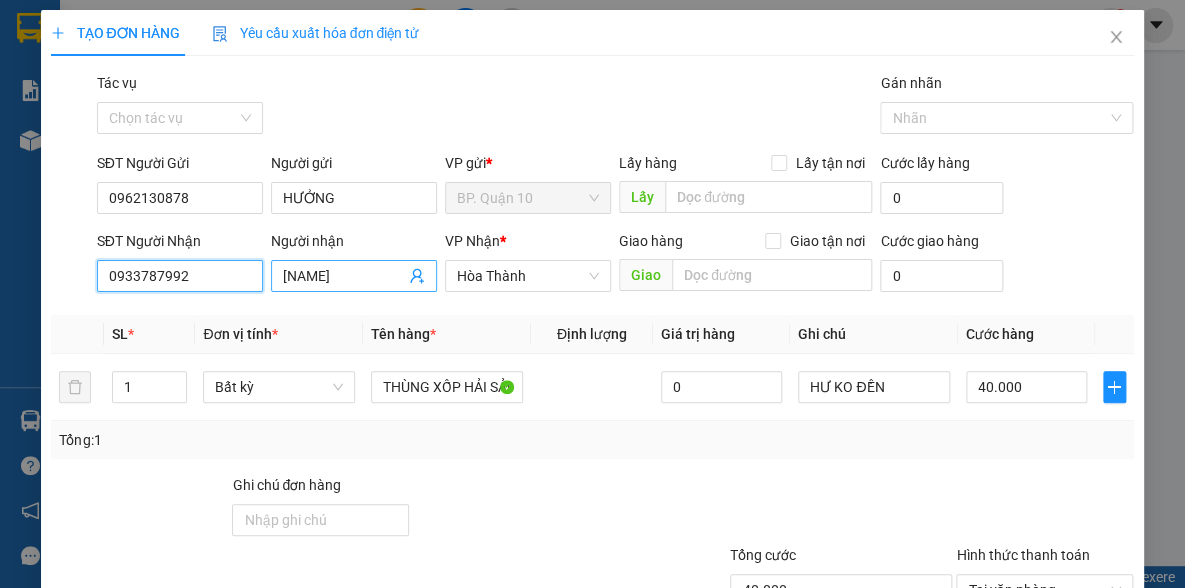 type on "0933787992" 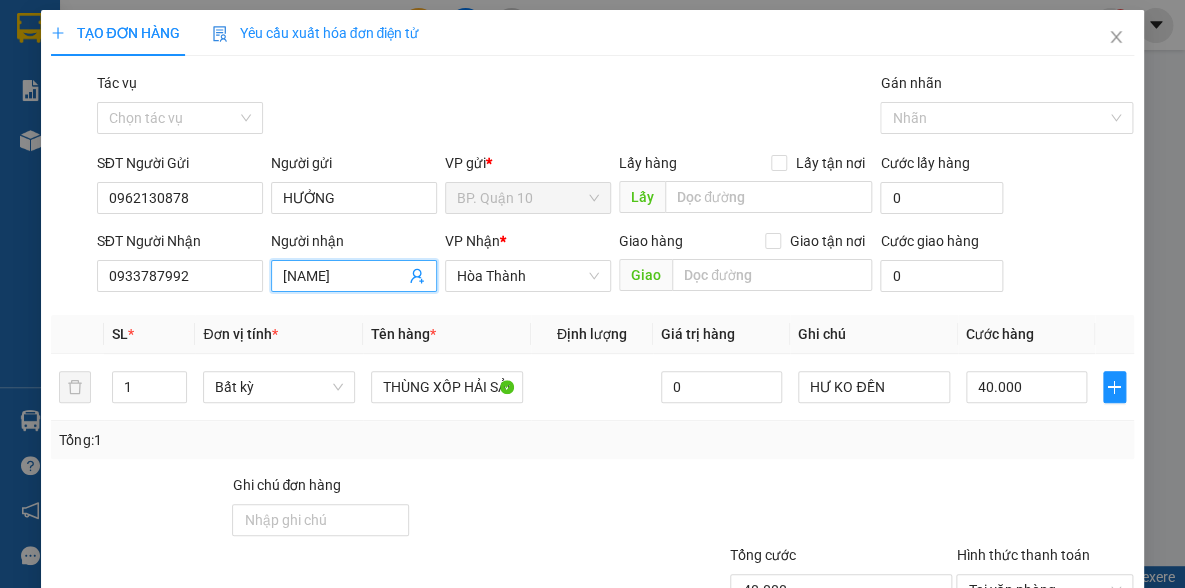 click on "GIA PHƯỚC" at bounding box center (344, 276) 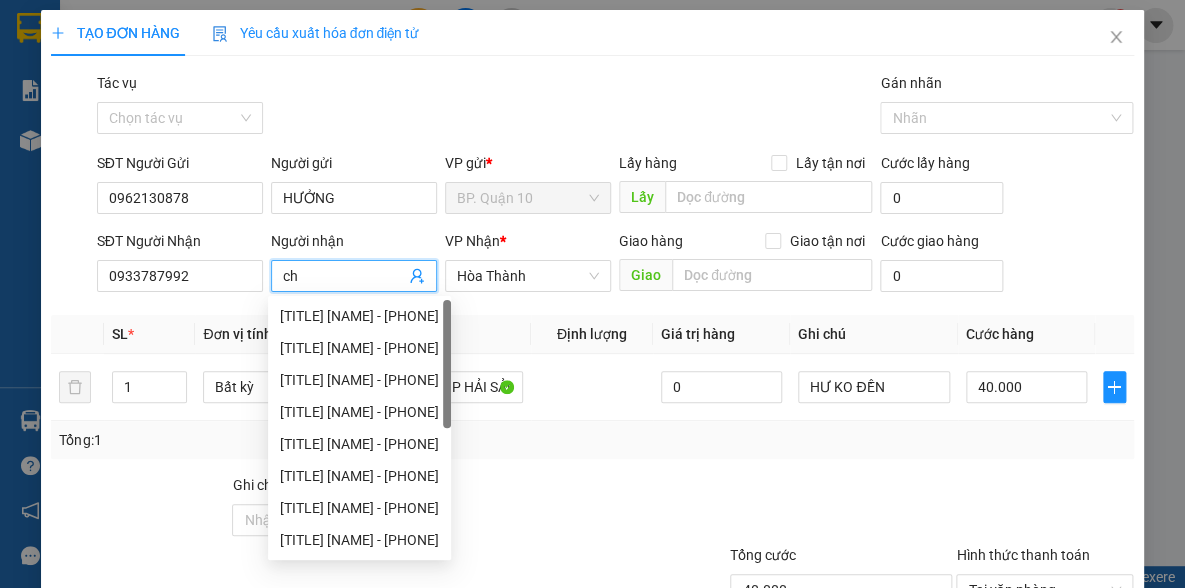 type on "c" 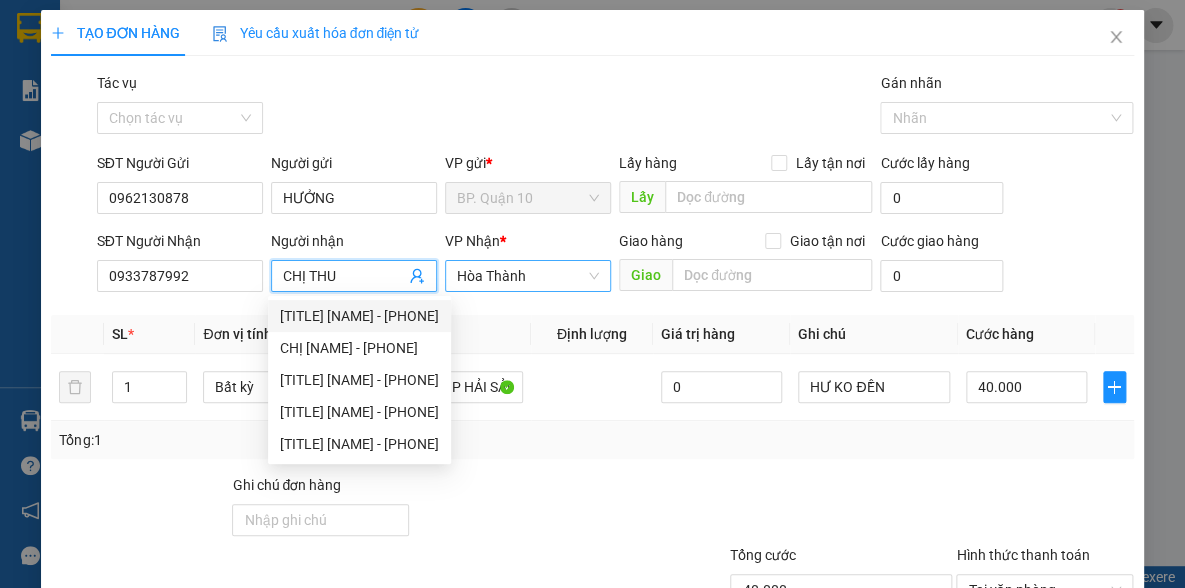 click on "Hòa Thành" at bounding box center [528, 276] 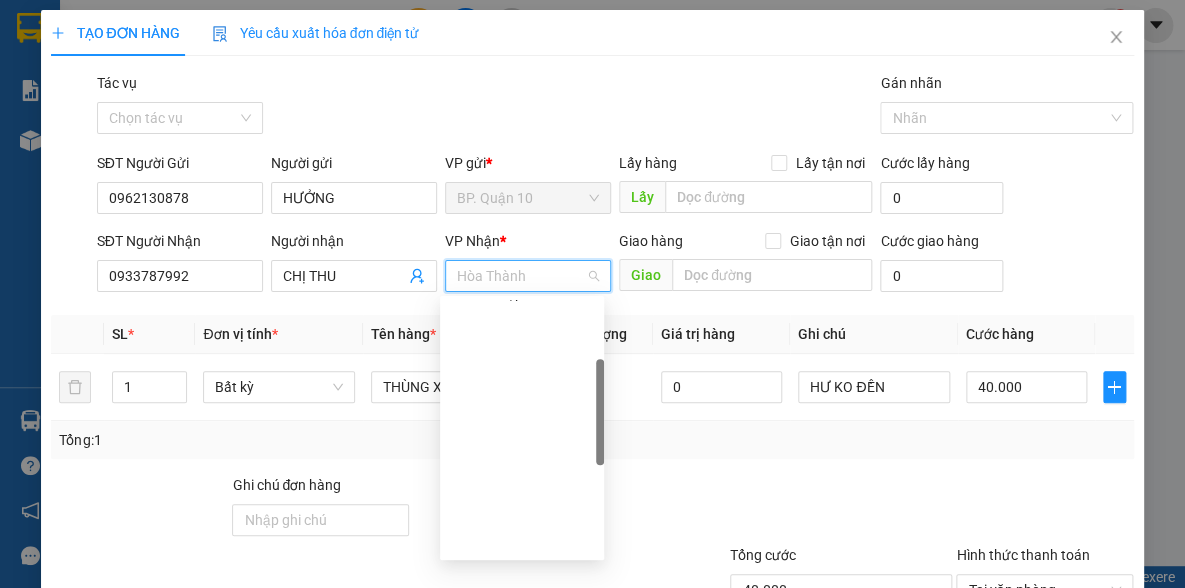 scroll, scrollTop: 0, scrollLeft: 0, axis: both 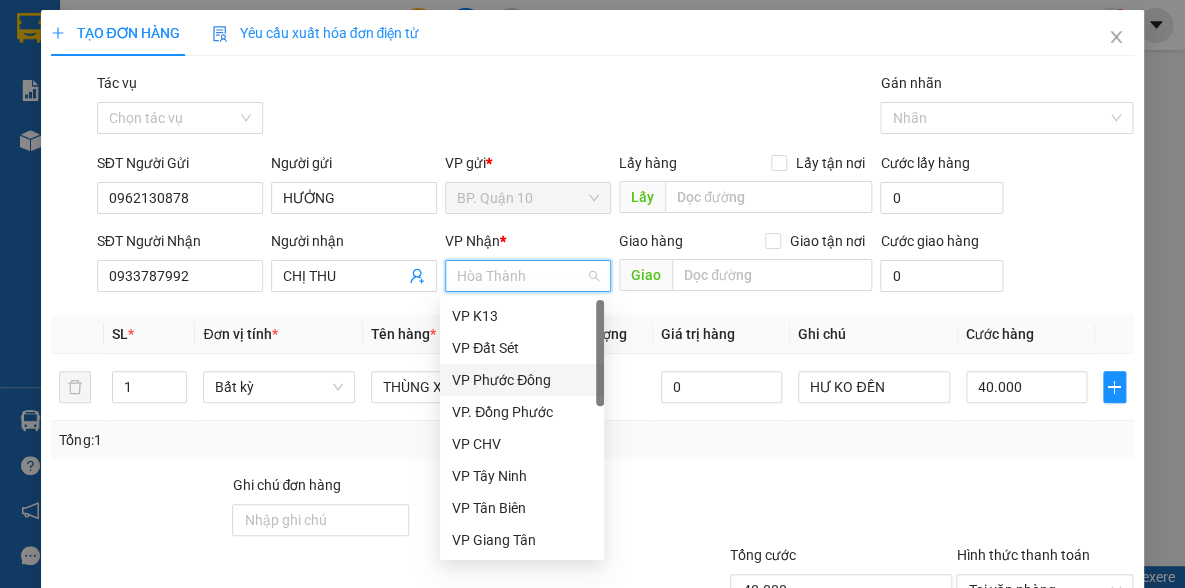 click on "VP Phước Đông" at bounding box center (522, 380) 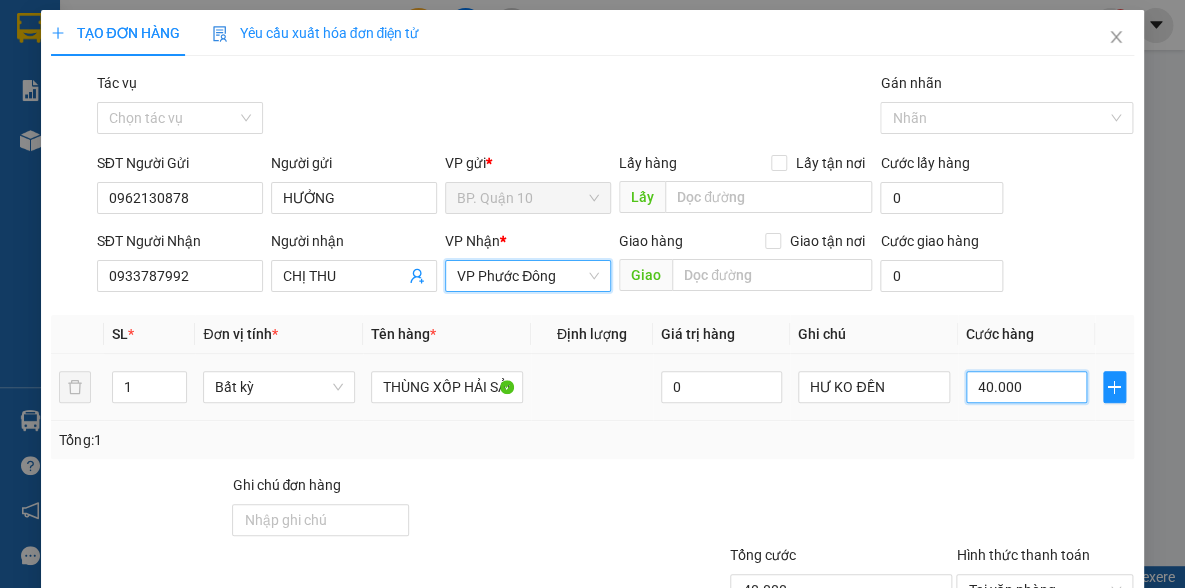 click on "40.000" at bounding box center [1026, 387] 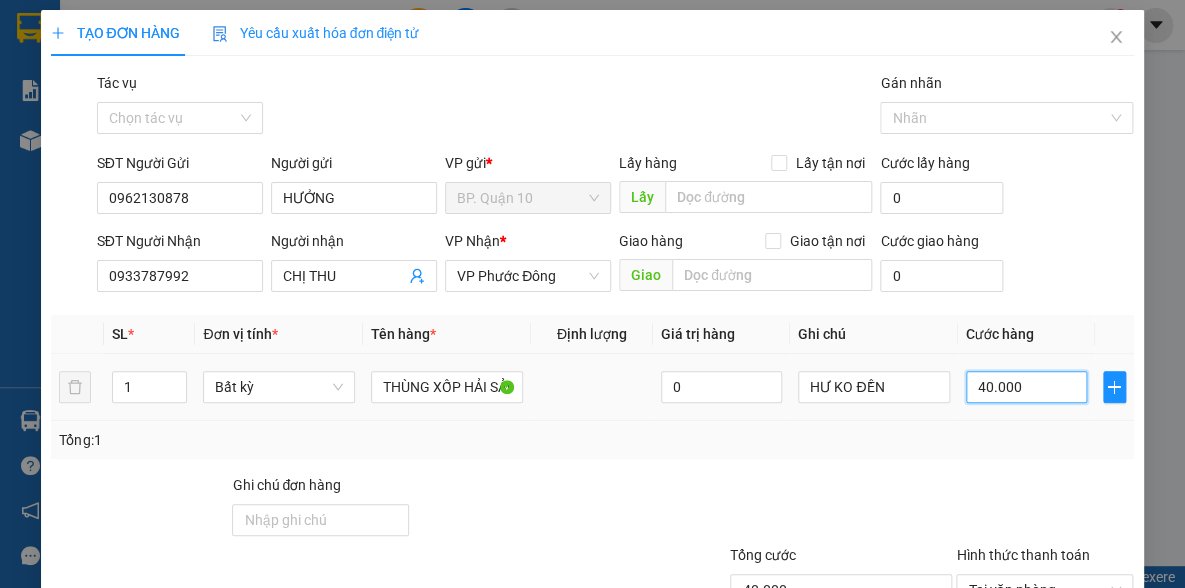 click on "40.000" at bounding box center [1026, 387] 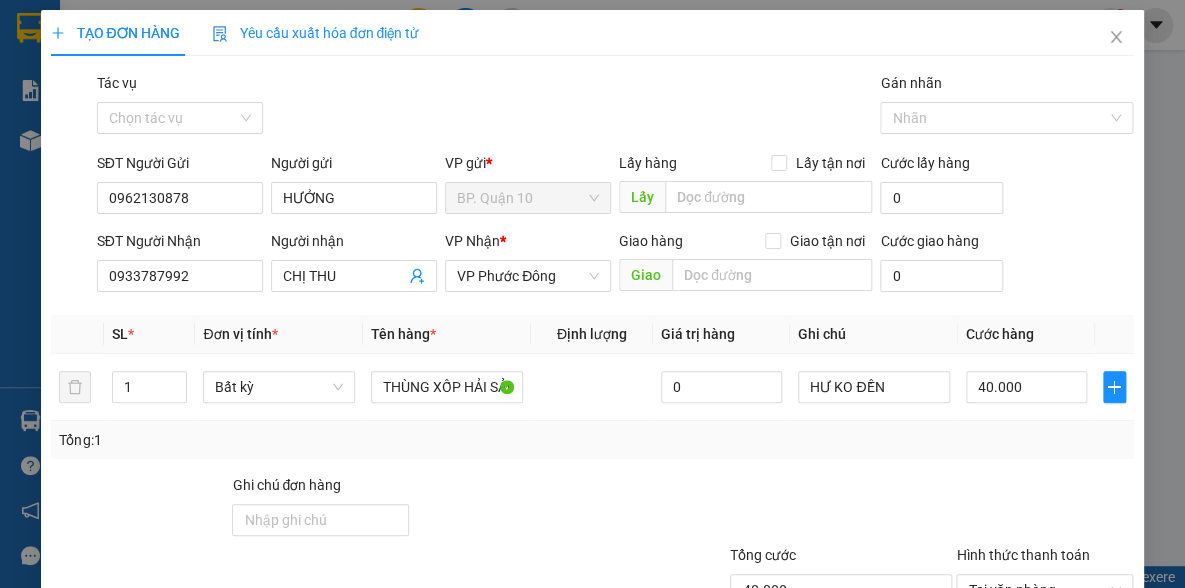 click at bounding box center (1044, 509) 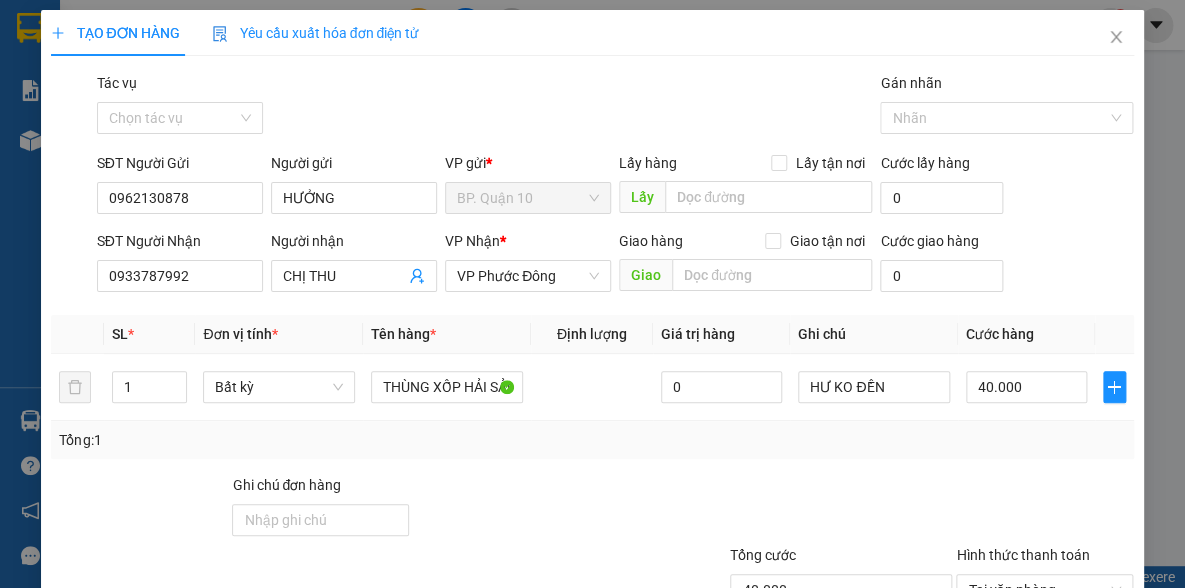 scroll, scrollTop: 150, scrollLeft: 0, axis: vertical 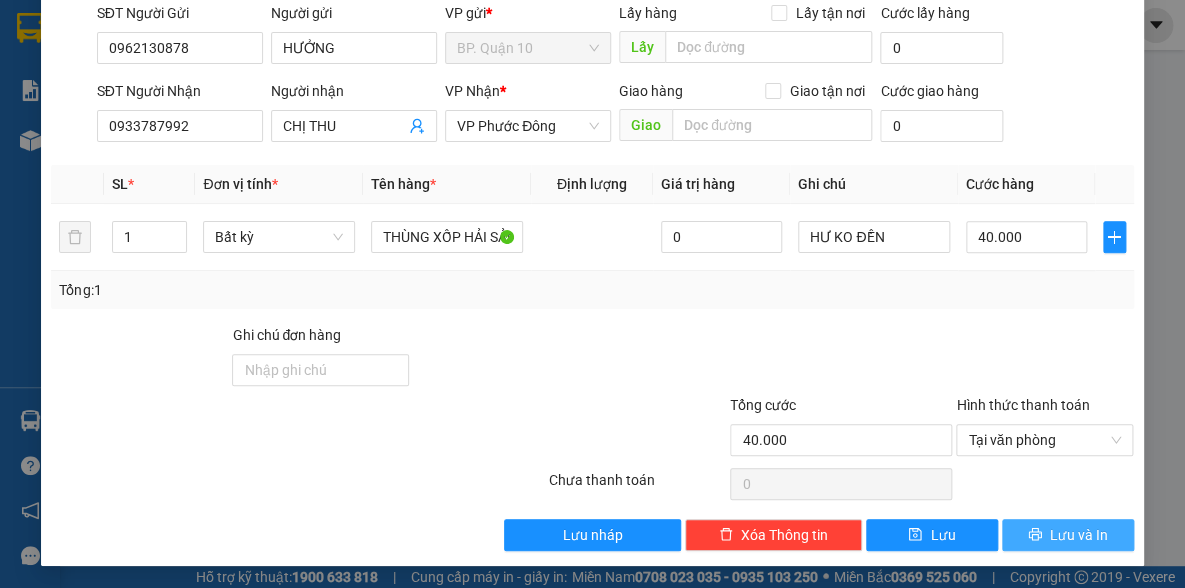 click on "Lưu và In" at bounding box center (1079, 535) 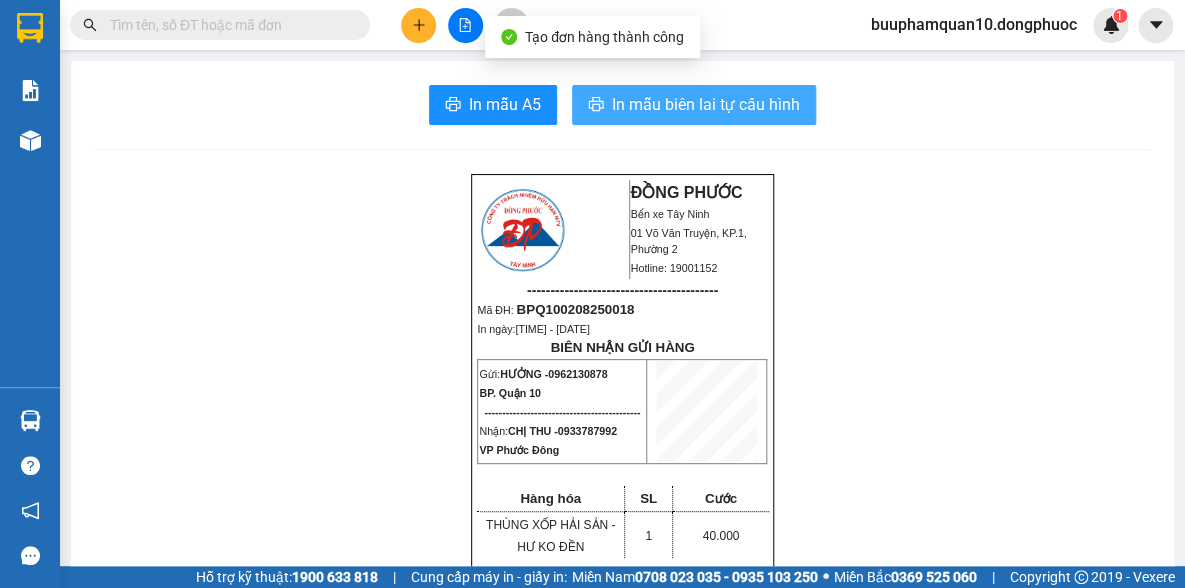 click on "In mẫu biên lai tự cấu hình" at bounding box center [706, 104] 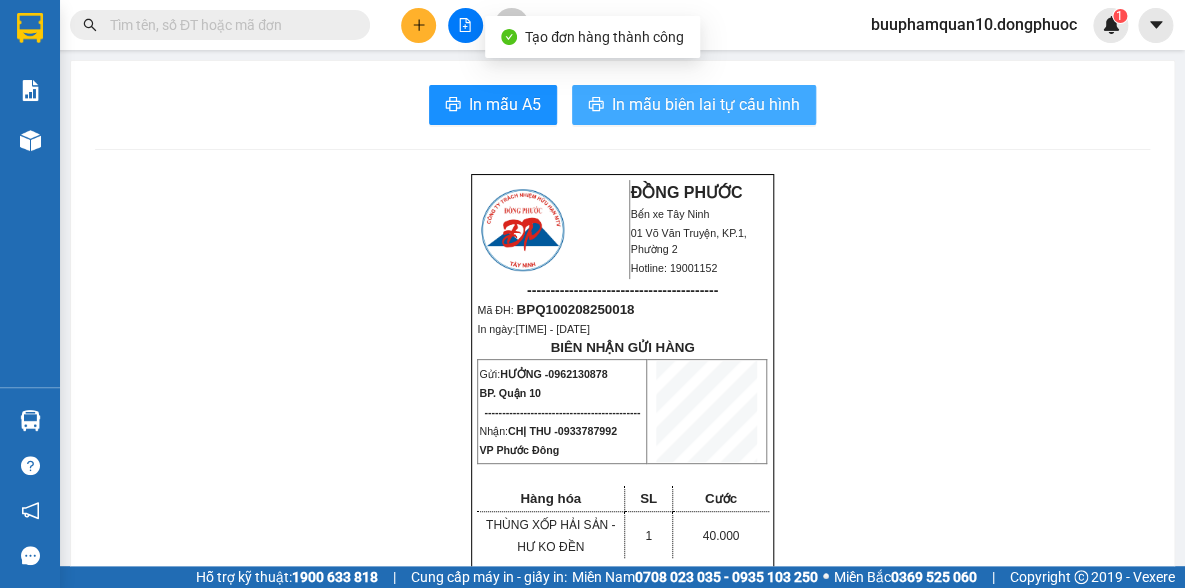 scroll, scrollTop: 0, scrollLeft: 0, axis: both 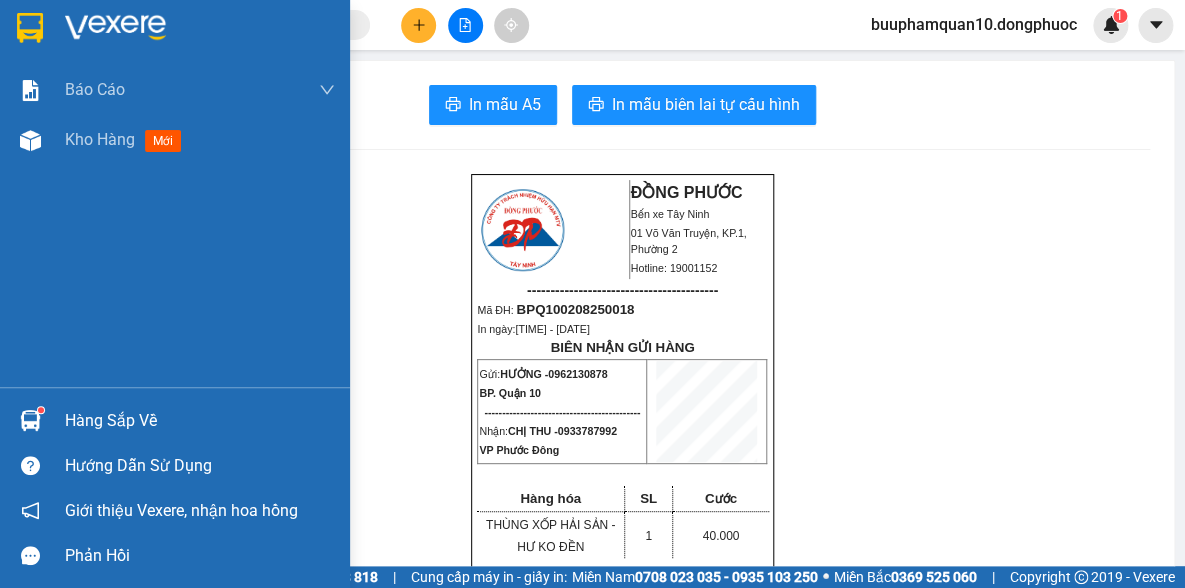 click on "Hàng sắp về" at bounding box center (175, 420) 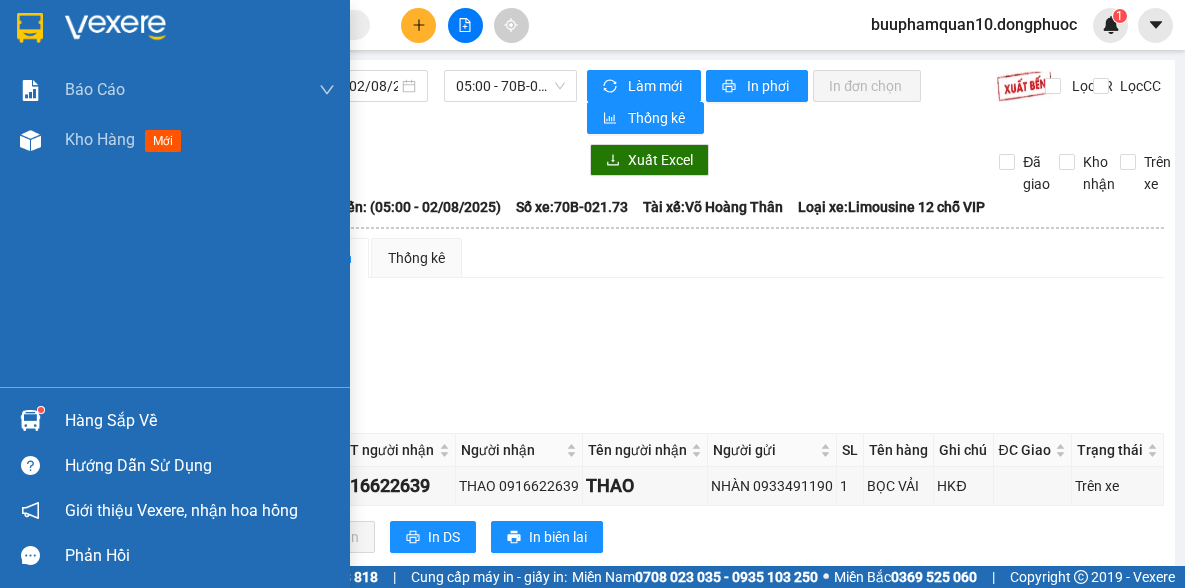 scroll, scrollTop: 0, scrollLeft: 0, axis: both 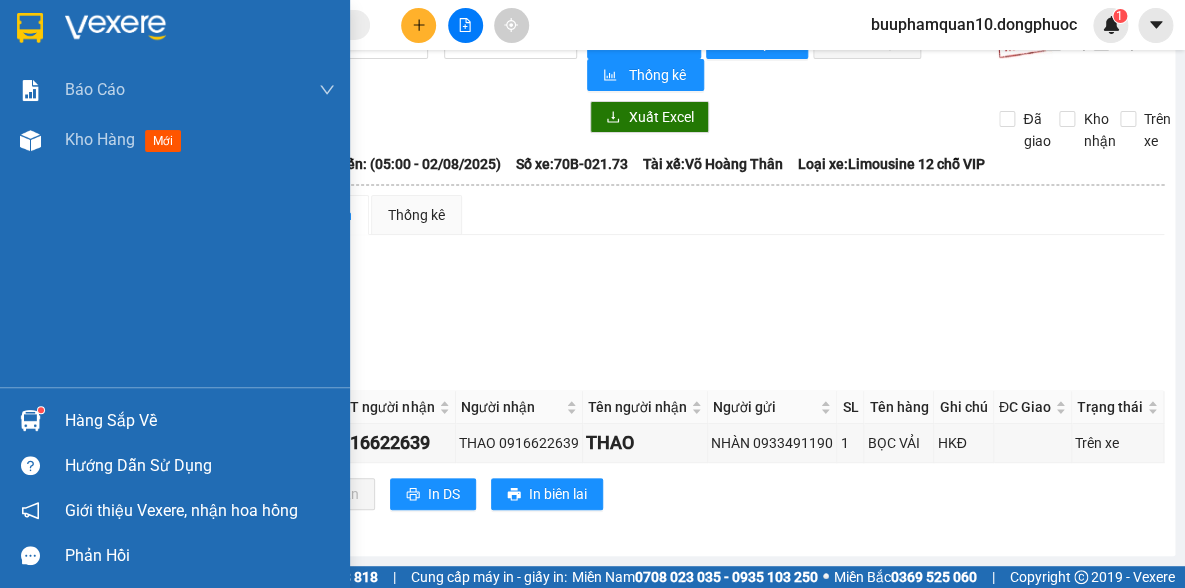 click at bounding box center [30, 420] 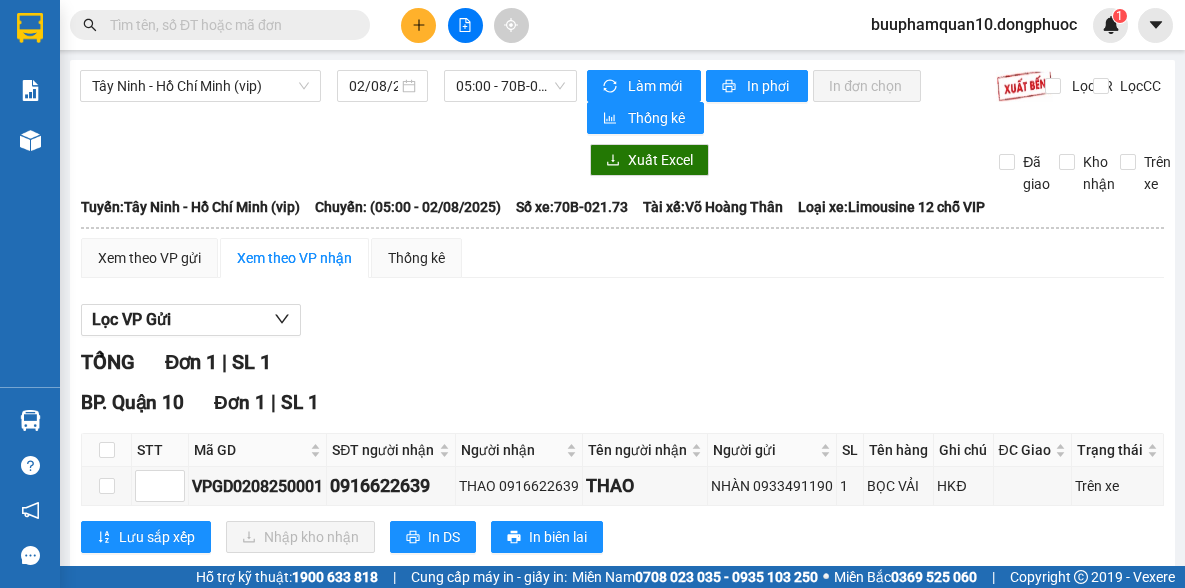 click on "No Data buuphamquan10.dongphuoc 1     Báo cáo Mẫu 1: Báo cáo dòng tiền theo nhân viên Mẫu 1: Báo cáo dòng tiền theo nhân viên (VP) Mẫu 2: Doanh số tạo đơn theo Văn phòng, nhân viên - Trạm     Kho hàng mới Hàng sắp về Hướng dẫn sử dụng Giới thiệu Vexere, nhận hoa hồng Phản hồi Phần mềm hỗ trợ bạn tốt chứ? [STATE] - [CITY] (vip) 02/08/2025 05:00     - 70B-021.73  Làm mới In phơi In đơn chọn Thống kê Lọc  CR Lọc  CC Xuất Excel Đã giao Kho nhận Trên xe Đồng Phước   19001152   Bến xe [STATE], 01 Võ Văn Truyện, KP 1, Phường 2 06:55 - 02/08/2025 Tuyến:  [STATE] - [CITY] (vip) Chuyến:   (05:00 - 02/08/2025) Tài xế:  Võ Hoàng Thân   Số xe:  70B-021.73 Loại xe:  Limousine 12 chỗ VIP Tuyến:  [STATE] - [CITY] (vip) Chuyến:   (05:00 - 02/08/2025) Số xe:  70B-021.73 Tài xế:  Võ Hoàng Thân Loại xe:  TỔNG" at bounding box center (592, 294) 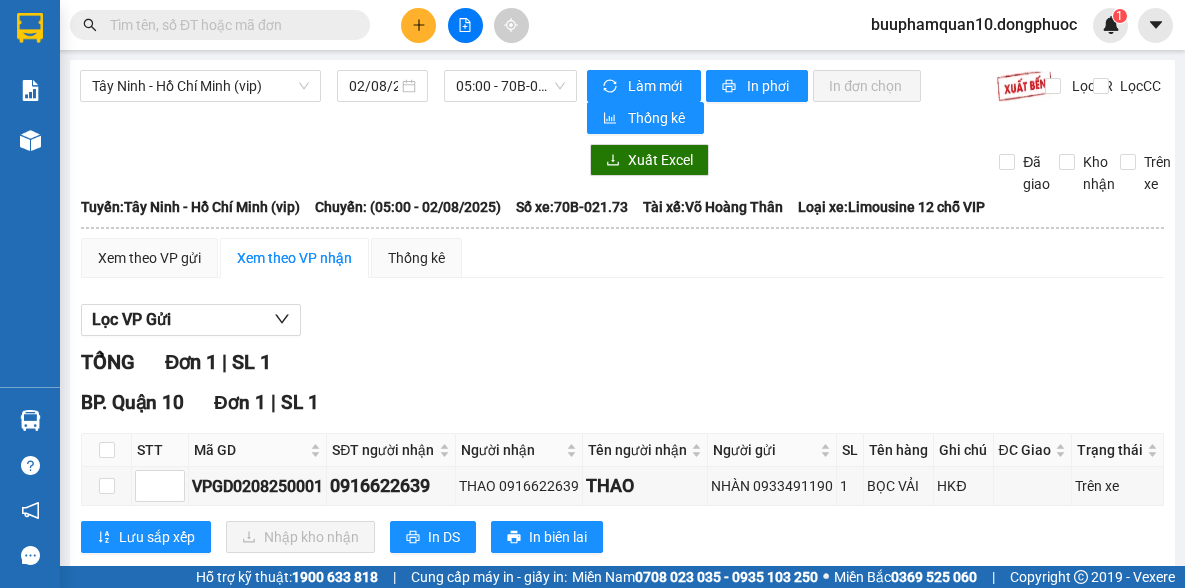 scroll, scrollTop: 0, scrollLeft: 0, axis: both 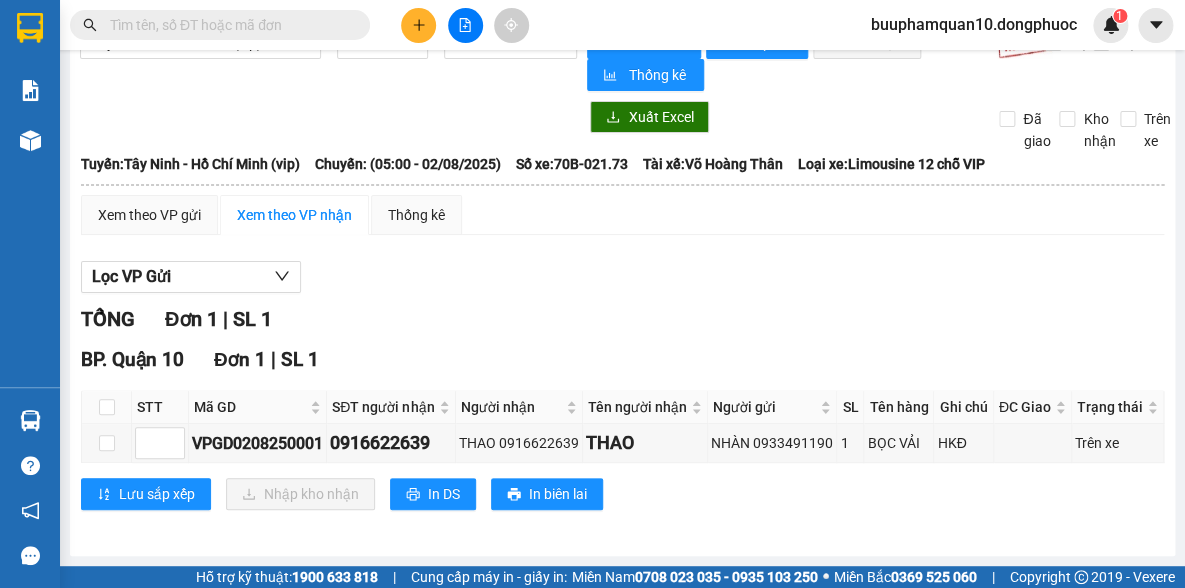 click at bounding box center (228, 25) 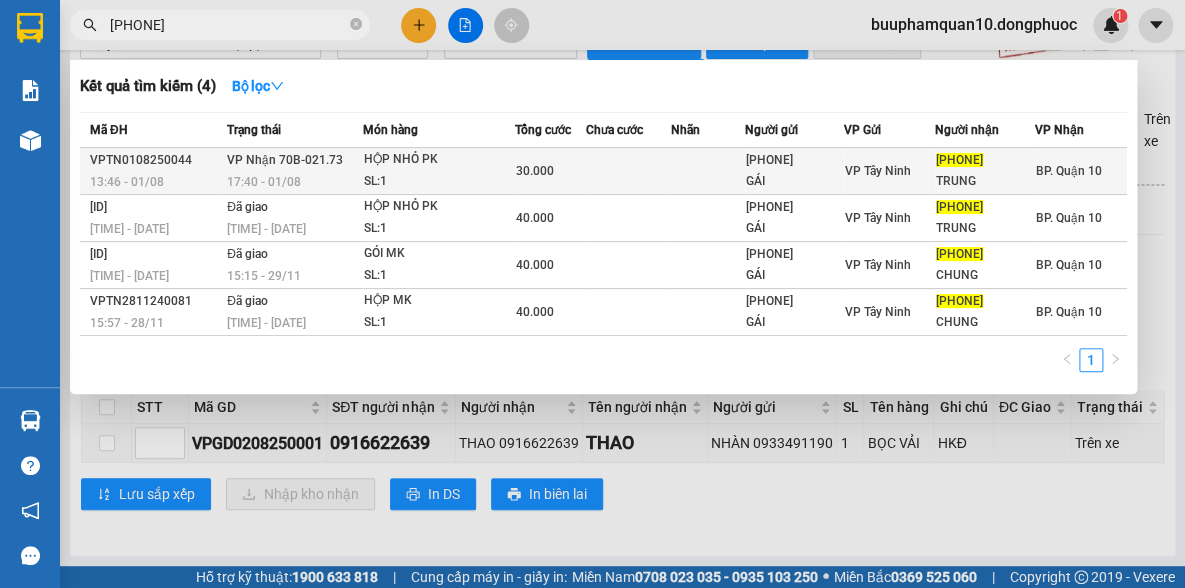 type on "0827577947" 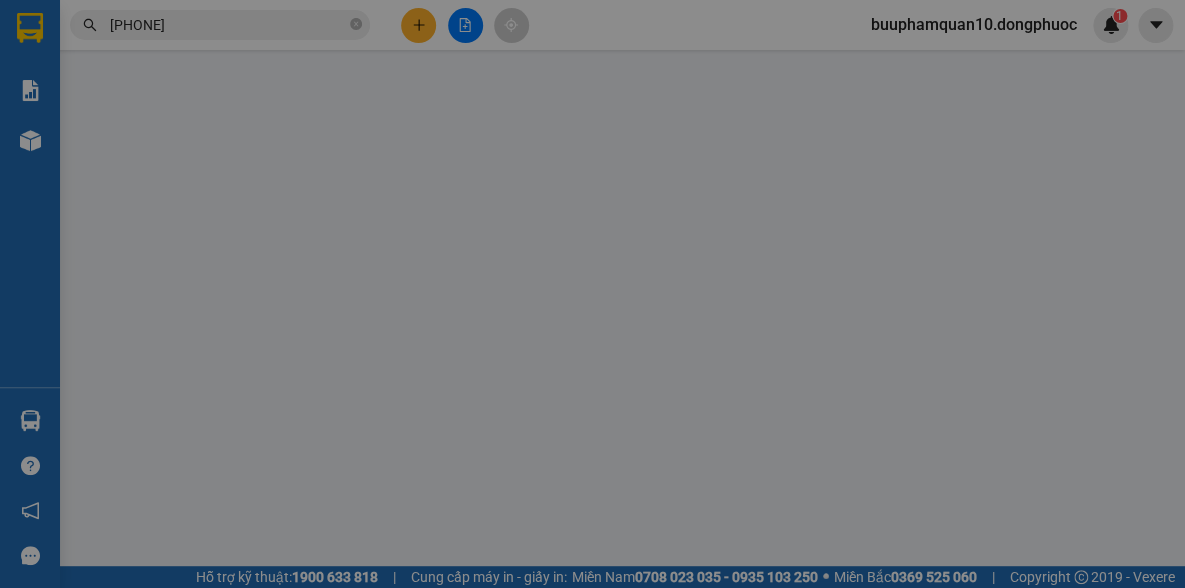 scroll, scrollTop: 0, scrollLeft: 0, axis: both 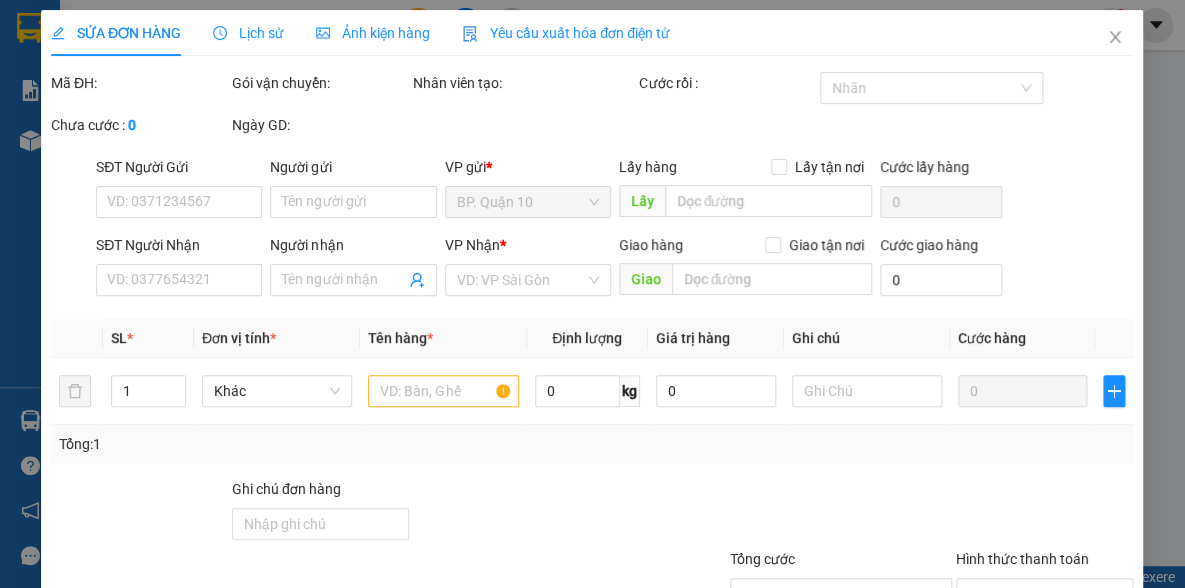 type on "0819207786" 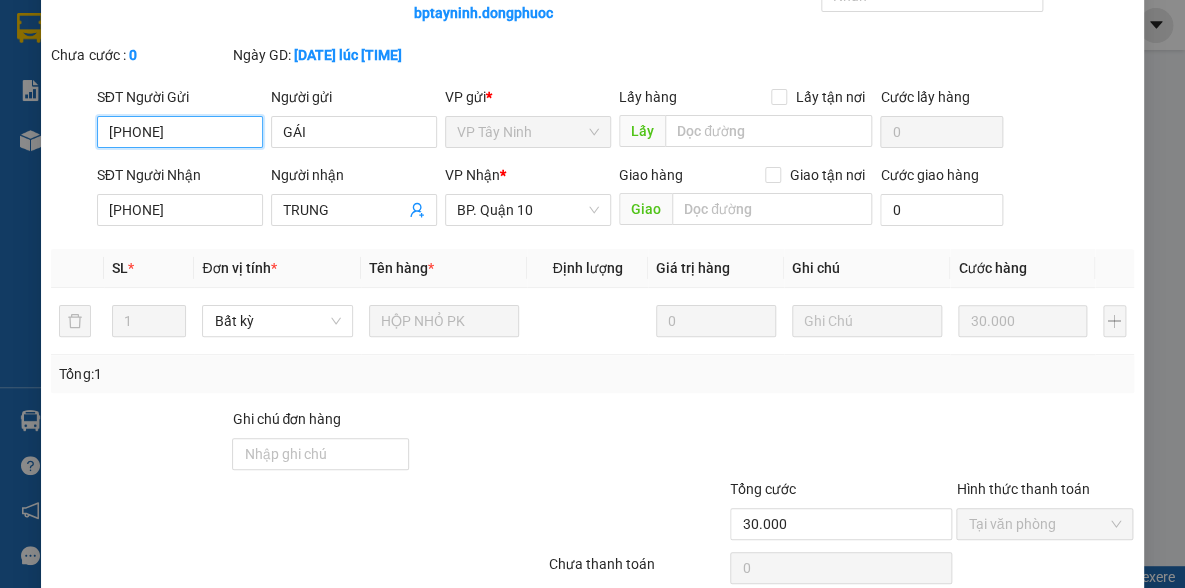 scroll, scrollTop: 199, scrollLeft: 0, axis: vertical 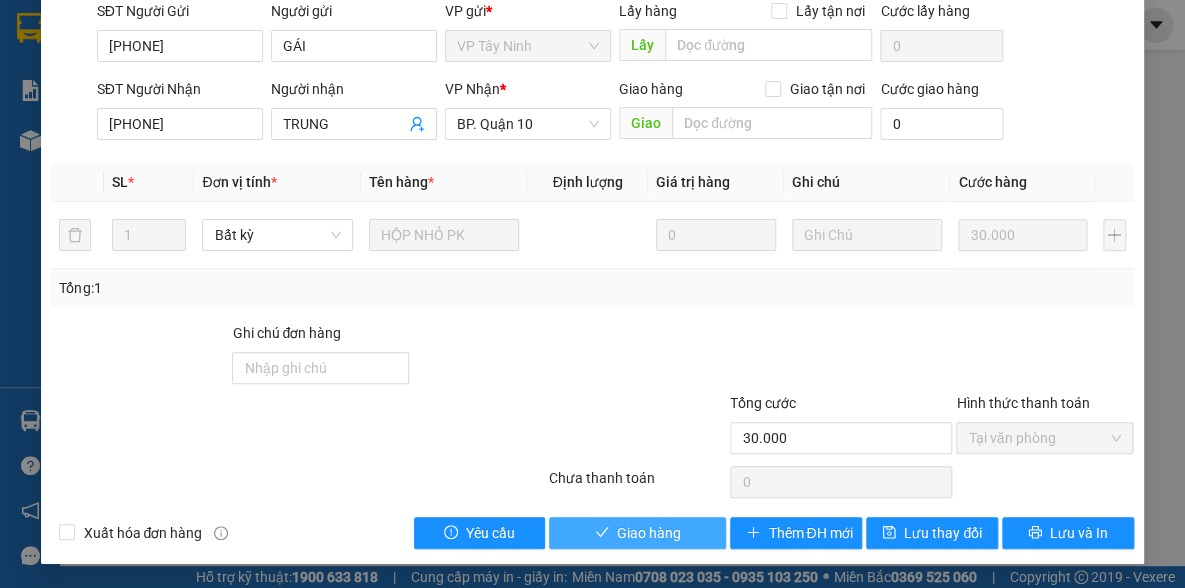 click on "Giao hàng" at bounding box center [649, 533] 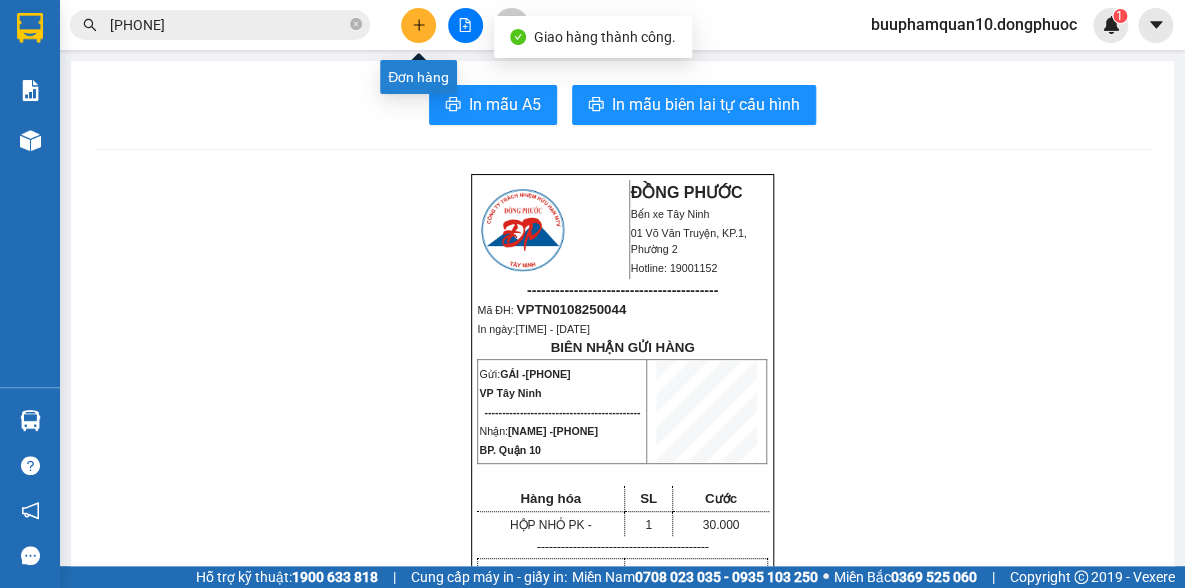 click at bounding box center [418, 25] 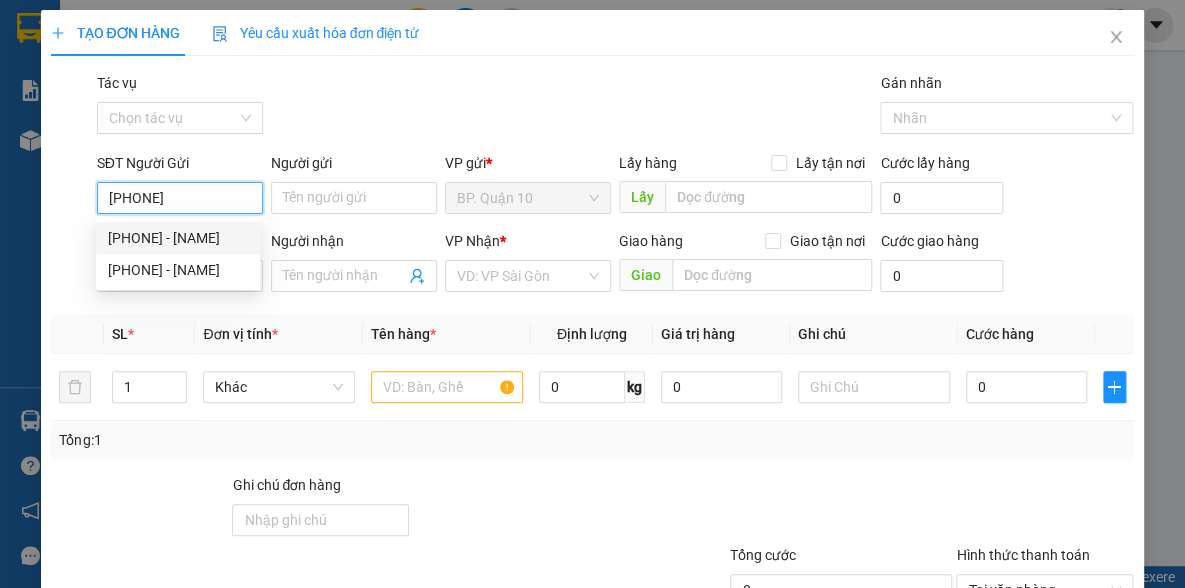 click on "0919188552 - A SÌ" at bounding box center (178, 238) 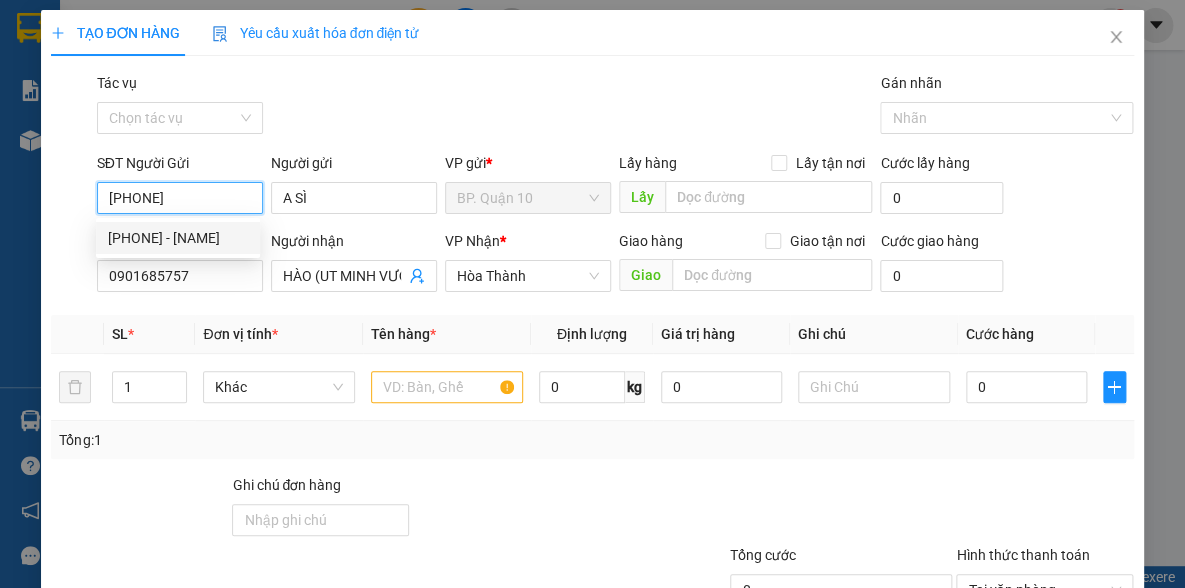 type on "30.000" 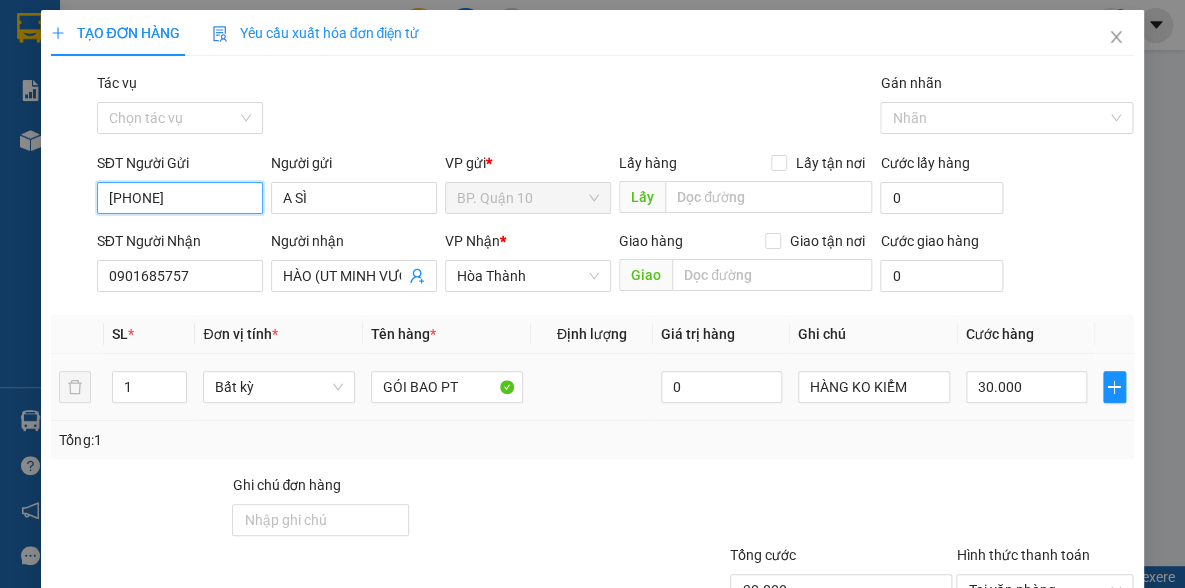 scroll, scrollTop: 150, scrollLeft: 0, axis: vertical 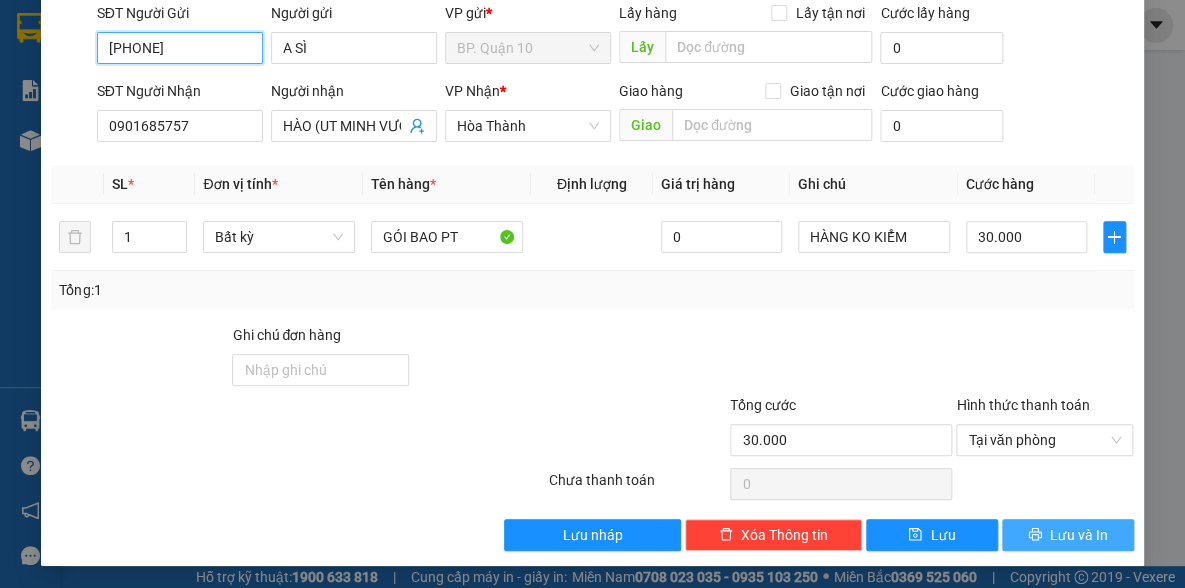 type on "0919188552" 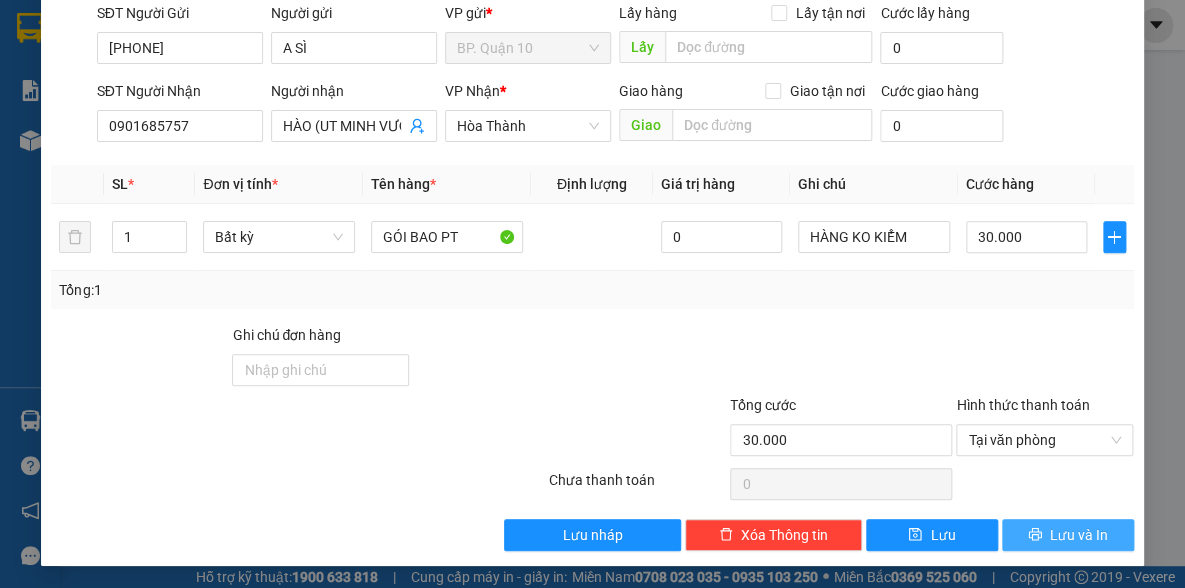 click on "Lưu và In" at bounding box center [1079, 535] 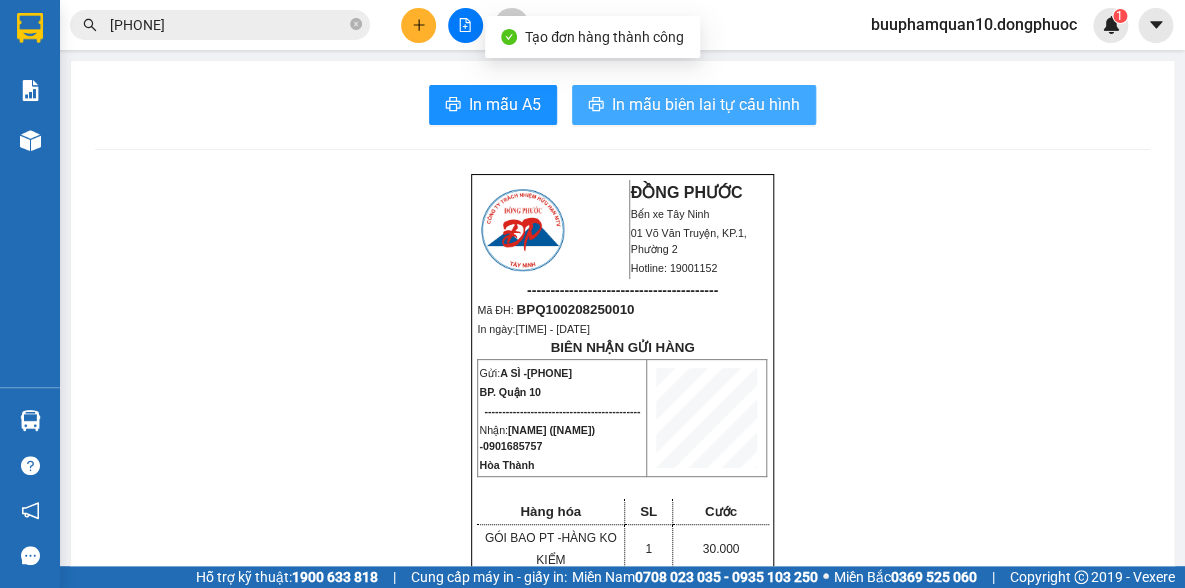 click on "In mẫu biên lai tự cấu hình" at bounding box center (694, 105) 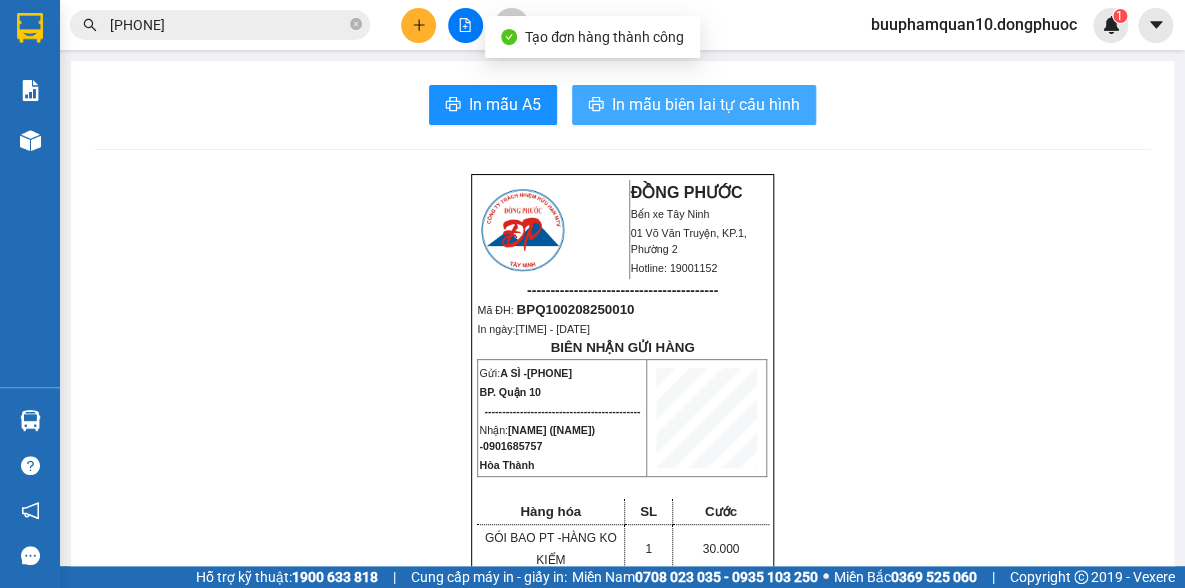 scroll, scrollTop: 0, scrollLeft: 0, axis: both 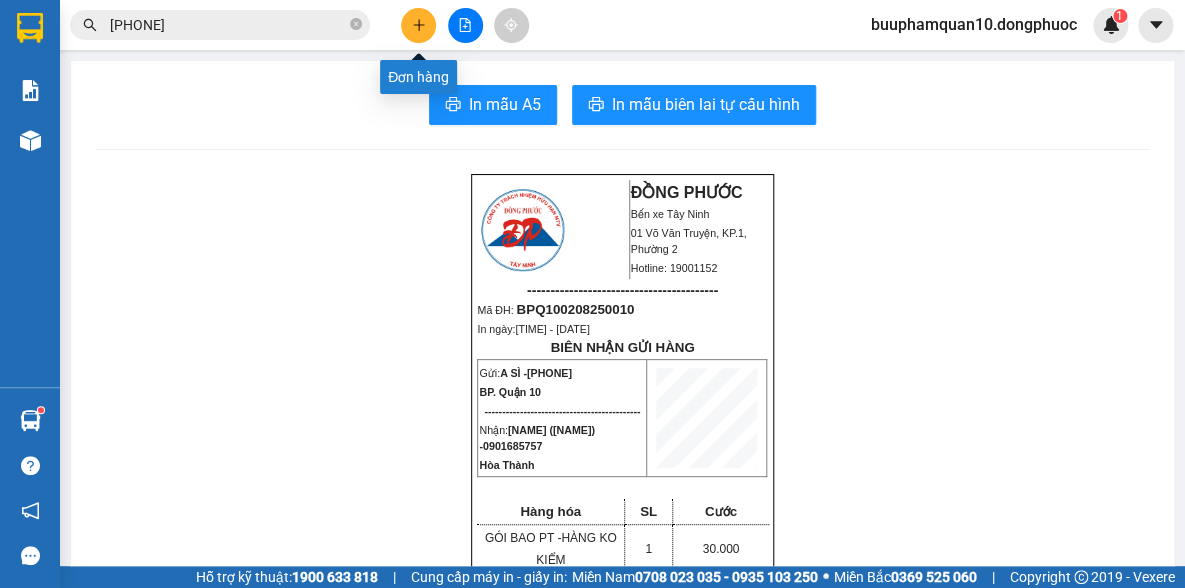 click at bounding box center (418, 25) 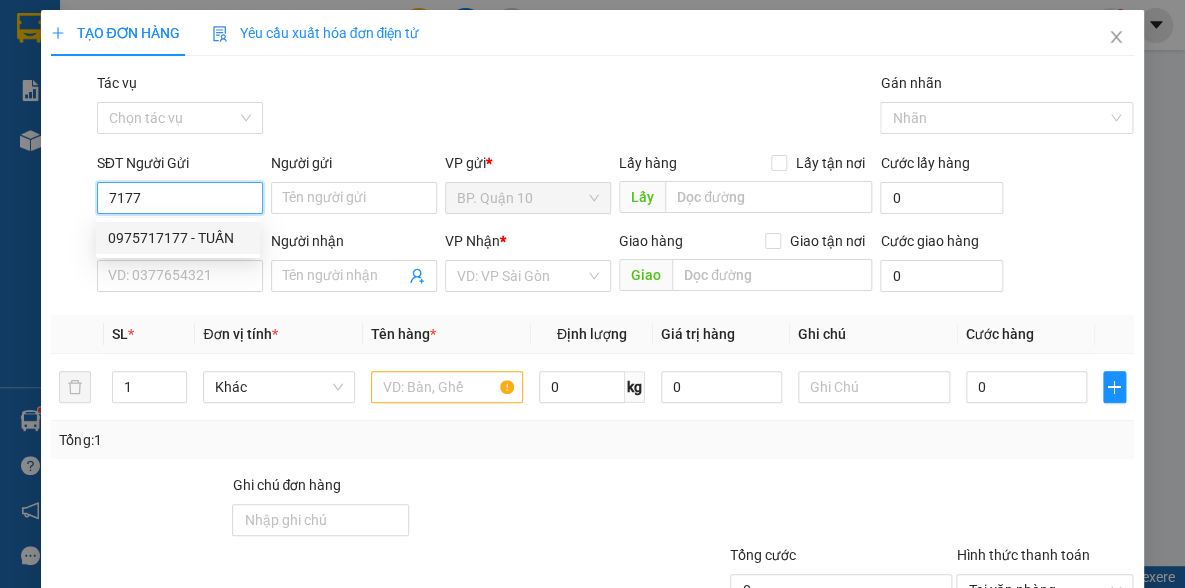 click on "0975717177 - TUẤN" at bounding box center (178, 238) 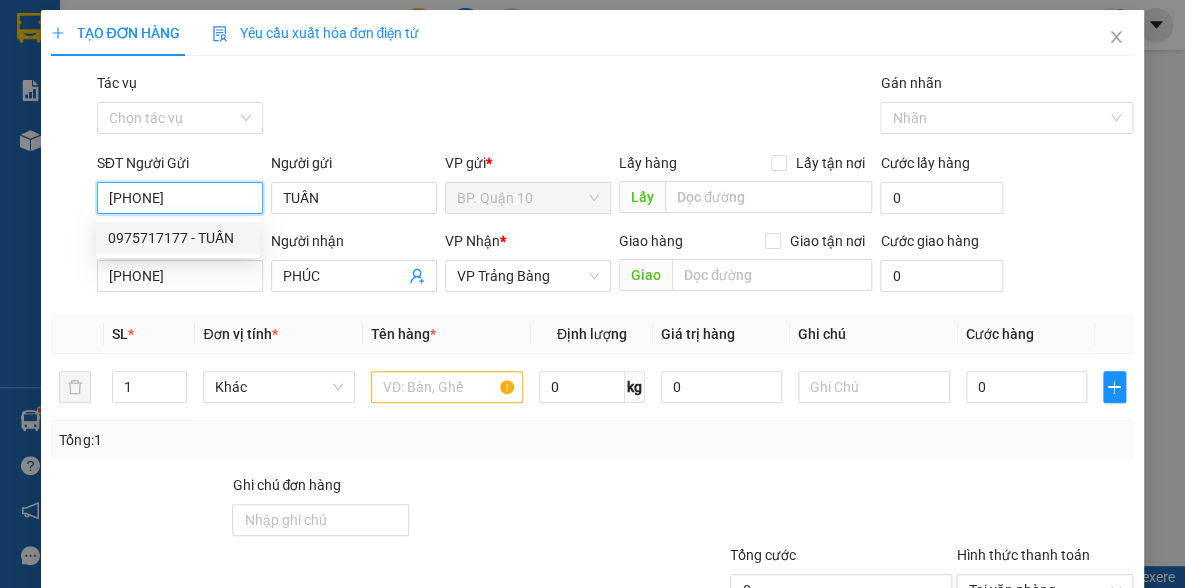 type on "30.000" 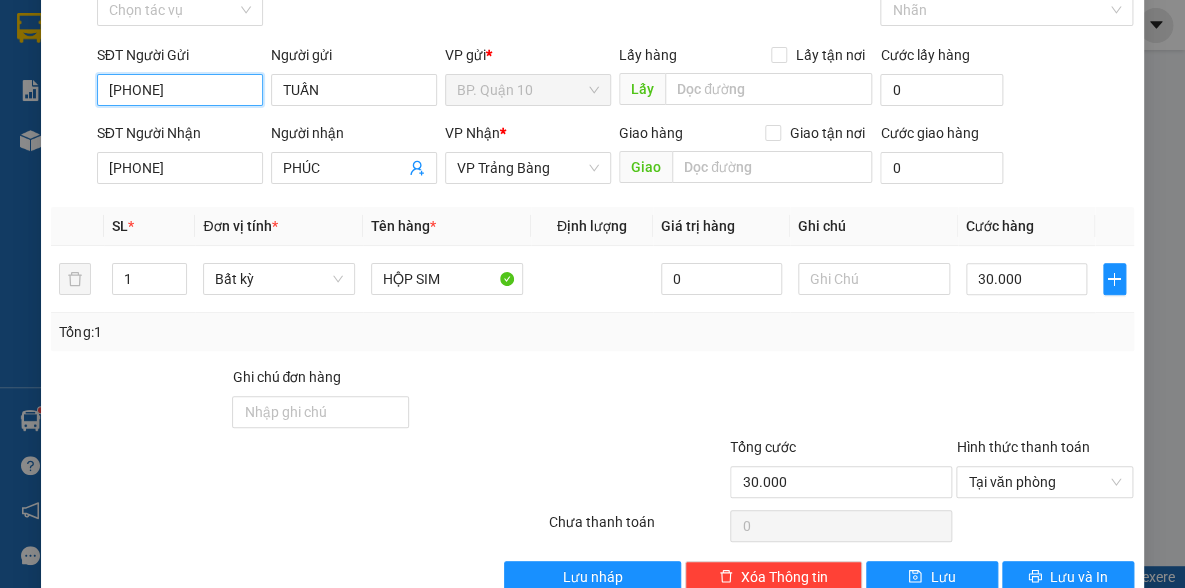 scroll, scrollTop: 150, scrollLeft: 0, axis: vertical 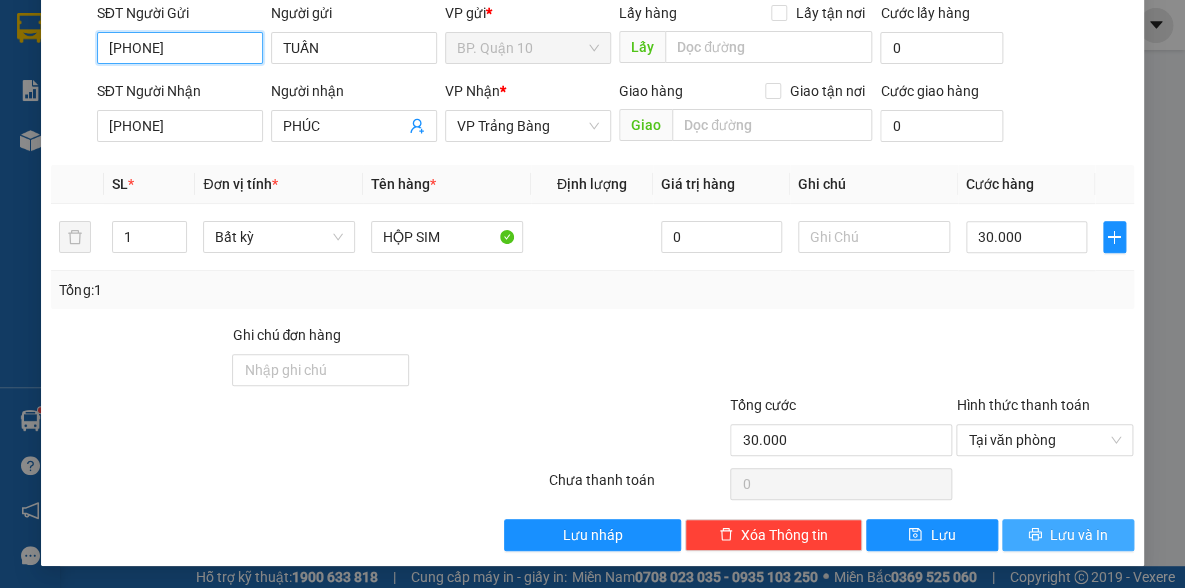 type on "0975717177" 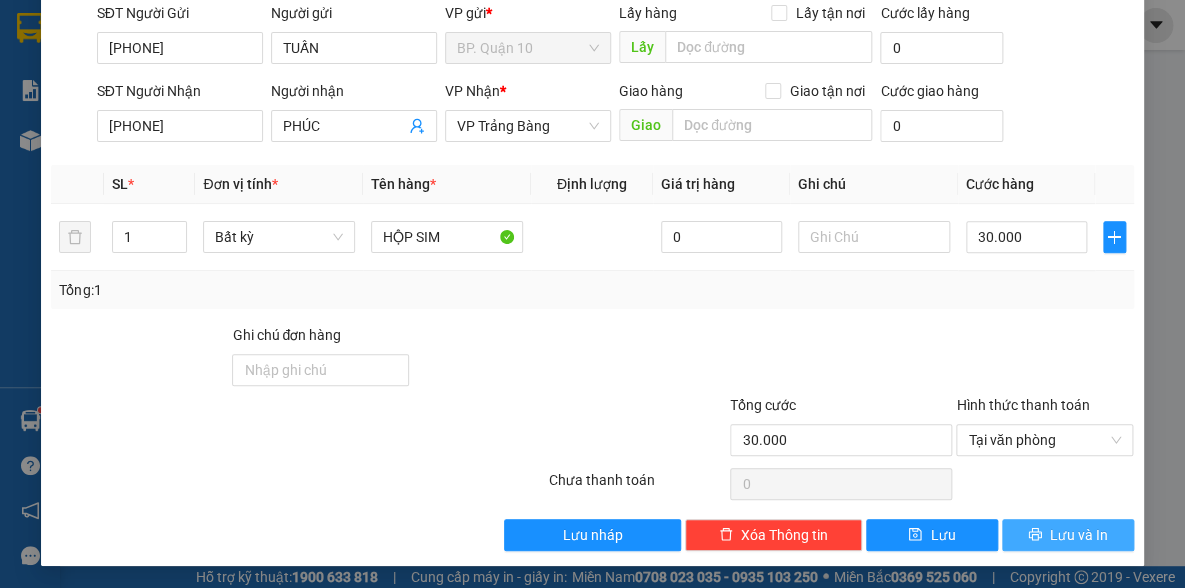 click on "Lưu và In" at bounding box center (1079, 535) 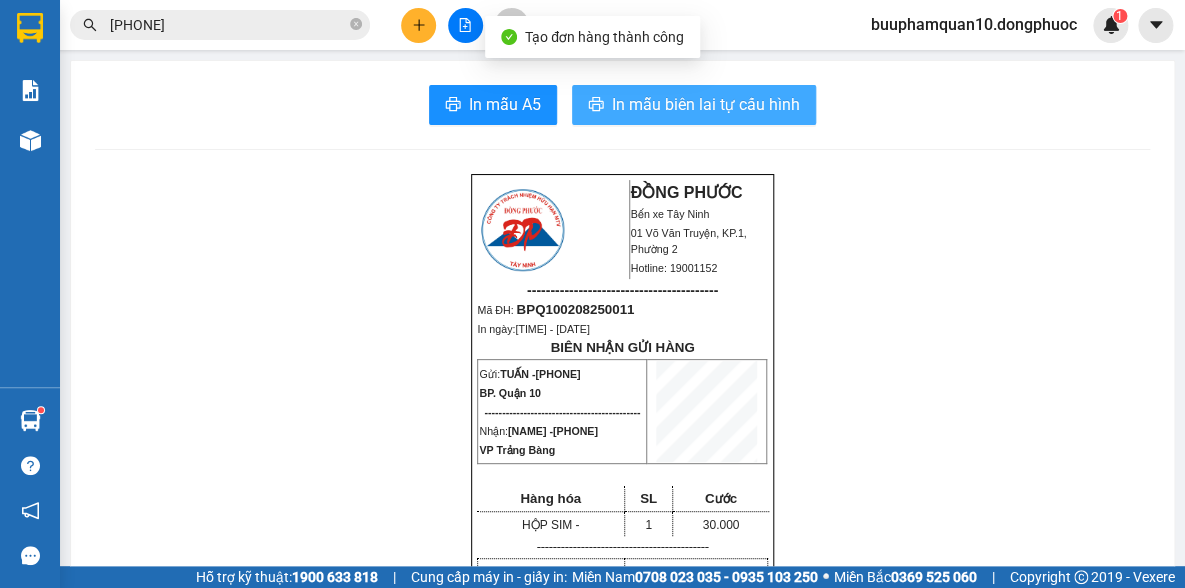 click on "In mẫu biên lai tự cấu hình" at bounding box center (706, 104) 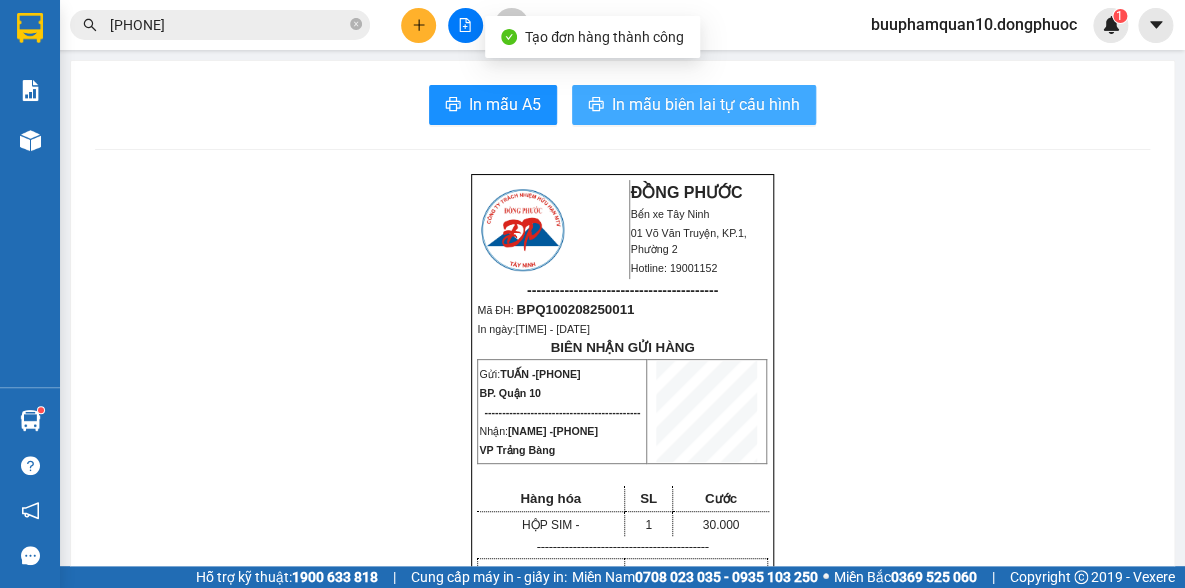 scroll, scrollTop: 0, scrollLeft: 0, axis: both 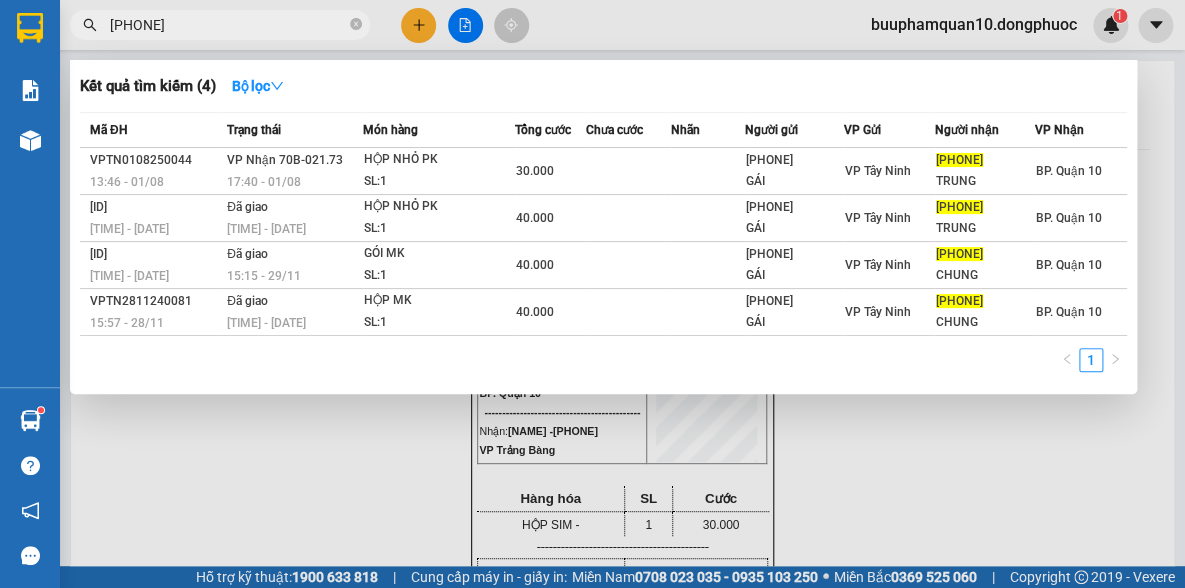 click on "0827577947" at bounding box center [228, 25] 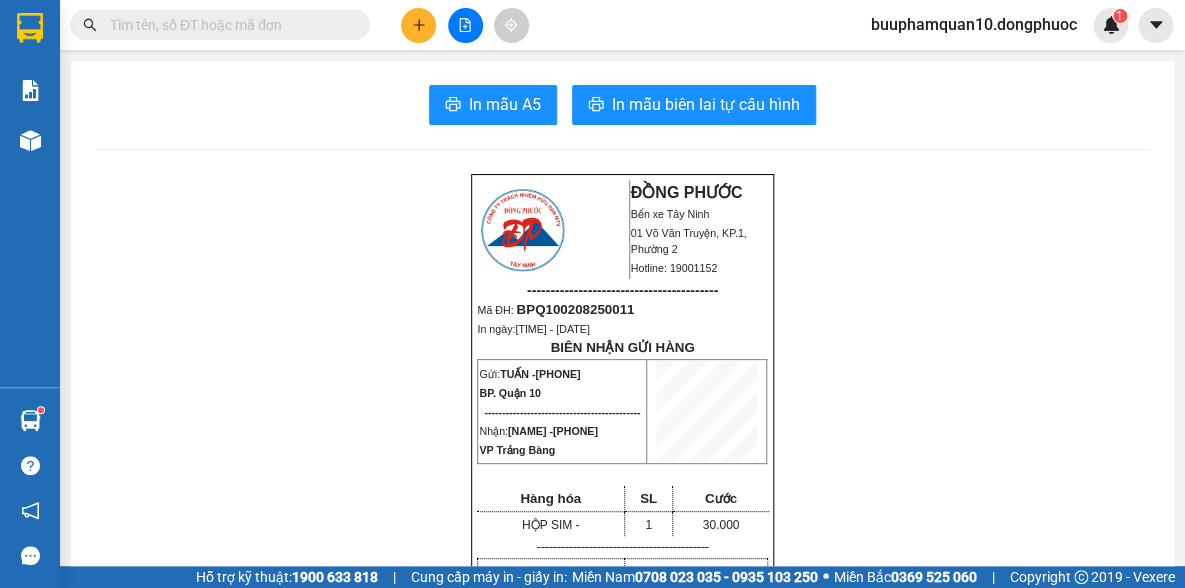 click on "Kết quả tìm kiếm ( 4 )  Bộ lọc  Mã ĐH Trạng thái Món hàng Tổng cước Chưa cước Nhãn Người gửi VP Gửi Người nhận VP Nhận VPTN0108250044 13:46 - 01/08 VP Nhận   70B-021.73 17:40 - 01/08 HỘP NHỎ PK SL:  1 30.000 0819207786 GÁI VP Tây Ninh 0827577947 TRUNG BP. Quận 10 VPTN1003250044 11:07 - 10/03 Đã giao   17:34 - 10/03 HỘP NHỎ PK SL:  1 40.000 0819207786 GÁI VP Tây Ninh 0827577947 TRUNG BP. Quận 10 VPTN2911240035 10:59 - 29/11 Đã giao   15:15 - 29/11 GÓI MK SL:  1 40.000 0819207786 GÁI VP Tây Ninh 0827577947 CHUNG BP. Quận 10 VPTN2811240081 15:57 - 28/11 Đã giao   10:43 - 29/11 HỘP MK SL:  1 40.000 0819207786 GÁI VP Tây Ninh 0827577947 CHUNG BP. Quận 10 1" at bounding box center [195, 25] 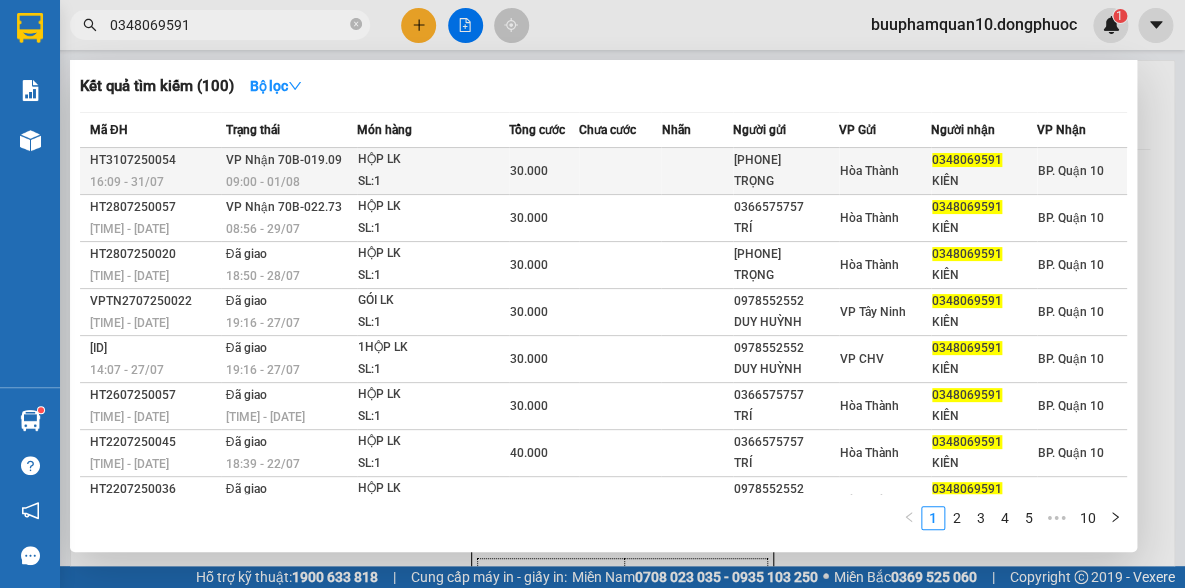 type on "0348069591" 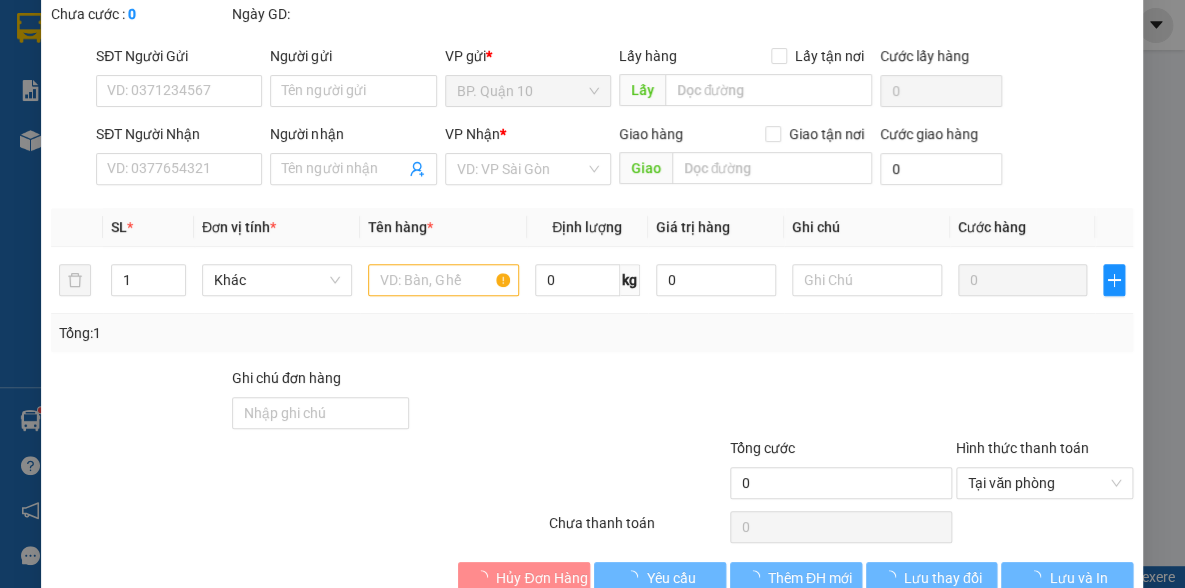 type on "0907605060" 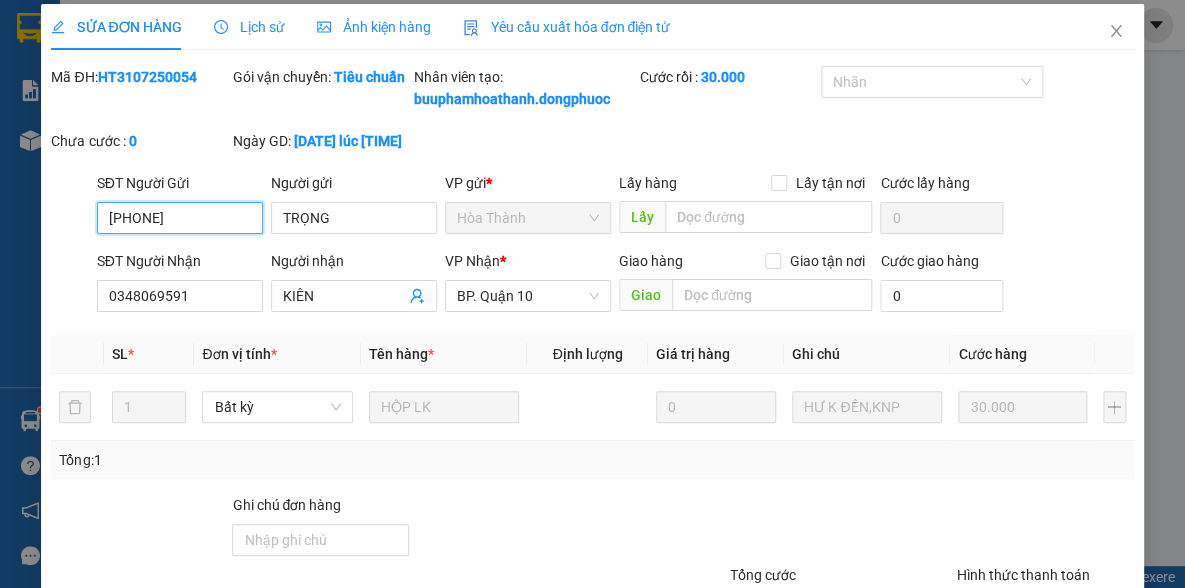 scroll, scrollTop: 199, scrollLeft: 0, axis: vertical 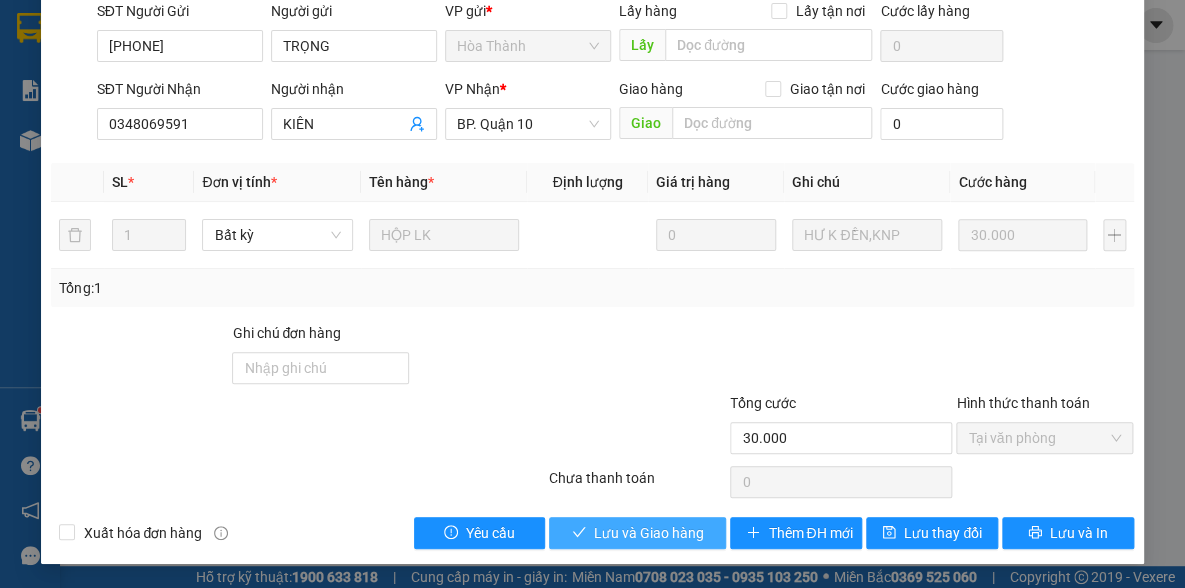 click on "Lưu và Giao hàng" at bounding box center (649, 533) 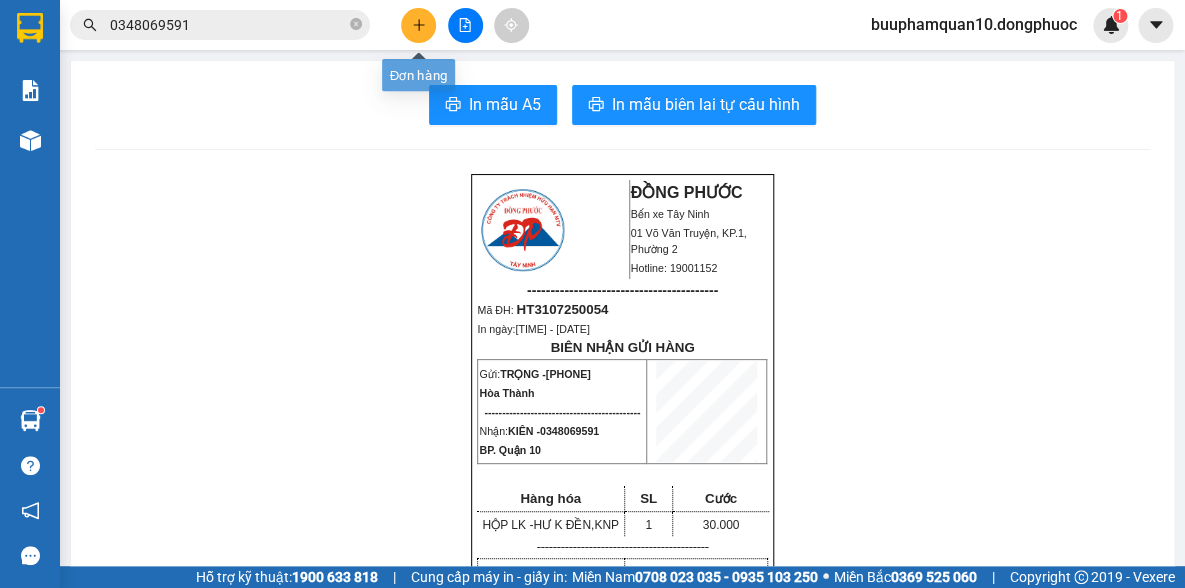 click 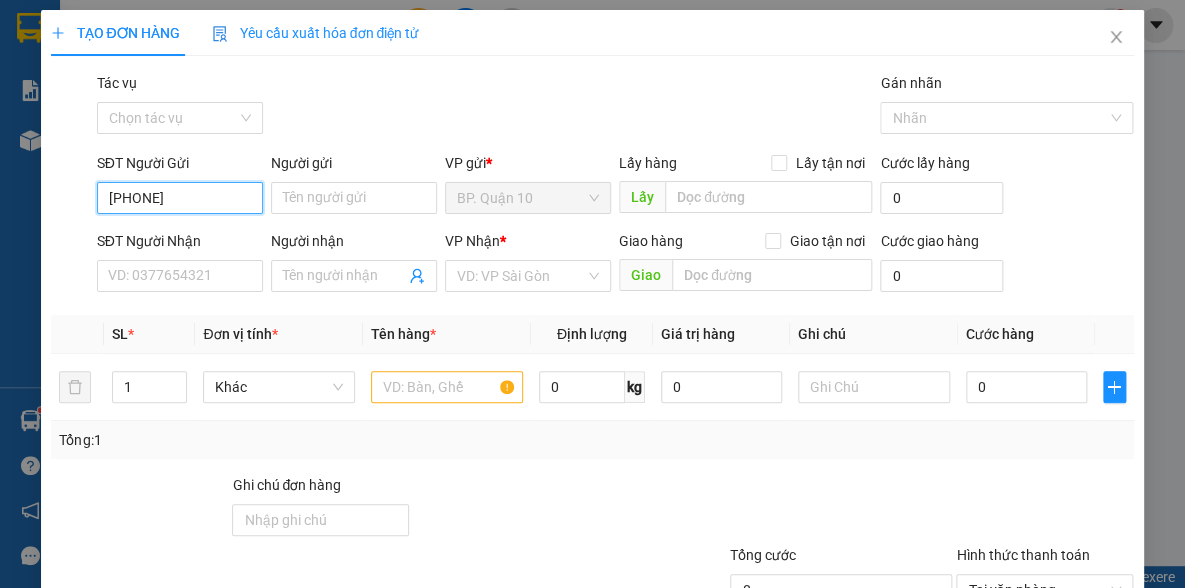 click on "2839250" at bounding box center [180, 198] 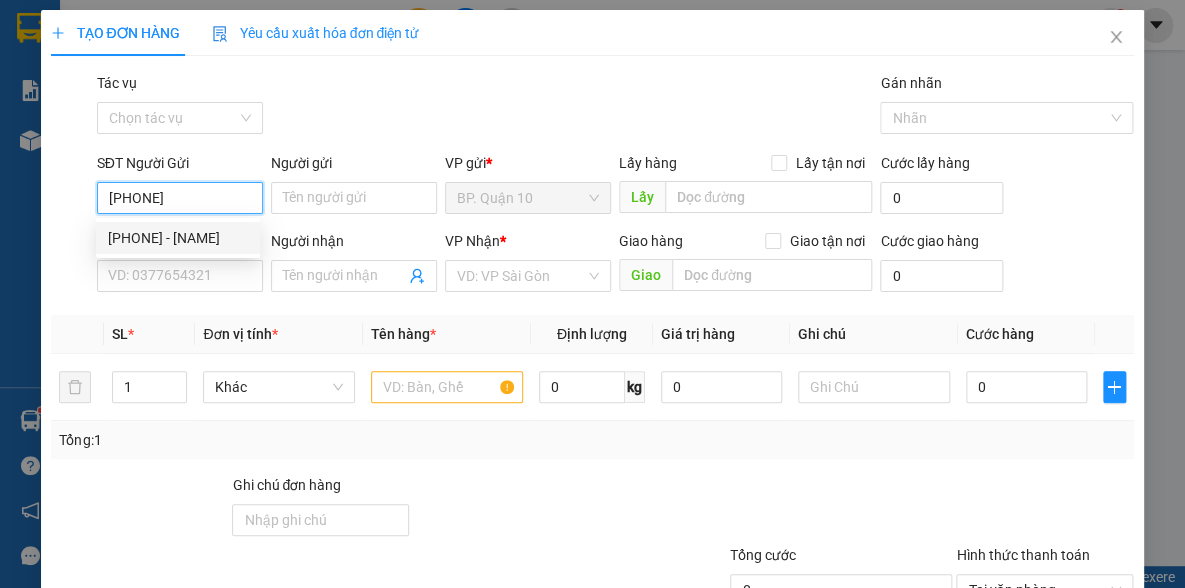 click on "02839250370 - KHƯƠNG" at bounding box center (178, 238) 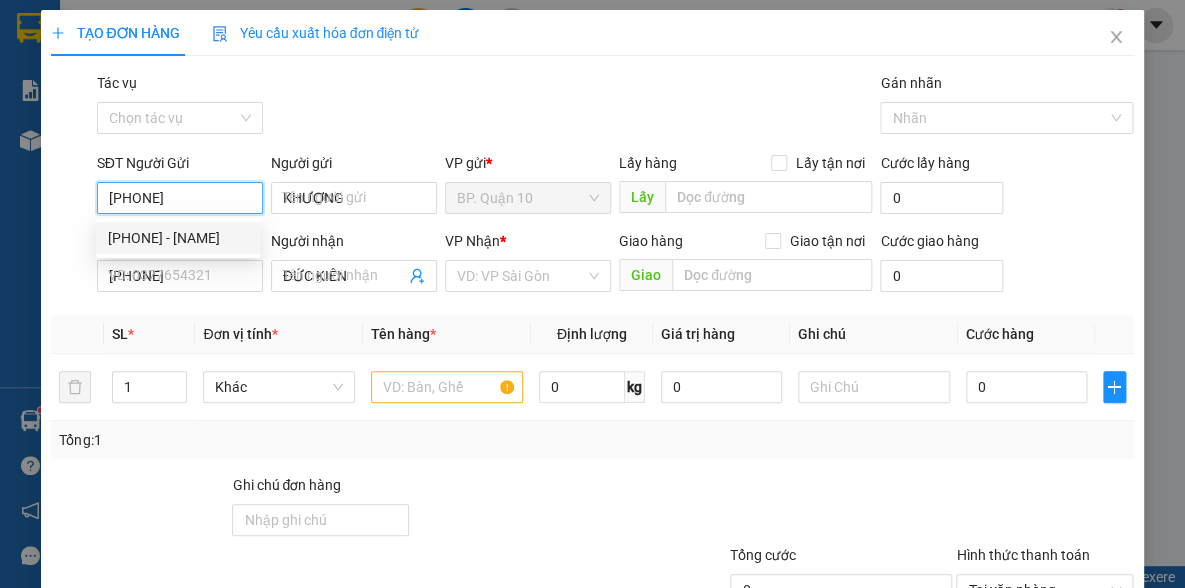 type on "40.000" 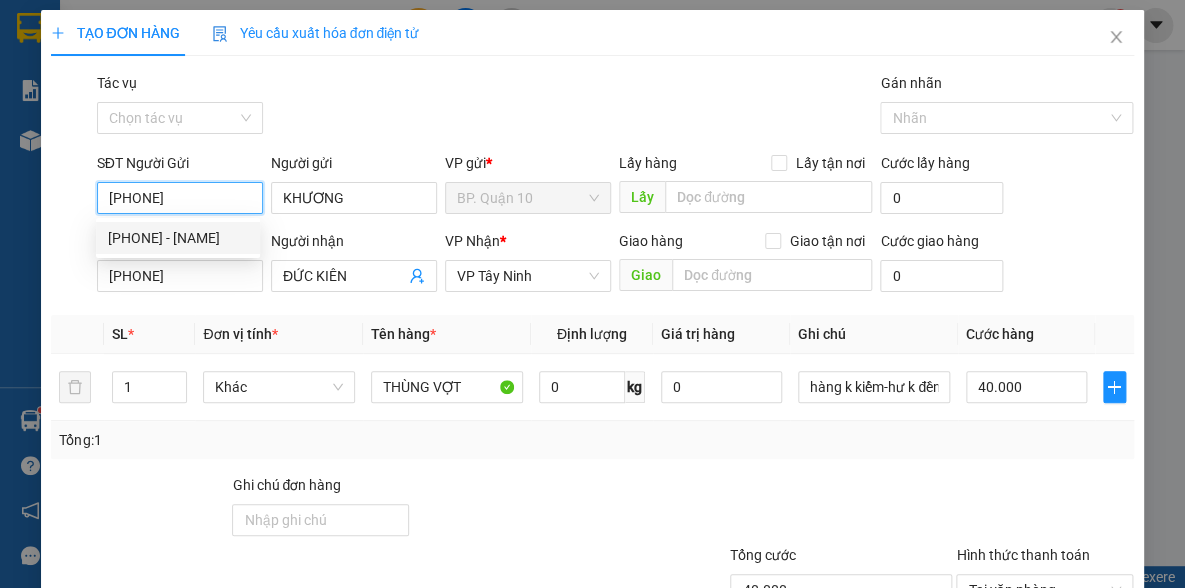 type on "[PHONE]" 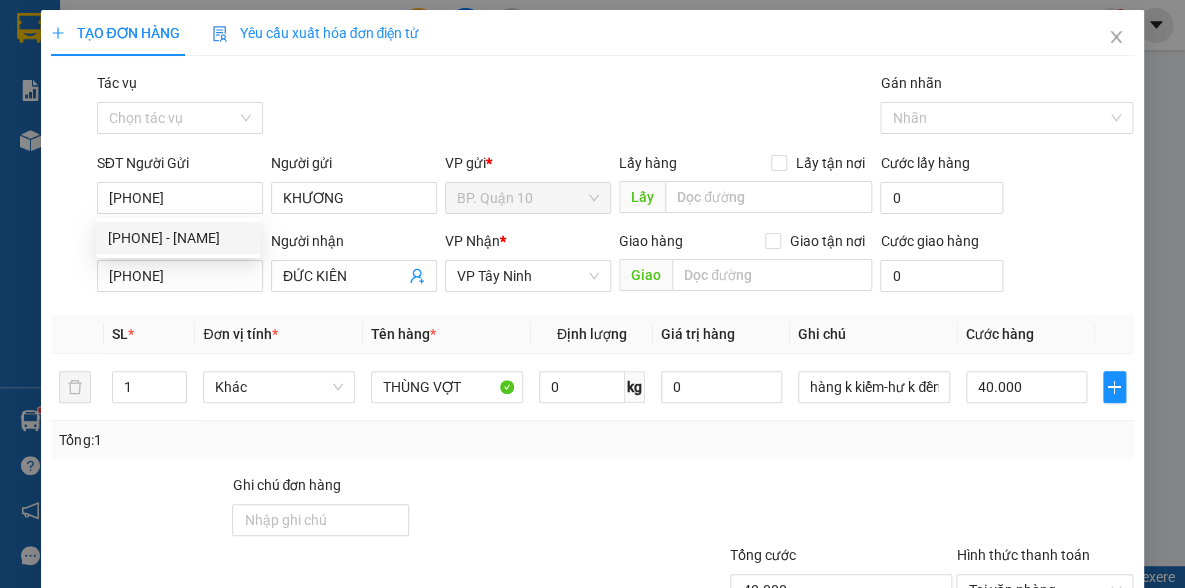 click on "Transit Pickup Surcharge Ids Transit Deliver Surcharge Ids Transit Deliver Surcharge Transit Deliver Surcharge Gói vận chuyển  * Tiêu chuẩn Tác vụ Chọn tác vụ Gán nhãn   Nhãn SĐT Người Gửi 02839250370 Người gửi KHƯƠNG VP gửi  * BP. Quận 10 Lấy hàng Lấy tận nơi Lấy Cước lấy hàng 0 SĐT Người Nhận 0908337711 Người nhận ĐỨC KIÊN VP Nhận  * VP Tây Ninh Giao hàng Giao tận nơi Giao Cước giao hàng 0 SL  * Đơn vị tính  * Tên hàng  * Định lượng Giá trị hàng Ghi chú Cước hàng                   1 Khác THÙNG VỢT 0 kg 0 hàng k kiểm-hư k đền 40.000 Tổng:  1 Ghi chú đơn hàng Tổng cước 40.000 Hình thức thanh toán Tại văn phòng Số tiền thu trước 0 Chưa thanh toán 0 Chọn HT Thanh Toán Lưu nháp Xóa Thông tin Lưu Lưu và In" at bounding box center [592, 386] 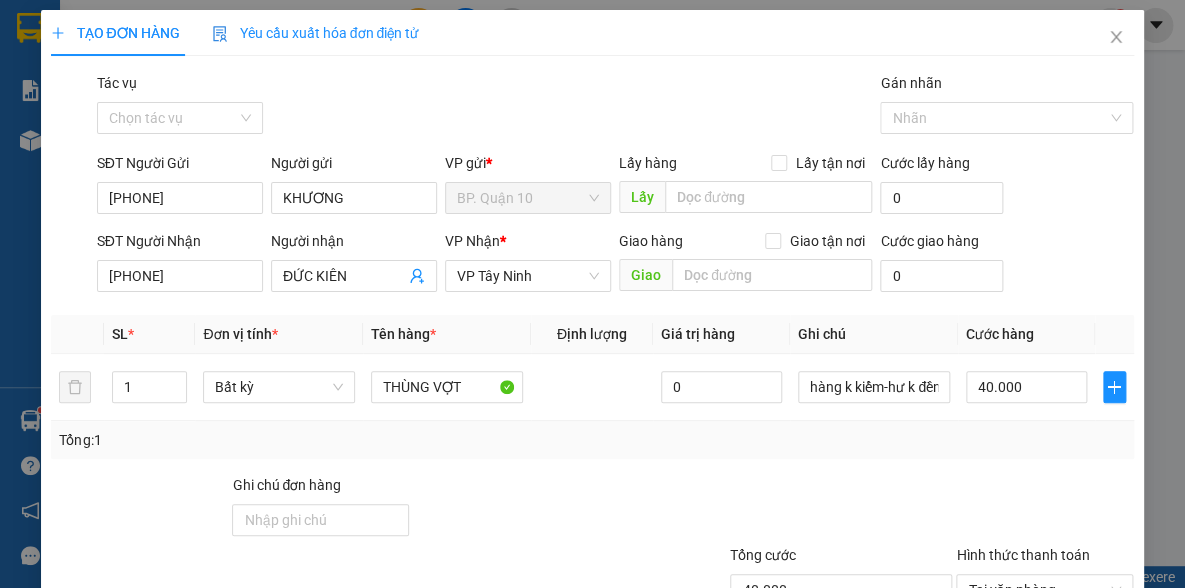 drag, startPoint x: 506, startPoint y: 508, endPoint x: 466, endPoint y: 420, distance: 96.66437 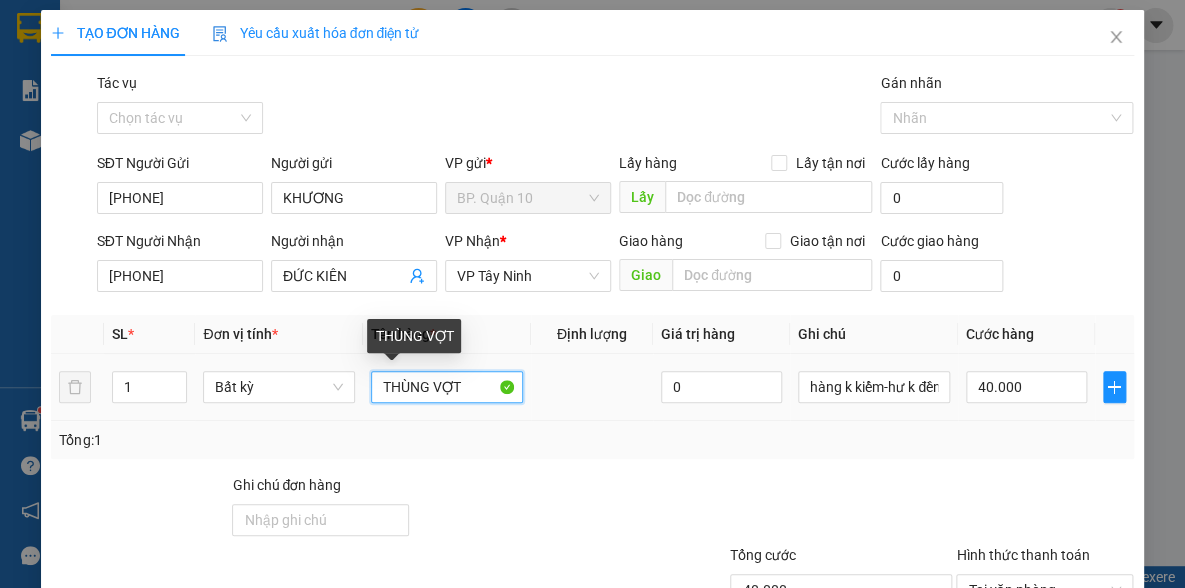 click on "THÙNG VỢT" at bounding box center [447, 387] 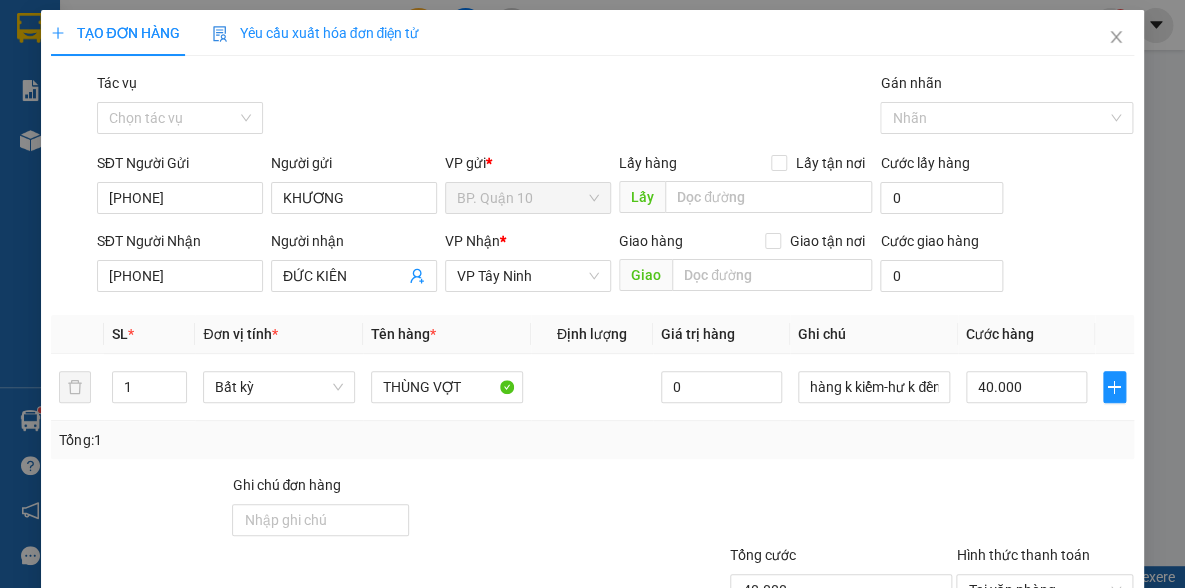 click on "Tổng:  1" at bounding box center (592, 440) 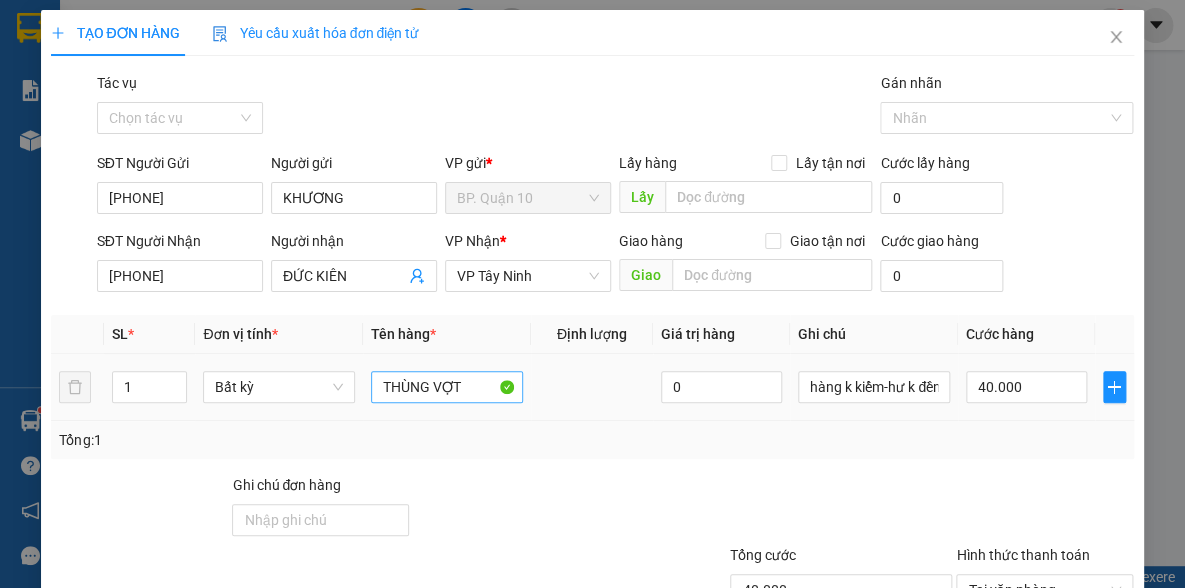 drag, startPoint x: 469, startPoint y: 440, endPoint x: 459, endPoint y: 387, distance: 53.935146 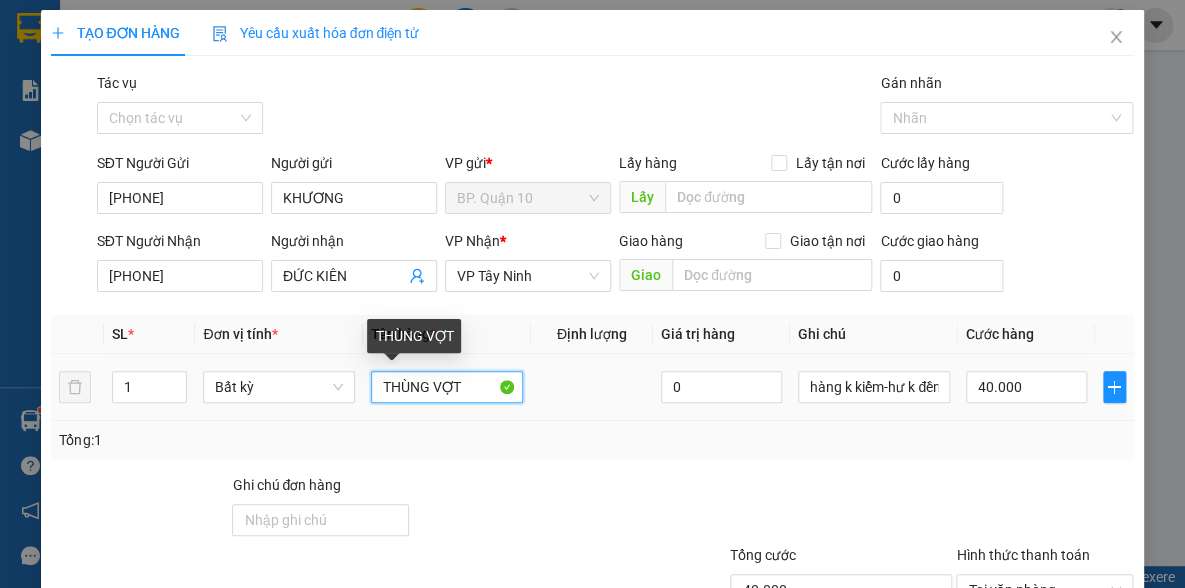 click on "THÙNG VỢT" at bounding box center [447, 387] 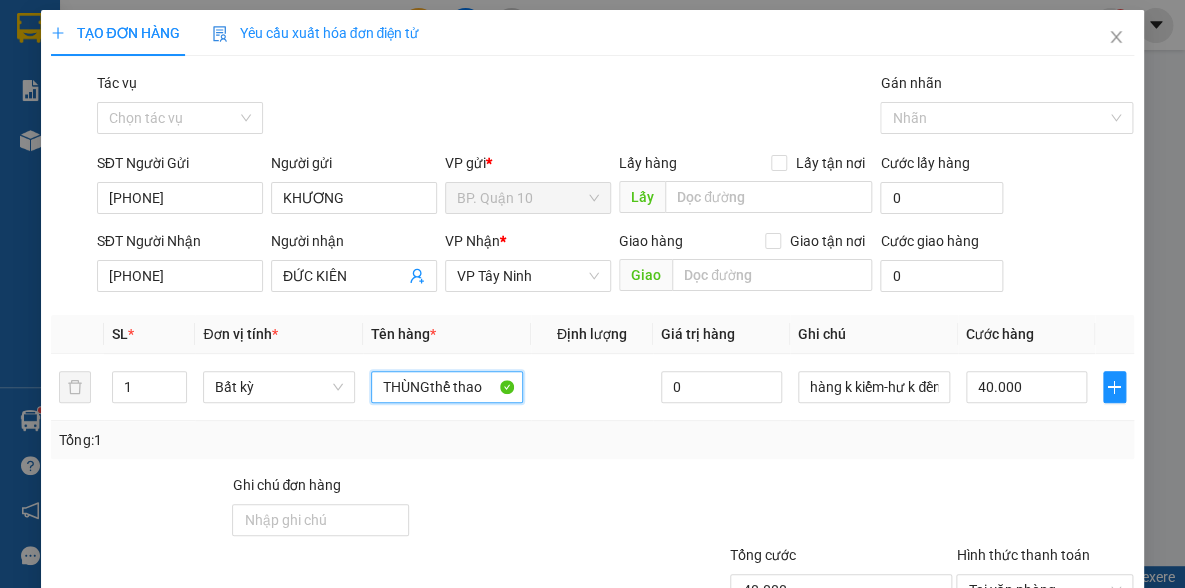 type on "THÙNGthể thao" 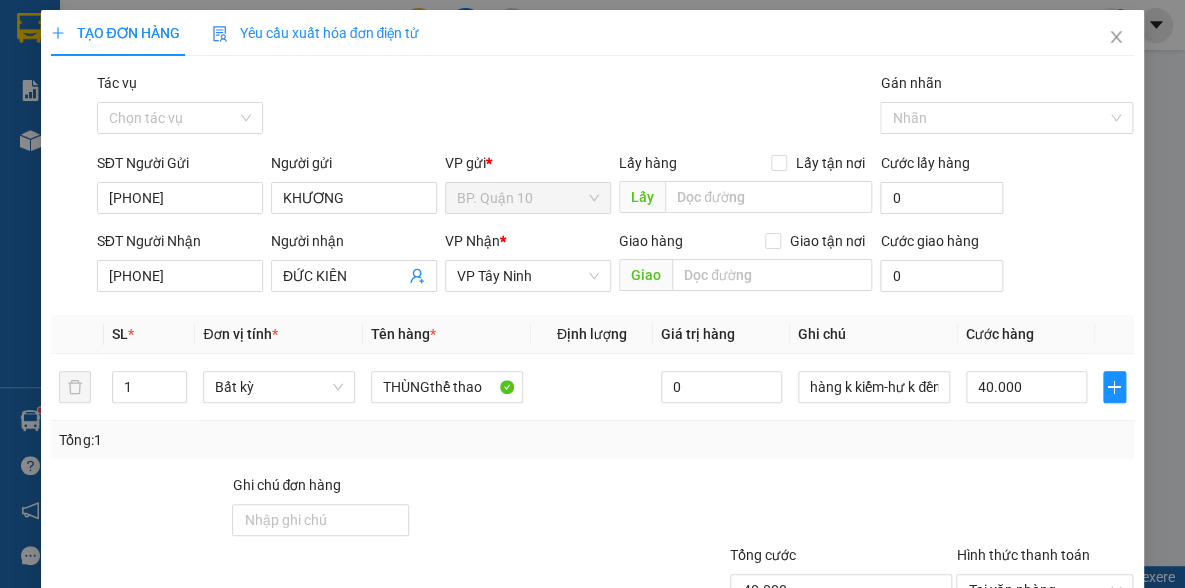 drag, startPoint x: 902, startPoint y: 490, endPoint x: 944, endPoint y: 421, distance: 80.77747 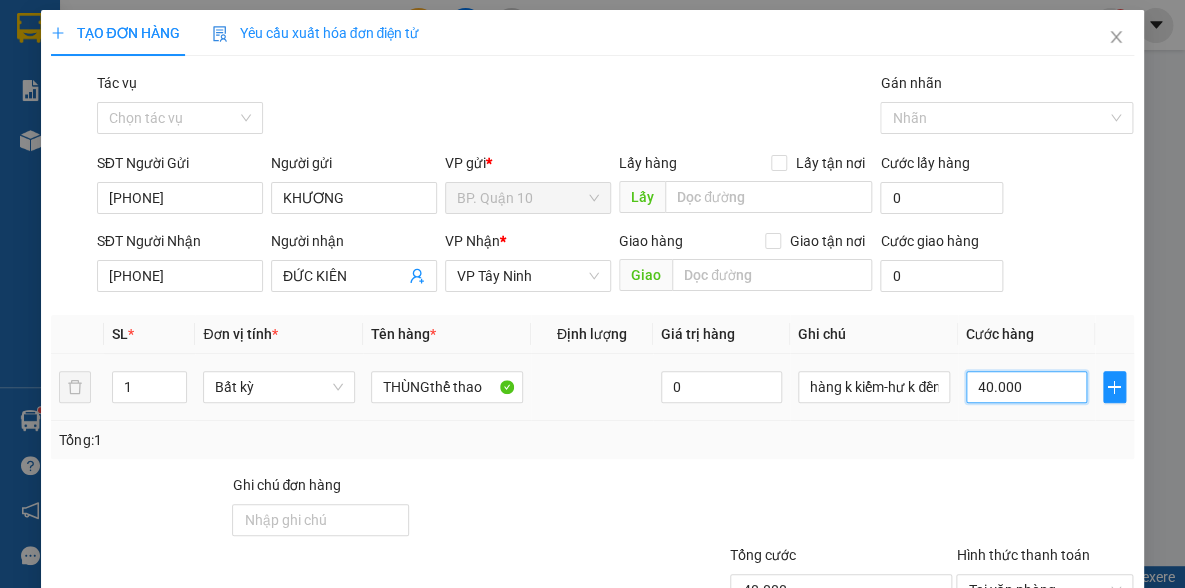 click on "40.000" at bounding box center (1026, 387) 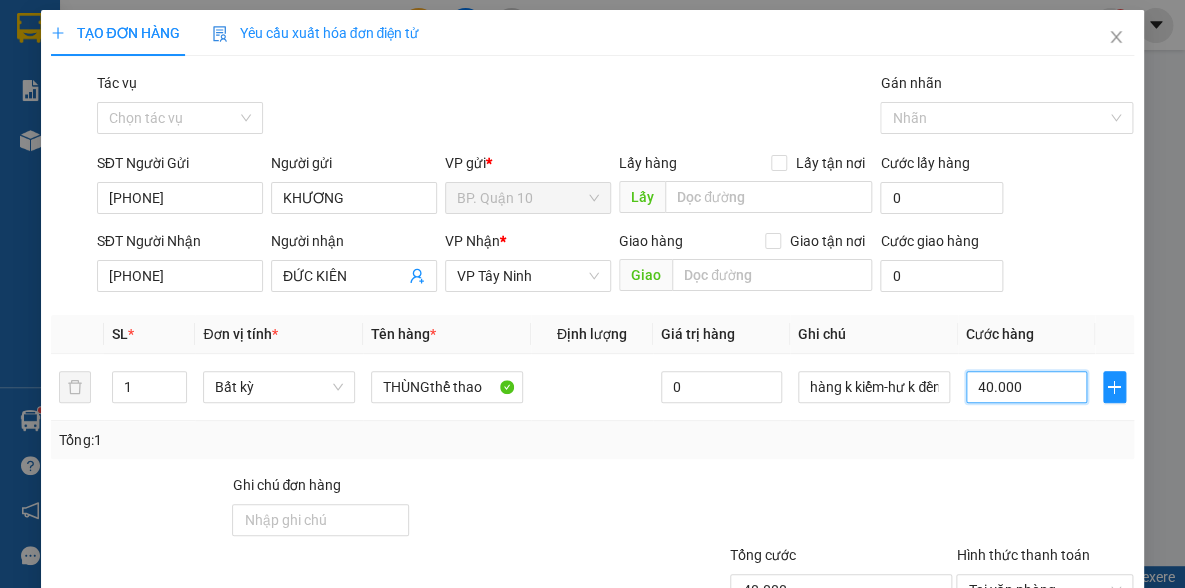 type on "7" 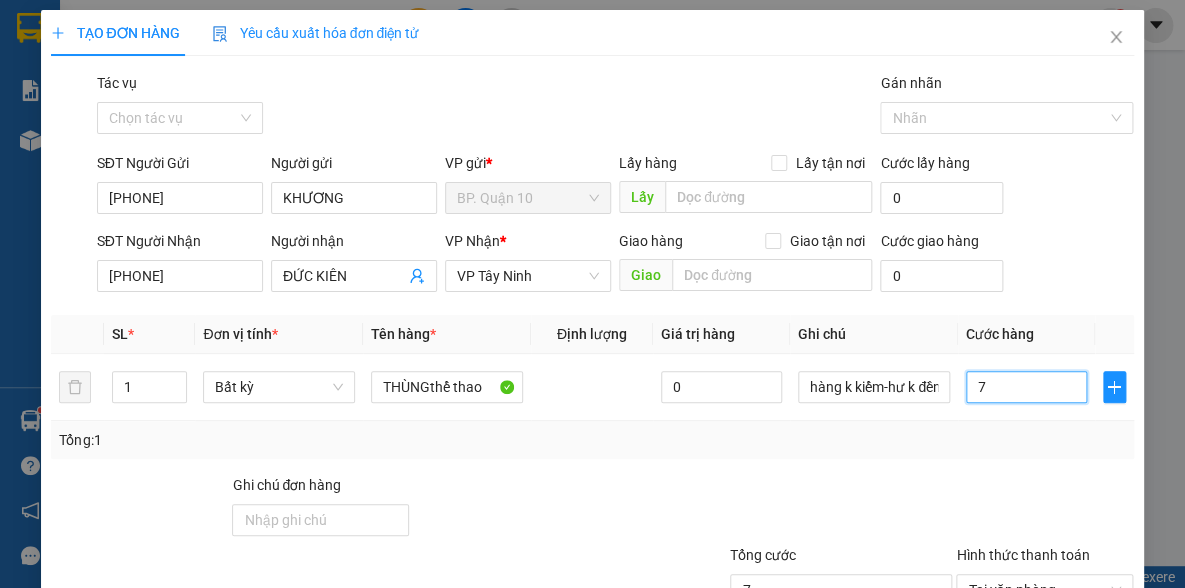 type on "70" 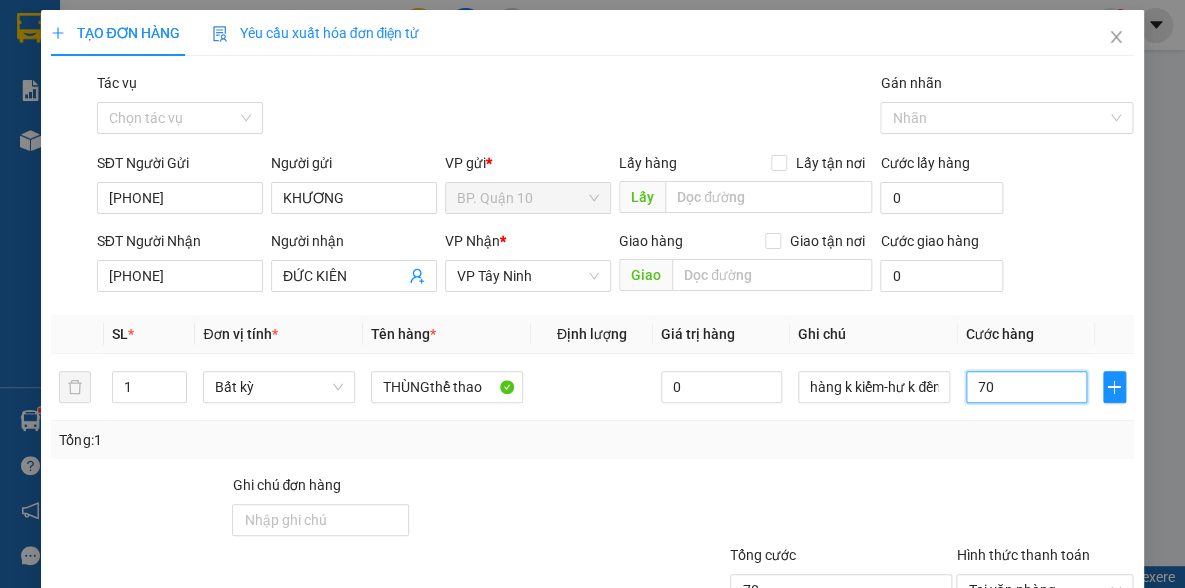 type on "70" 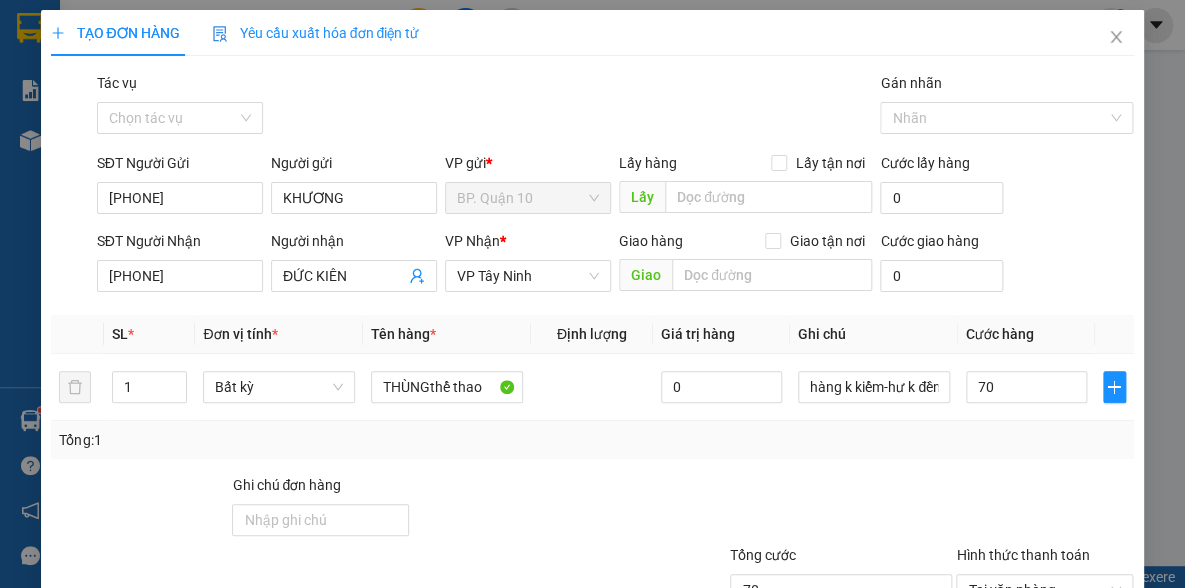 click on "Transit Pickup Surcharge Ids Transit Deliver Surcharge Ids Transit Deliver Surcharge Transit Deliver Surcharge Gói vận chuyển  * Tiêu chuẩn Tác vụ Chọn tác vụ Gán nhãn   Nhãn SĐT Người Gửi 02839250370 Người gửi KHƯƠNG VP gửi  * BP. Quận 10 Lấy hàng Lấy tận nơi Lấy Cước lấy hàng 0 SĐT Người Nhận 0908337711 Người nhận ĐỨC KIÊN VP Nhận  * VP Tây Ninh Giao hàng Giao tận nơi Giao Cước giao hàng 0 SL  * Đơn vị tính  * Tên hàng  * Định lượng Giá trị hàng Ghi chú Cước hàng                   1 Bất kỳ THÙNGthể thao 0 hàng k kiểm-hư k đền 70 Tổng:  1 Ghi chú đơn hàng Tổng cước 70 Hình thức thanh toán Tại văn phòng Số tiền thu trước 0 Chưa thanh toán 0 Chọn HT Thanh Toán Lưu nháp Xóa Thông tin Lưu Lưu và In THÙNGthể thao" at bounding box center [592, 386] 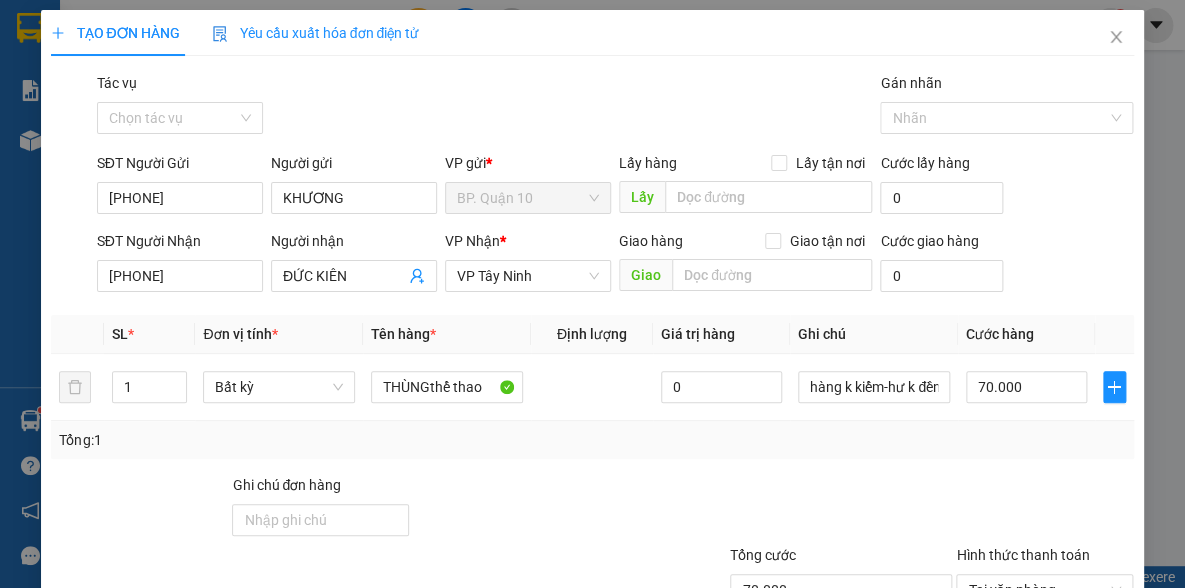 scroll, scrollTop: 150, scrollLeft: 0, axis: vertical 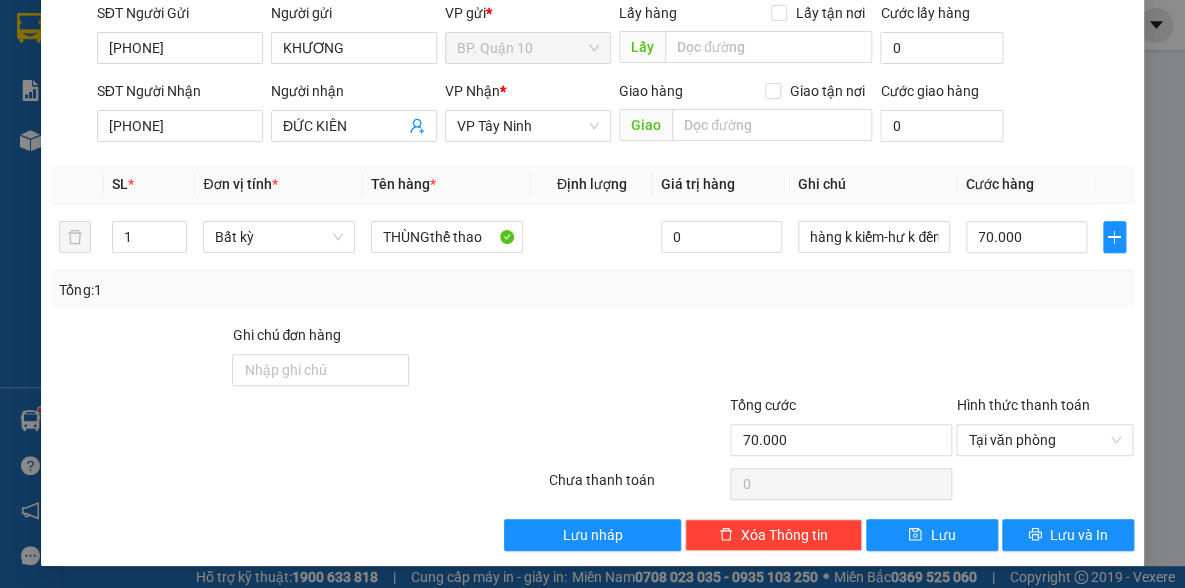 drag, startPoint x: 1065, startPoint y: 565, endPoint x: 1065, endPoint y: 552, distance: 13 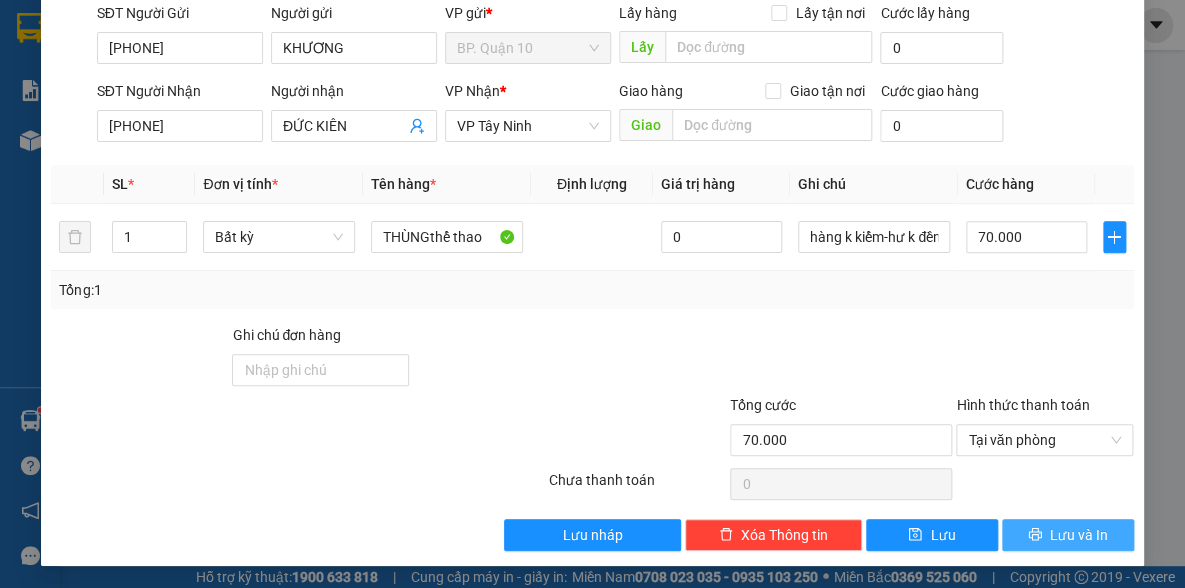 click on "Lưu và In" at bounding box center (1068, 535) 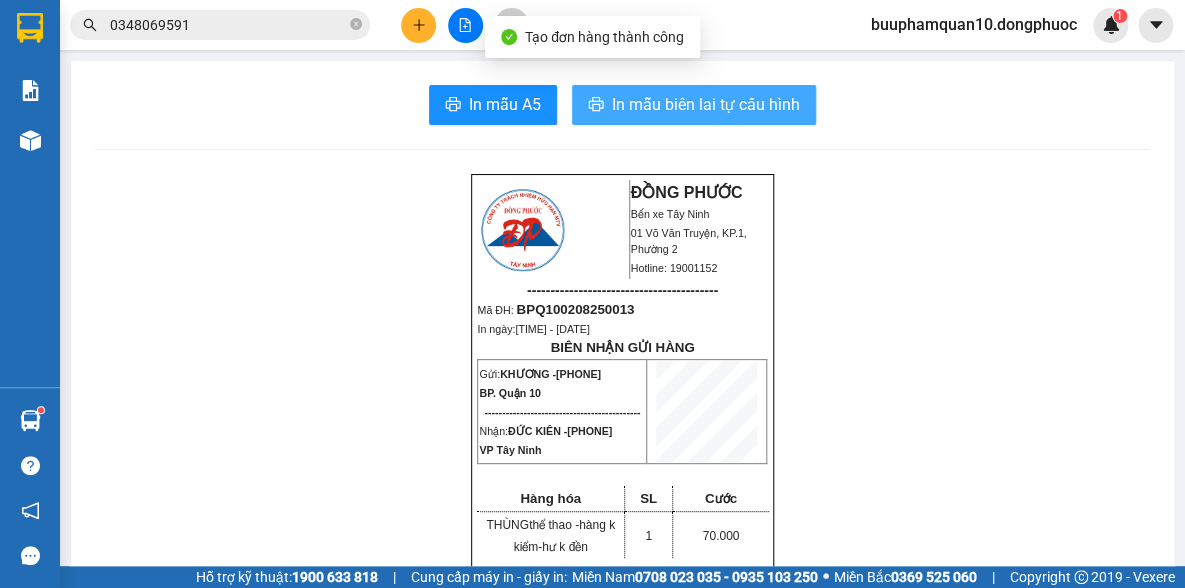 click on "In mẫu biên lai tự cấu hình" at bounding box center [706, 104] 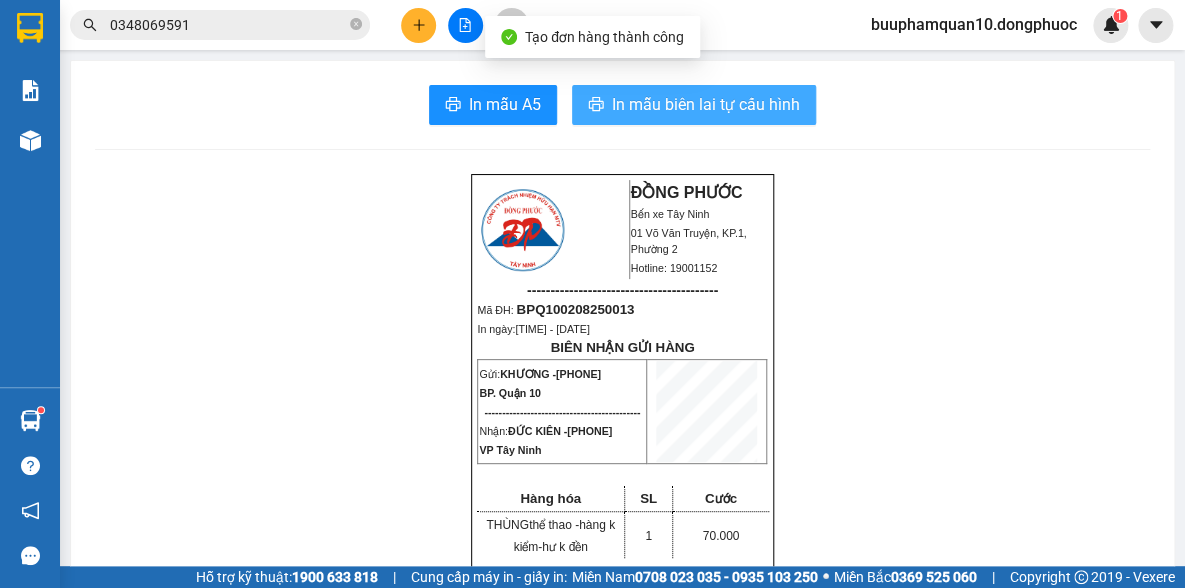 scroll, scrollTop: 0, scrollLeft: 0, axis: both 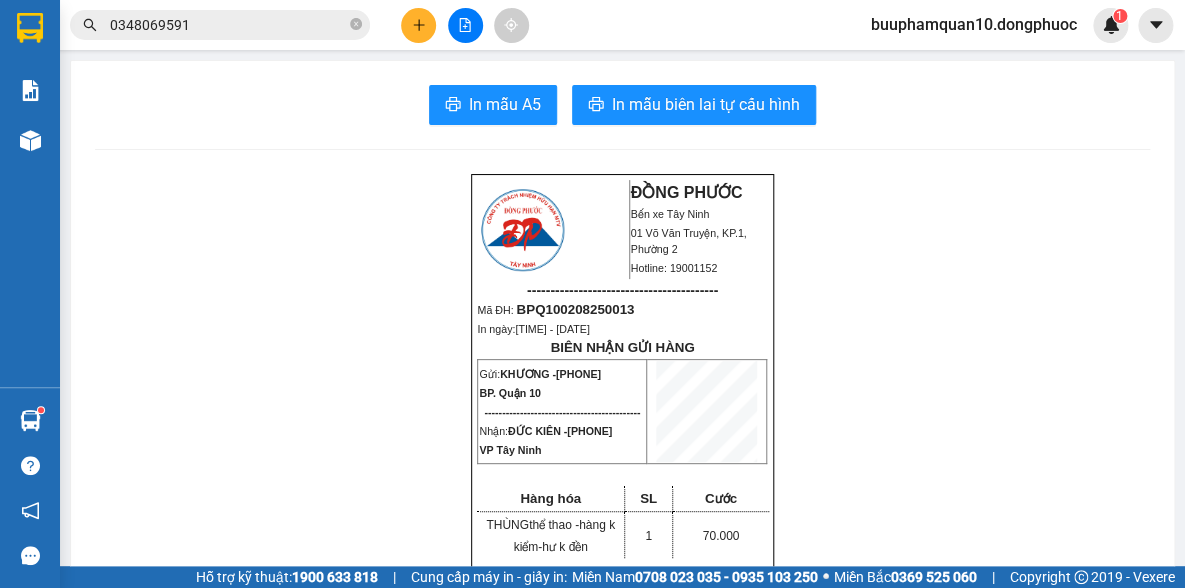 click on "ĐỒNG PHƯỚC
Bến xe Tây Ninh
01 Võ Văn Truyện, KP.1, Phường 2
Hotline: 19001152
-----------------------------------------
Mã ĐH:   BPQ100208250013
In ngày:  09:11:14 - 02/08/2025
BIÊN NHẬN GỬI HÀNG
Gửi:  KHƯƠNG -  02839250370
BP. Quận 10
--------------------------------------------
Nhận:  ĐỨC KIÊN -  0908337711
VP Tây Ninh
Hàng hóa
SL
Cước
THÙNGthể thao  -  hàng k kiểm-hư k đền
1
70.000
-------------------------------------------
CR:  70.000
CC:  0
Phí TH:  0
Tổng:  70.000
-------------------------------------------
Quy định nhận/gửi hàng: - Sau 03 ngày gửi hàng, nếu quý khách không đến nhận hàng hóa thì mọi khiếu nại công ty sẽ không giải quyết.
- Nếu mất hàng: công ty sẽ hoàn bằng giá cước phí x 20 lần.
ĐỒNG PHƯỚC
Bến xe Tây Ninh" at bounding box center [622, 1673] 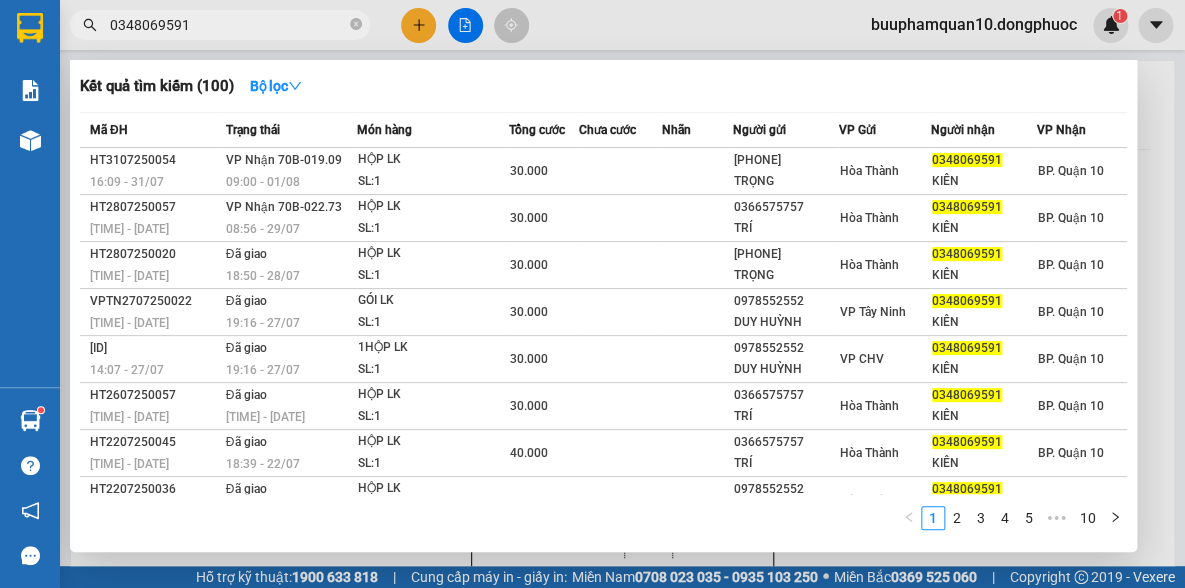 click on "0348069591" at bounding box center [228, 25] 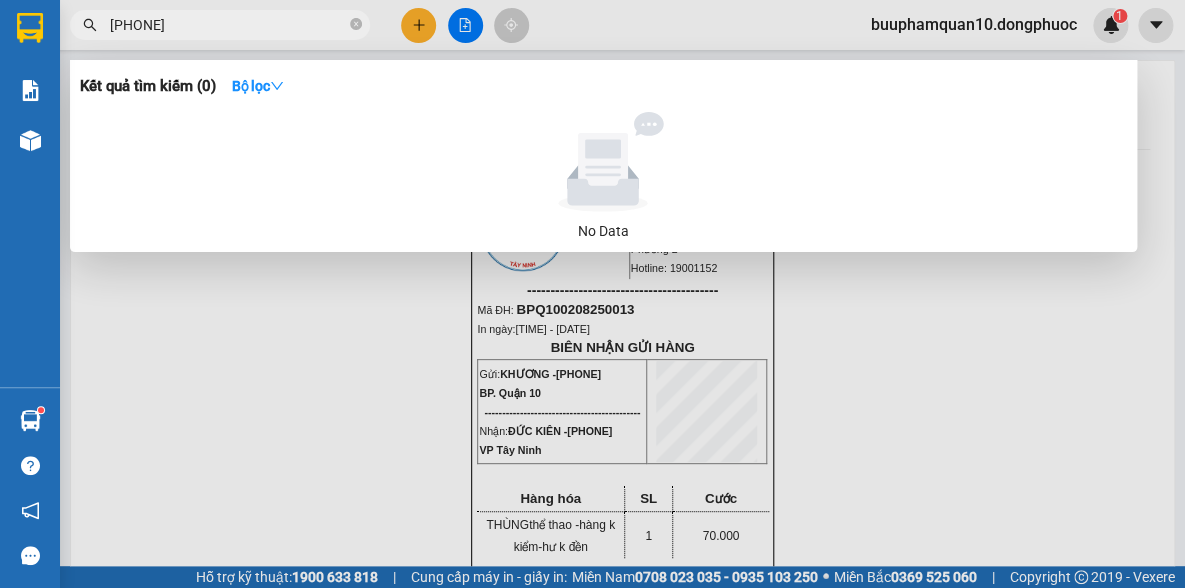 type on "0385125971" 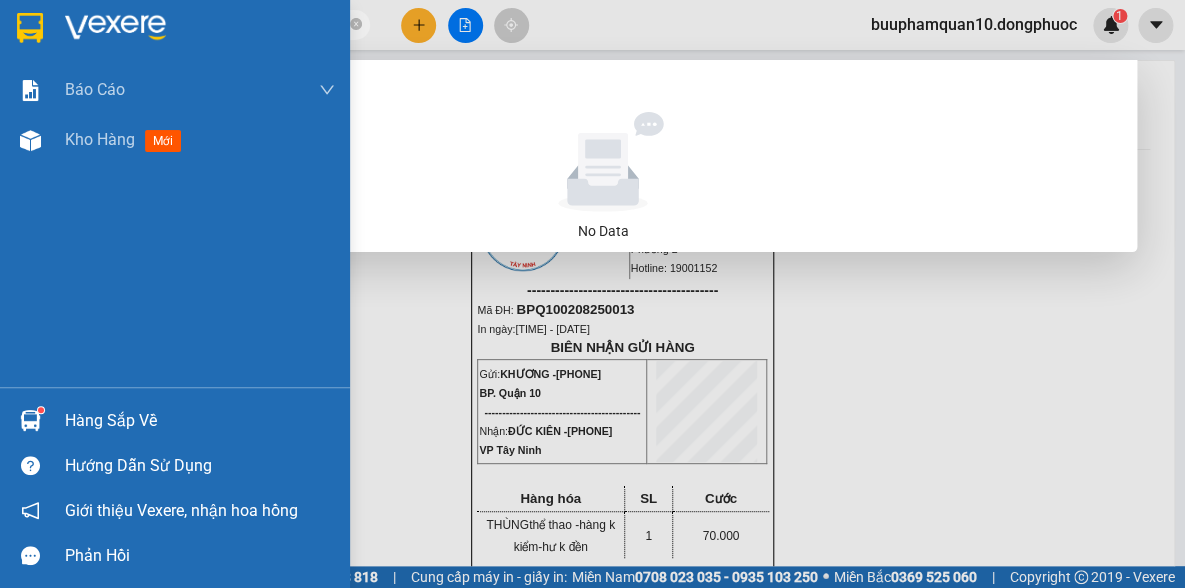 drag, startPoint x: 239, startPoint y: 31, endPoint x: 0, endPoint y: 56, distance: 240.30397 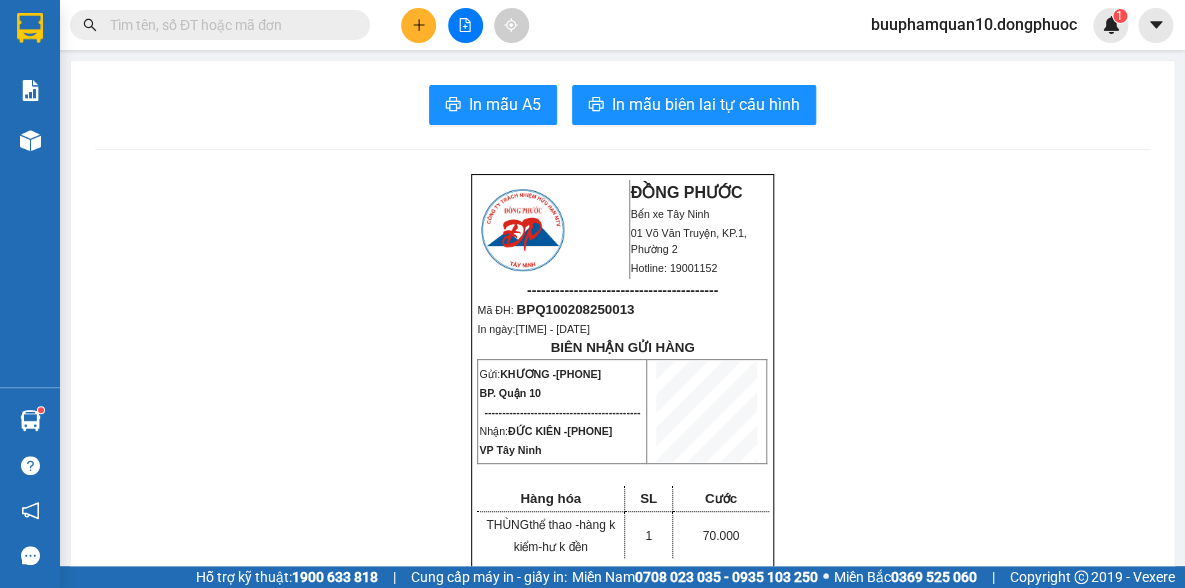 type 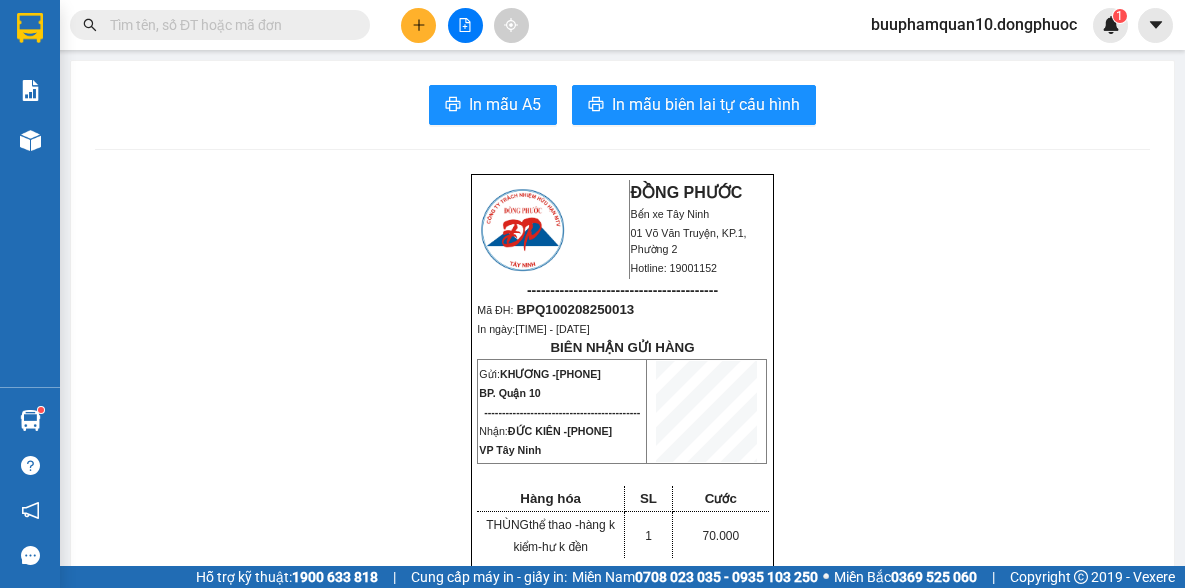 scroll, scrollTop: 0, scrollLeft: 0, axis: both 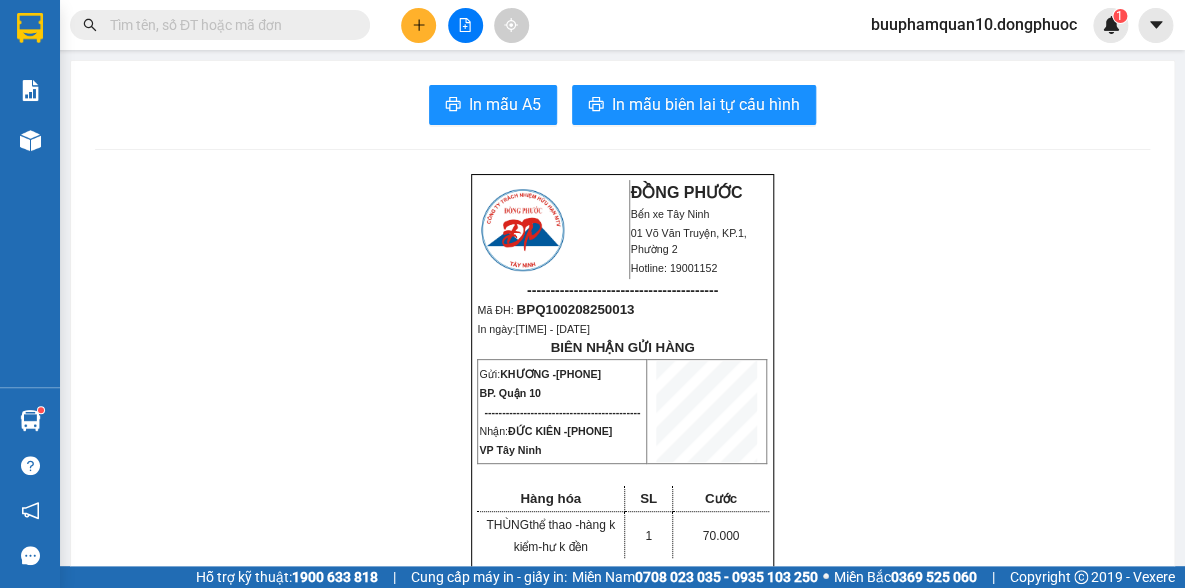click 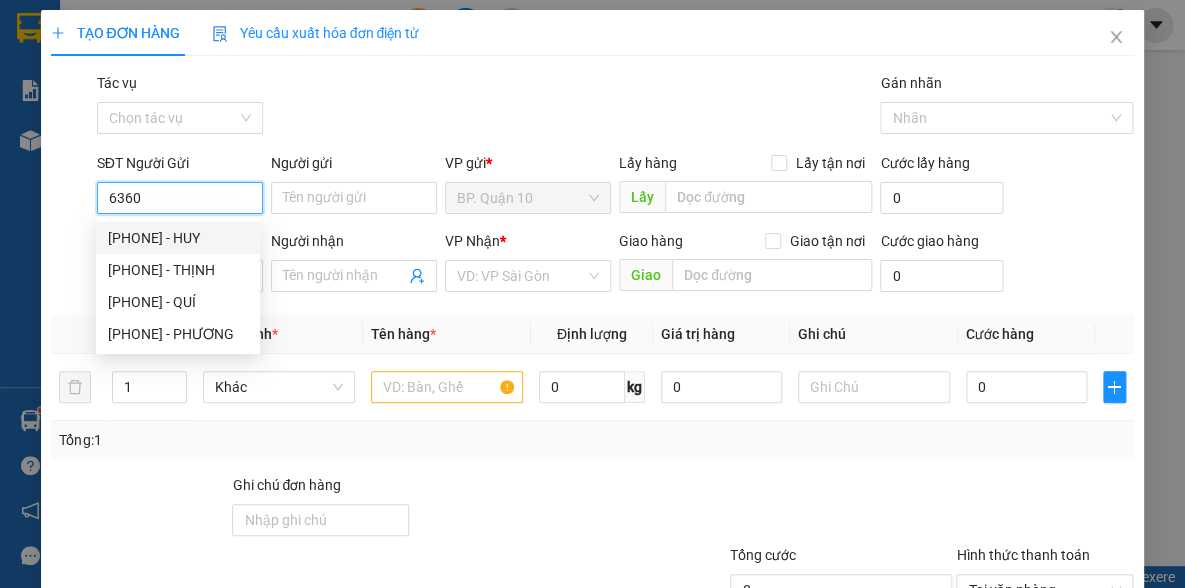 click on "6360" at bounding box center [180, 198] 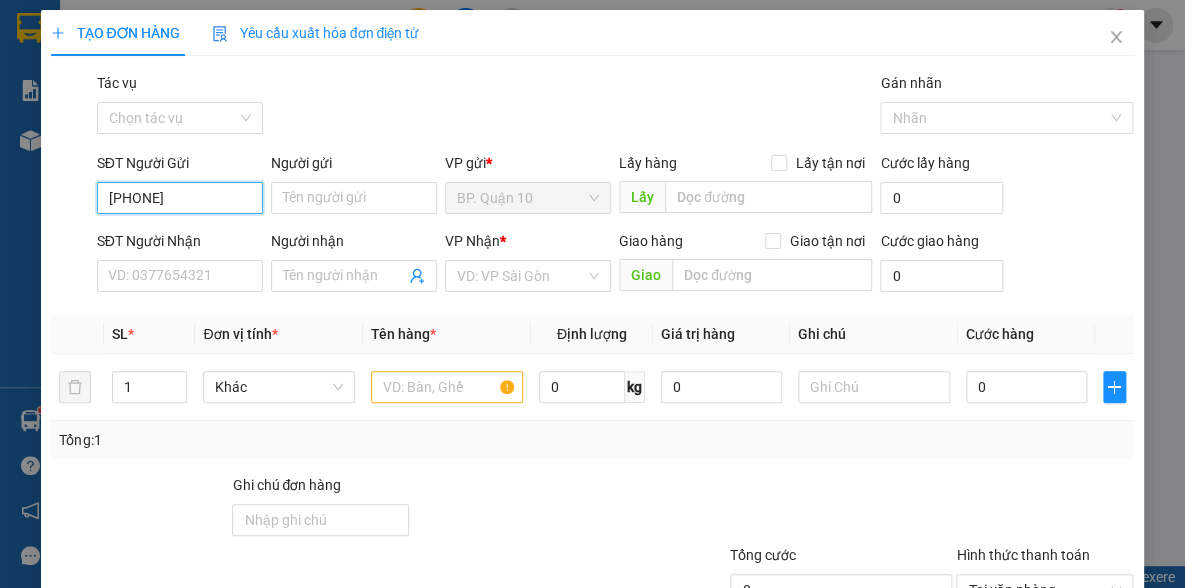 type on "[PHONE]" 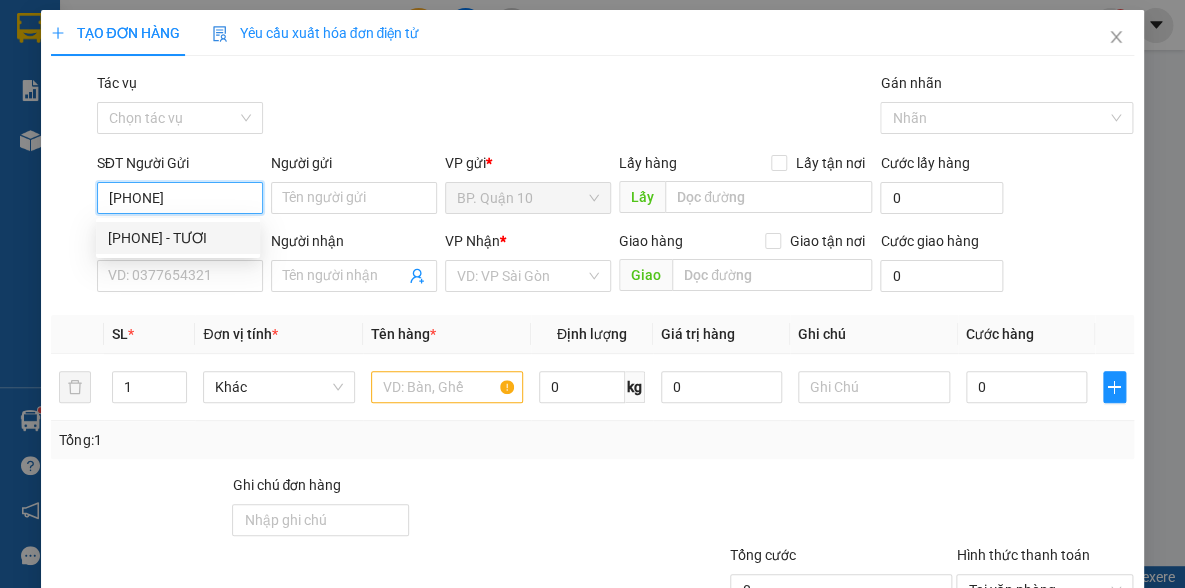 click on "[PHONE] - TƯƠI" at bounding box center (178, 238) 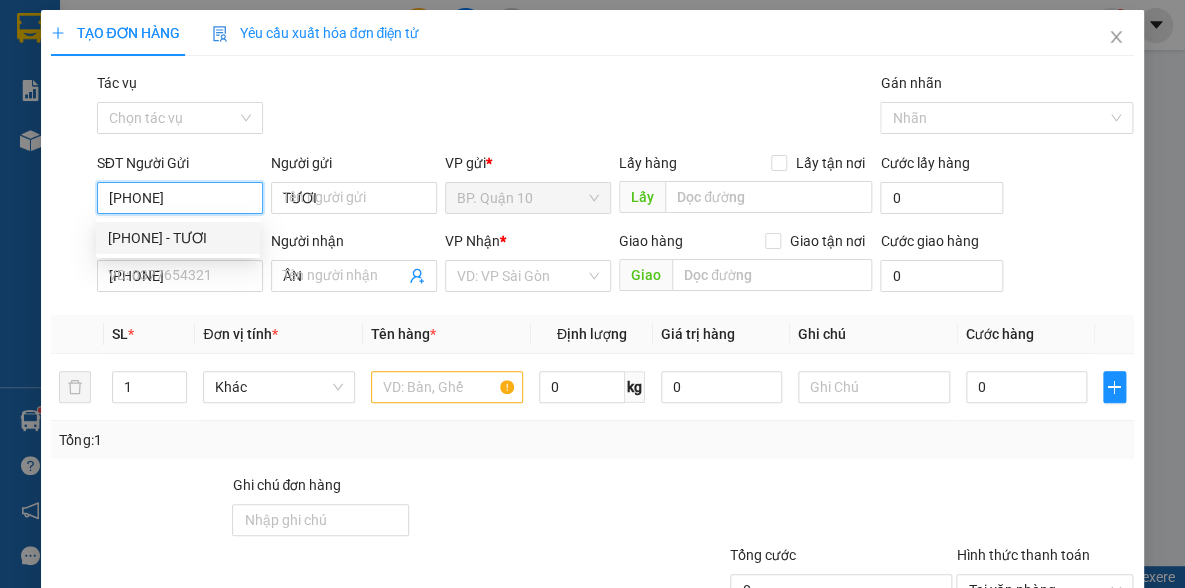type on "40.000" 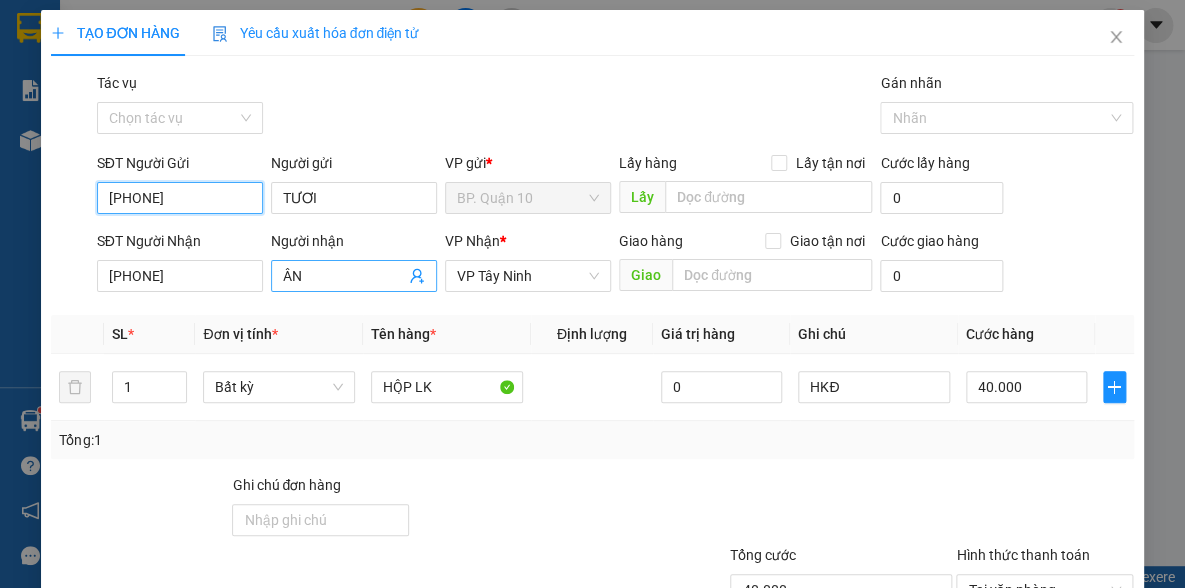 type on "[PHONE]" 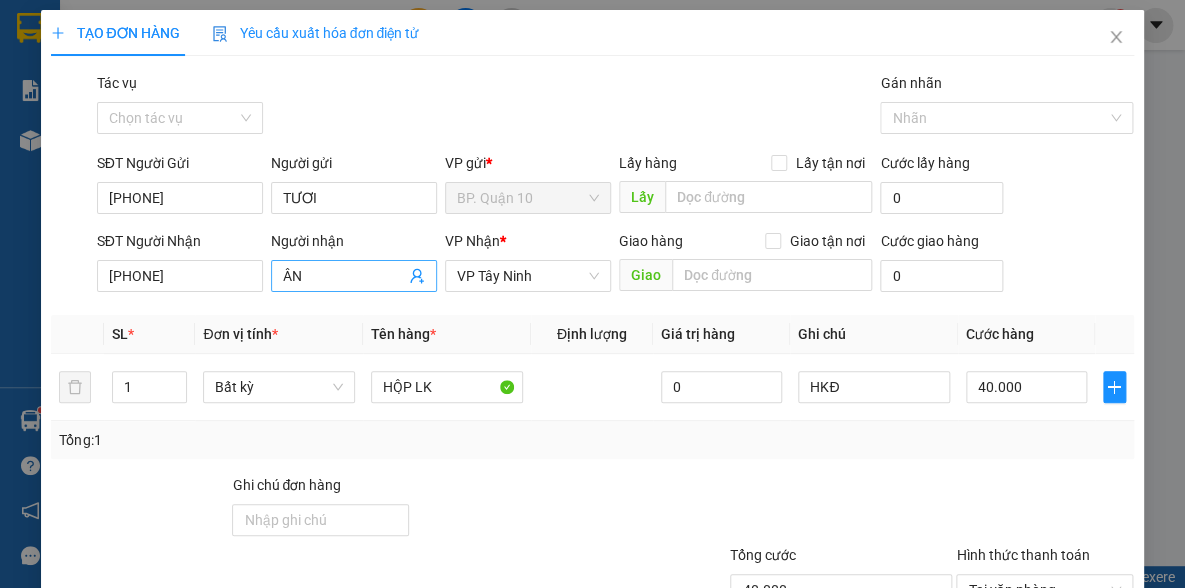 click 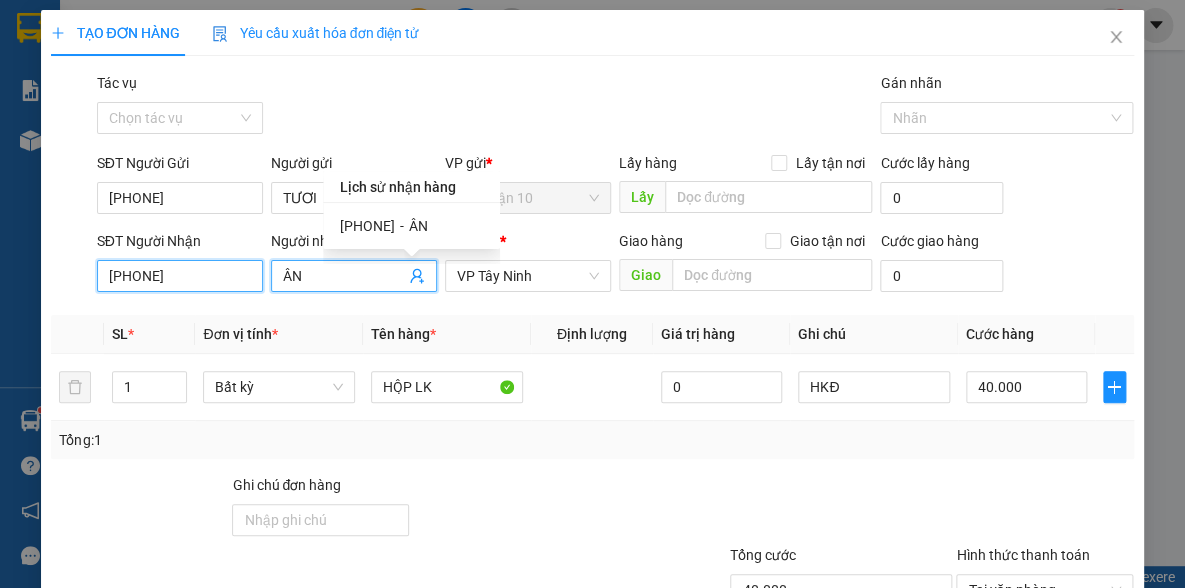 click on "[PHONE]" at bounding box center (180, 276) 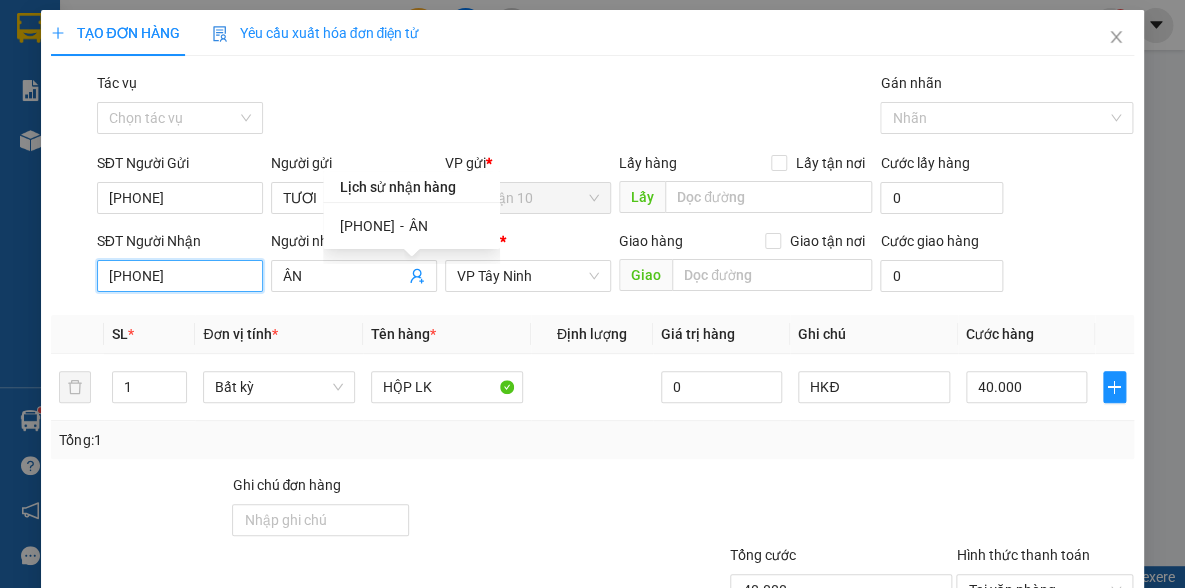 click on "[PHONE]" at bounding box center (180, 276) 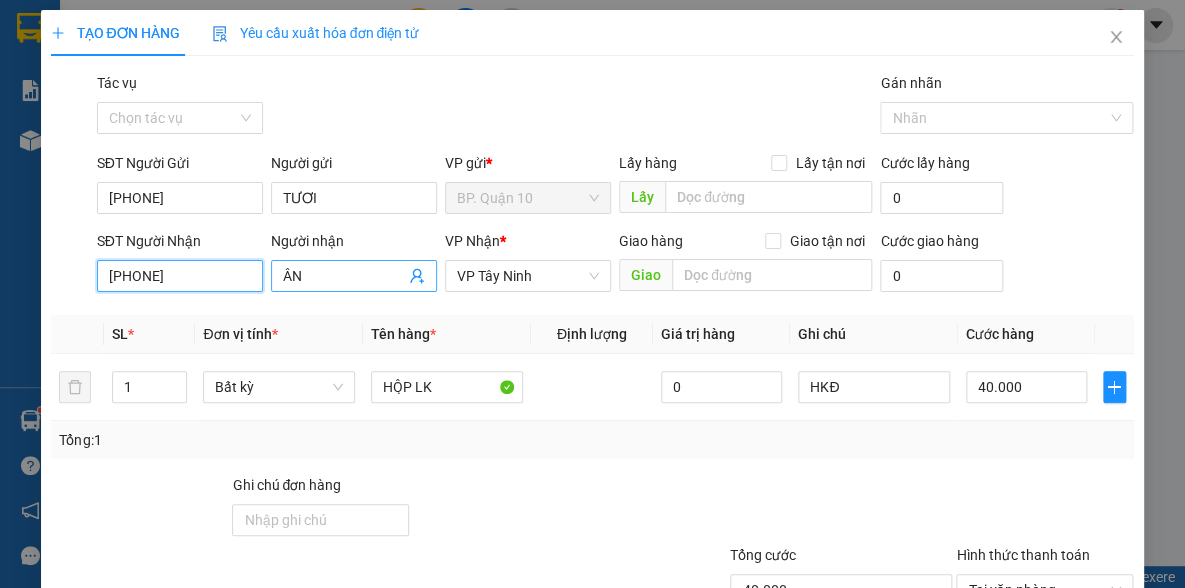 type on "[PHONE]" 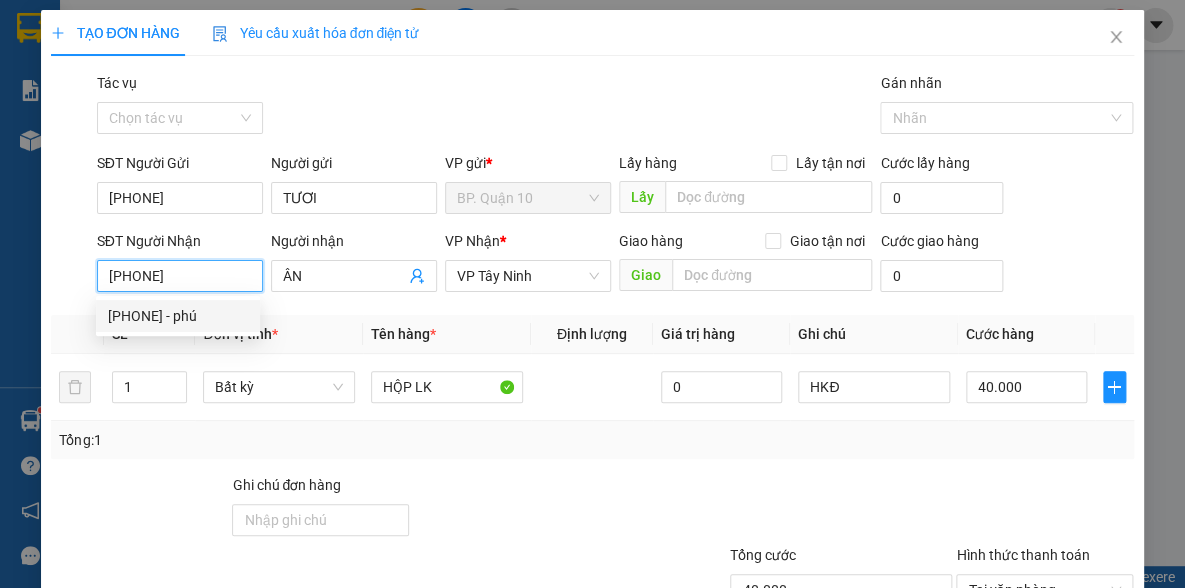 click on "0918561175 - phú" at bounding box center (178, 316) 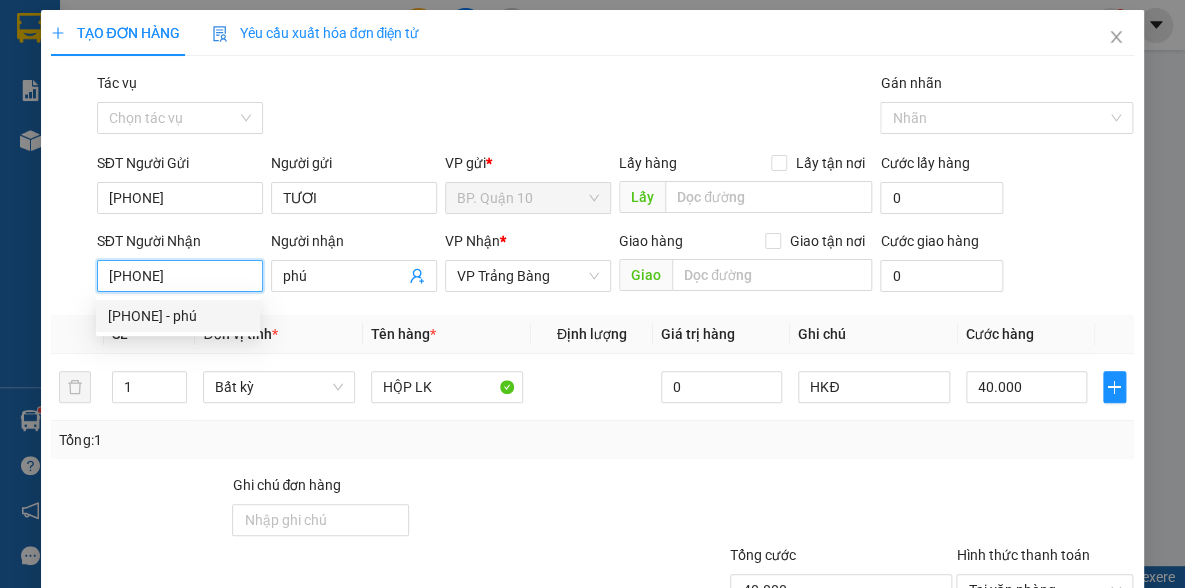 type on "60.000" 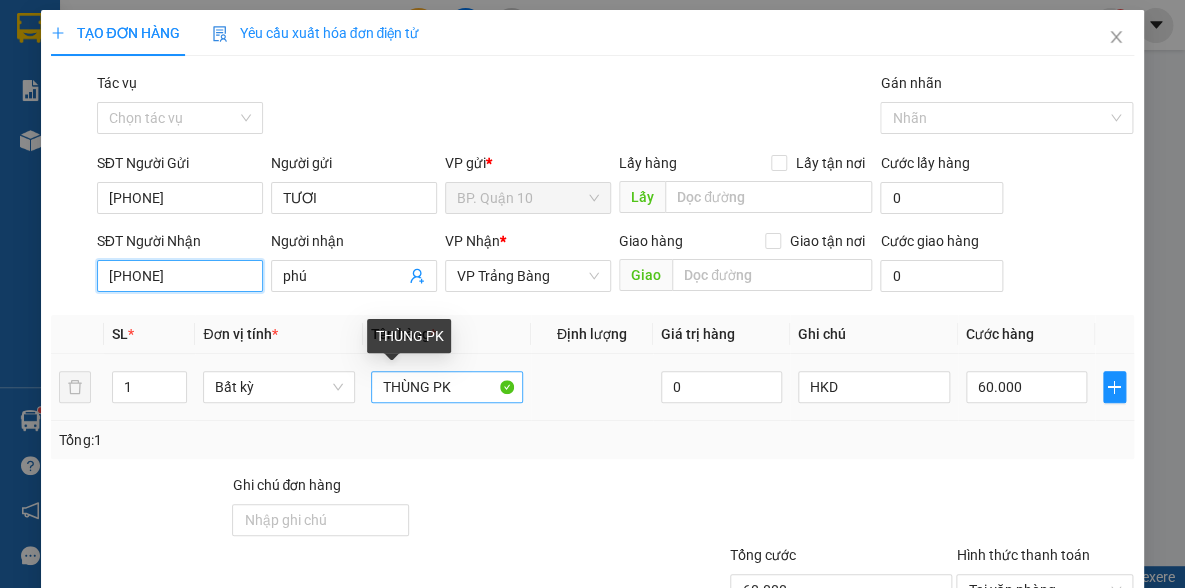 type on "0918561175" 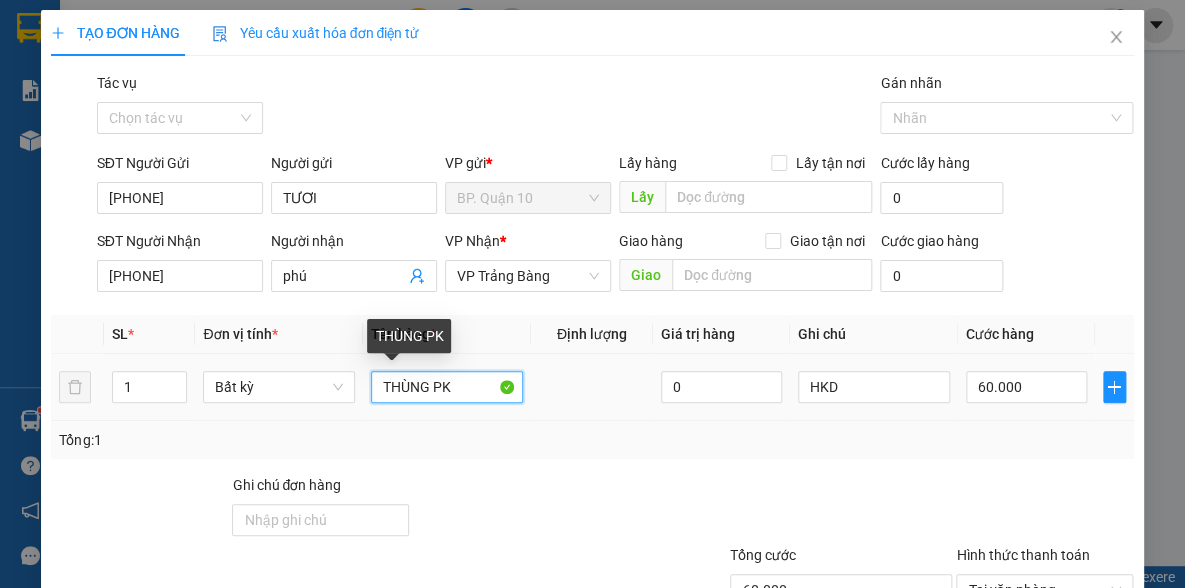 click on "THÙNG PK" at bounding box center (447, 387) 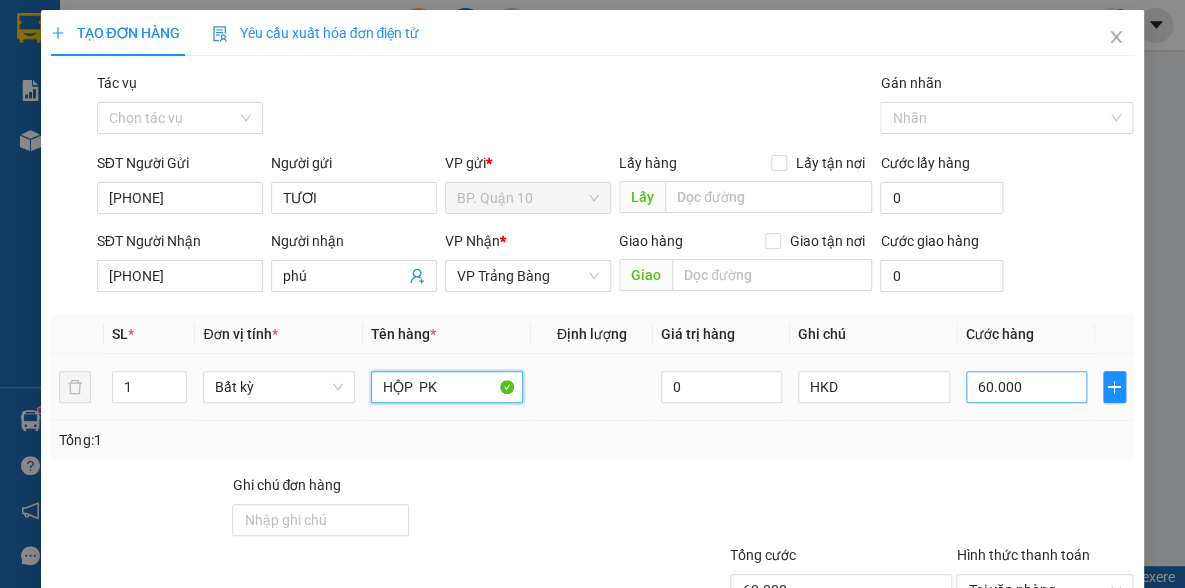 type on "HỘP  PK" 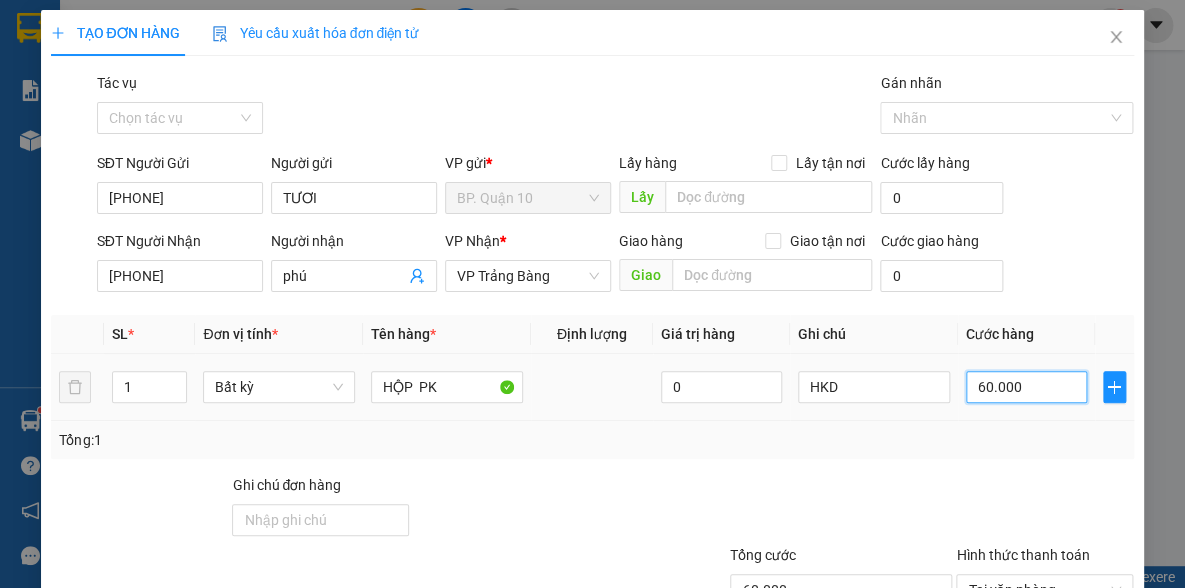 click on "60.000" at bounding box center (1026, 387) 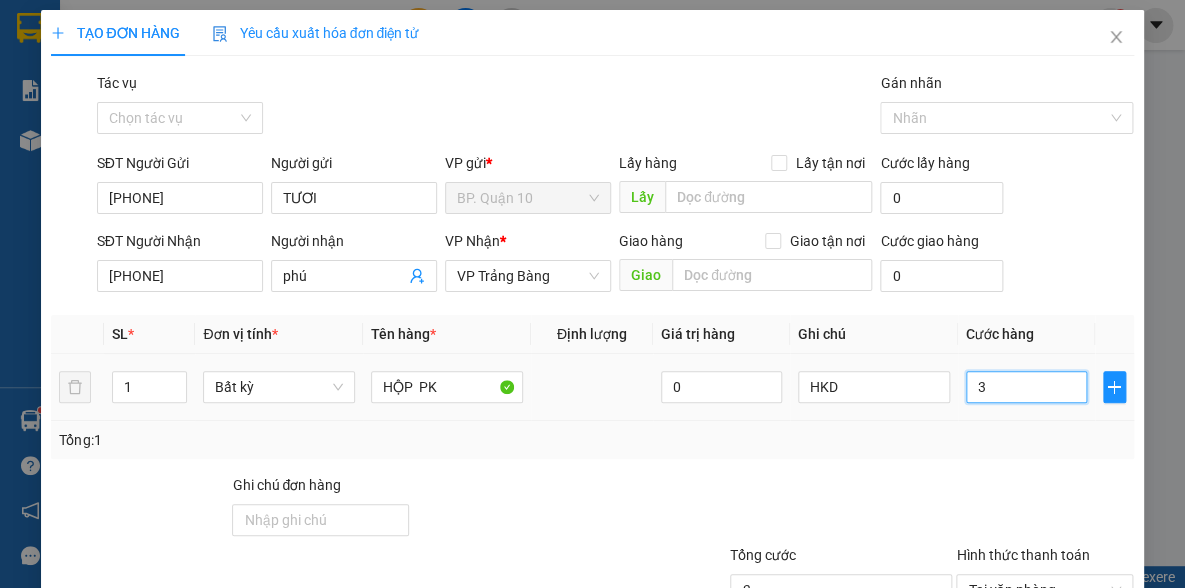type on "30" 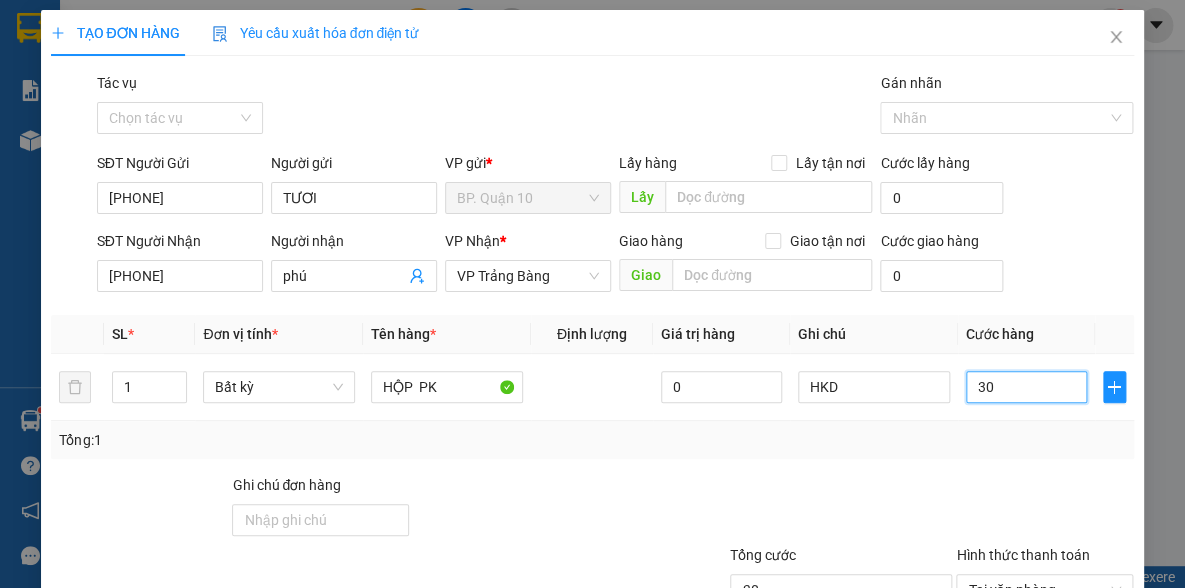 type on "30" 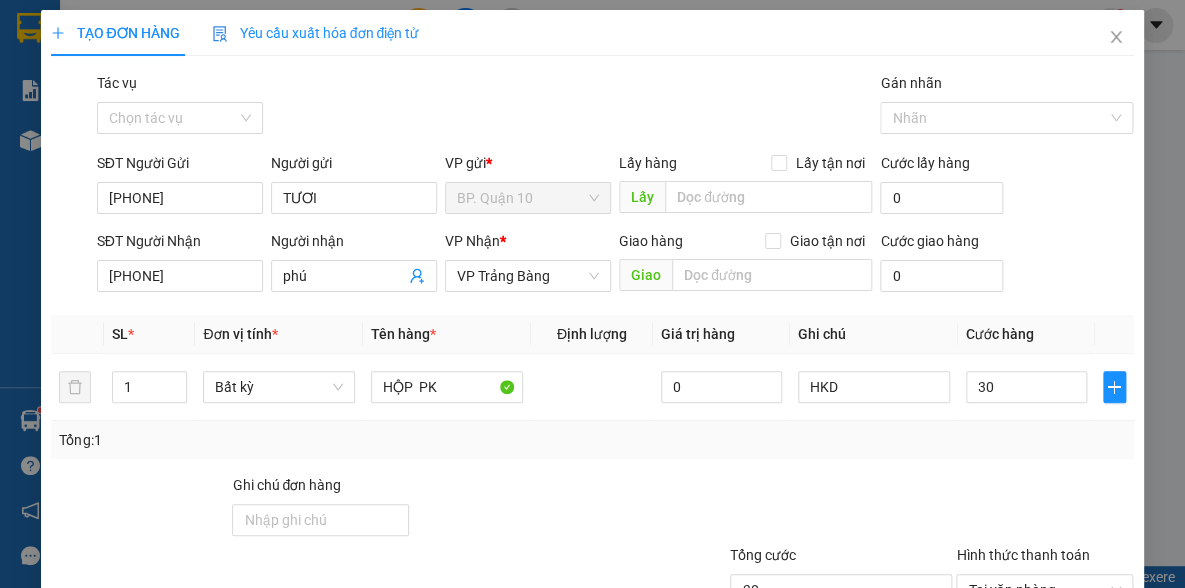 type on "30.000" 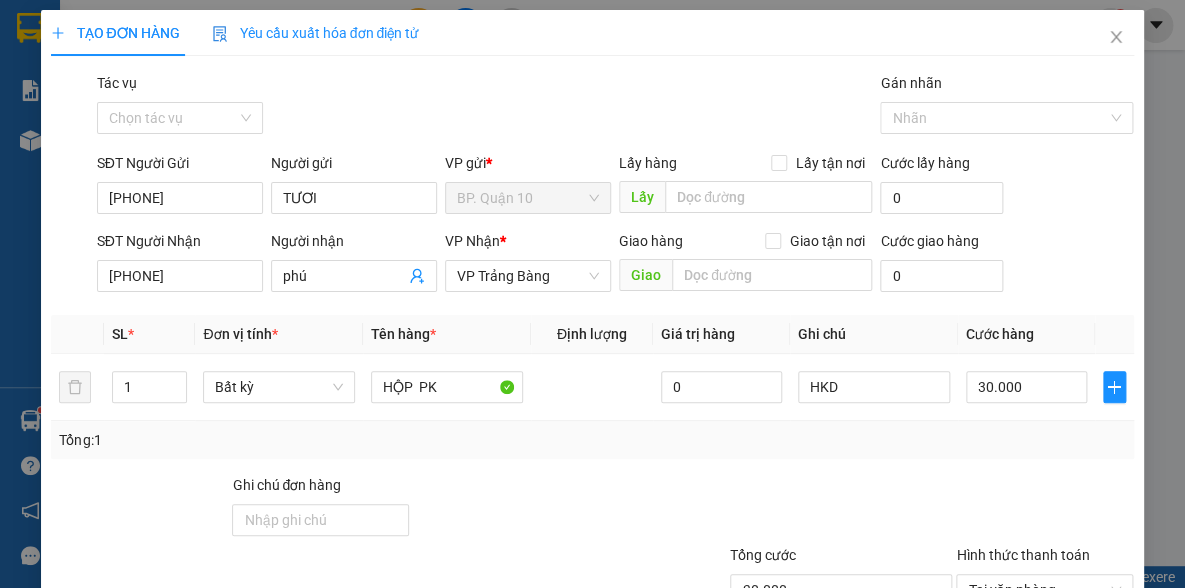 click on "Tổng:  1" at bounding box center (592, 440) 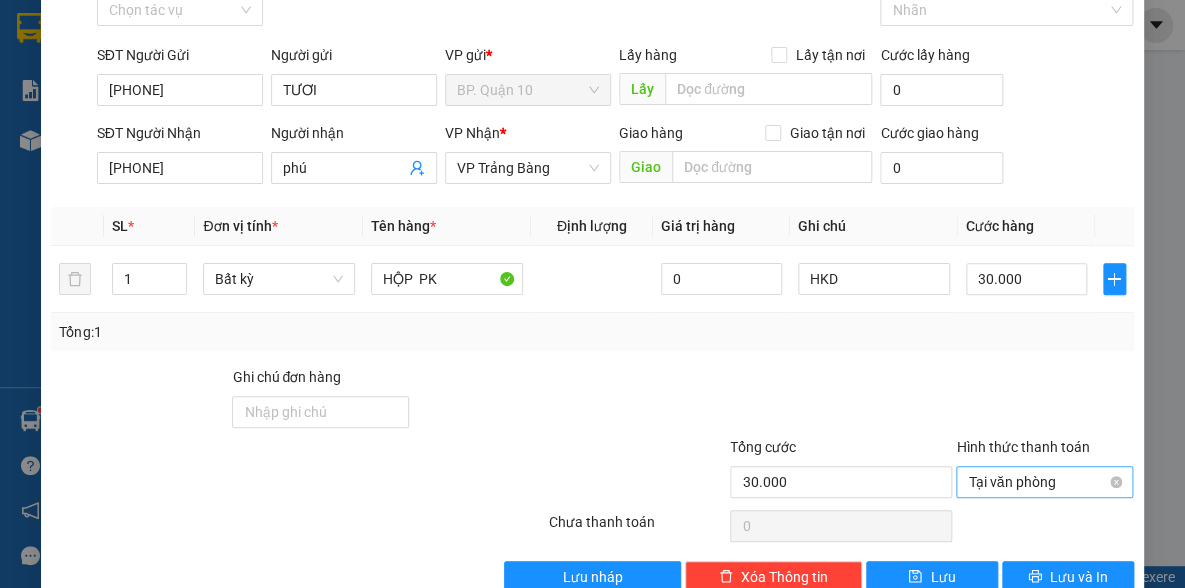scroll, scrollTop: 150, scrollLeft: 0, axis: vertical 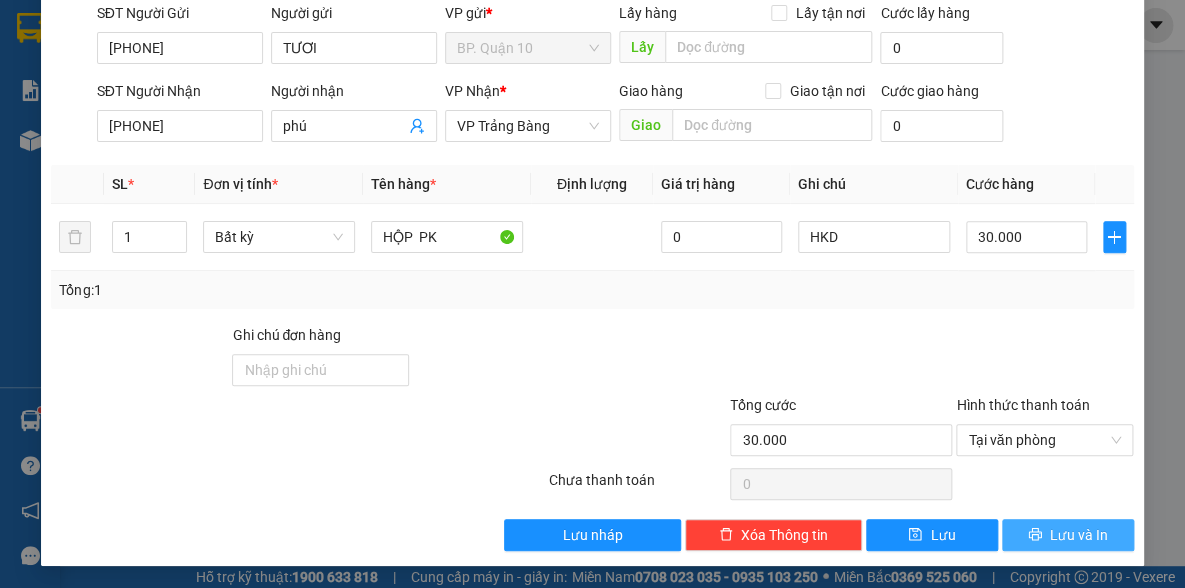 click on "Lưu và In" at bounding box center [1079, 535] 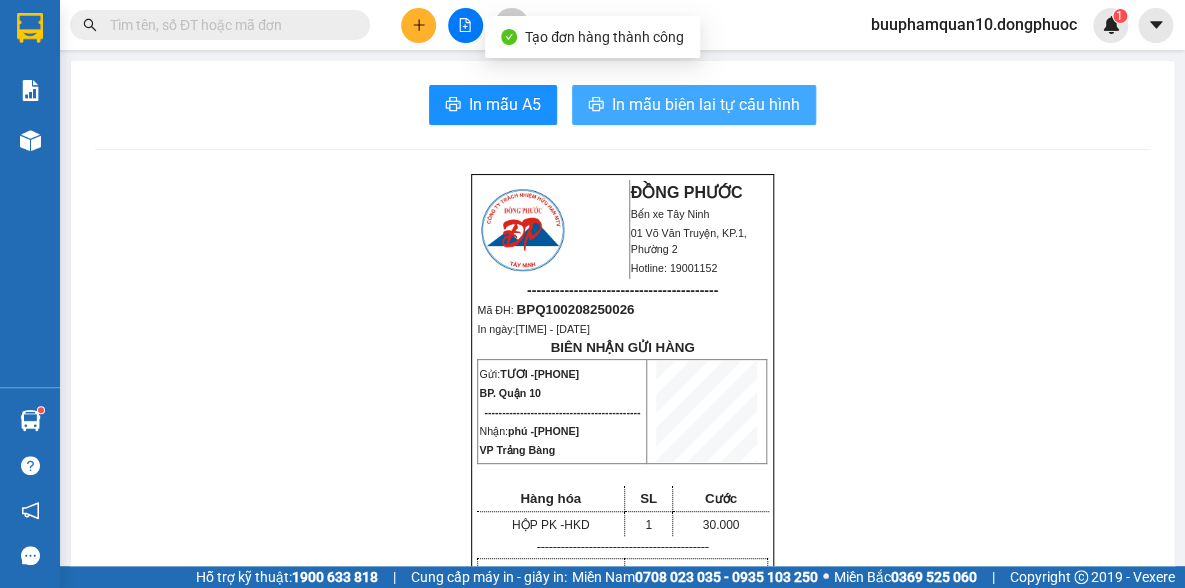 click on "In mẫu biên lai tự cấu hình" at bounding box center (706, 104) 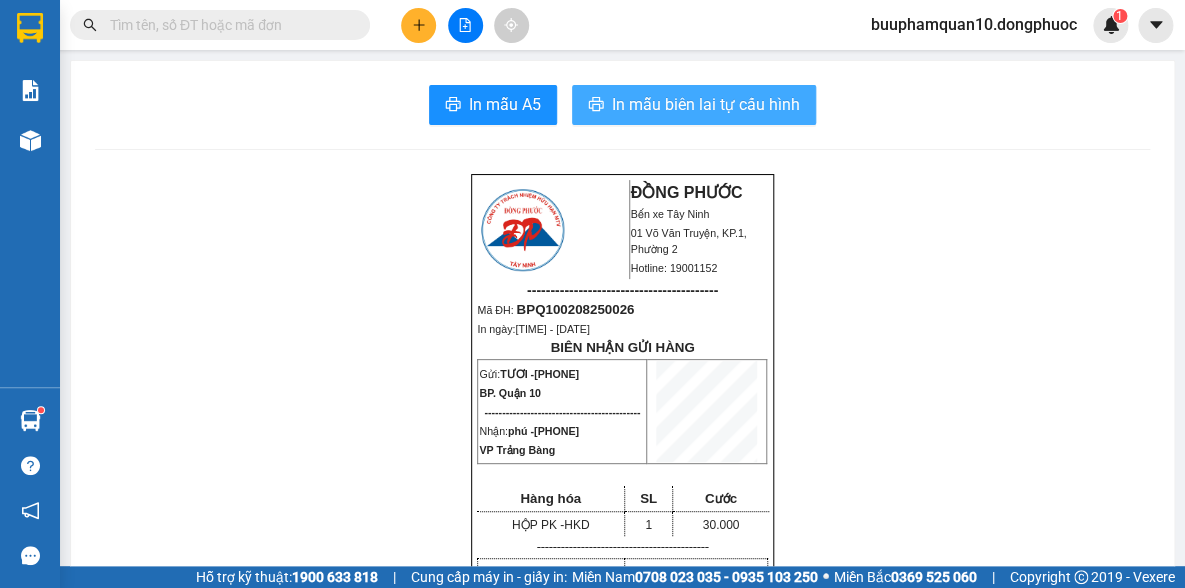 scroll, scrollTop: 1035, scrollLeft: 0, axis: vertical 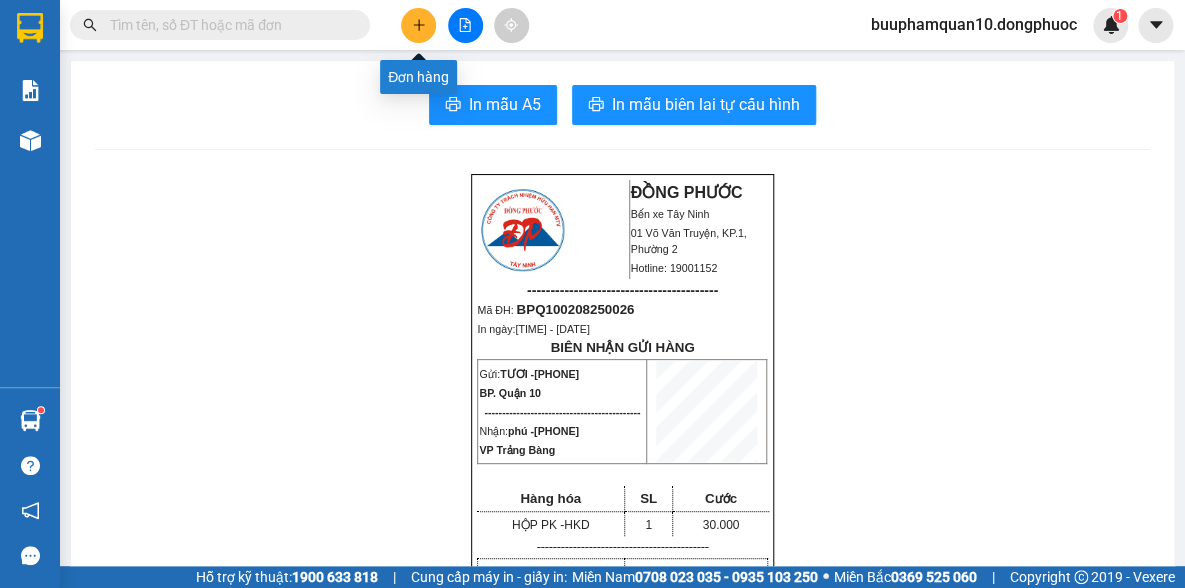 click 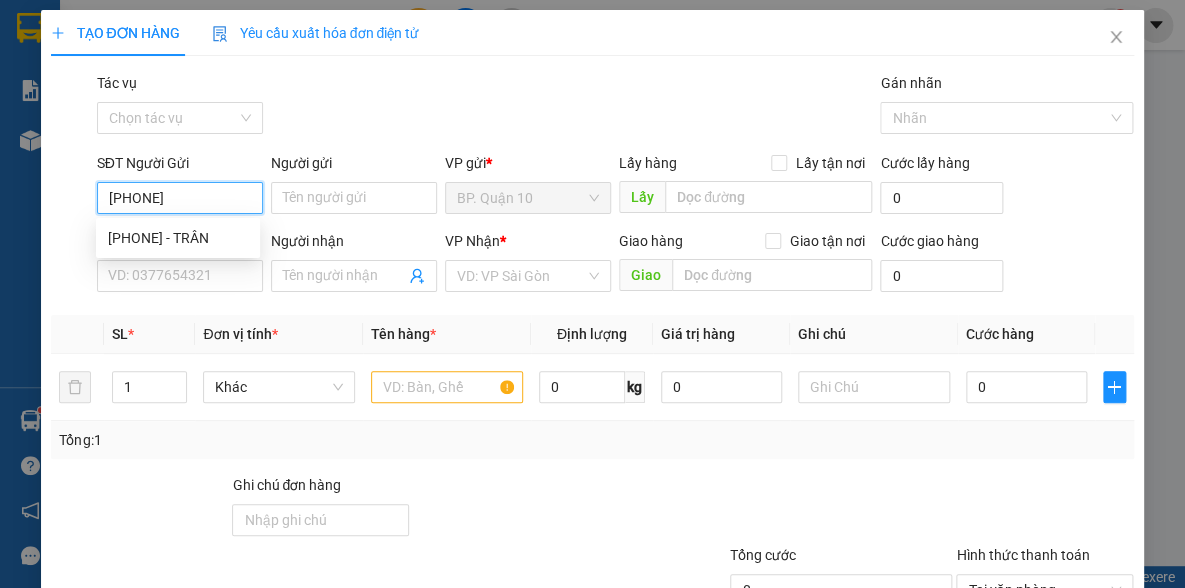 type on "0828599666" 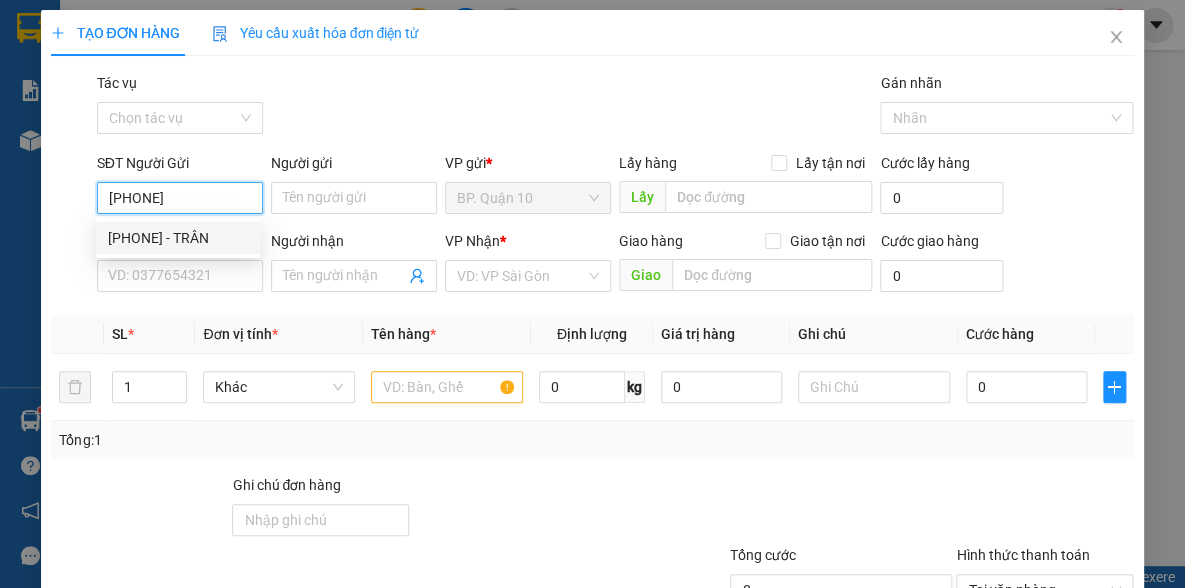 click on "0828599666 - TRÂN" at bounding box center [178, 238] 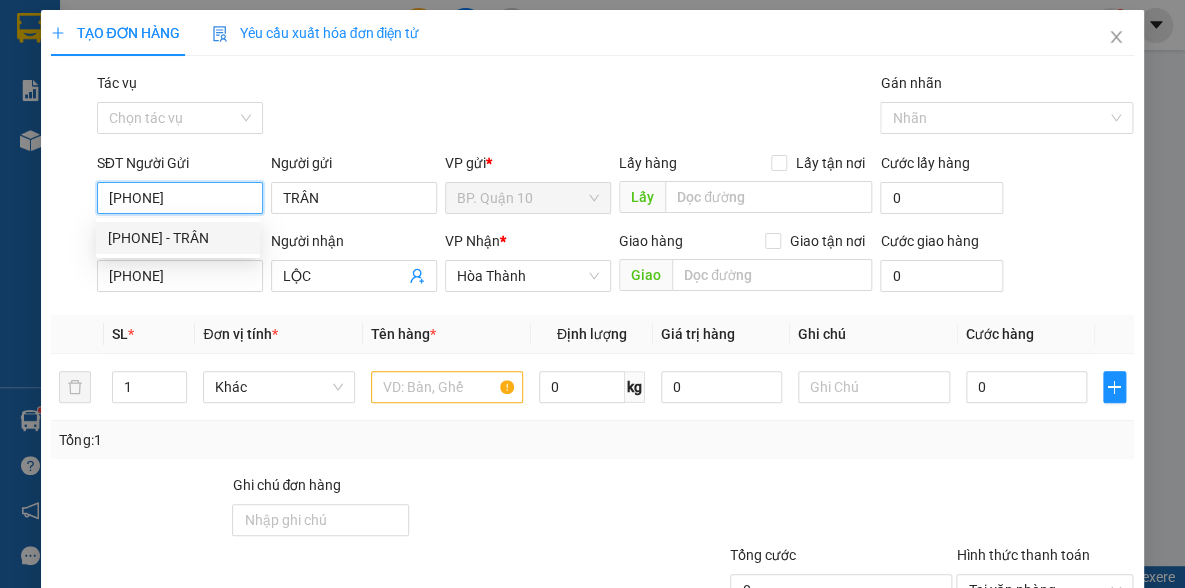 type on "30.000" 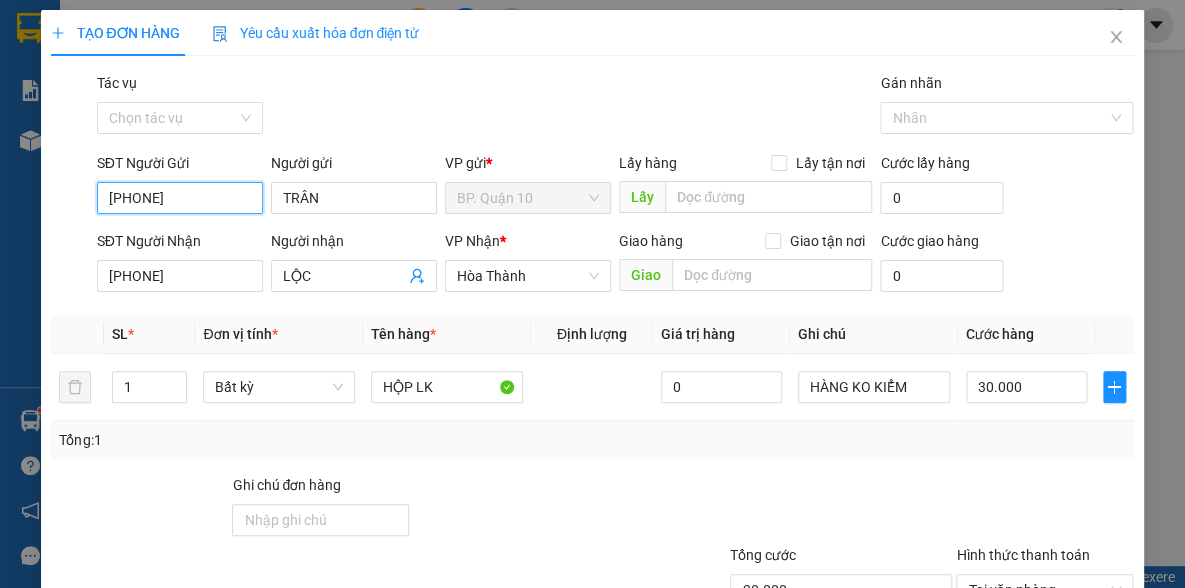 scroll, scrollTop: 150, scrollLeft: 0, axis: vertical 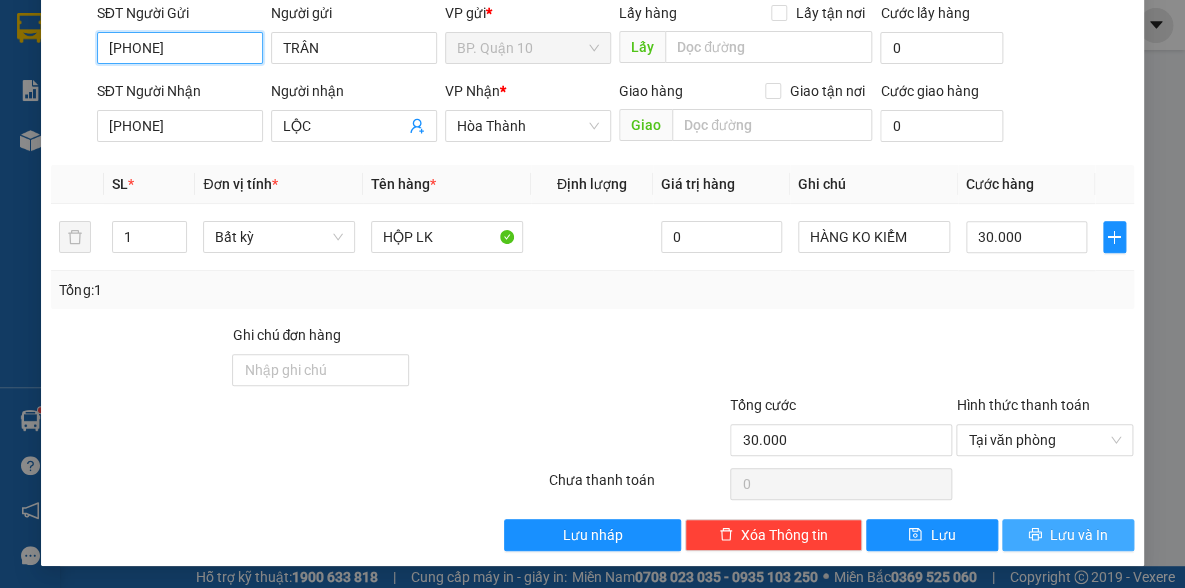 type on "0828599666" 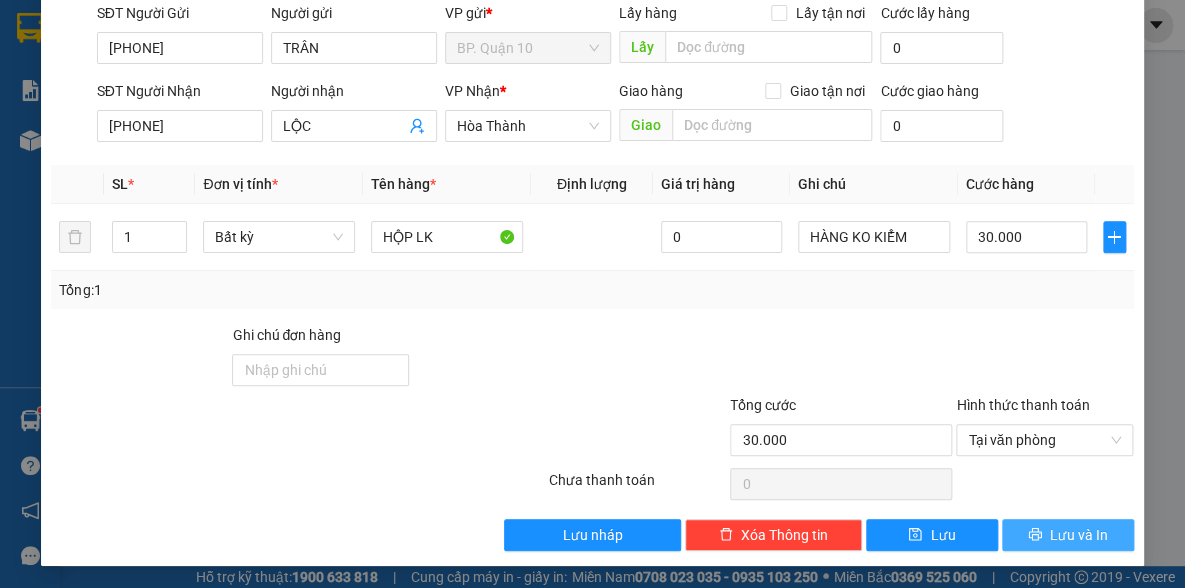 click on "Lưu và In" at bounding box center [1079, 535] 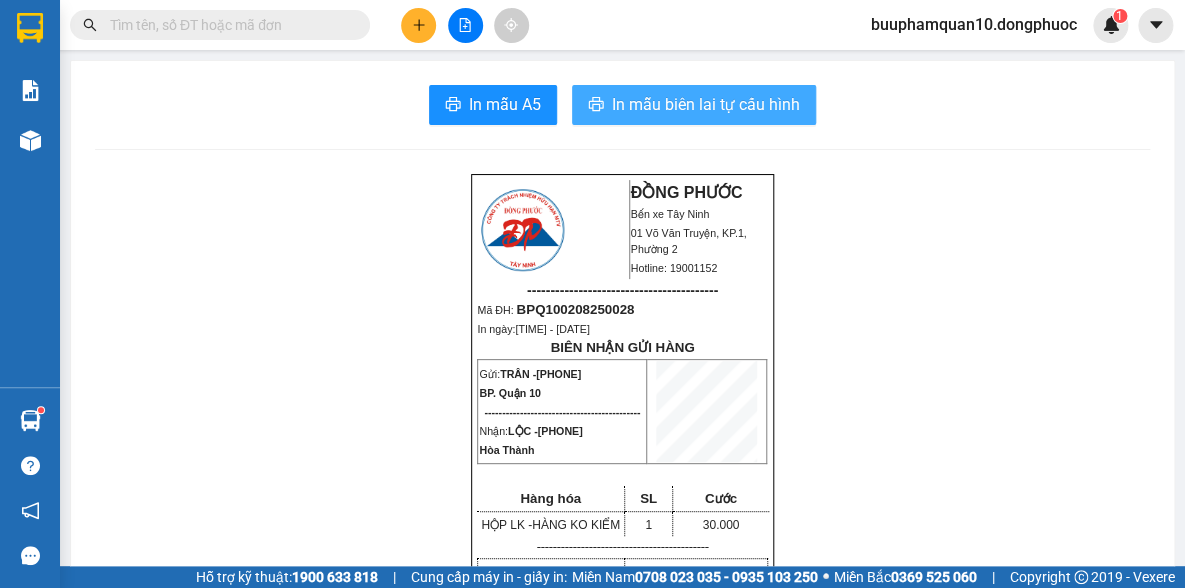 click on "In mẫu biên lai tự cấu hình" at bounding box center [706, 104] 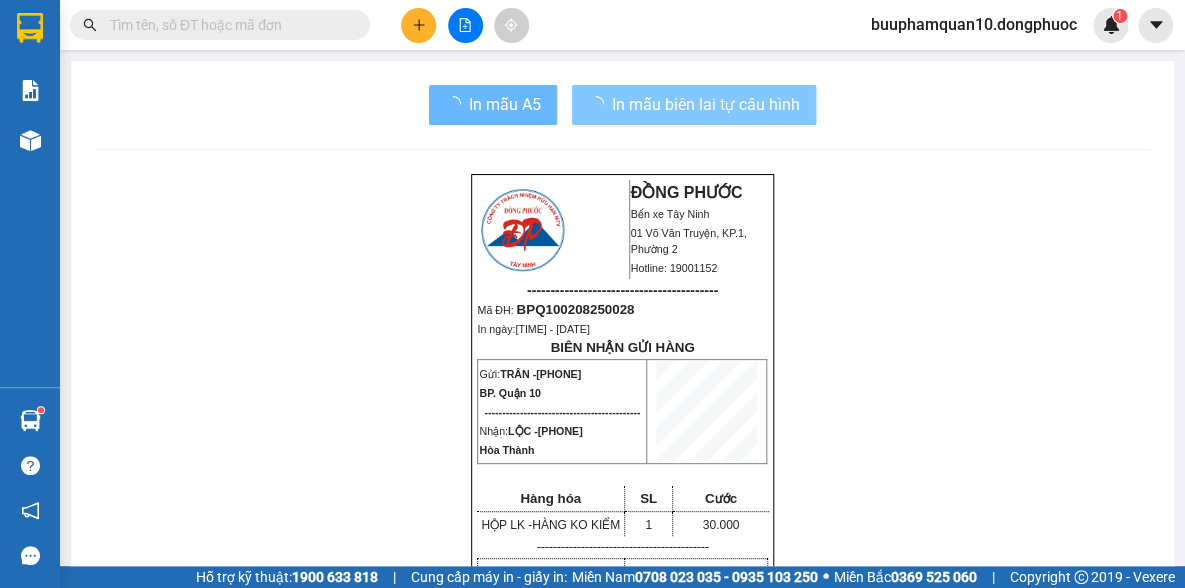 scroll, scrollTop: 130, scrollLeft: 0, axis: vertical 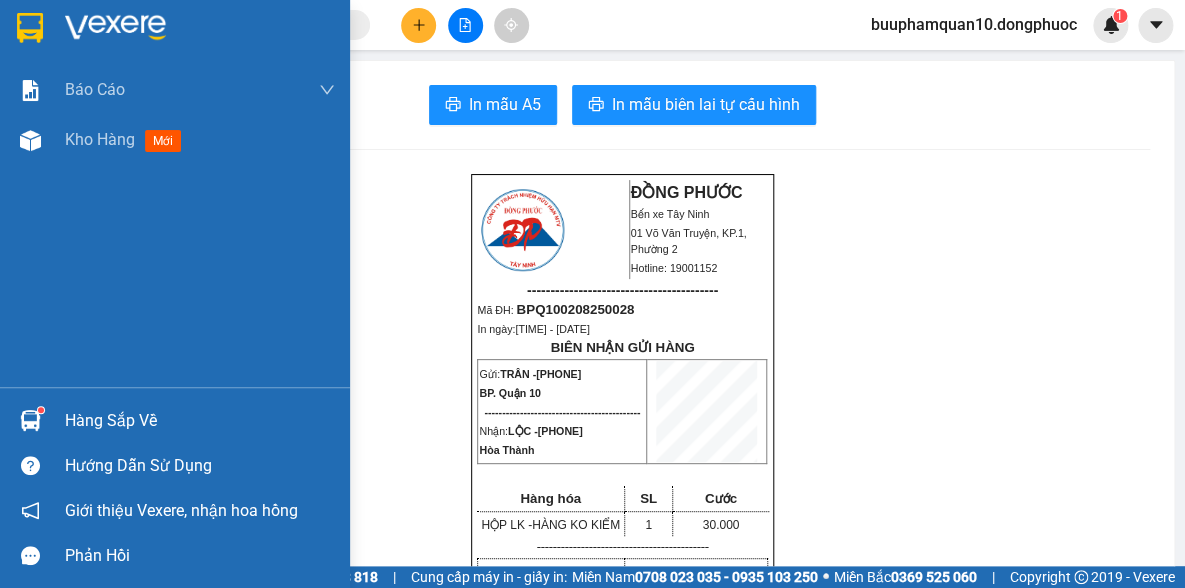 click on "Hàng sắp về" at bounding box center (200, 421) 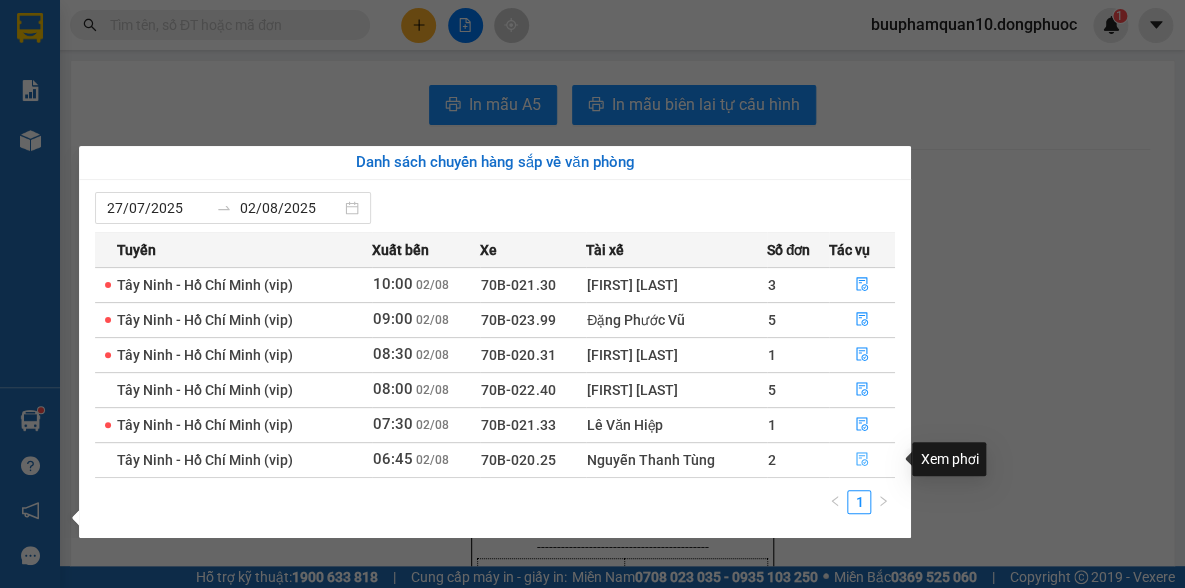 click 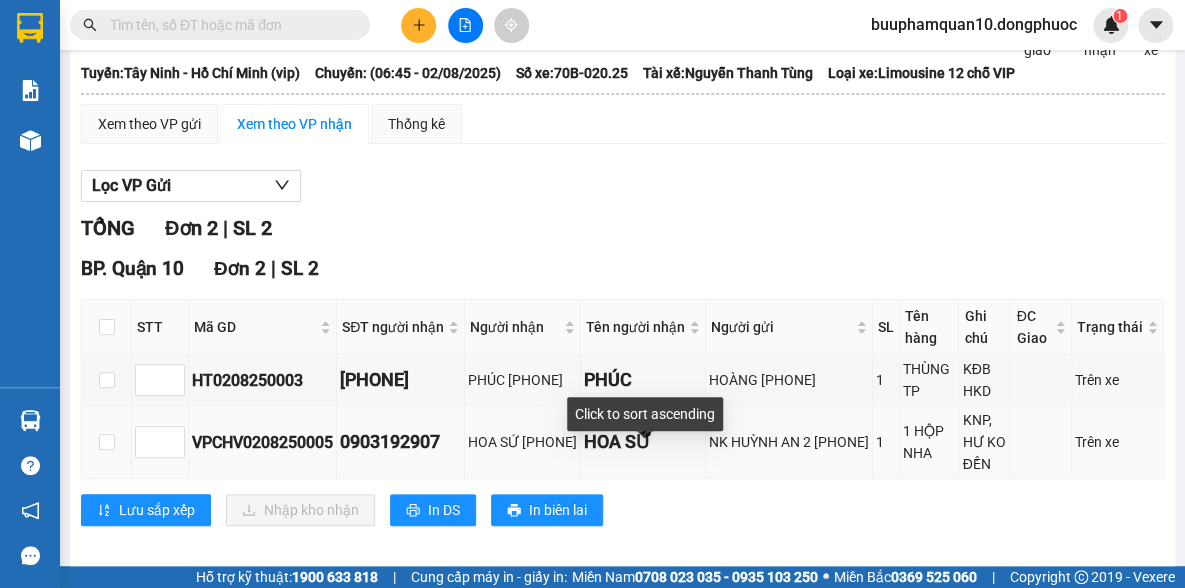 scroll, scrollTop: 170, scrollLeft: 0, axis: vertical 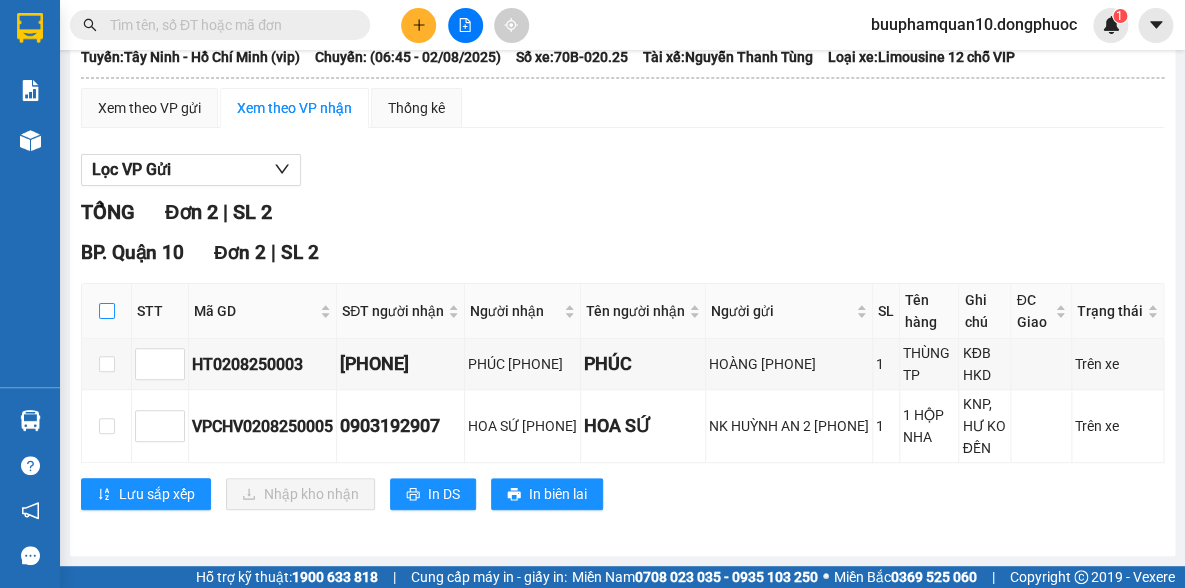 click at bounding box center (107, 311) 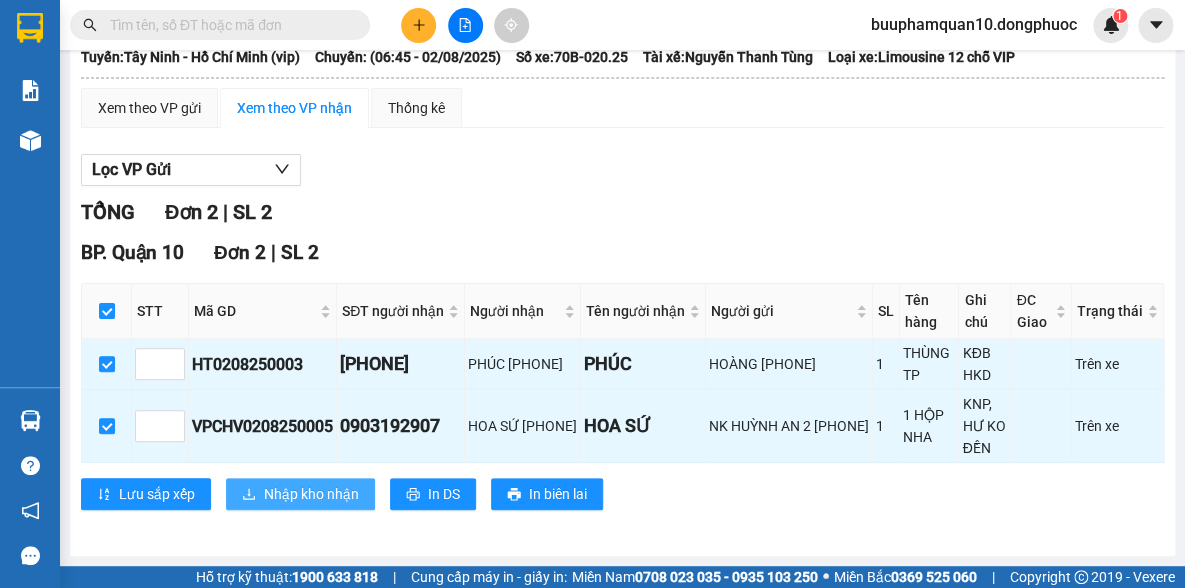 click on "Nhập kho nhận" at bounding box center (300, 494) 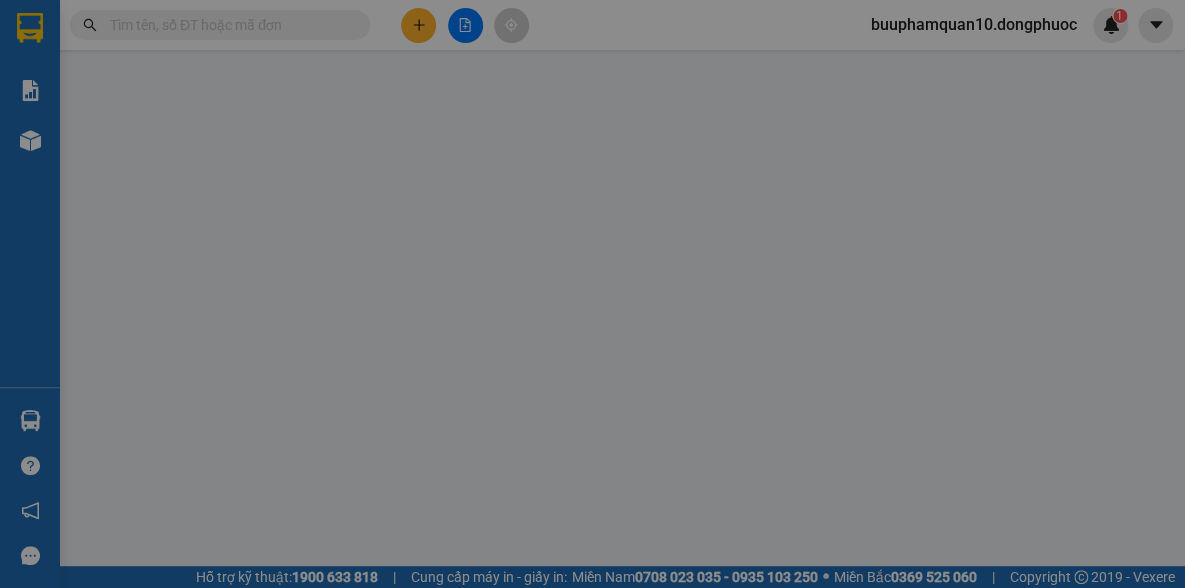 scroll, scrollTop: 0, scrollLeft: 0, axis: both 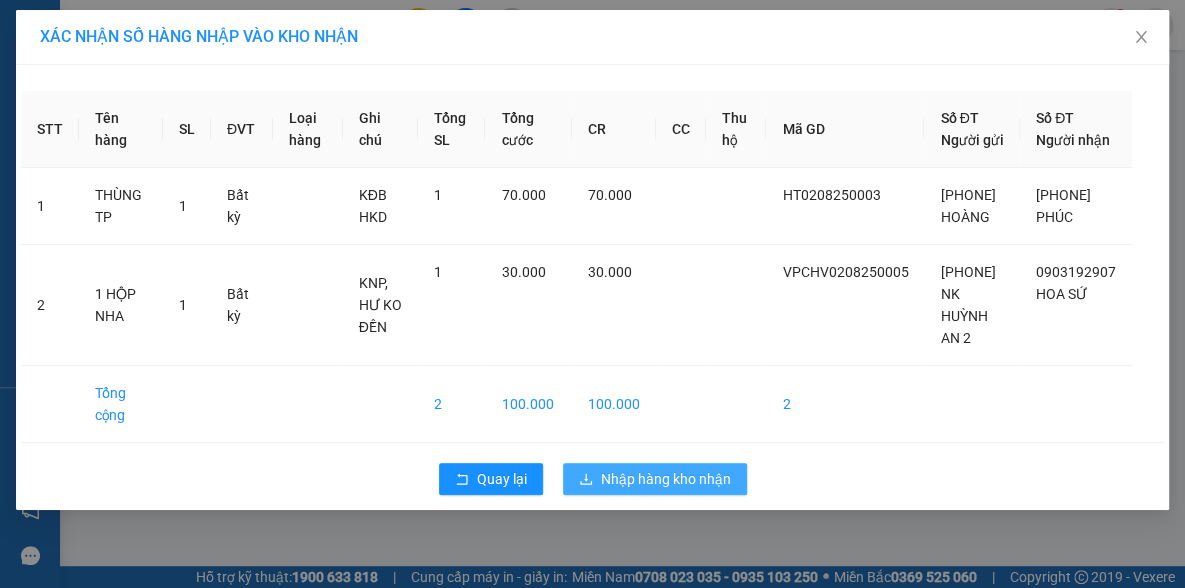 click on "Nhập hàng kho nhận" at bounding box center (666, 479) 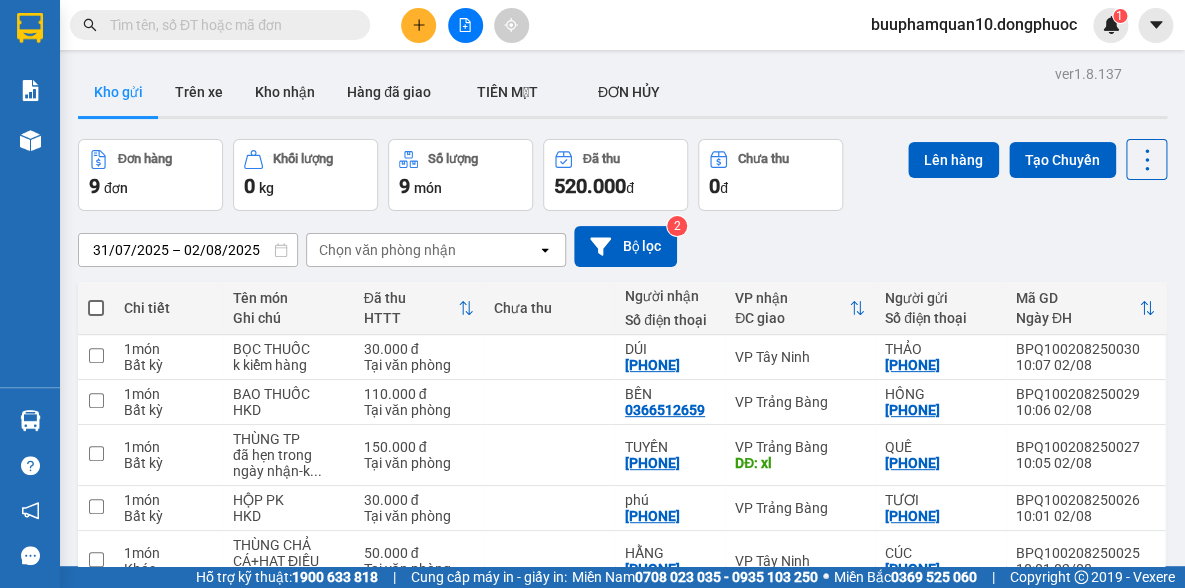 click 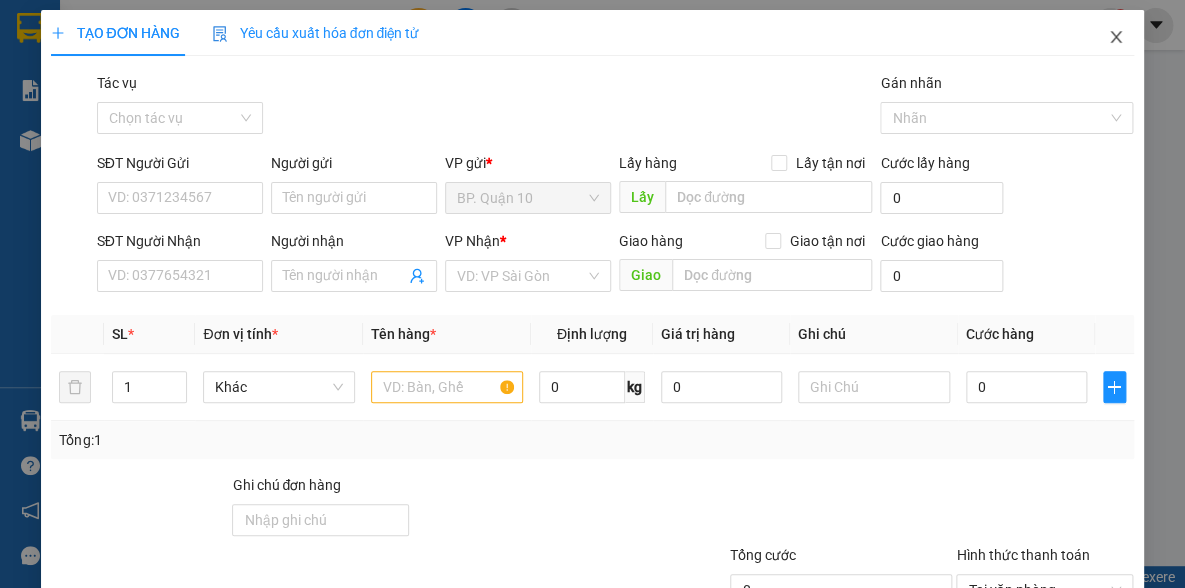 click 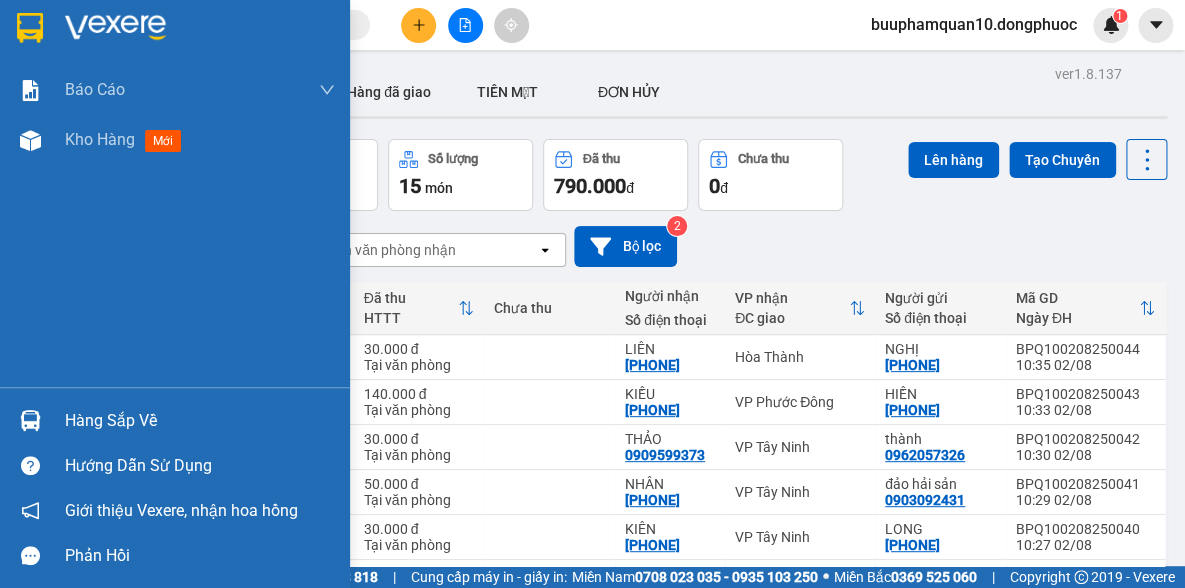 click on "Hàng sắp về" at bounding box center [200, 421] 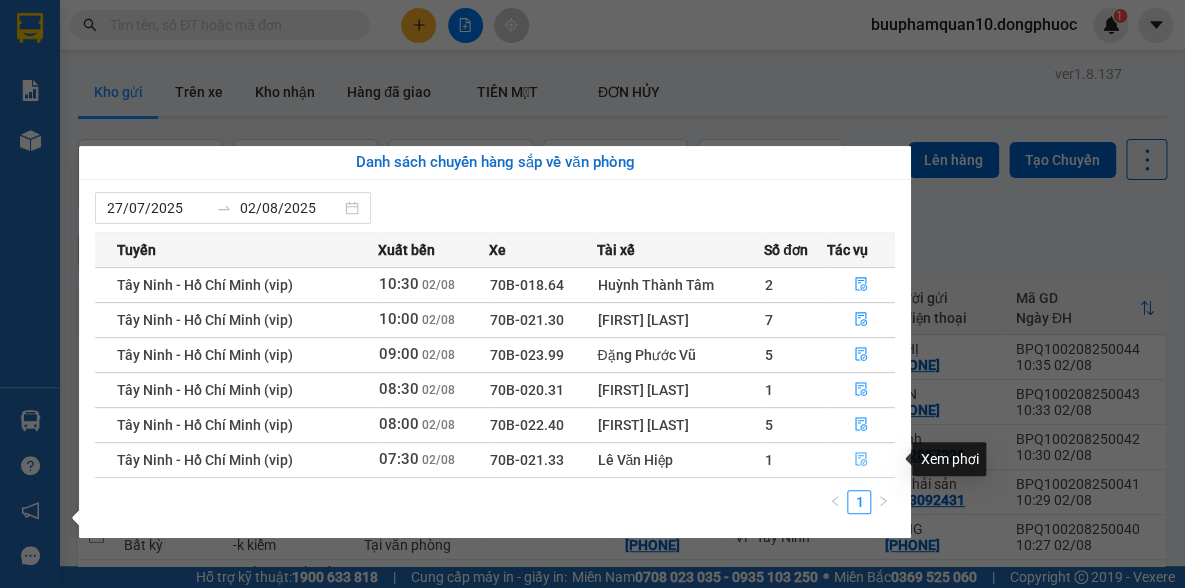 click 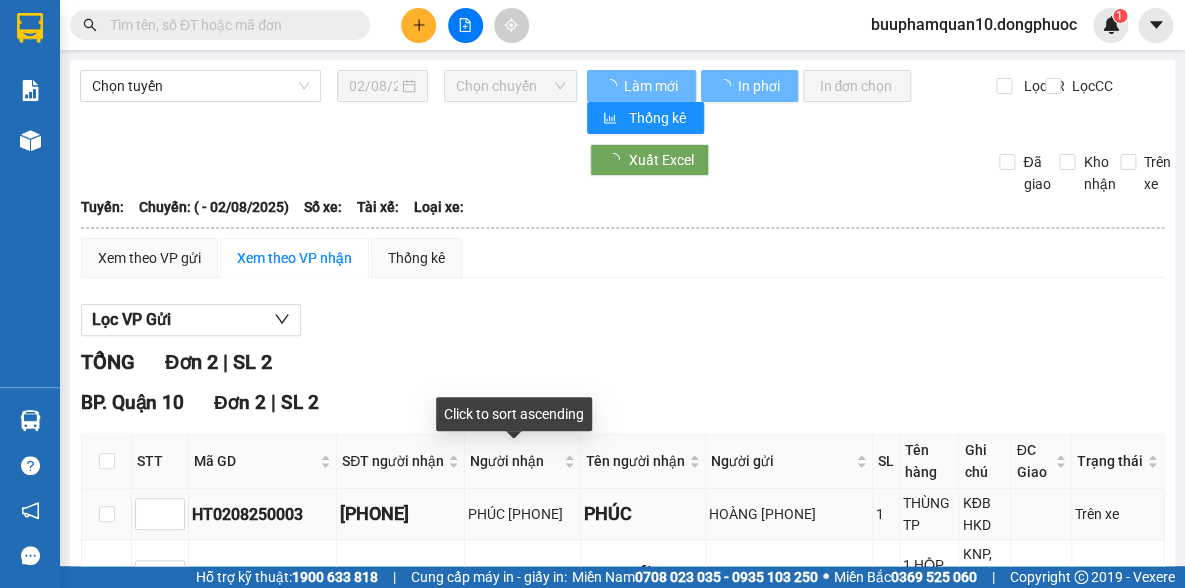 scroll, scrollTop: 76, scrollLeft: 0, axis: vertical 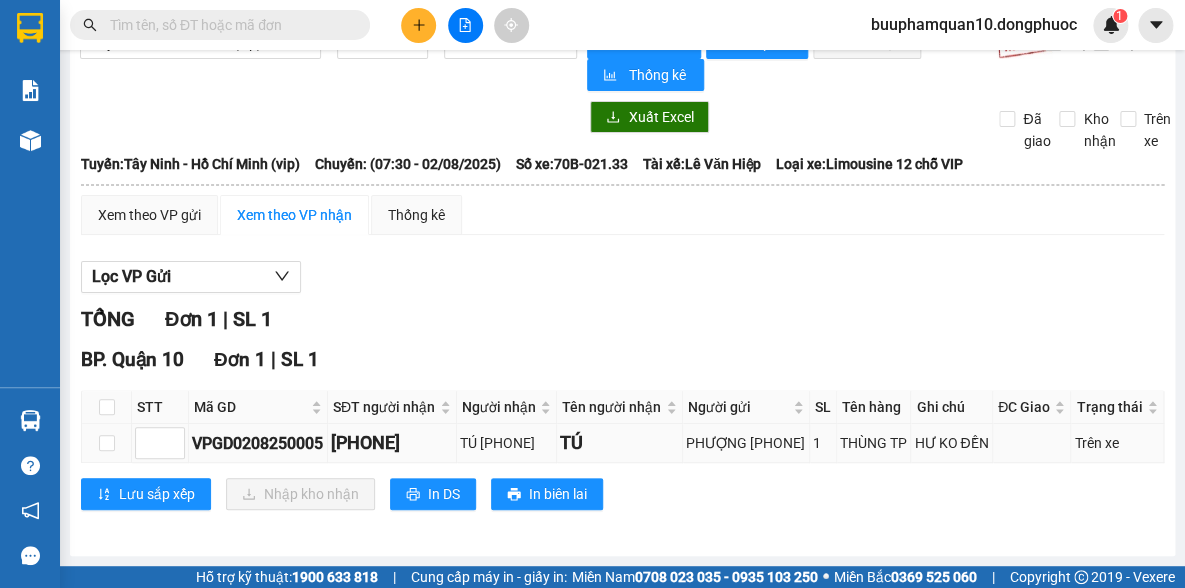 click at bounding box center (107, 443) 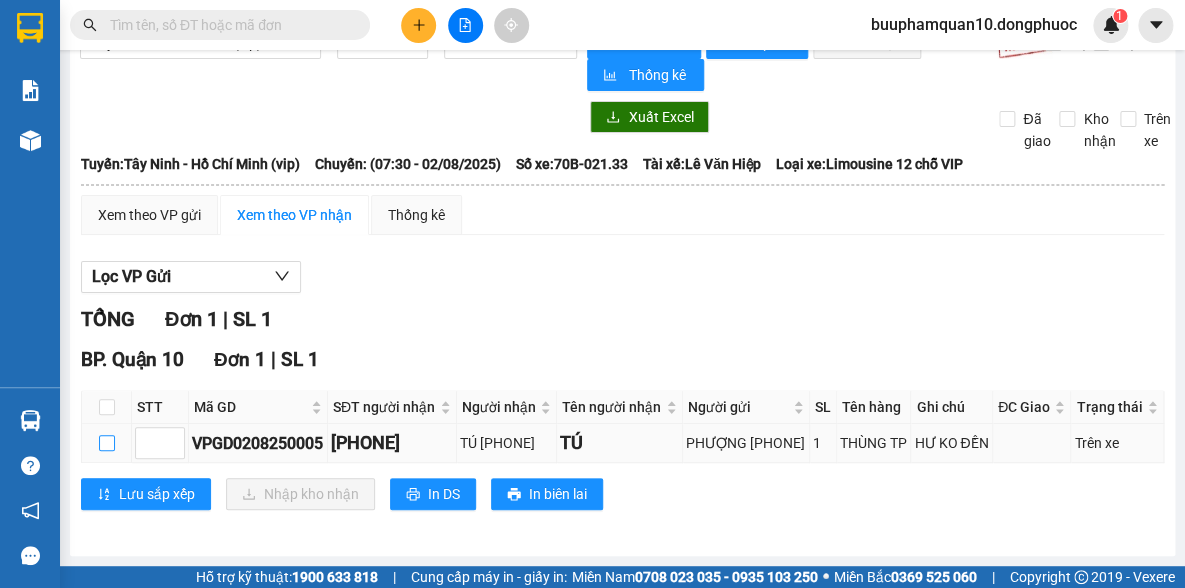 click at bounding box center (107, 443) 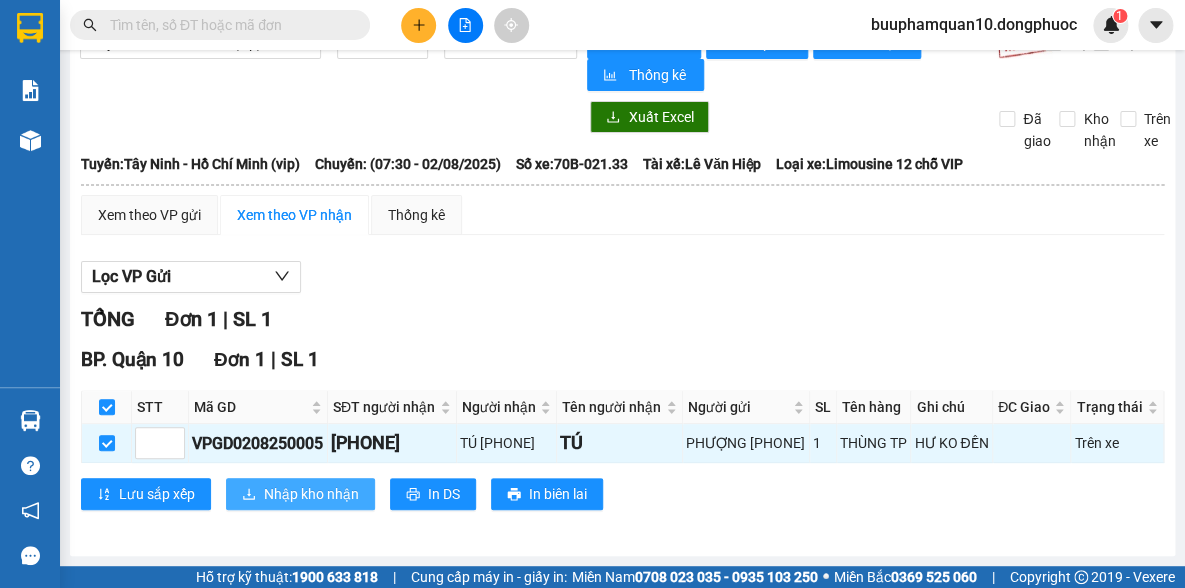 click on "Nhập kho nhận" at bounding box center (311, 494) 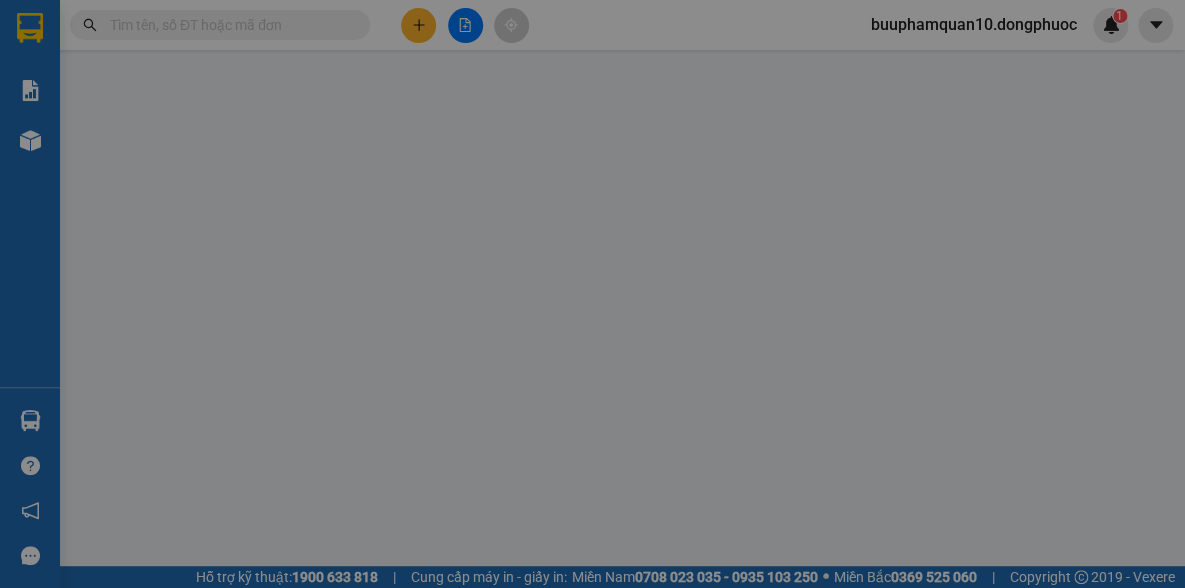 scroll, scrollTop: 0, scrollLeft: 0, axis: both 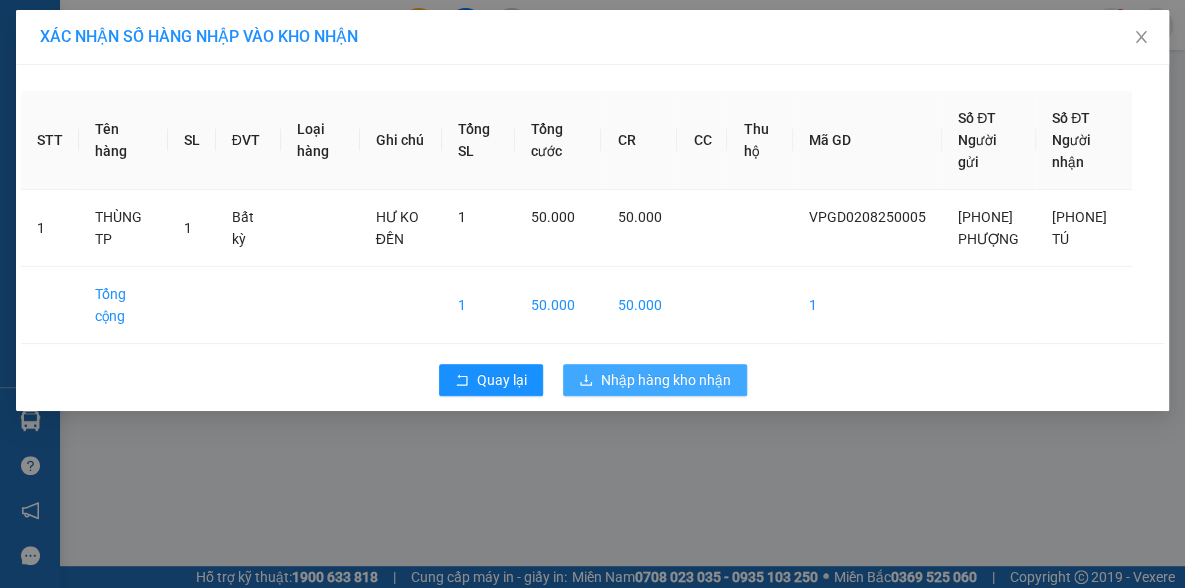 click on "Nhập hàng kho nhận" at bounding box center [666, 380] 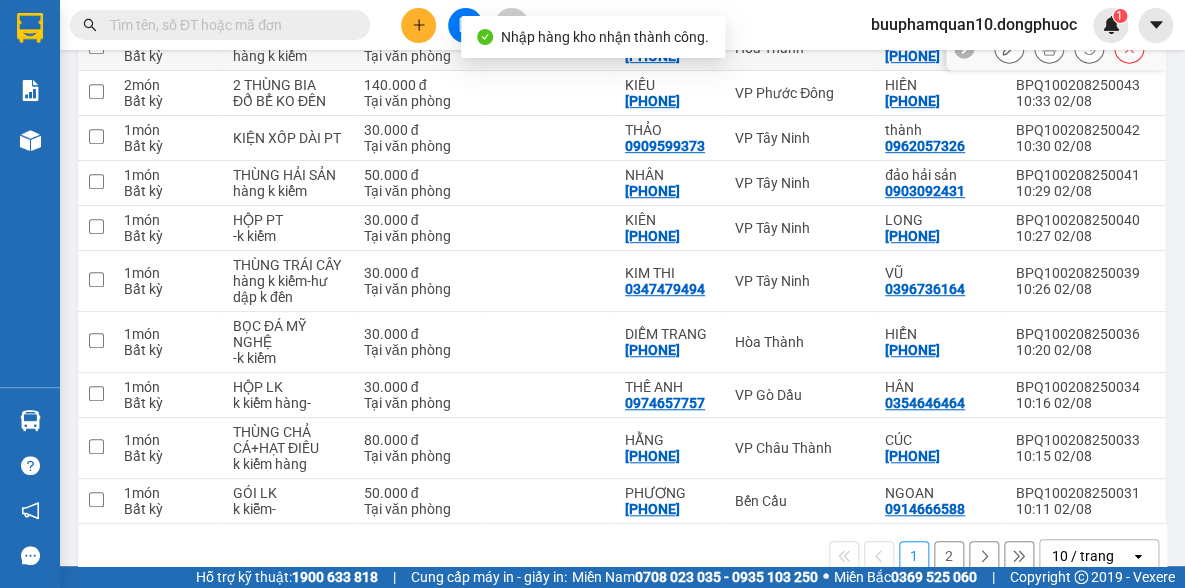 scroll, scrollTop: 347, scrollLeft: 0, axis: vertical 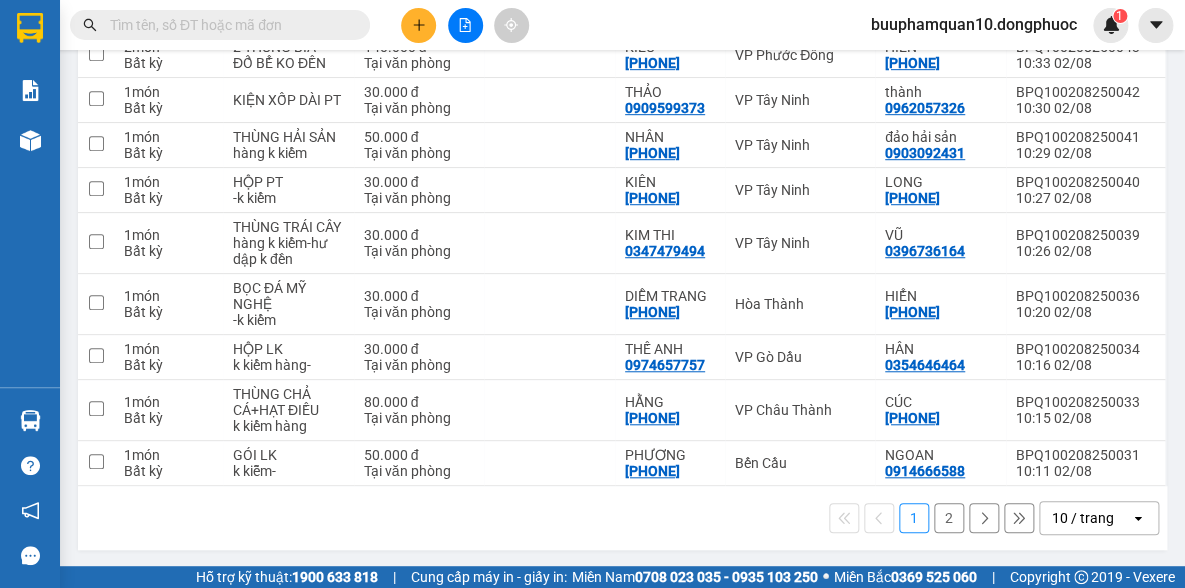click on "10 / trang" at bounding box center (1083, 518) 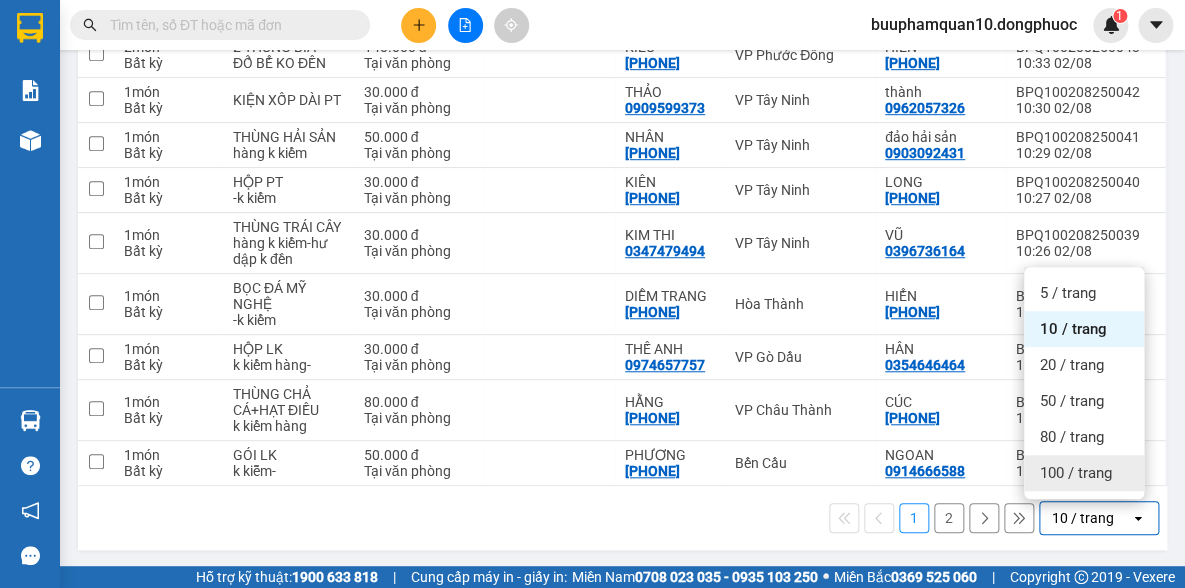 click on "100 / trang" at bounding box center (1076, 473) 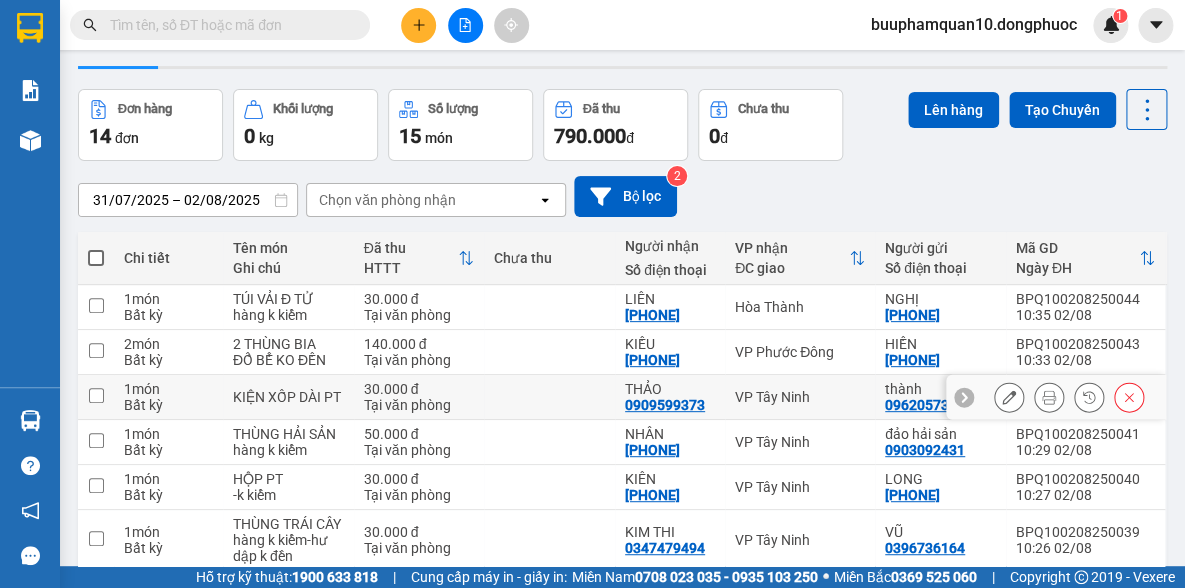 scroll, scrollTop: 0, scrollLeft: 0, axis: both 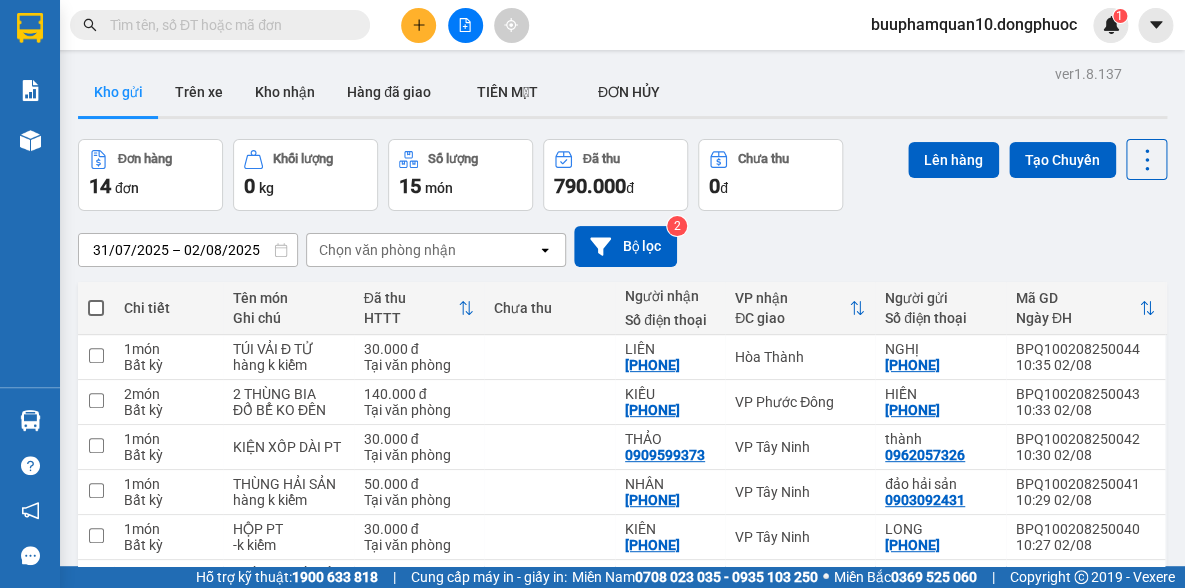 click on "Chọn văn phòng nhận" at bounding box center [422, 250] 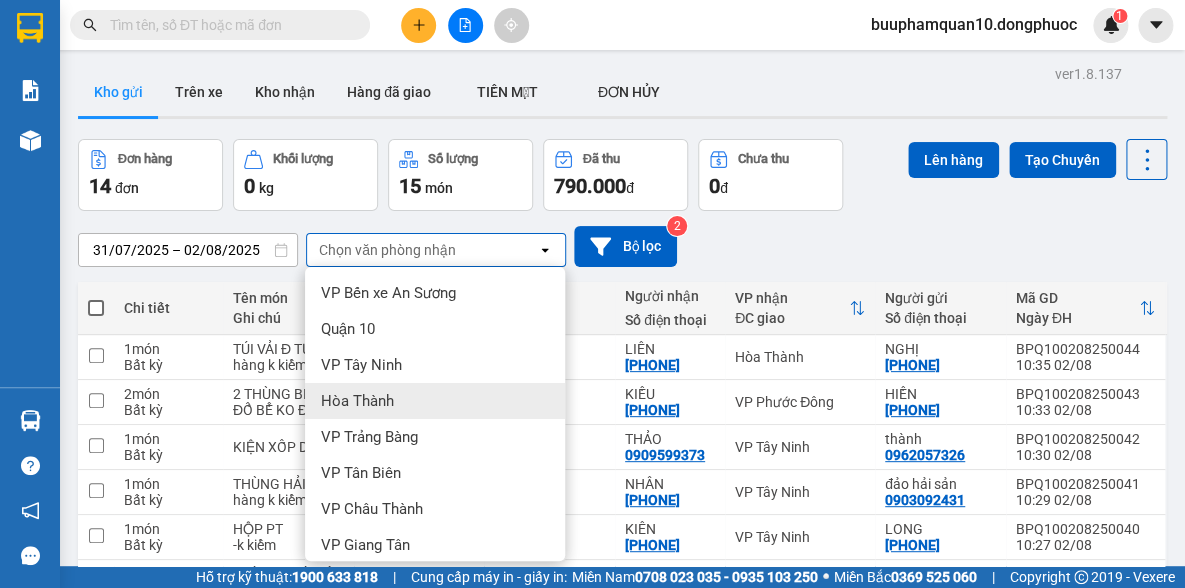drag, startPoint x: 380, startPoint y: 401, endPoint x: 428, endPoint y: 292, distance: 119.1008 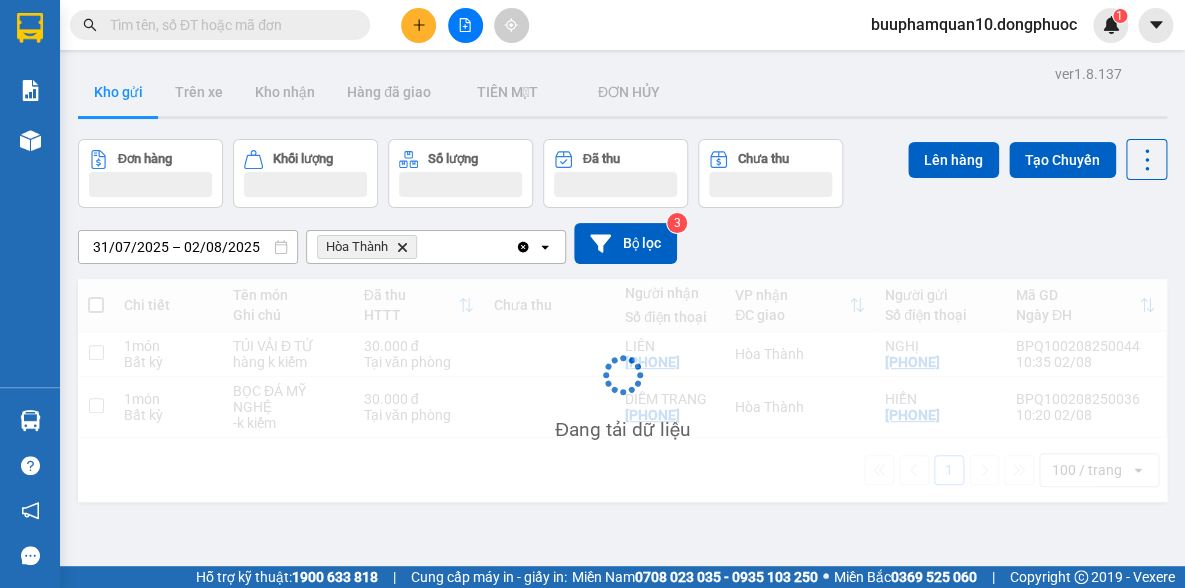 click on "Hòa Thành Delete" at bounding box center (411, 247) 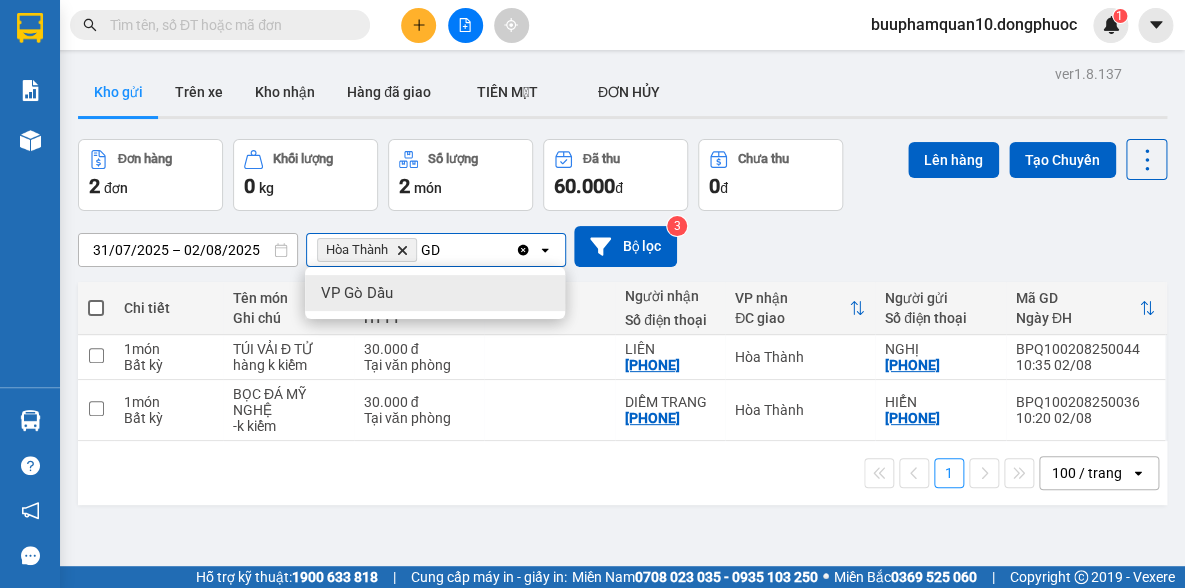 type on "GD" 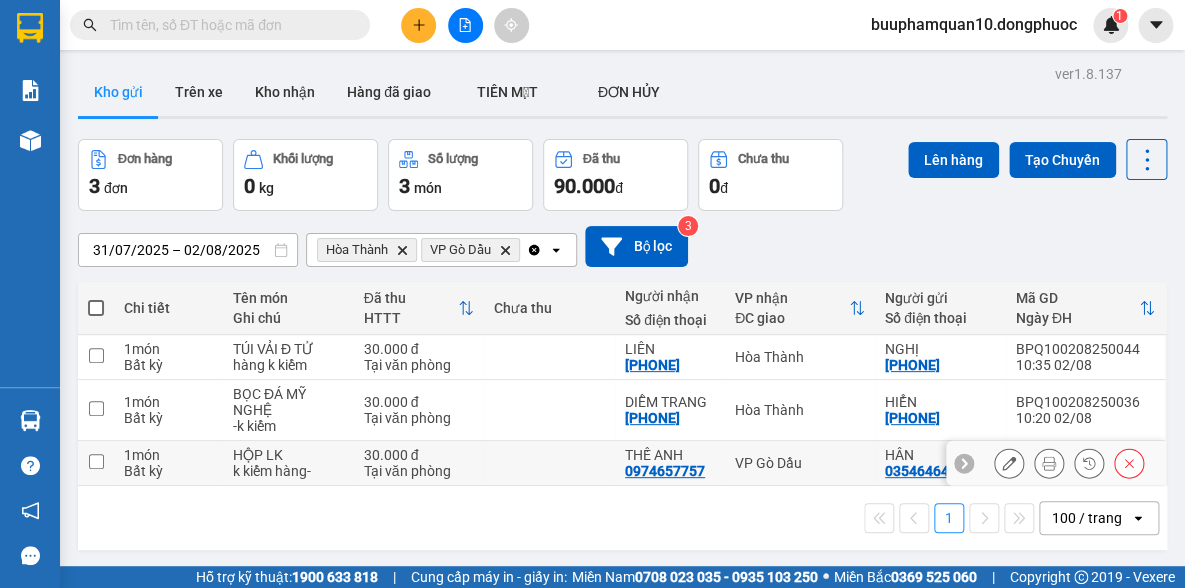 click on "VP Gò Dầu" at bounding box center [800, 463] 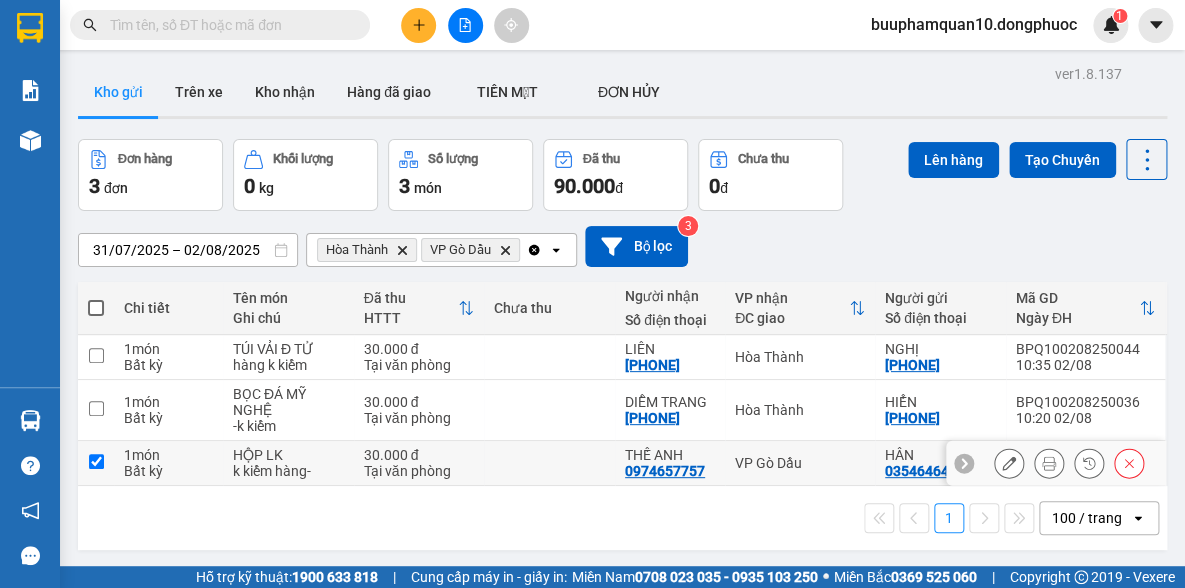 checkbox on "true" 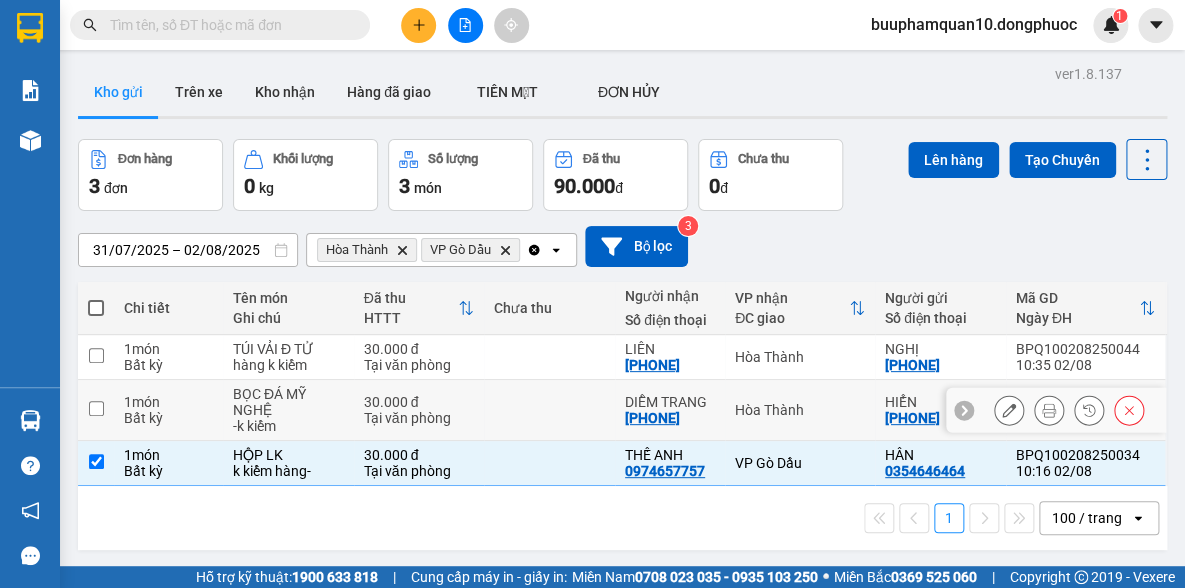 click on "Hòa Thành" at bounding box center [800, 410] 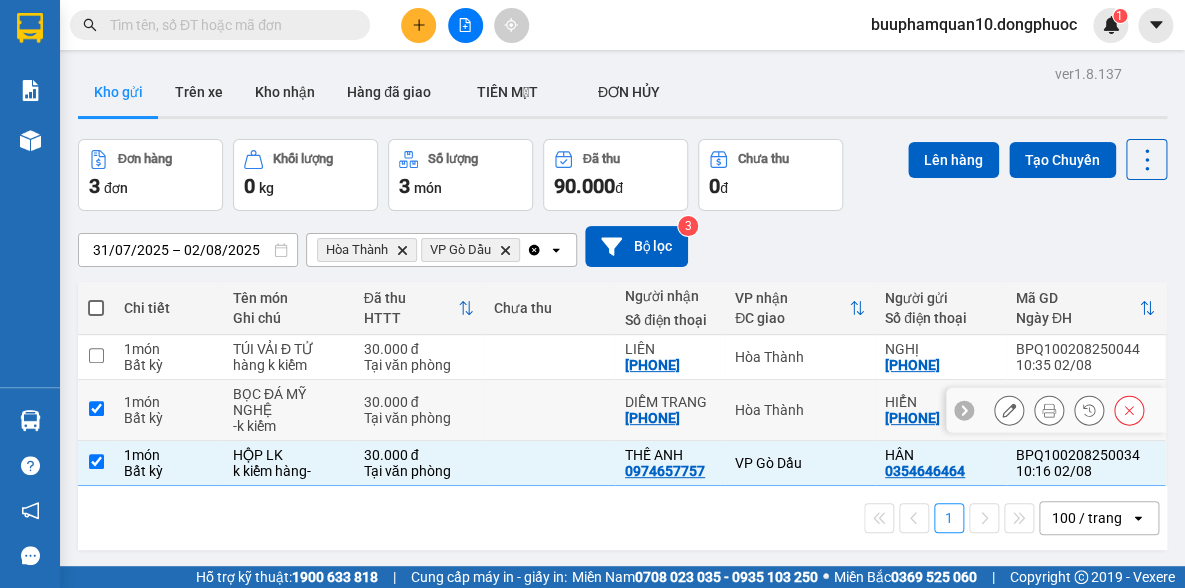 checkbox on "true" 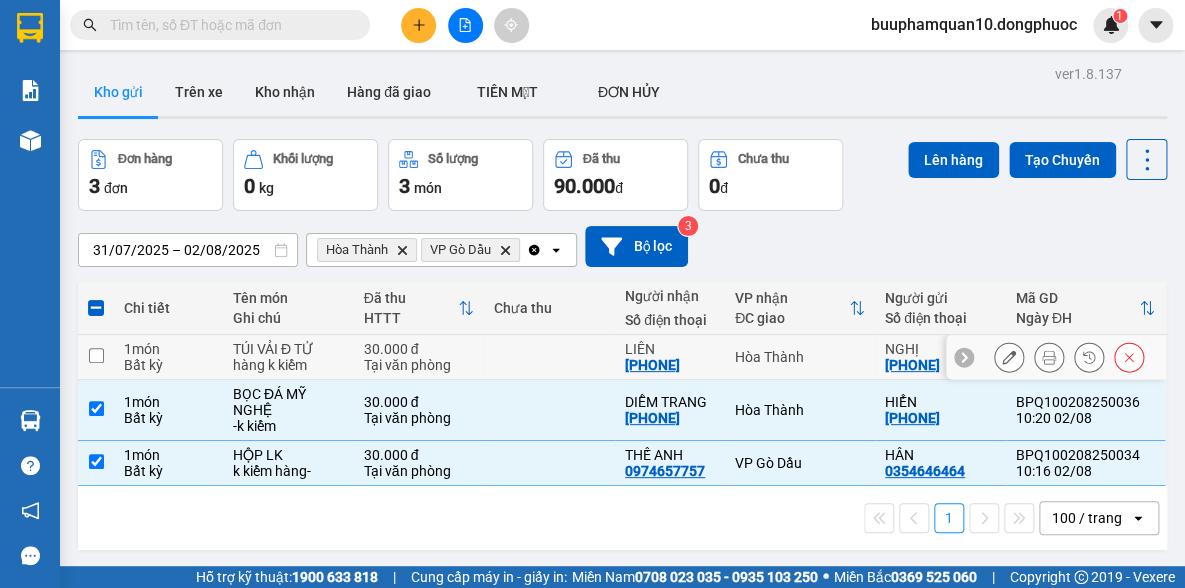 drag, startPoint x: 738, startPoint y: 352, endPoint x: 780, endPoint y: 288, distance: 76.55064 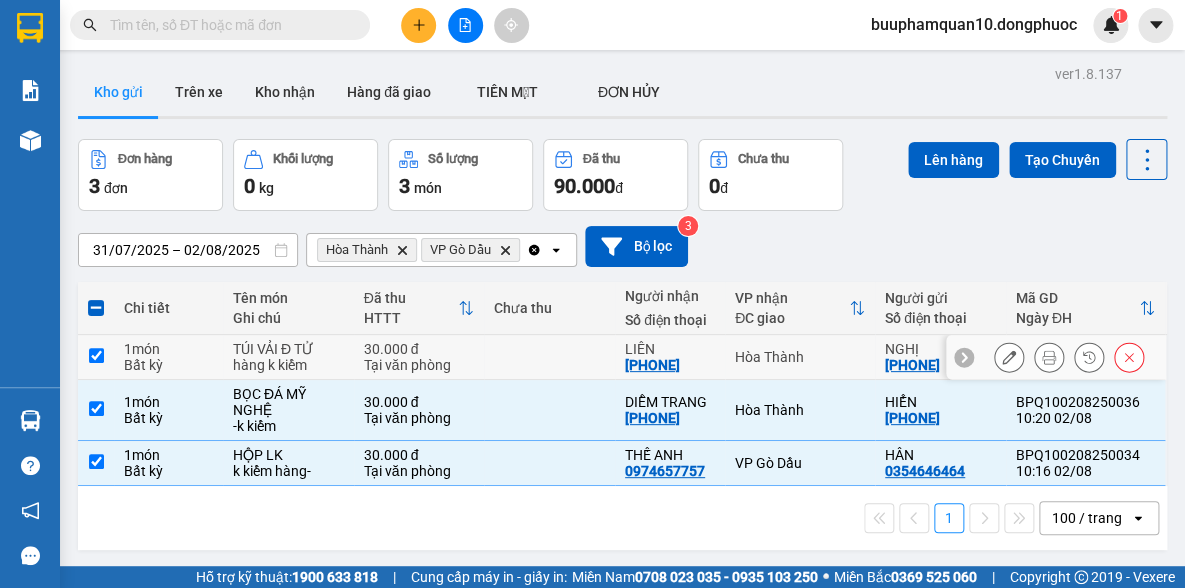 checkbox on "true" 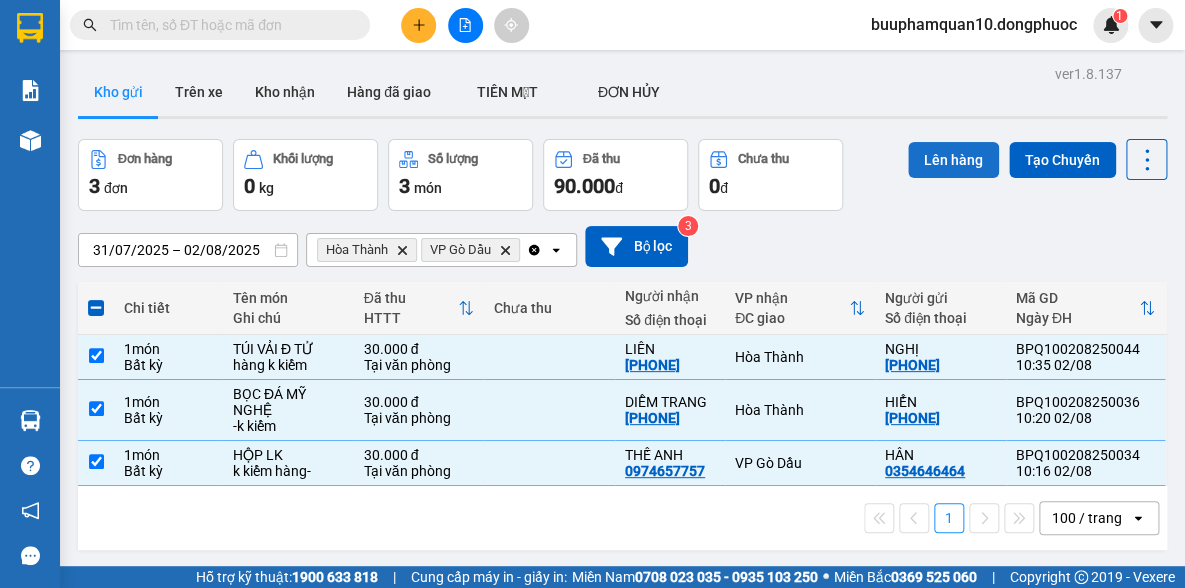 click on "Lên hàng" at bounding box center [953, 160] 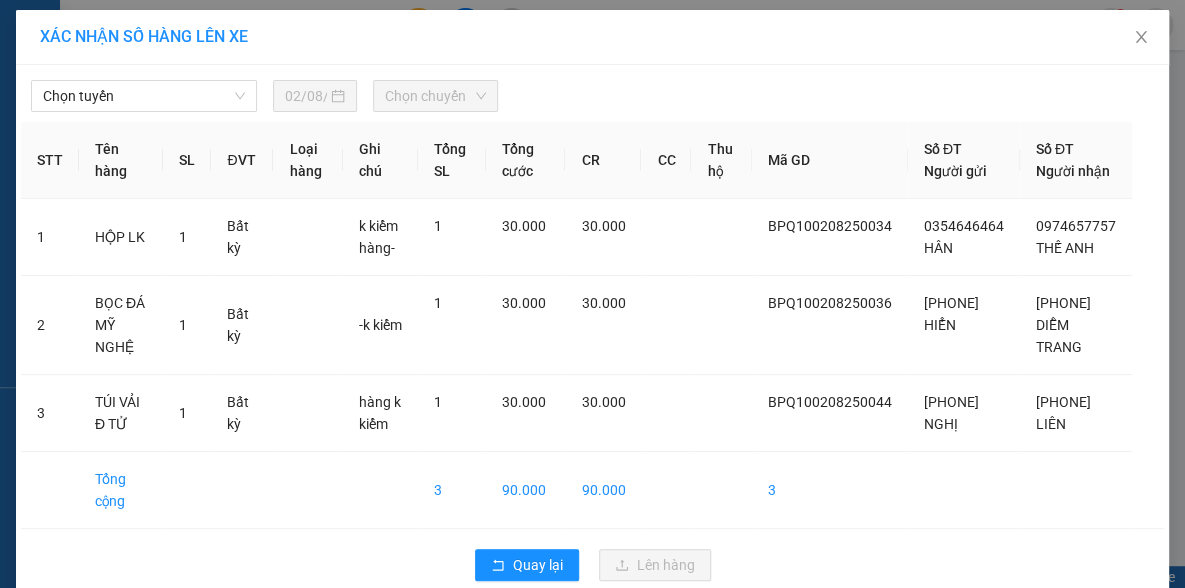 click on "Chọn tuyến 02/08/2025 Chọn chuyến" at bounding box center (592, 91) 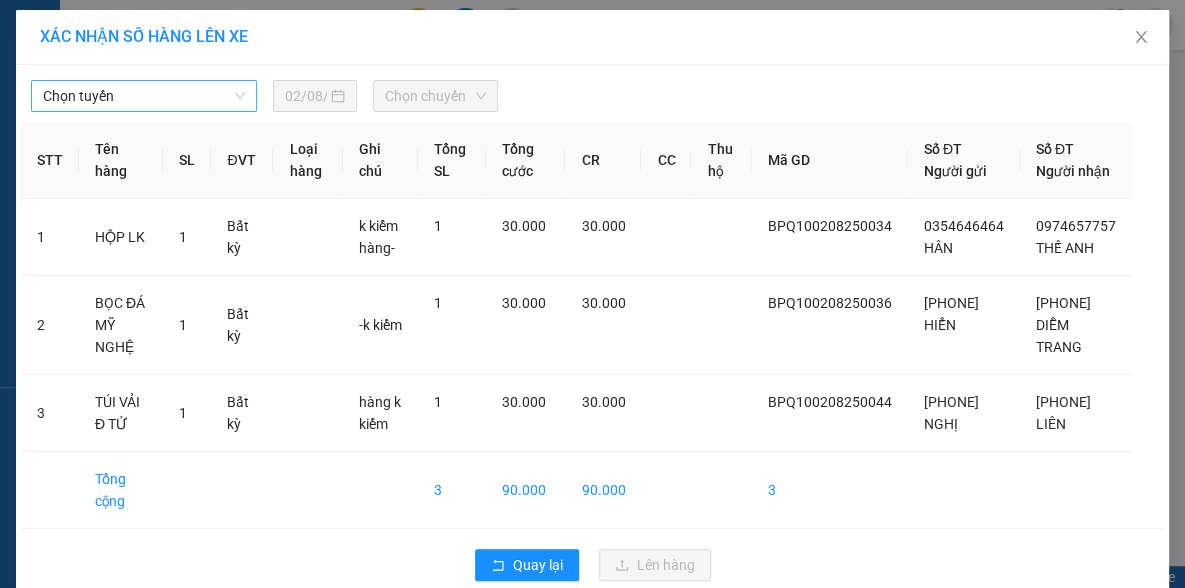 click on "Chọn tuyến" at bounding box center (144, 96) 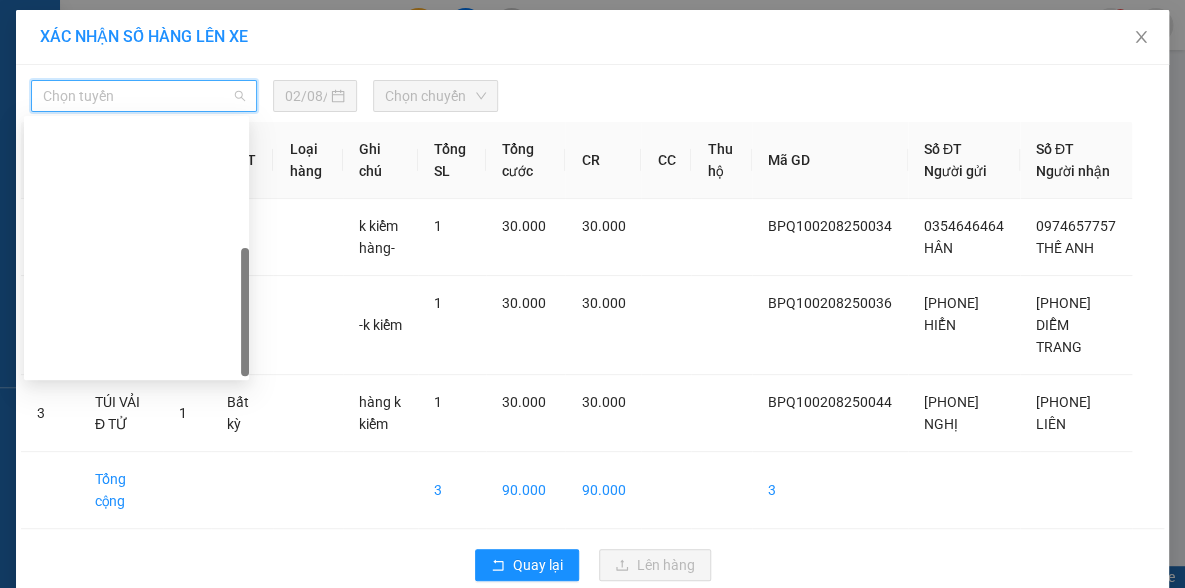 scroll, scrollTop: 287, scrollLeft: 0, axis: vertical 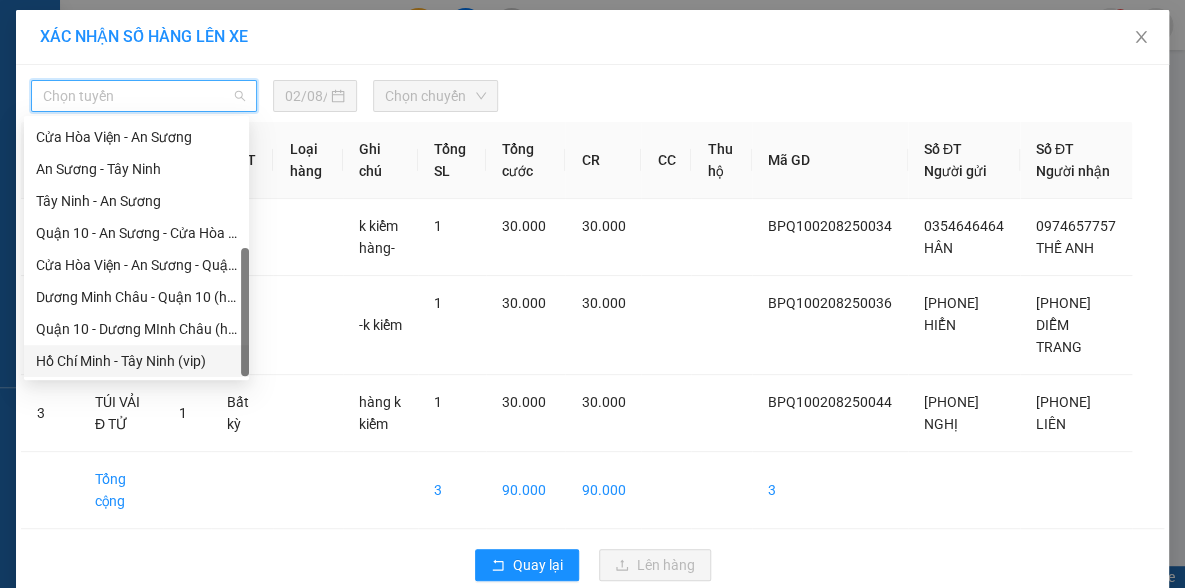 click on "Hồ Chí Minh - Tây Ninh (vip)" at bounding box center (136, 361) 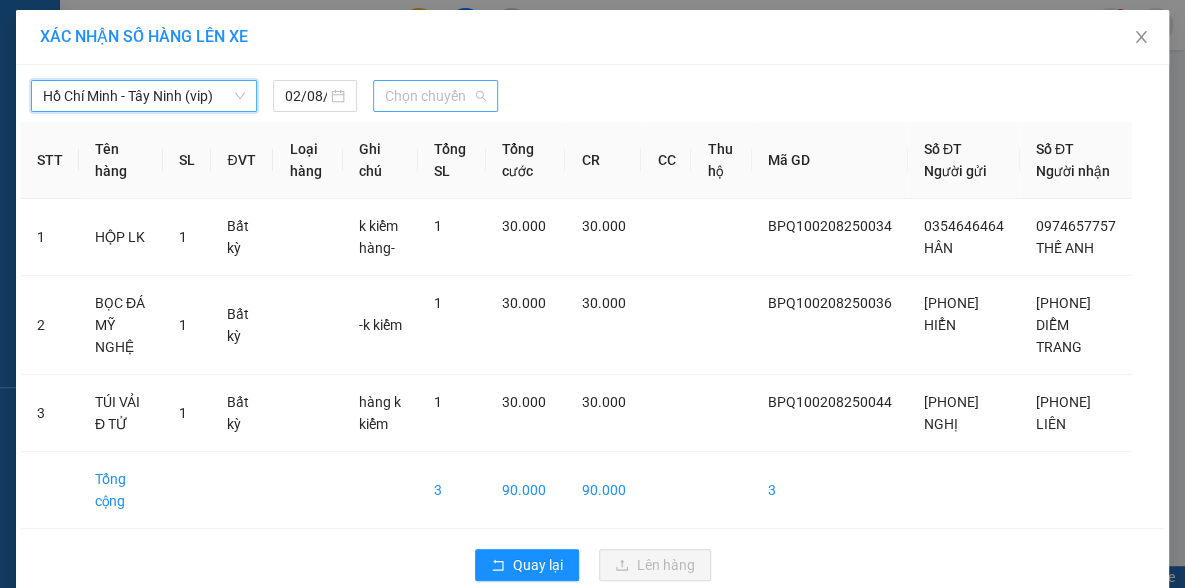 click on "Chọn chuyến" at bounding box center [435, 96] 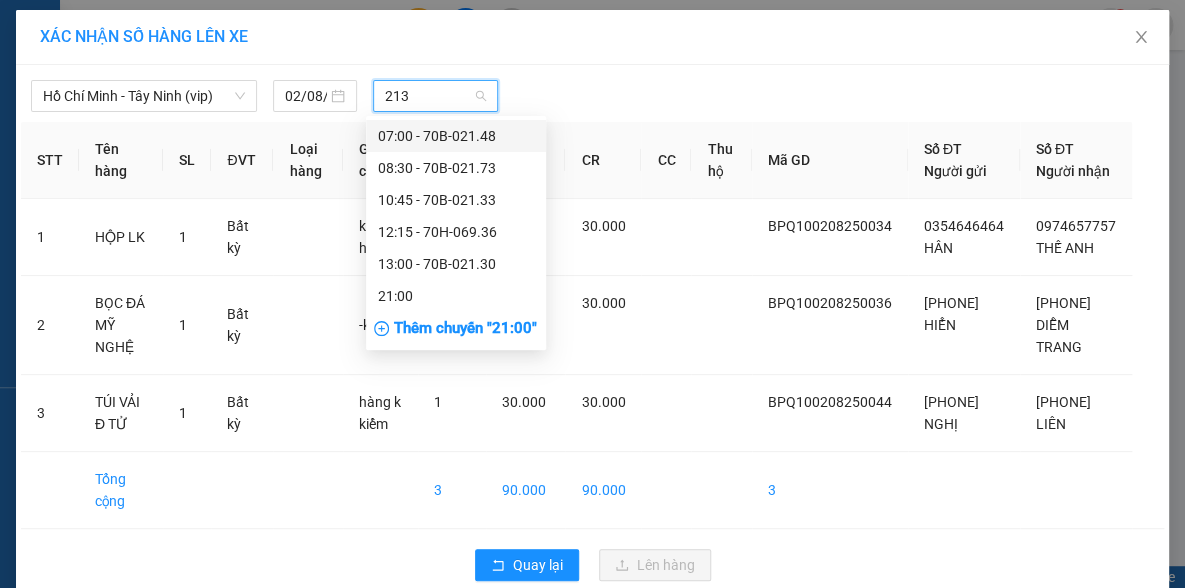 type on "2133" 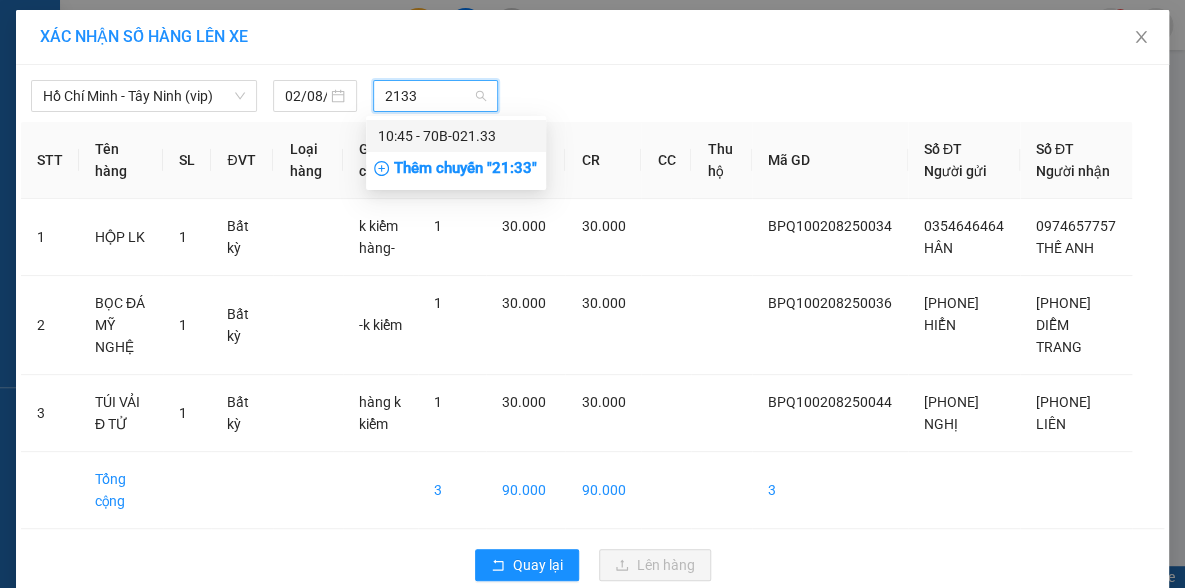 click on "10:45     - 70B-021.33" at bounding box center (456, 136) 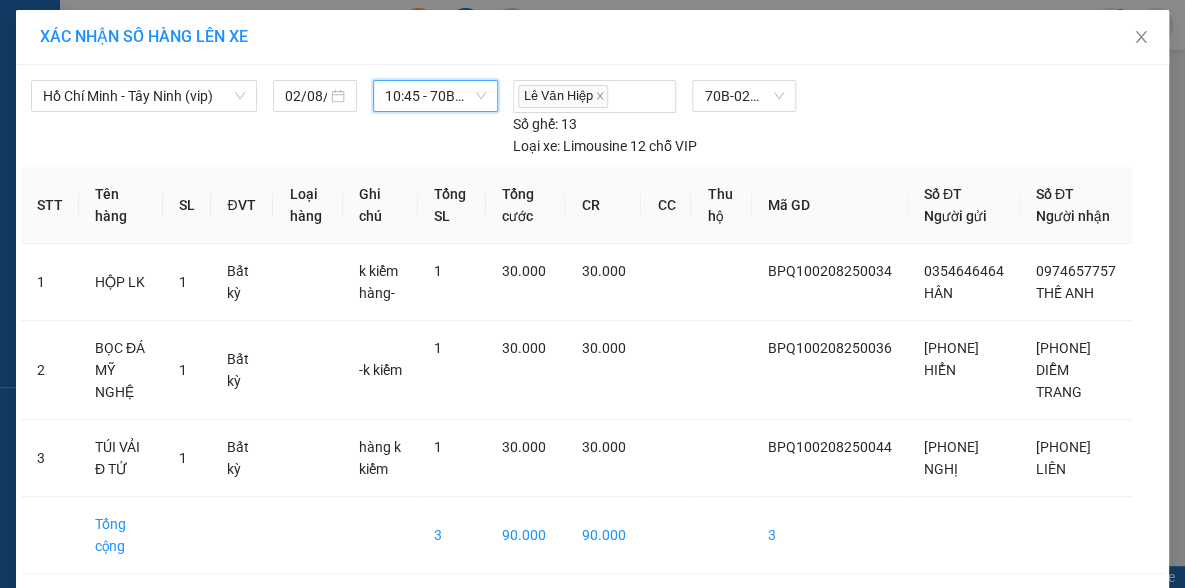 scroll, scrollTop: 75, scrollLeft: 0, axis: vertical 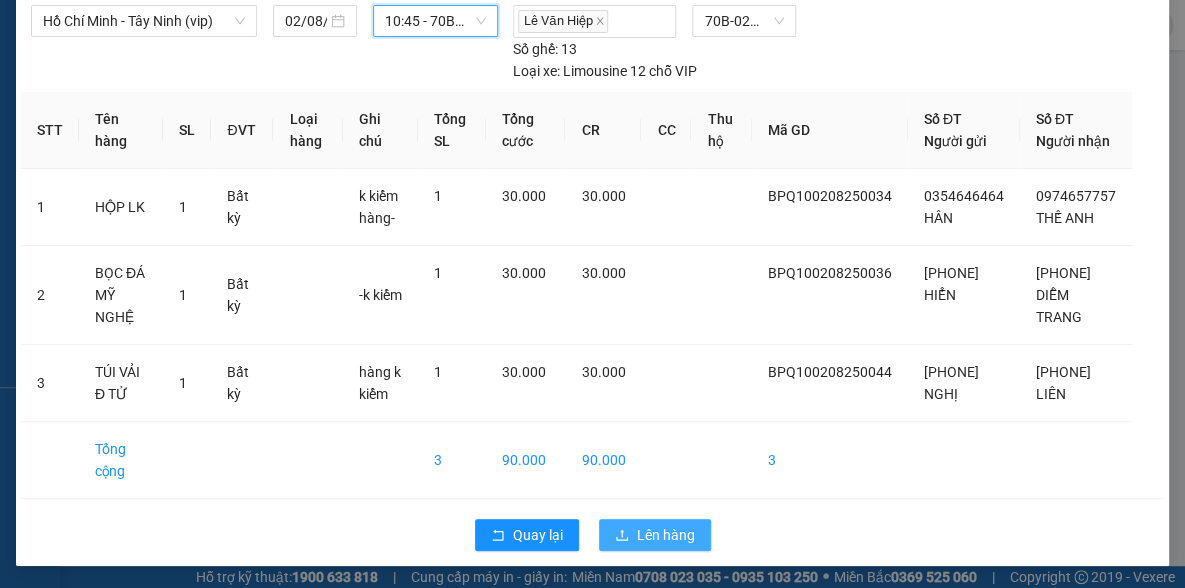 click on "Lên hàng" at bounding box center (666, 535) 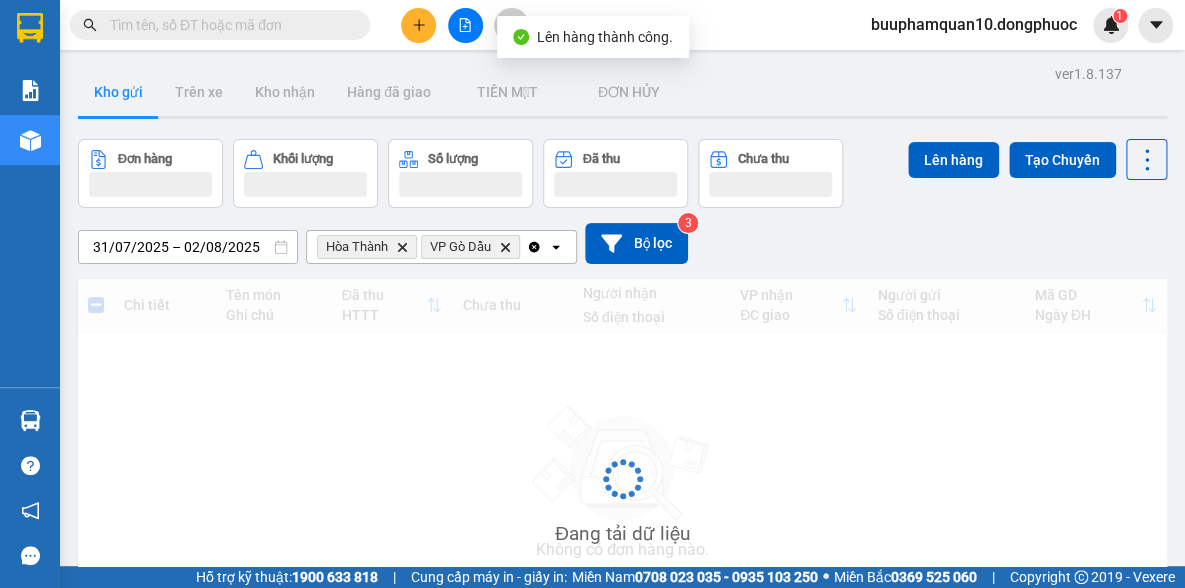 click 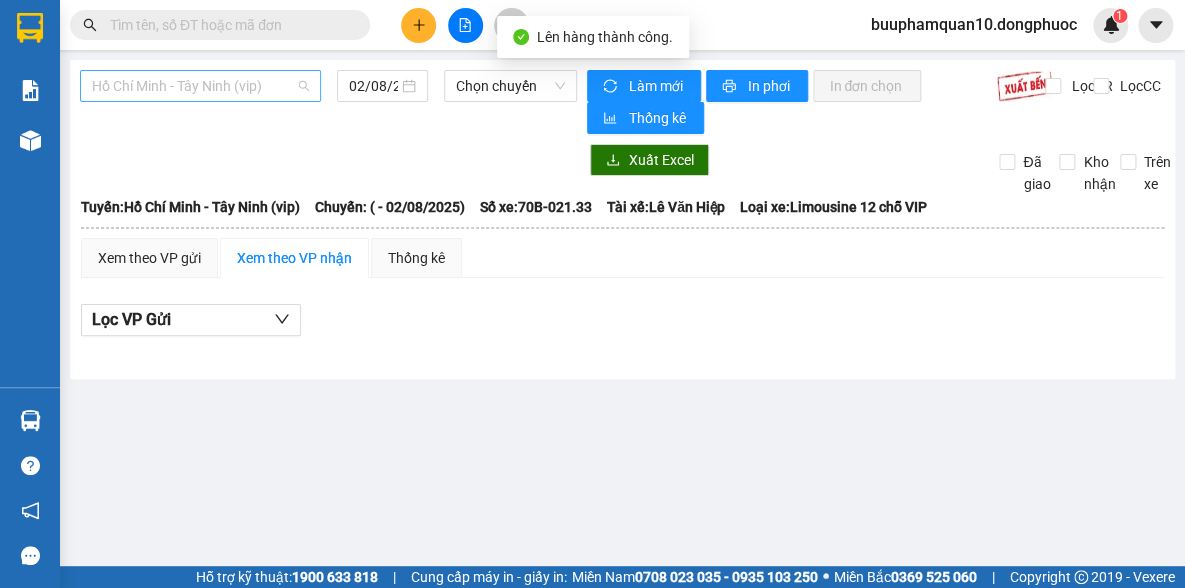 click on "Hồ Chí Minh - Tây Ninh (vip)" at bounding box center [200, 86] 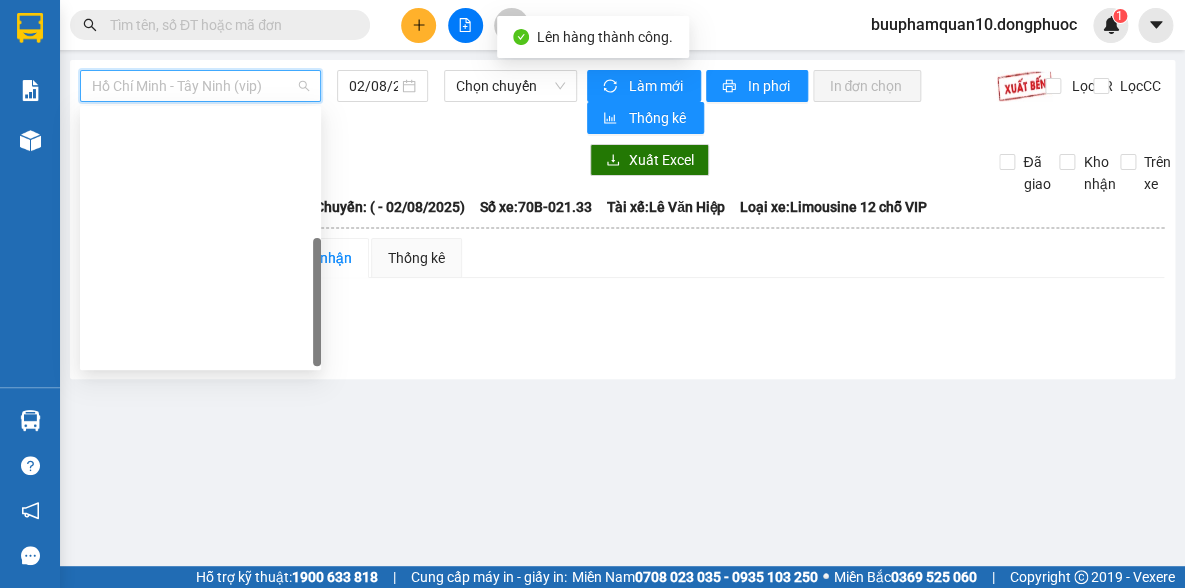 scroll, scrollTop: 287, scrollLeft: 0, axis: vertical 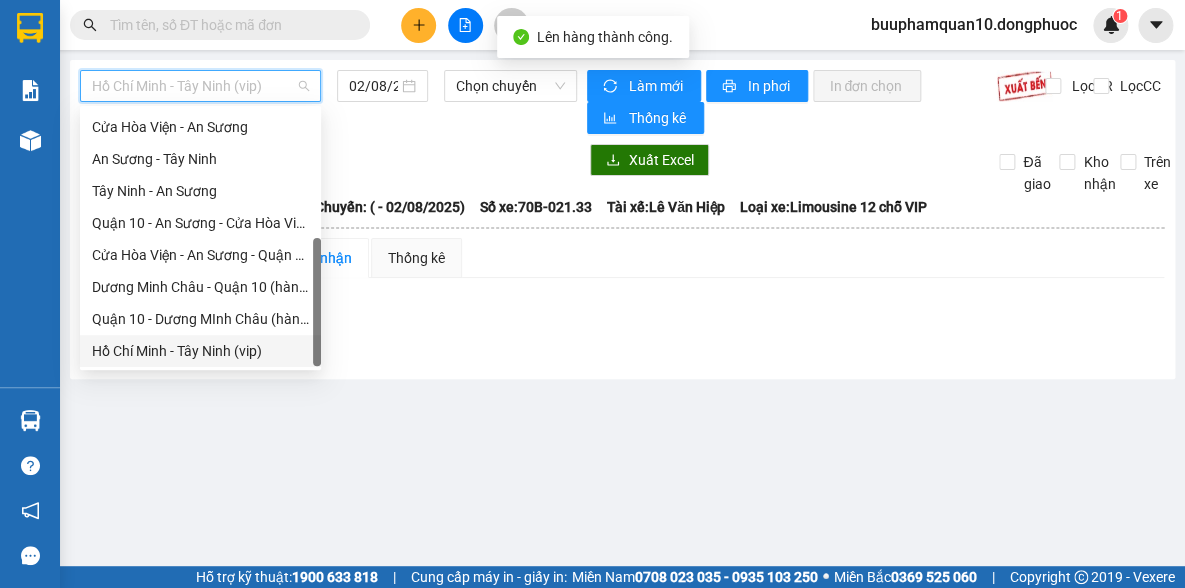 drag, startPoint x: 203, startPoint y: 347, endPoint x: 469, endPoint y: 173, distance: 317.85532 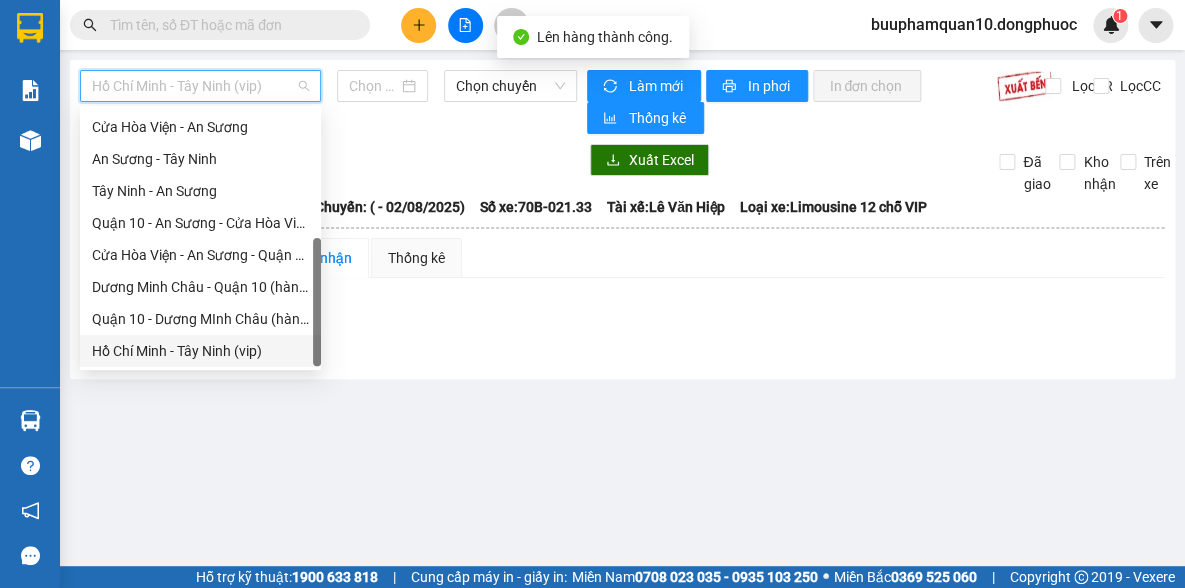 type on "02/08/2025" 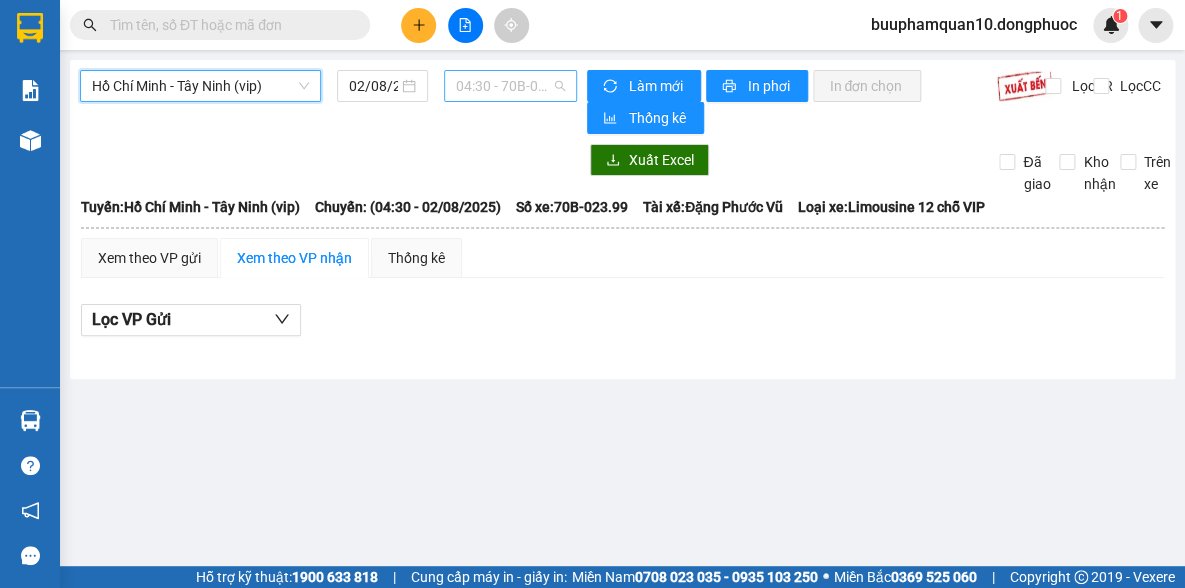 click on "04:30     - 70B-023.99" at bounding box center [511, 86] 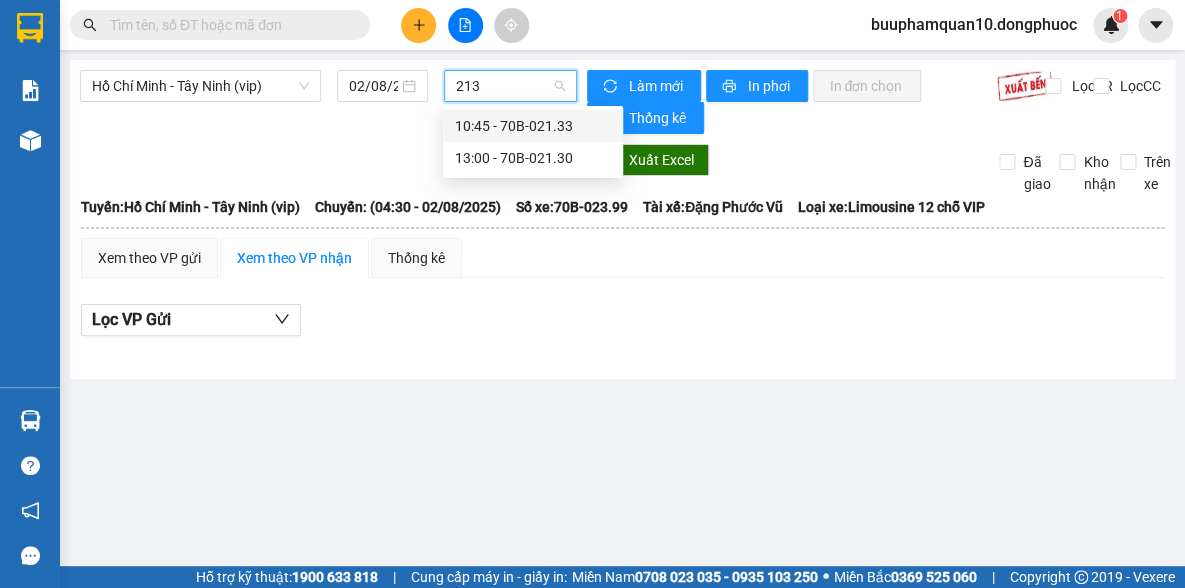type on "2133" 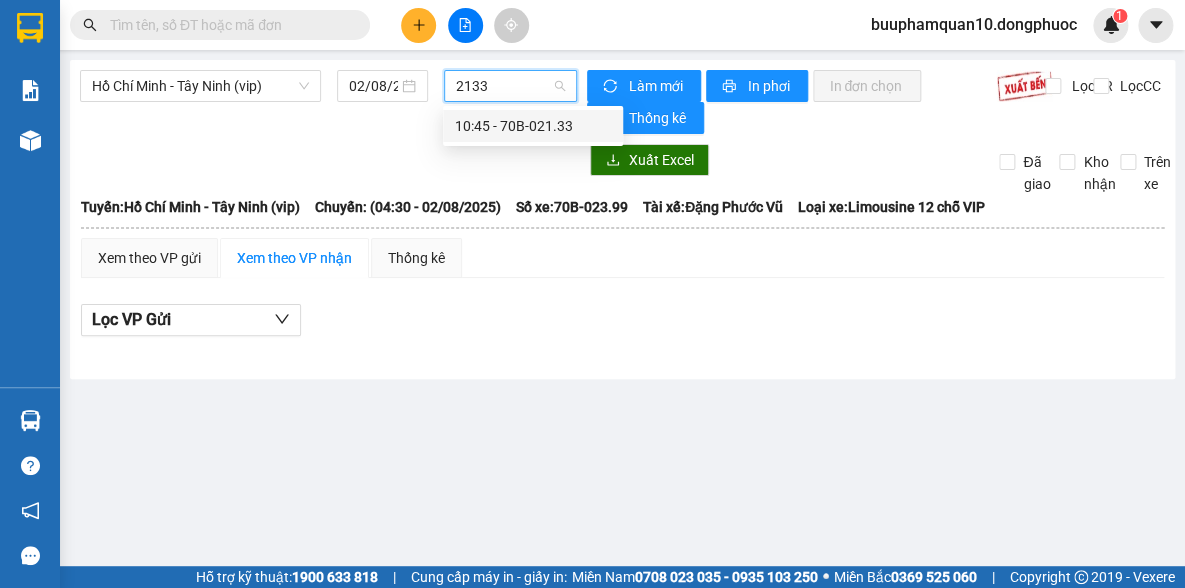 click on "10:45     - 70B-021.33" at bounding box center [533, 126] 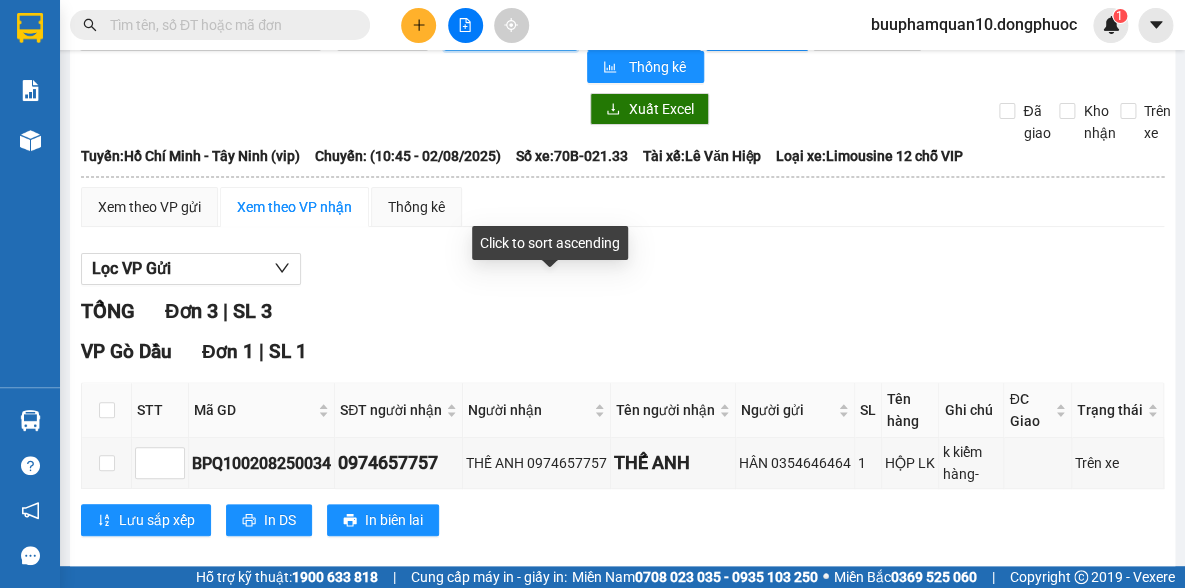 scroll, scrollTop: 0, scrollLeft: 0, axis: both 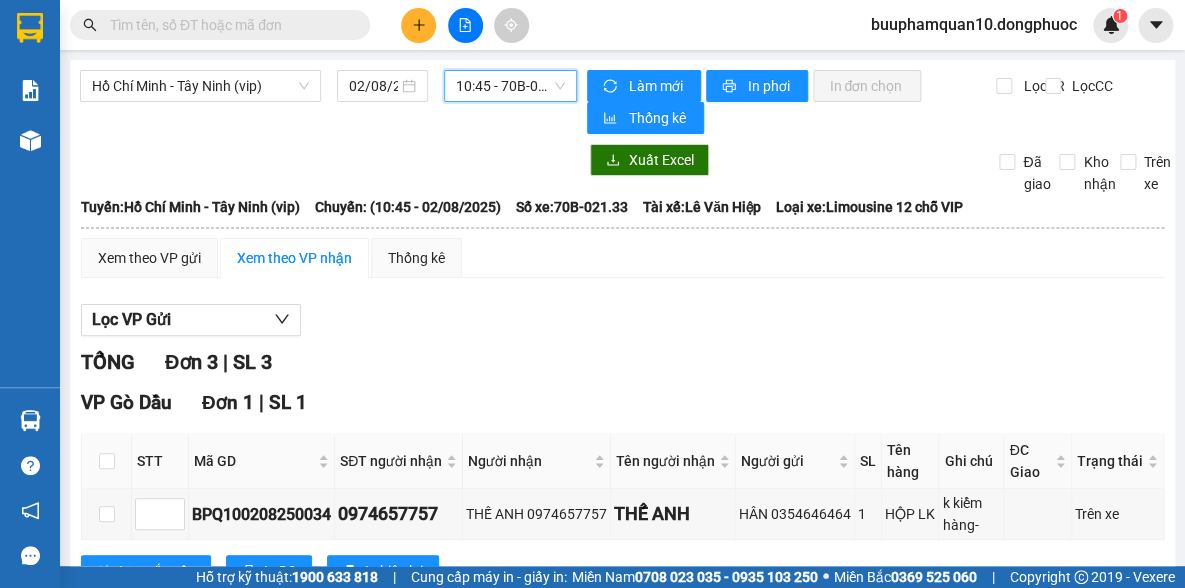 click on "10:45     - 70B-021.33" at bounding box center [511, 86] 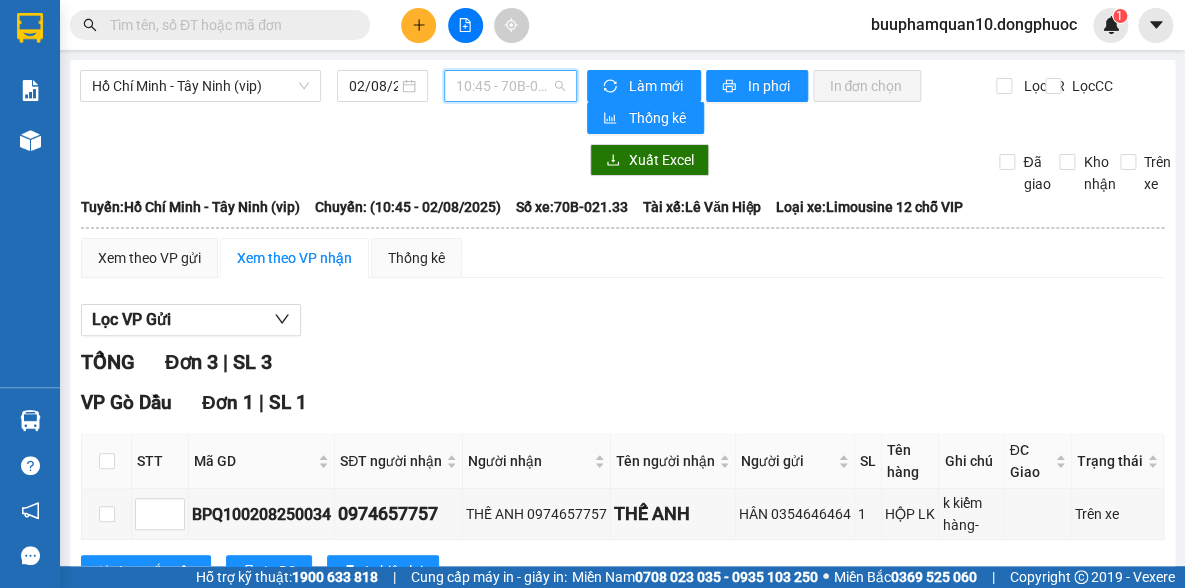 scroll, scrollTop: 608, scrollLeft: 0, axis: vertical 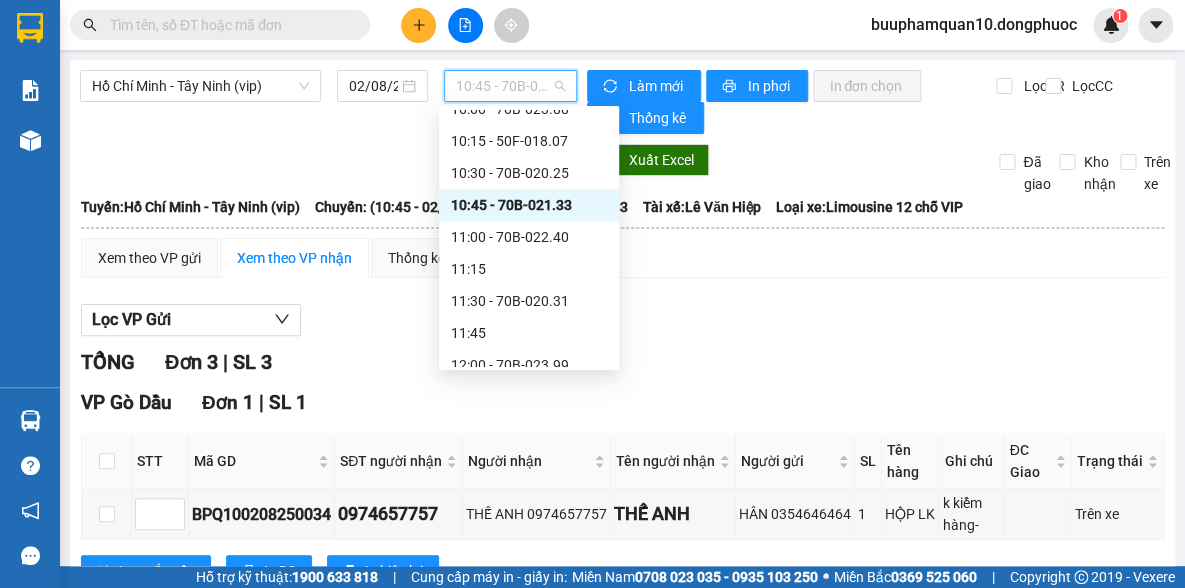 click on "Lọc VP Gửi TỔNG Đơn   3 | SL   3 VP Gò Dầu Đơn   1 | SL   1 STT Mã GD SĐT người nhận Người nhận Tên người nhận Người gửi SL Tên hàng Ghi chú ĐC Giao Trạng thái Ký nhận                           BPQ100208250034 0974657757 THẾ ANH 0974657757 THẾ ANH HÂN 0354646464 1 HỘP LK  k kiểm hàng- Trên xe Lưu sắp xếp In DS In biên lai Đồng Phước   19001152   Bến xe Tây Ninh, 01 Võ Văn Truyện, KP 1, Phường 2 BP. Quận 10  -  10:40 - 02/08/2025 Tuyến:  Hồ Chí Minh - Tây Ninh (vip) Chuyến:   (10:45 - 02/08/2025) Tài xế:  Lê Văn Hiệp   Số xe:  70B-021.33   Loại xe:  Limousine 12 chỗ VIP STT Mã GD SĐT người nhận Người nhận Tên người nhận Người gửi SL Tên hàng Ghi chú ĐC Giao Trạng thái Ký nhận VP Gò Dầu Đơn   1 | SL   1 1 BPQ100208250034 0974657757 THẾ ANH 0974657757 THẾ ANH HÂN 0354646464 1 HỘP LK  k kiểm hàng- Trên xe Tổng 1 1 Cước rồi :   30.000  VNĐ :" at bounding box center (622, 590) 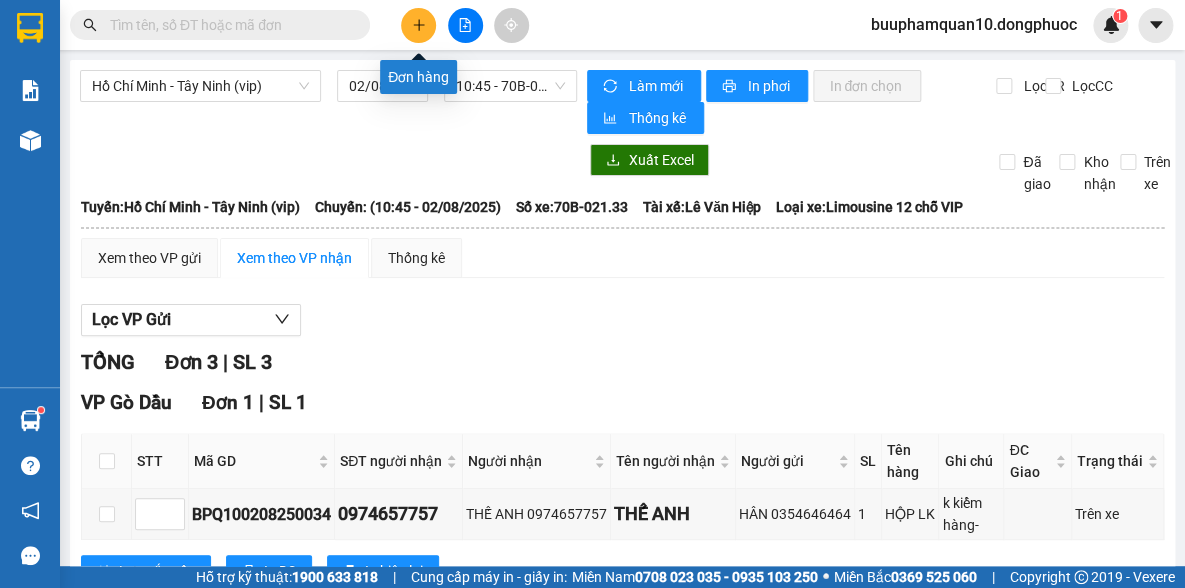 click at bounding box center (418, 25) 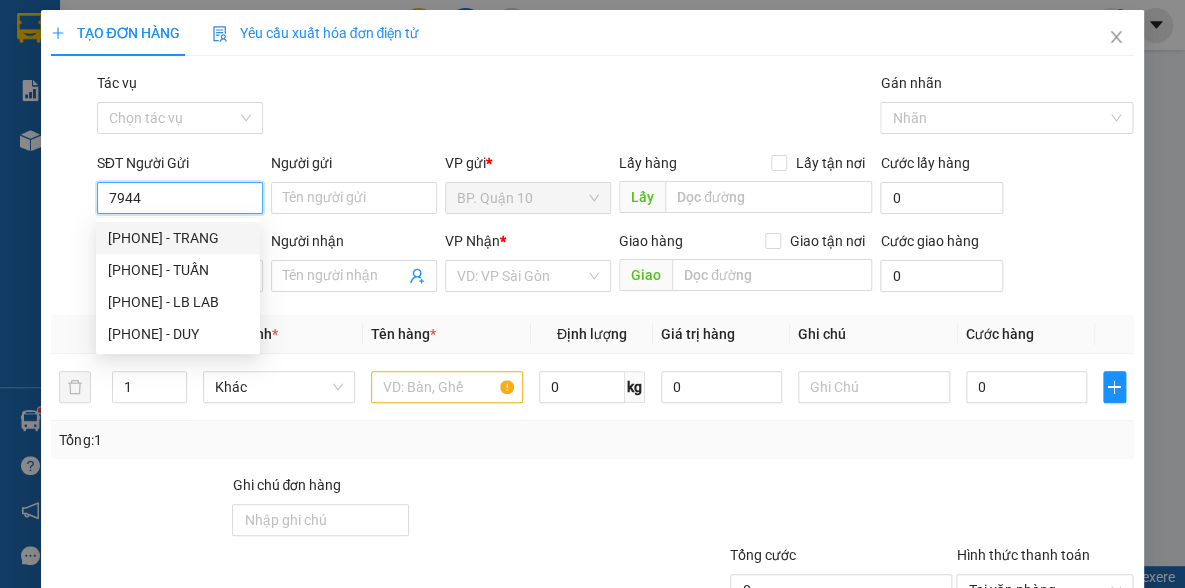 click on "0962607944 - TRANG" at bounding box center [178, 238] 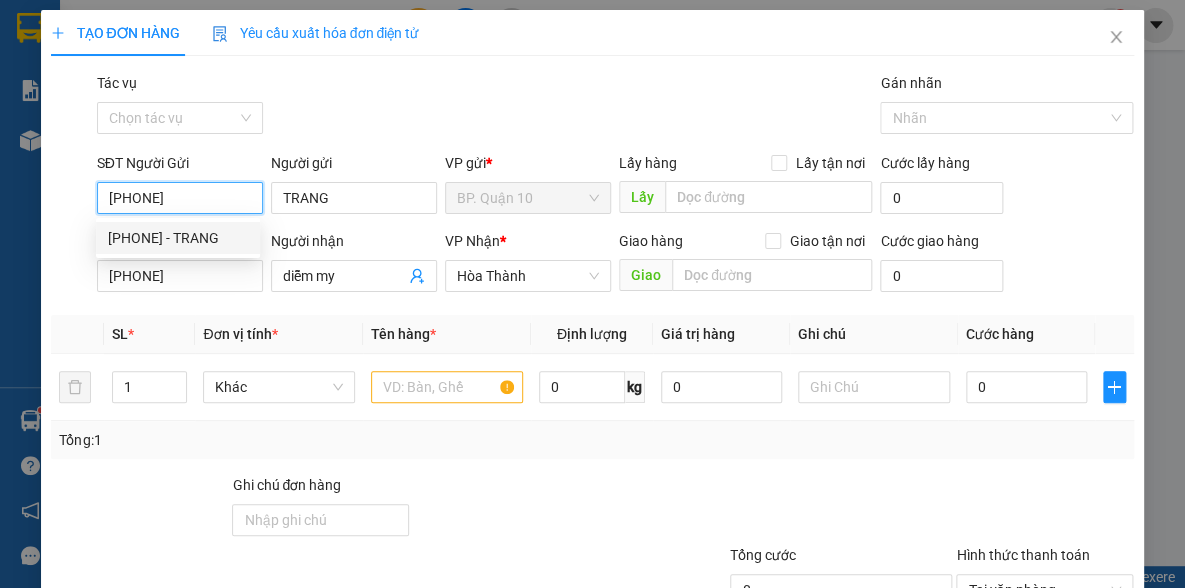 type on "40.000" 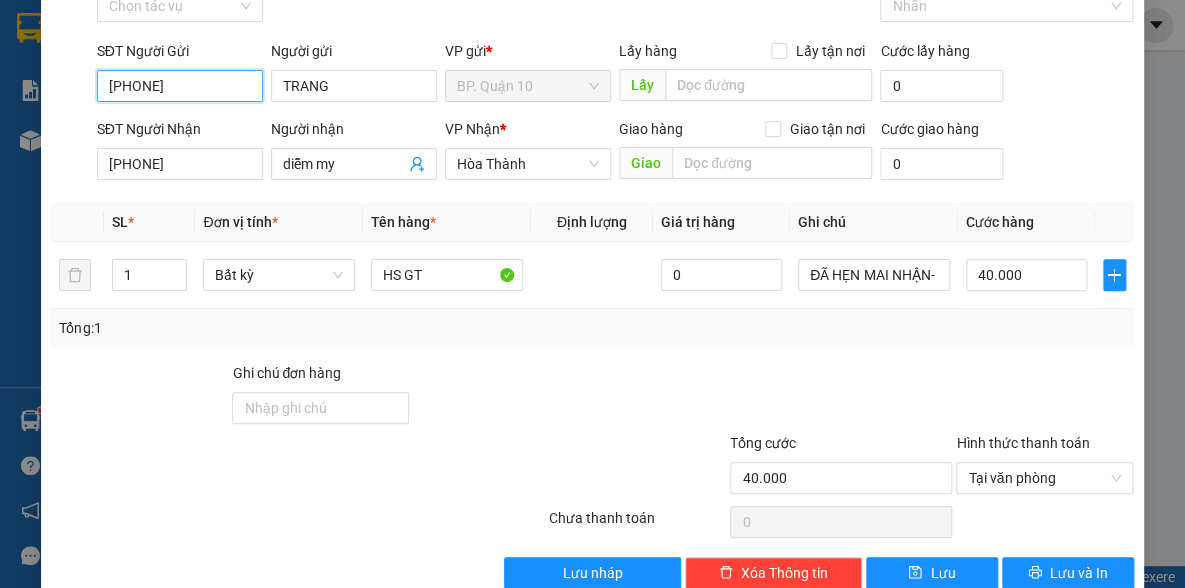 scroll, scrollTop: 150, scrollLeft: 0, axis: vertical 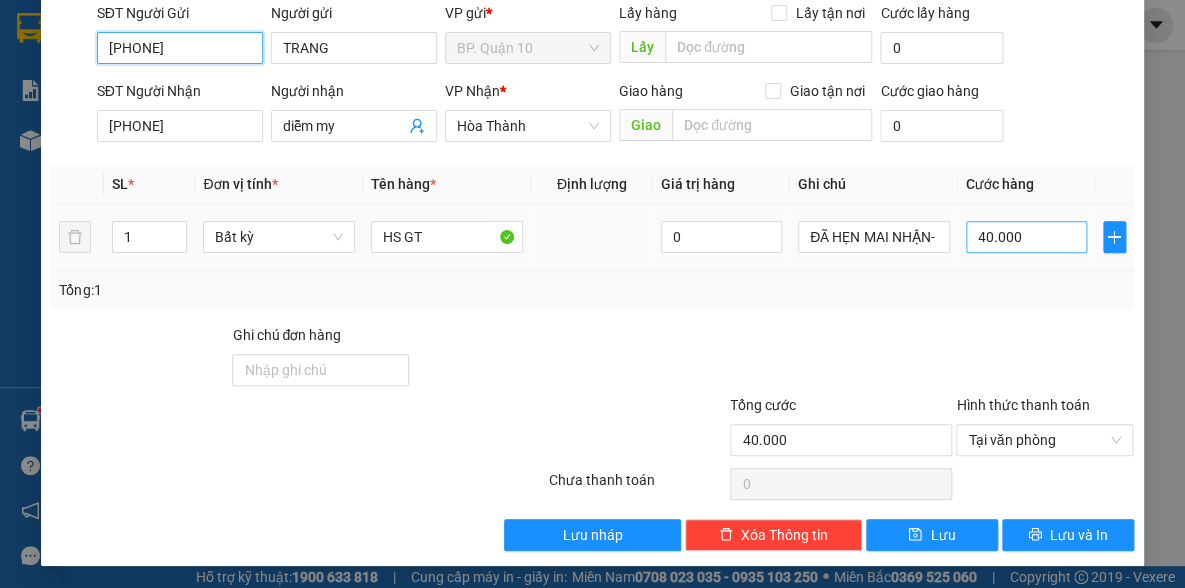 type on "0962607944" 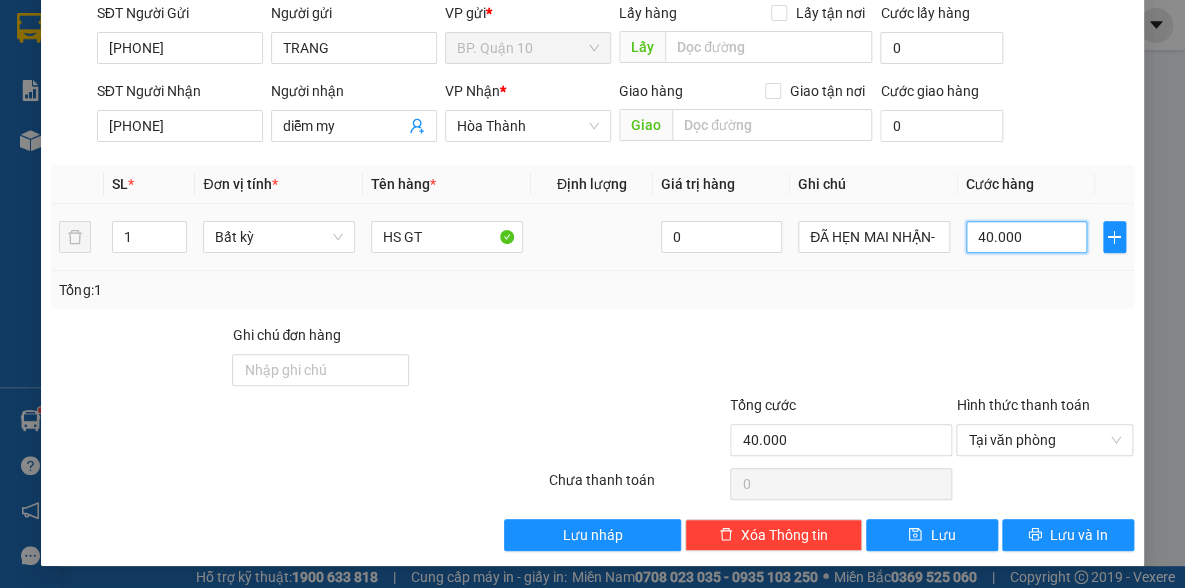 click on "40.000" at bounding box center [1026, 237] 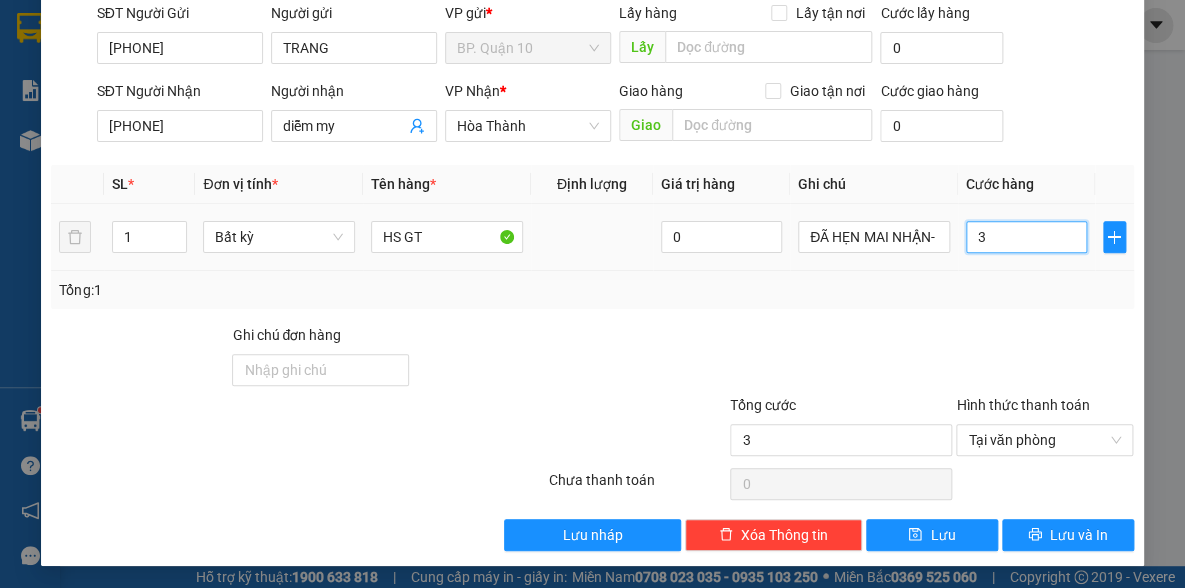 type on "30" 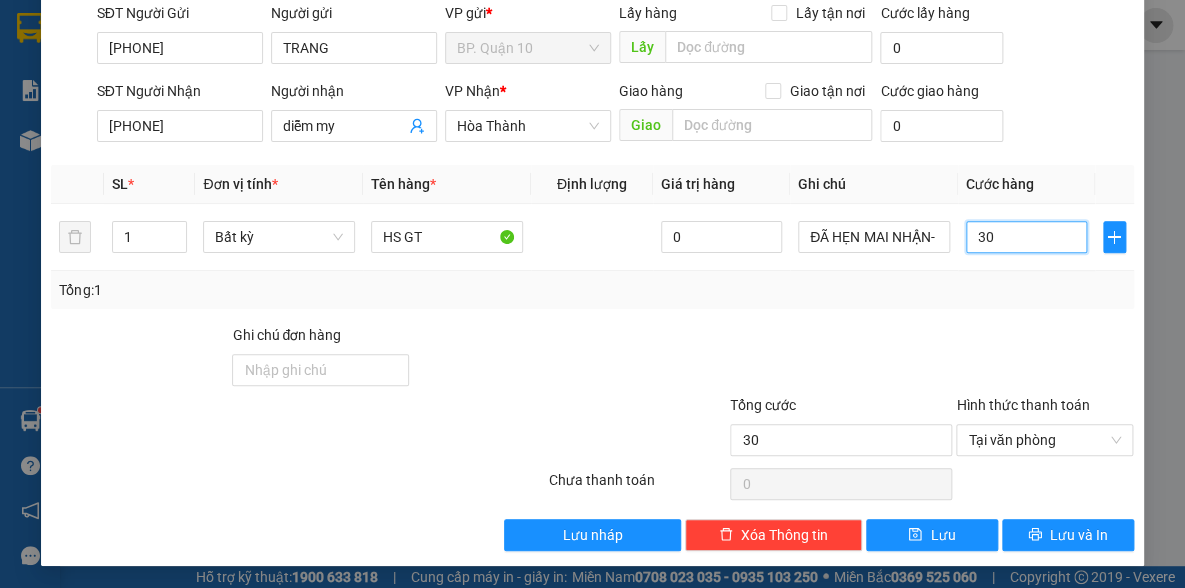 type on "30" 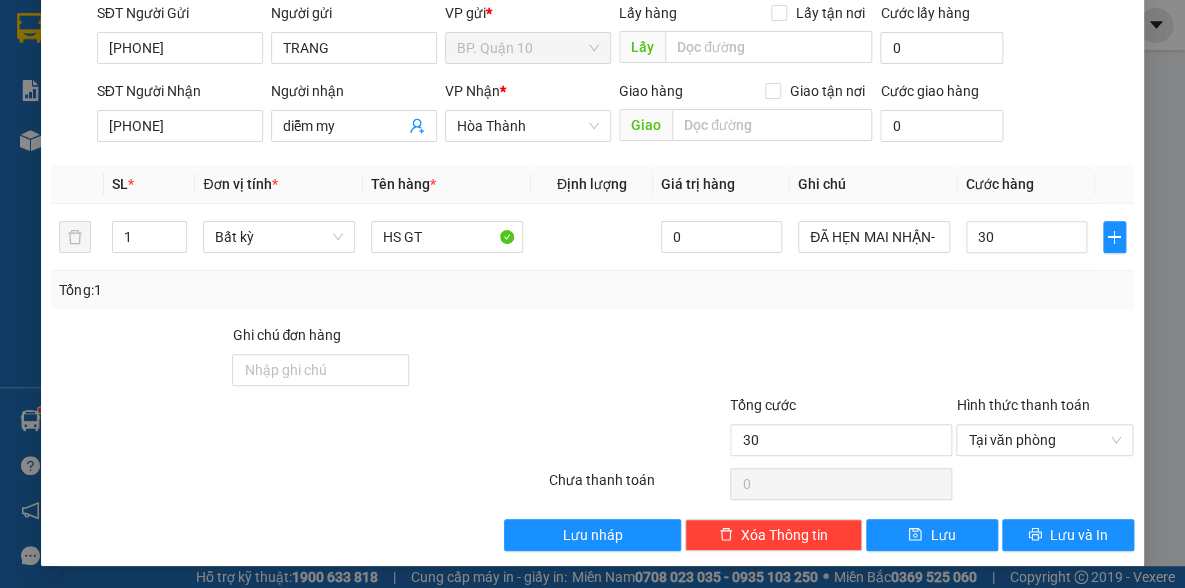 click on "Tổng:  1" at bounding box center (592, 290) 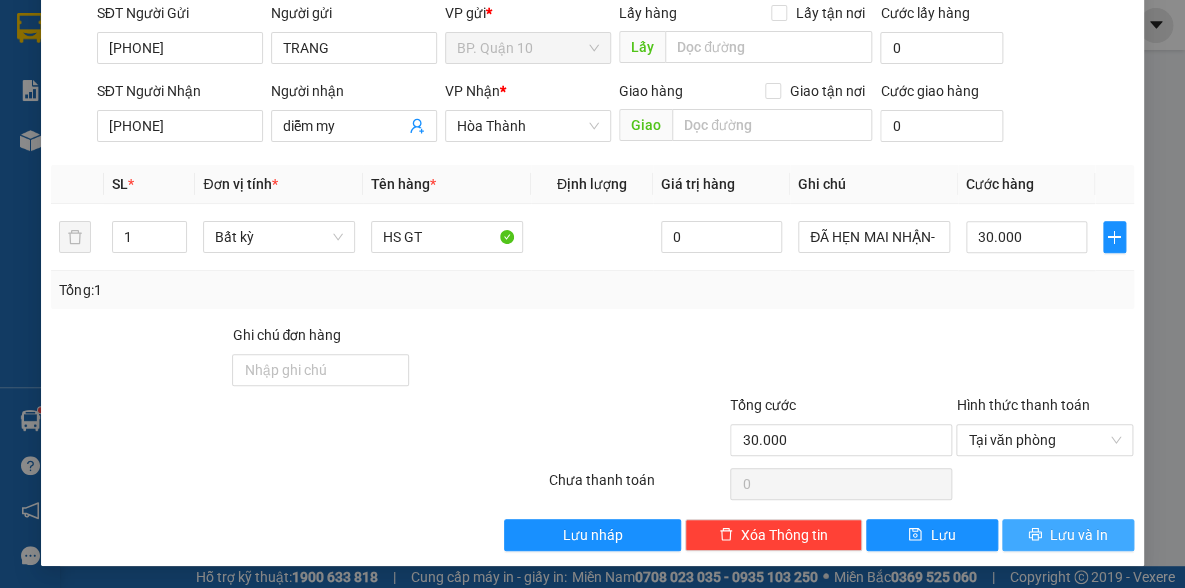 click on "Lưu và In" at bounding box center (1079, 535) 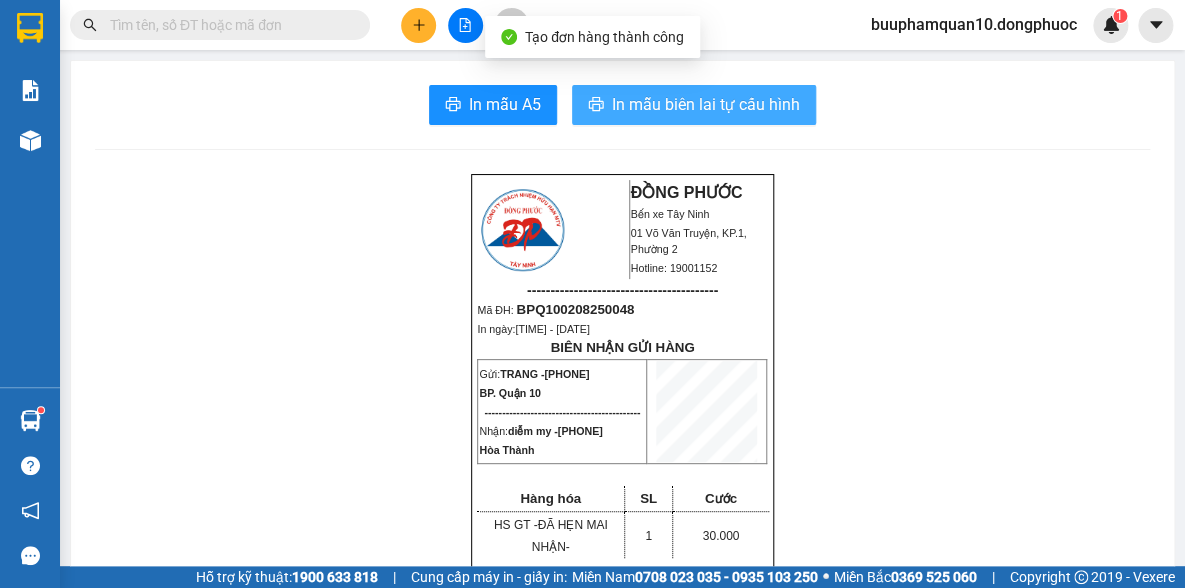 click on "In mẫu biên lai tự cấu hình" at bounding box center (706, 104) 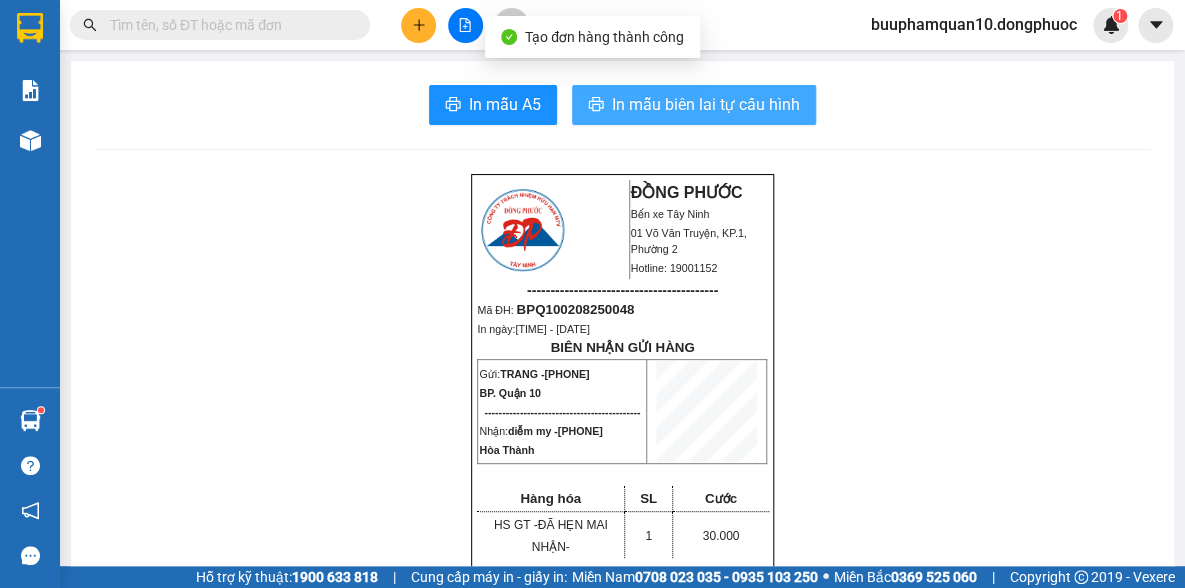 scroll, scrollTop: 0, scrollLeft: 0, axis: both 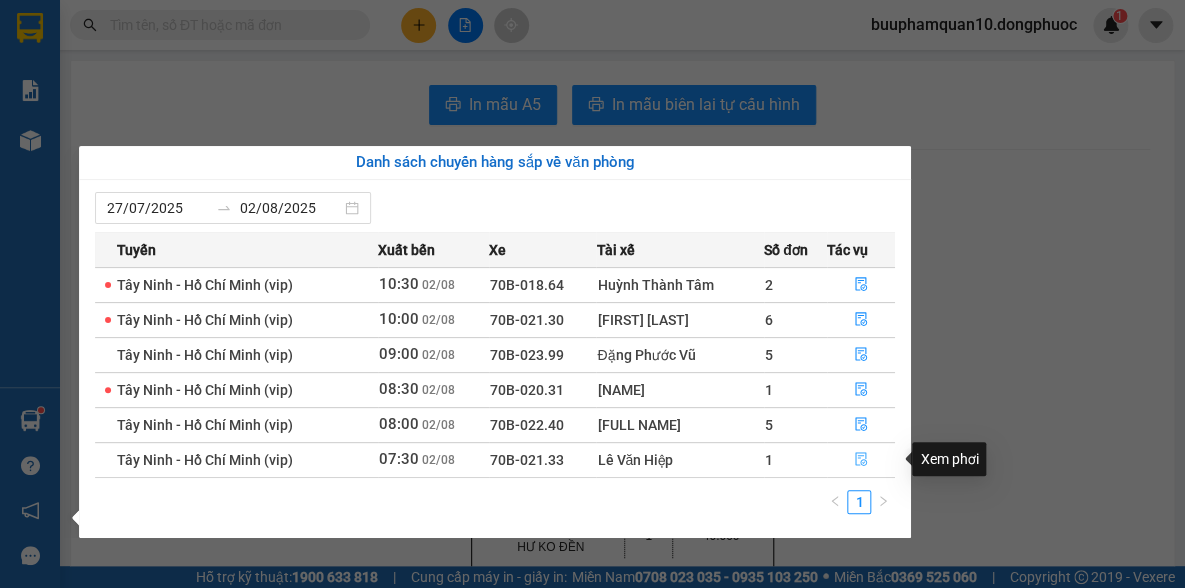 click at bounding box center (861, 460) 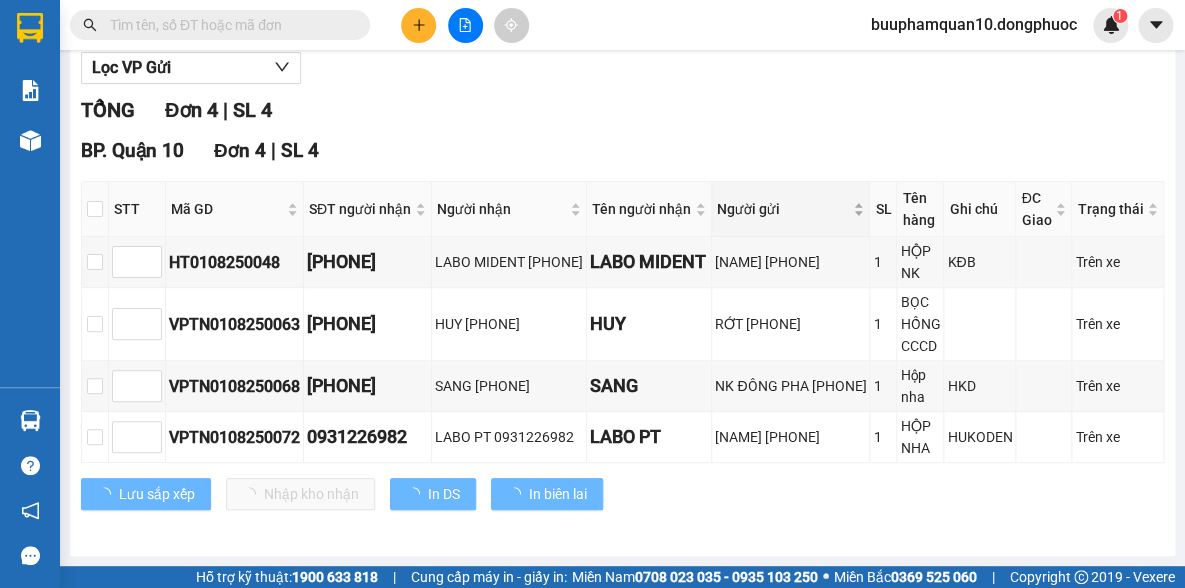 scroll, scrollTop: 76, scrollLeft: 0, axis: vertical 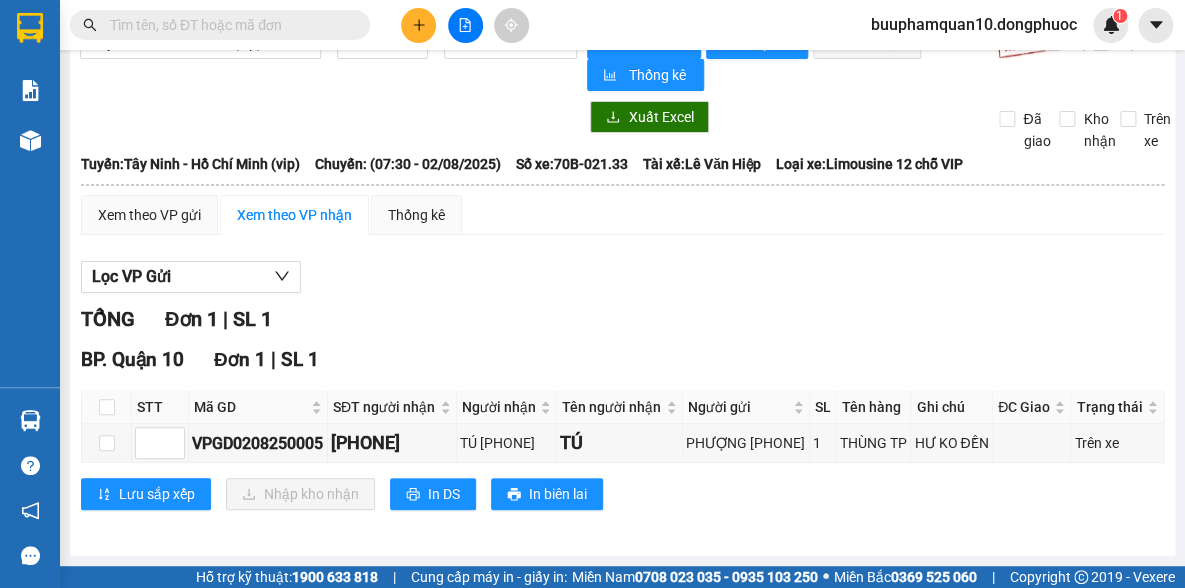 click at bounding box center [107, 407] 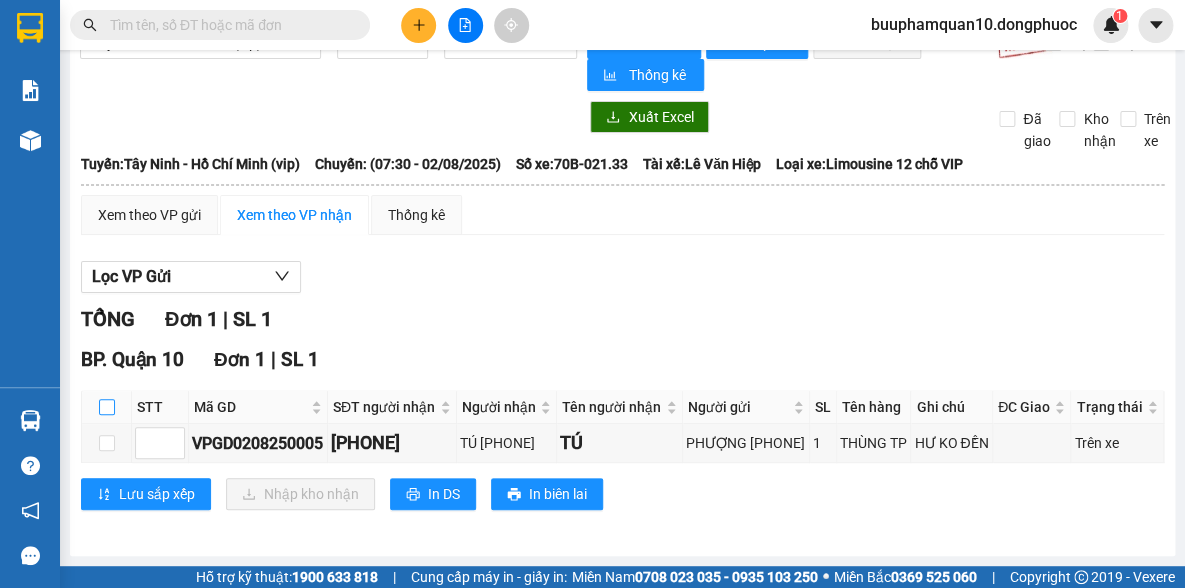 click at bounding box center (107, 407) 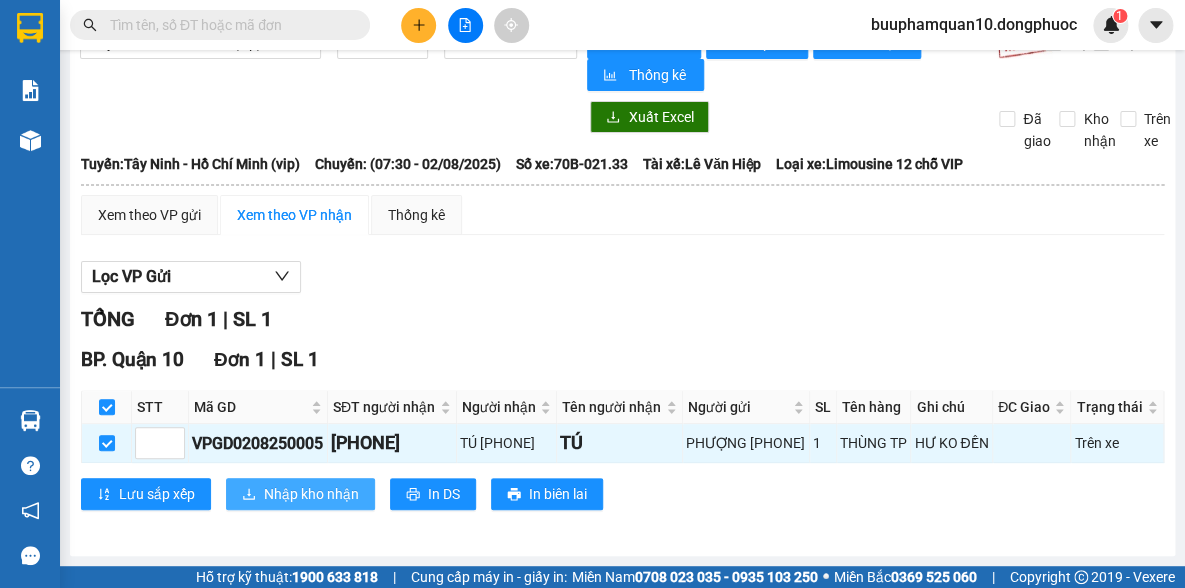 click on "Nhập kho nhận" at bounding box center [311, 494] 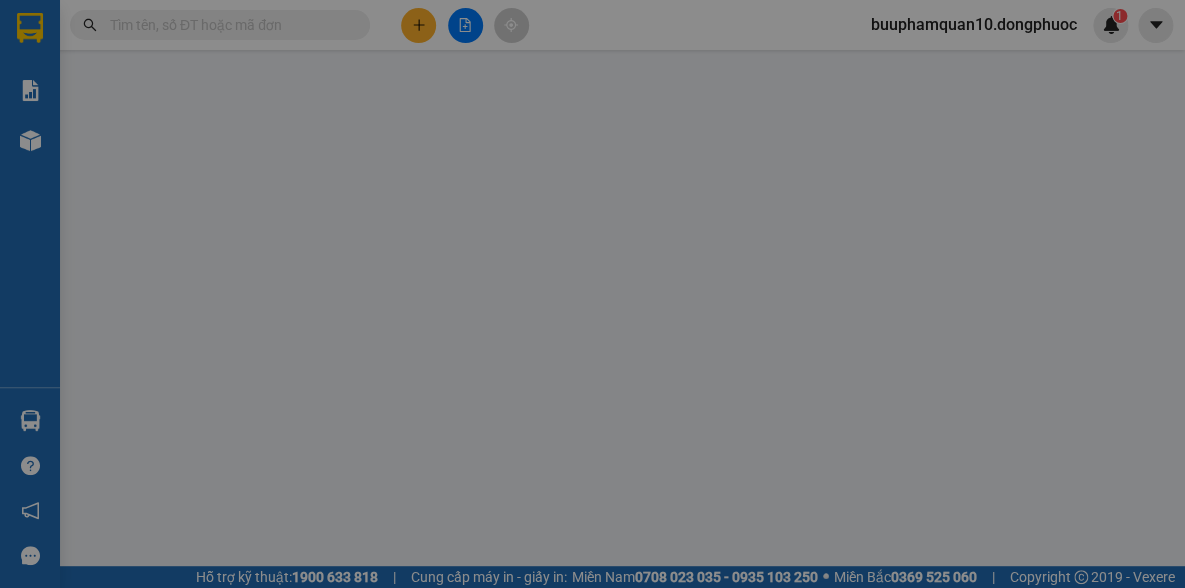 scroll, scrollTop: 0, scrollLeft: 0, axis: both 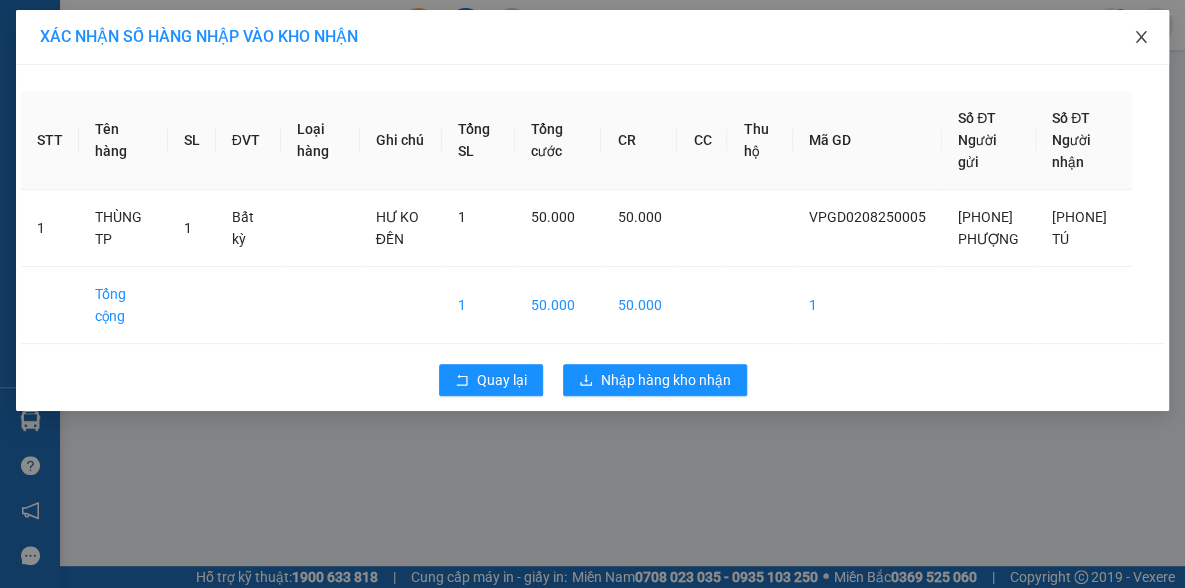 click 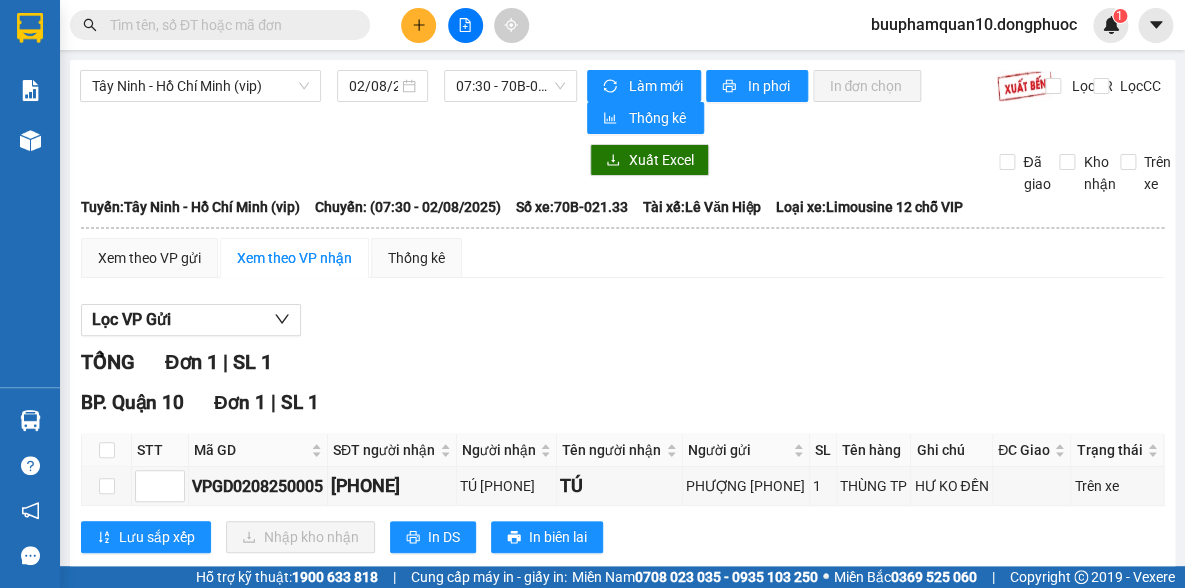 click at bounding box center (228, 25) 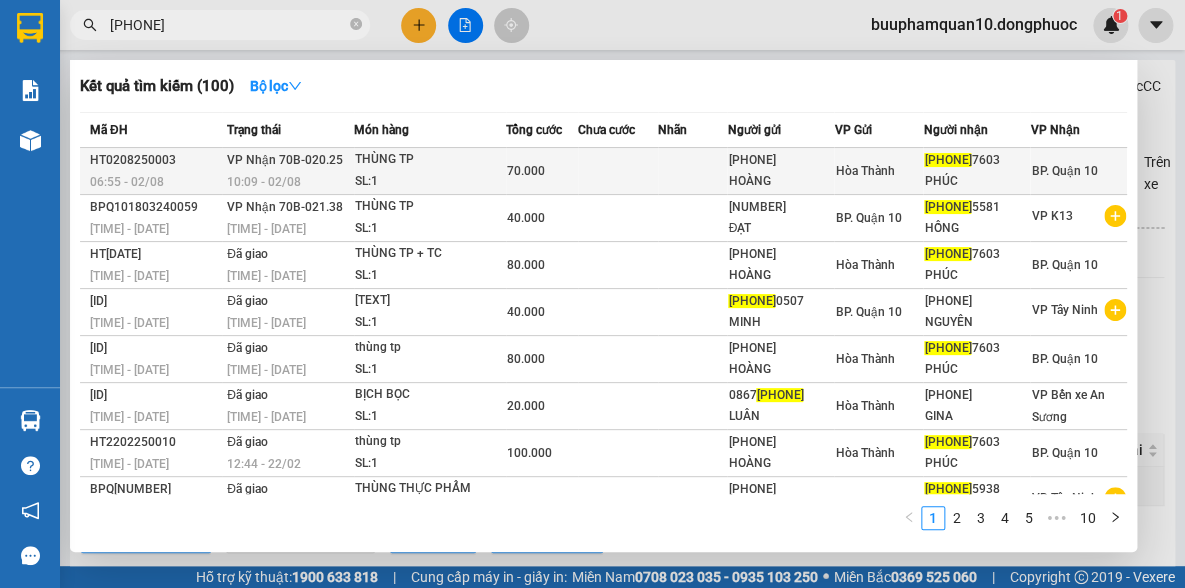 type on "094868" 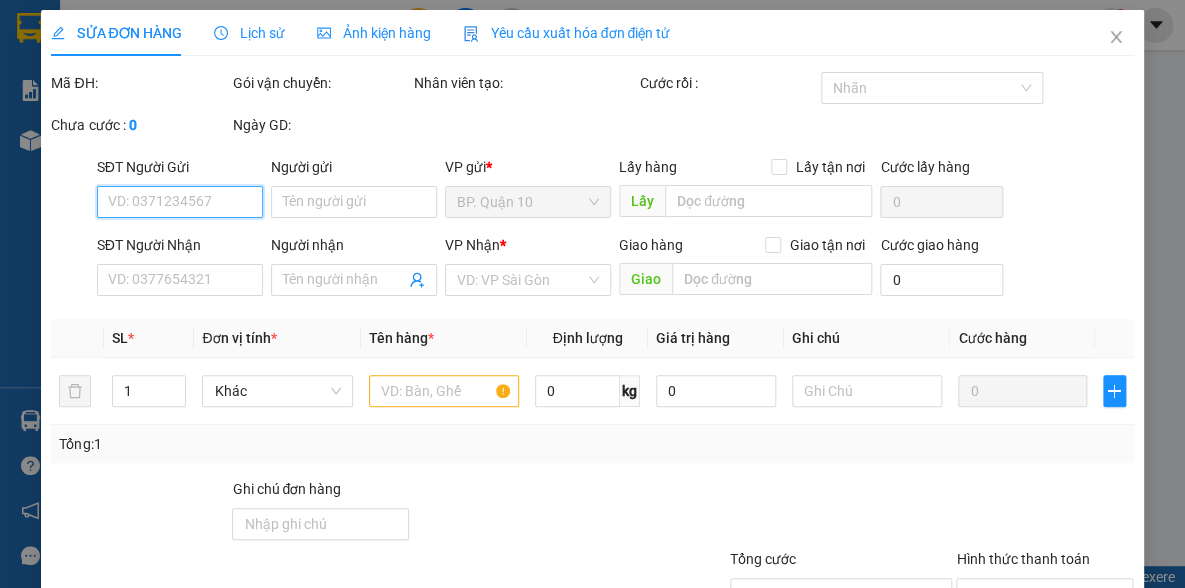 type on "0918565863" 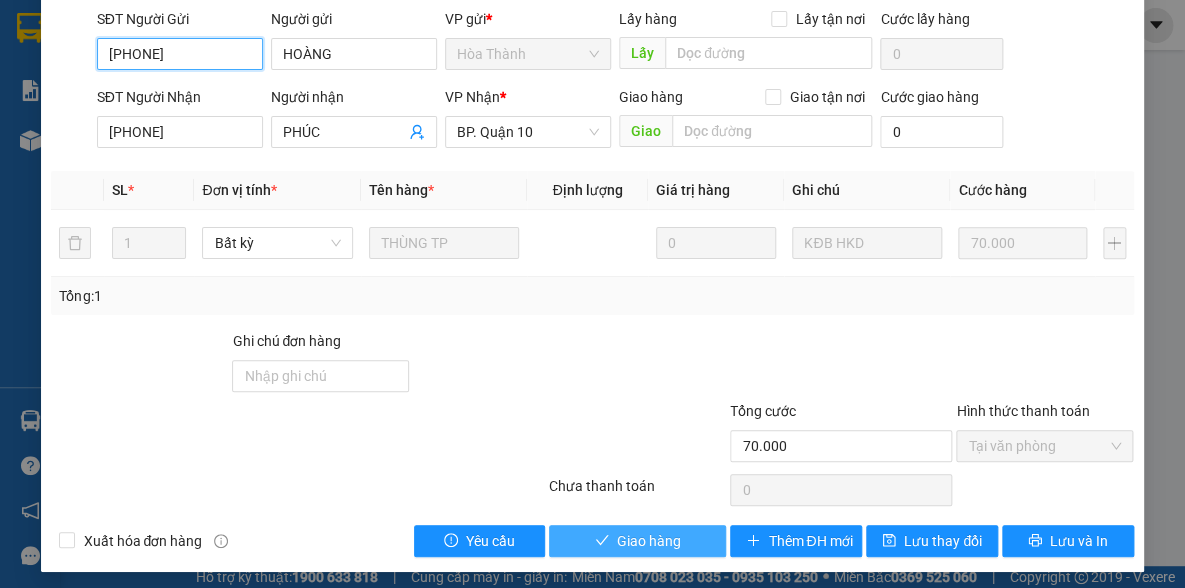 scroll, scrollTop: 199, scrollLeft: 0, axis: vertical 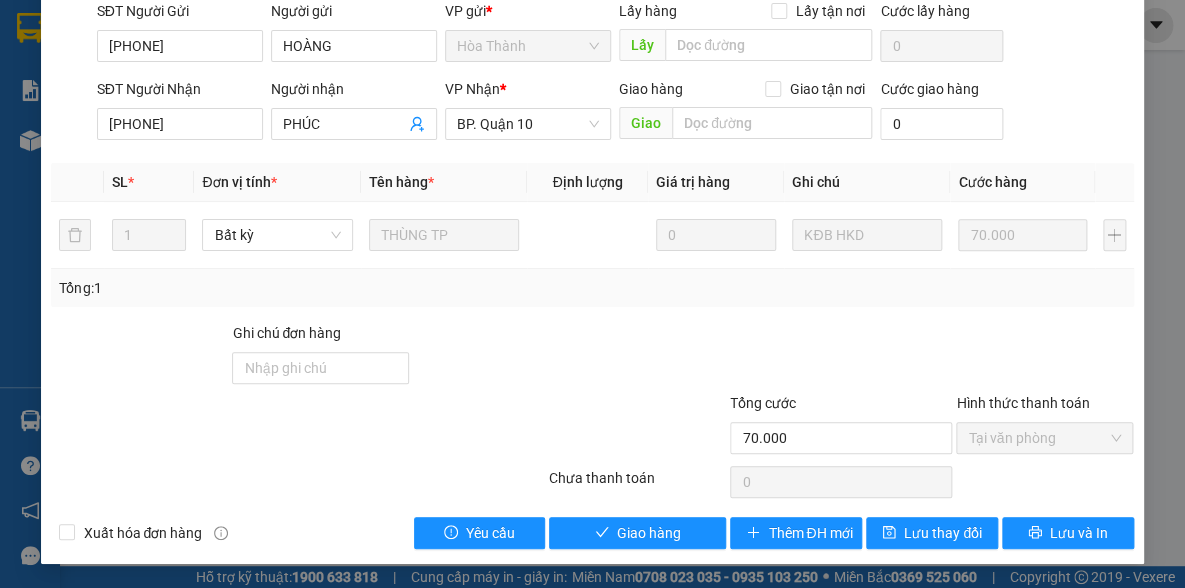 click on "Thêm ĐH mới" at bounding box center [796, 533] 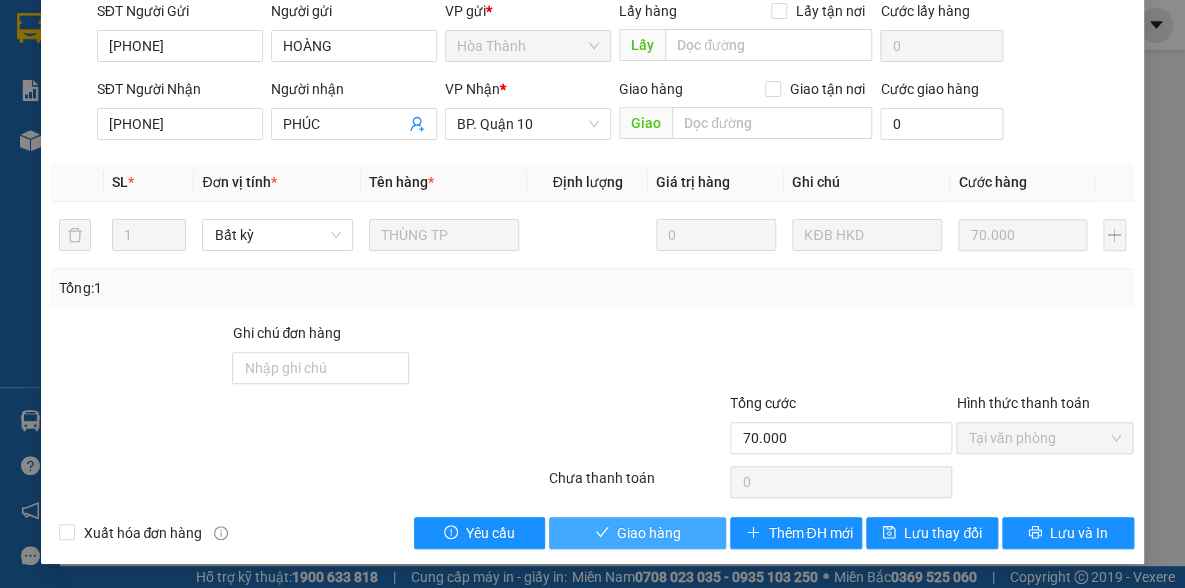 click on "Giao hàng" at bounding box center [637, 533] 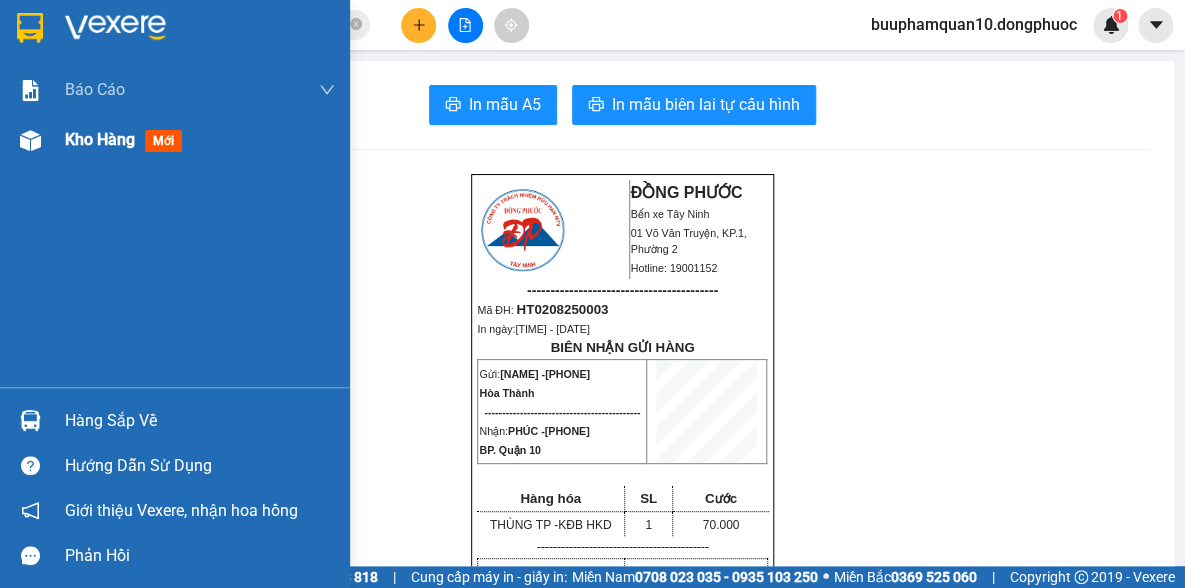 click at bounding box center [30, 140] 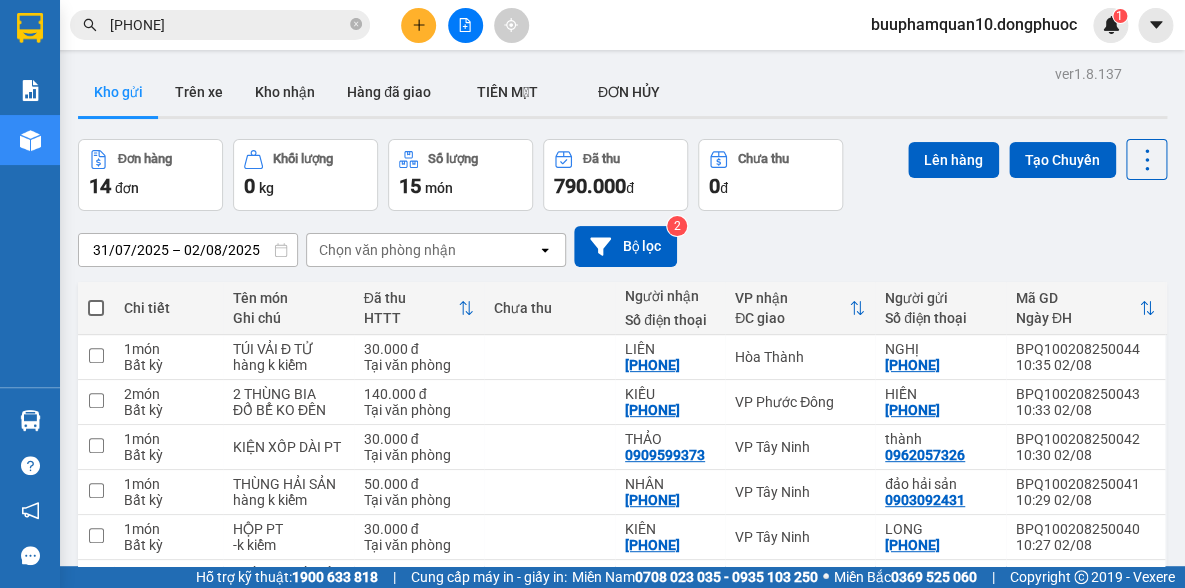 click on "Chọn văn phòng nhận" at bounding box center [422, 250] 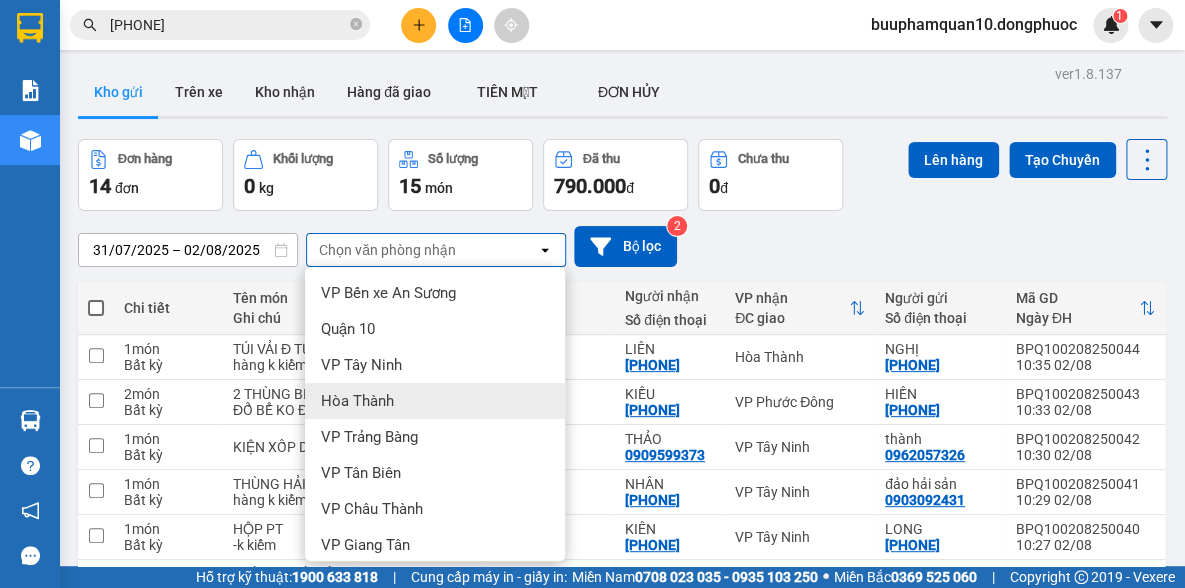 click on "Hòa Thành" at bounding box center (435, 401) 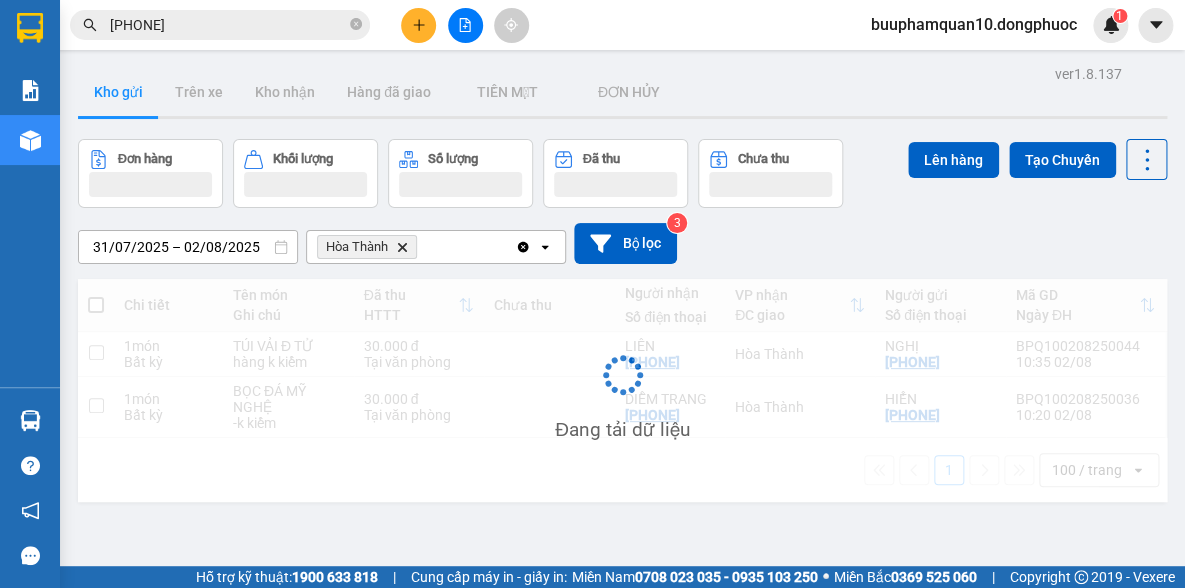 click on "Hòa Thành Delete" at bounding box center (411, 247) 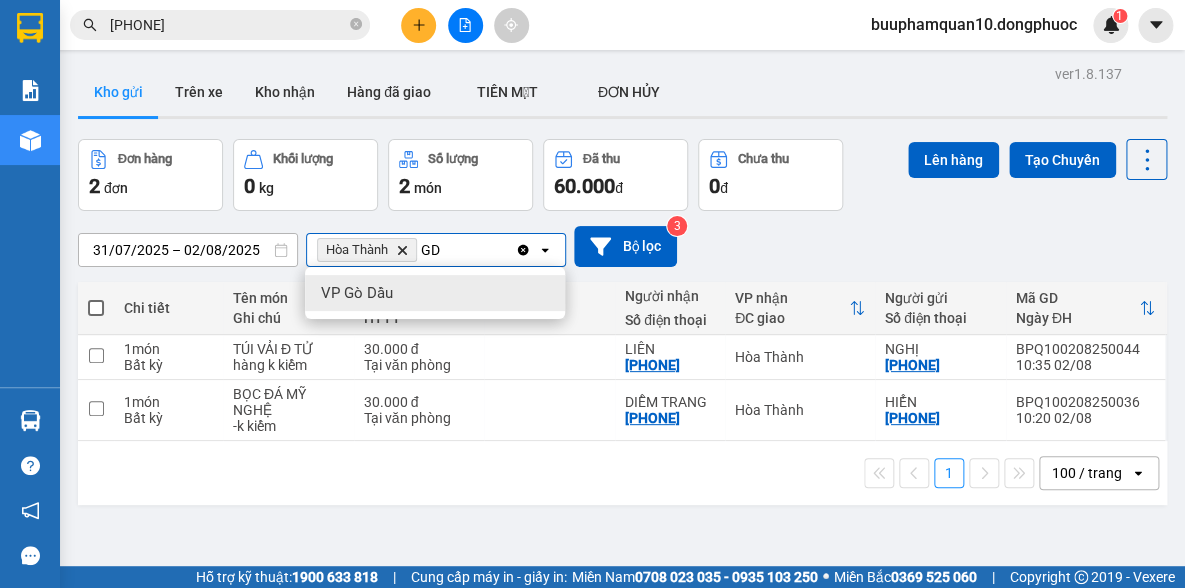 type on "GD" 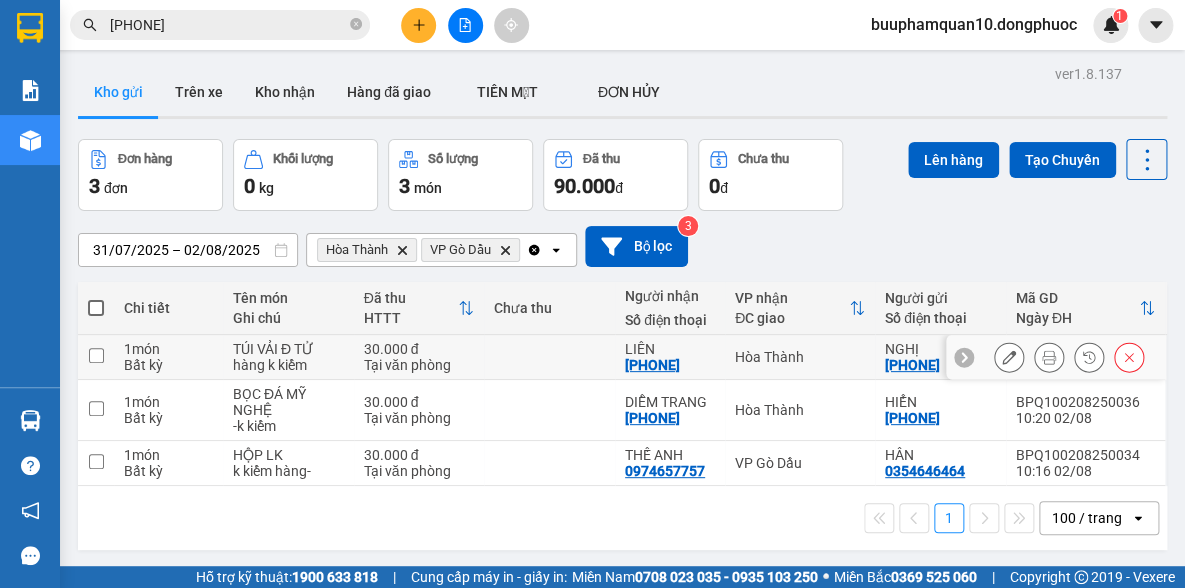 click on "Hòa Thành" at bounding box center (800, 357) 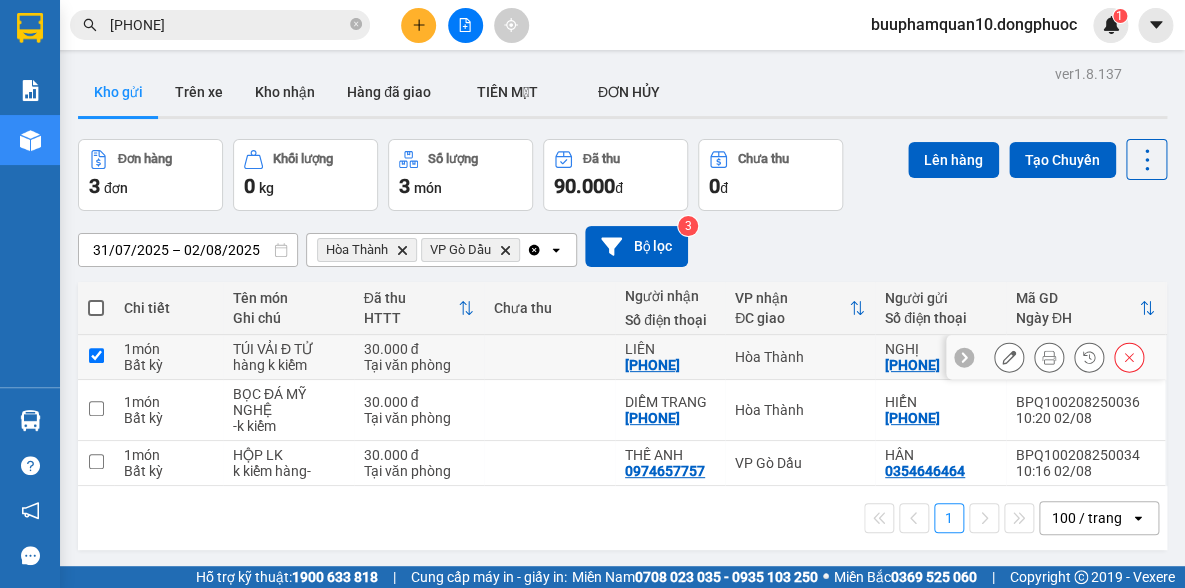 checkbox on "true" 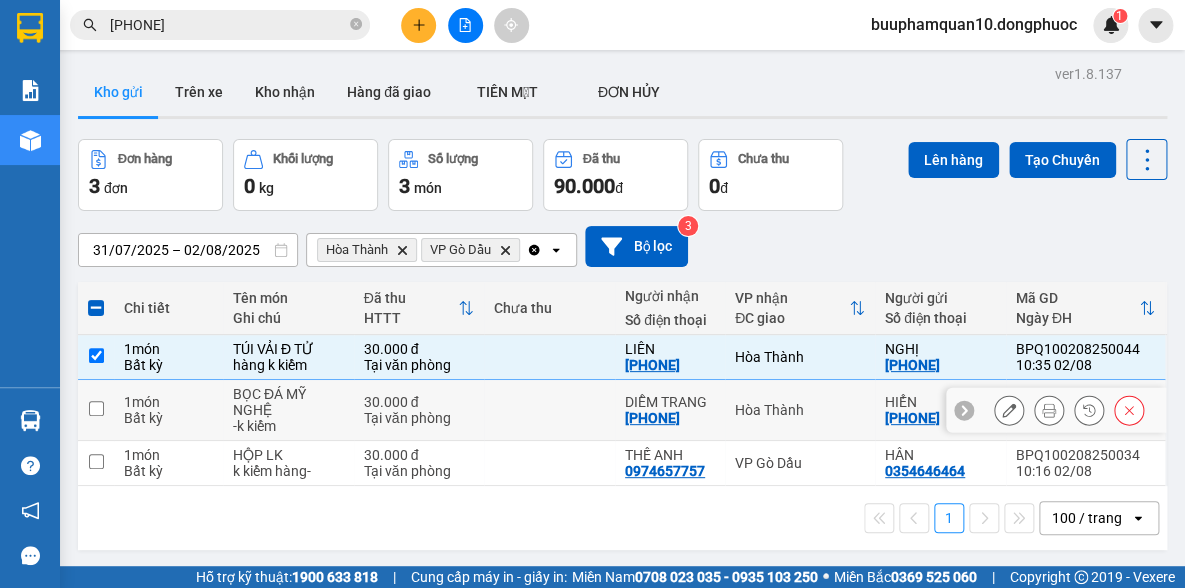 click on "Hòa Thành" at bounding box center [800, 410] 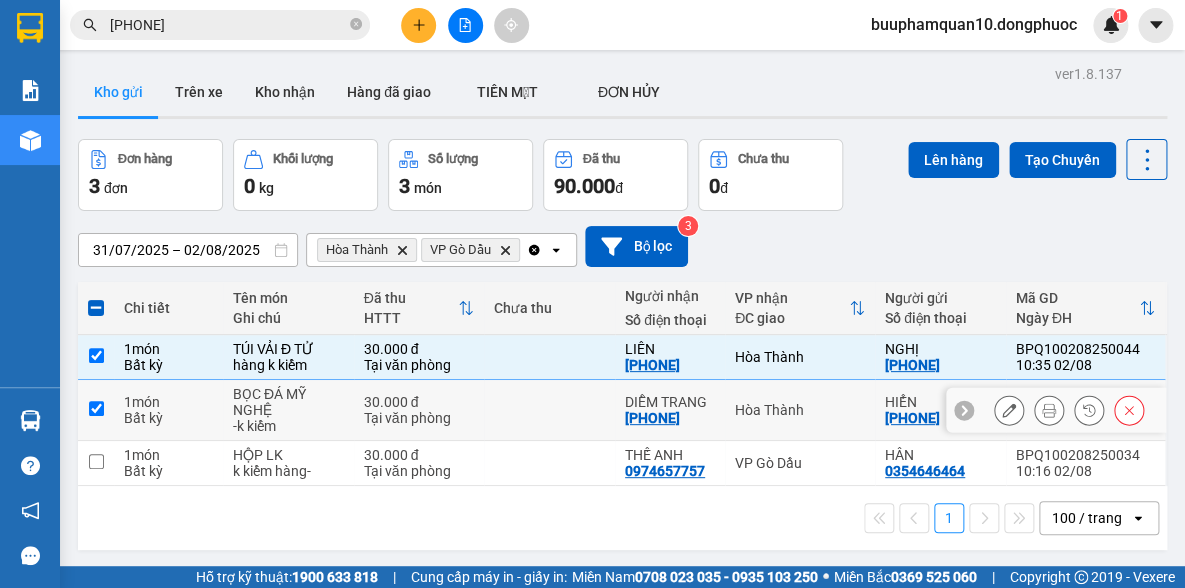 checkbox on "true" 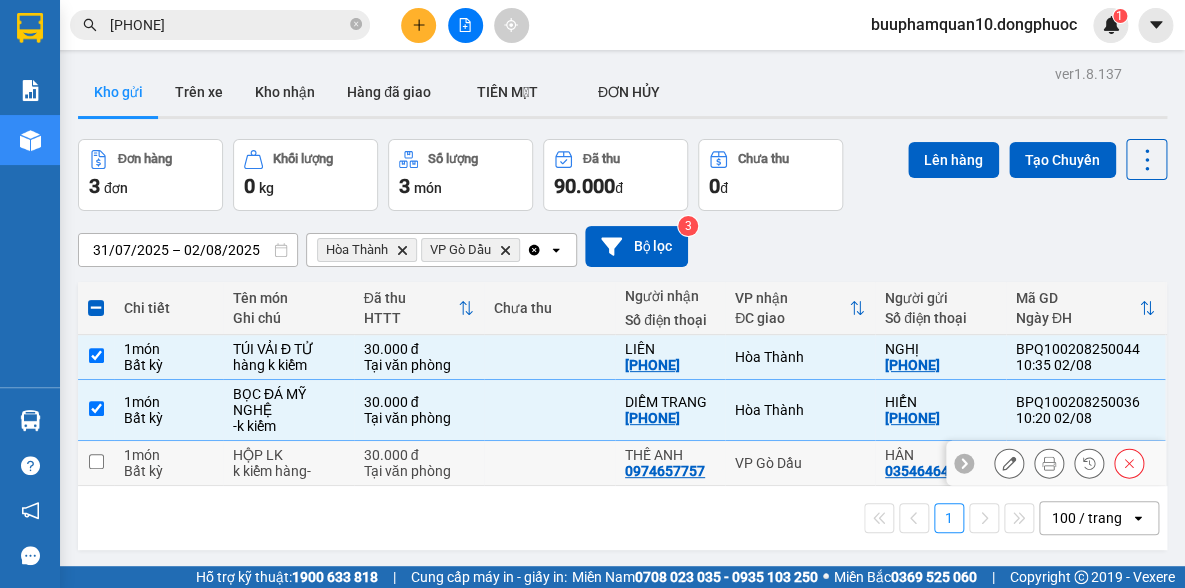 click on "VP Gò Dầu" at bounding box center [800, 463] 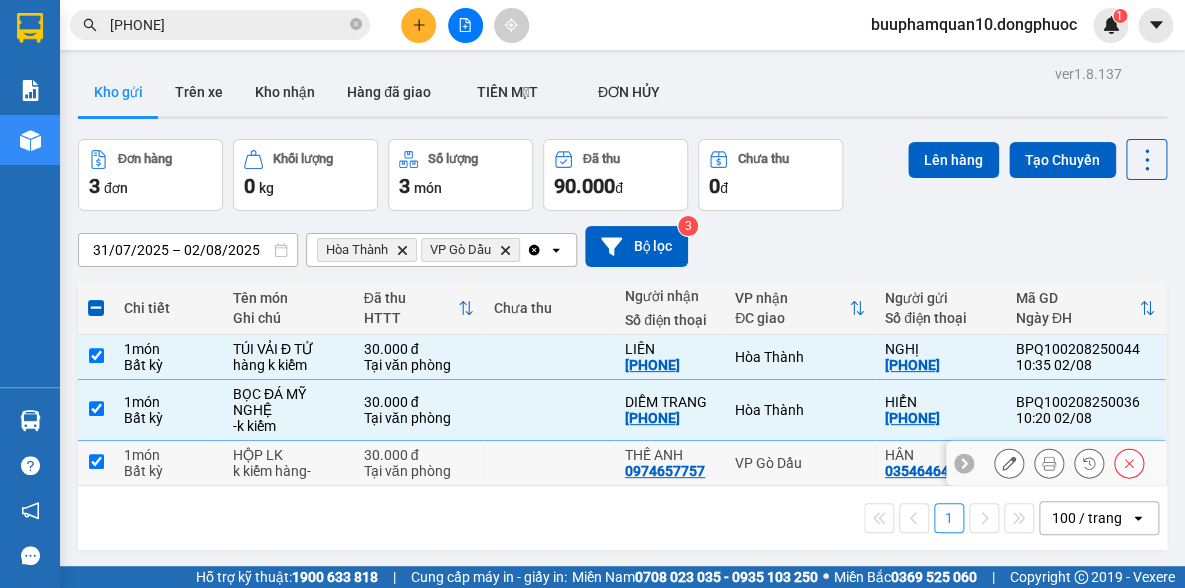 checkbox on "true" 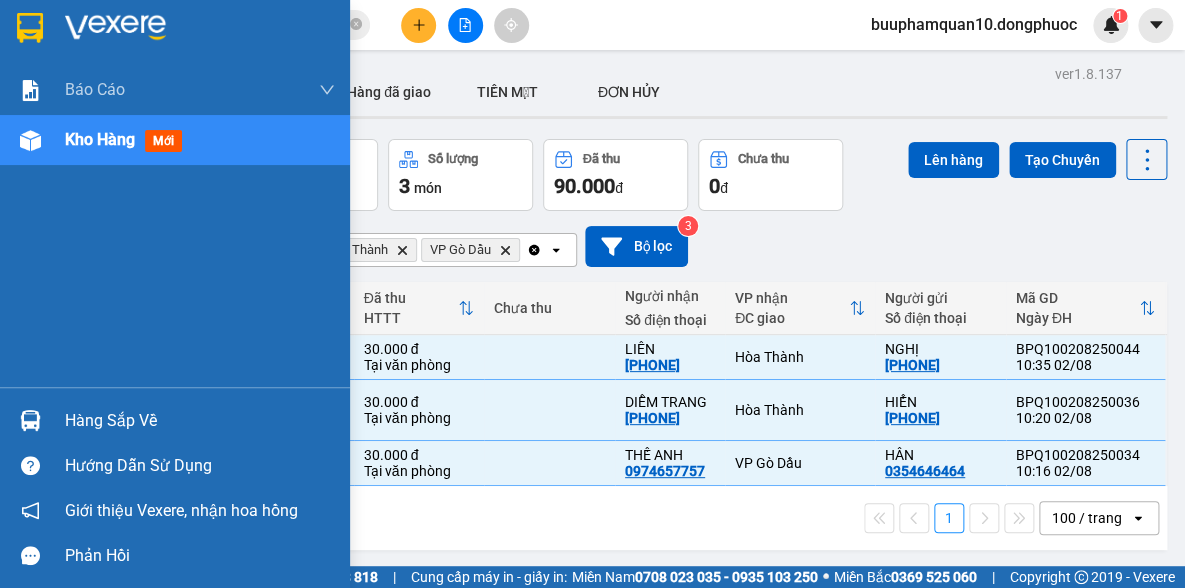 drag, startPoint x: 56, startPoint y: 440, endPoint x: 70, endPoint y: 430, distance: 17.20465 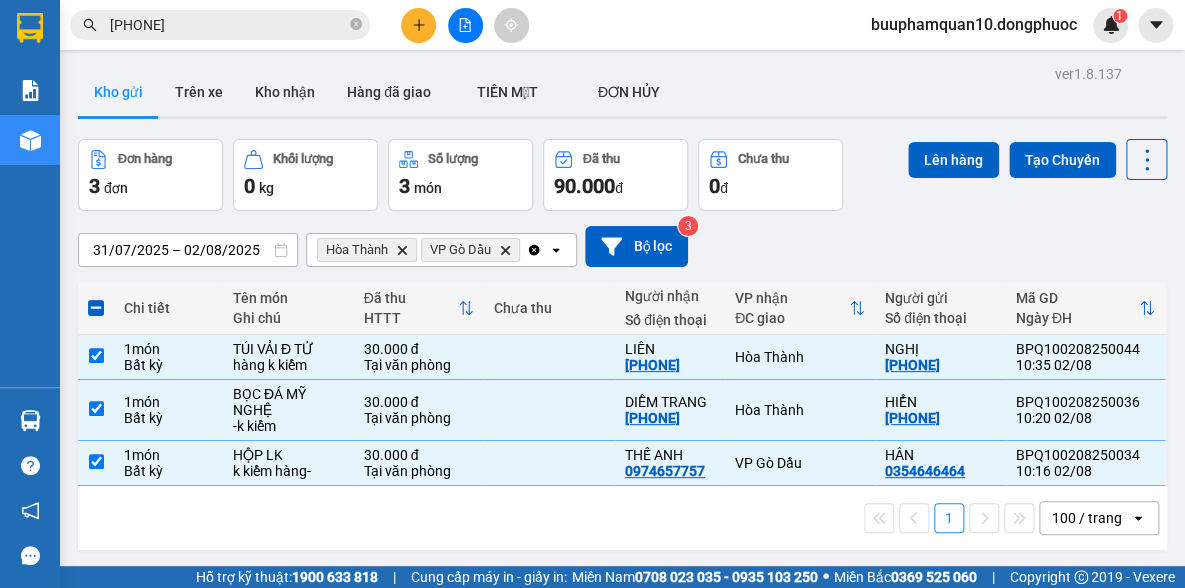 click on "Kết quả tìm kiếm ( 100 )  Bộ lọc  Mã ĐH Trạng thái Món hàng Tổng cước Chưa cước Nhãn Người gửi VP Gửi Người nhận VP Nhận HT0208250003 06:55 - 02/08 VP Nhận   70B-020.25 10:09 - 02/08 THÙNG TP SL:  1 70.000 0918565863 HOÀNG Hòa Thành 094868 7603 PHÚC BP. Quận 10 BPQ101803240059 11:04 - 18/03 VP Nhận   70B-021.38 15:07 - 18/03 THÙNG TP SL:  1 40.000 0923465840 ĐẠT BP. Quận 10 094868 5581 HỒNG VP K13 HT2405250004 06:58 - 24/05 Đã giao   12:34 - 24/05 THÙNG TP + TC SL:  1 80.000 0918565863 HOÀNG Hòa Thành 094868 7603 PHÚC BP. Quận 10 BPQ102803250032 10:30 - 28/03 Đã giao   18:21 - 28/03 HỒ SƠ GT SL:  1 40.000 094868 0507 MINH  BP. Quận 10 0944414445 NGUYÊN VP Tây Ninh HT2203250003 06:56 - 22/03 Đã giao   10:08 - 22/03 thùng tp SL:  1 80.000 0918565863 HOÀNG Hòa Thành 094868 7603 PHÚC BP. Quận 10 HT0703250011 08:47 - 07/03 Đã giao   16:32 - 07/03 BỊCH BỌC SL:  1 20.000 0867 094868 LUÂN  Hòa Thành 0986187848 GINA   1" at bounding box center (592, 294) 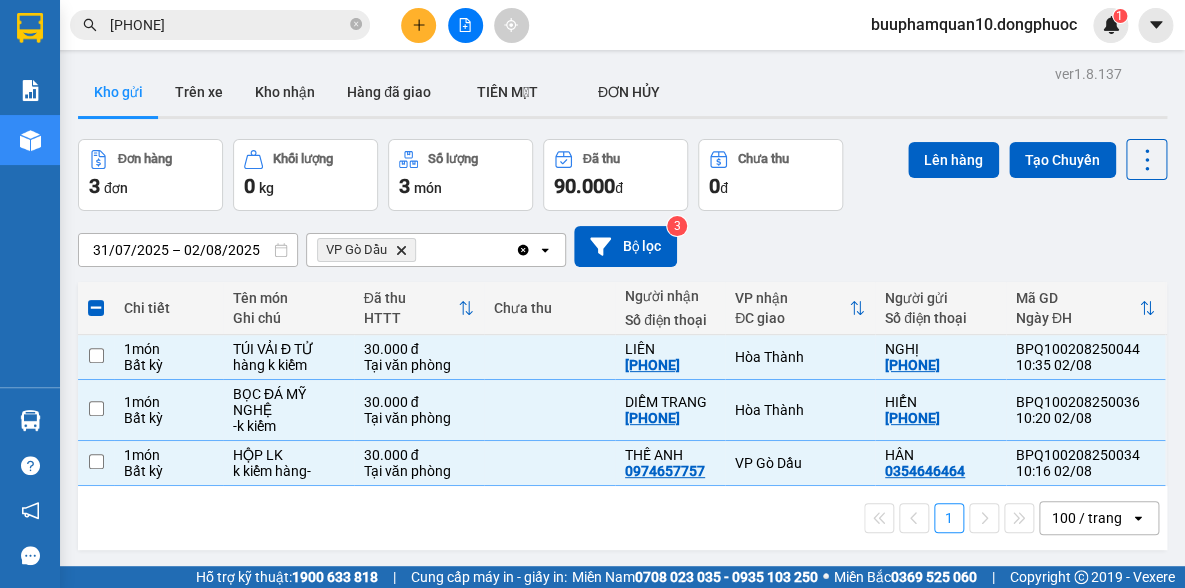 checkbox on "false" 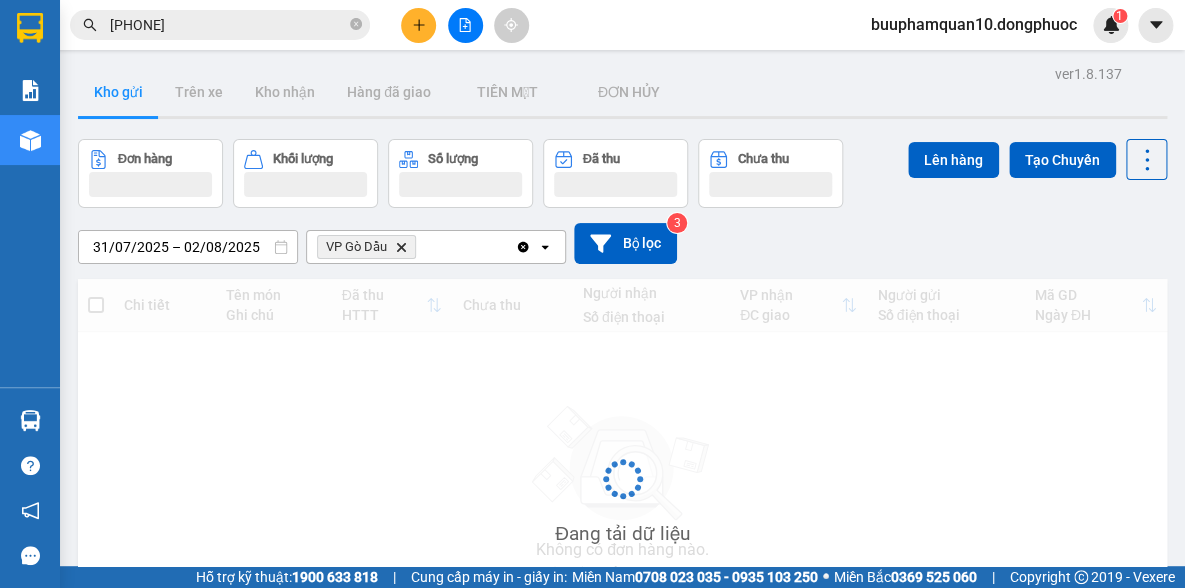 click on "Delete" 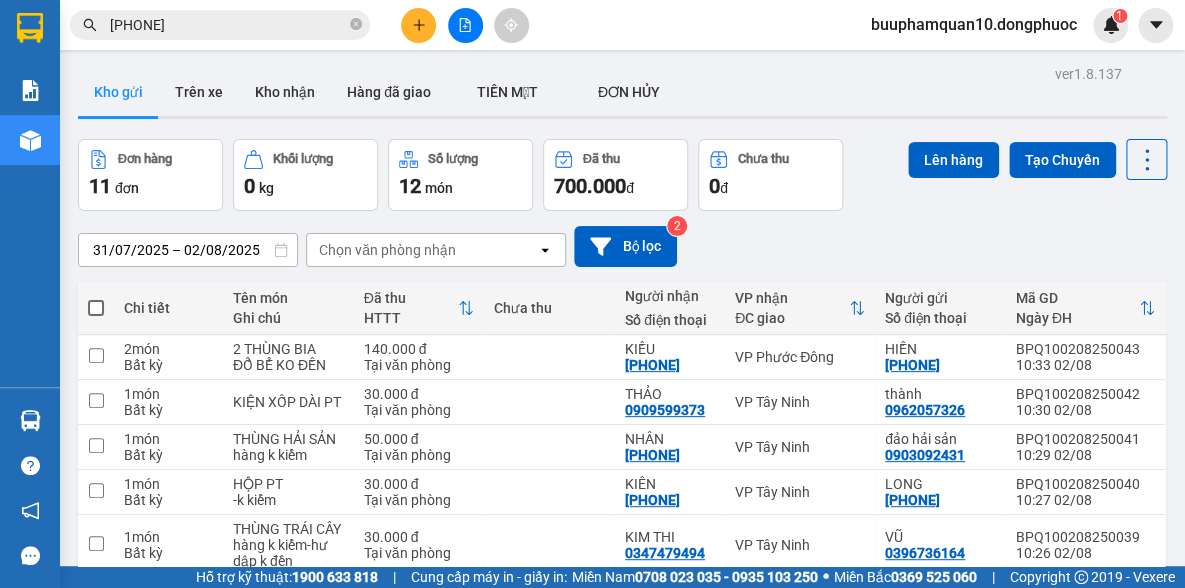 scroll, scrollTop: 0, scrollLeft: 0, axis: both 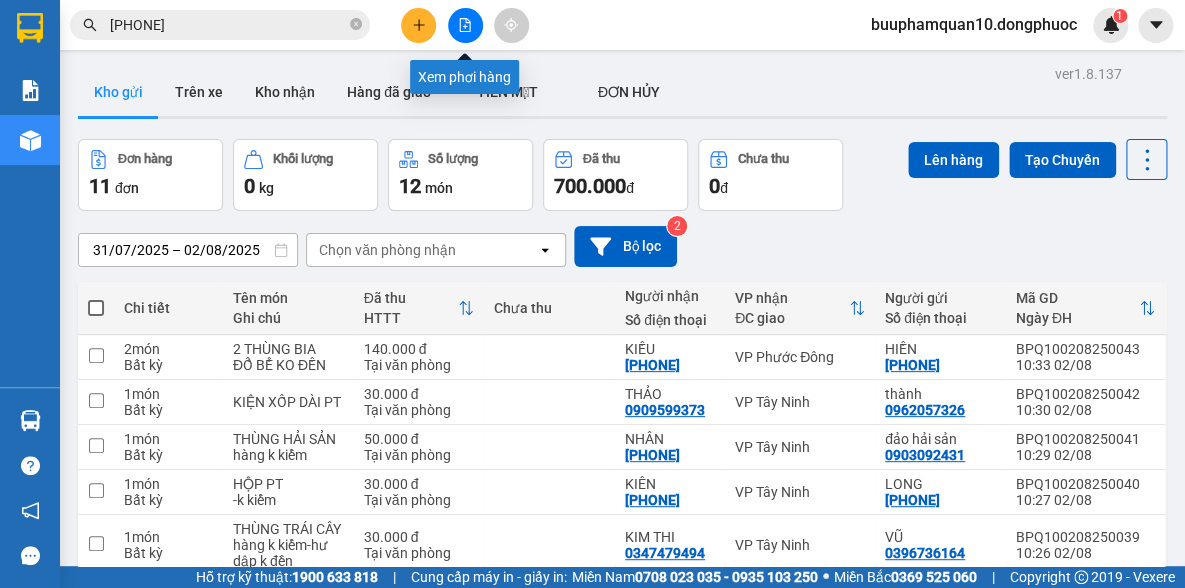 click 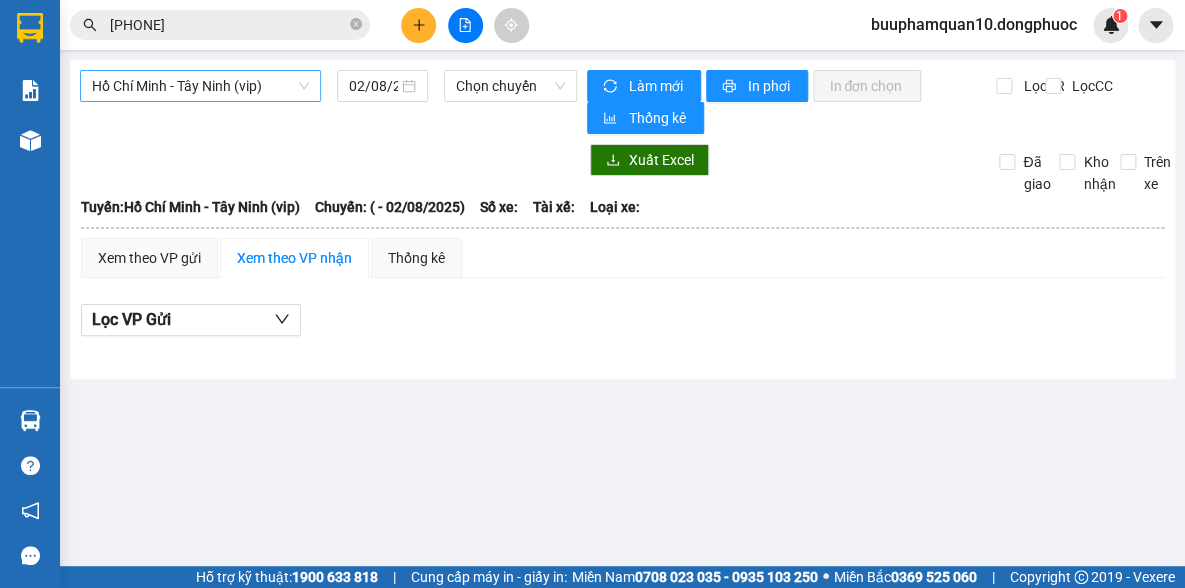 click on "Hồ Chí Minh - Tây Ninh (vip)" at bounding box center (200, 86) 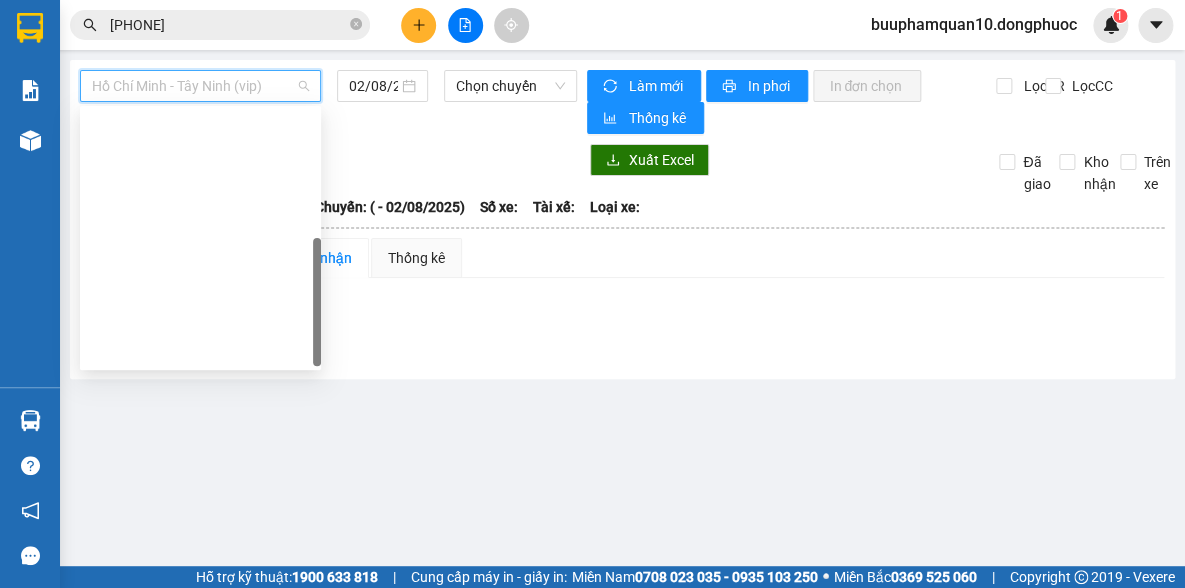 scroll, scrollTop: 287, scrollLeft: 0, axis: vertical 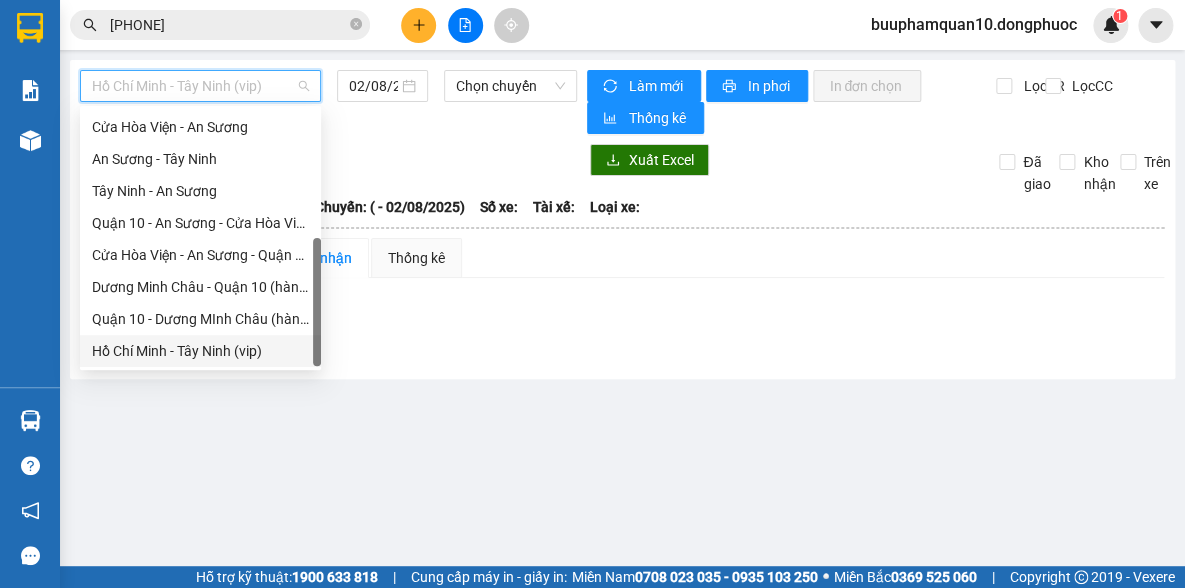 click on "Hồ Chí Minh - Tây Ninh (vip) 02/08/2025 Chọn chuyến Làm mới In phơi In đơn chọn Thống kê Lọc  CR Lọc  CC Xuất Excel Đã giao Kho nhận Trên xe Đồng Phước   19001152   Bến xe Tây Ninh, 01 Võ Văn Truyện, KP 1, Phường 2 10:41 - 02/08/2025 Tuyến:  Hồ Chí Minh - Tây Ninh (vip) Chuyến:   ( - 02/08/2025) Tuyến:  Hồ Chí Minh - Tây Ninh (vip) Chuyến:   ( - 02/08/2025) Số xe:  Tài xế:  Loại xe:  Xem theo VP gửi Xem theo VP nhận Thống kê Lọc VP Gửi Cước rồi :   0  VNĐ Chưa cước :   0  VNĐ Thu hộ:  0  VNĐ Đồng Phước   19001152   Bến xe Tây Ninh, 01 Võ Văn Truyện, KP 1, Phường 2 BP. Quận 10  -  10:41 - 02/08/2025 Tuyến:  Hồ Chí Minh - Tây Ninh (vip) Chuyến:   ( - 02/08/2025) STT Mã GD SĐT người nhận Người nhận Tên người nhận Người gửi SL Tên hàng Ghi chú ĐC Giao Trạng thái Ký nhận Cước rồi :   0  VNĐ Chưa cước :   0  VNĐ Thu hộ:  0  VNĐ VP Gửi Tài xế" at bounding box center (622, 219) 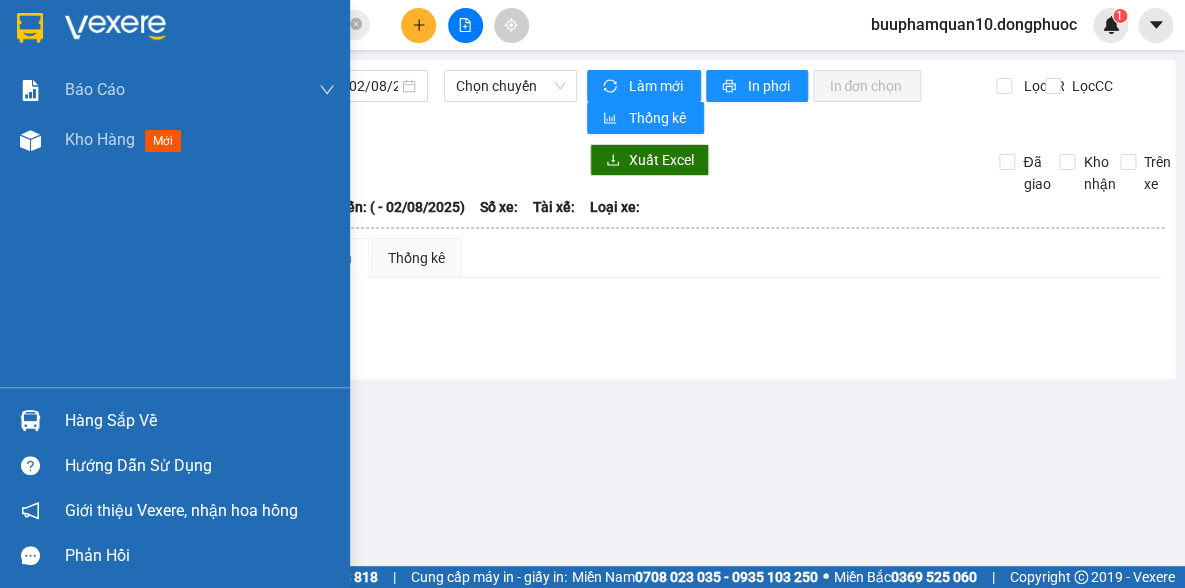 click at bounding box center (30, 420) 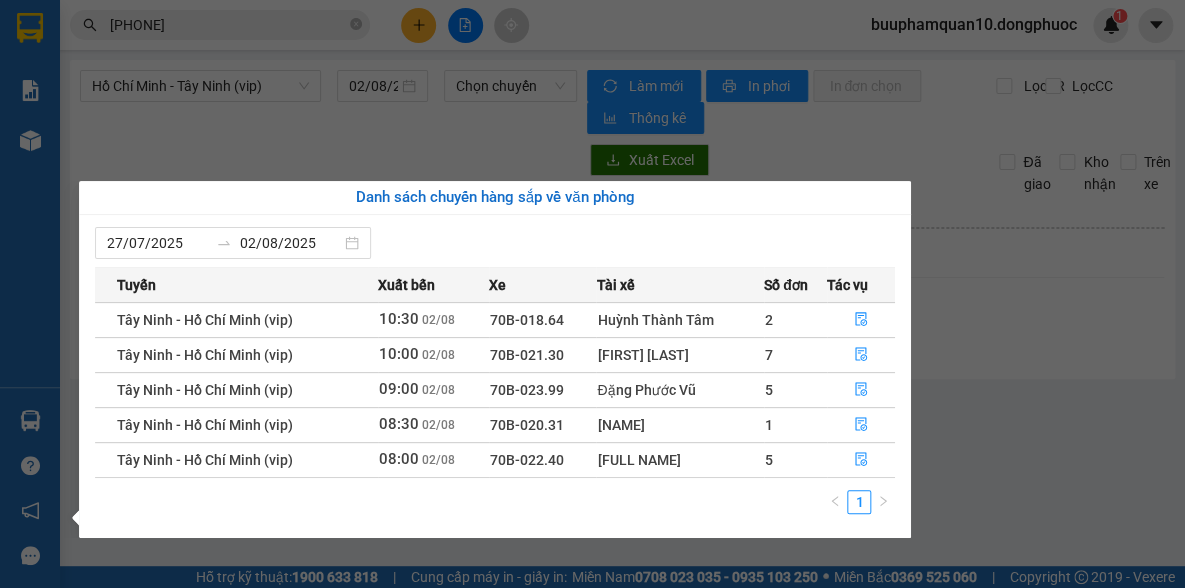 click on "Kết quả tìm kiếm ( 100 )  Bộ lọc  Mã ĐH Trạng thái Món hàng Tổng cước Chưa cước Nhãn Người gửi VP Gửi Người nhận VP Nhận HT0208250003 06:55 - 02/08 VP Nhận   70B-020.25 10:09 - 02/08 THÙNG TP SL:  1 70.000 0918565863 HOÀNG Hòa Thành 094868 7603 PHÚC BP. Quận 10 BPQ101803240059 11:04 - 18/03 VP Nhận   70B-021.38 15:07 - 18/03 THÙNG TP SL:  1 40.000 0923465840 ĐẠT BP. Quận 10 094868 5581 HỒNG VP K13 HT2405250004 06:58 - 24/05 Đã giao   12:34 - 24/05 THÙNG TP + TC SL:  1 80.000 0918565863 HOÀNG Hòa Thành 094868 7603 PHÚC BP. Quận 10 BPQ102803250032 10:30 - 28/03 Đã giao   18:21 - 28/03 HỒ SƠ GT SL:  1 40.000 094868 0507 MINH  BP. Quận 10 0944414445 NGUYÊN VP Tây Ninh HT2203250003 06:56 - 22/03 Đã giao   10:08 - 22/03 thùng tp SL:  1 80.000 0918565863 HOÀNG Hòa Thành 094868 7603 PHÚC BP. Quận 10 HT0703250011 08:47 - 07/03 Đã giao   16:32 - 07/03 BỊCH BỌC SL:  1 20.000 0867 094868 LUÂN  Hòa Thành 0986187848 GINA   1" at bounding box center [592, 294] 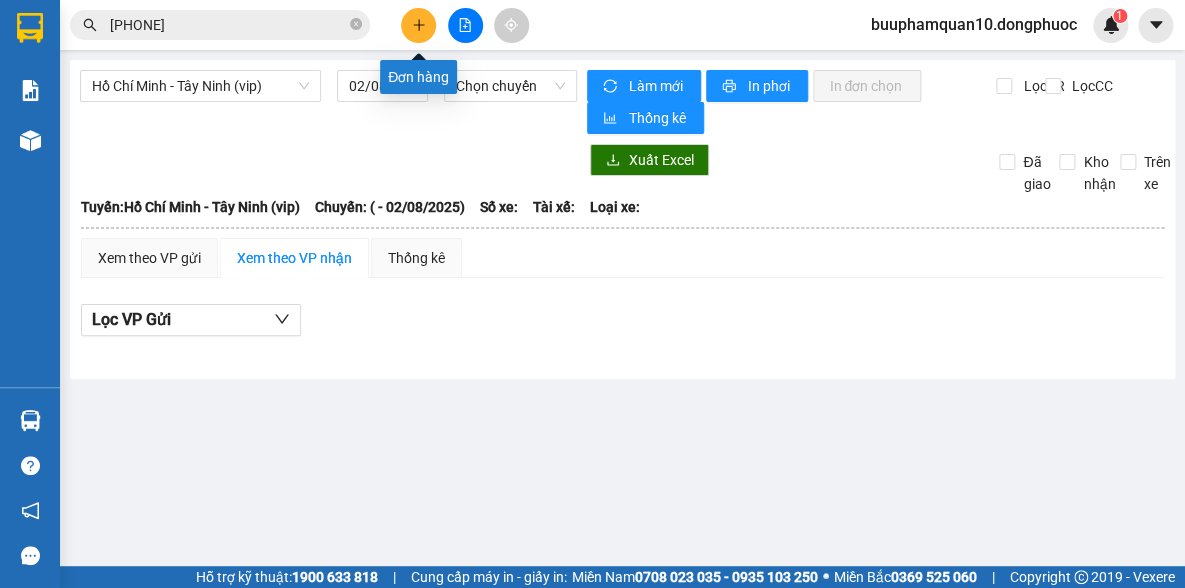 click at bounding box center (418, 25) 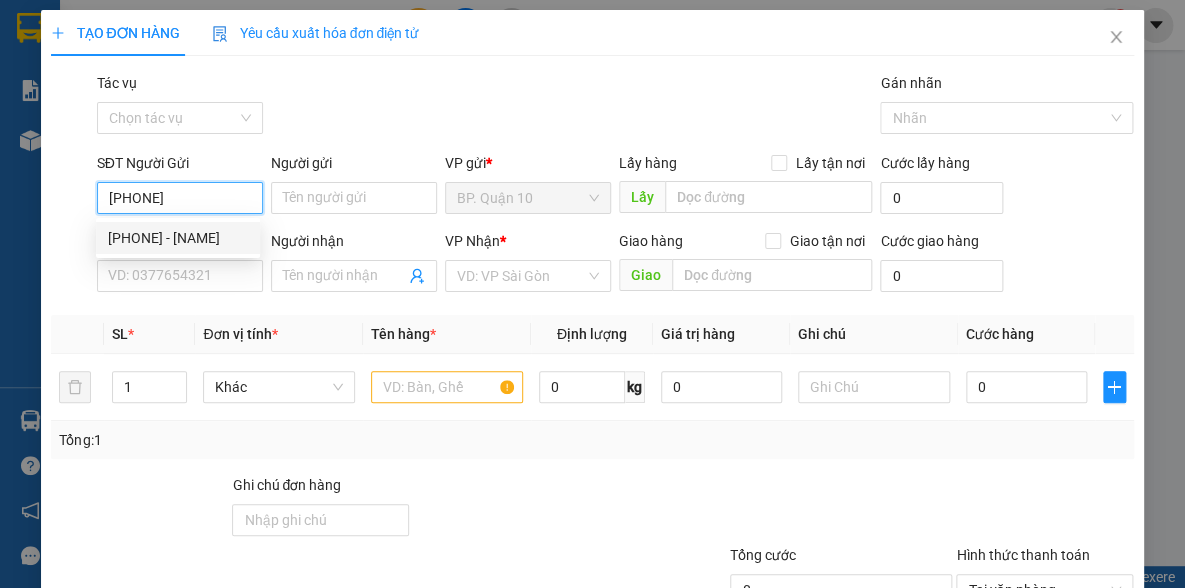 click on "0397946163 - NGUYÊN" at bounding box center (178, 238) 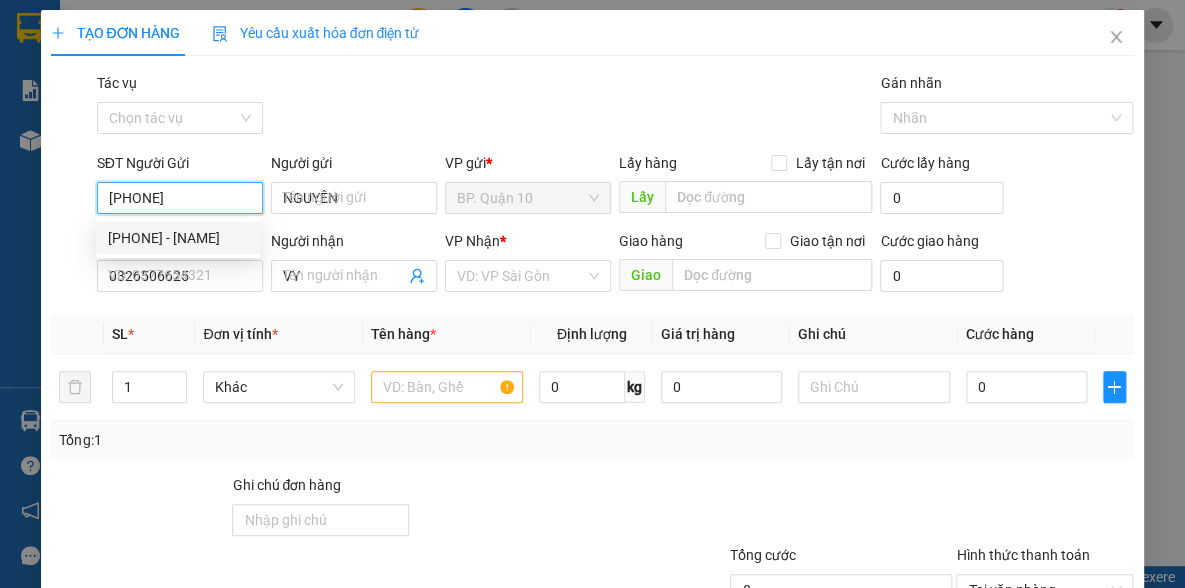 type on "30.000" 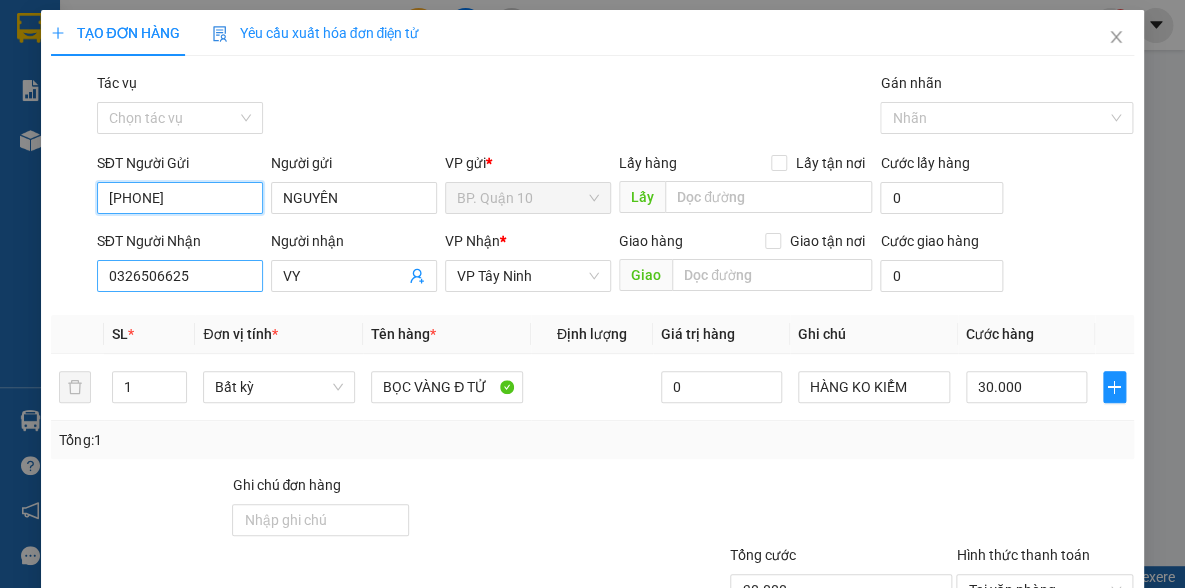 type on "0397946163" 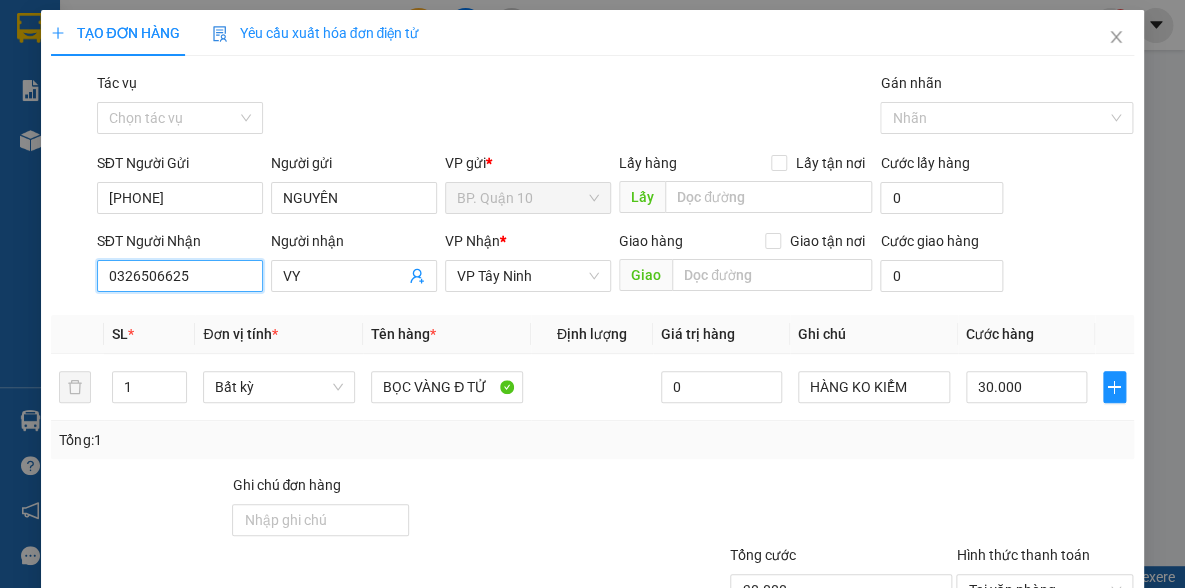 click on "0326506625" at bounding box center (180, 276) 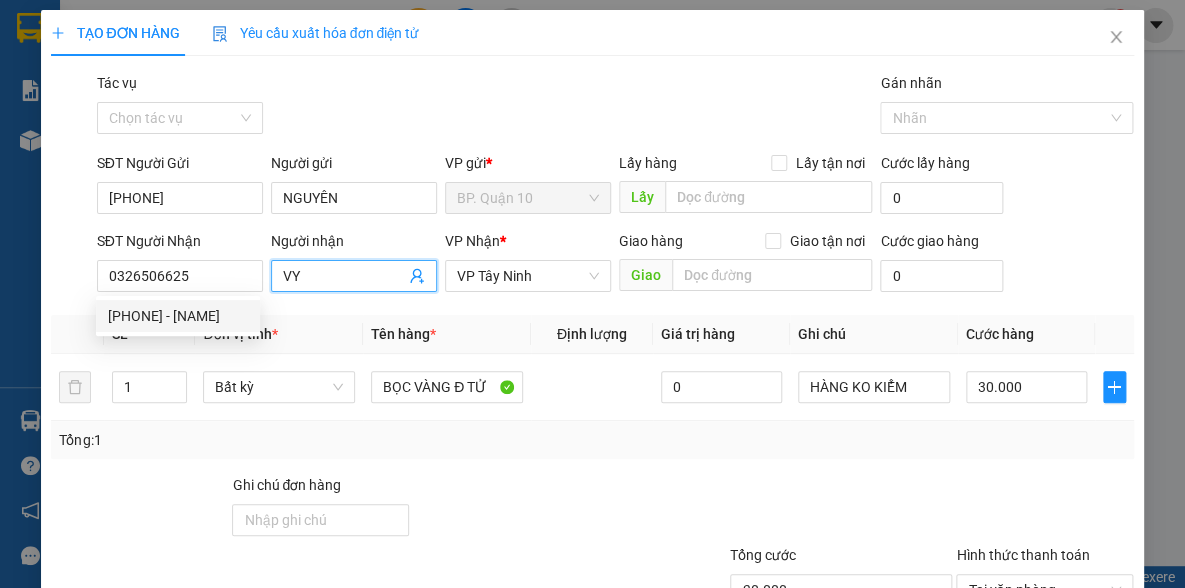 click 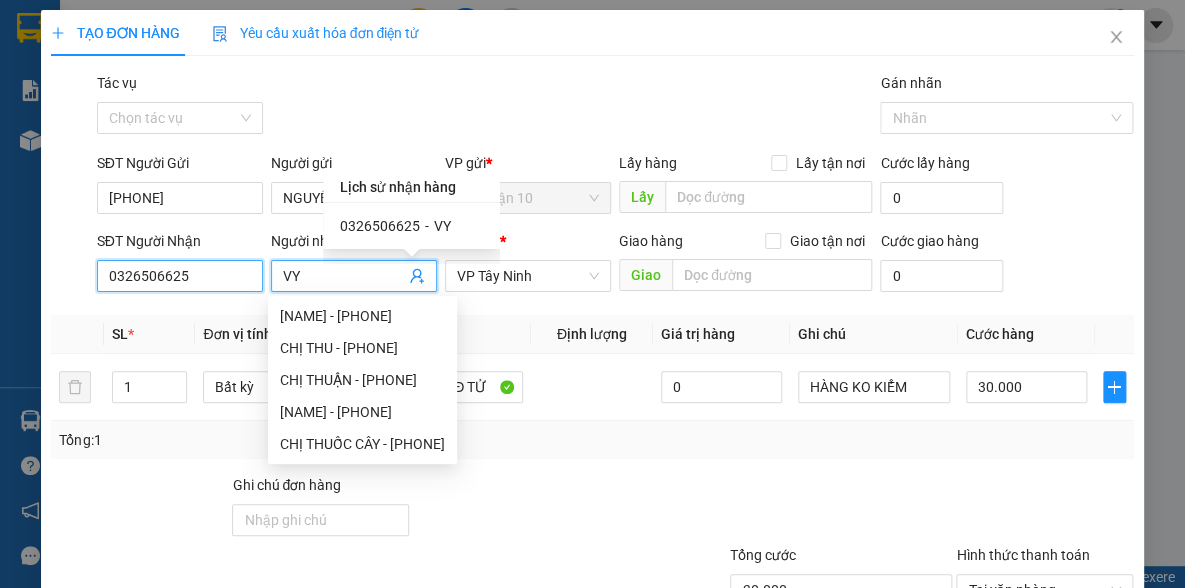 click on "0326506625" at bounding box center [180, 276] 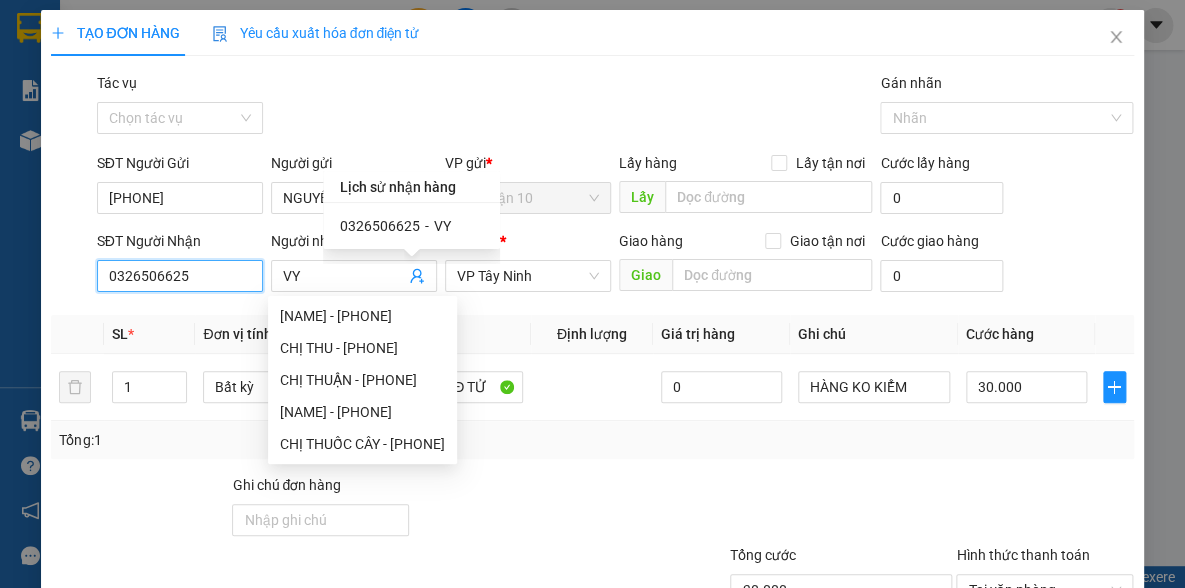 click on "0326506625" at bounding box center [180, 276] 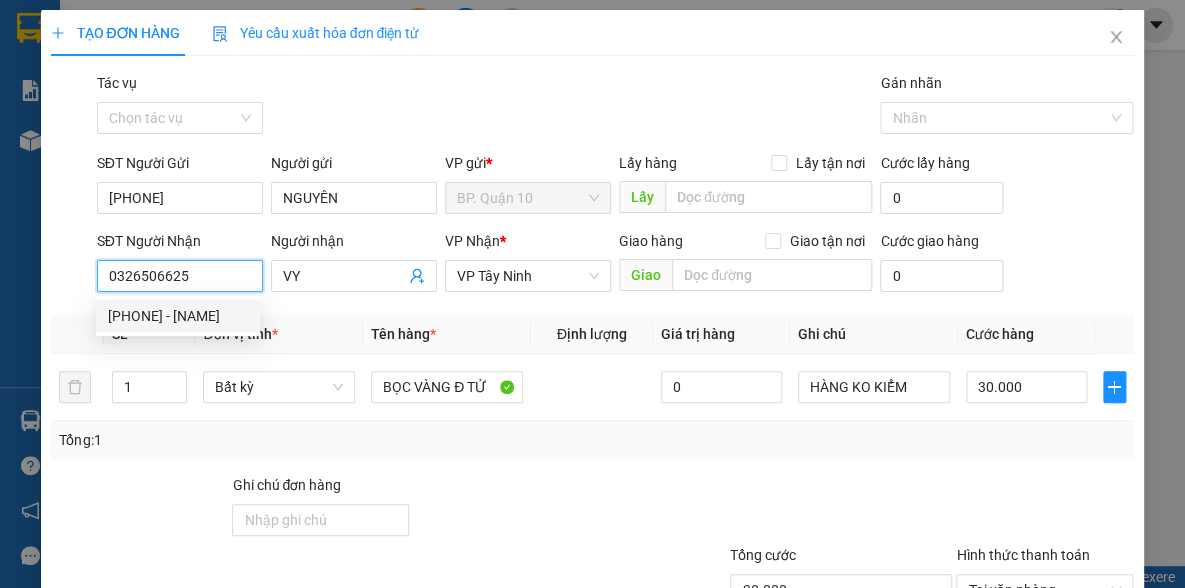 click on "0326506625" at bounding box center [180, 276] 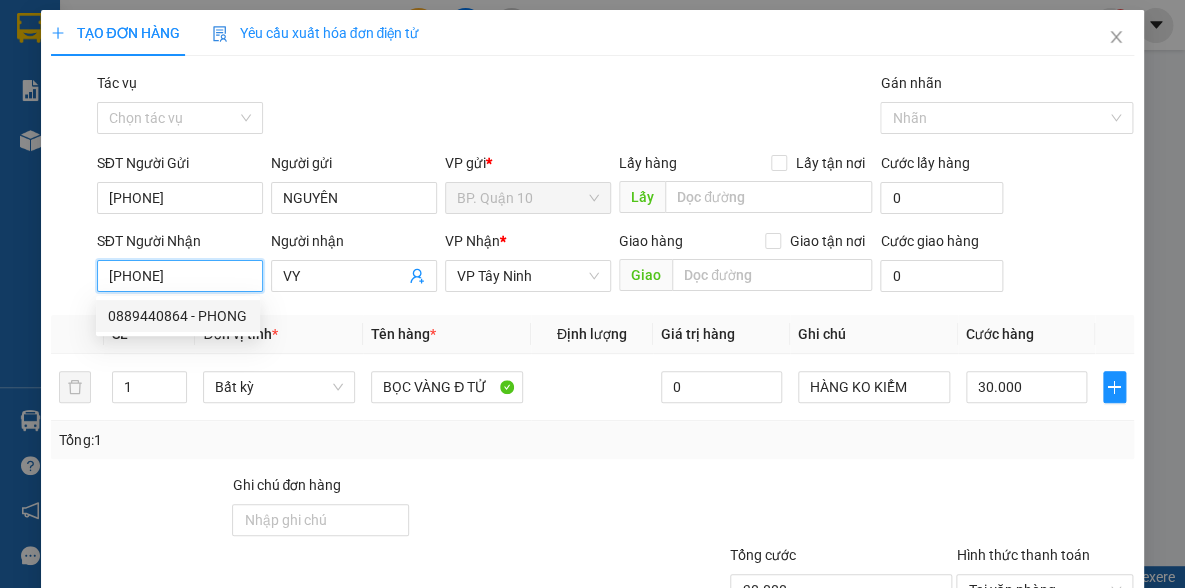 click on "0889440864 - PHONG" at bounding box center (178, 316) 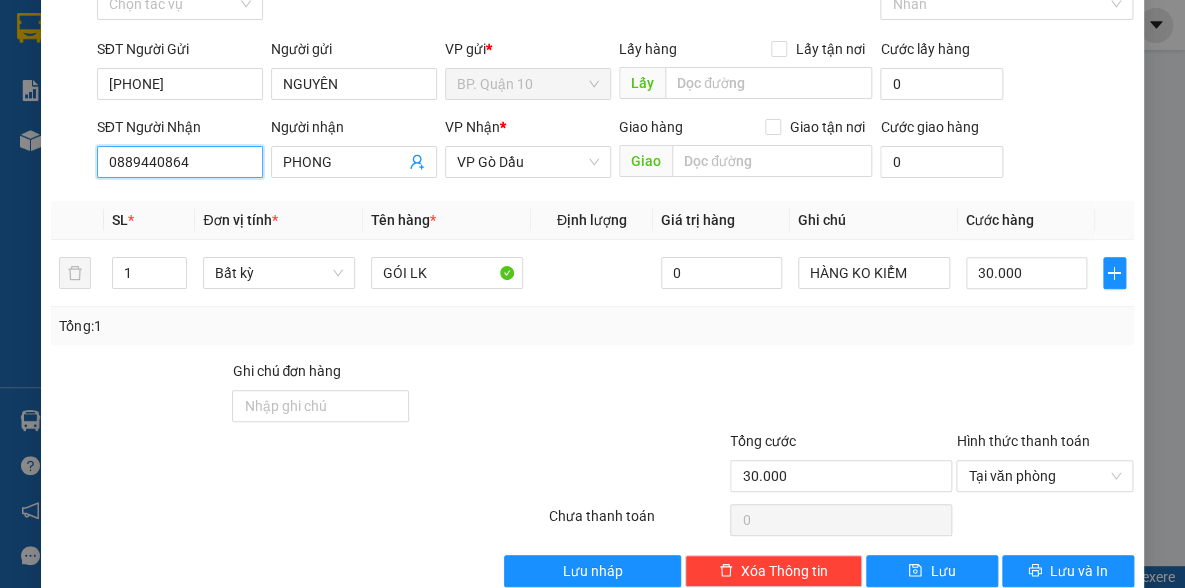 scroll, scrollTop: 150, scrollLeft: 0, axis: vertical 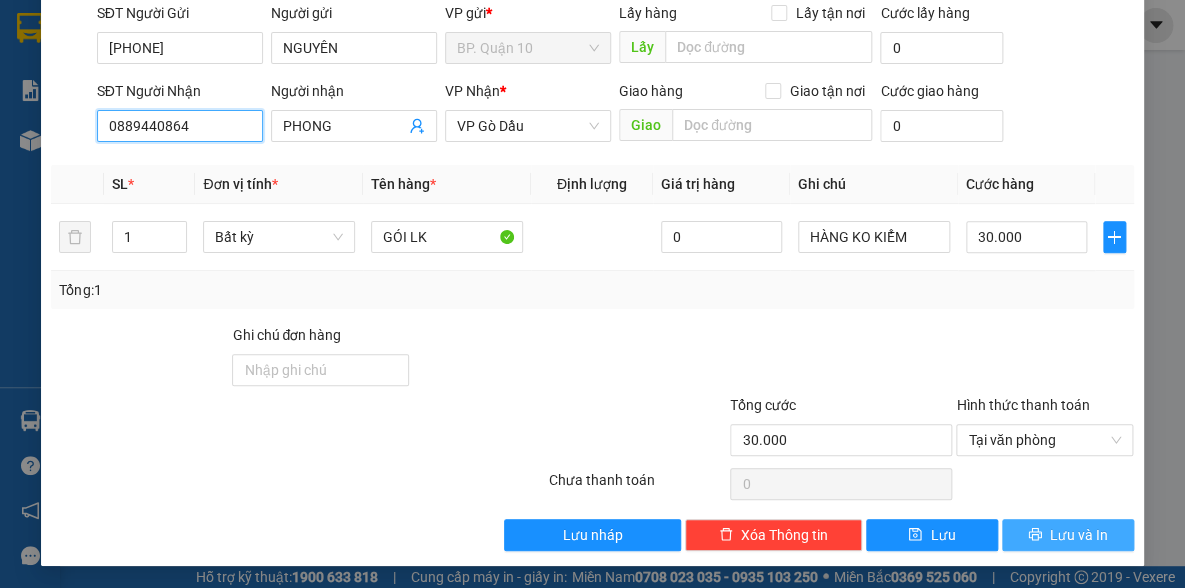 type on "0889440864" 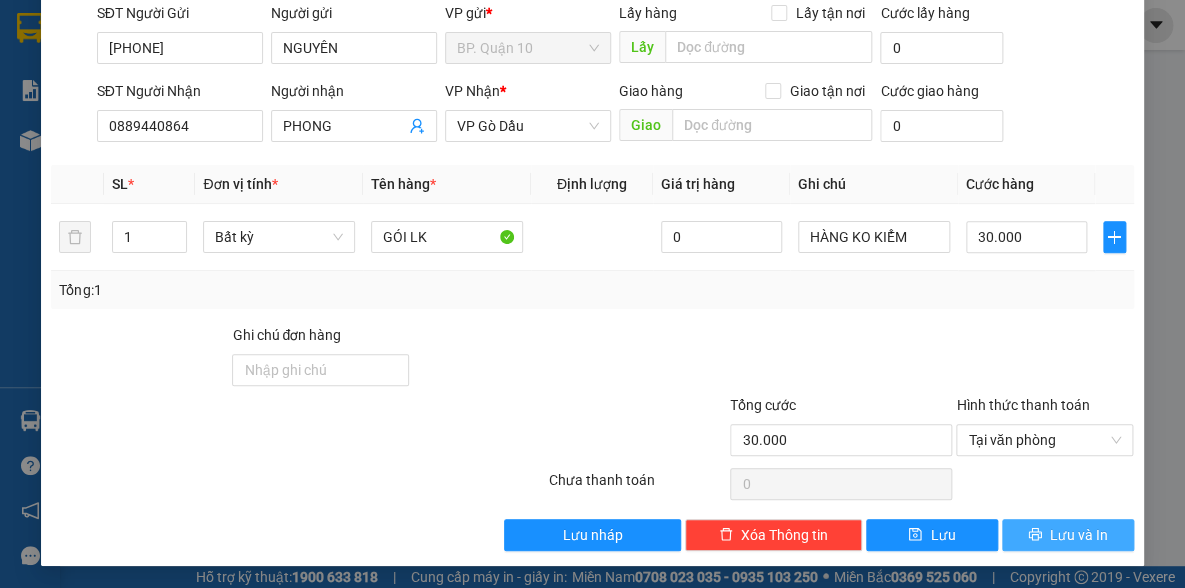 click on "Lưu và In" at bounding box center (1079, 535) 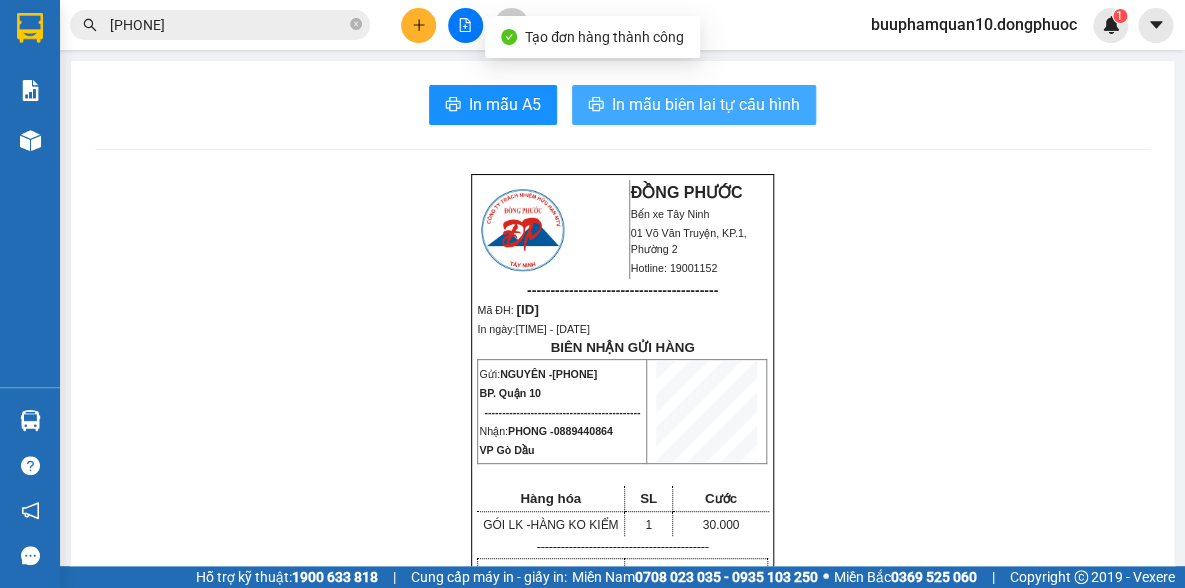 click on "In mẫu biên lai tự cấu hình" at bounding box center (706, 104) 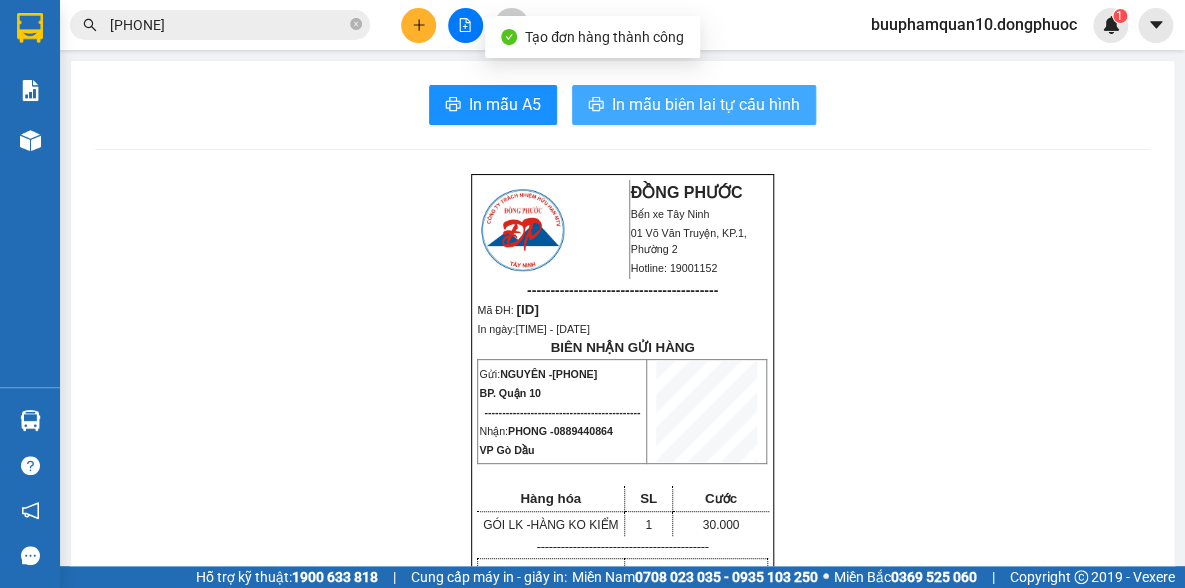 scroll, scrollTop: 0, scrollLeft: 0, axis: both 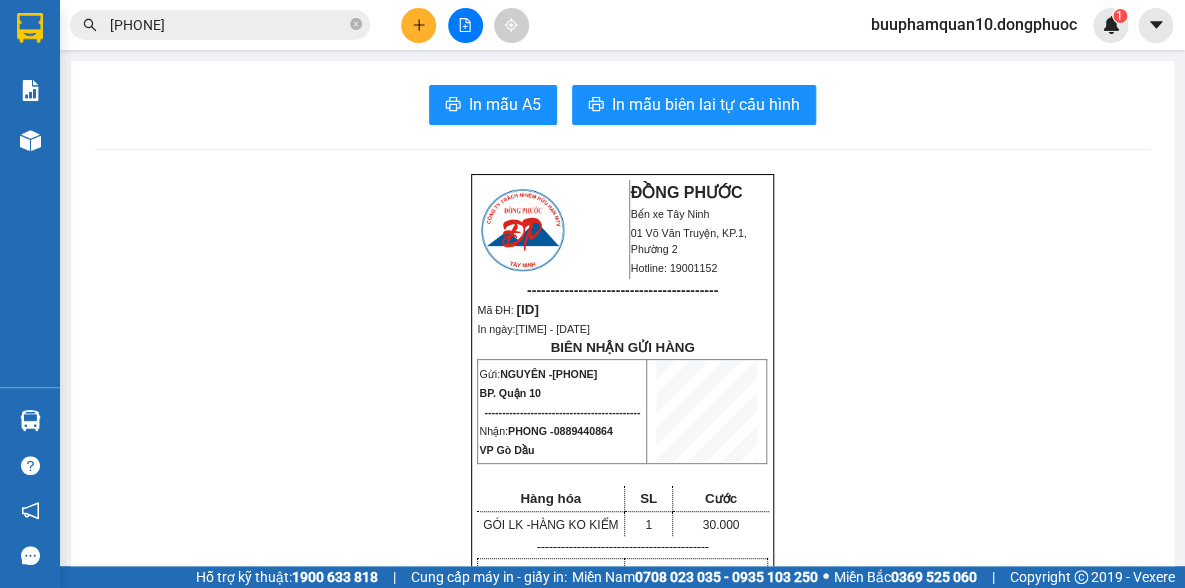 click on "094868" at bounding box center (228, 25) 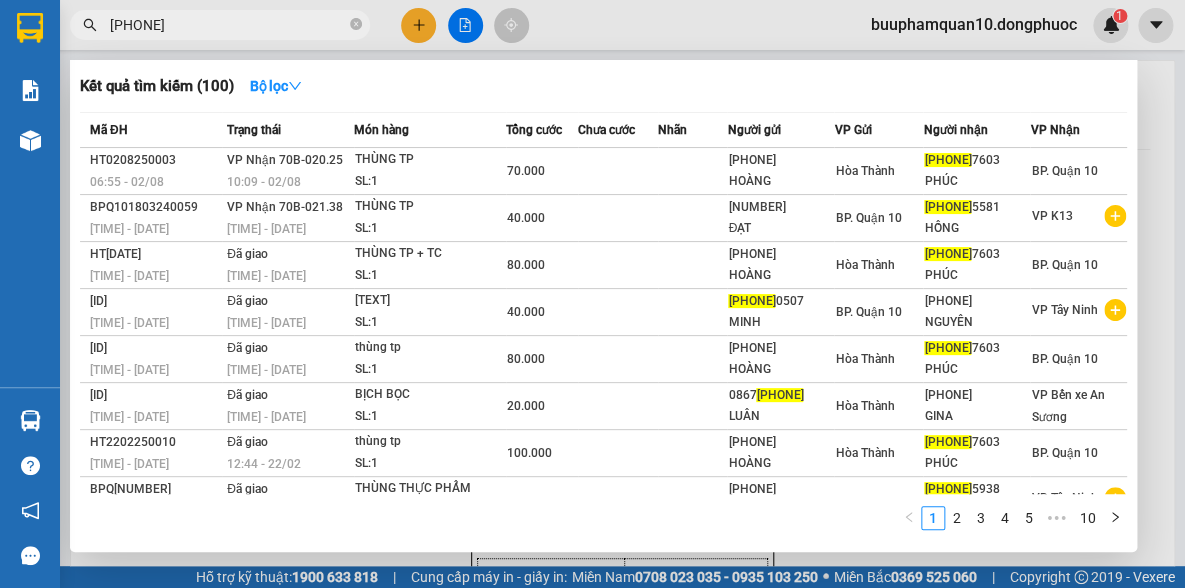 click on "094868" at bounding box center (228, 25) 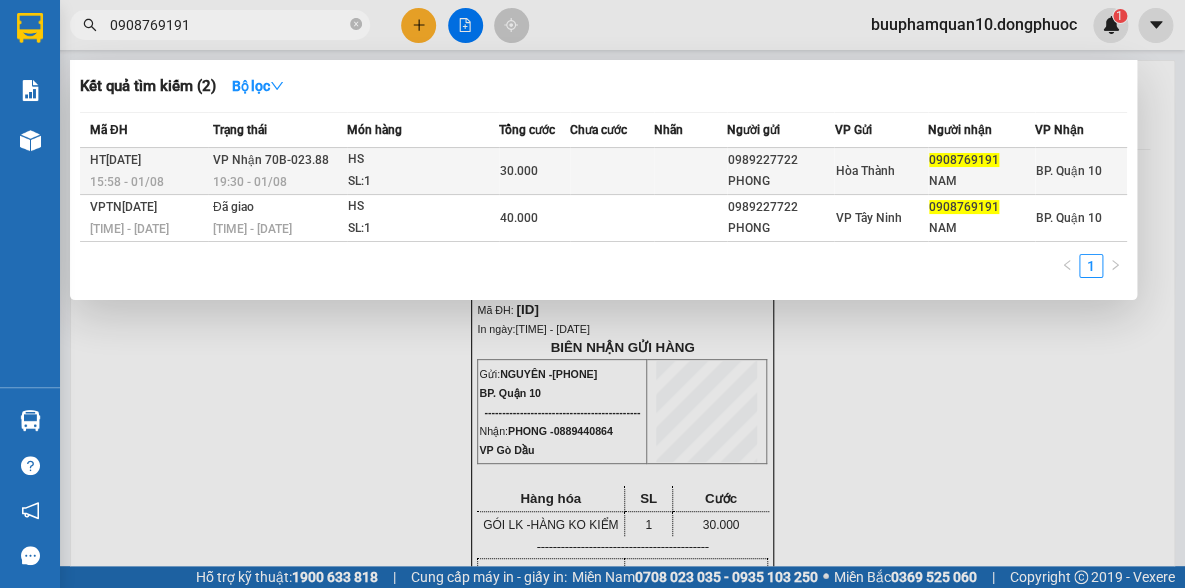 type on "0908769191" 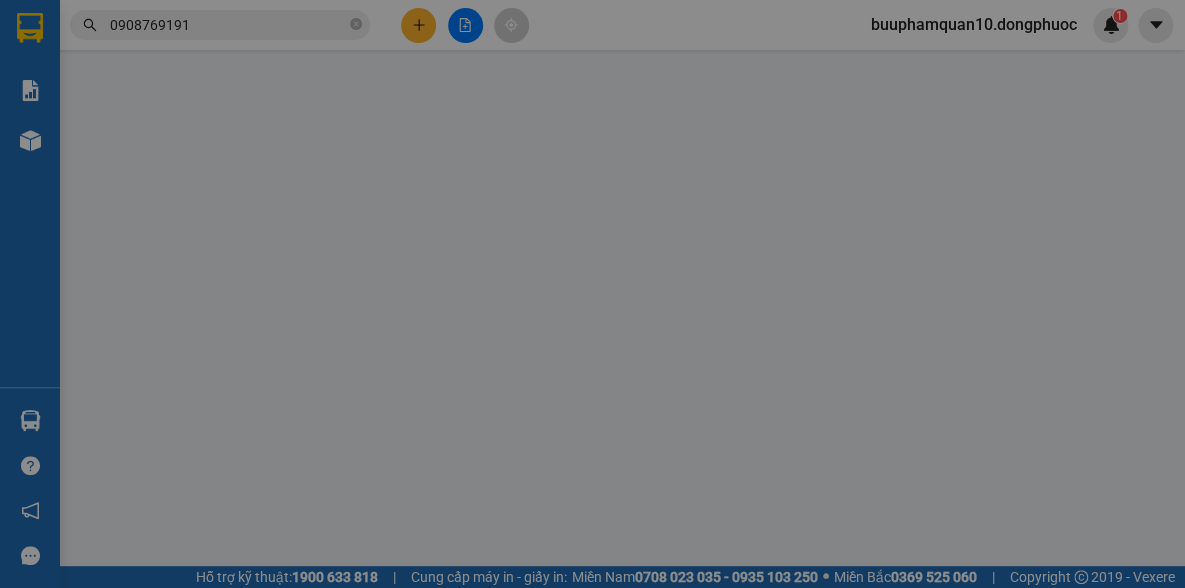 type on "0989227722" 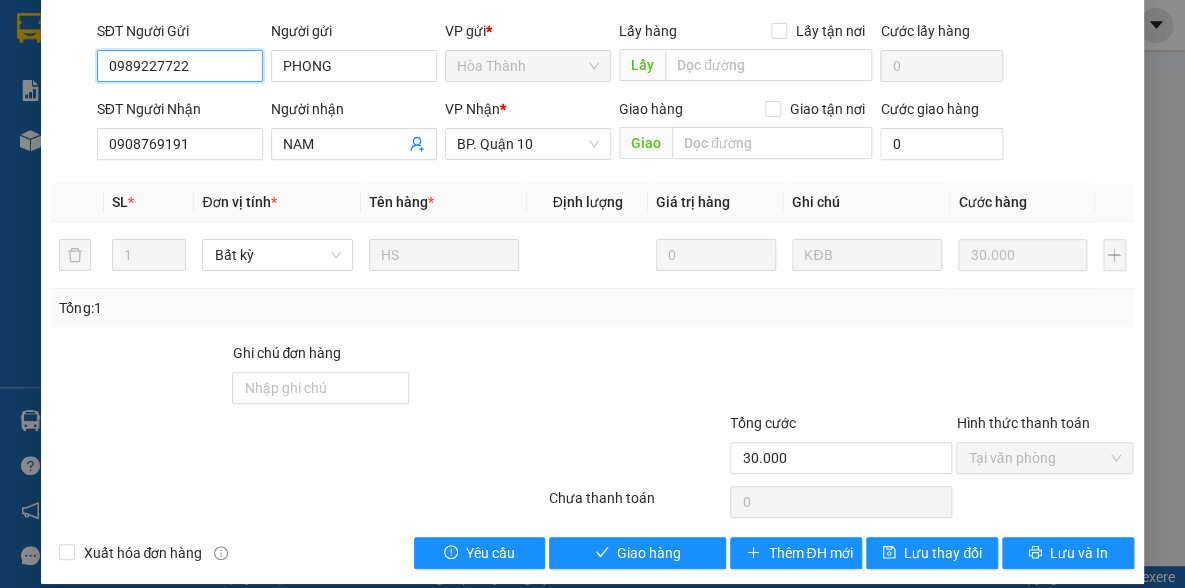 scroll, scrollTop: 199, scrollLeft: 0, axis: vertical 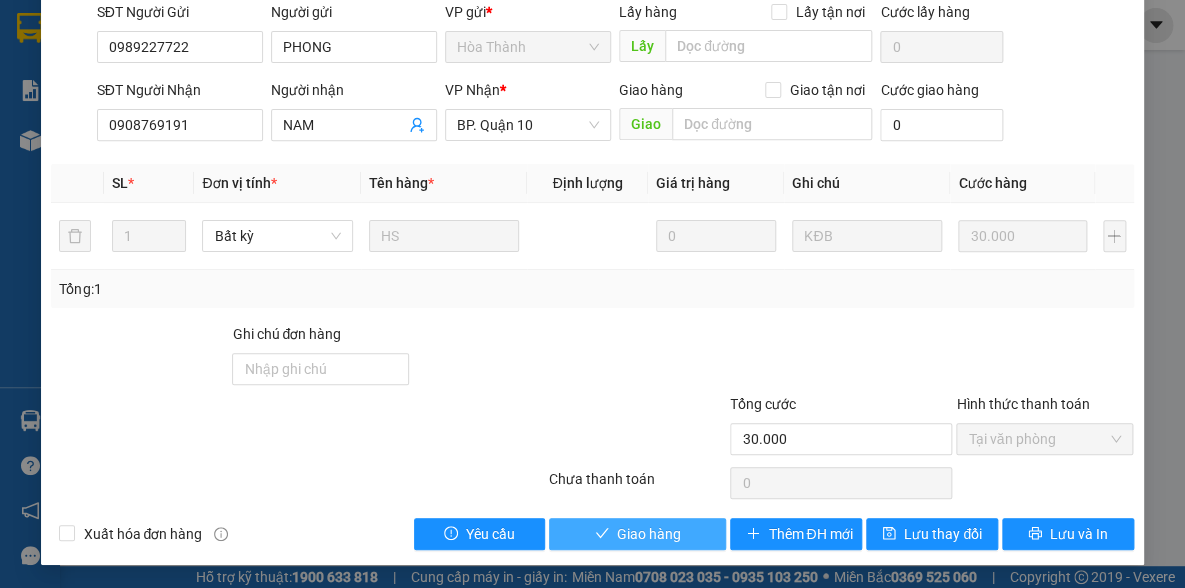 click on "Giao hàng" at bounding box center (649, 534) 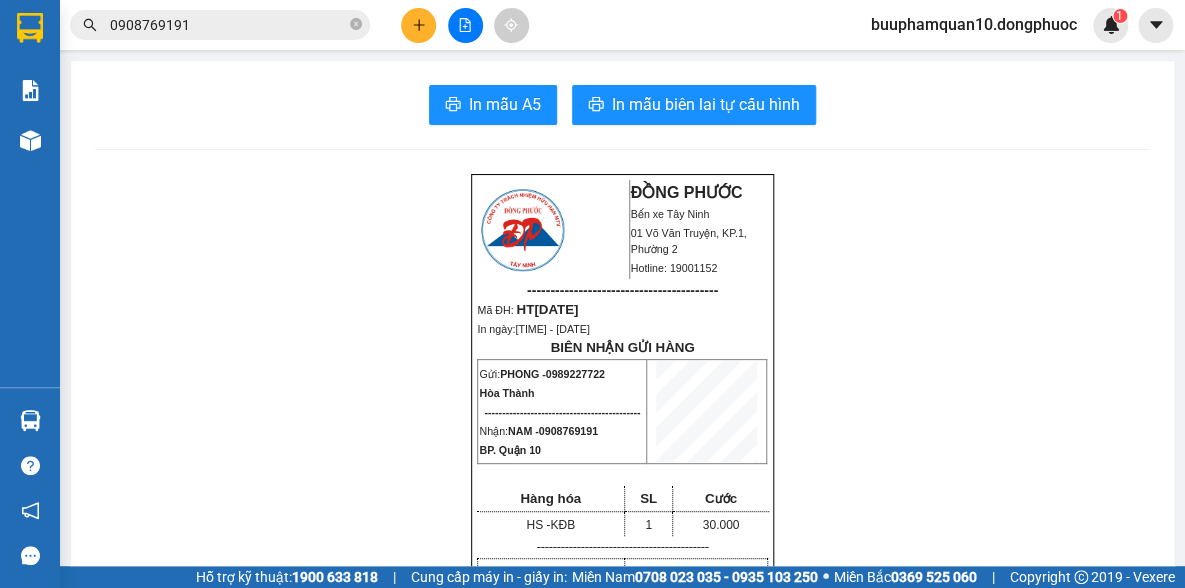 click at bounding box center [418, 25] 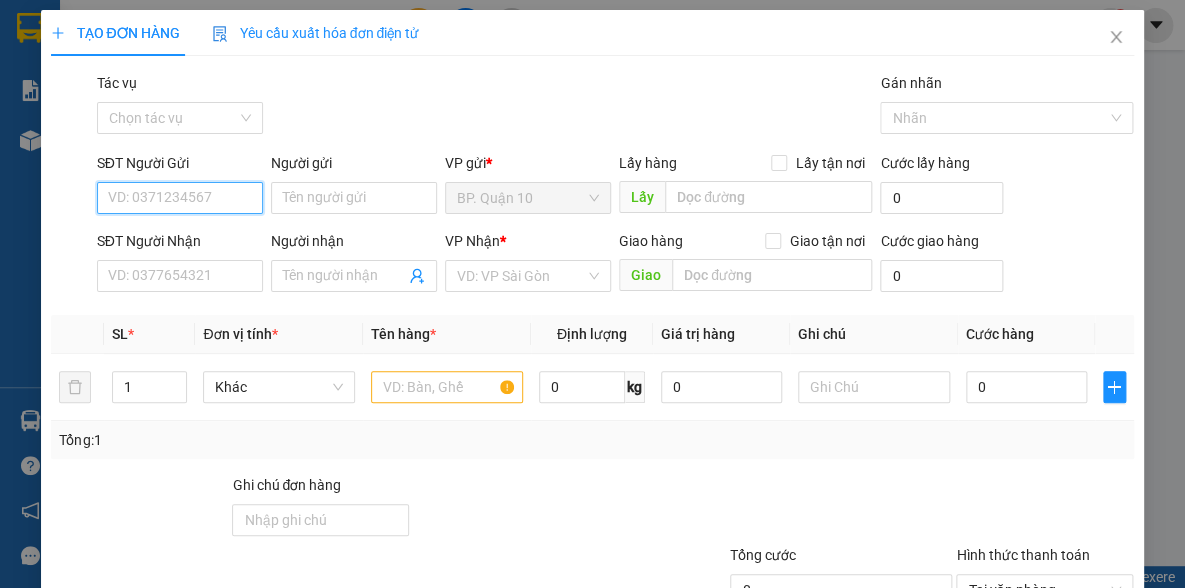 click on "SĐT Người Gửi" at bounding box center [180, 198] 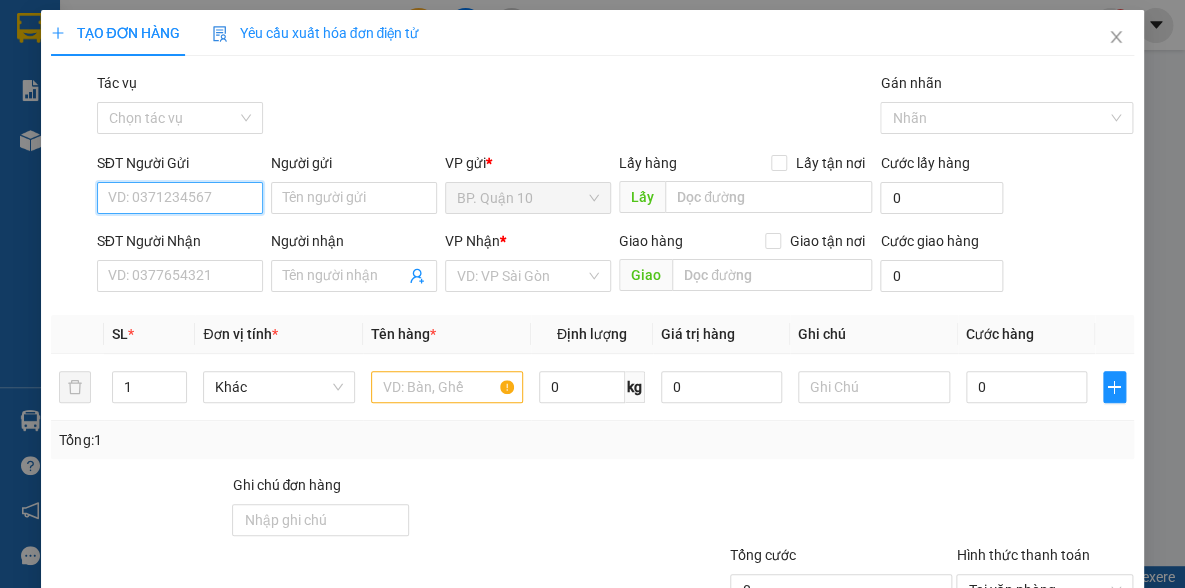 click on "SĐT Người Gửi" at bounding box center [180, 198] 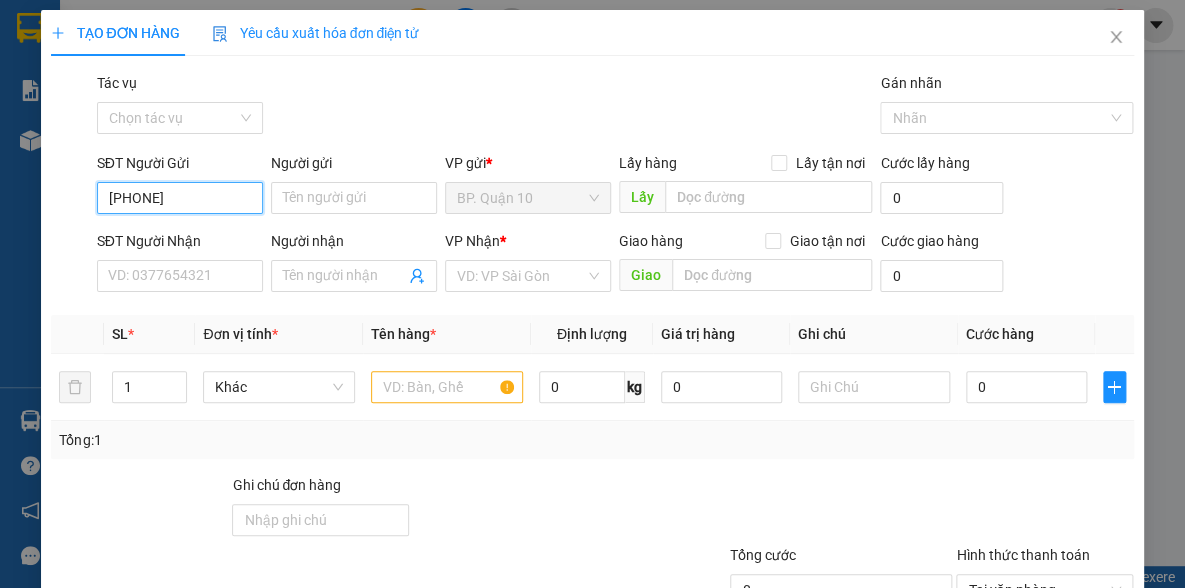 type on "0909993890" 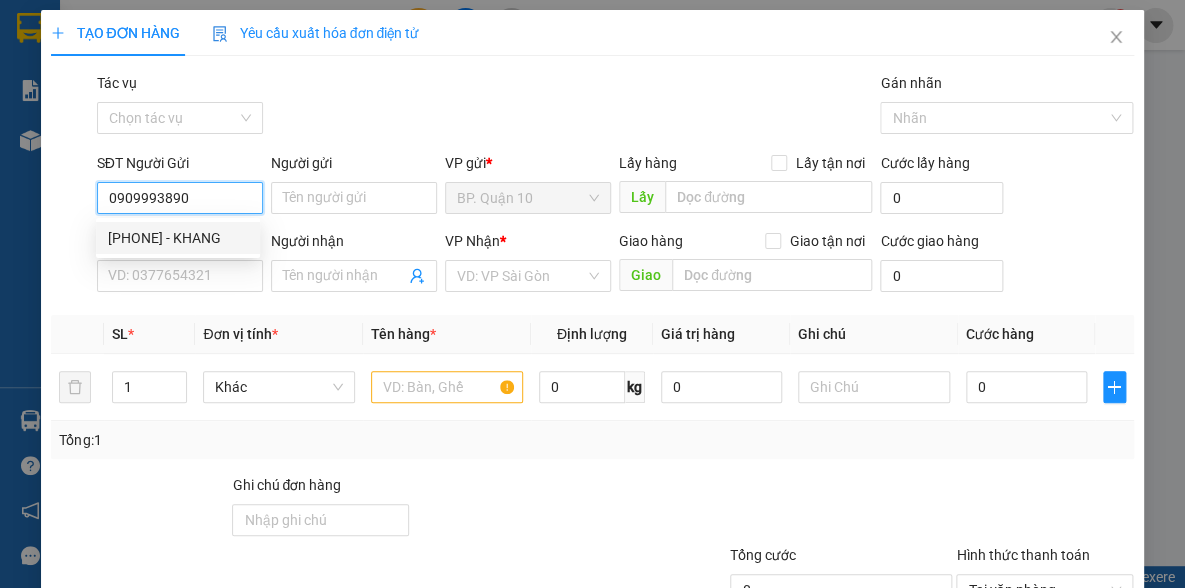 click on "0909993890 - KHANG" at bounding box center (178, 238) 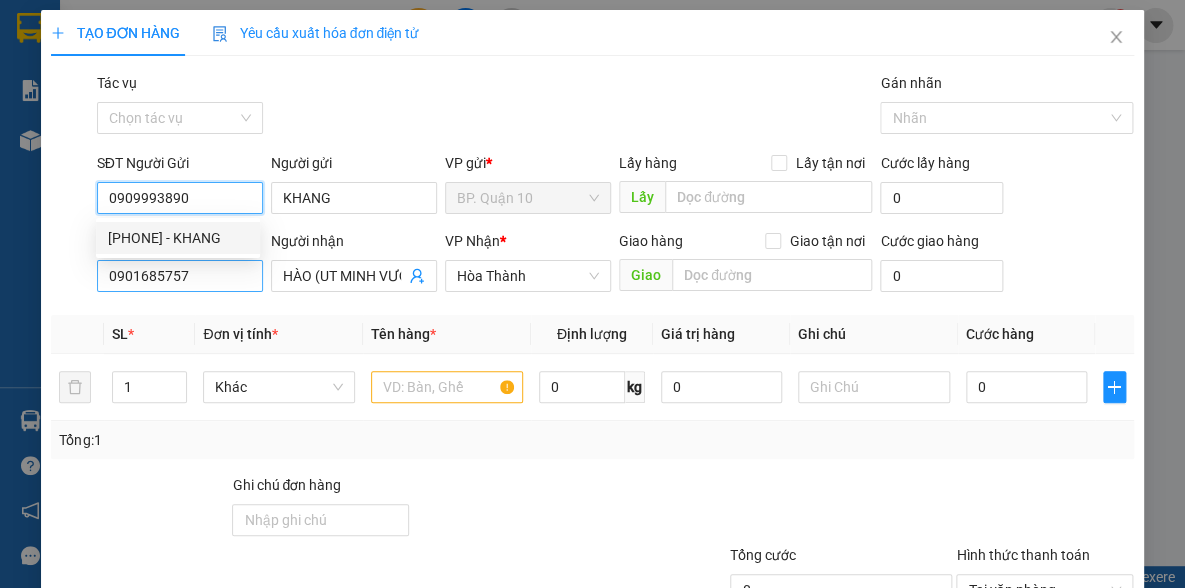 type on "40.000" 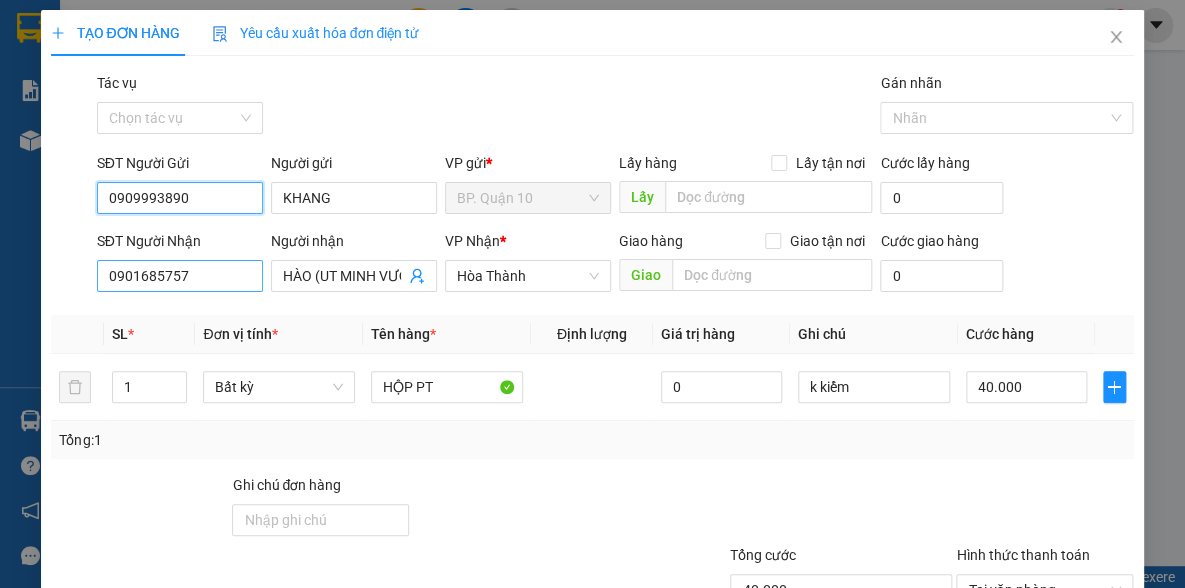 type on "0909993890" 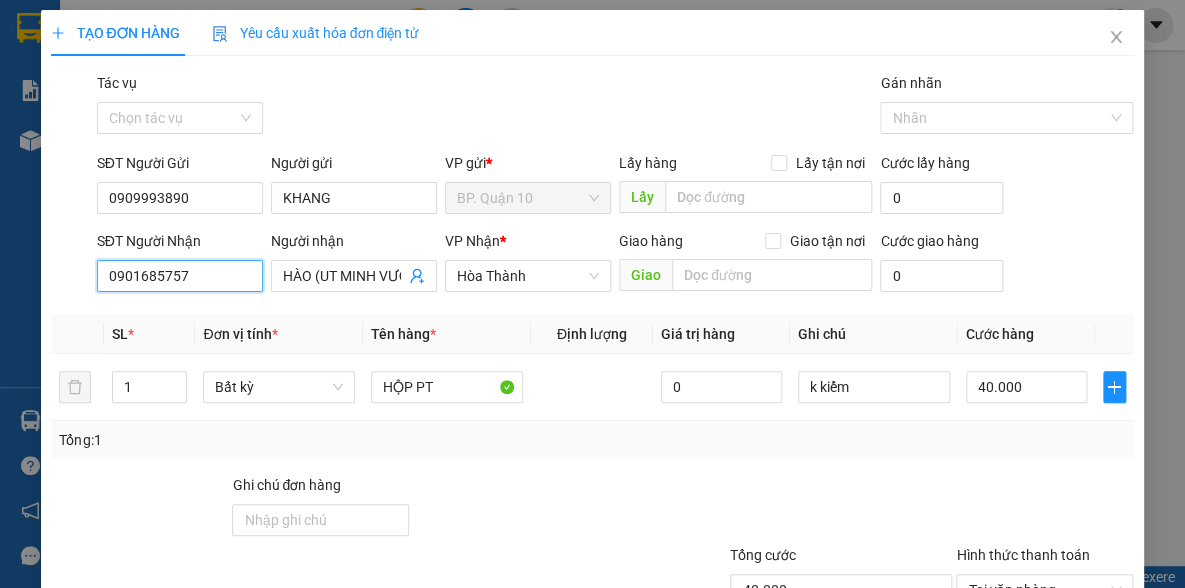click on "0901685757" at bounding box center (180, 276) 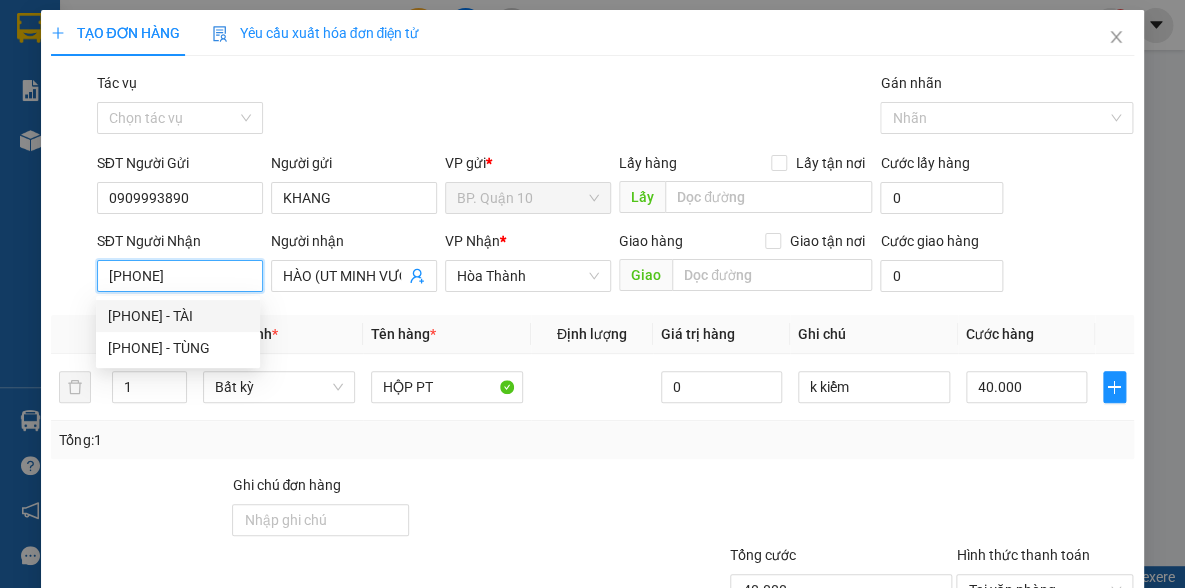 drag, startPoint x: 189, startPoint y: 312, endPoint x: 211, endPoint y: 311, distance: 22.022715 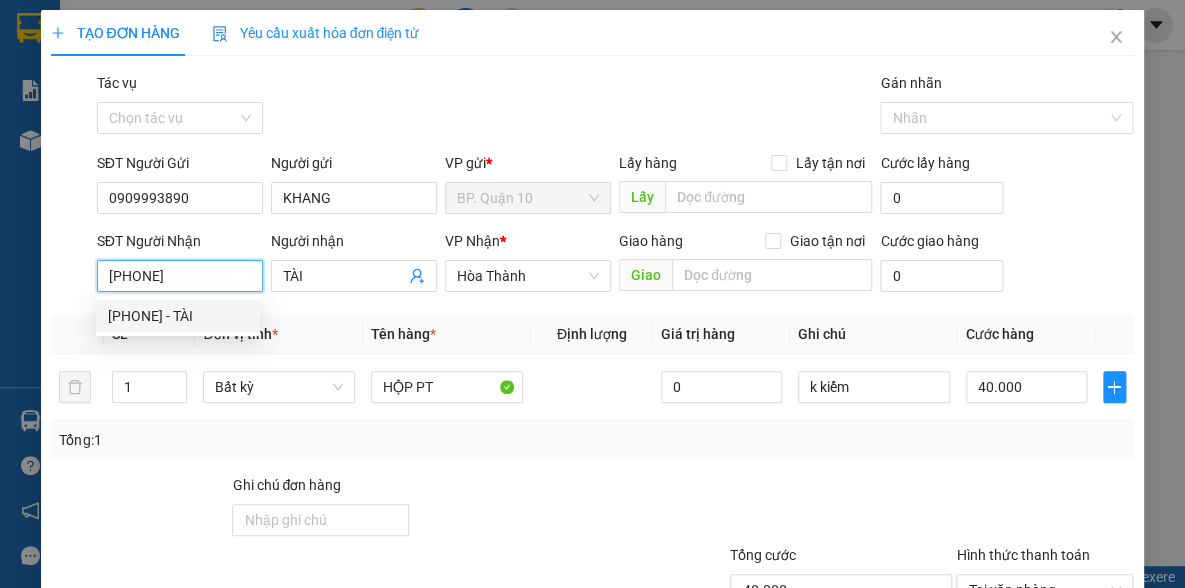 type on "120.000" 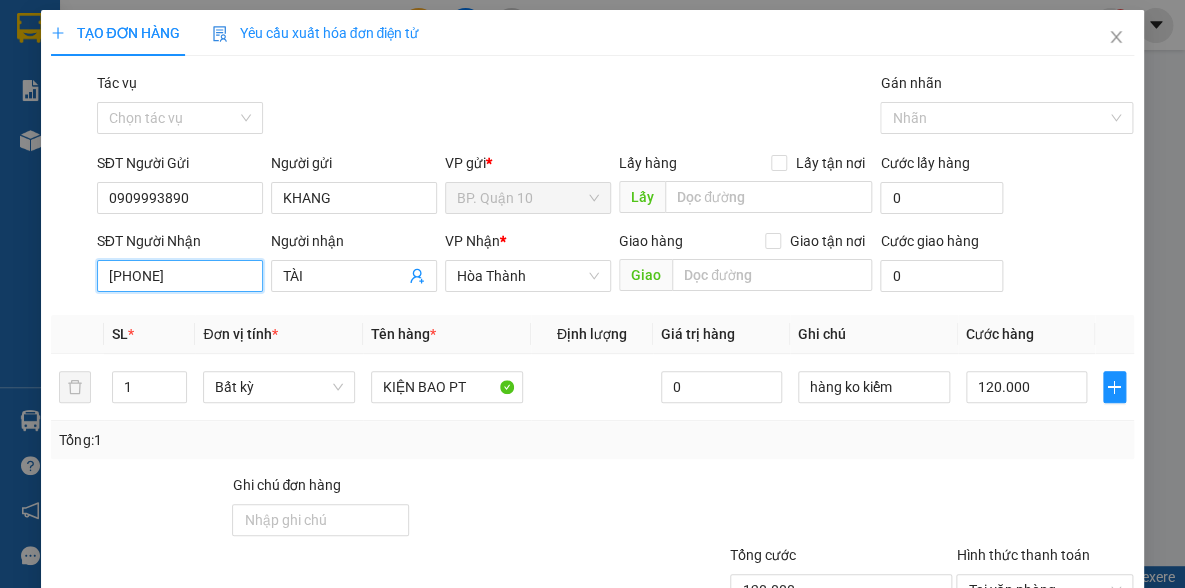 type on "0938626544" 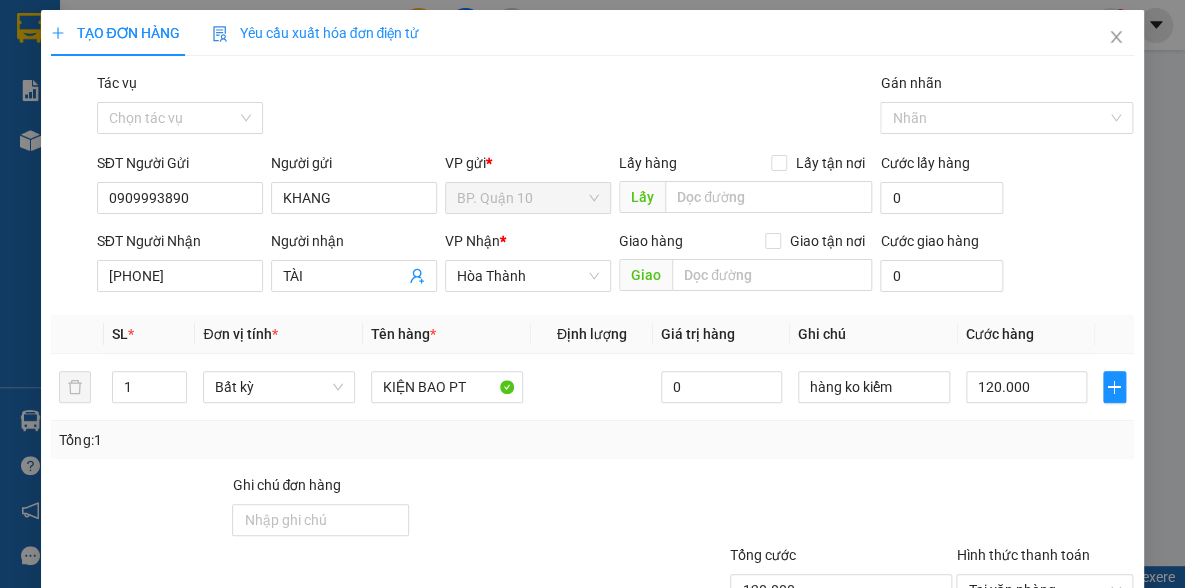 click on "Transit Pickup Surcharge Ids Transit Deliver Surcharge Ids Transit Deliver Surcharge Transit Deliver Surcharge Gói vận chuyển  * Tiêu chuẩn Tác vụ Chọn tác vụ Gán nhãn   Nhãn SĐT Người Gửi 0909993890 Người gửi KHANG VP gửi  * BP. Quận 10 Lấy hàng Lấy tận nơi Lấy Cước lấy hàng 0 SĐT Người Nhận 0938626544 0938626544 Người nhận TÀI VP Nhận  * Hòa Thành Giao hàng Giao tận nơi Giao Cước giao hàng 0 SL  * Đơn vị tính  * Tên hàng  * Định lượng Giá trị hàng Ghi chú Cước hàng                   1 Bất kỳ KIỆN BAO PT 0 hàng ko kiểm 120.000 Tổng:  1 Ghi chú đơn hàng Tổng cước 120.000 Hình thức thanh toán Tại văn phòng Số tiền thu trước 0 Chưa thanh toán 0 Chọn HT Thanh Toán Lưu nháp Xóa Thông tin Lưu Lưu và In" at bounding box center [592, 386] 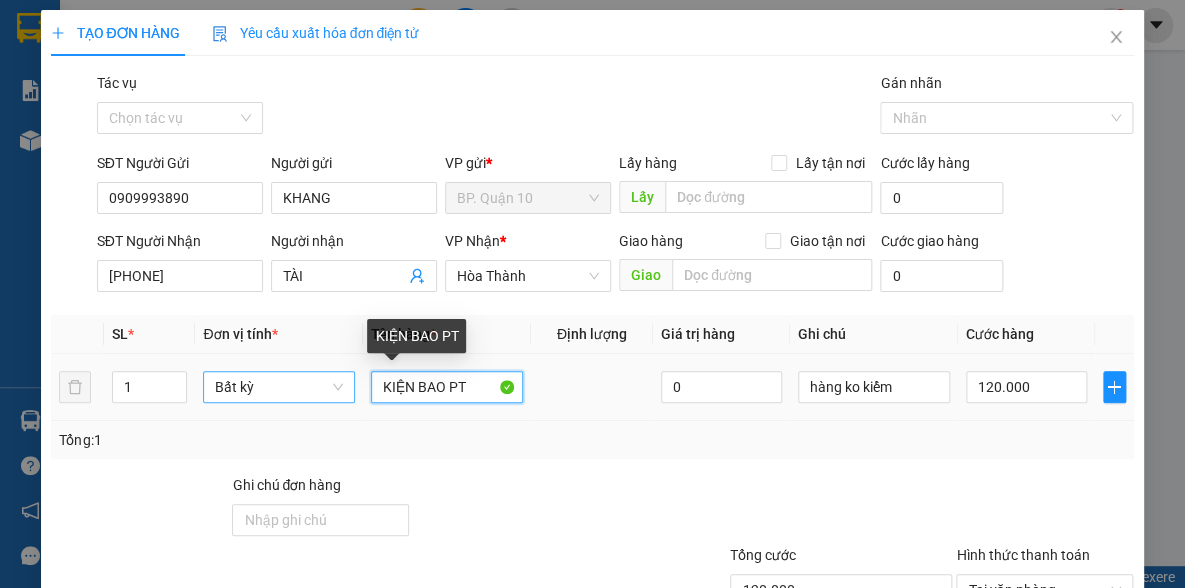 drag, startPoint x: 416, startPoint y: 387, endPoint x: 205, endPoint y: 399, distance: 211.34096 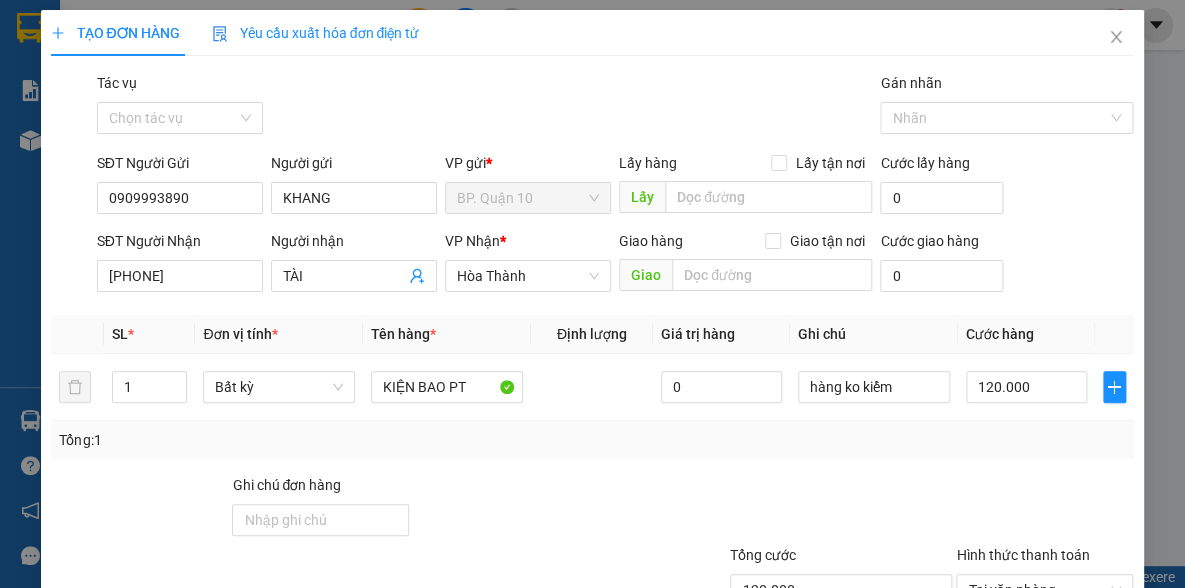 drag, startPoint x: 532, startPoint y: 504, endPoint x: 381, endPoint y: 350, distance: 215.678 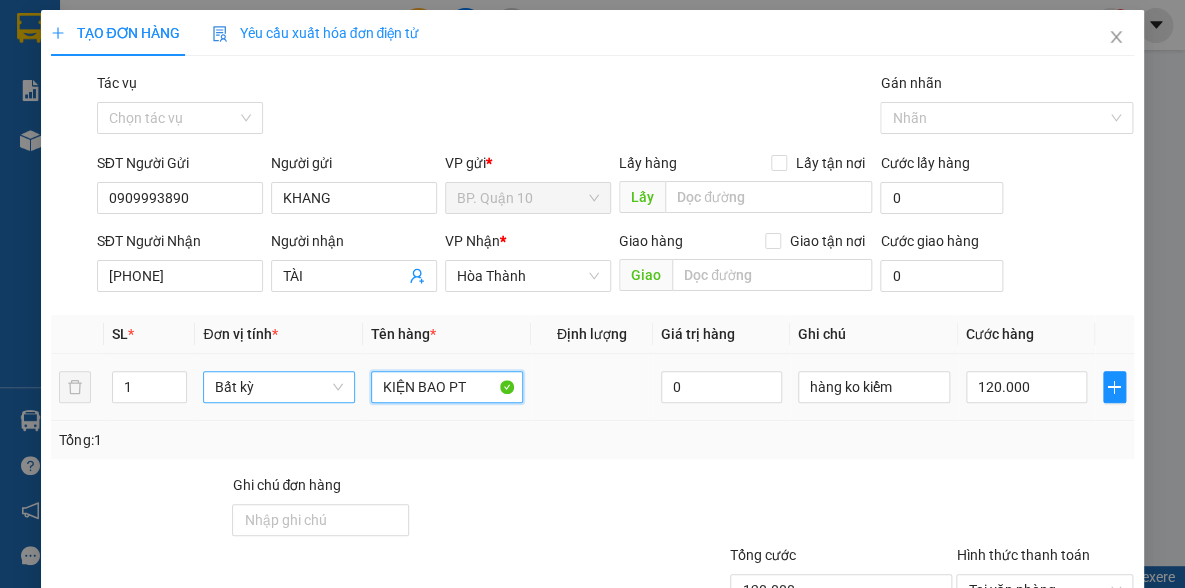drag, startPoint x: 408, startPoint y: 384, endPoint x: 326, endPoint y: 388, distance: 82.0975 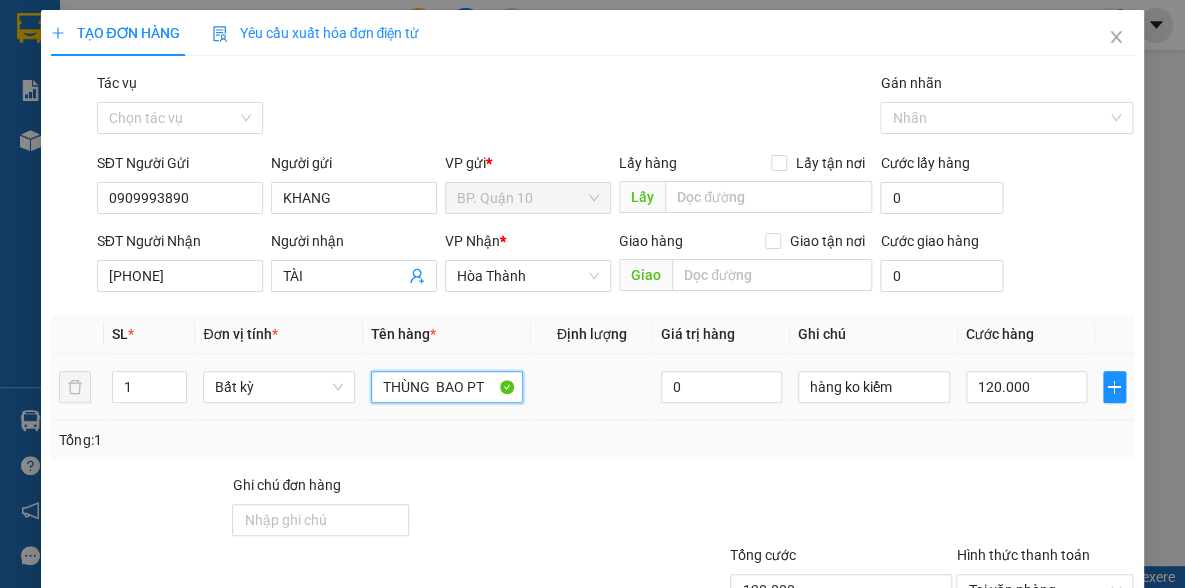 type on "THÙNG  BAO PT" 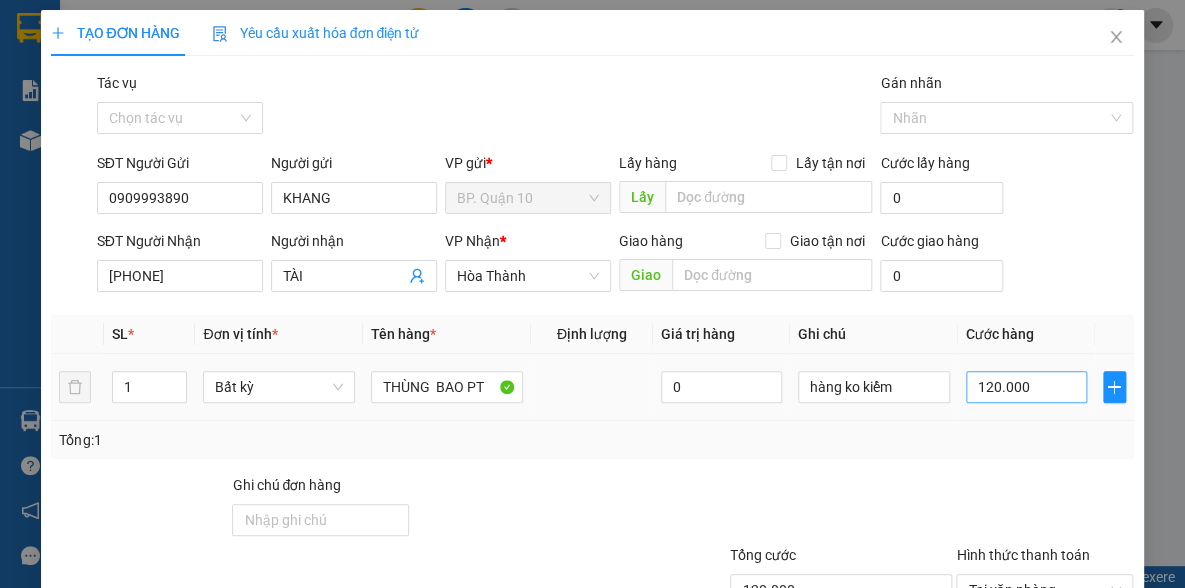 drag, startPoint x: 971, startPoint y: 432, endPoint x: 978, endPoint y: 401, distance: 31.780497 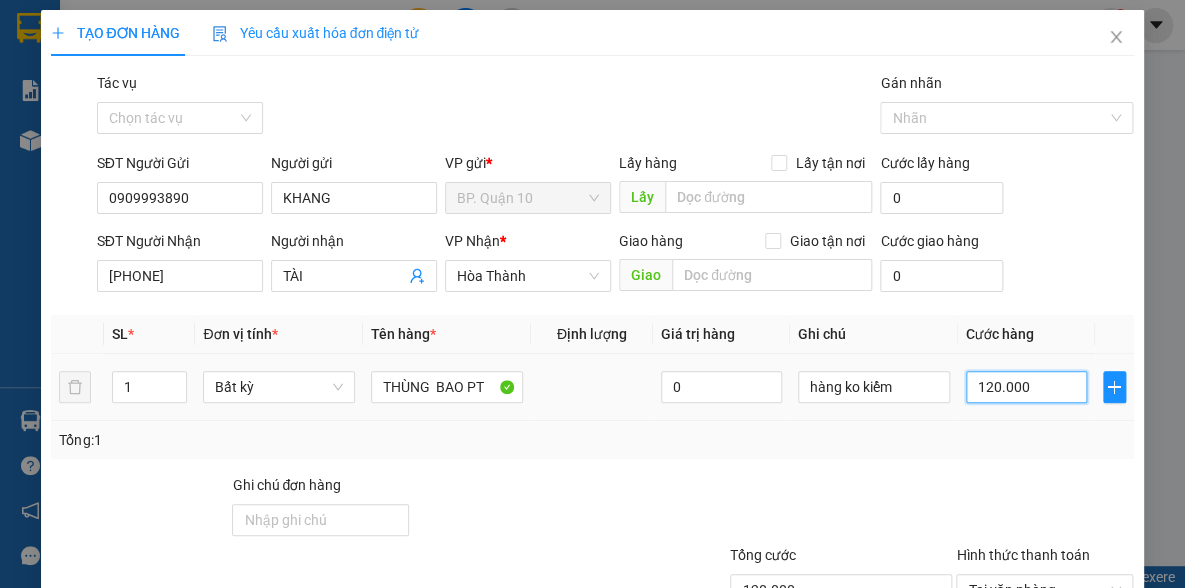 click on "120.000" at bounding box center (1026, 387) 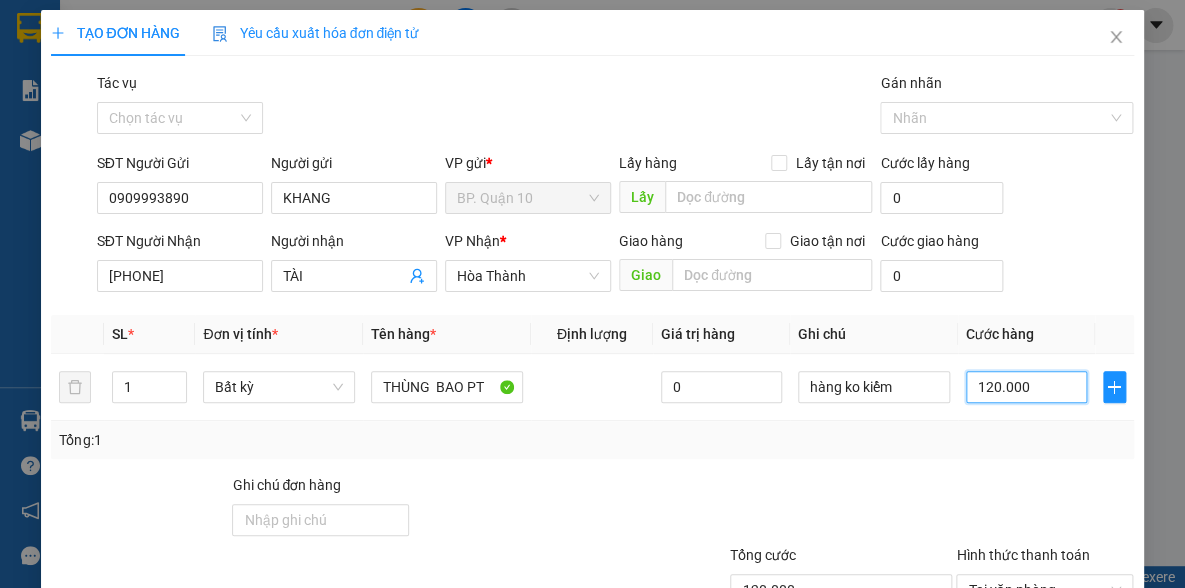 type on "1" 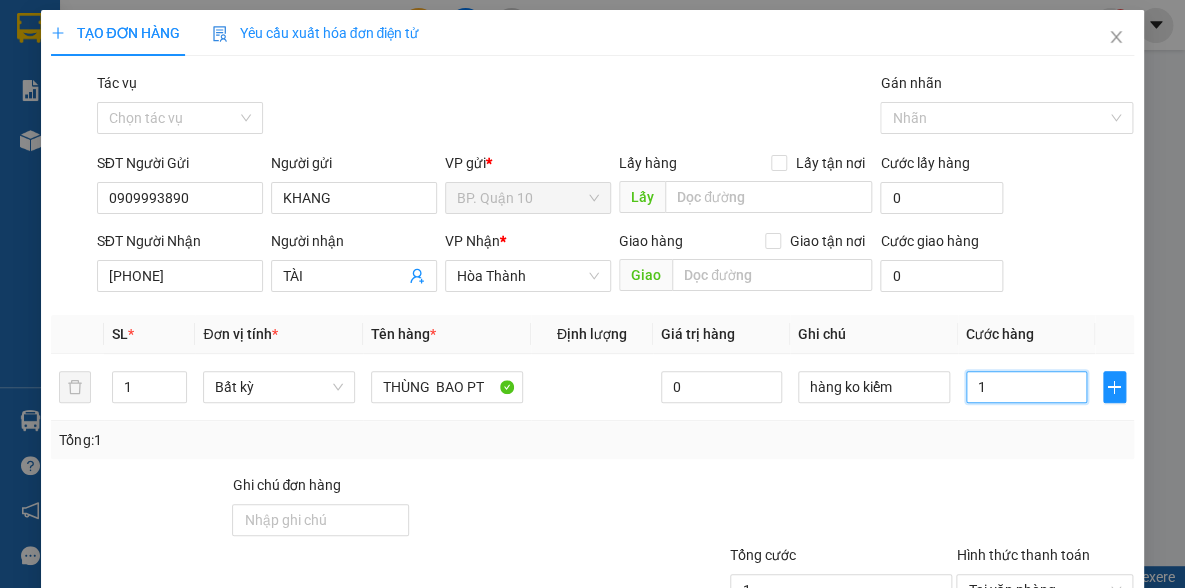 type on "13" 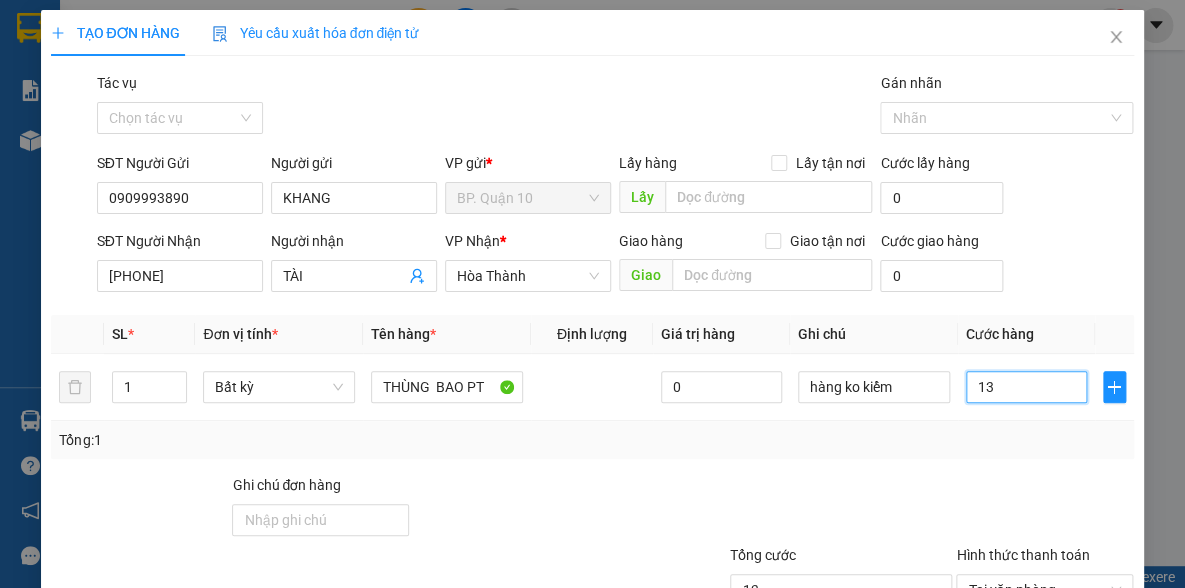 type on "130" 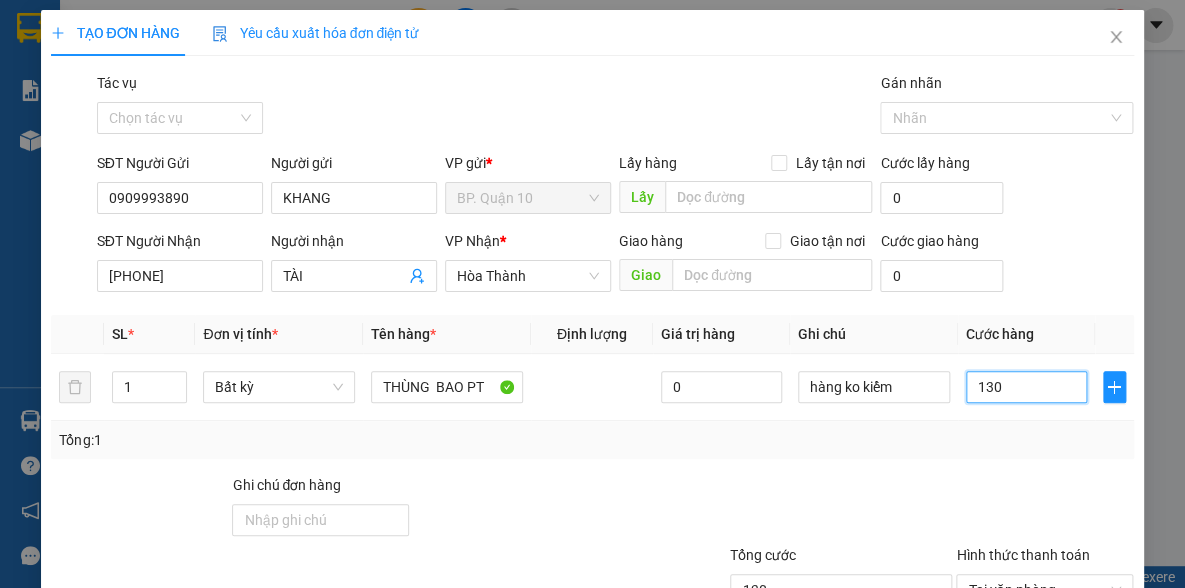 type on "130" 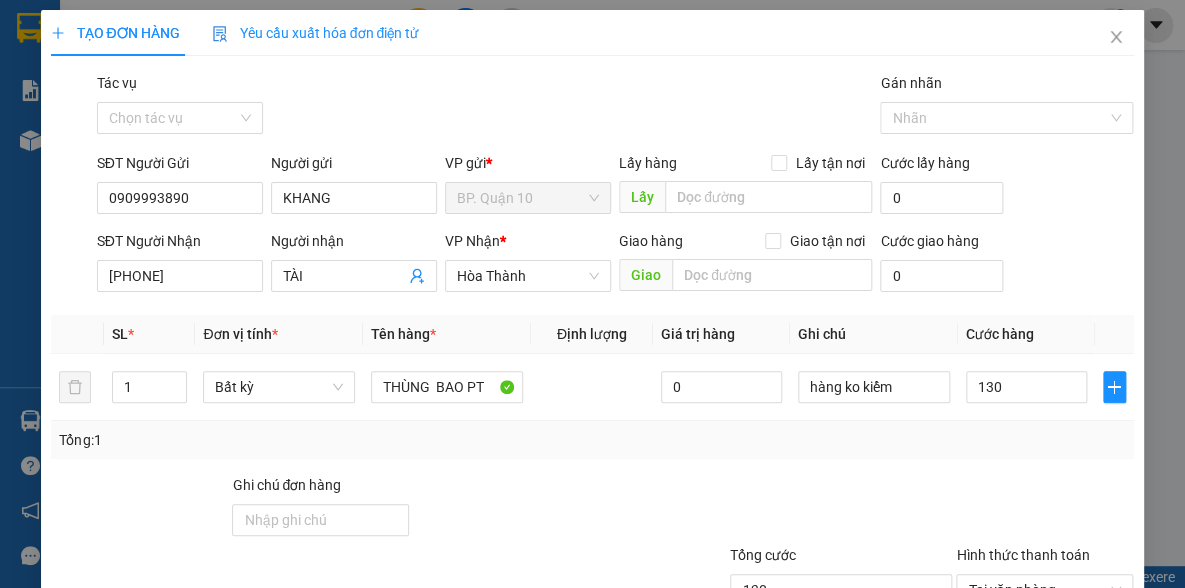 type on "130.000" 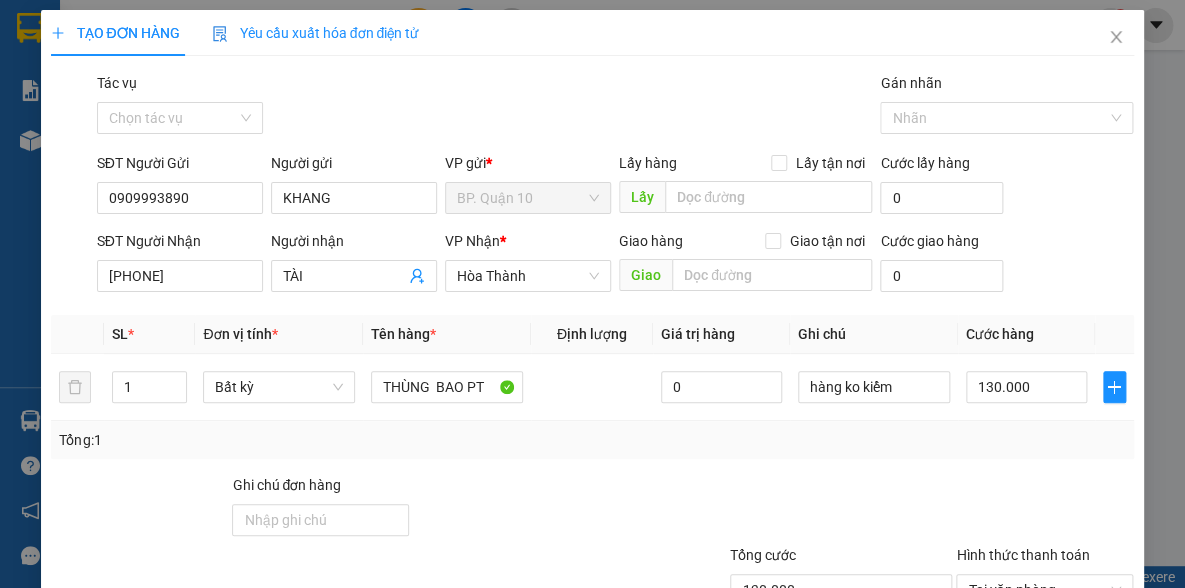 click at bounding box center [1044, 509] 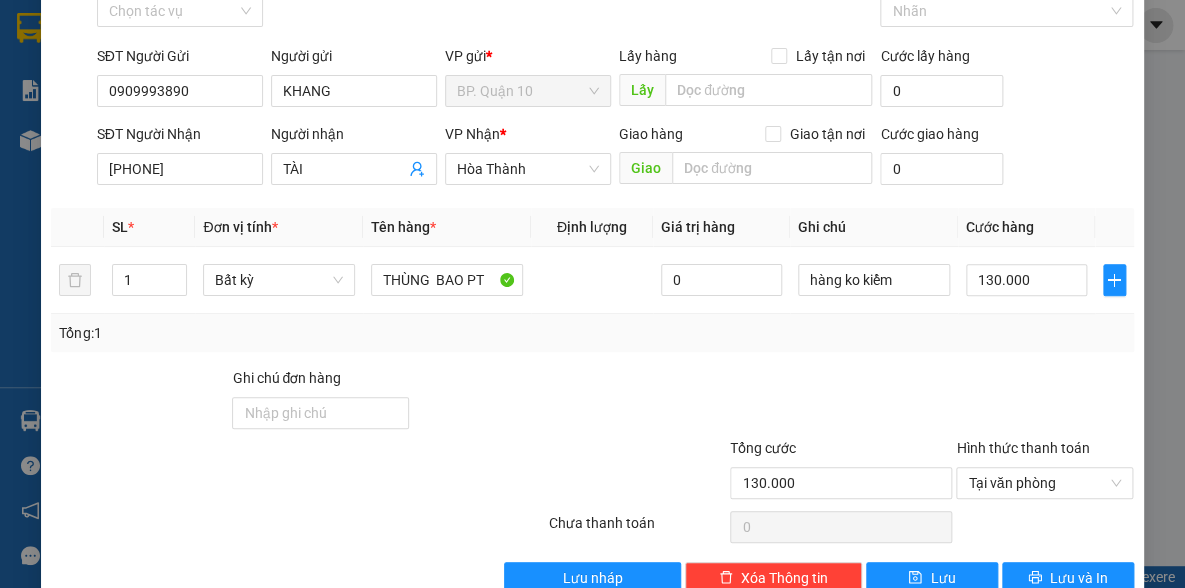 scroll, scrollTop: 150, scrollLeft: 0, axis: vertical 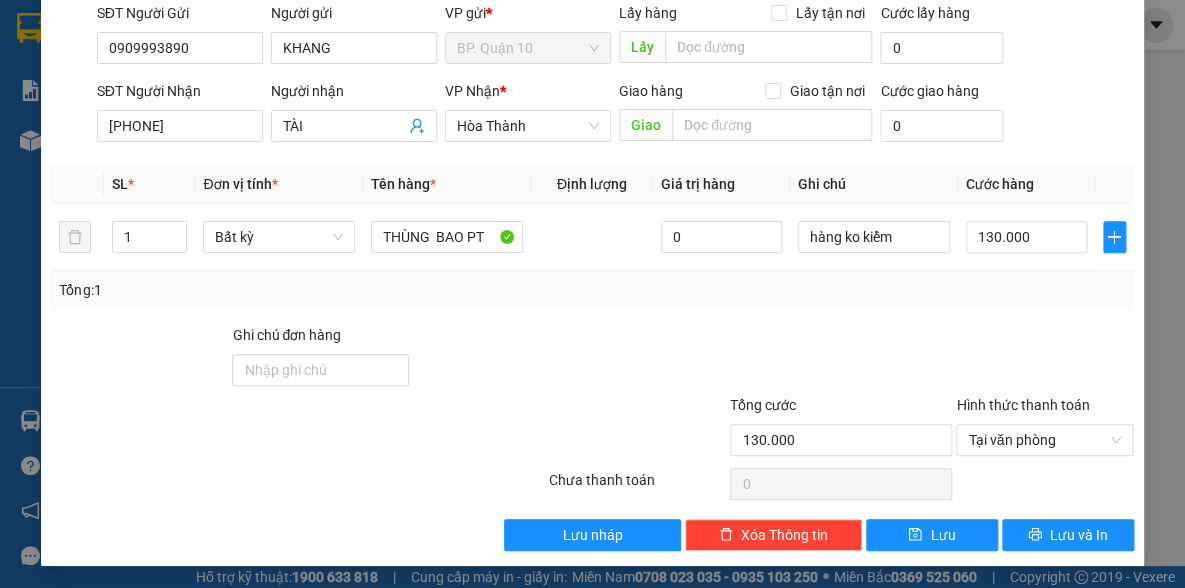 click on "Transit Pickup Surcharge Ids Transit Deliver Surcharge Ids Transit Deliver Surcharge Transit Deliver Surcharge Gói vận chuyển  * Tiêu chuẩn Tác vụ Chọn tác vụ Gán nhãn   Nhãn SĐT Người Gửi 0909993890 Người gửi KHANG VP gửi  * BP. Quận 10 Lấy hàng Lấy tận nơi Lấy Cước lấy hàng 0 SĐT Người Nhận 0938626544 Người nhận TÀI VP Nhận  * Hòa Thành Giao hàng Giao tận nơi Giao Cước giao hàng 0 SL  * Đơn vị tính  * Tên hàng  * Định lượng Giá trị hàng Ghi chú Cước hàng                   1 Bất kỳ THÙNG  BAO PT 0 hàng ko kiểm 130.000 Tổng:  1 Ghi chú đơn hàng Tổng cước 130.000 Hình thức thanh toán Tại văn phòng Số tiền thu trước 0 Chưa thanh toán 0 Chọn HT Thanh Toán Lưu nháp Xóa Thông tin Lưu Lưu và In THÙNG  BAO PT" at bounding box center [592, 236] 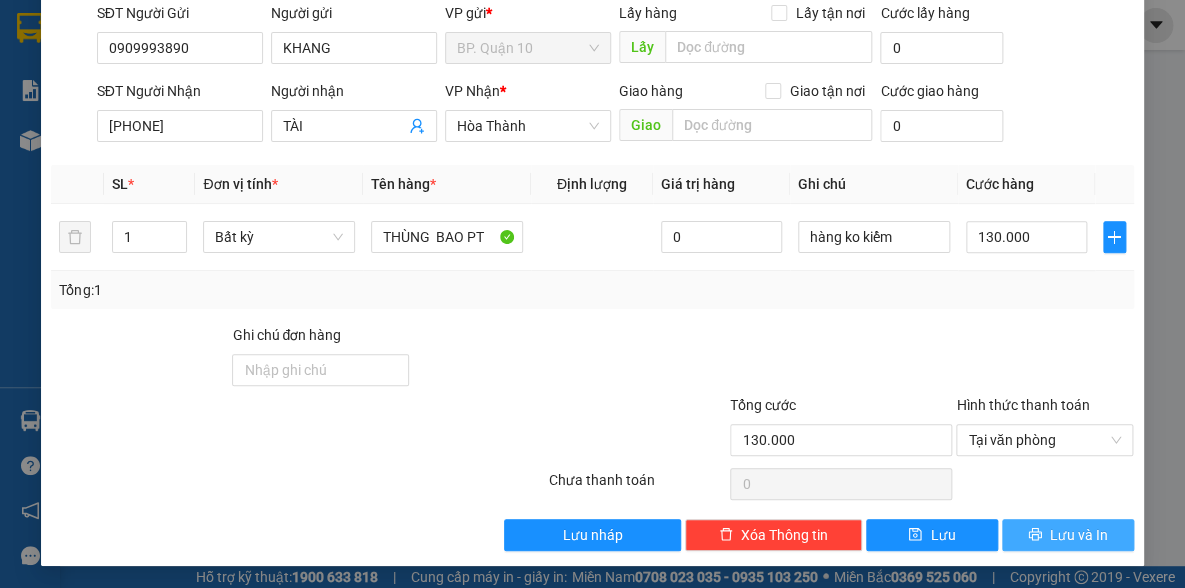 click on "Lưu và In" at bounding box center [1068, 535] 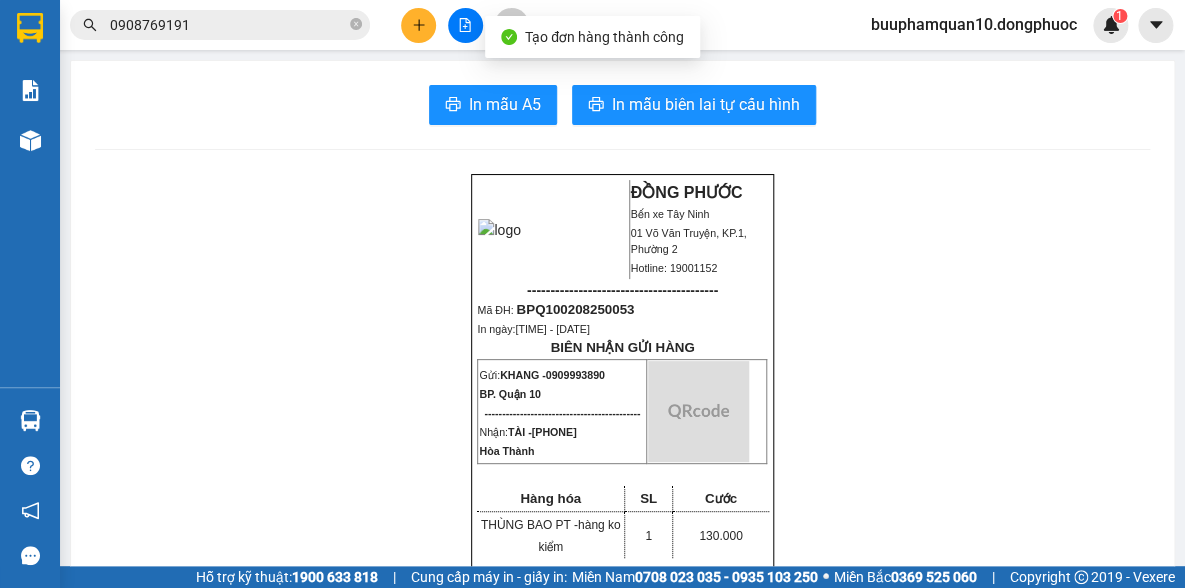 click on "In mẫu A5
In mẫu biên lai tự cấu hình
ĐỒNG PHƯỚC
Bến xe Tây Ninh
01 Võ Văn Truyện, KP.1, Phường 2
Hotline: 19001152
-----------------------------------------
Mã ĐH:   BPQ100208250053
In ngày:  11:17:10 - 02/08/2025
BIÊN NHẬN GỬI HÀNG
Gửi:  KHANG -  0909993890
BP. Quận 10
--------------------------------------------
Nhận:  TÀI -  0938626544
Hòa Thành
Hàng hóa
SL
Cước
THÙNG  BAO PT  -  hàng ko kiểm
1
130.000
-------------------------------------------
CR:  130.000
CC:  0
Phí TH:  0
Tổng:  130.000
-------------------------------------------
Quy định nhận/gửi hàng: - Sau 03 ngày gửi hàng, nếu quý khách không đến nhận hàng hóa thì mọi khiếu nại công ty sẽ không giải quyết.
- Nếu mất hàng: công ty sẽ hoàn bằng giá cước phí x 20 lần.
ĐỒNG PHƯỚC" at bounding box center [592, 283] 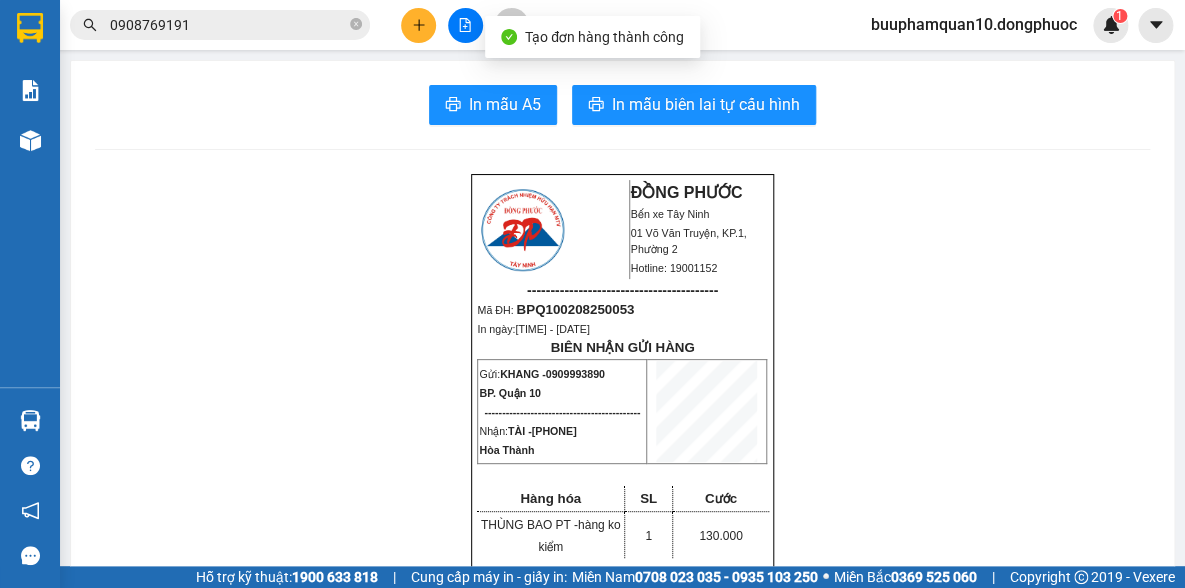 click on "In mẫu A5
In mẫu biên lai tự cấu hình
ĐỒNG PHƯỚC
Bến xe Tây Ninh
01 Võ Văn Truyện, KP.1, Phường 2
Hotline: 19001152
-----------------------------------------
Mã ĐH:   BPQ100208250053
In ngày:  11:17:10 - 02/08/2025
BIÊN NHẬN GỬI HÀNG
Gửi:  KHANG -  0909993890
BP. Quận 10
--------------------------------------------
Nhận:  TÀI -  0938626544
Hòa Thành
Hàng hóa
SL
Cước
THÙNG  BAO PT  -  hàng ko kiểm
1
130.000
-------------------------------------------
CR:  130.000
CC:  0
Phí TH:  0
Tổng:  130.000
-------------------------------------------
Quy định nhận/gửi hàng: - Sau 03 ngày gửi hàng, nếu quý khách không đến nhận hàng hóa thì mọi khiếu nại công ty sẽ không giải quyết.
- Nếu mất hàng: công ty sẽ hoàn bằng giá cước phí x 20 lần.
ĐỒNG PHƯỚC" at bounding box center (622, 1647) 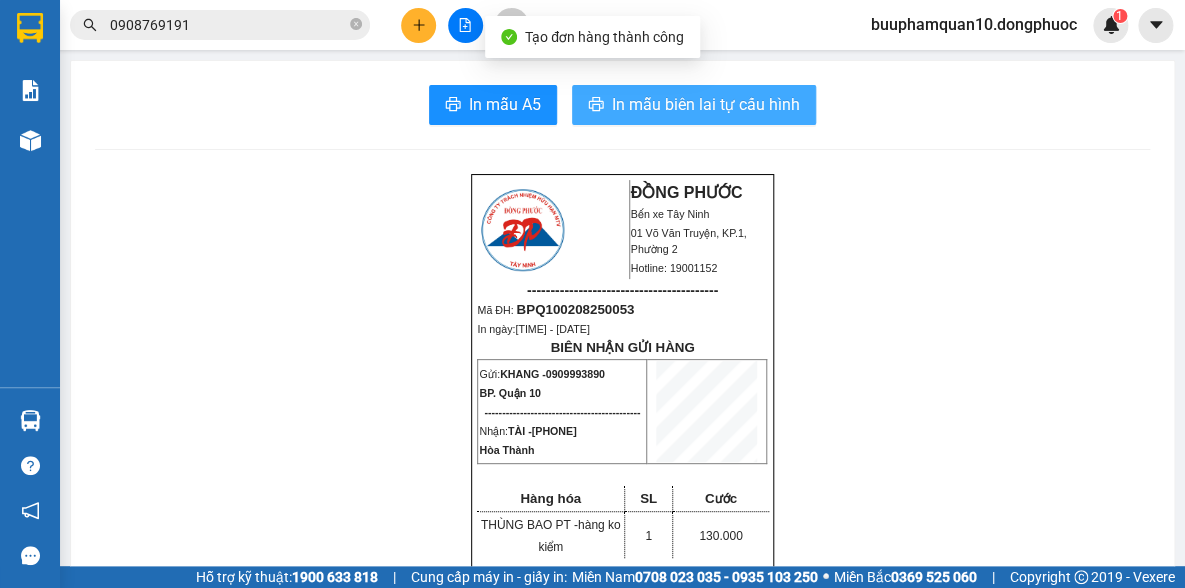 click on "In mẫu biên lai tự cấu hình" at bounding box center [694, 105] 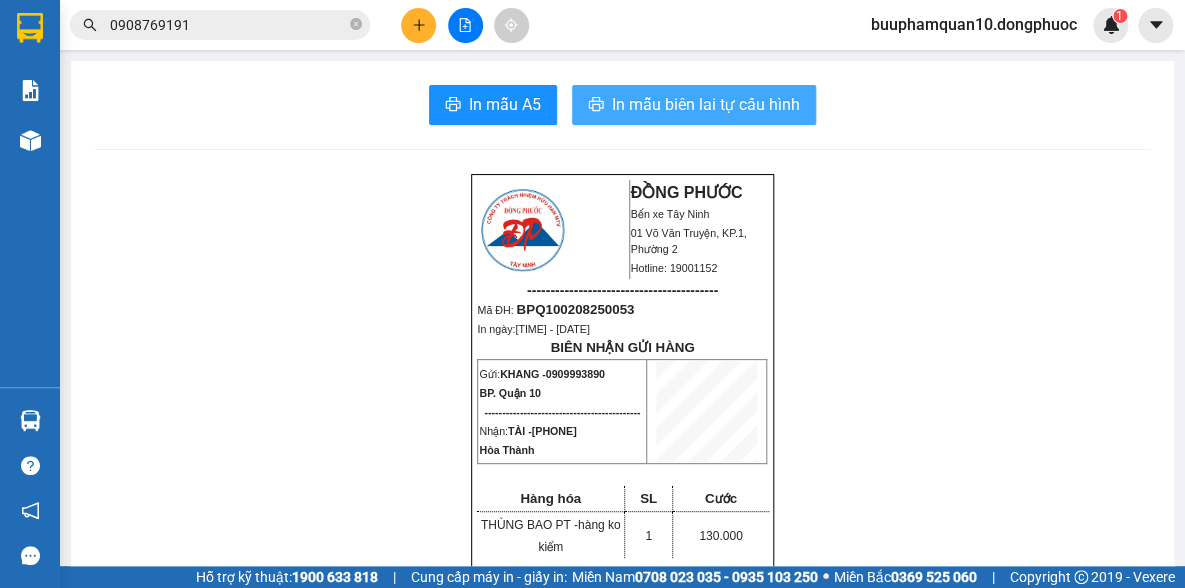 scroll, scrollTop: 0, scrollLeft: 0, axis: both 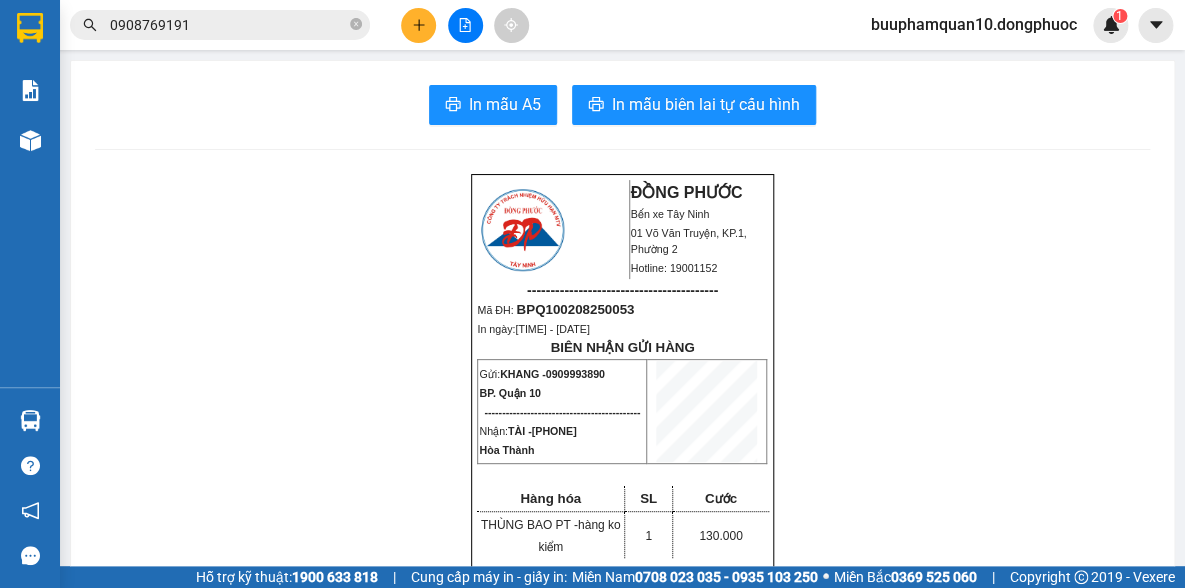 click on "ĐỒNG PHƯỚC
Bến xe Tây Ninh
01 Võ Văn Truyện, KP.1, Phường 2
Hotline: 19001152
-----------------------------------------
Mã ĐH:   BPQ100208250053
In ngày:  11:17:10 - 02/08/2025
BIÊN NHẬN GỬI HÀNG
Gửi:  KHANG -  0909993890
BP. Quận 10
--------------------------------------------
Nhận:  TÀI -  0938626544
Hòa Thành
Hàng hóa
SL
Cước
THÙNG  BAO PT  -  hàng ko kiểm
1
130.000
-------------------------------------------
CR:  130.000
CC:  0
Phí TH:  0
Tổng:  130.000
-------------------------------------------
Quy định nhận/gửi hàng: - Sau 03 ngày gửi hàng, nếu quý khách không đến nhận hàng hóa thì mọi khiếu nại công ty sẽ không giải quyết.
- Nếu mất hàng: công ty sẽ hoàn bằng giá cước phí x 20 lần.
- QUÝ KHÁCH VUI LÒNG MANG THEO GIẤY CMND/CCCD KHI ĐẾN NHẬN HÀNG HÓA." at bounding box center [622, 1691] 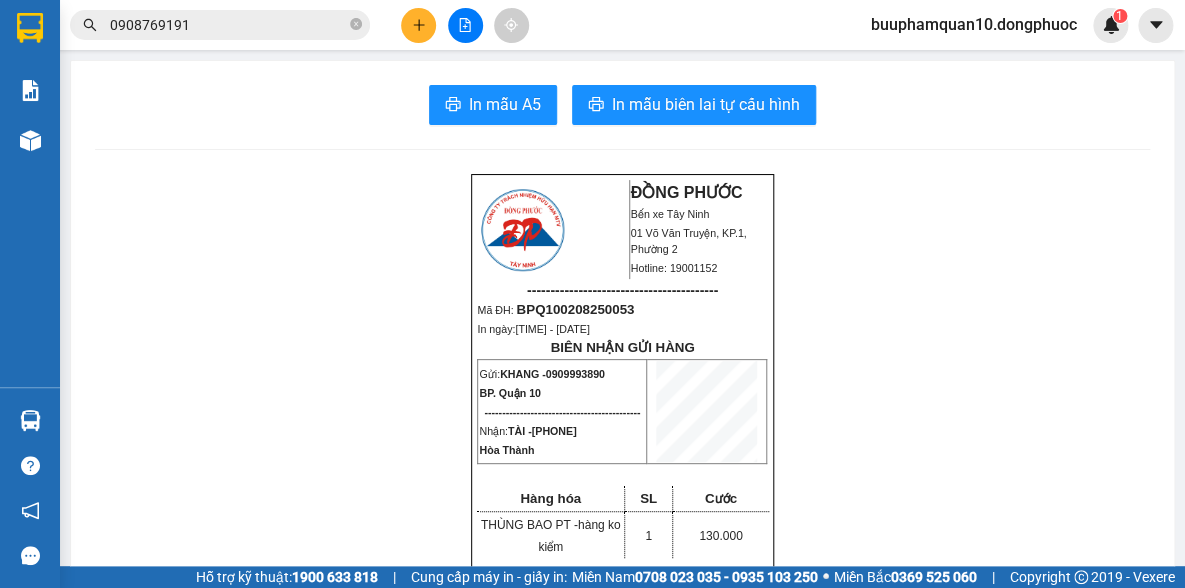 click on "0908769191" at bounding box center [228, 25] 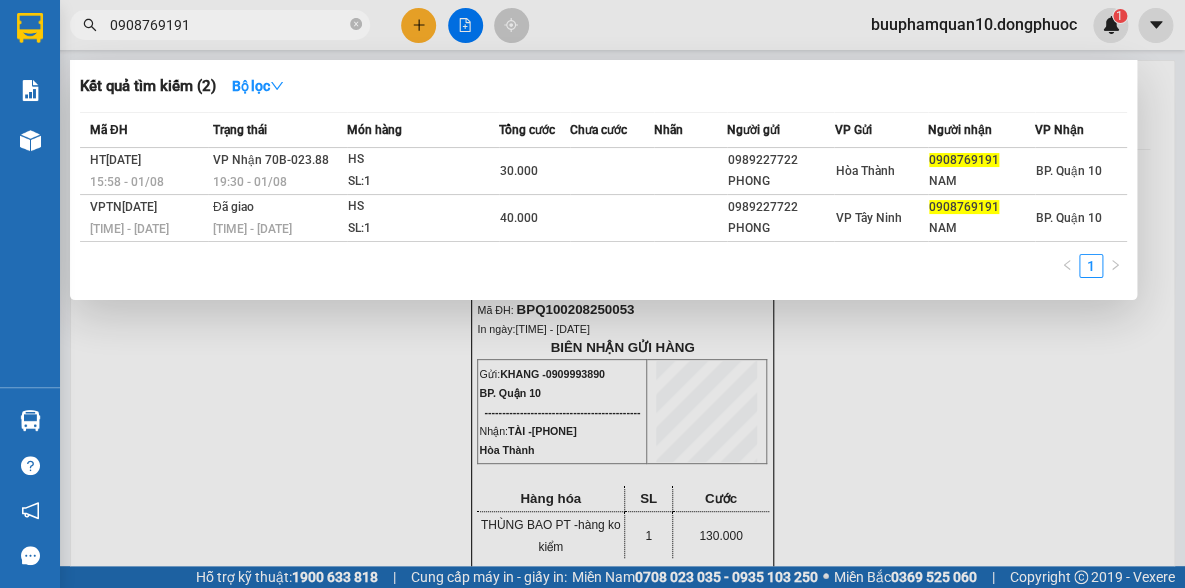click on "0908769191" at bounding box center [228, 25] 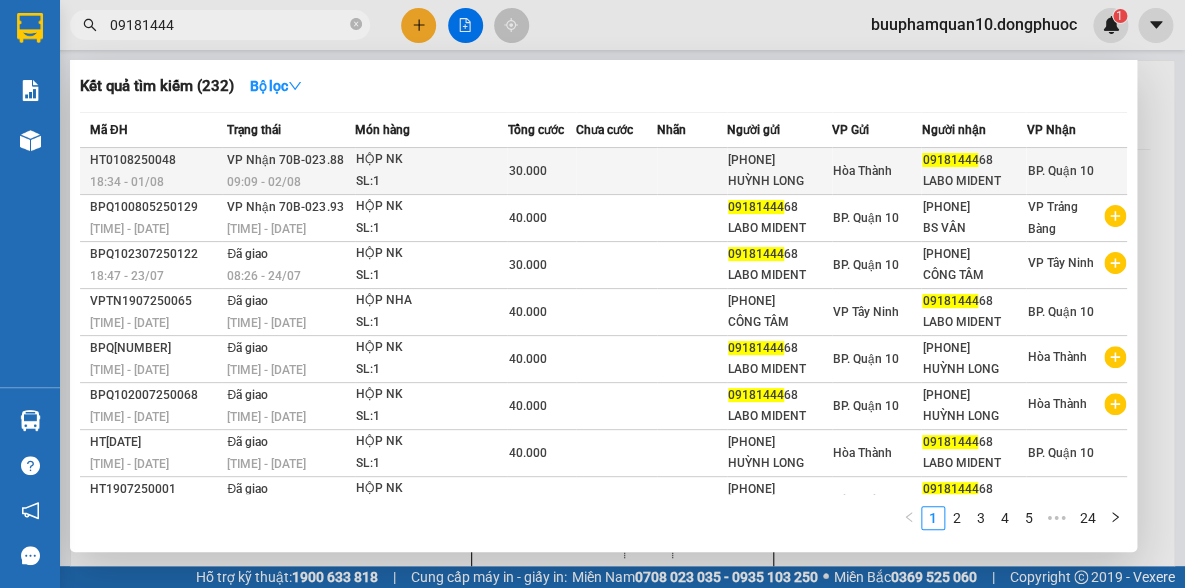 type on "09181444" 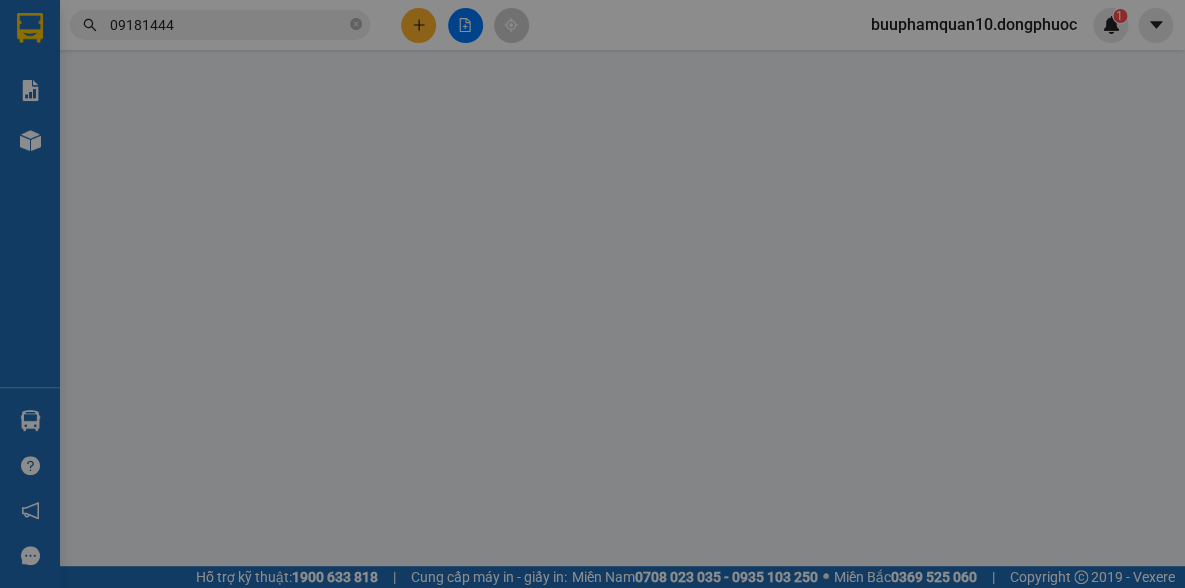 type on "0908615453" 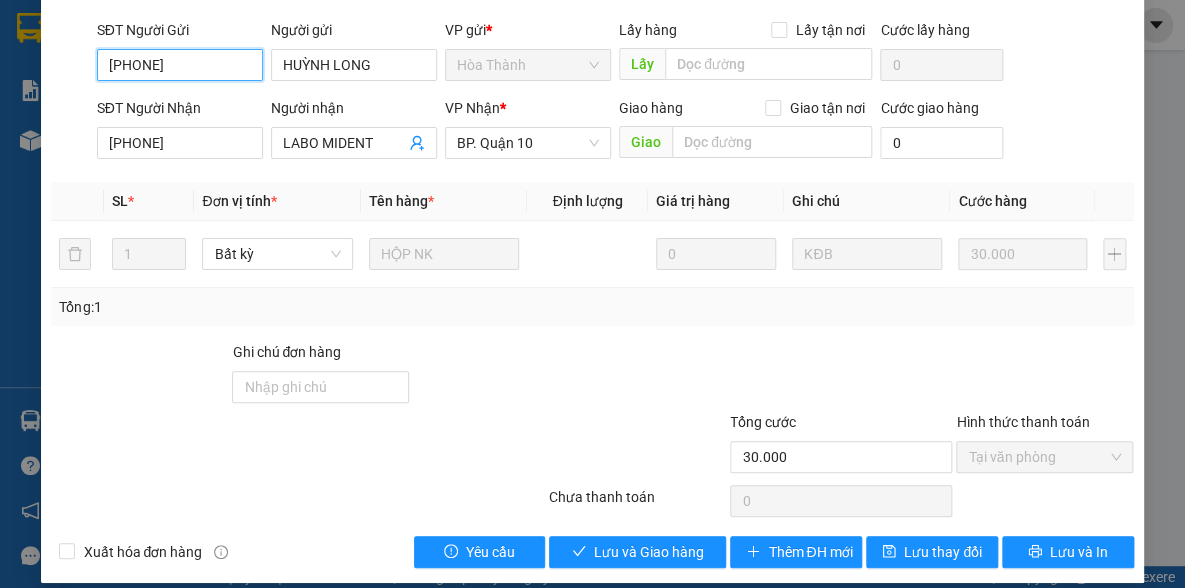 scroll, scrollTop: 199, scrollLeft: 0, axis: vertical 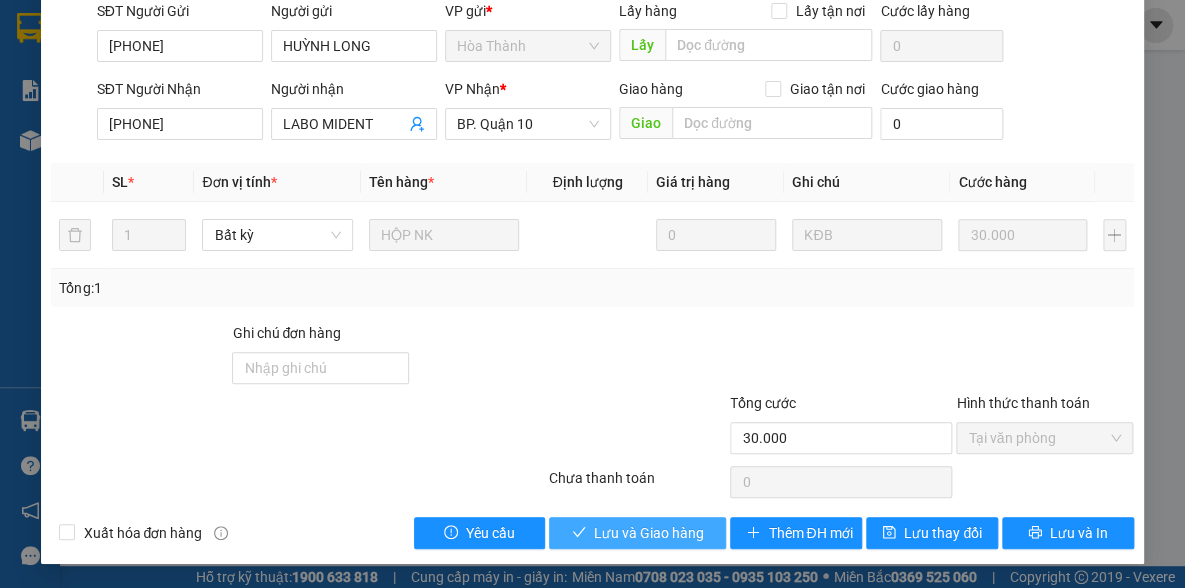 click on "Lưu và Giao hàng" at bounding box center [649, 533] 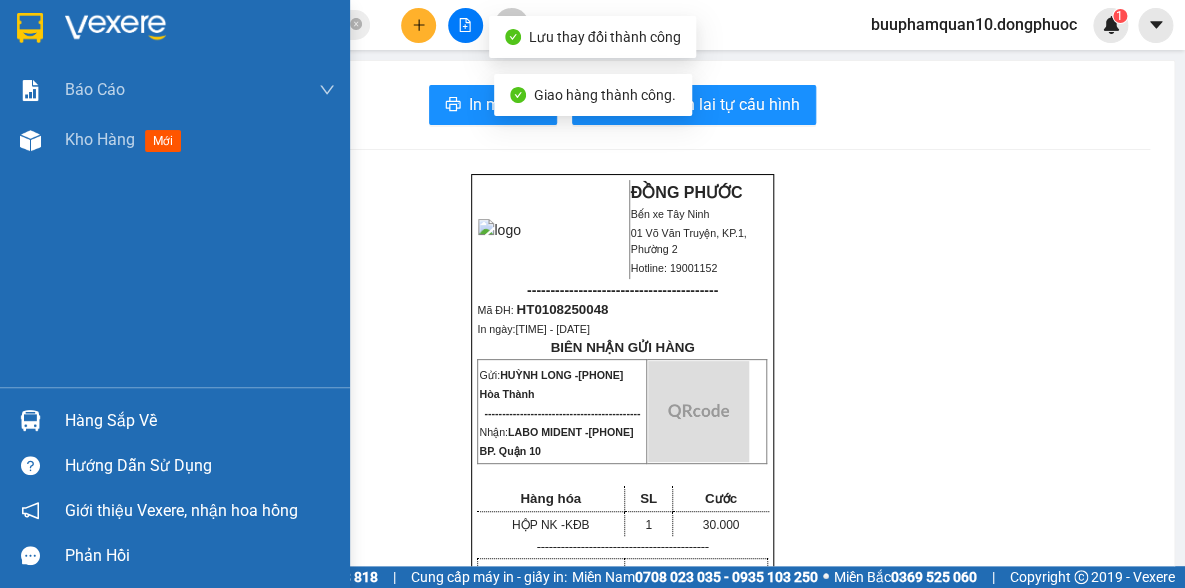 click at bounding box center (30, 420) 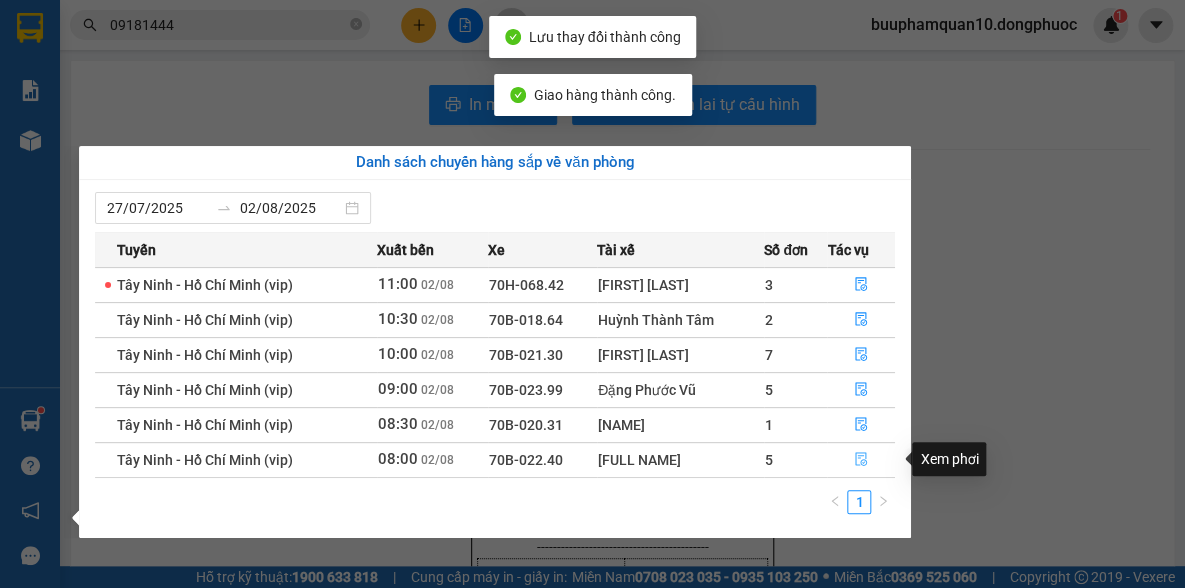 click at bounding box center (861, 460) 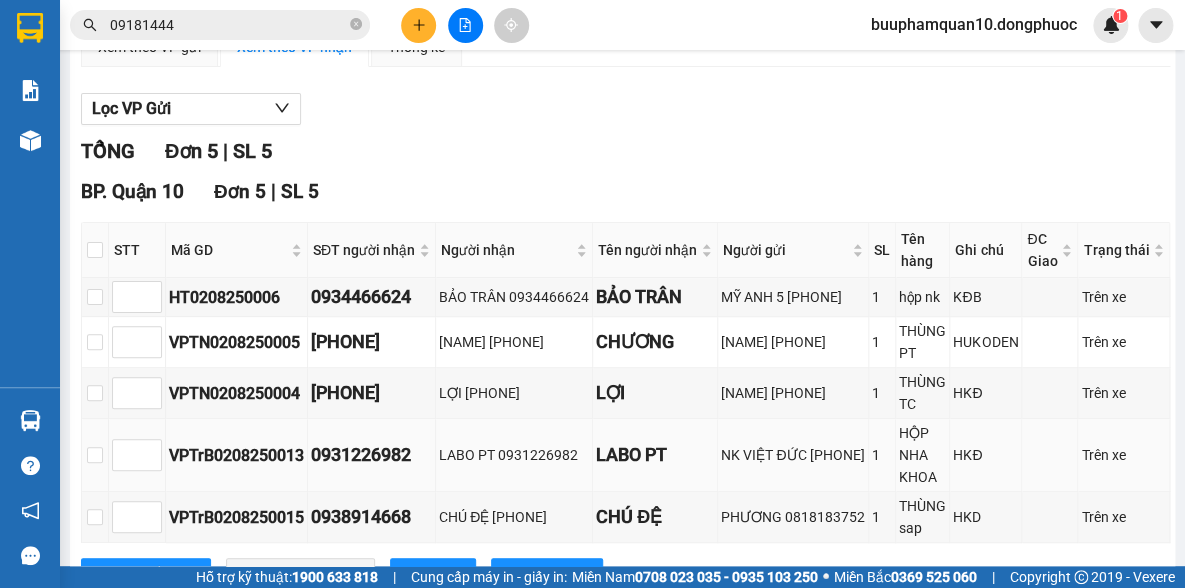 scroll, scrollTop: 303, scrollLeft: 0, axis: vertical 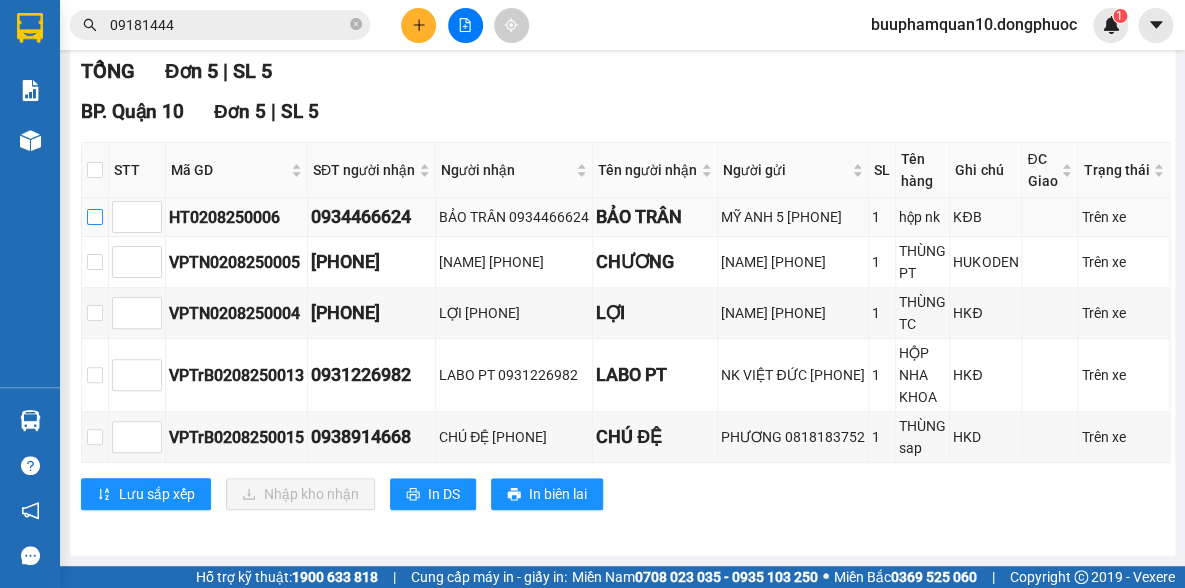 click at bounding box center [95, 217] 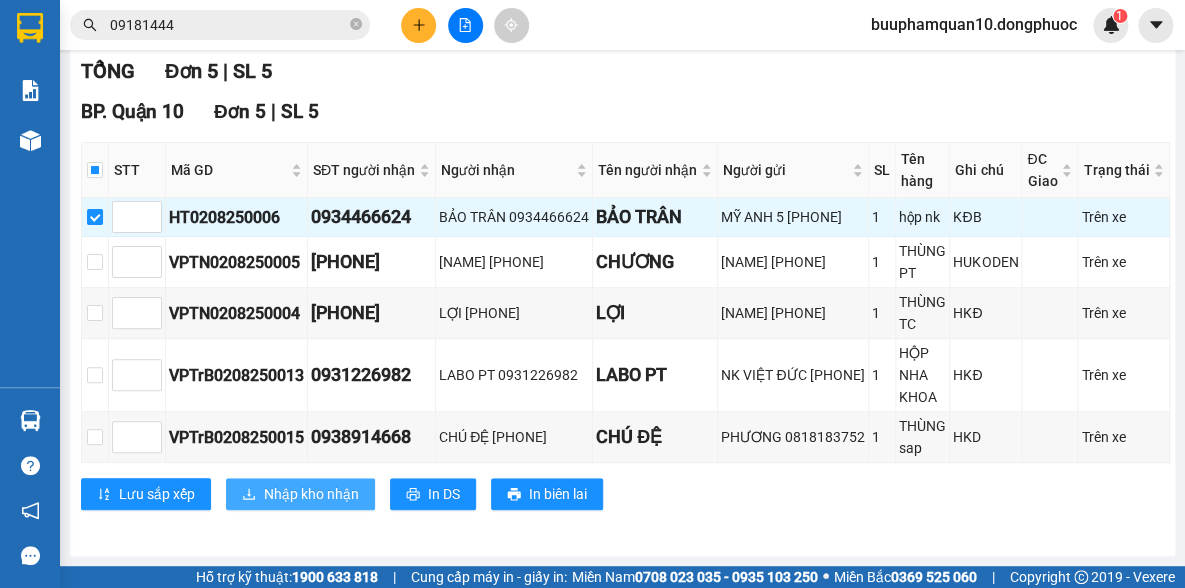 click on "Nhập kho nhận" at bounding box center [311, 494] 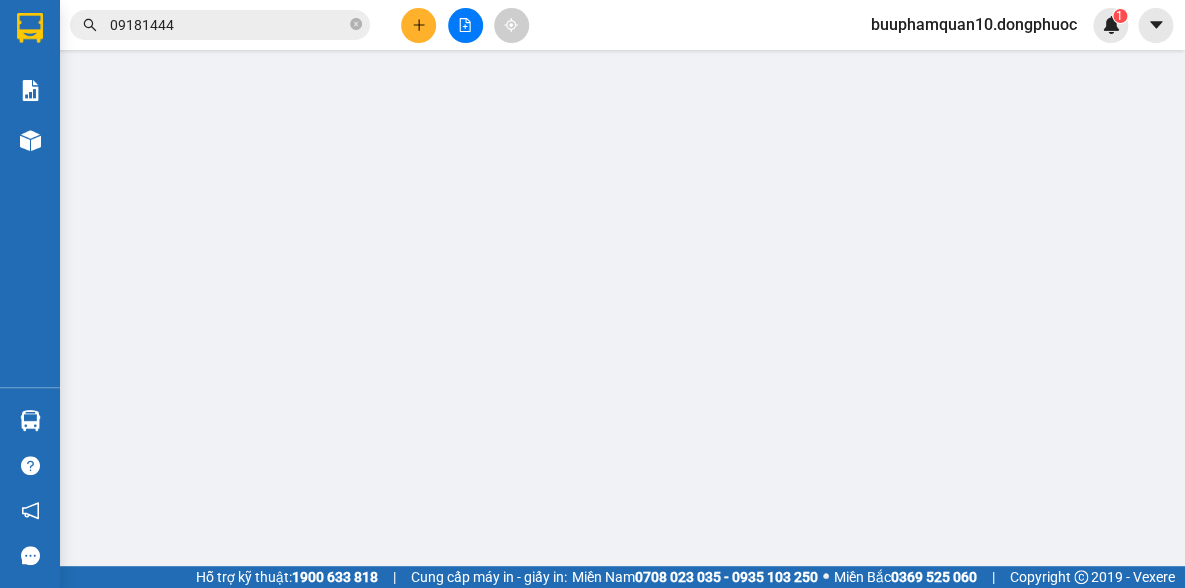 scroll, scrollTop: 0, scrollLeft: 0, axis: both 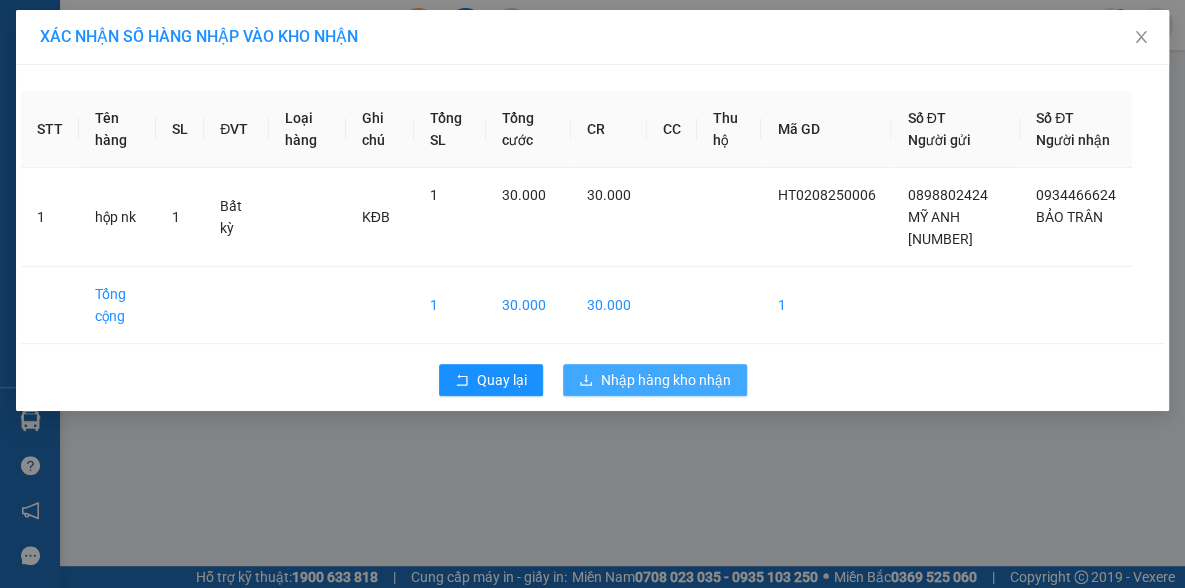 click on "Nhập hàng kho nhận" at bounding box center (666, 380) 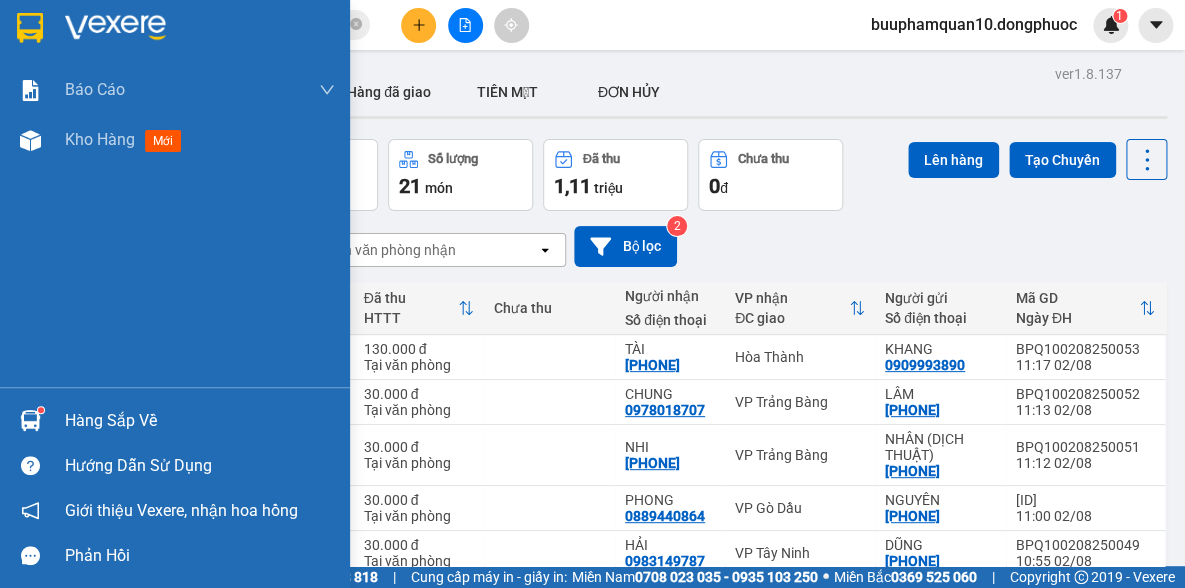 click on "Hàng sắp về" at bounding box center (200, 421) 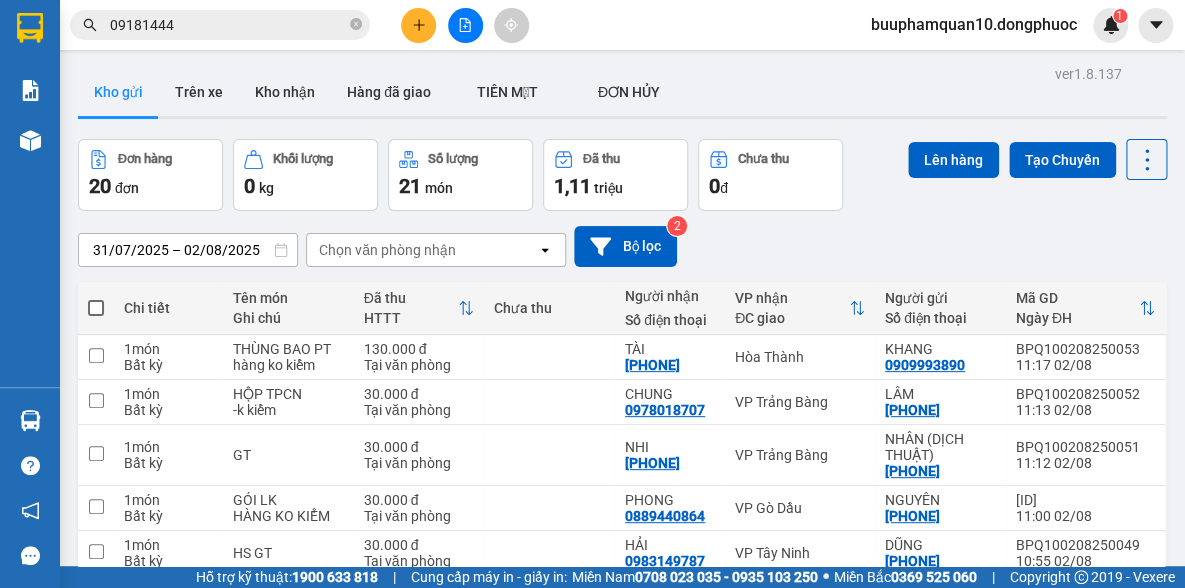 click on "Kết quả tìm kiếm ( 232 )  Bộ lọc  Mã ĐH Trạng thái Món hàng Tổng cước Chưa cước Nhãn Người gửi VP Gửi Người nhận VP Nhận HT0108250048 18:34 - 01/08 VP Nhận   70B-023.88 09:09 - 02/08 HỘP NK SL:  1 30.000 0908615453 HUỲNH LONG Hòa Thành 09181444 68 LABO MIDENT BP. Quận 10 BPQ100805250129 19:24 - 08/05 VP Nhận   70B-023.93 06:19 - 09/05 HỘP NK SL:  1 40.000 09181444 68 LABO MIDENT BP. Quận 10 0909492814 BS VÂN  VP Trảng Bàng BPQ102307250122 18:47 - 23/07 Đã giao   08:26 - 24/07 HỘP NK SL:  1 30.000 09181444 68 LABO MIDENT BP. Quận 10 0919995703 CÔNG TÂM VP Tây Ninh VPTN1907250065 18:39 - 19/07 Đã giao   09:18 - 22/07 HỘP NHA SL:  1 40.000 0919995703 CÔNG TÂM VP Tây Ninh 09181444 68 LABO MIDENT BP. Quận 10 BPQ102107250151 19:27 - 21/07 Đã giao   08:53 - 22/07 HỘP NK SL:  1 40.000 09181444 68 LABO MIDENT BP. Quận 10 0908615453 HUỲNH LONG Hòa Thành BPQ102007250068 18:48 - 20/07 Đã giao   08:53 - 22/07 HỘP NK SL:  1 40.000" at bounding box center (592, 294) 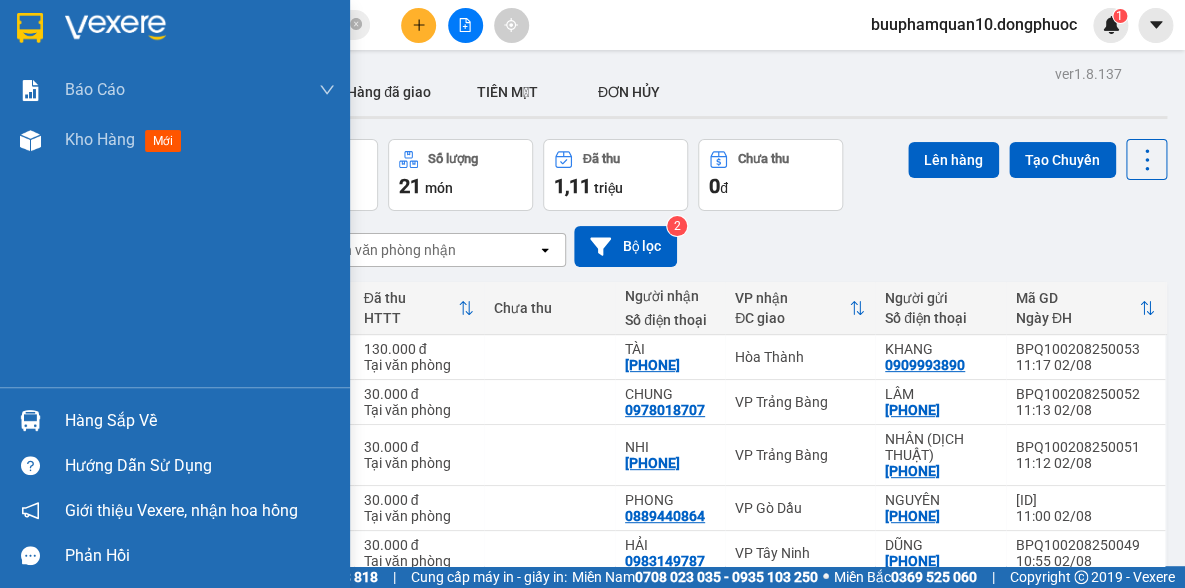 click on "Hàng sắp về" at bounding box center (200, 421) 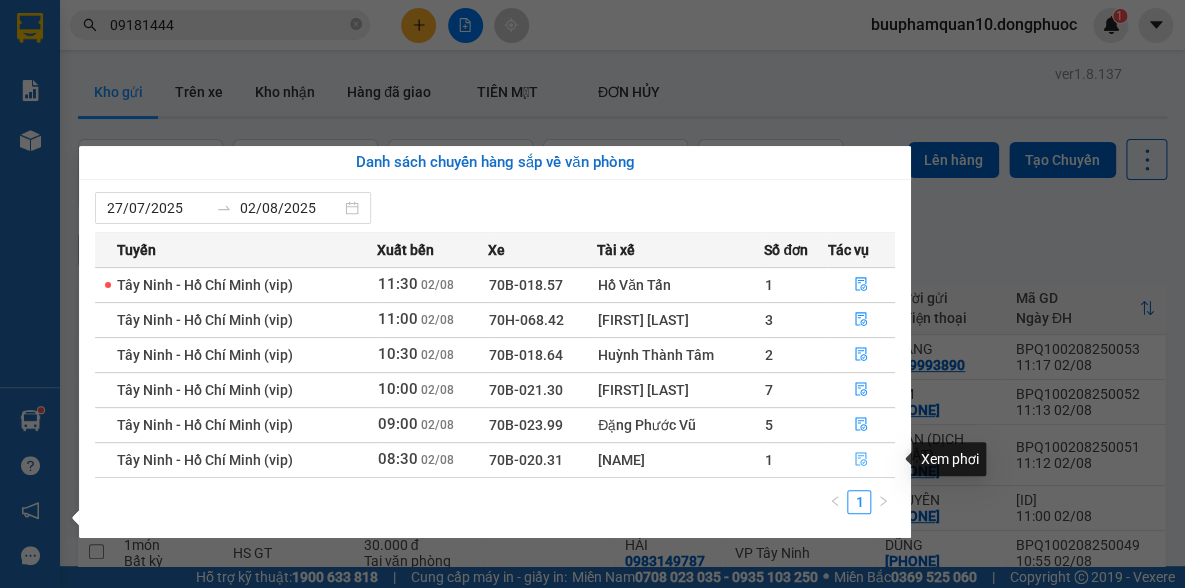 click 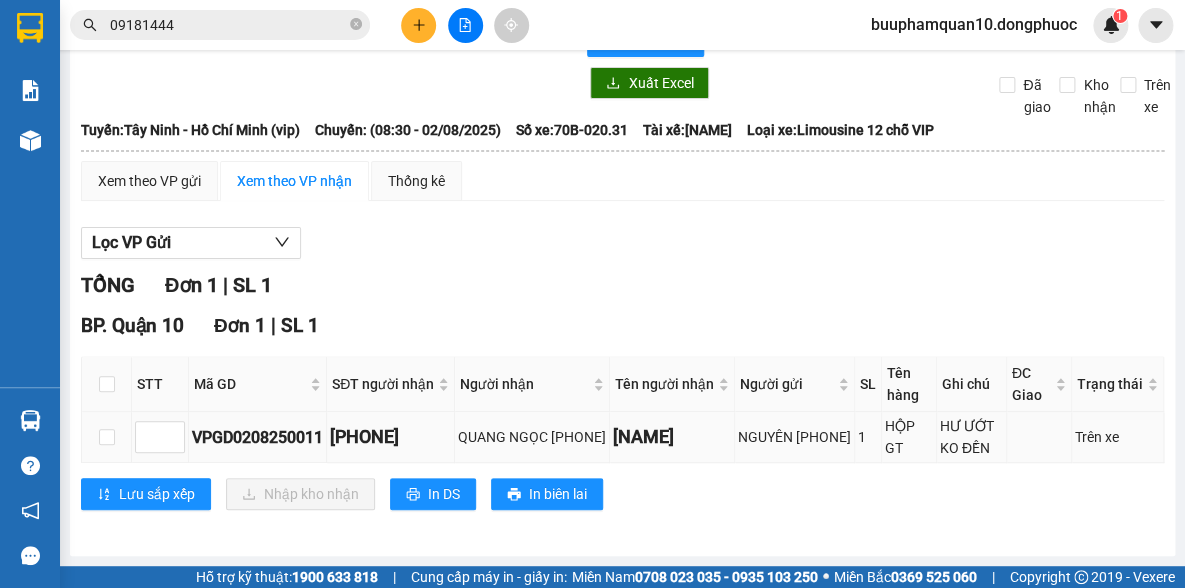 scroll, scrollTop: 120, scrollLeft: 0, axis: vertical 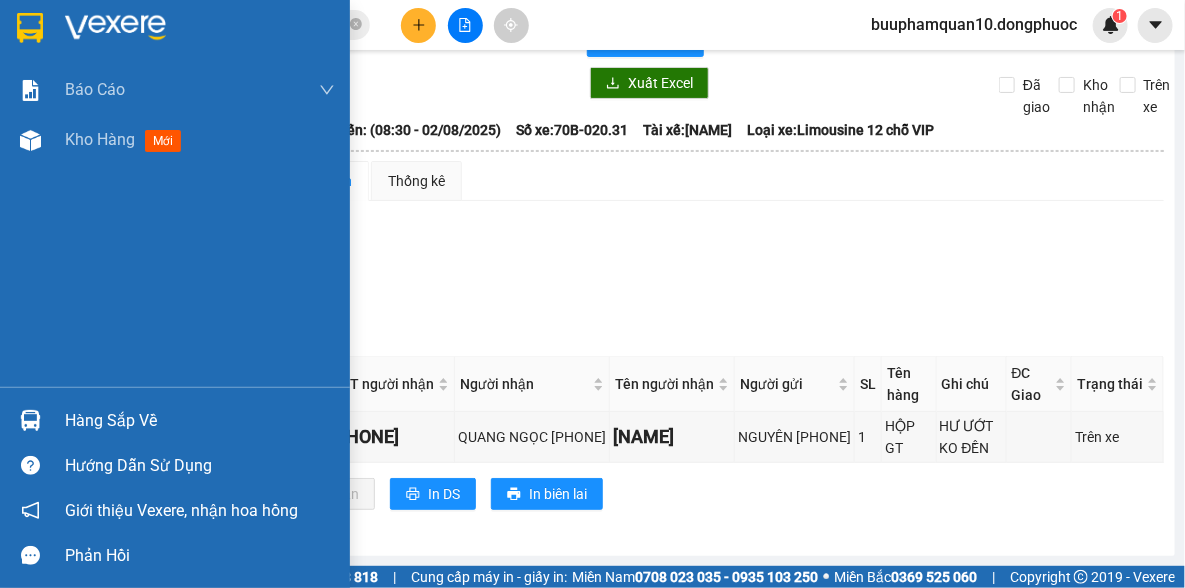 click on "Hàng sắp về" at bounding box center [200, 421] 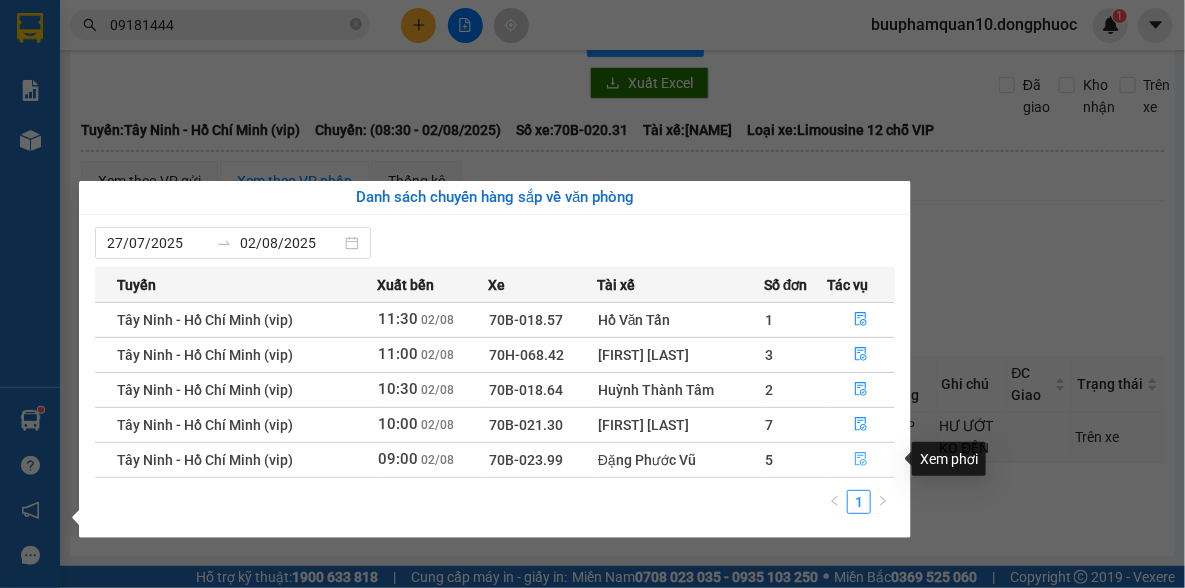 click 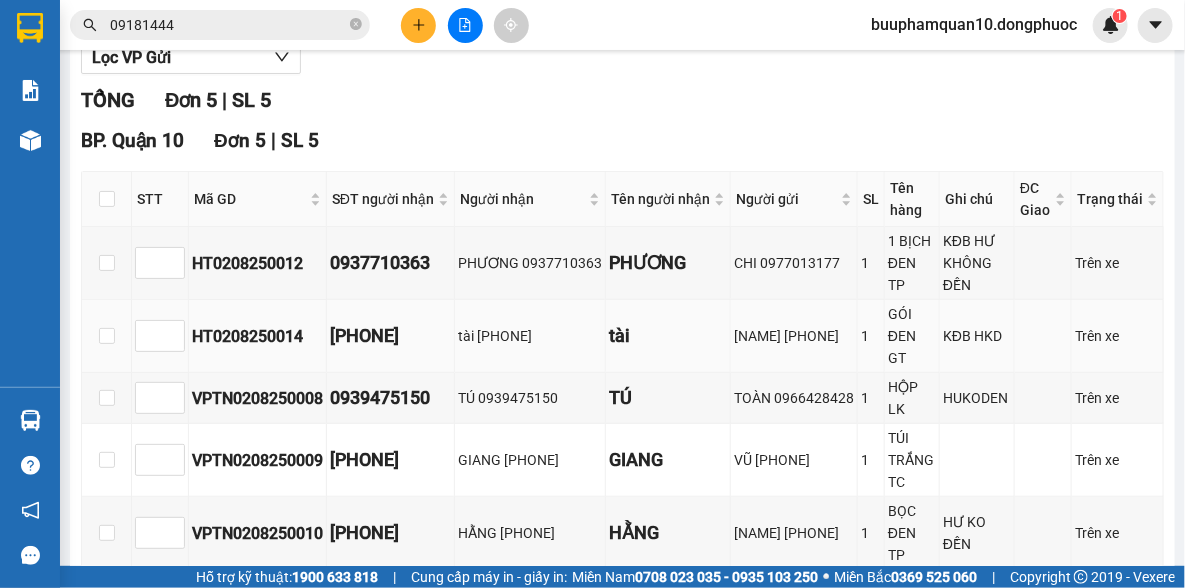 scroll, scrollTop: 333, scrollLeft: 0, axis: vertical 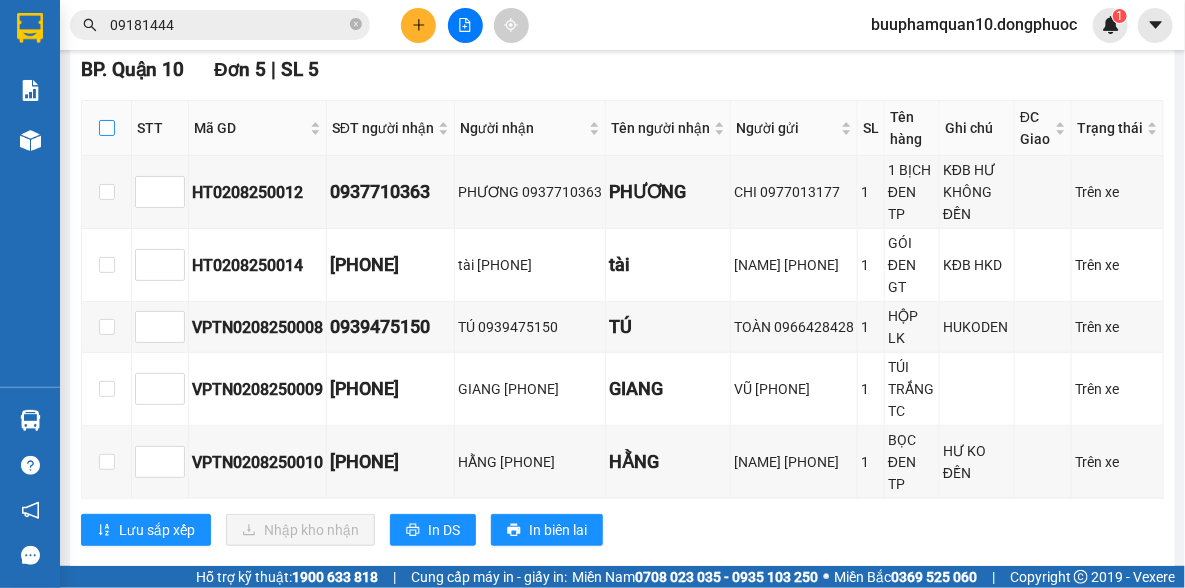 click at bounding box center [107, 128] 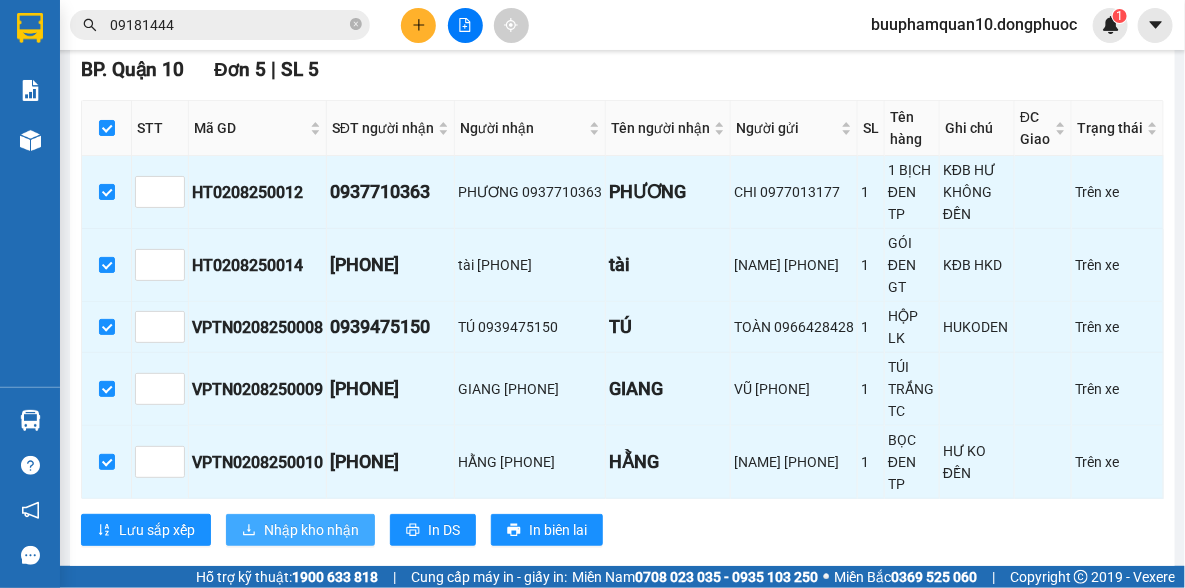 click on "Nhập kho nhận" at bounding box center (311, 530) 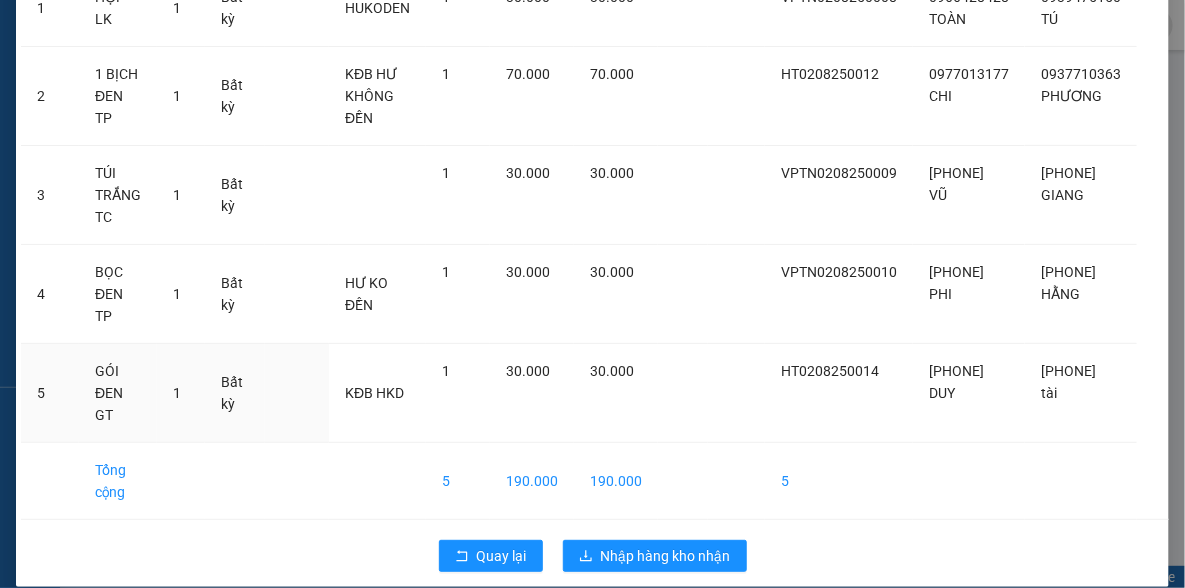 scroll, scrollTop: 0, scrollLeft: 0, axis: both 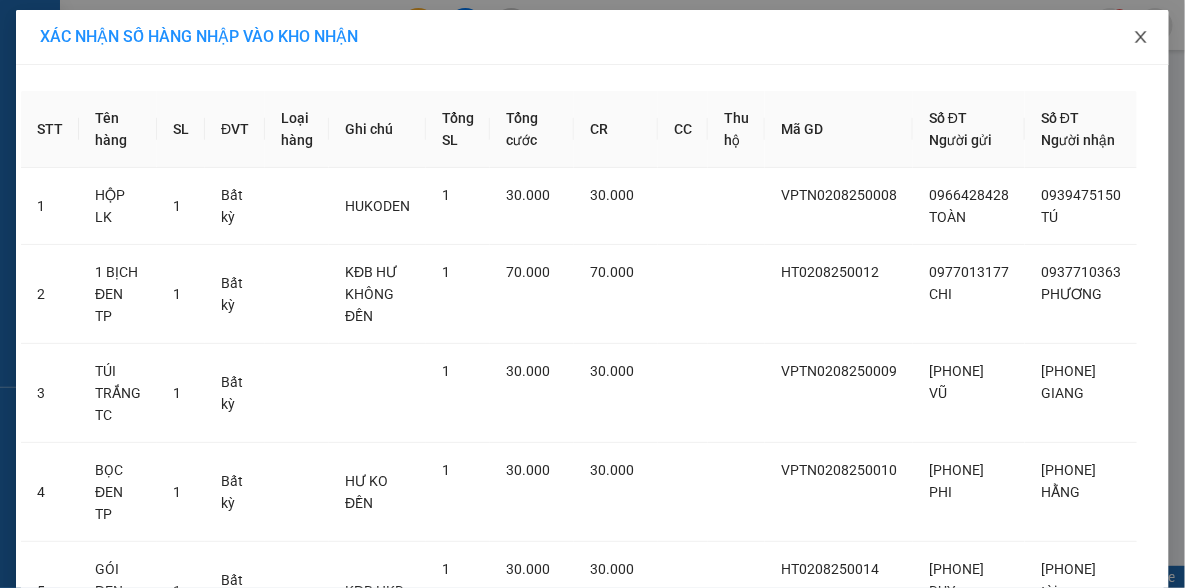 click 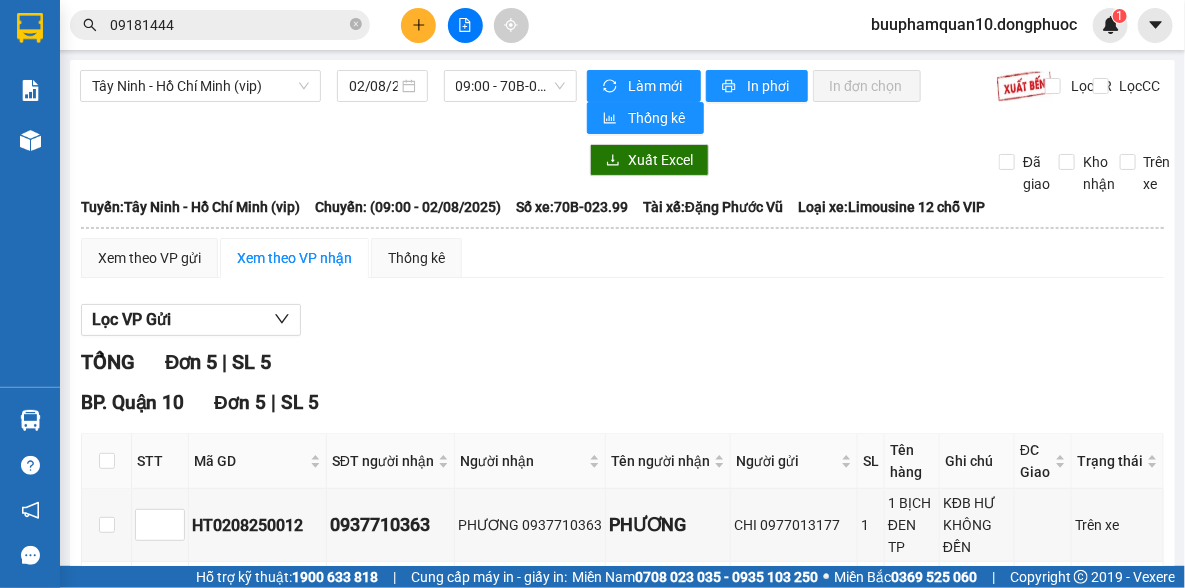 scroll, scrollTop: 333, scrollLeft: 0, axis: vertical 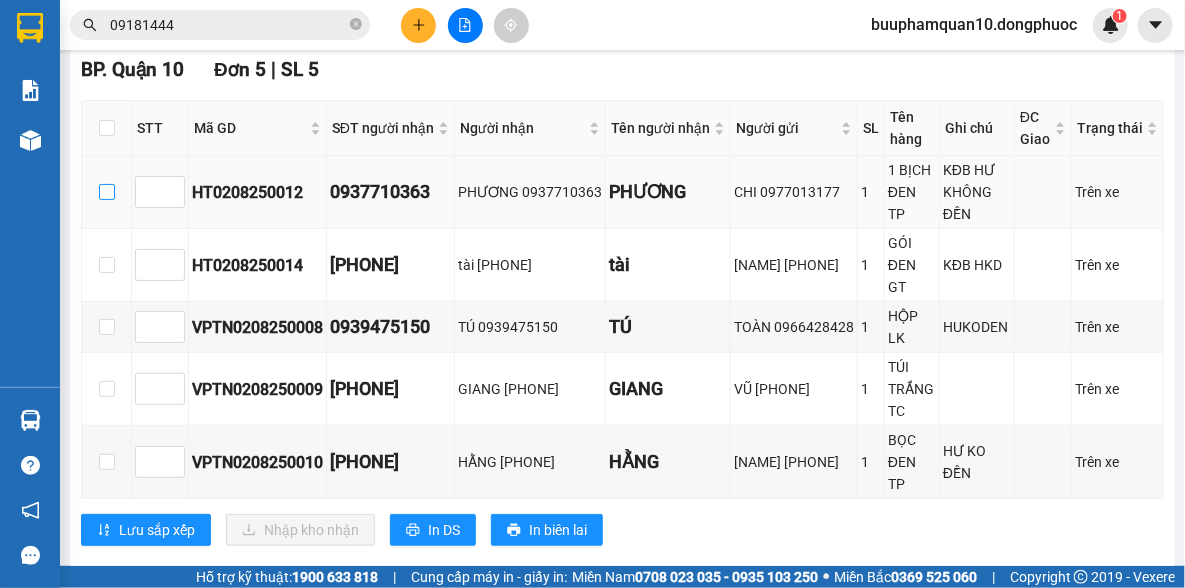 click at bounding box center [107, 192] 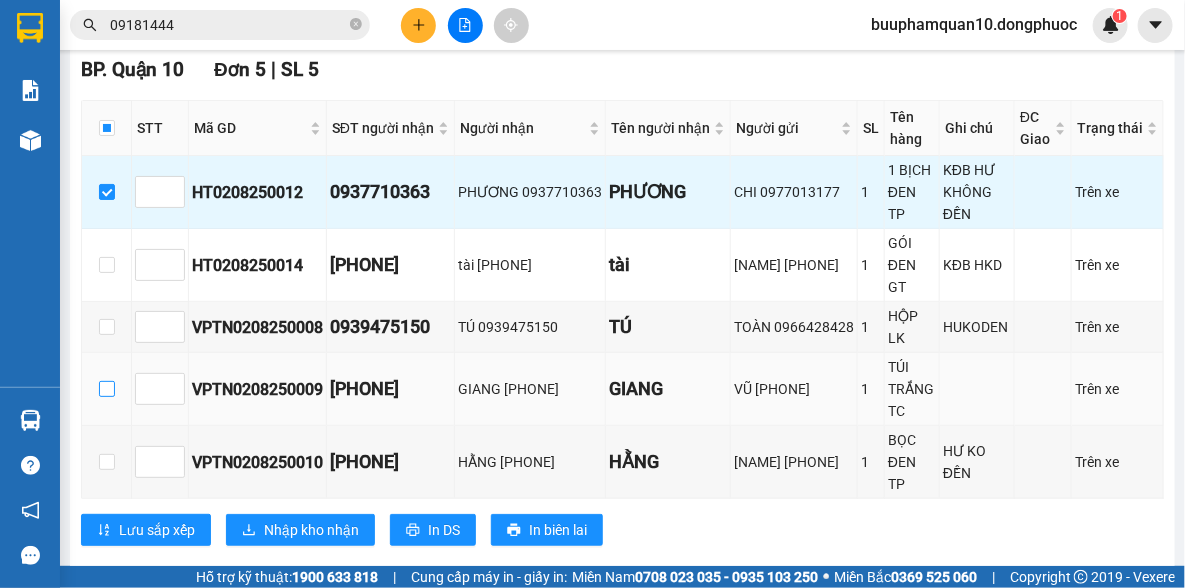 click at bounding box center [107, 389] 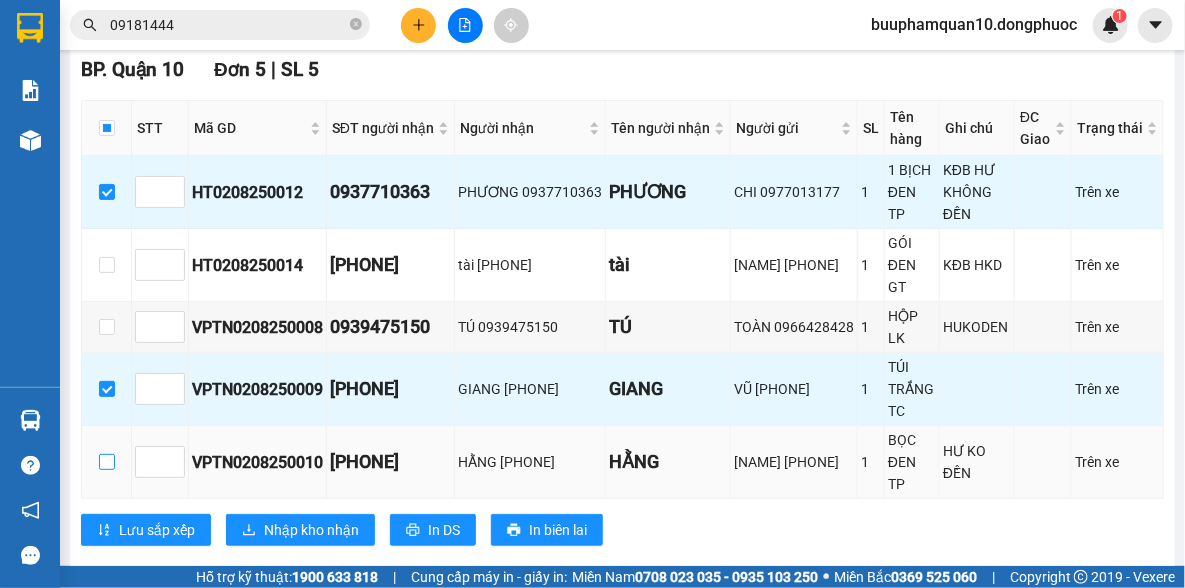click at bounding box center (107, 462) 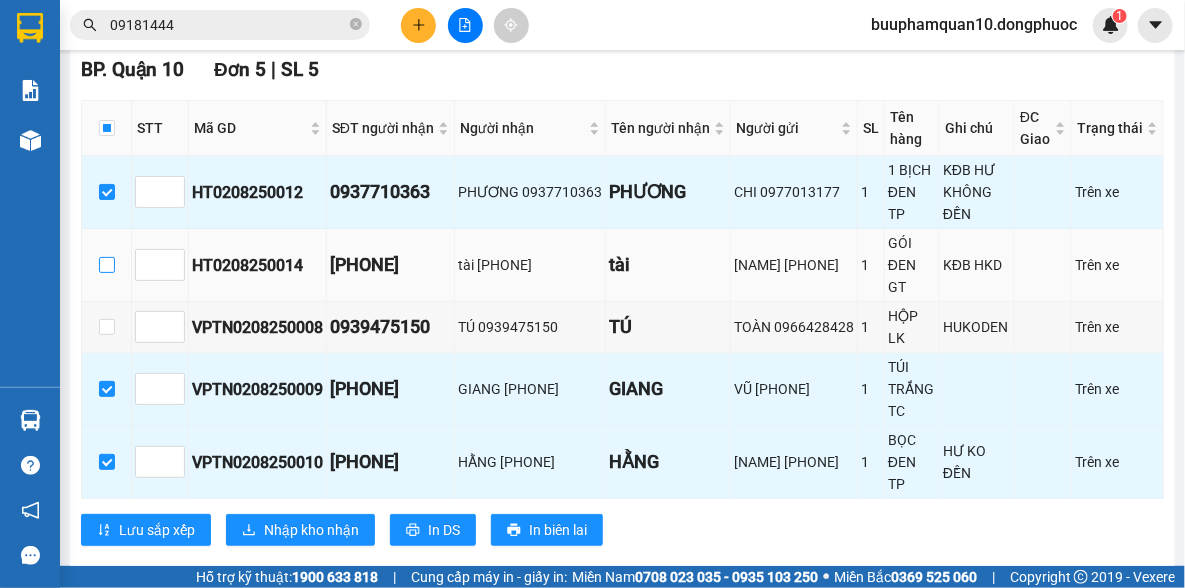 click at bounding box center (107, 265) 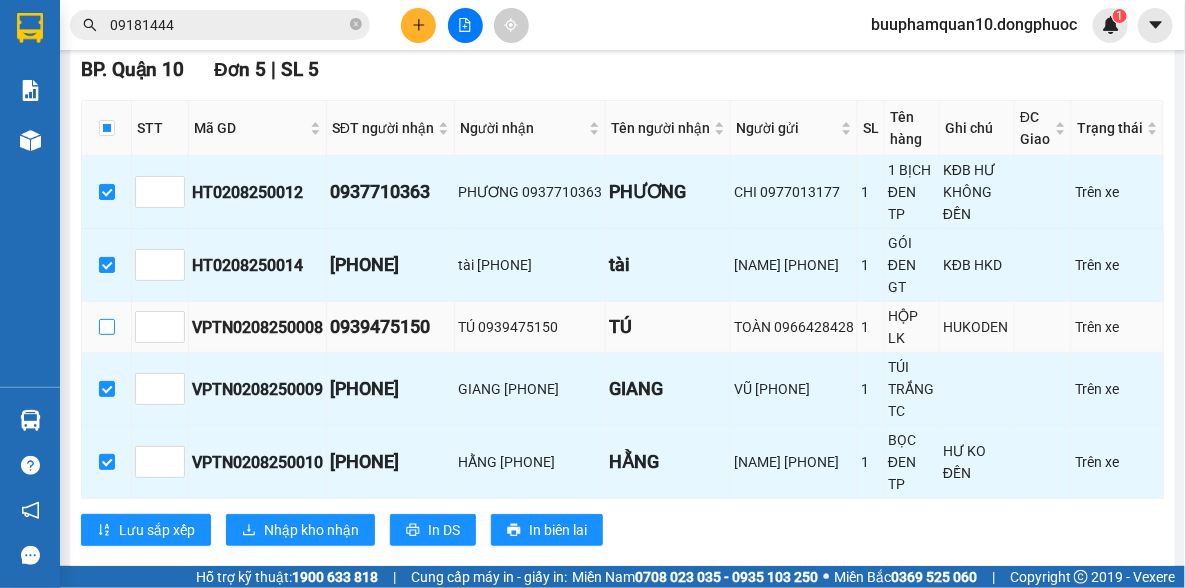 click at bounding box center (107, 327) 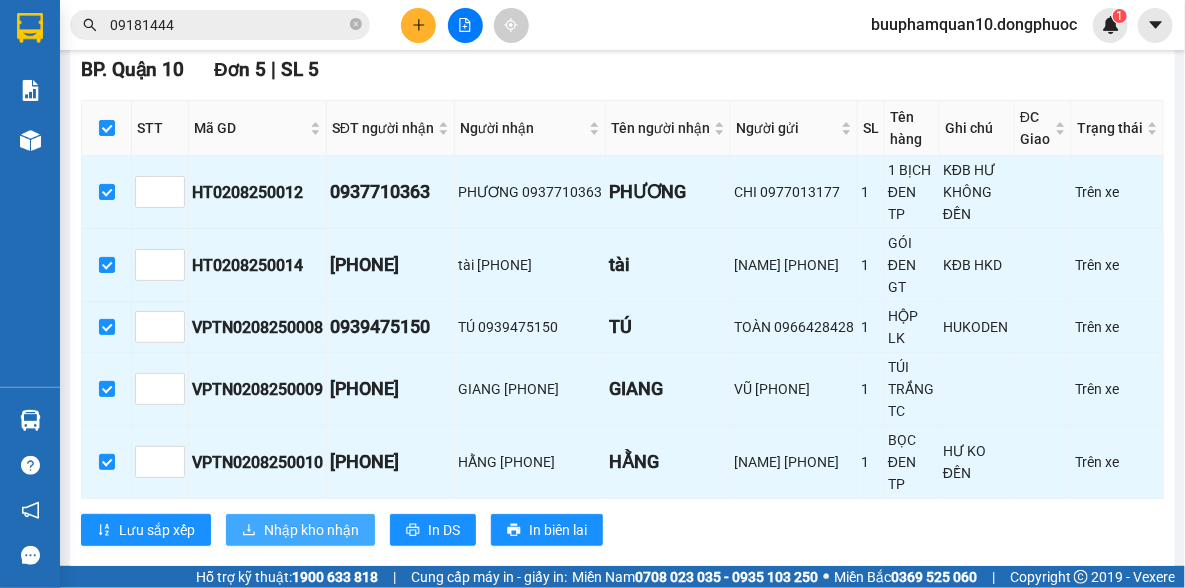 click on "Nhập kho nhận" at bounding box center (311, 530) 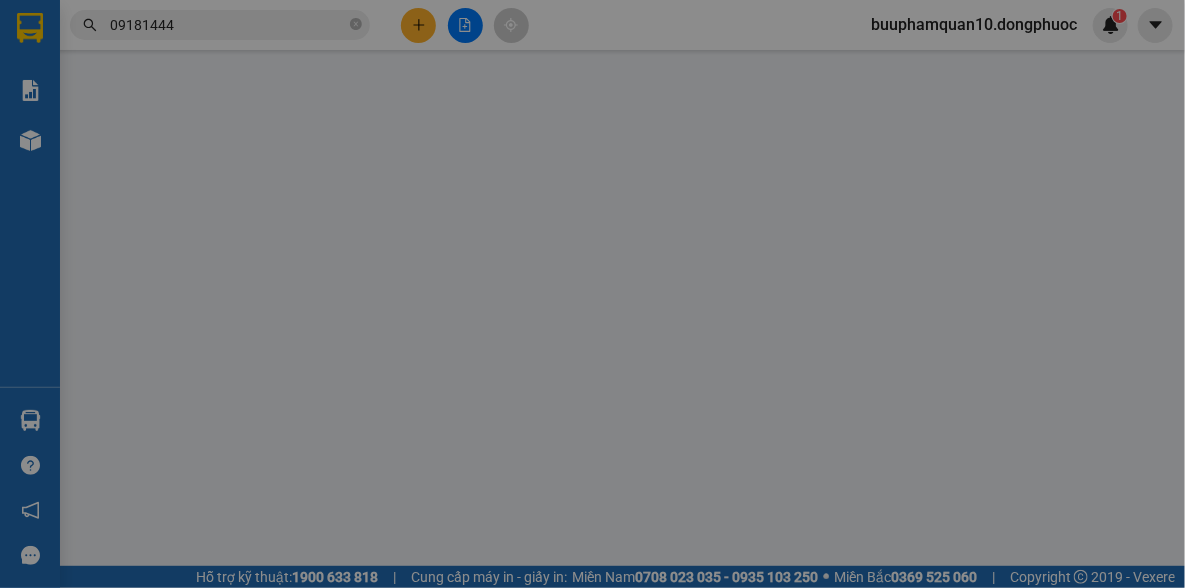 scroll, scrollTop: 0, scrollLeft: 0, axis: both 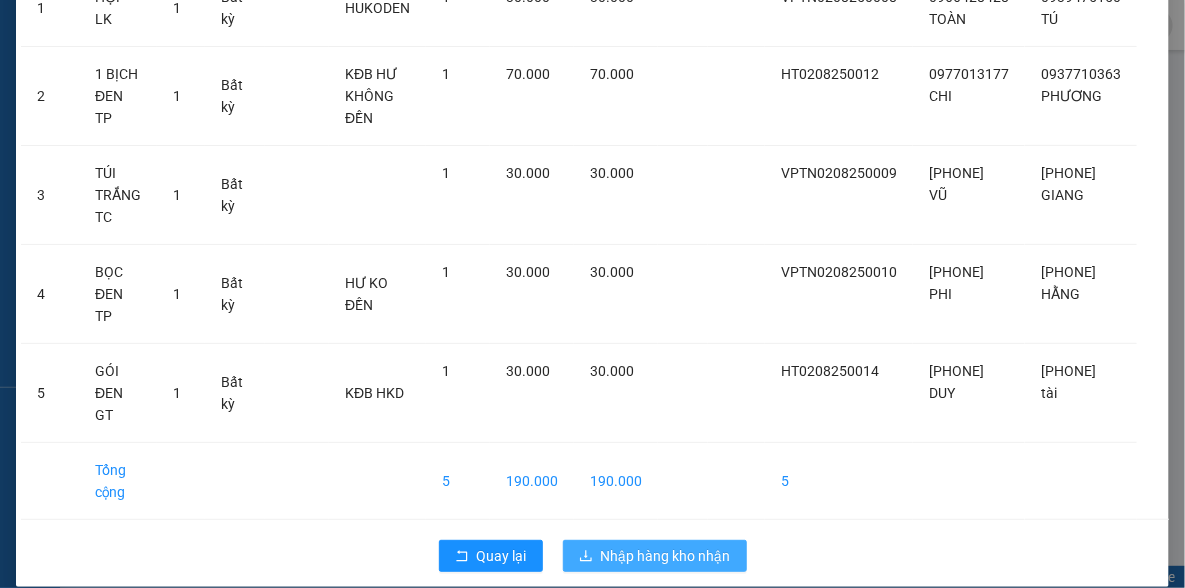 click 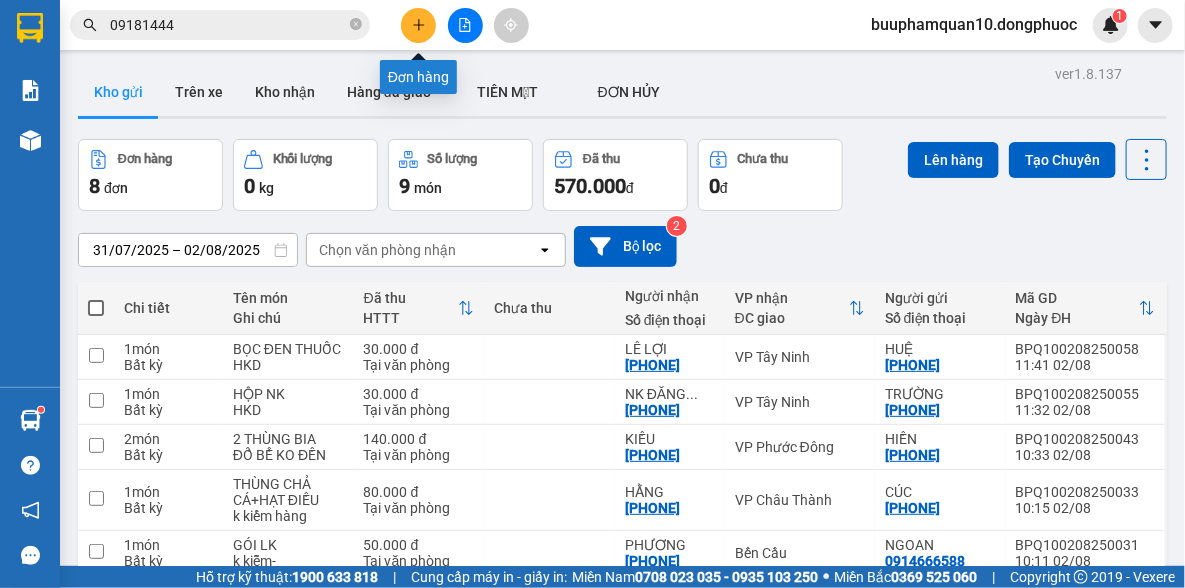 click 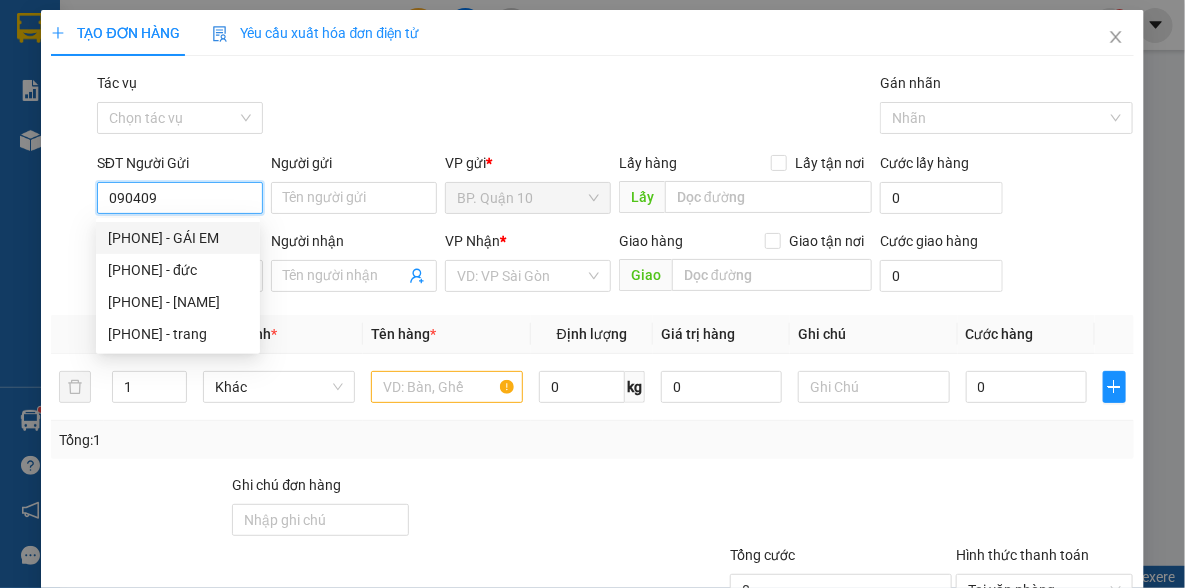 click on "0904095140 - GÁI EM" at bounding box center [178, 238] 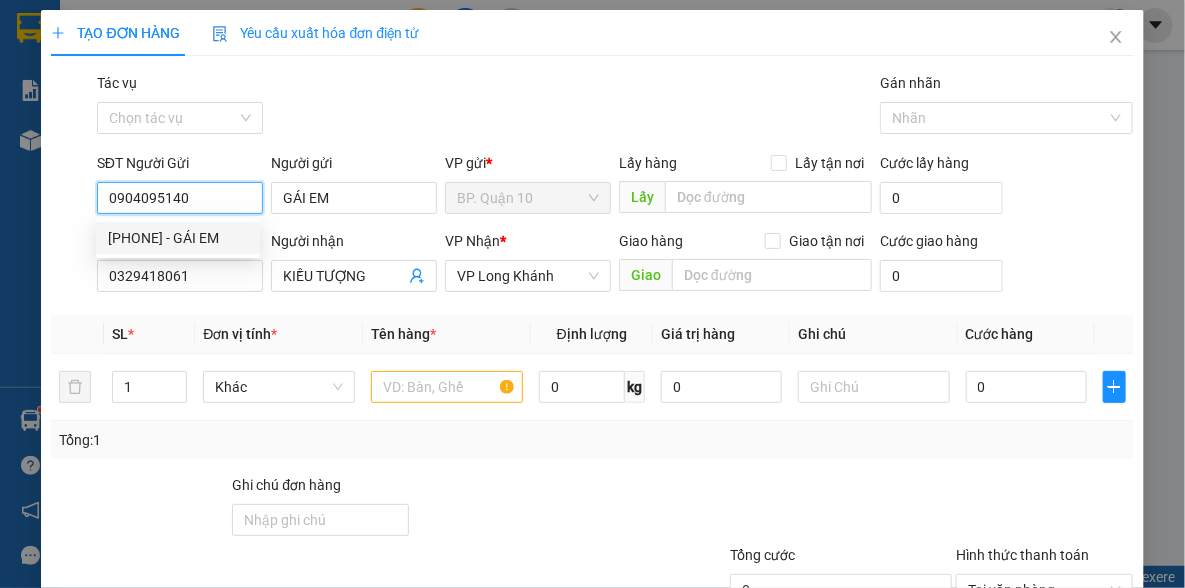 type on "90.000" 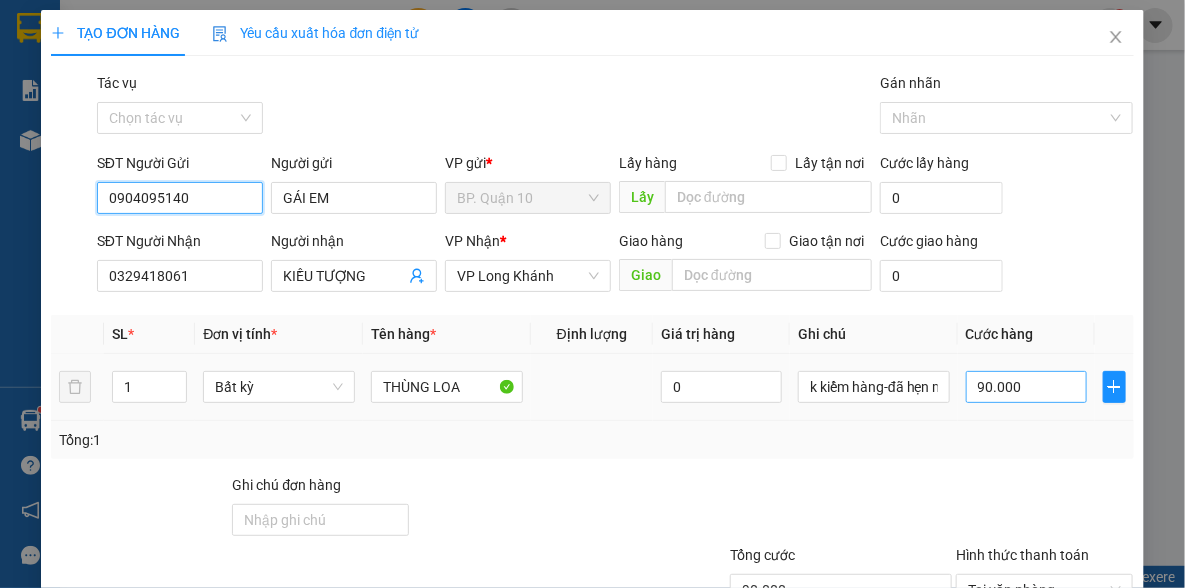 type on "0904095140" 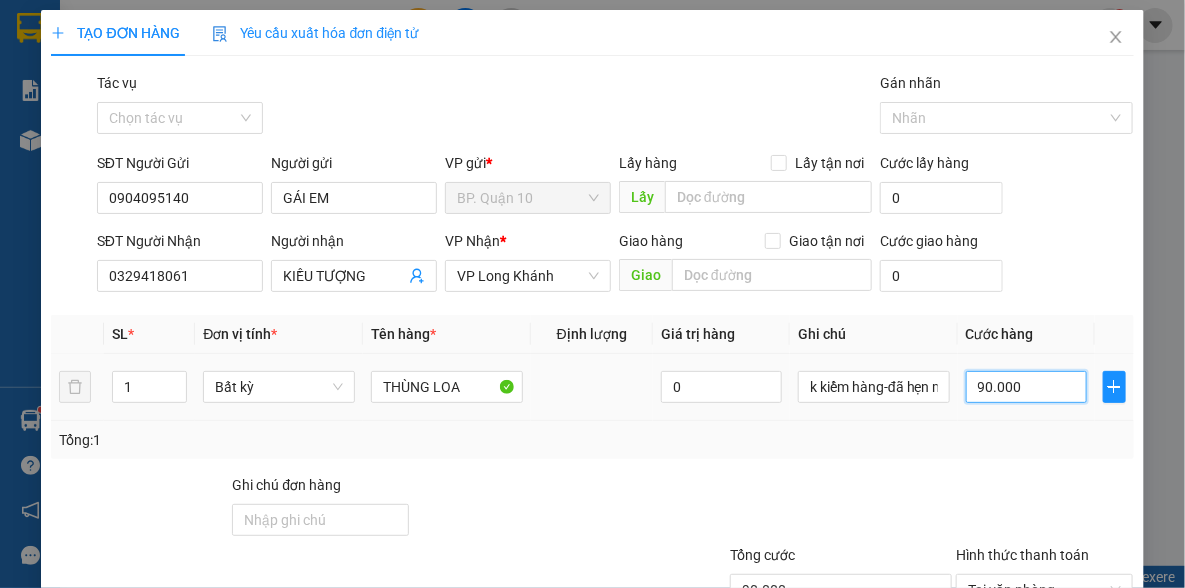 click on "90.000" at bounding box center (1026, 387) 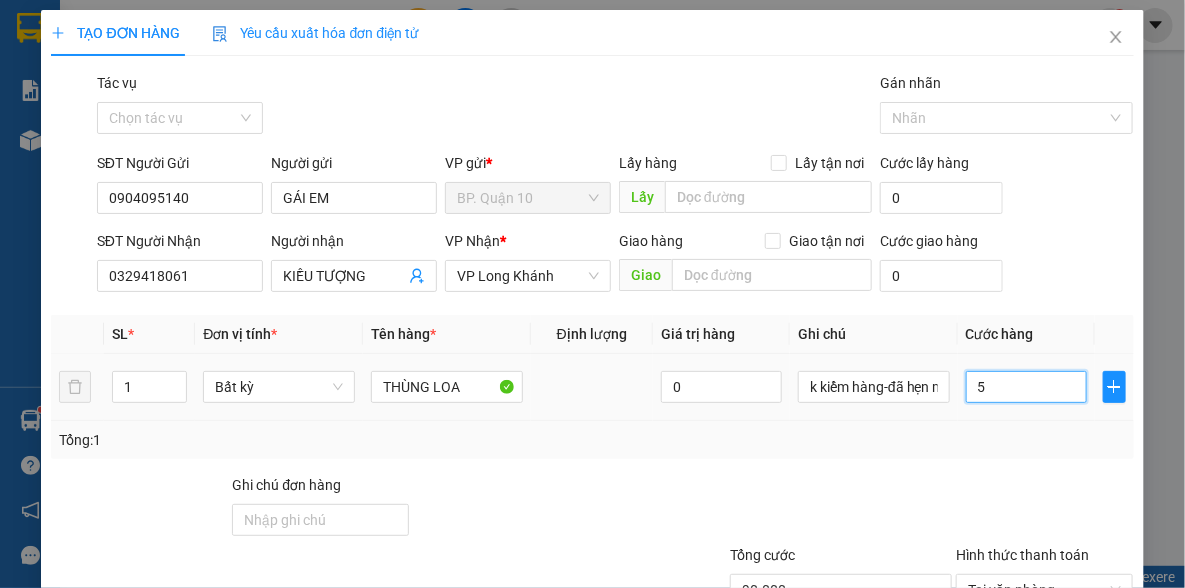 type on "5" 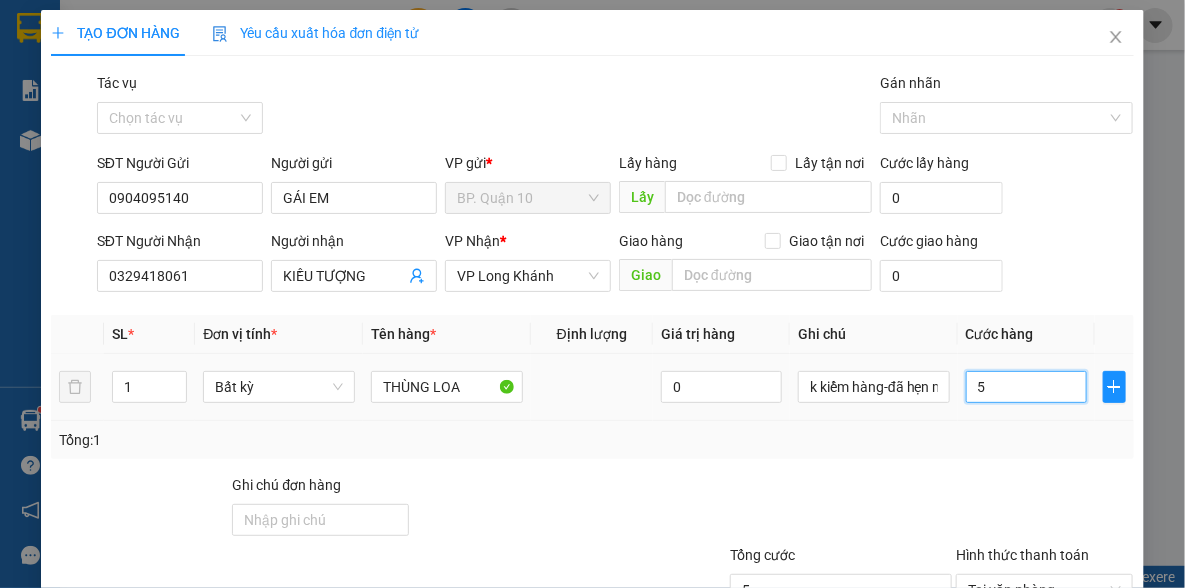 type on "50" 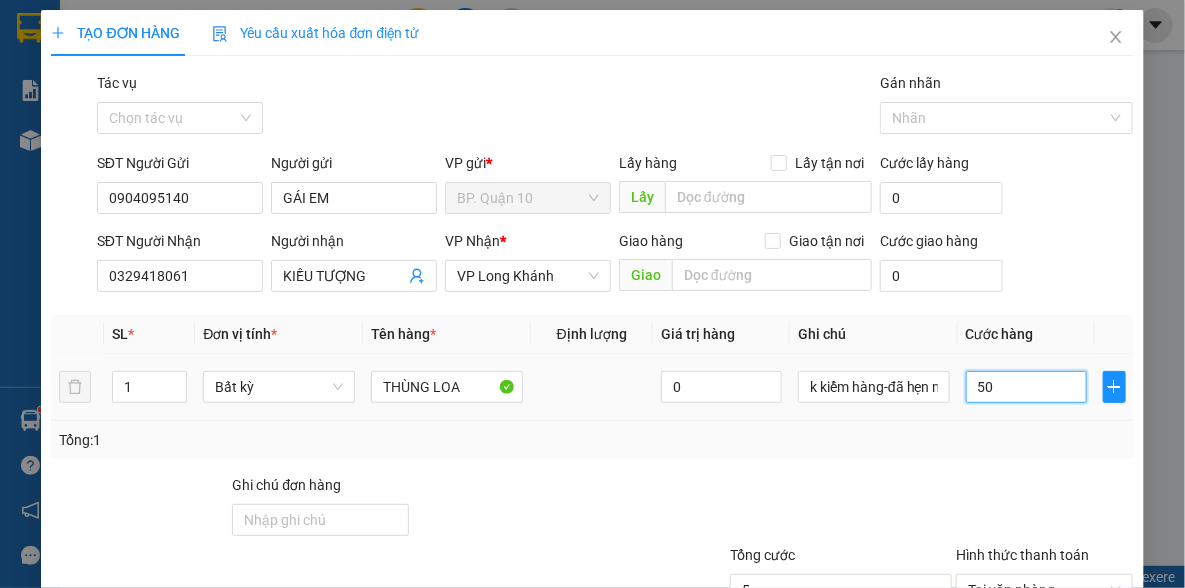 type on "50" 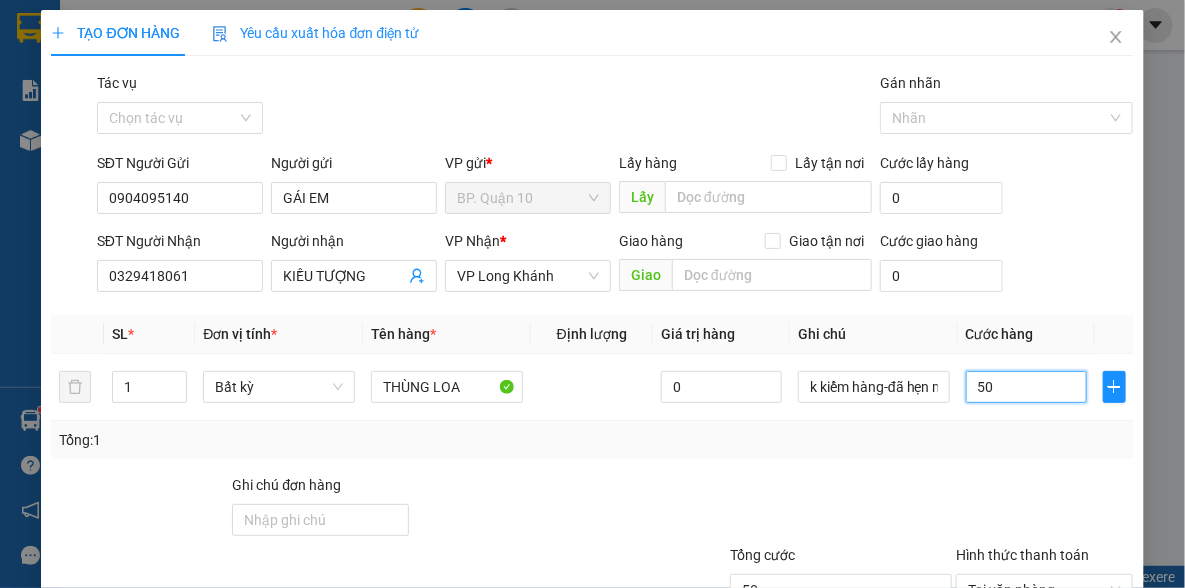 type on "50" 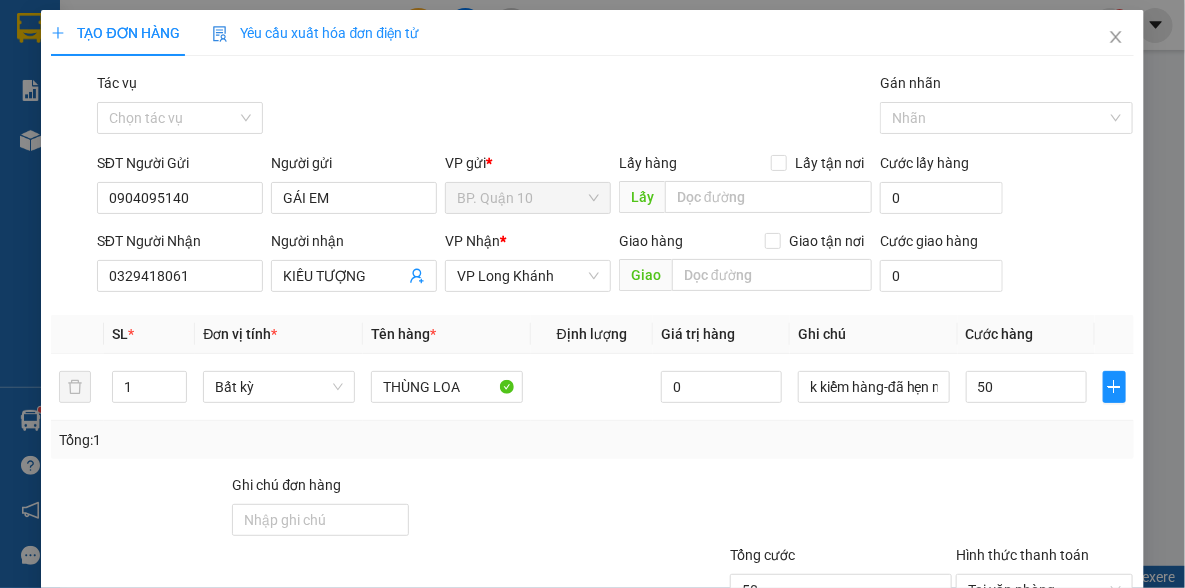 type on "50.000" 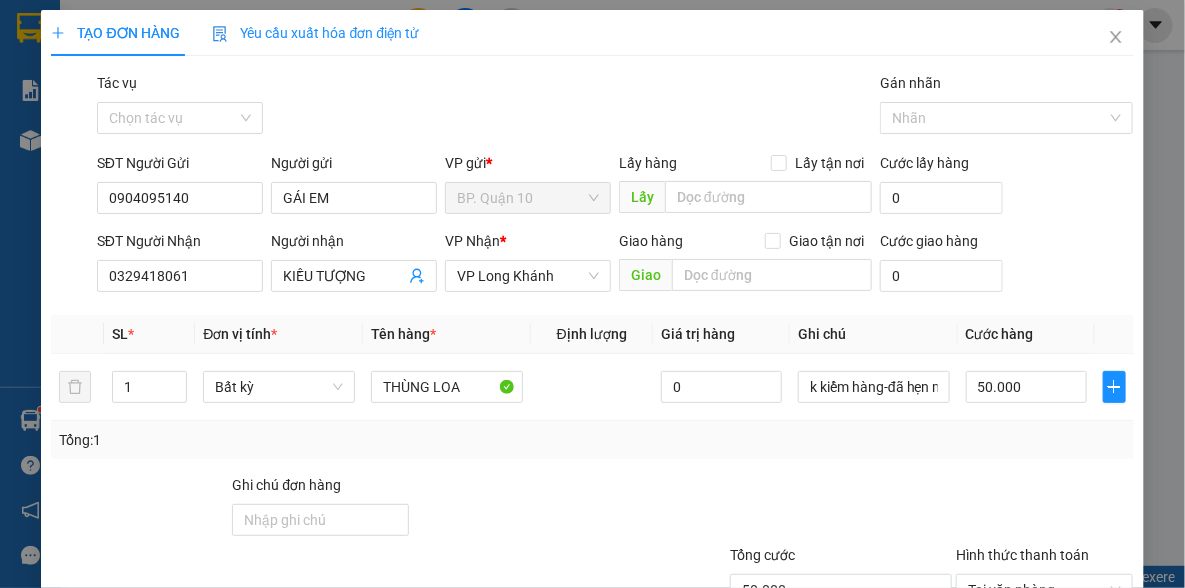 drag, startPoint x: 967, startPoint y: 444, endPoint x: 955, endPoint y: 434, distance: 15.6205 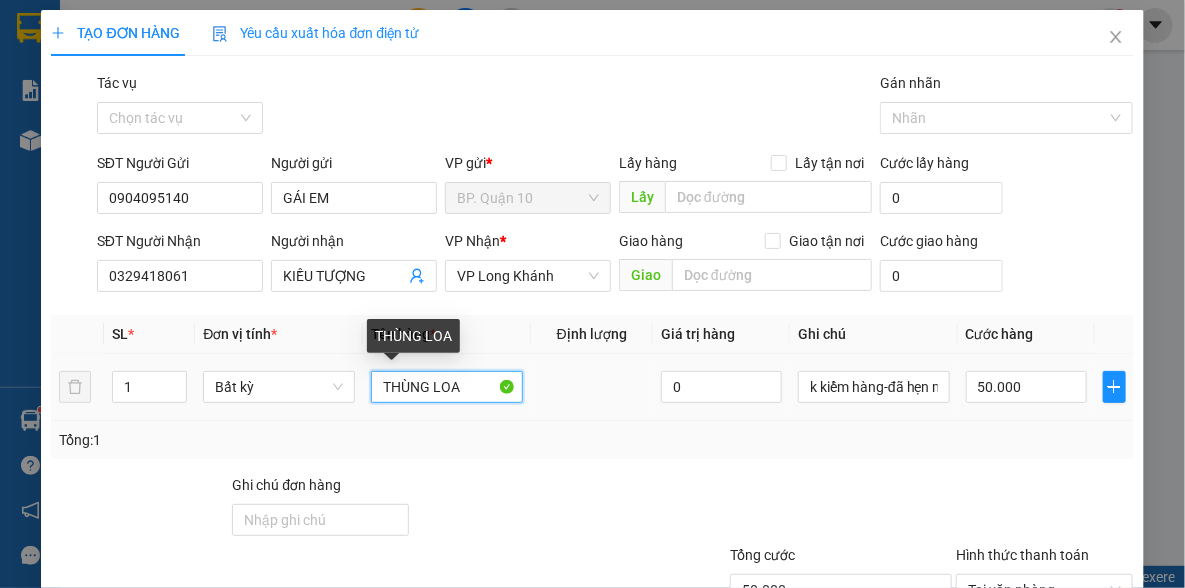 click on "THÙNG LOA" at bounding box center [447, 387] 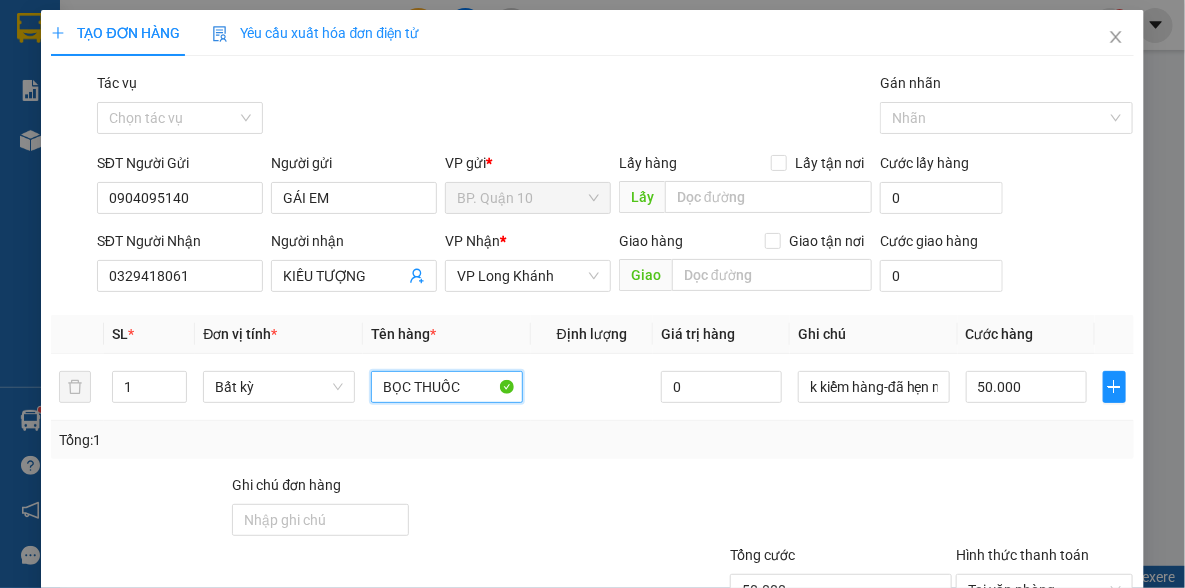 type on "BỌC THUỐC" 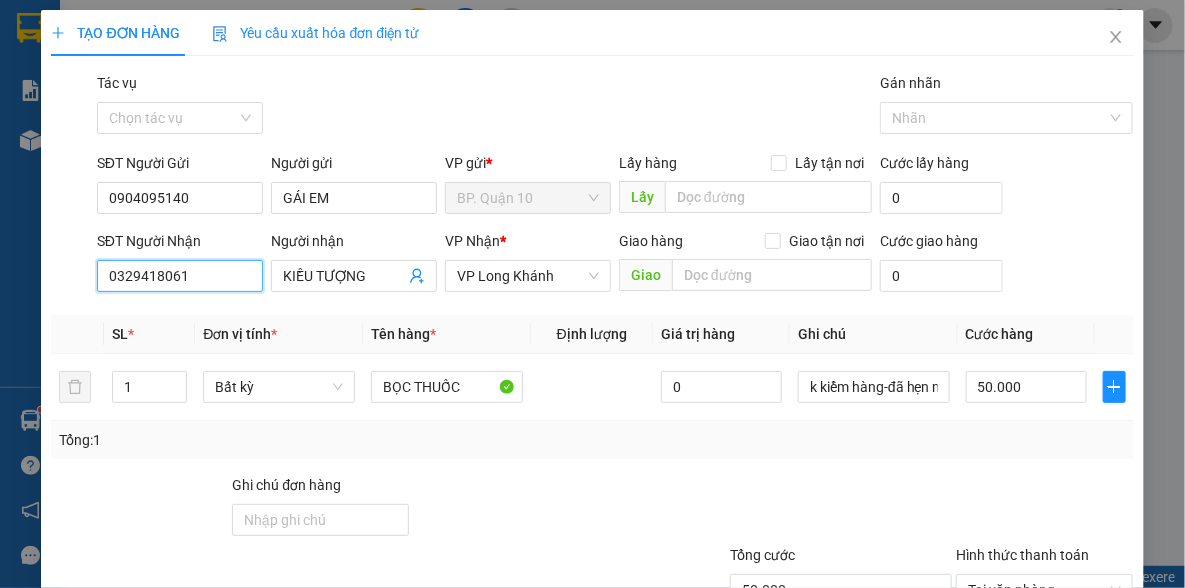 click on "0329418061" at bounding box center [180, 276] 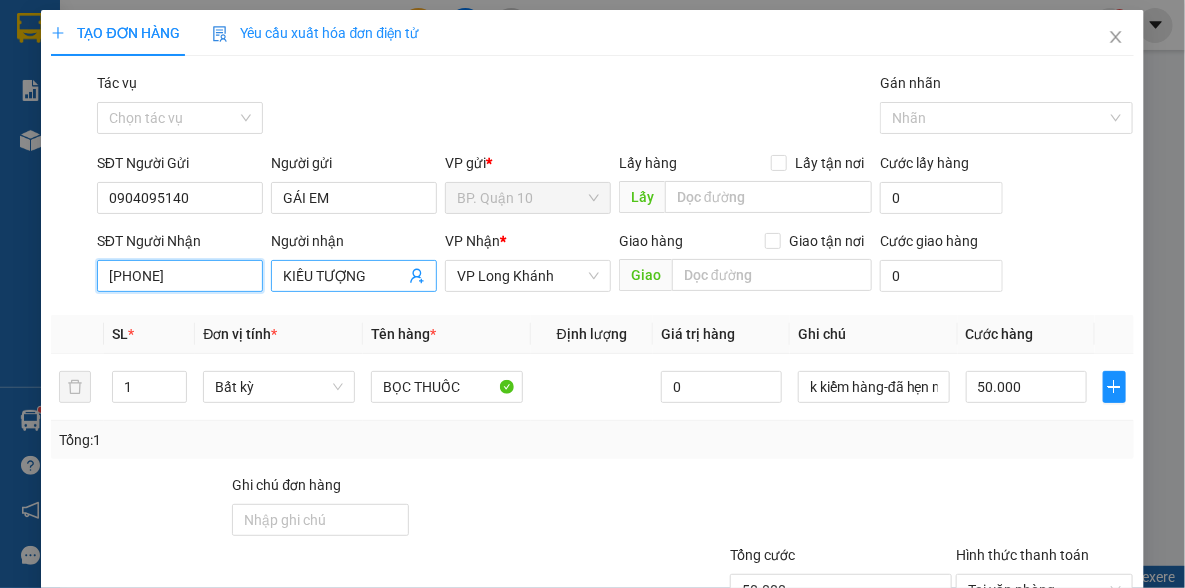 type on "0963892557" 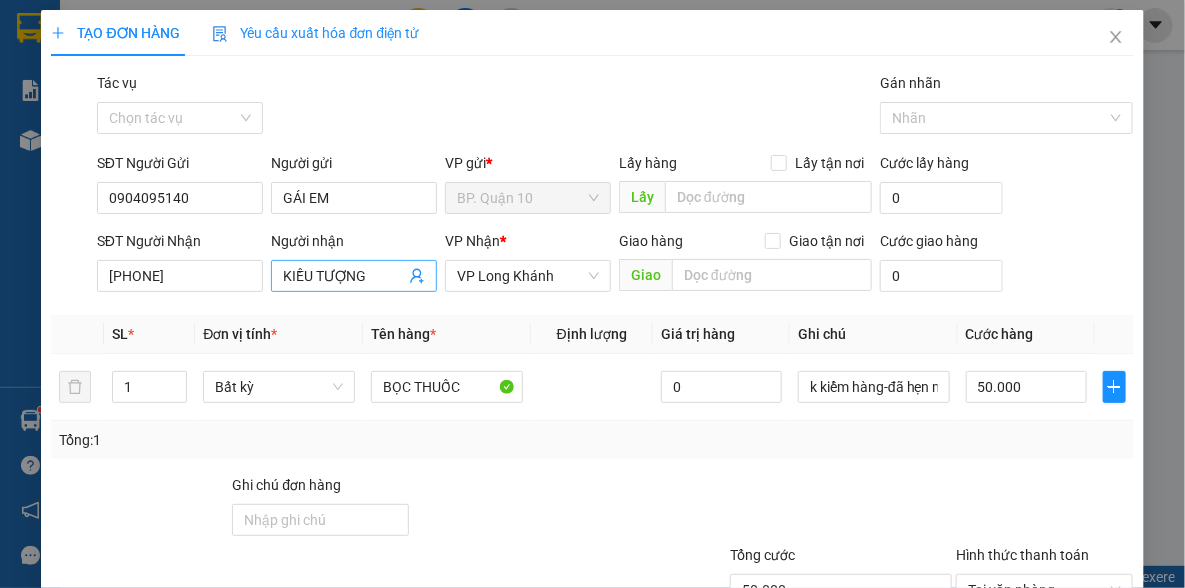 click on "KIỀU TƯỢNG" at bounding box center [344, 276] 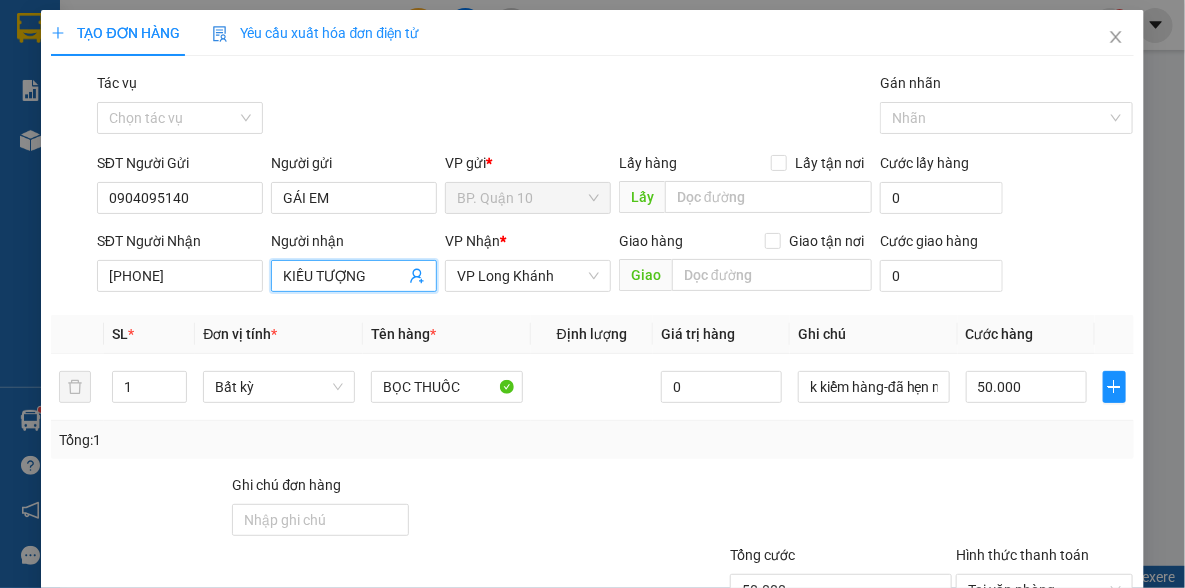 click on "KIỀU TƯỢNG" at bounding box center [344, 276] 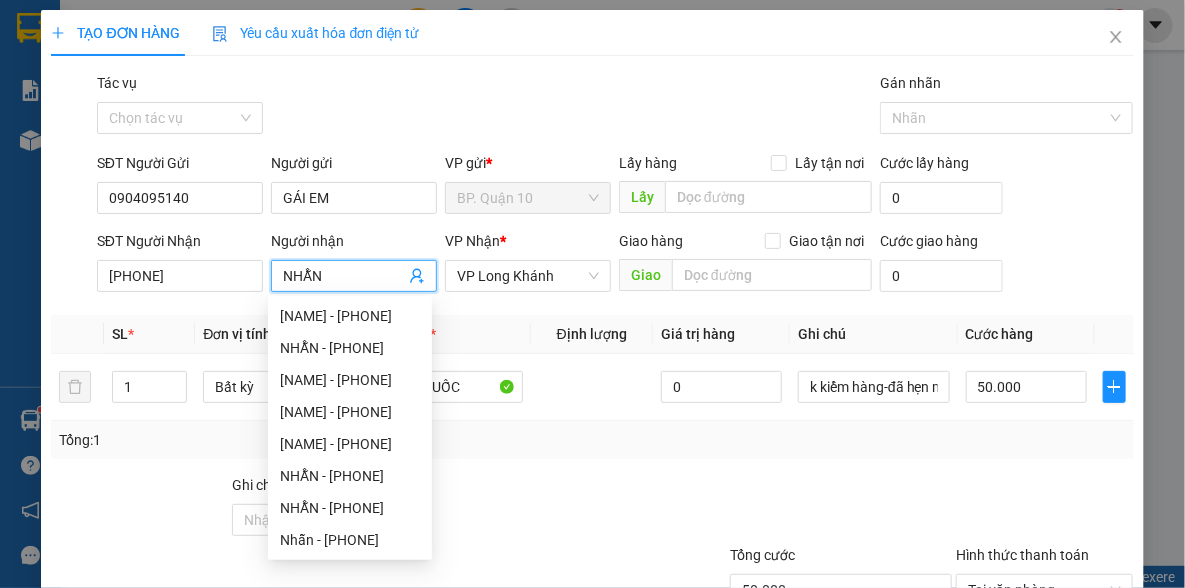 type on "NHẪN" 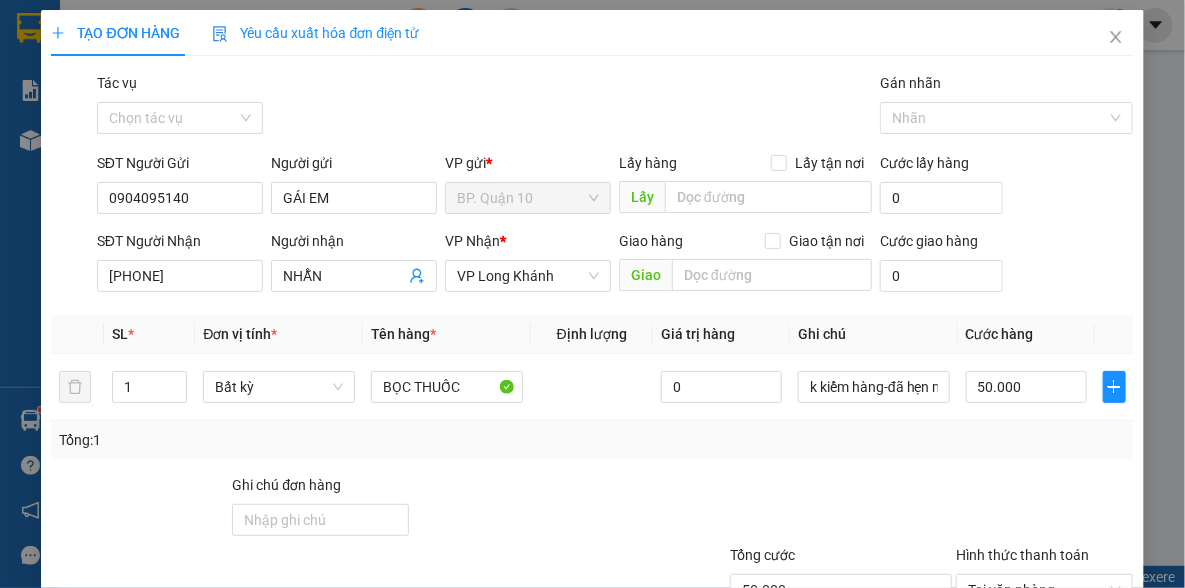 click at bounding box center (547, 509) 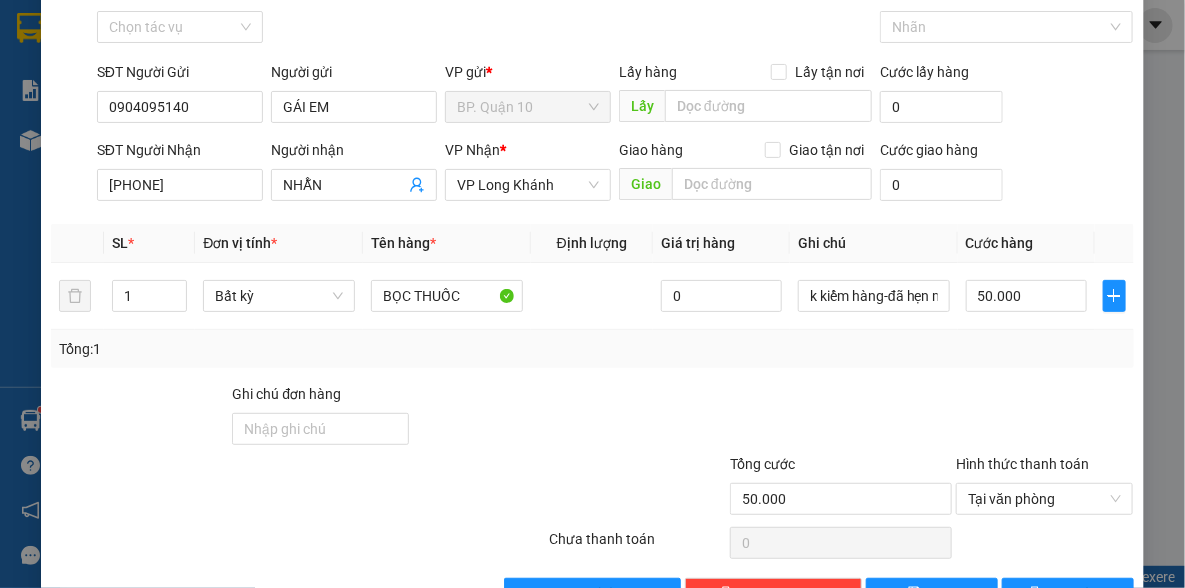 scroll, scrollTop: 150, scrollLeft: 0, axis: vertical 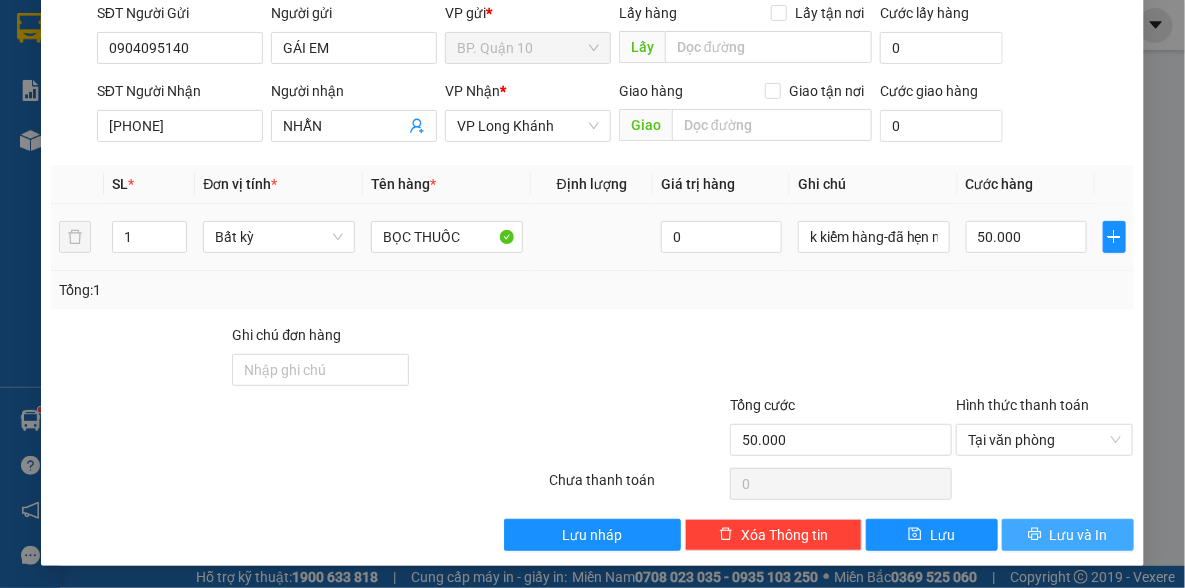 drag, startPoint x: 1034, startPoint y: 523, endPoint x: 741, endPoint y: 266, distance: 389.74094 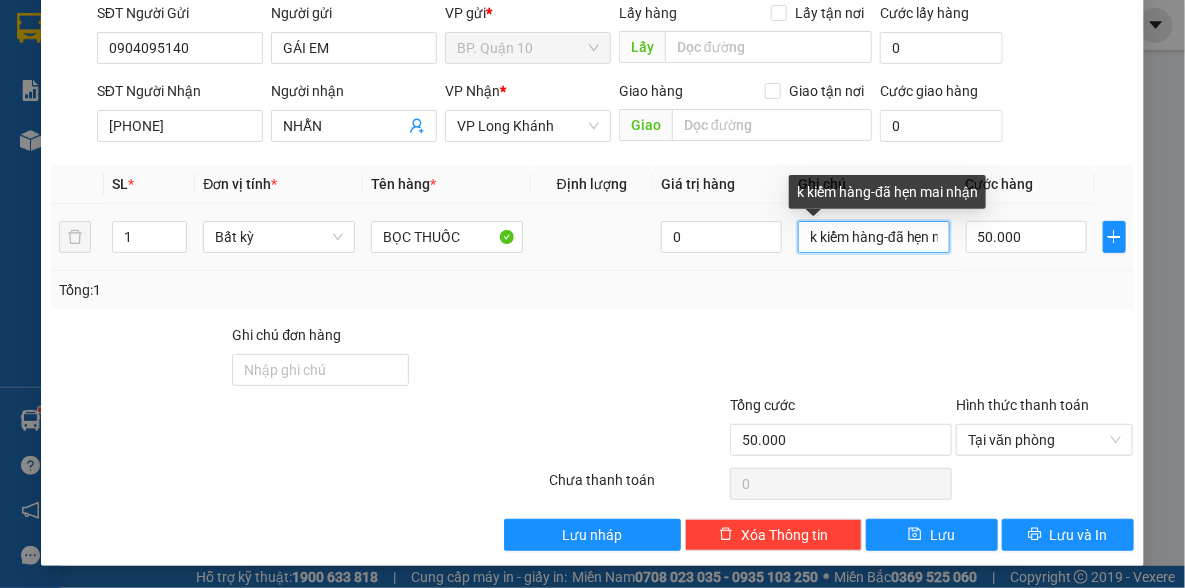 click on "k kiểm hàng-đã hẹn mai nhận" at bounding box center [874, 237] 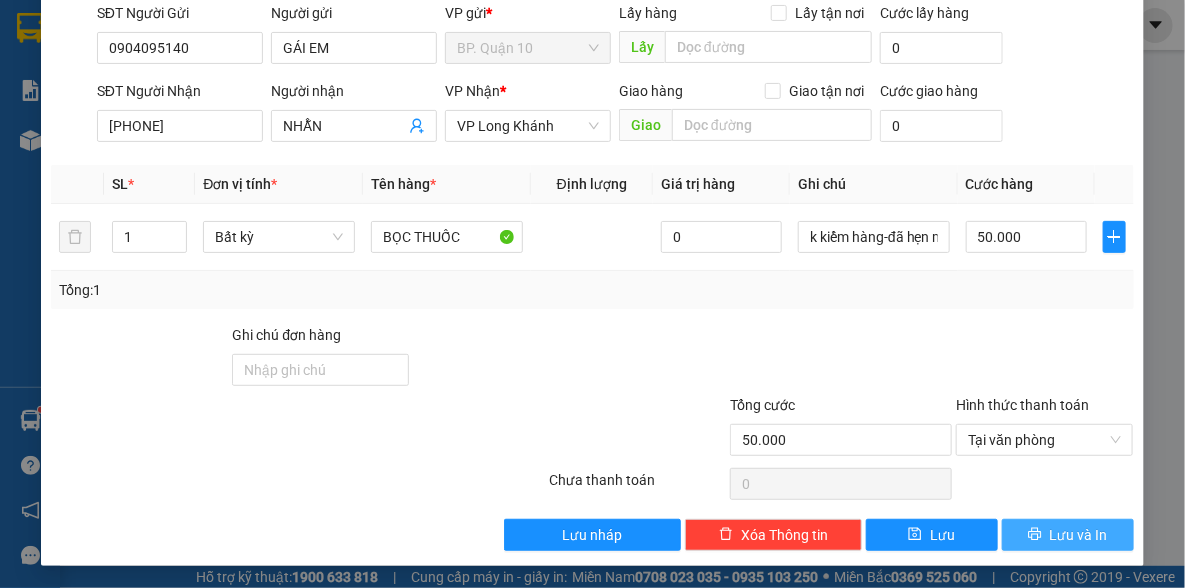 click on "Lưu và In" at bounding box center [1079, 535] 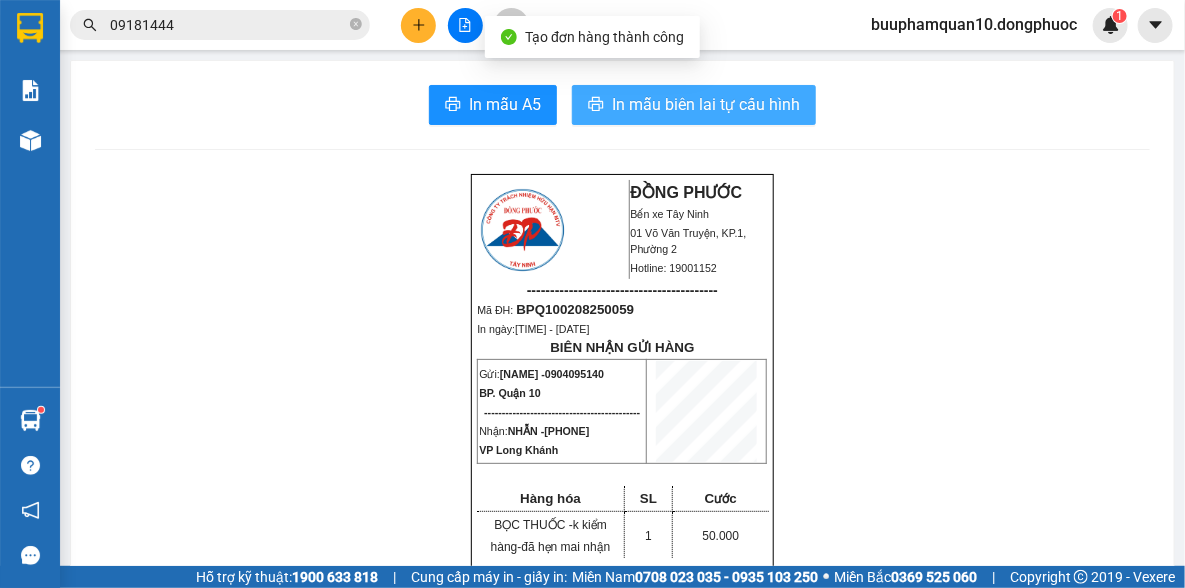 click on "In mẫu biên lai tự cấu hình" at bounding box center (706, 104) 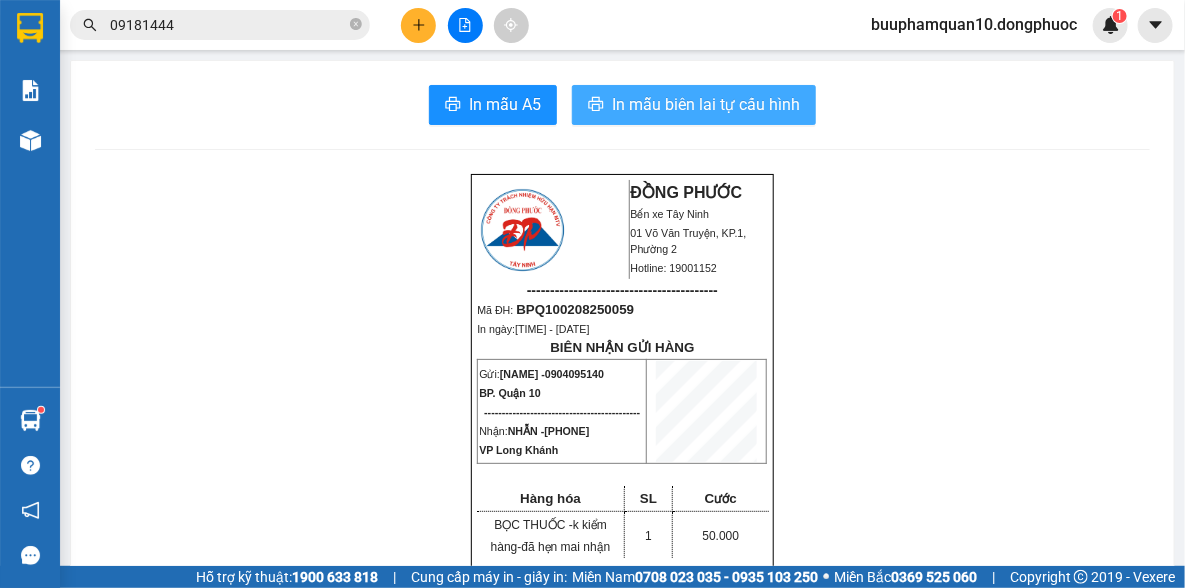 scroll, scrollTop: 523, scrollLeft: 0, axis: vertical 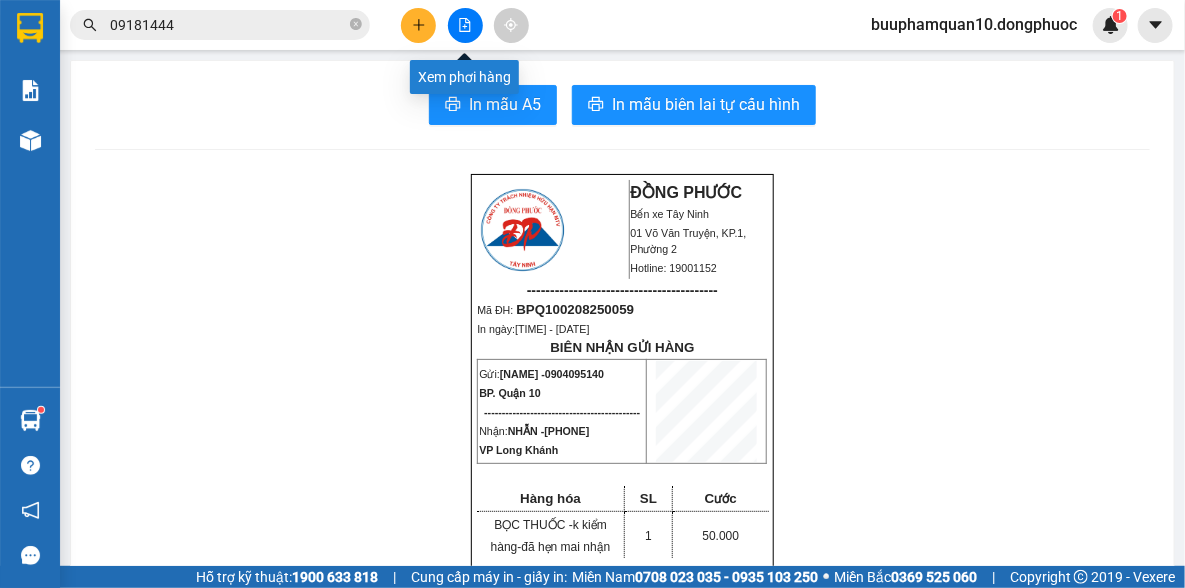 click at bounding box center [465, 25] 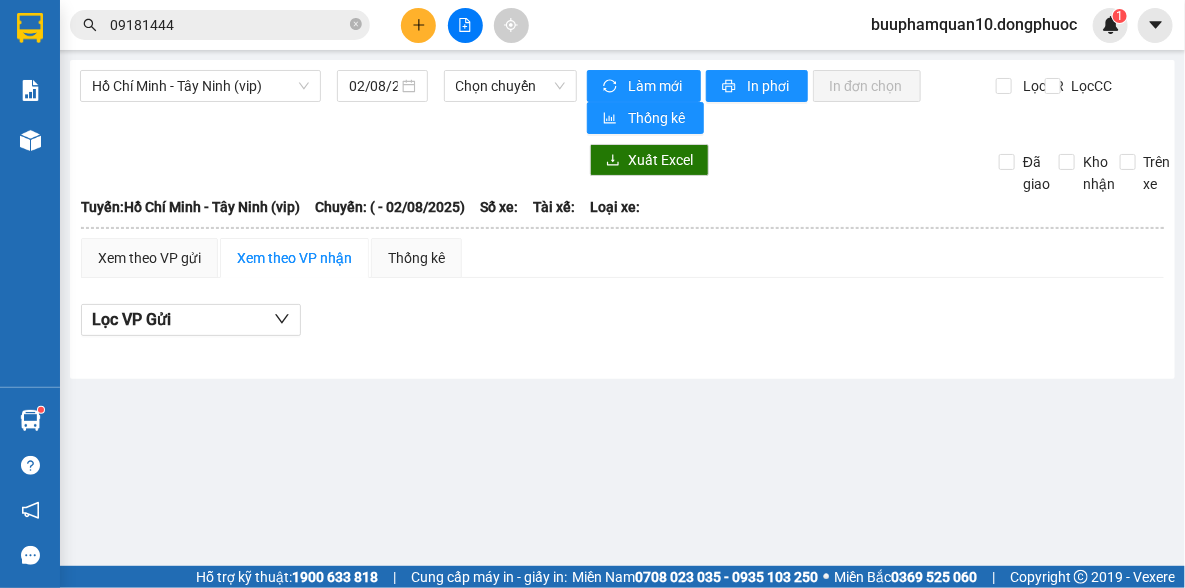 click at bounding box center [418, 25] 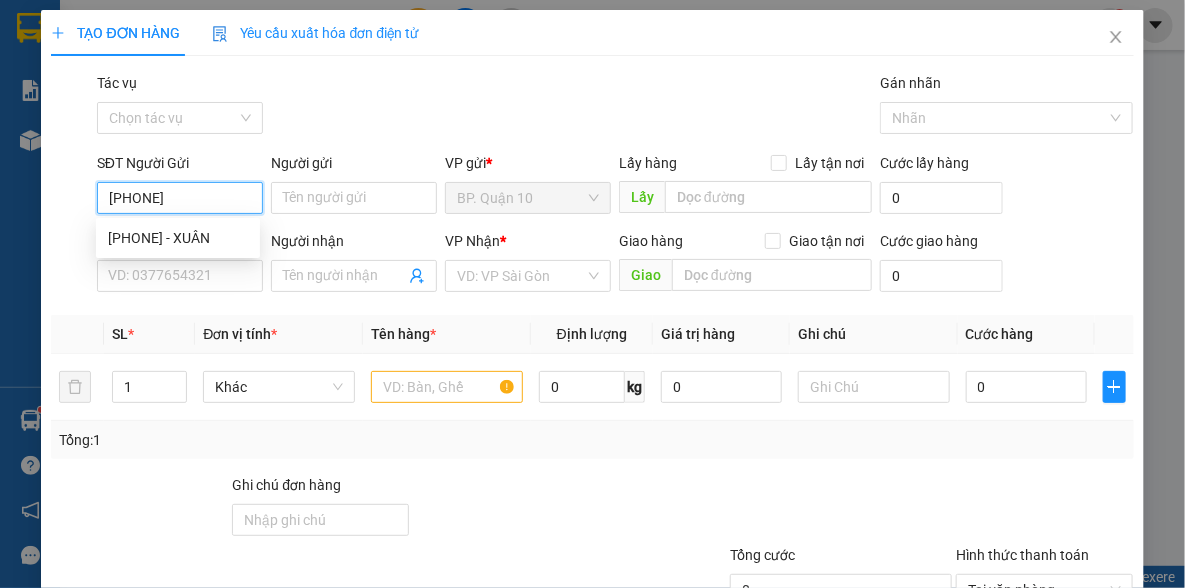 type on "0937564080" 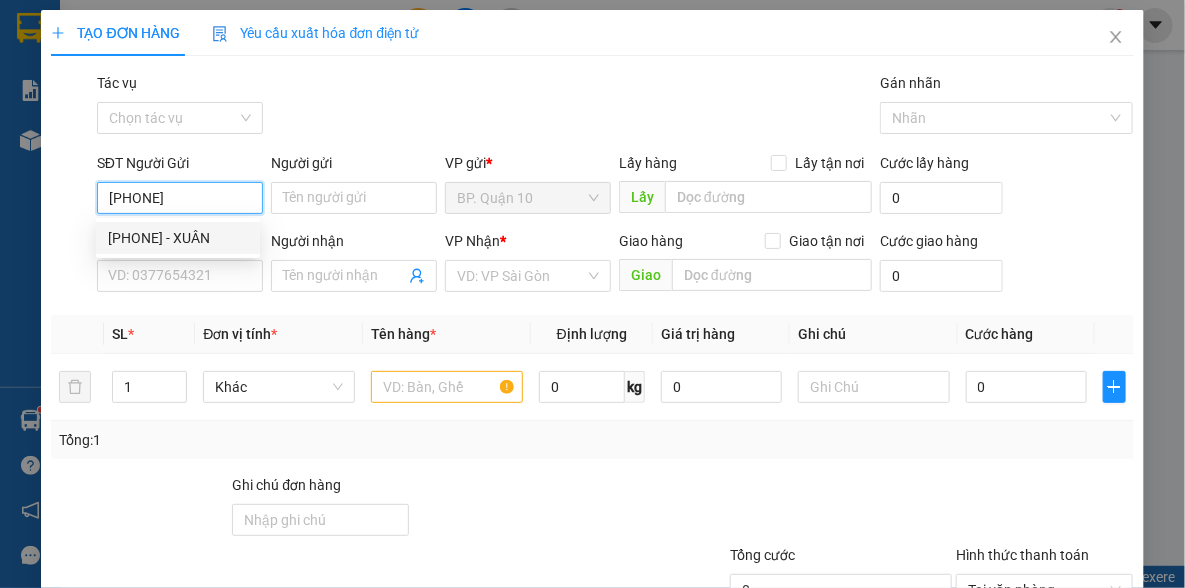 click on "0937564080 - XUÂN" at bounding box center [178, 238] 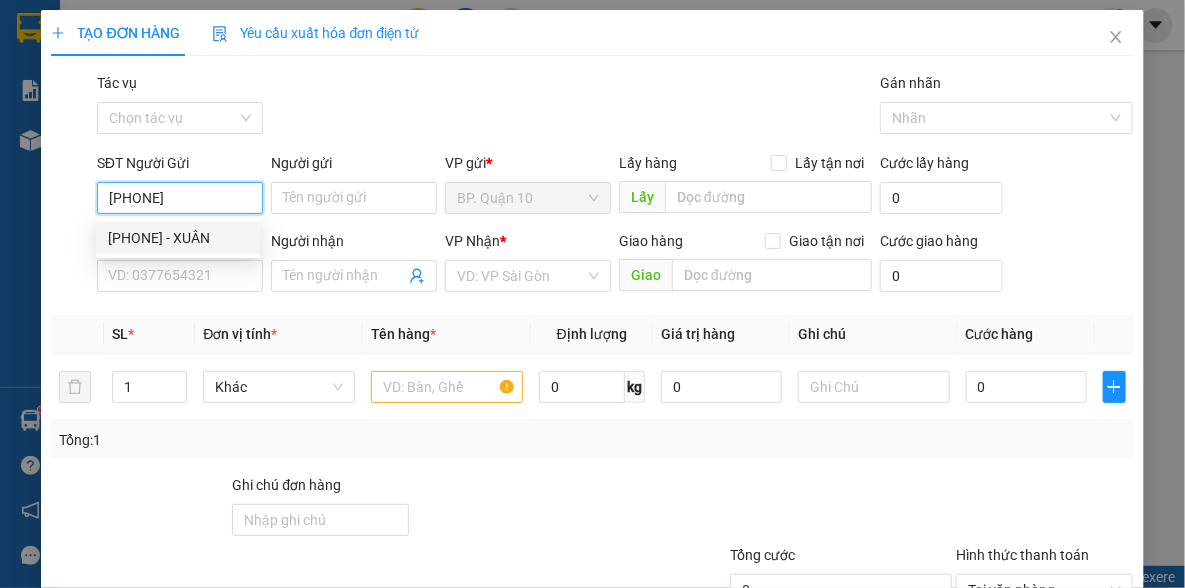type on "XUÂN" 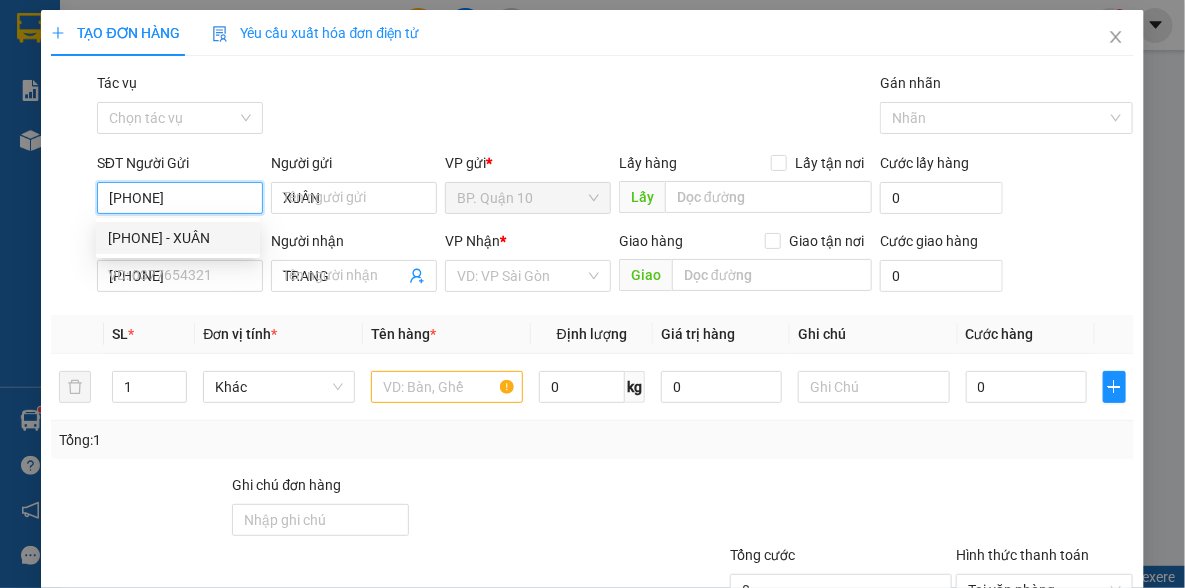 type on "30.000" 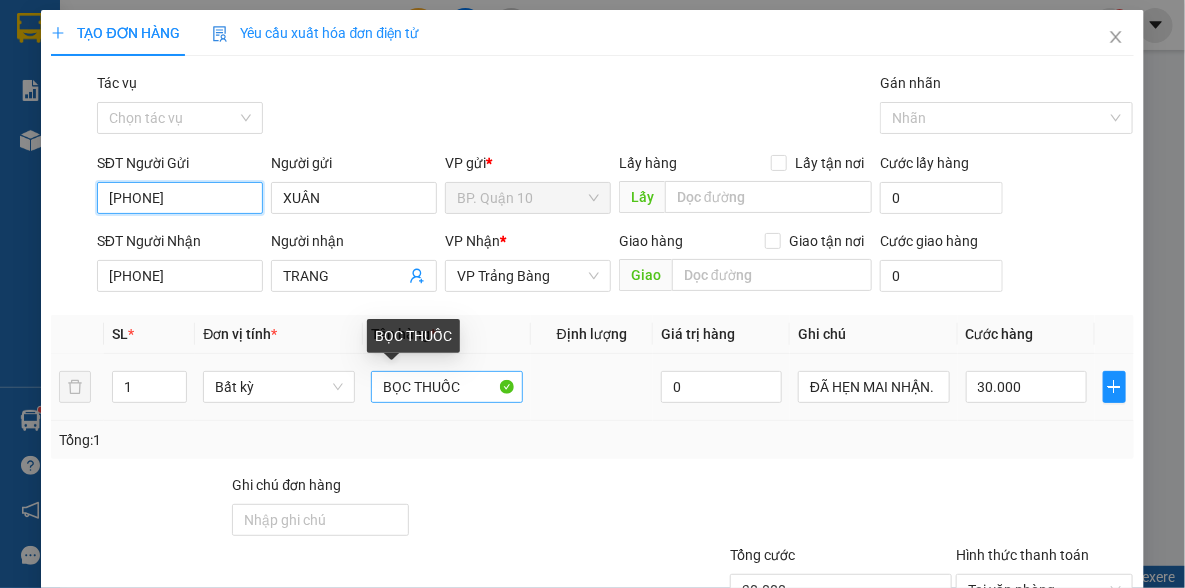 type on "0937564080" 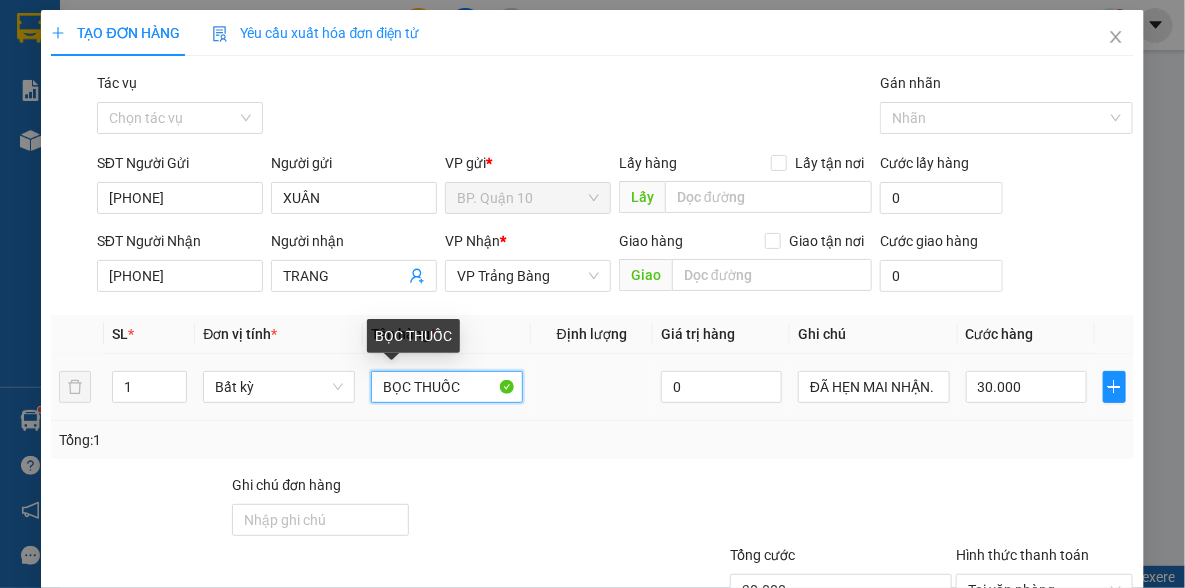 click on "BỌC THUỐC" at bounding box center [447, 387] 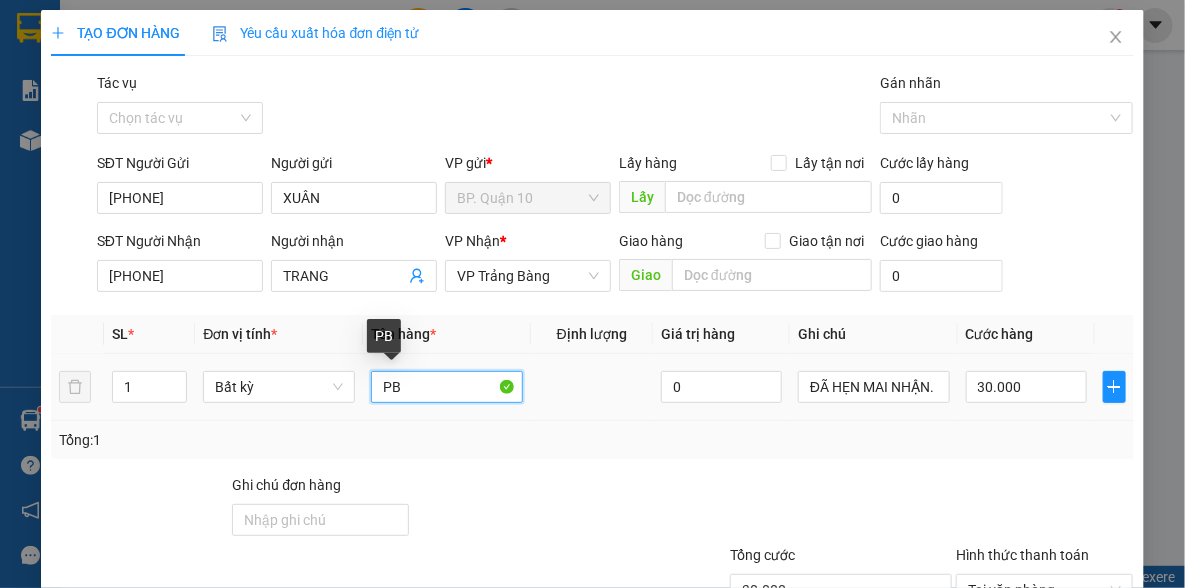 type on "PB" 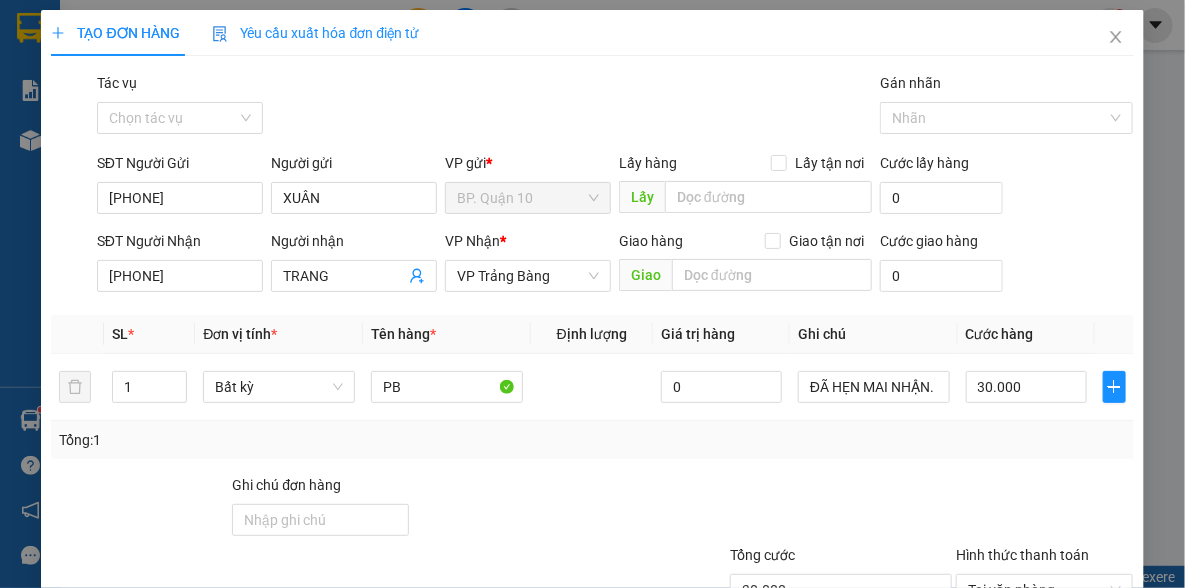 drag, startPoint x: 675, startPoint y: 449, endPoint x: 1047, endPoint y: 334, distance: 389.37 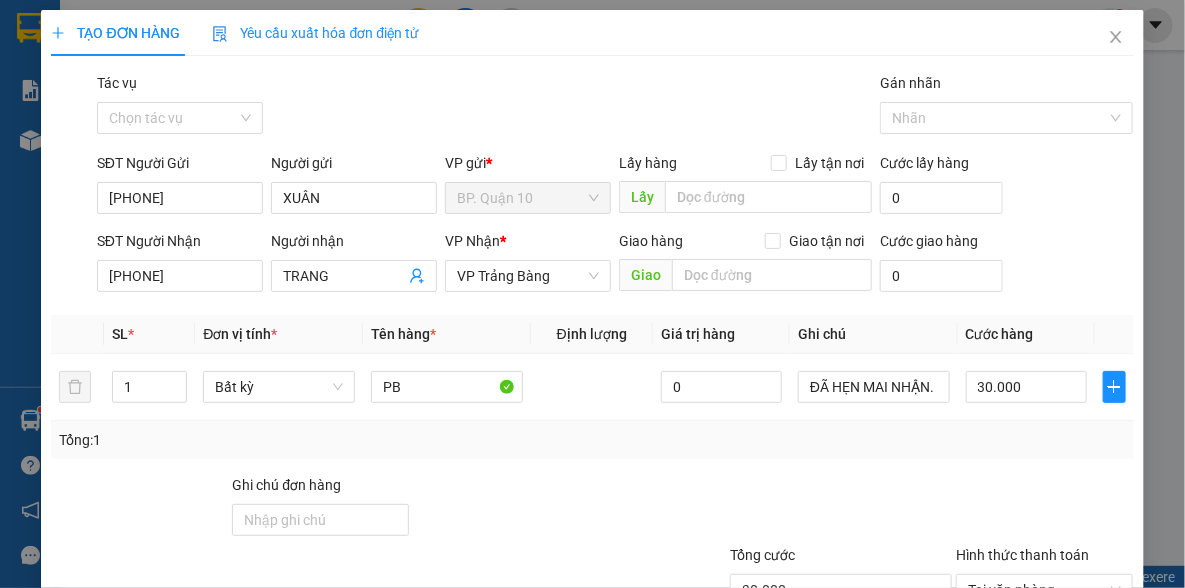 click on "Tổng:  1" at bounding box center [592, 440] 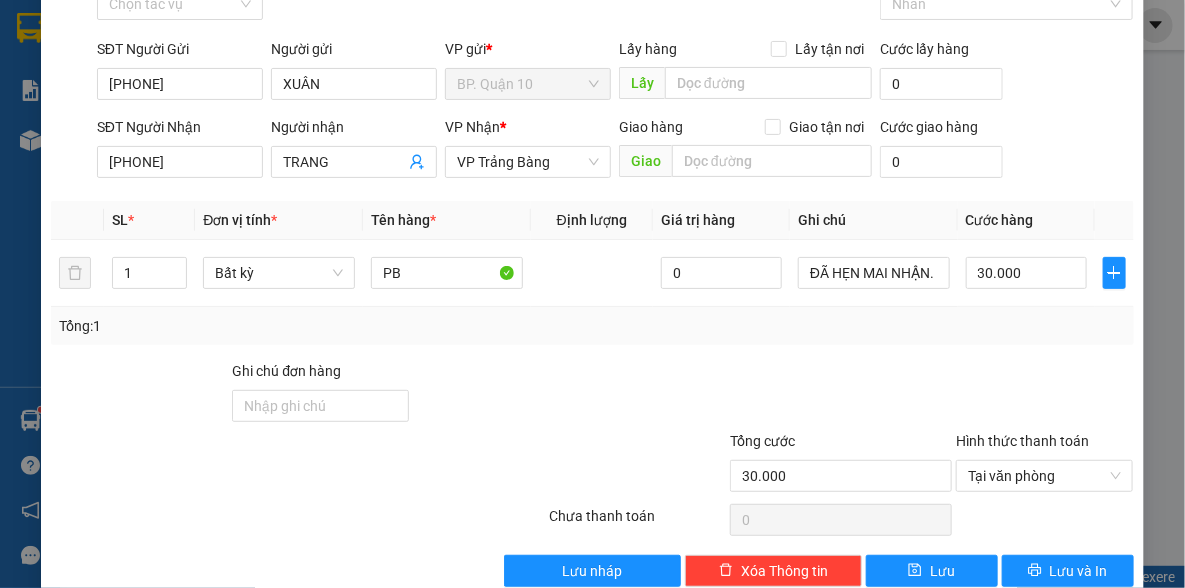 scroll, scrollTop: 150, scrollLeft: 0, axis: vertical 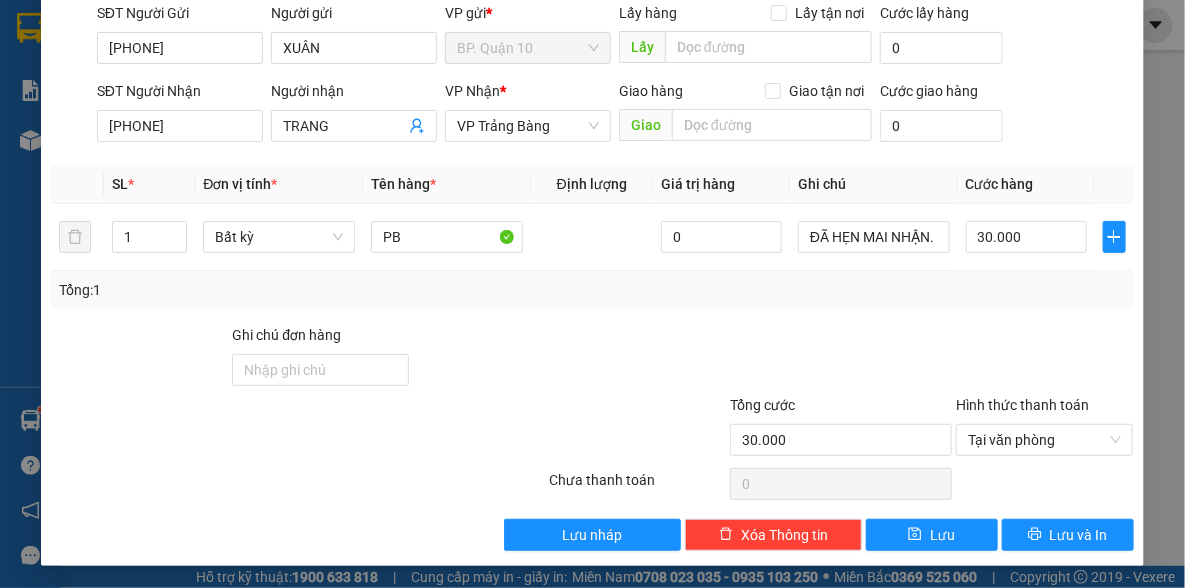 click at bounding box center [819, 359] 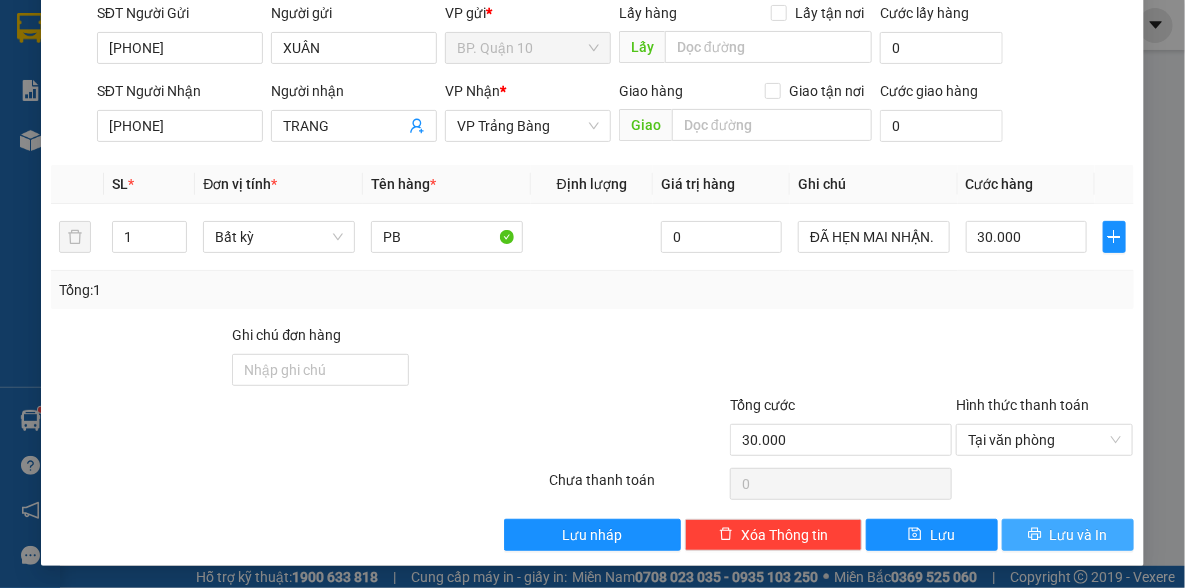 click on "Lưu và In" at bounding box center [1079, 535] 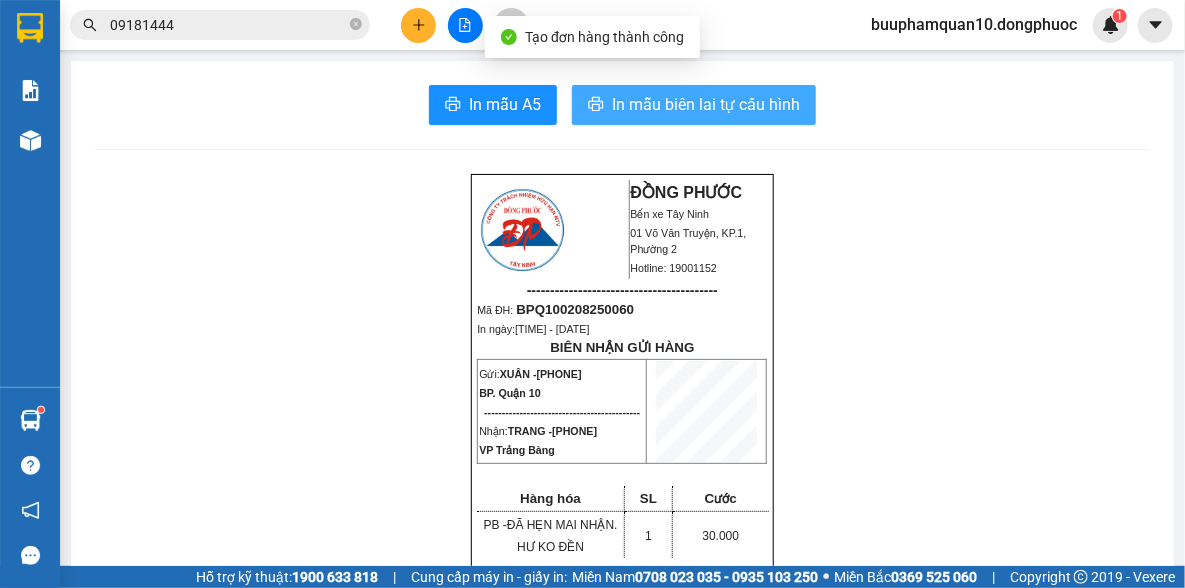 click on "In mẫu biên lai tự cấu hình" at bounding box center [706, 104] 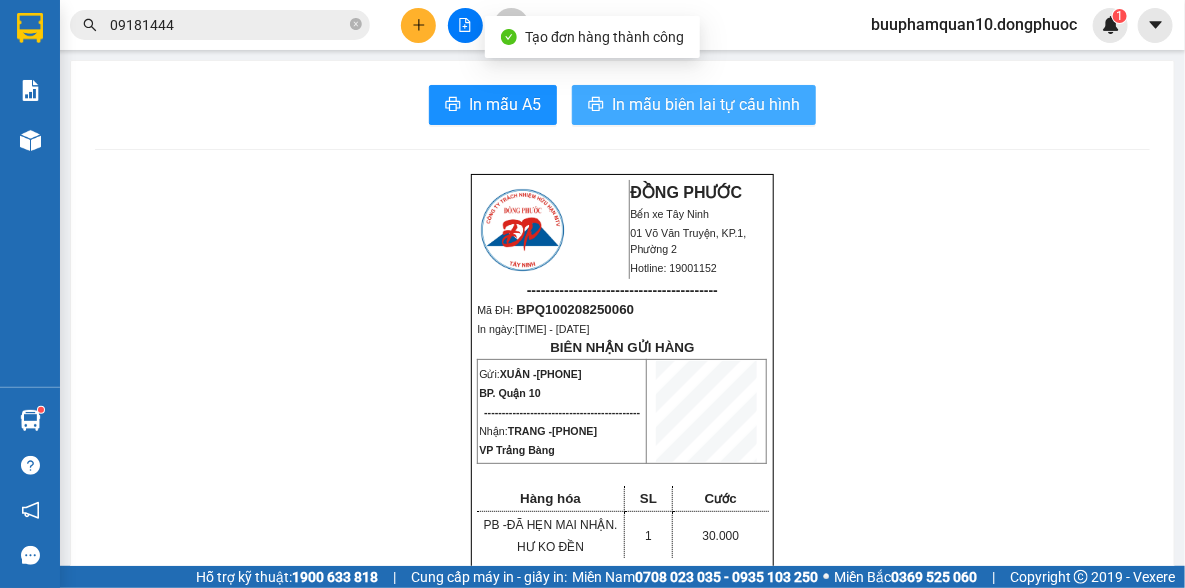 scroll, scrollTop: 0, scrollLeft: 0, axis: both 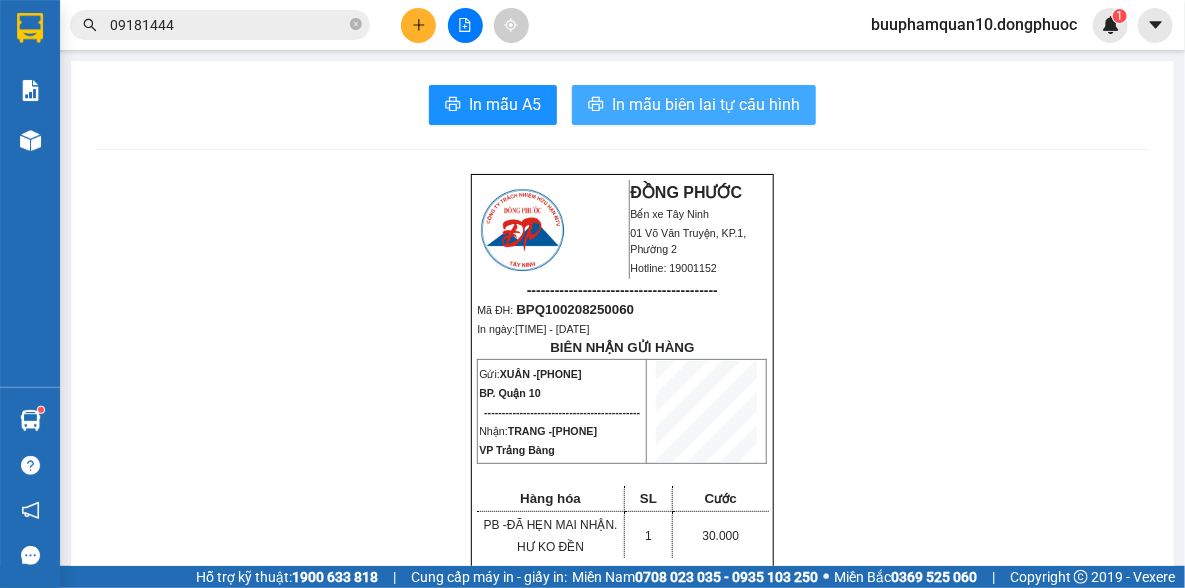 click on "In mẫu biên lai tự cấu hình" at bounding box center (694, 105) 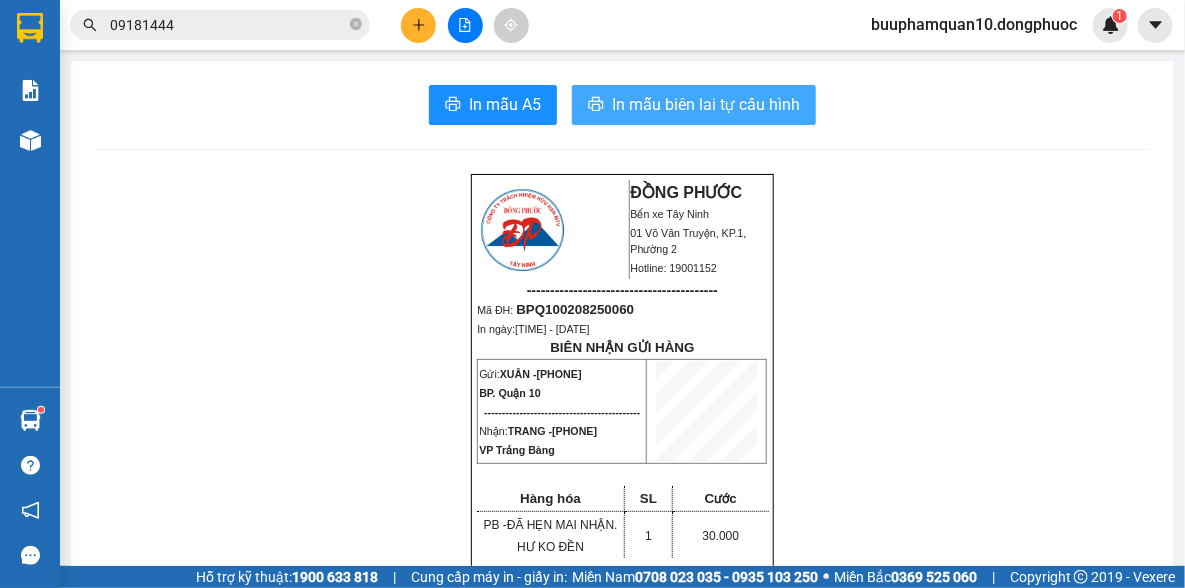 click on "In mẫu biên lai tự cấu hình" at bounding box center (694, 105) 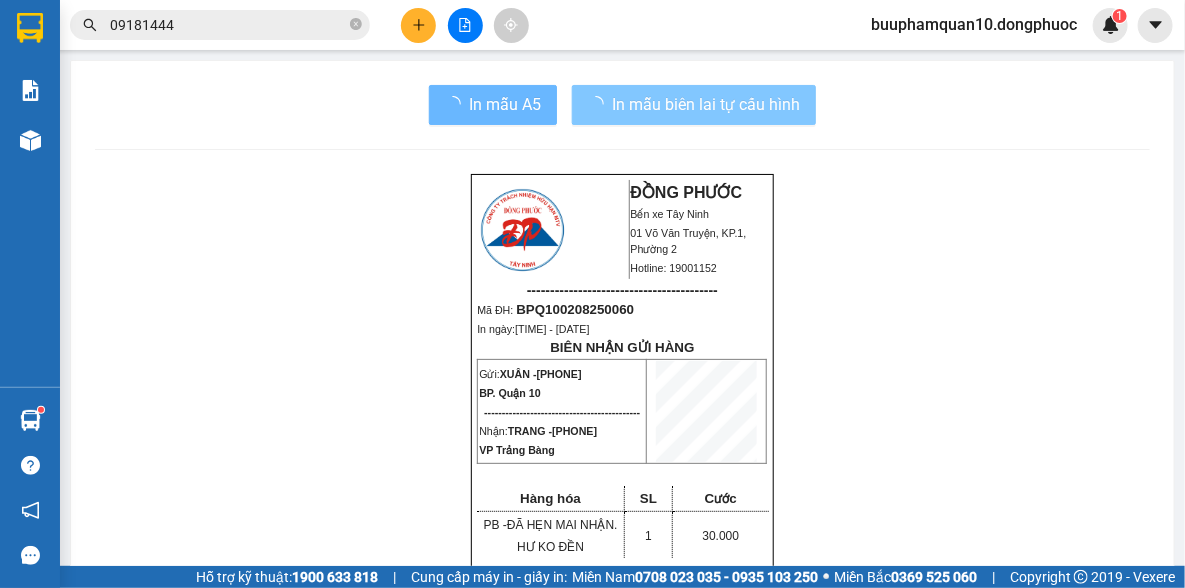 scroll, scrollTop: 261, scrollLeft: 0, axis: vertical 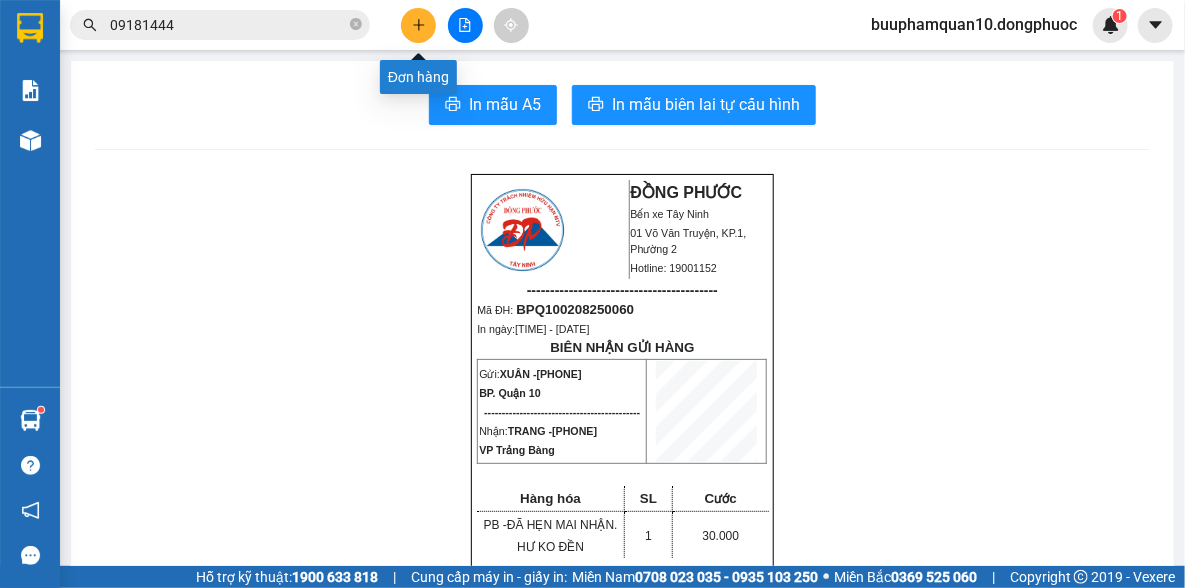 click at bounding box center (418, 25) 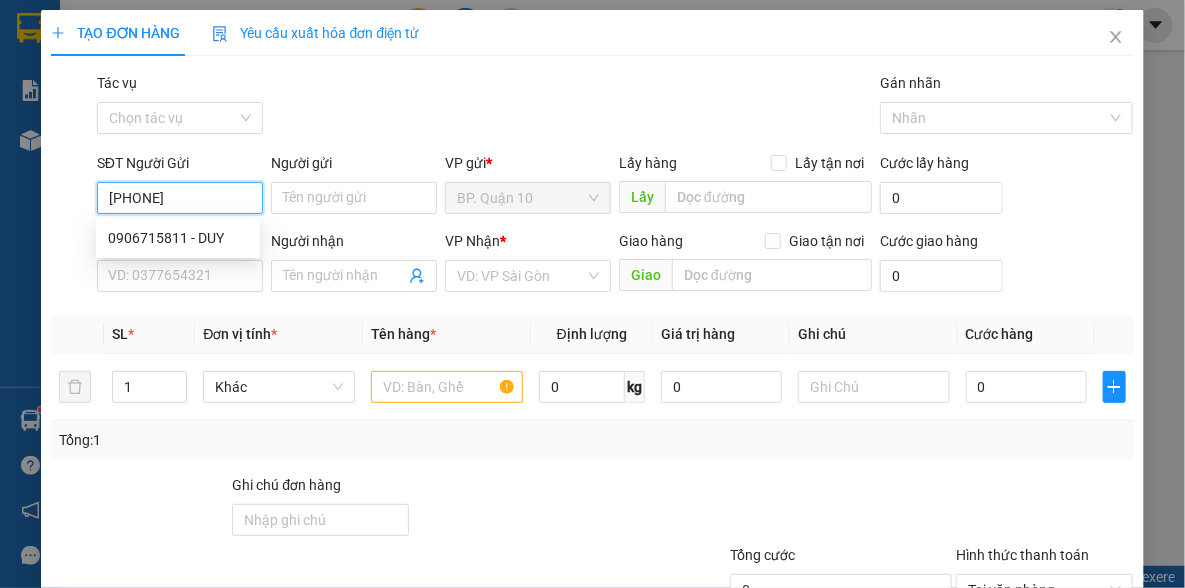 type on "0906715811" 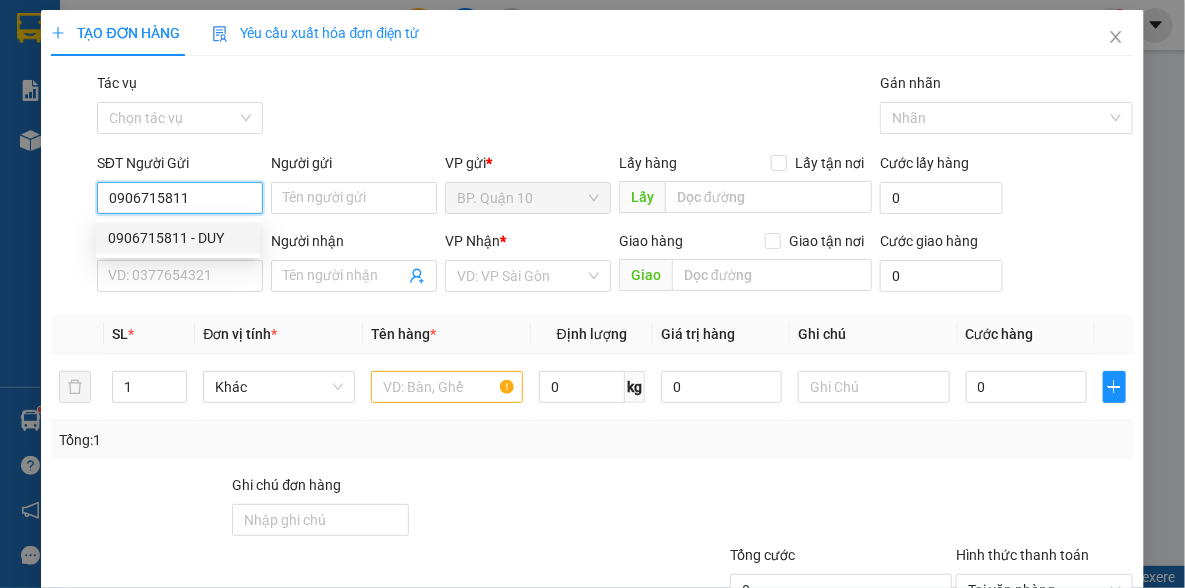 click on "0906715811 - DUY" at bounding box center [178, 238] 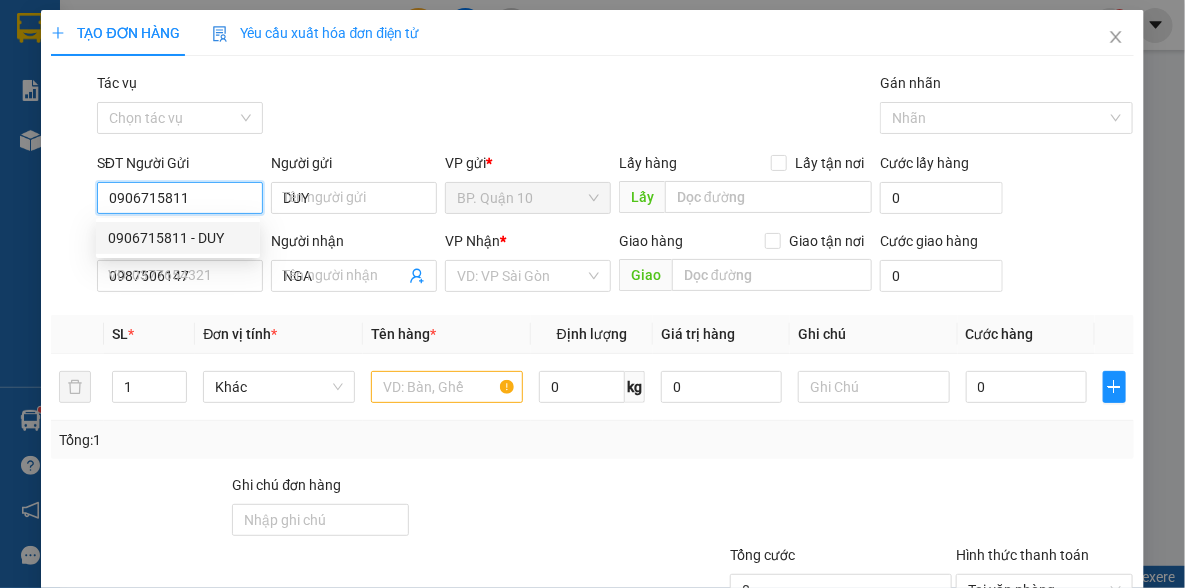 type on "80.000" 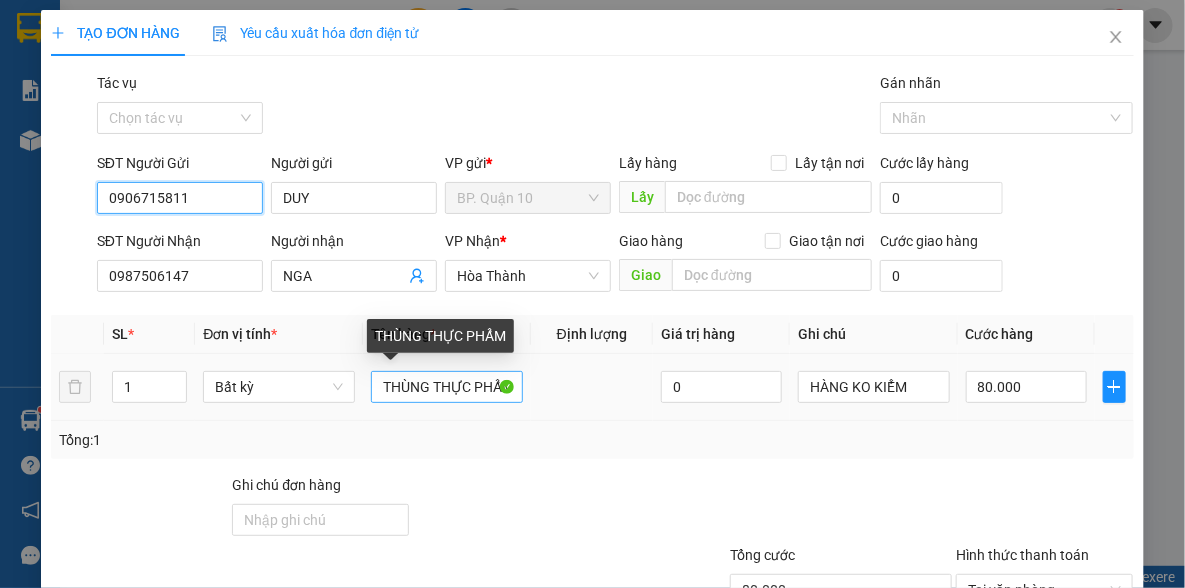 type on "0906715811" 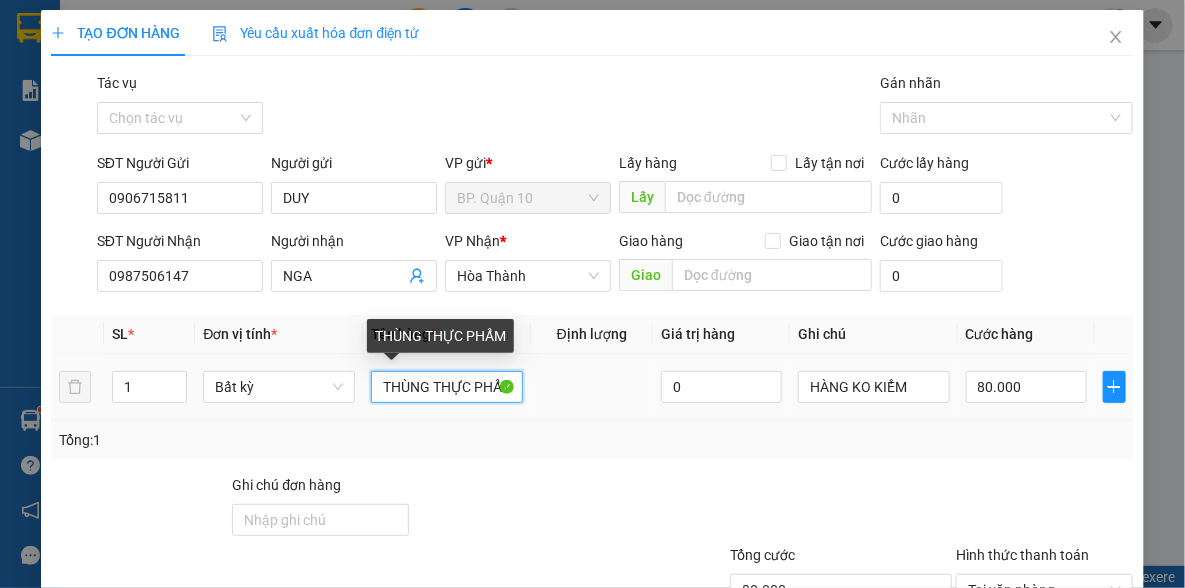 click on "THÙNG THỰC PHẨM" at bounding box center [447, 387] 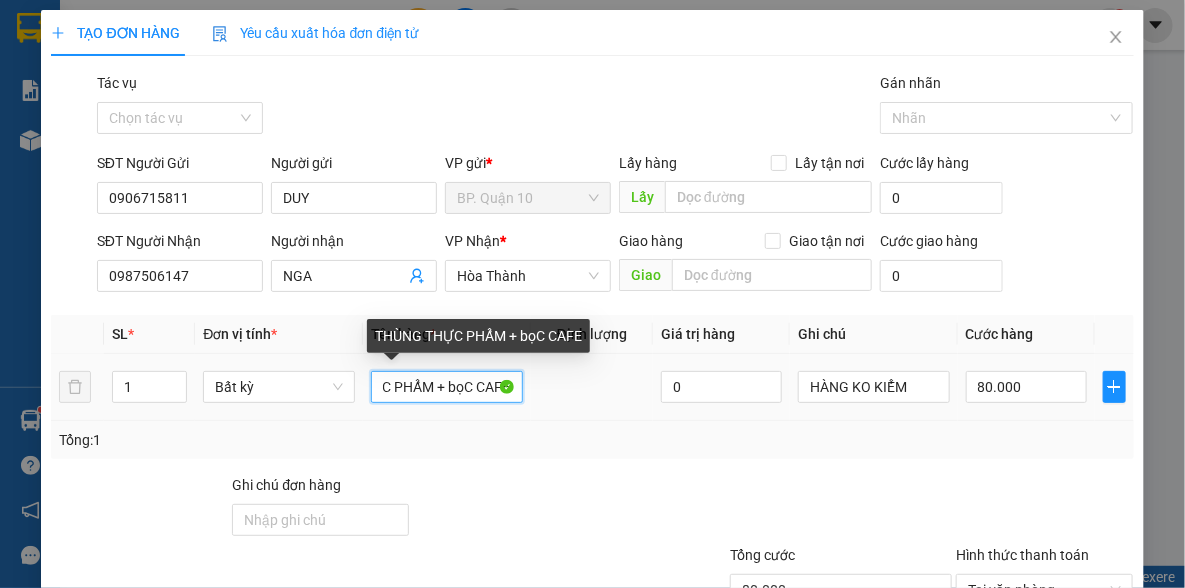 scroll, scrollTop: 0, scrollLeft: 88, axis: horizontal 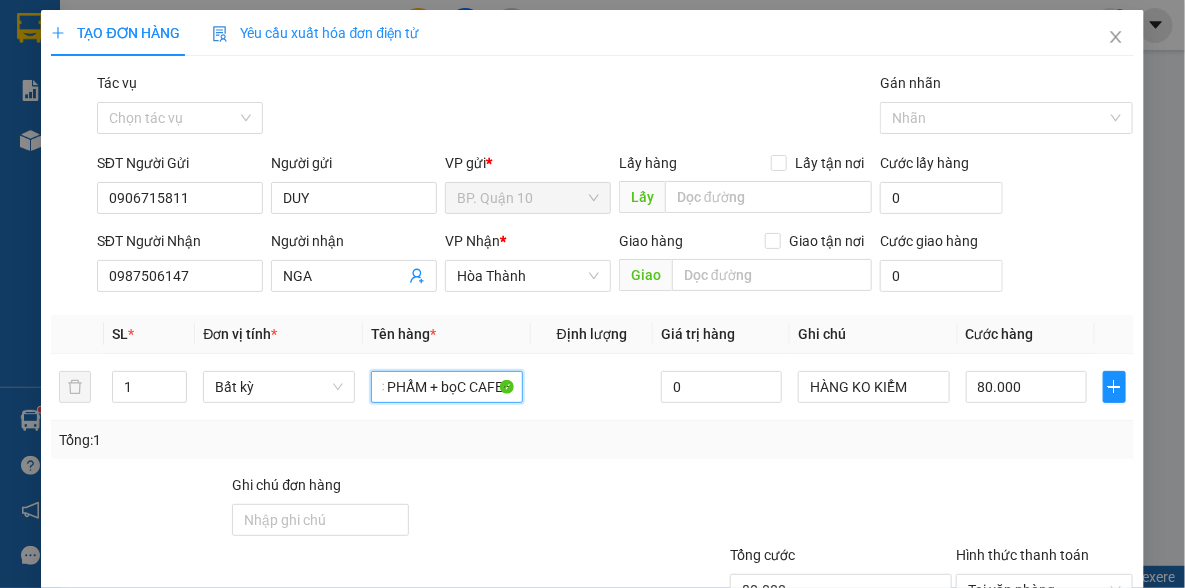 type on "THÙNG THỰC PHẨM + bọC CAFEE" 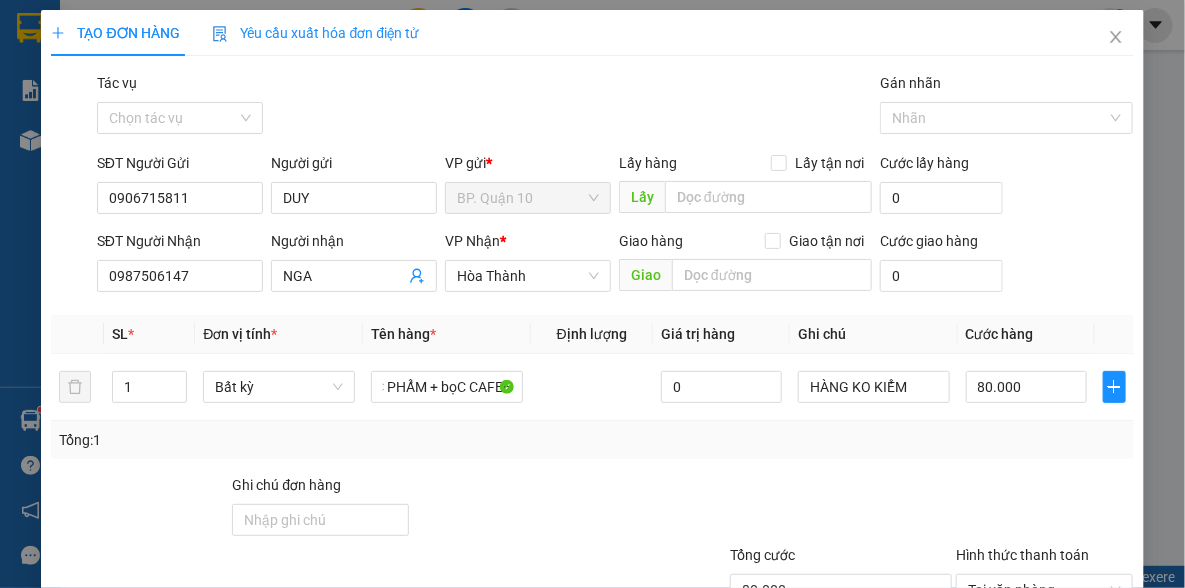 click on "Tổng:  1" at bounding box center [592, 440] 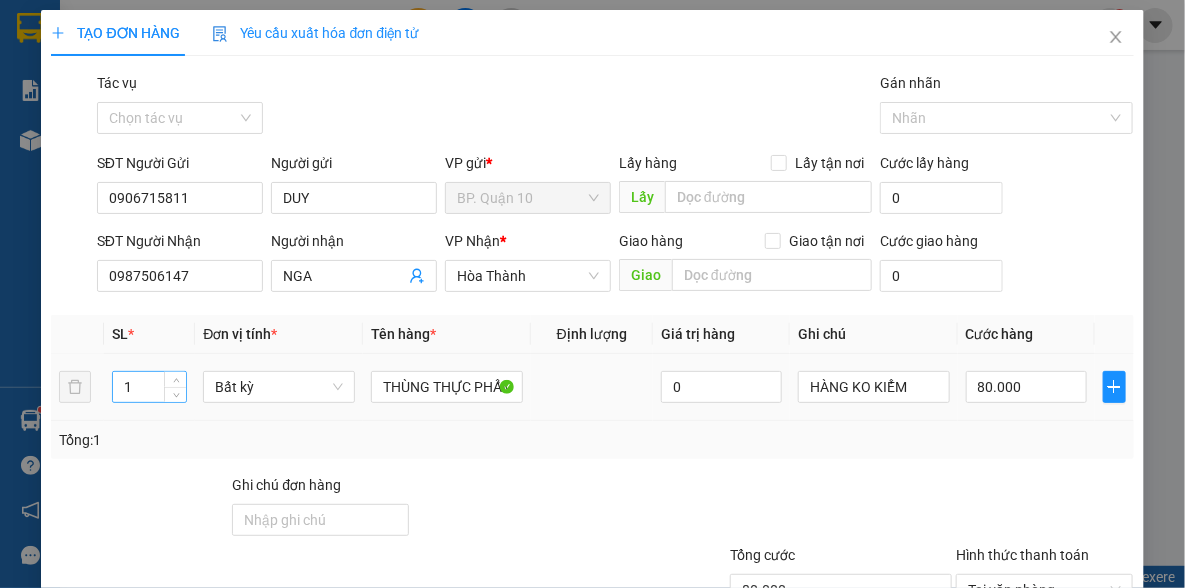 click on "1" at bounding box center (149, 387) 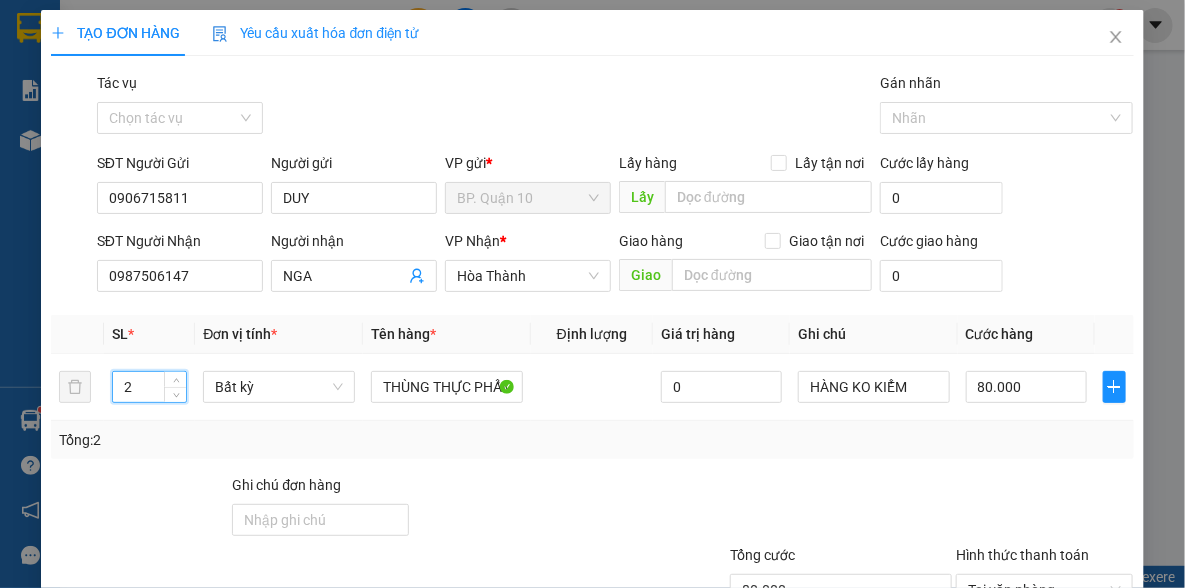 type on "2" 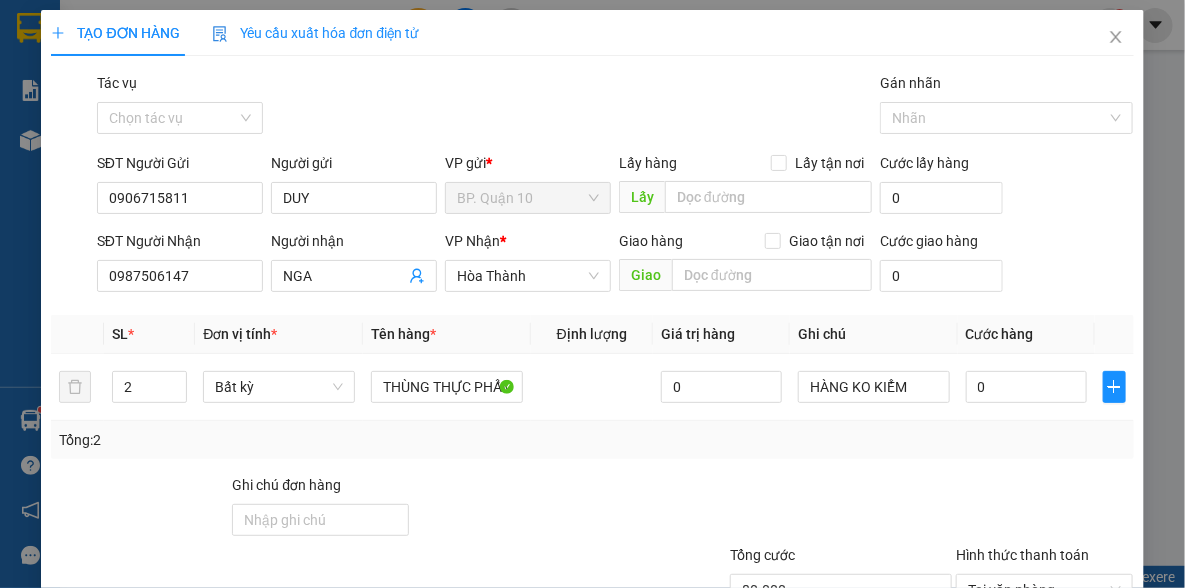 type on "0" 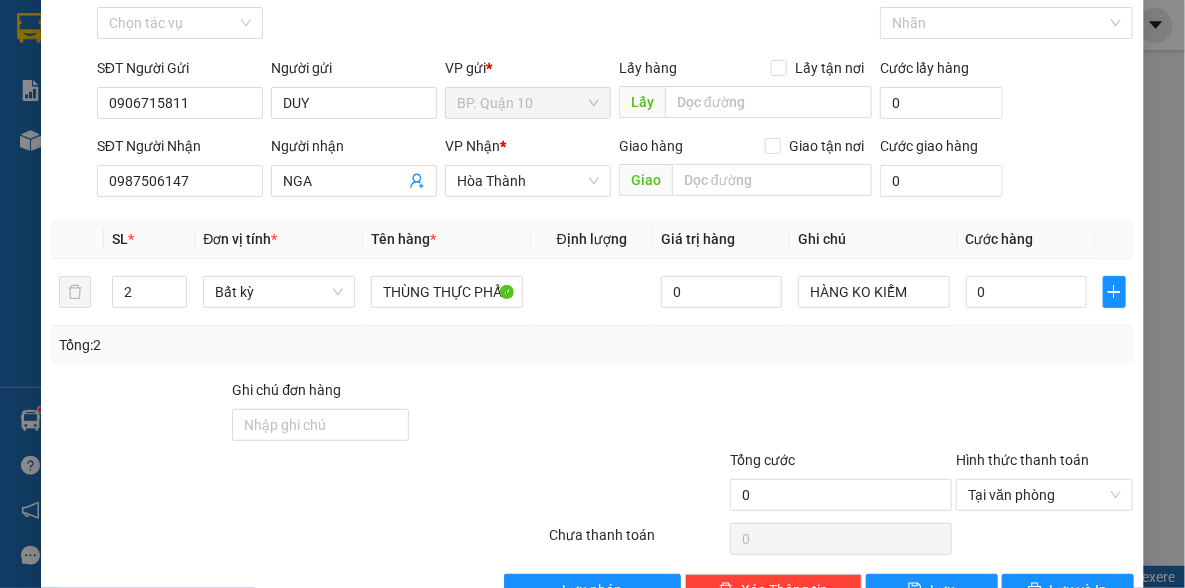 scroll, scrollTop: 150, scrollLeft: 0, axis: vertical 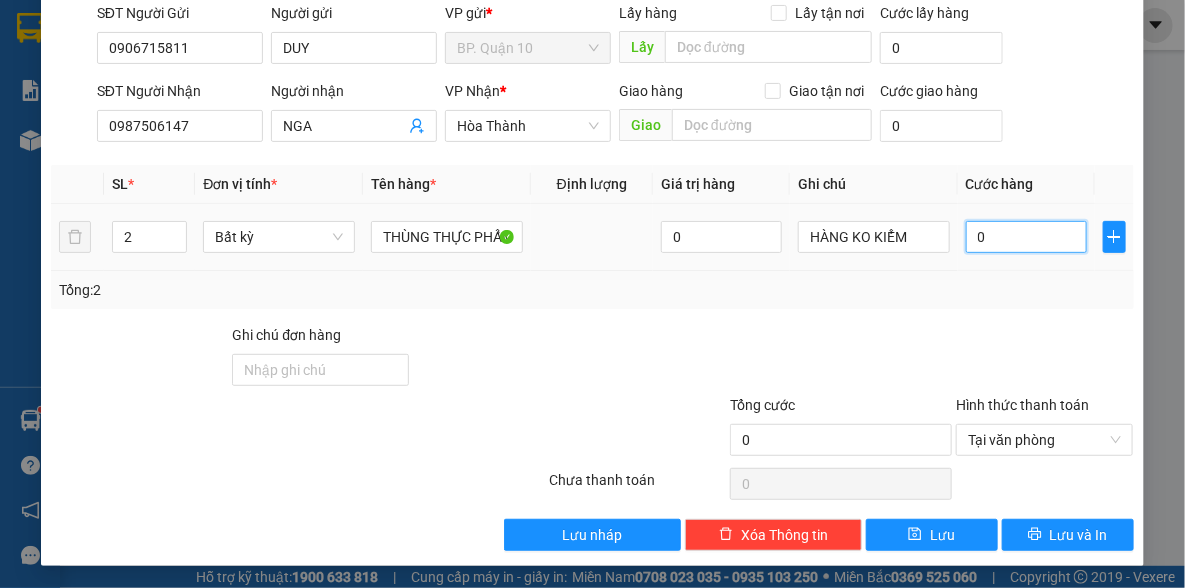 click on "0" at bounding box center [1026, 237] 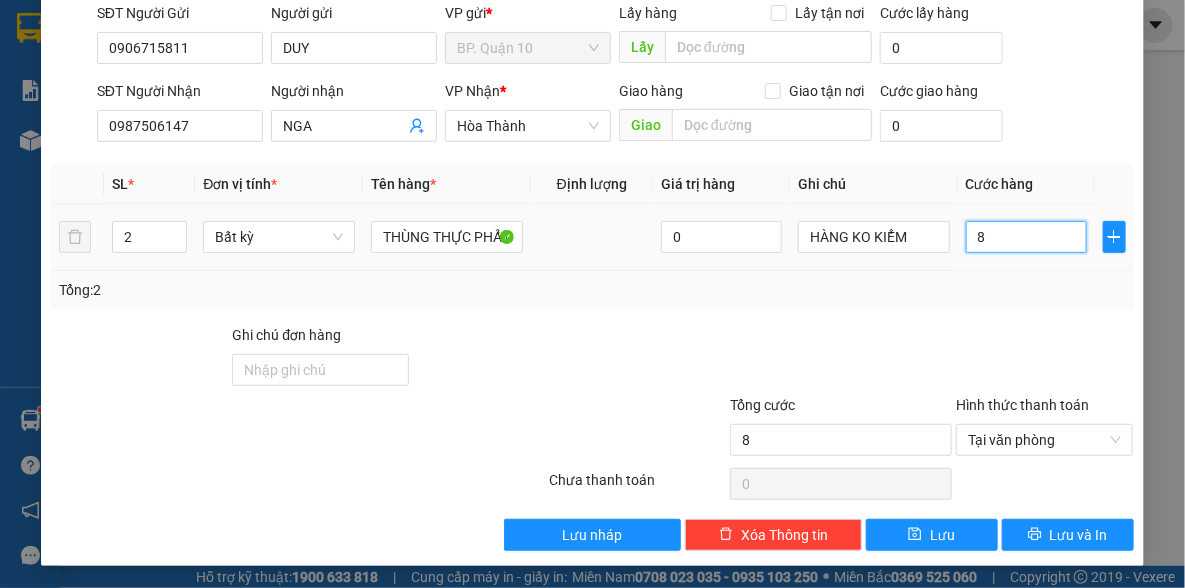 type on "80" 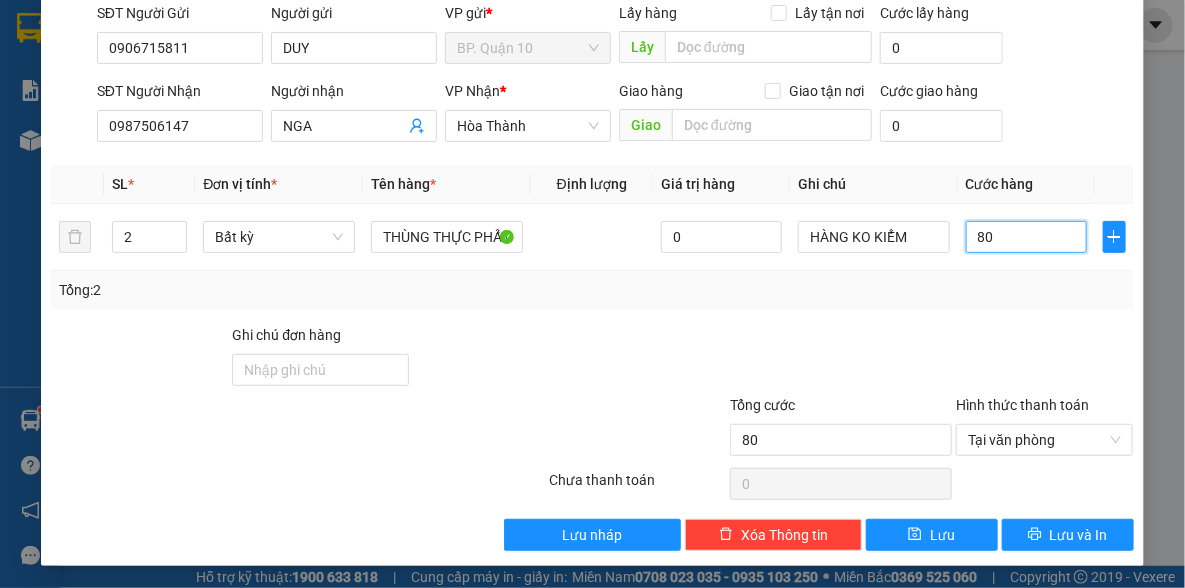 type on "80" 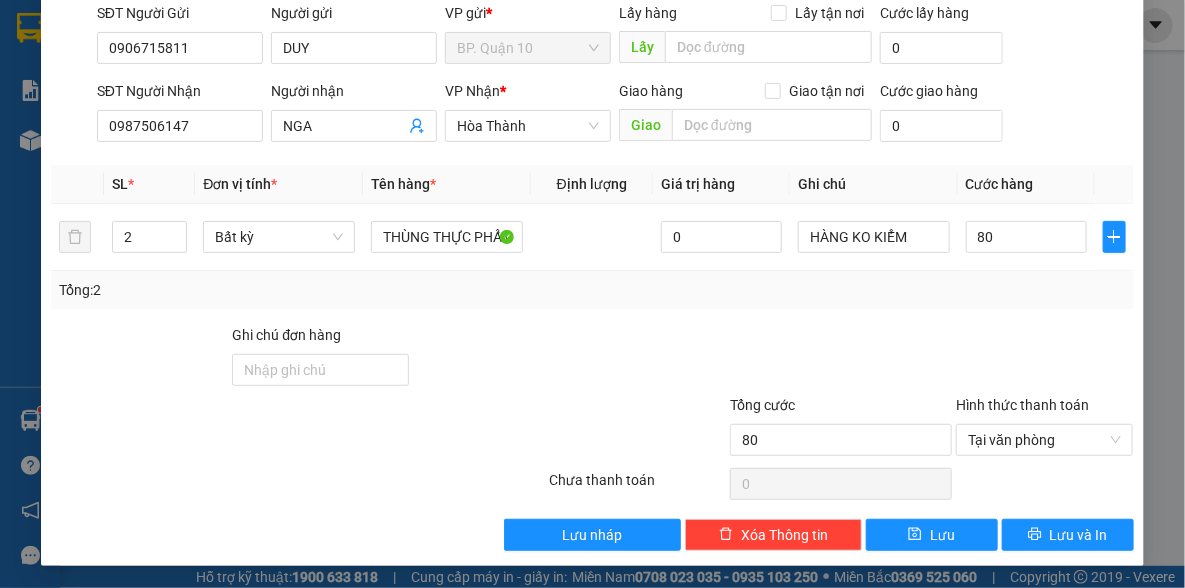 click on "Transit Pickup Surcharge Ids Transit Deliver Surcharge Ids Transit Deliver Surcharge Transit Deliver Surcharge Gói vận chuyển  * Tiêu chuẩn Tác vụ Chọn tác vụ Gán nhãn   Nhãn SĐT Người Gửi 0906715811 Người gửi DUY VP gửi  * BP. Quận 10 Lấy hàng Lấy tận nơi Lấy Cước lấy hàng 0 SĐT Người Nhận 0987506147 Người nhận NGA VP Nhận  * Hòa Thành Giao hàng Giao tận nơi Giao Cước giao hàng 0 SL  * Đơn vị tính  * Tên hàng  * Định lượng Giá trị hàng Ghi chú Cước hàng                   2 Bất kỳ THÙNG THỰC PHẨM + bọC CAFEE 0 HÀNG KO KIỂM 80 Tổng:  2 Ghi chú đơn hàng Tổng cước 80 Hình thức thanh toán Tại văn phòng Số tiền thu trước 0 Chưa thanh toán 0 Chọn HT Thanh Toán Lưu nháp Xóa Thông tin Lưu Lưu và In THÙNG THỰC PHẨM + bọC CAFEE" at bounding box center (592, 236) 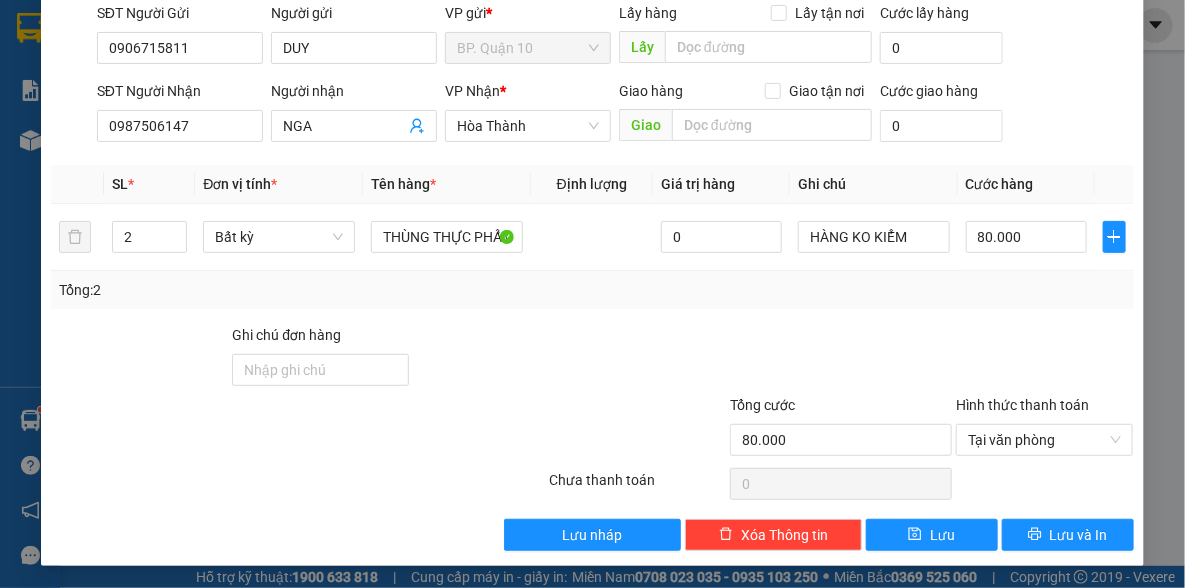 click at bounding box center (819, 359) 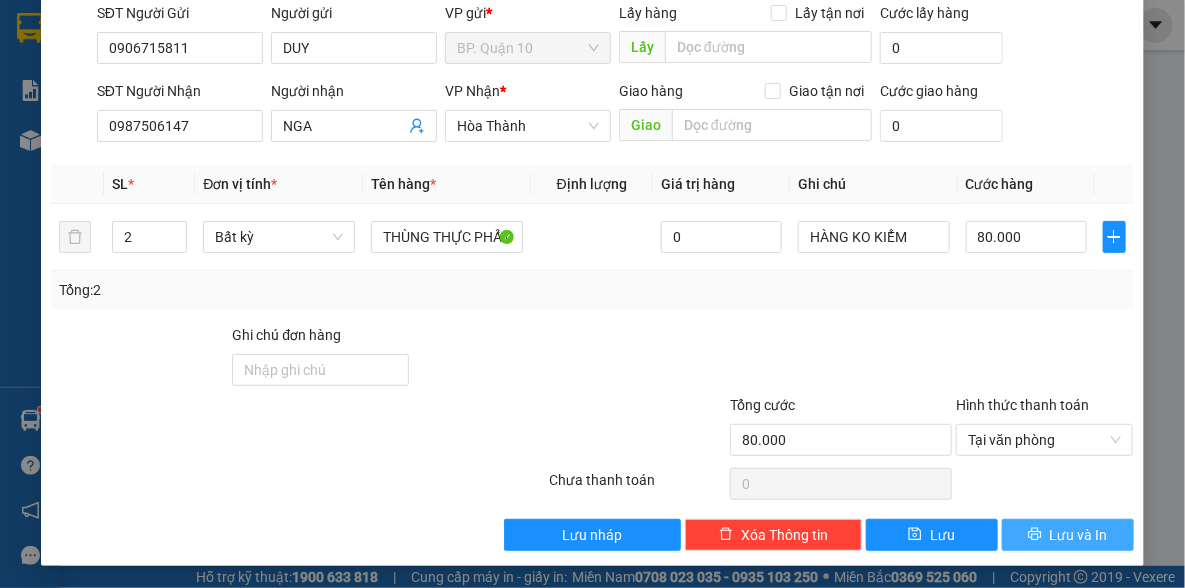 click 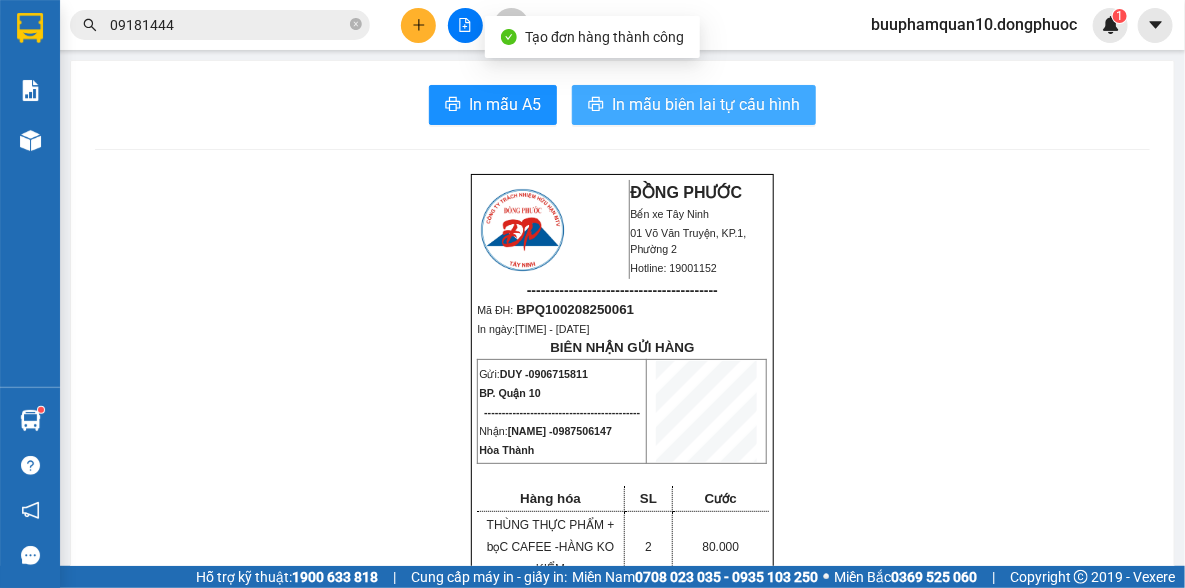 click on "In mẫu biên lai tự cấu hình" at bounding box center [706, 104] 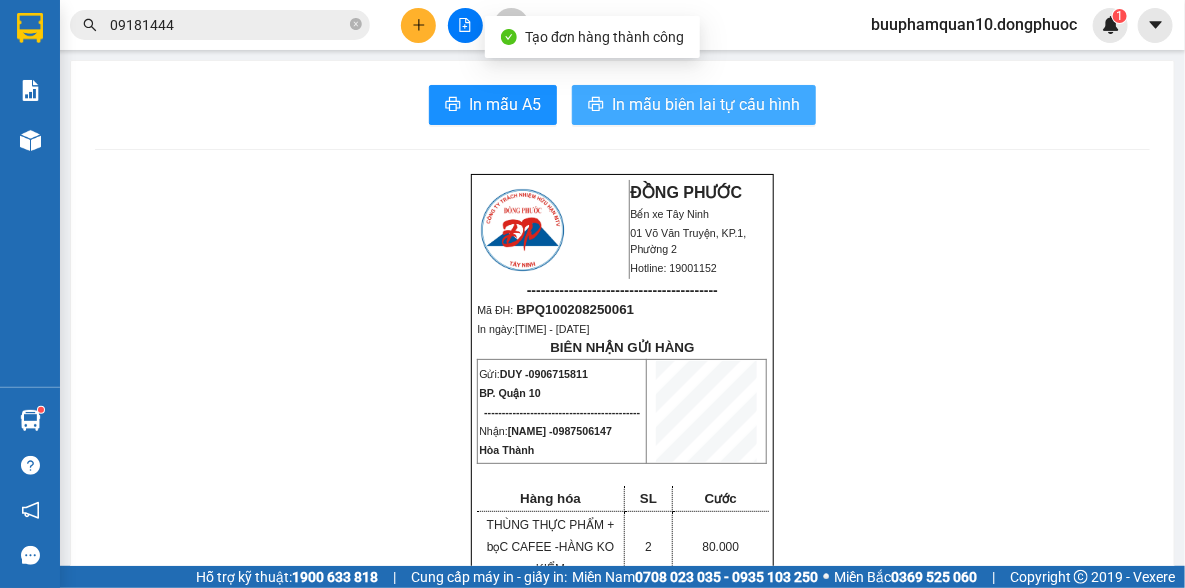 scroll, scrollTop: 0, scrollLeft: 0, axis: both 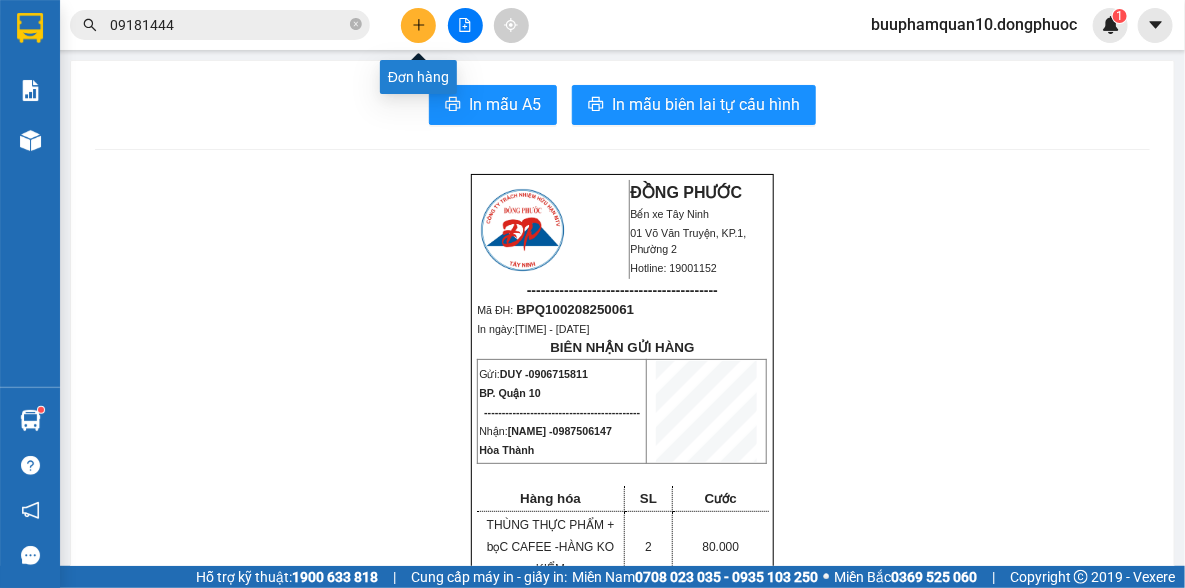 click at bounding box center [418, 25] 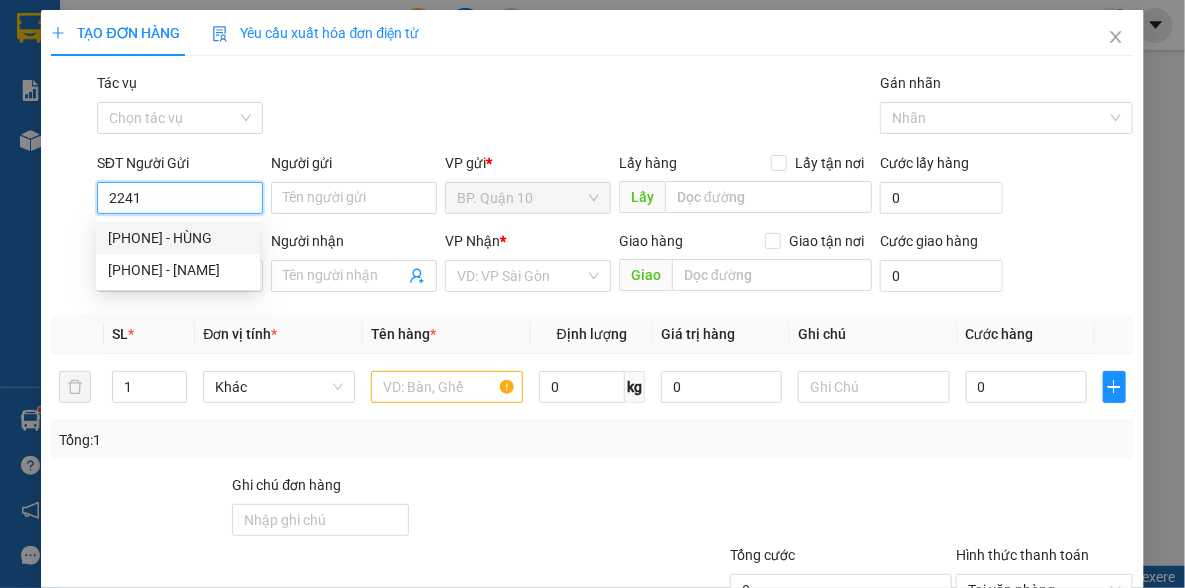 click on "2241" at bounding box center [180, 198] 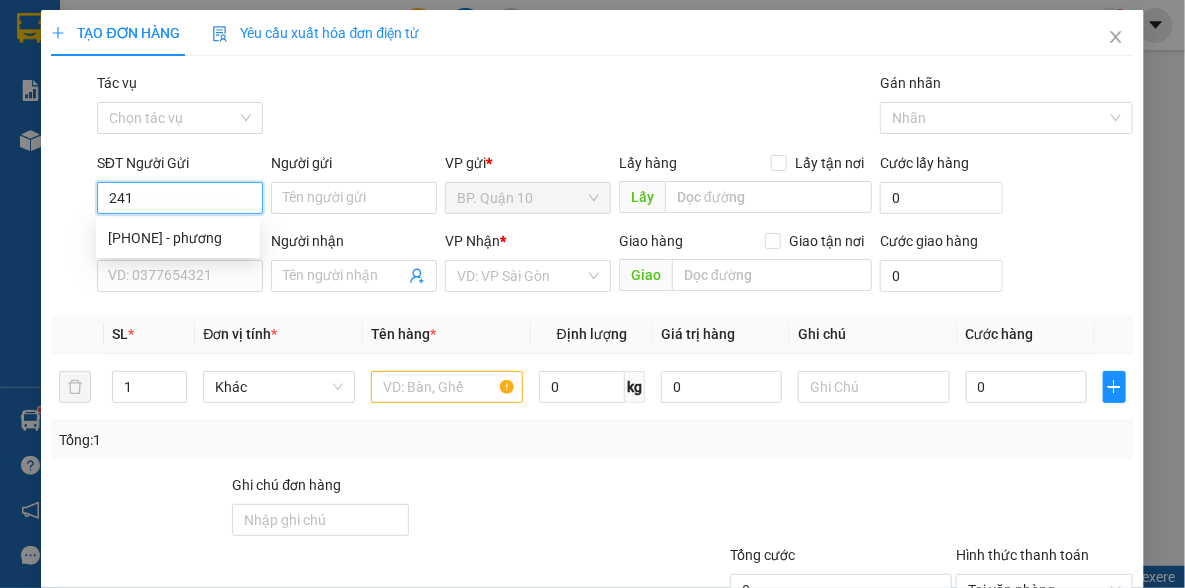click on "241" at bounding box center [180, 198] 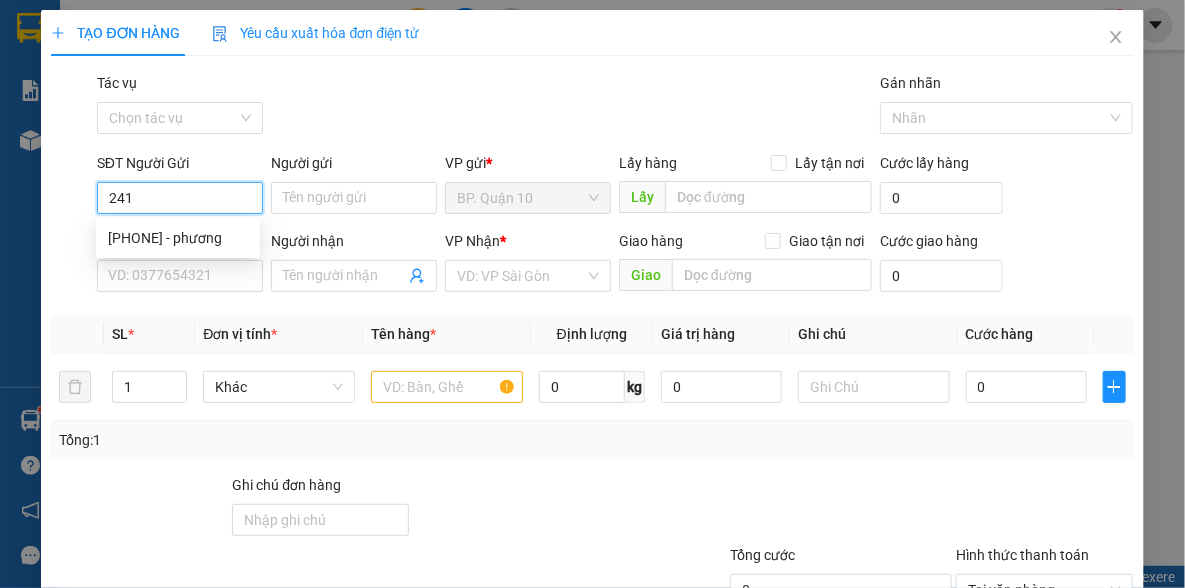 type on "241" 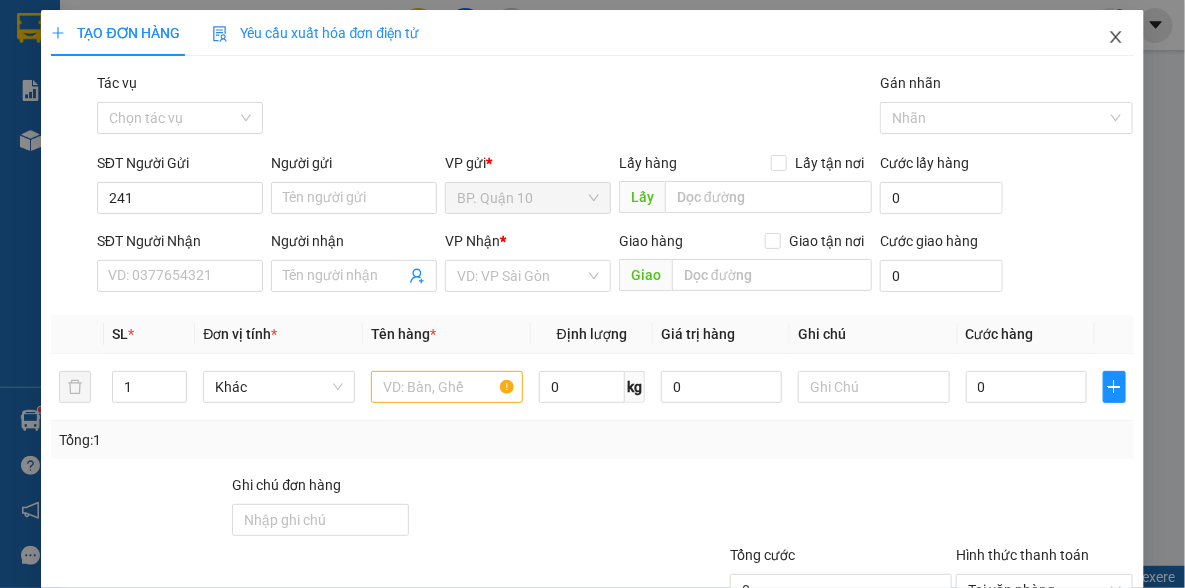 click 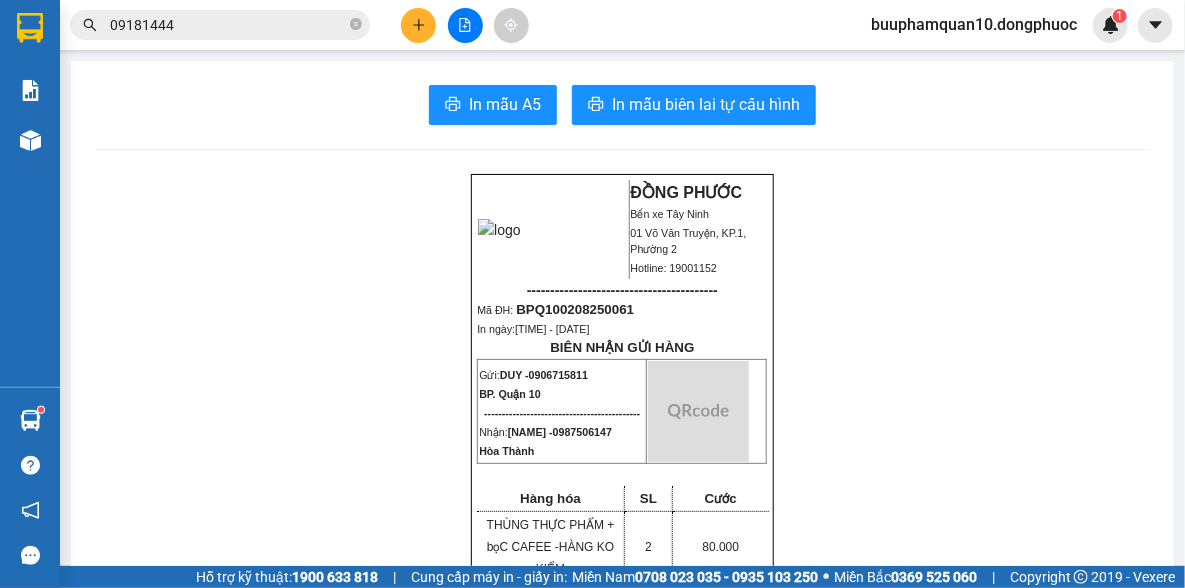 click on "09181444" at bounding box center (228, 25) 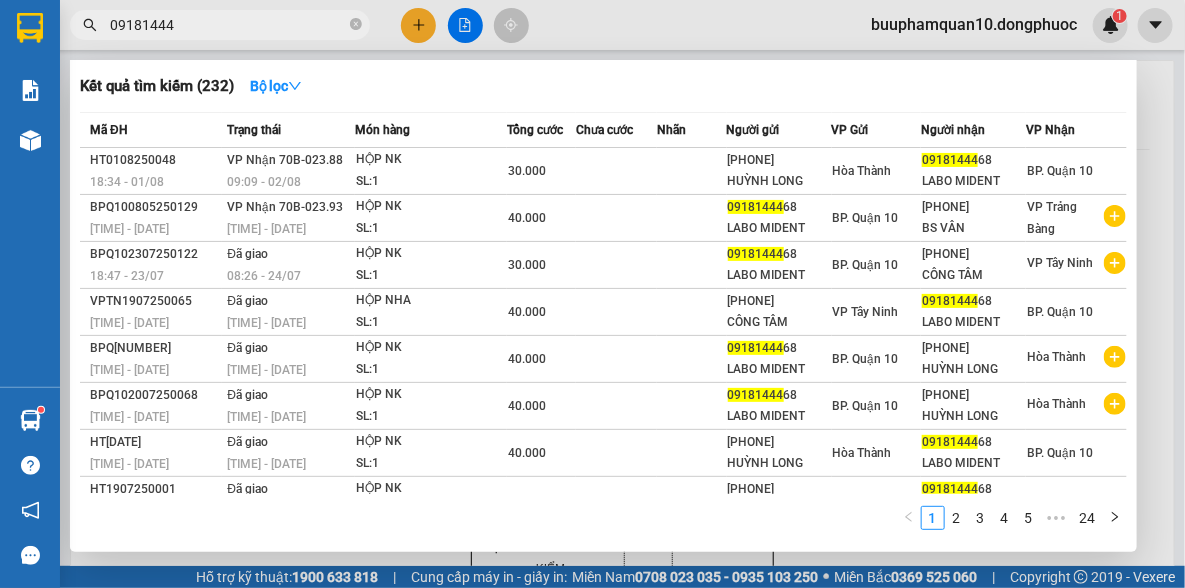 click on "09181444" at bounding box center [228, 25] 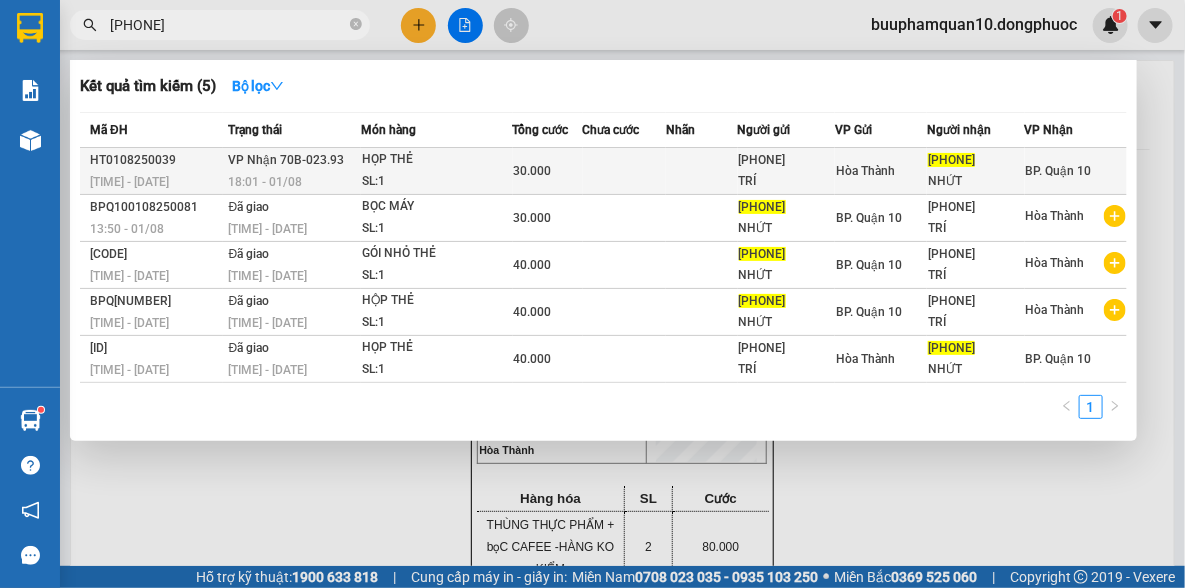 type on "0353982642" 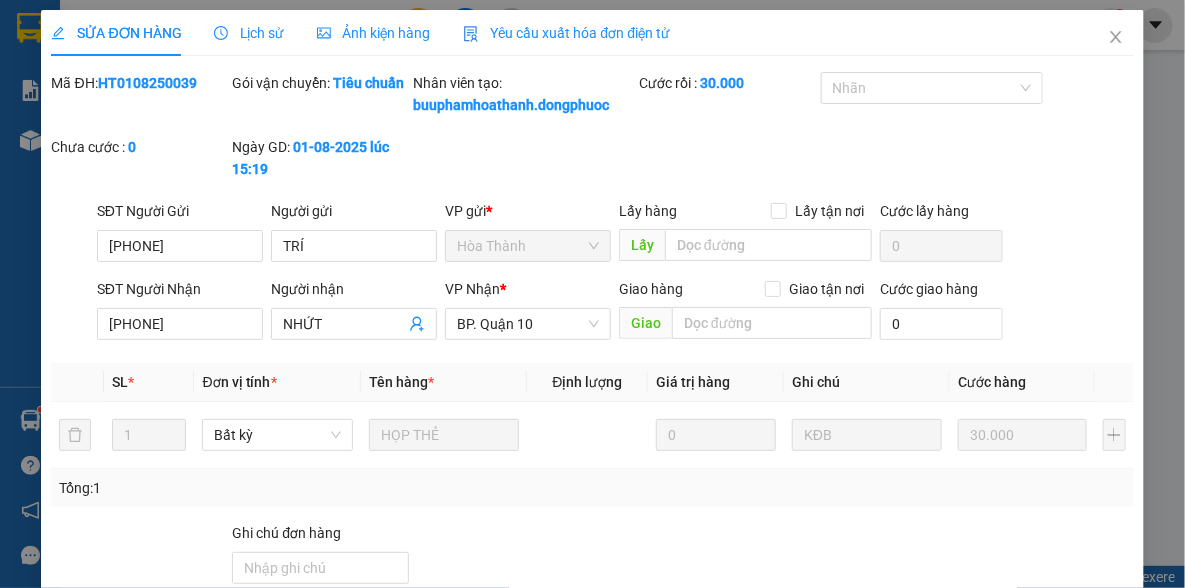 click on "Giao hàng" at bounding box center [649, 733] 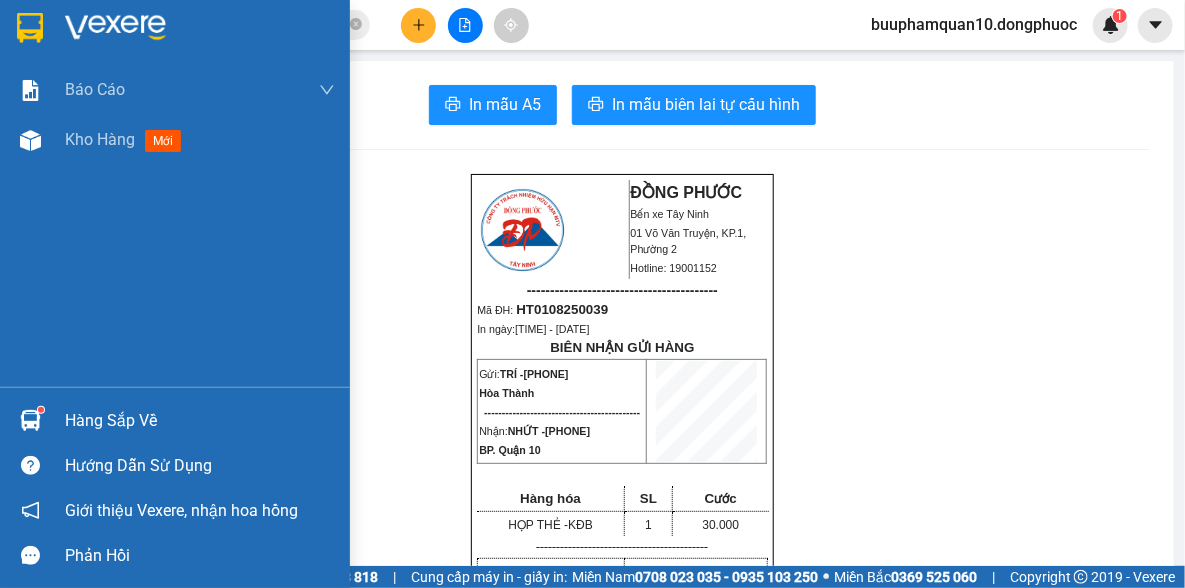 click on "Hàng sắp về" at bounding box center (200, 421) 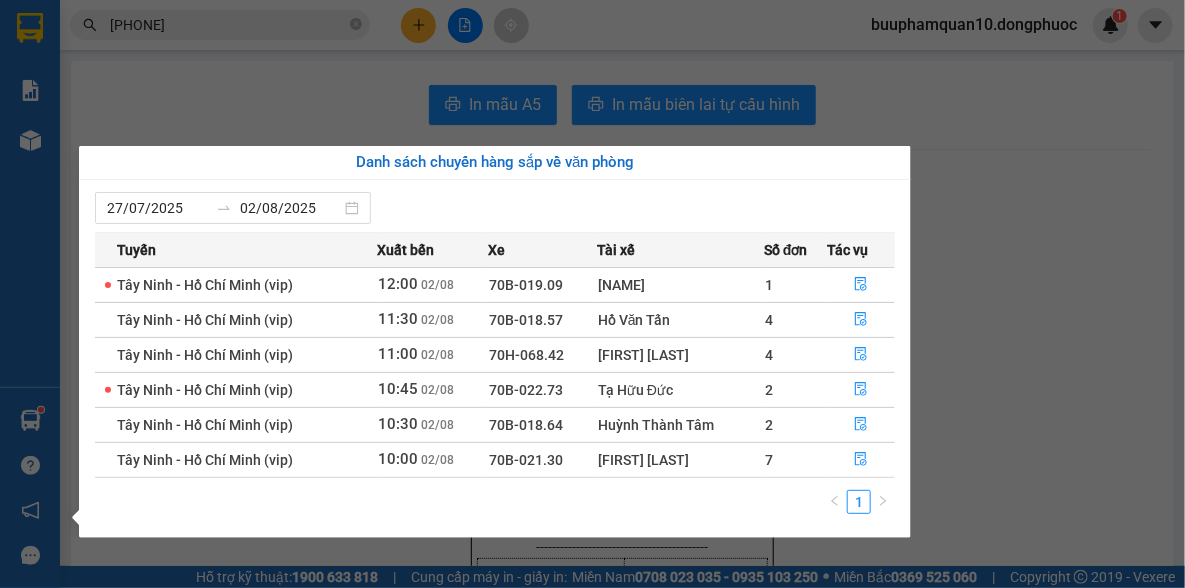 click on "Kết quả tìm kiếm ( 5 )  Bộ lọc  Mã ĐH Trạng thái Món hàng Tổng cước Chưa cước Nhãn Người gửi VP Gửi Người nhận VP Nhận HT0108250039 15:19 - 01/08 VP Nhận   70B-023.93 18:01 - 01/08 HỌP THẺ SL:  1 30.000 0978880600 TRÍ Hòa Thành 0353982642 NHỨT BP. Quận 10 BPQ100108250081 13:50 - 01/08 Đã giao   17:09 - 01/08 BỌC MÁY SL:  1 30.000 0353982642 NHỨT BP. Quận 10 0978880600 TRÍ Hòa Thành BPQ100907250073 14:01 - 09/07 Đã giao   10:37 - 10/07 GÓI NHỎ THẺ SL:  1 40.000 0353982642 NHỨT BP. Quận 10 0978880600 TRÍ Hòa Thành BPQ100107250149 19:21 - 01/07 Đã giao   10:00 - 02/07 HỘP THẺ SL:  1 40.000 0353982642 NHỨT BP. Quận 10 0978880600 TRÍ Hòa Thành HT0107250035 14:44 - 01/07 Đã giao   19:20 - 01/07 HỌP THẺ SL:  1 40.000 0978880600 TRÍ Hòa Thành 0353982642 NHỨT BP. Quận 10 1 0353982642 buuphamquan10.dongphuoc 1     Báo cáo Mẫu 1: Báo cáo dòng tiền theo nhân viên     Kho hàng mới Hàng sắp về" at bounding box center (592, 294) 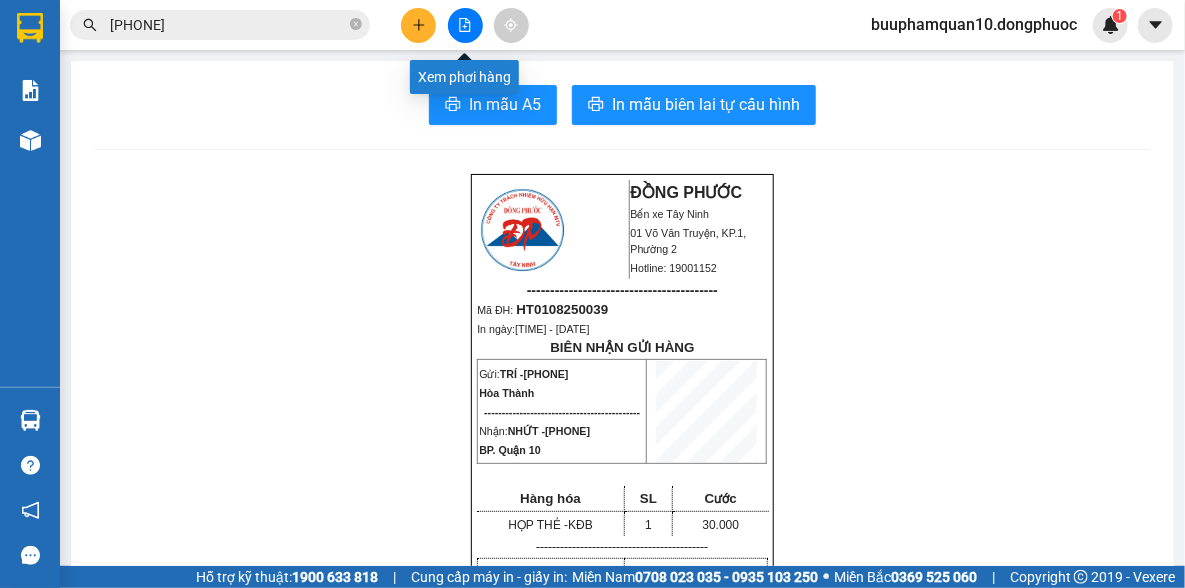 drag, startPoint x: 470, startPoint y: 28, endPoint x: 442, endPoint y: 33, distance: 28.442924 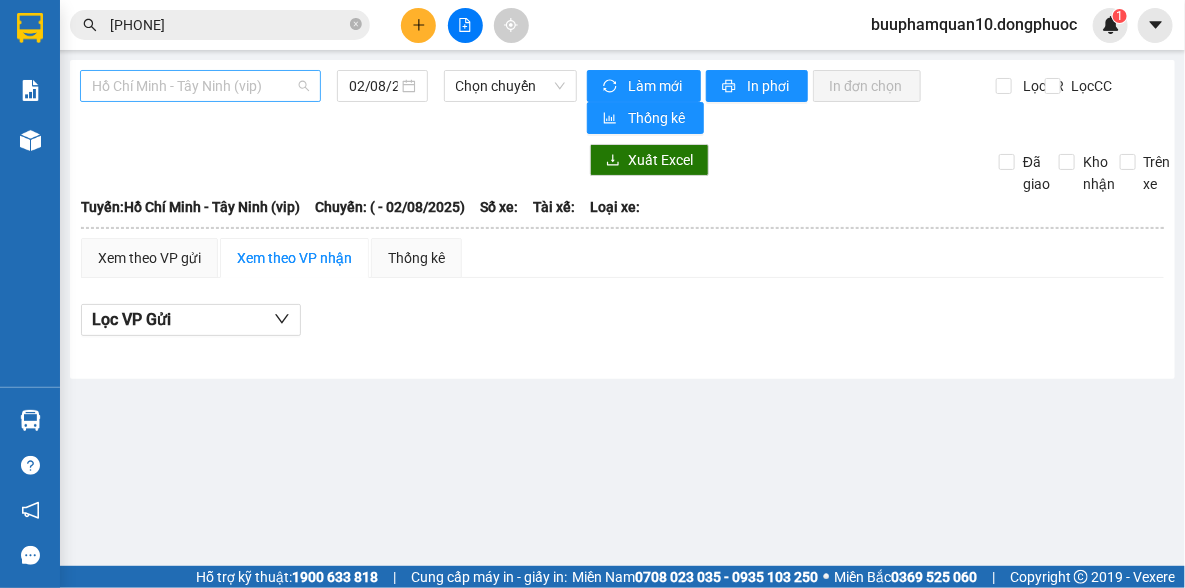 click on "Hồ Chí Minh - Tây Ninh (vip)" at bounding box center (200, 86) 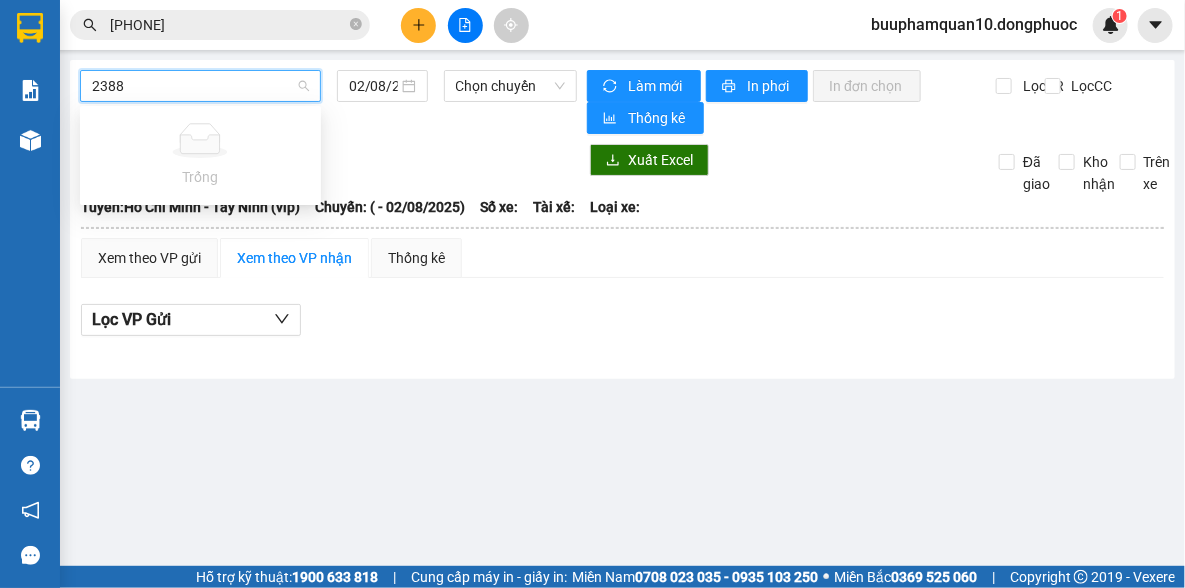 type on "2388" 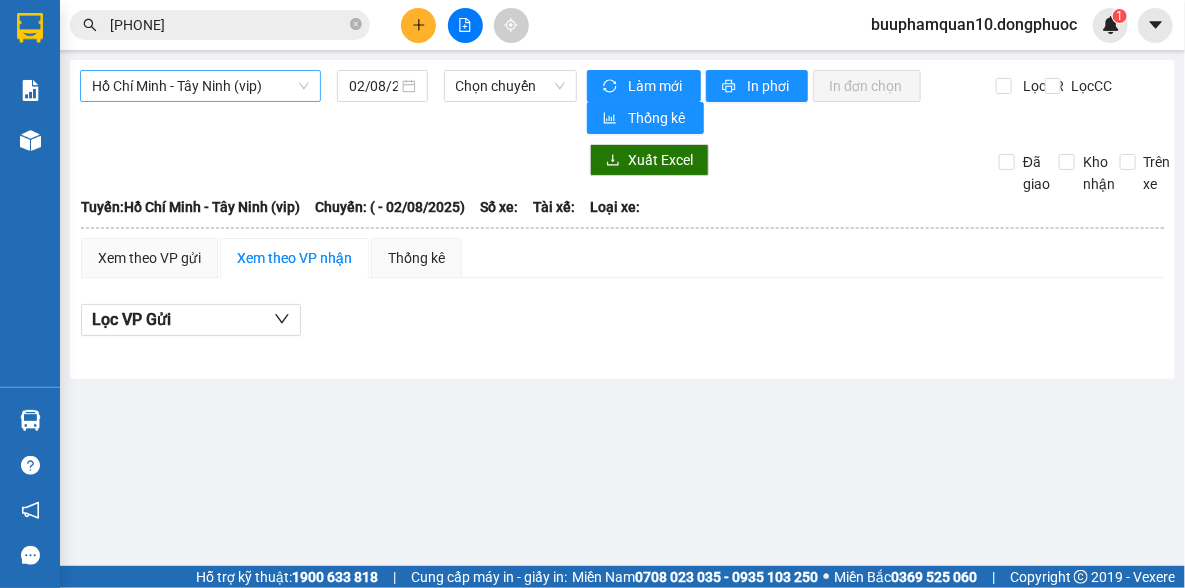 click on "Hồ Chí Minh - Tây Ninh (vip) 02/08/2025 Chọn chuyến Làm mới In phơi In đơn chọn Thống kê Lọc  CR Lọc  CC Xuất Excel Đã giao Kho nhận Trên xe Đồng Phước   19001152   Bến xe Tây Ninh, 01 Võ Văn Truyện, KP 1, Phường 2 12:46 - 02/08/2025 Tuyến:  Hồ Chí Minh - Tây Ninh (vip) Chuyến:   ( - 02/08/2025) Tuyến:  Hồ Chí Minh - Tây Ninh (vip) Chuyến:   ( - 02/08/2025) Số xe:  Tài xế:  Loại xe:  Xem theo VP gửi Xem theo VP nhận Thống kê Lọc VP Gửi Cước rồi :   0  VNĐ Chưa cước :   0  VNĐ Thu hộ:  0  VNĐ Đồng Phước   19001152   Bến xe Tây Ninh, 01 Võ Văn Truyện, KP 1, Phường 2 BP. Quận 10  -  12:46 - 02/08/2025 Tuyến:  Hồ Chí Minh - Tây Ninh (vip) Chuyến:   ( - 02/08/2025) STT Mã GD SĐT người nhận Người nhận Tên người nhận Người gửi SL Tên hàng Ghi chú ĐC Giao Trạng thái Ký nhận Cước rồi :   0  VNĐ Chưa cước :   0  VNĐ Thu hộ:  0  VNĐ VP Gửi Tài xế" at bounding box center (622, 219) 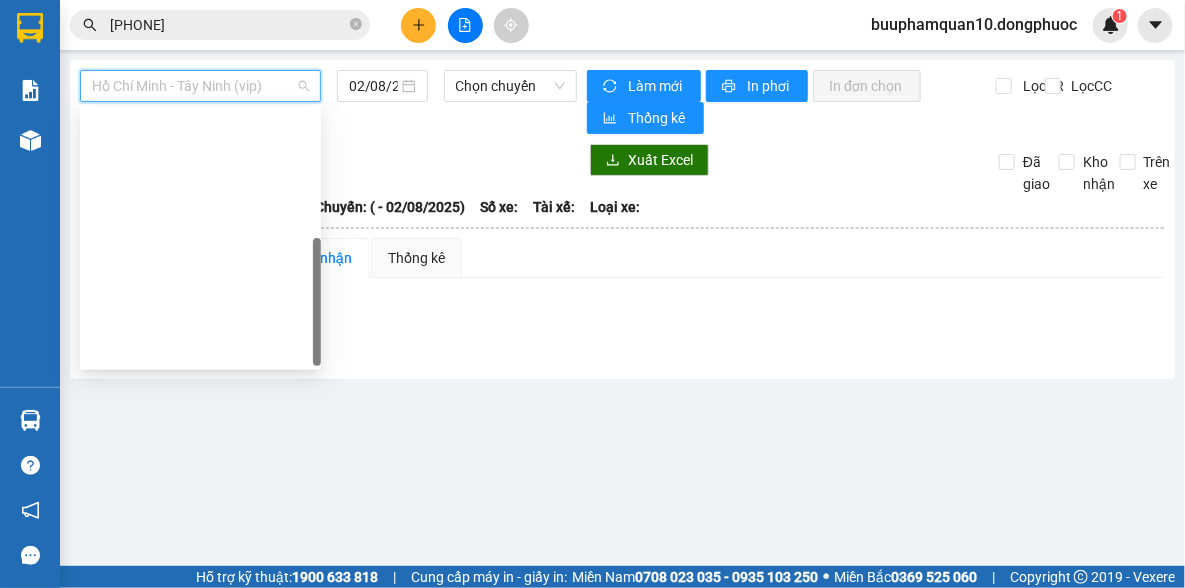 drag, startPoint x: 225, startPoint y: 345, endPoint x: 412, endPoint y: 137, distance: 279.70163 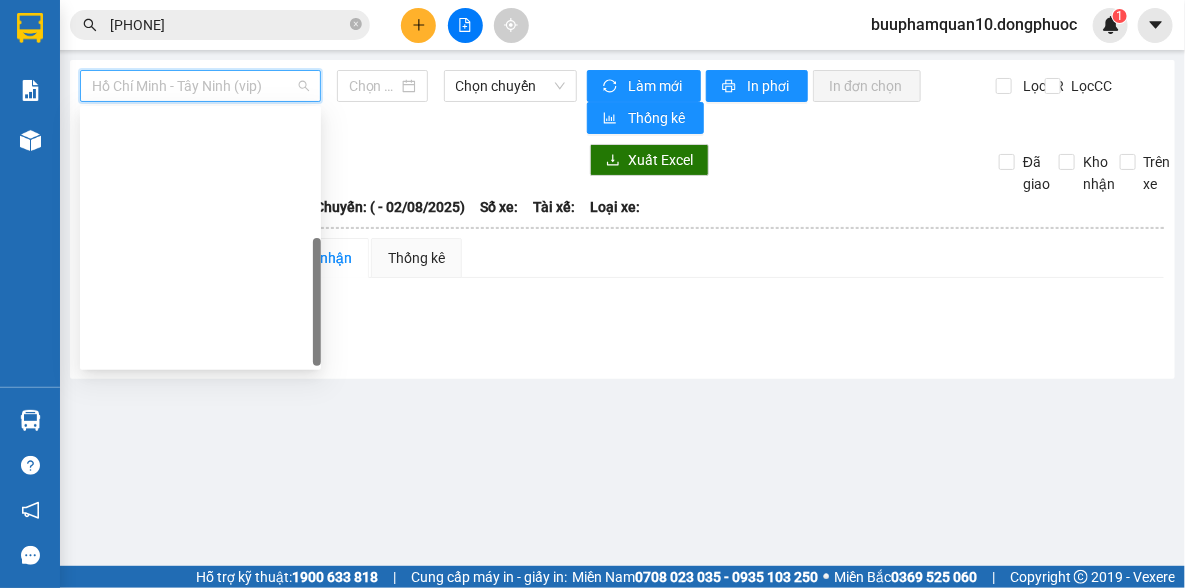 type on "02/08/2025" 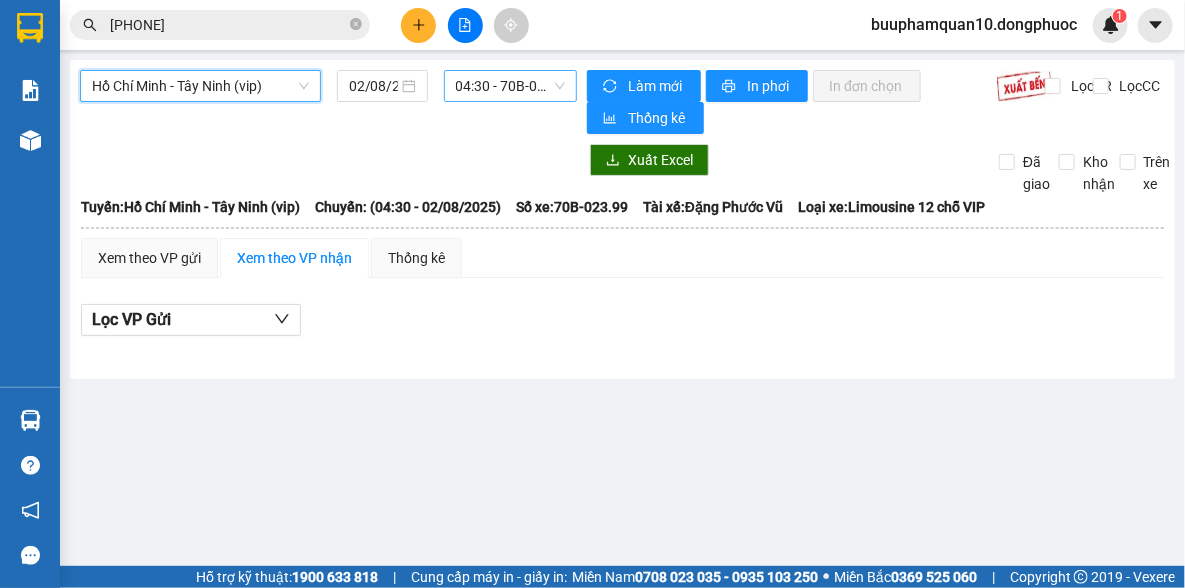 click on "04:30     - 70B-023.99" at bounding box center (511, 86) 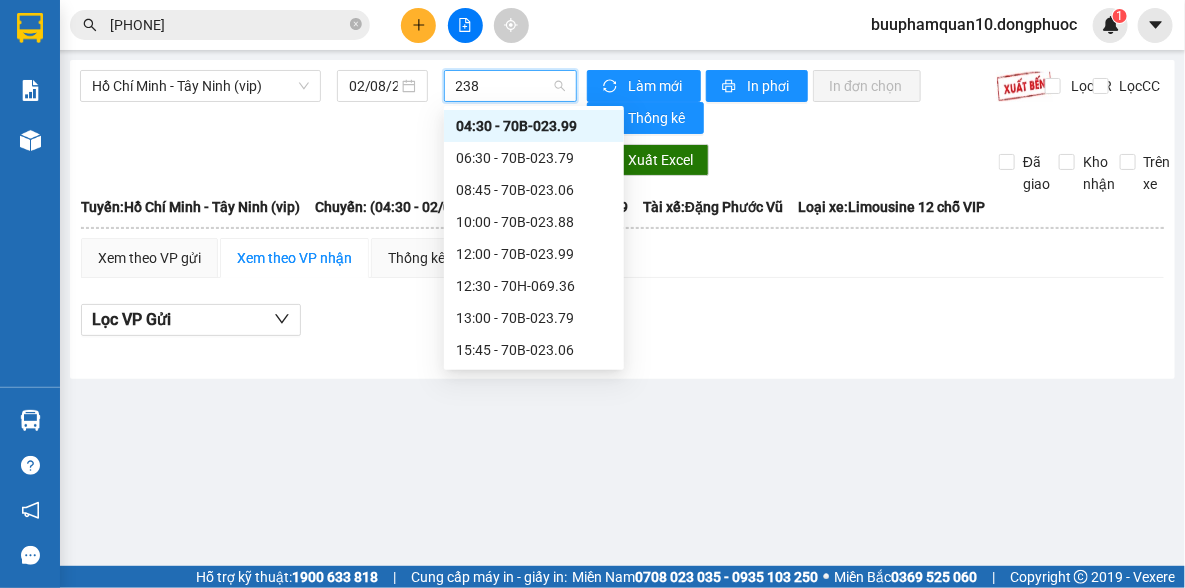 type on "2388" 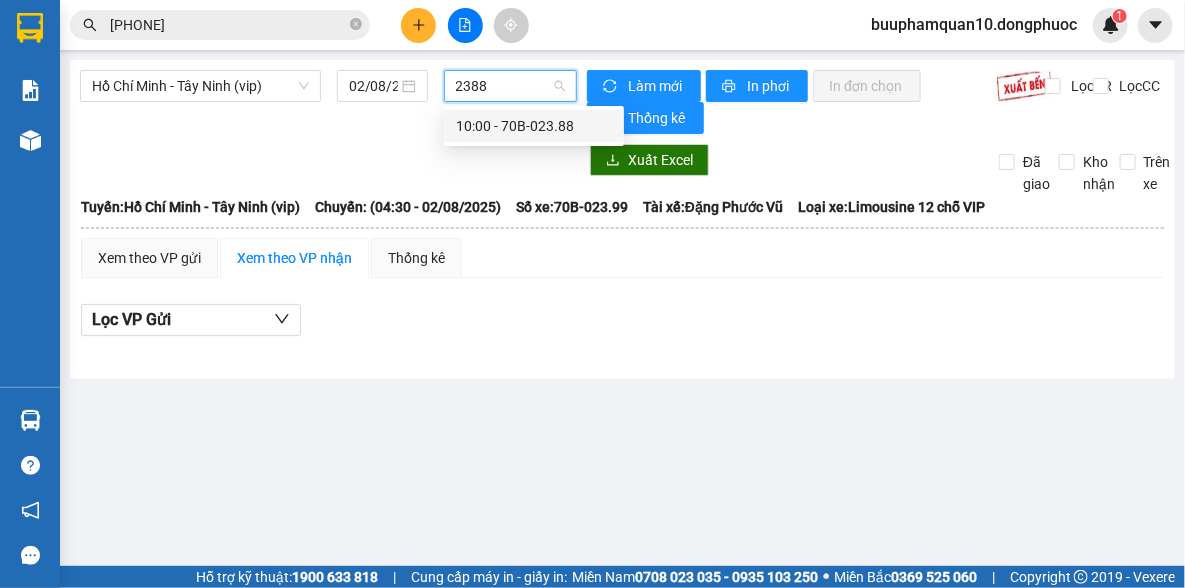 click on "10:00     - 70B-023.88" at bounding box center (534, 126) 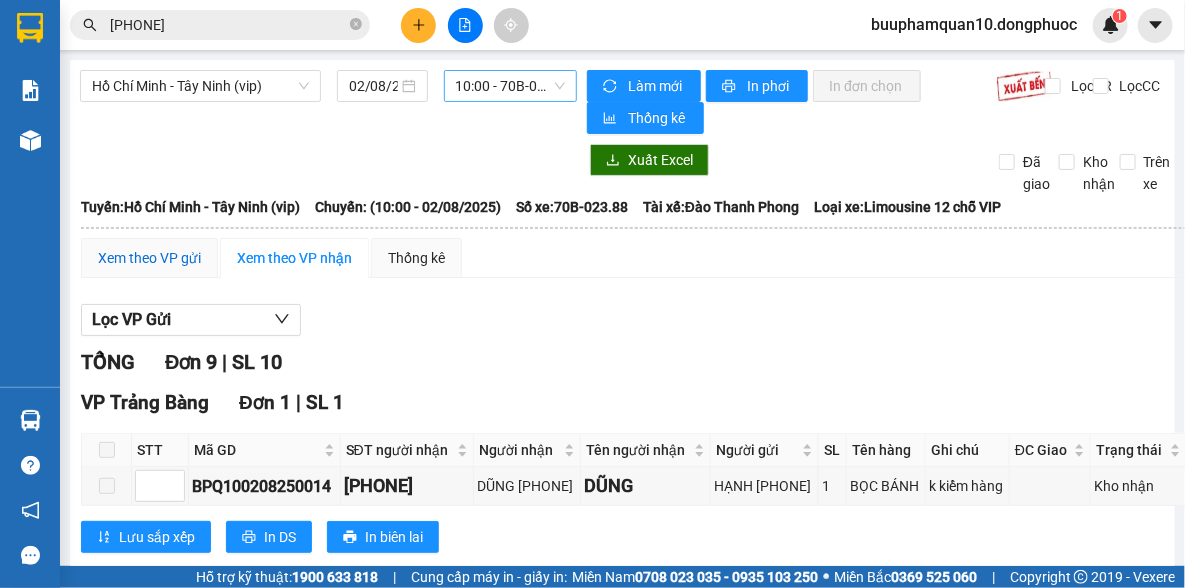 click on "Xem theo VP gửi" at bounding box center [149, 258] 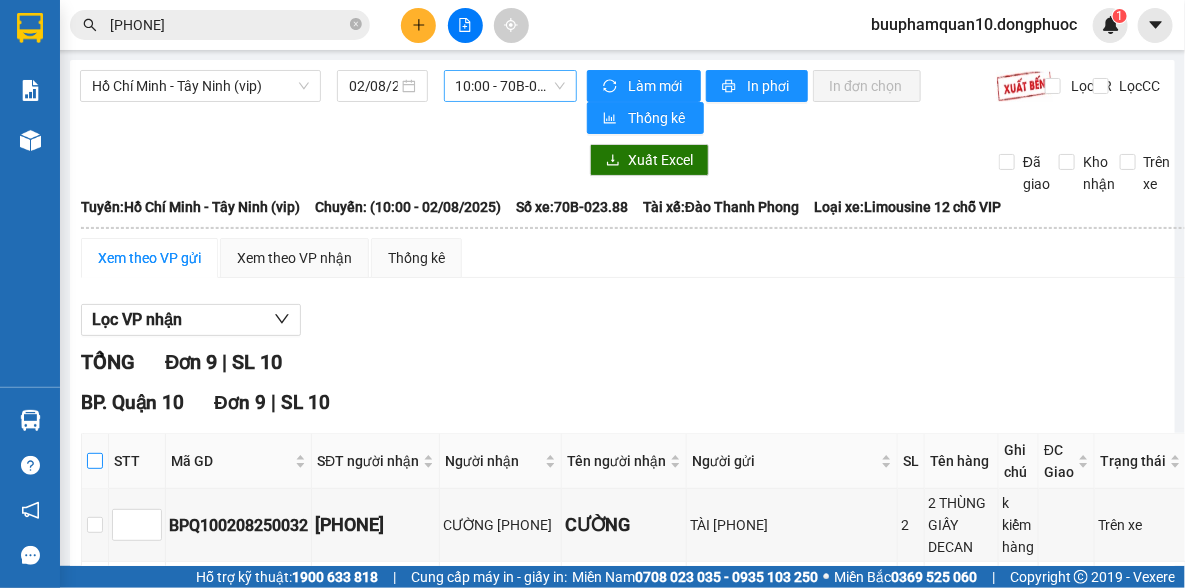 click at bounding box center [95, 461] 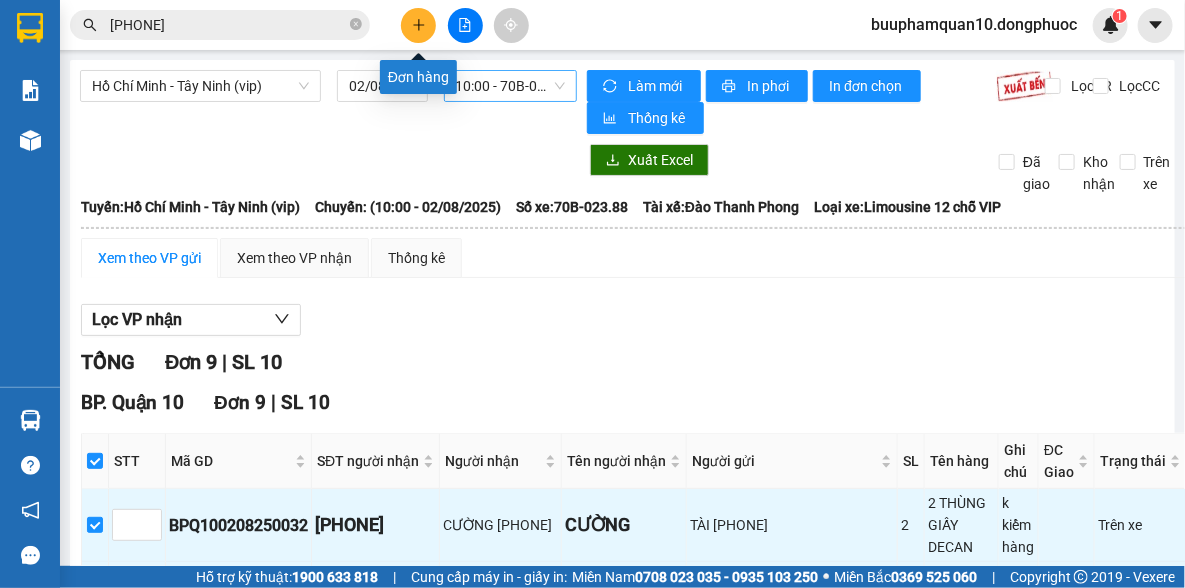 click 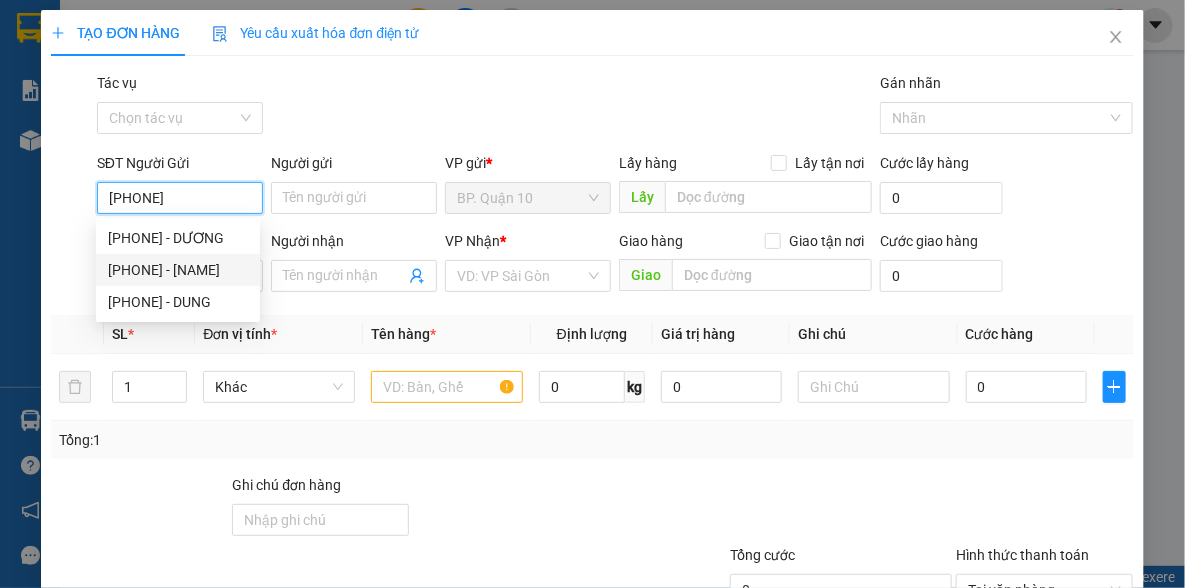 click on "0909117988 - ĐẠI" at bounding box center (178, 270) 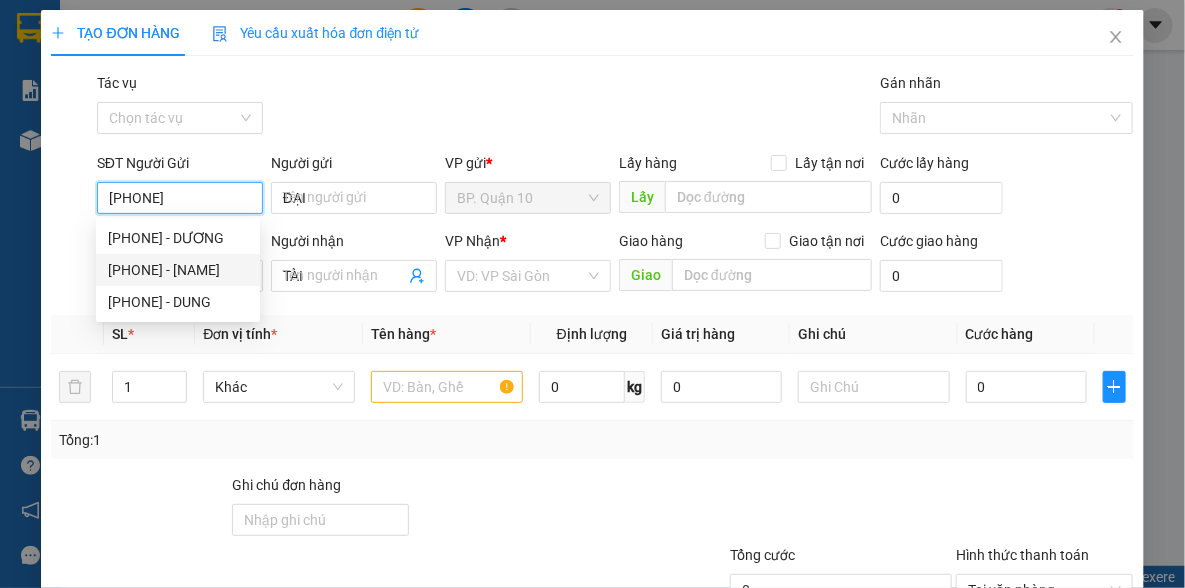type on "40.000" 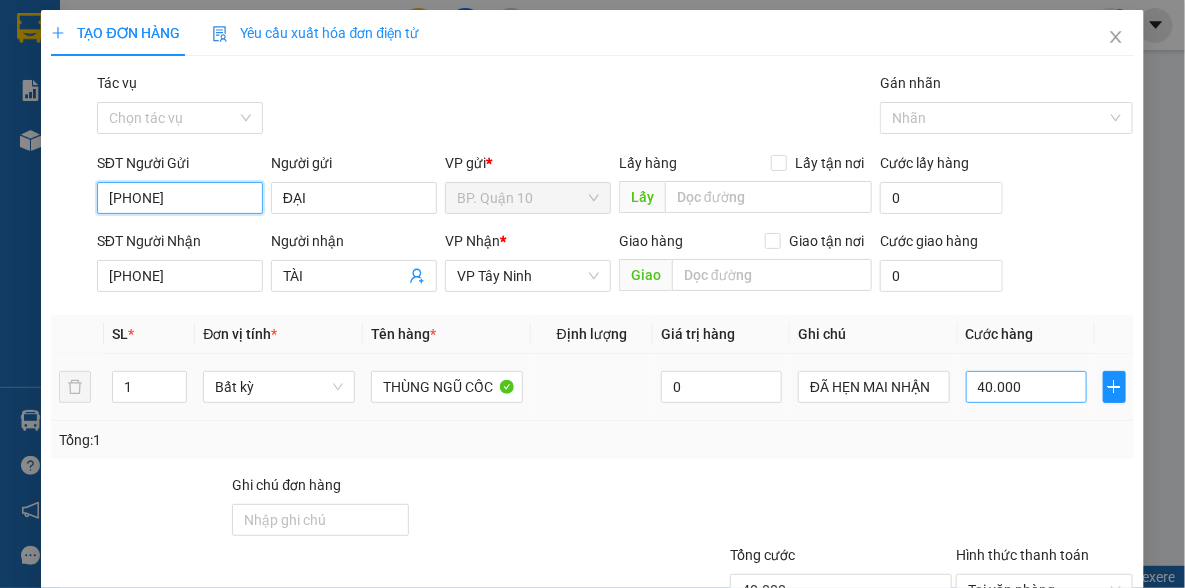 type on "0909117988" 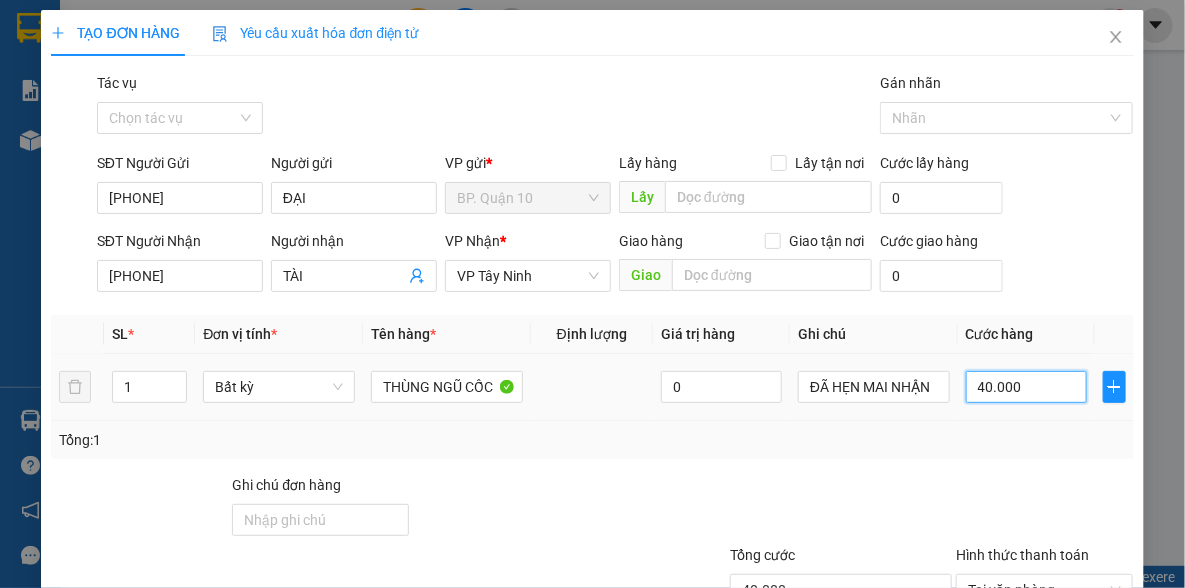 click on "40.000" at bounding box center [1026, 387] 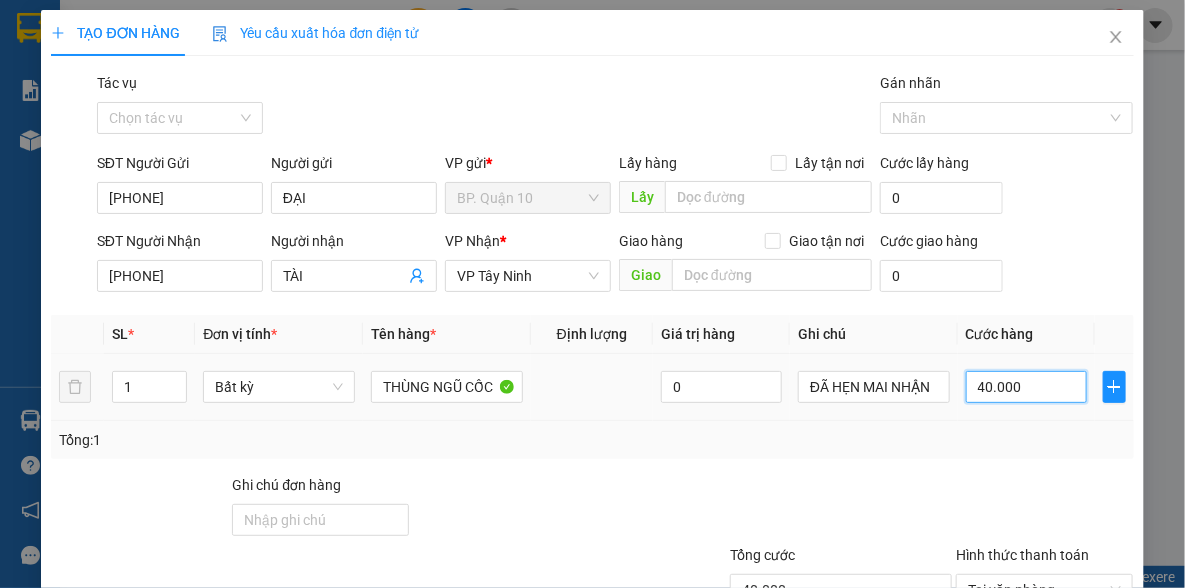type on "3" 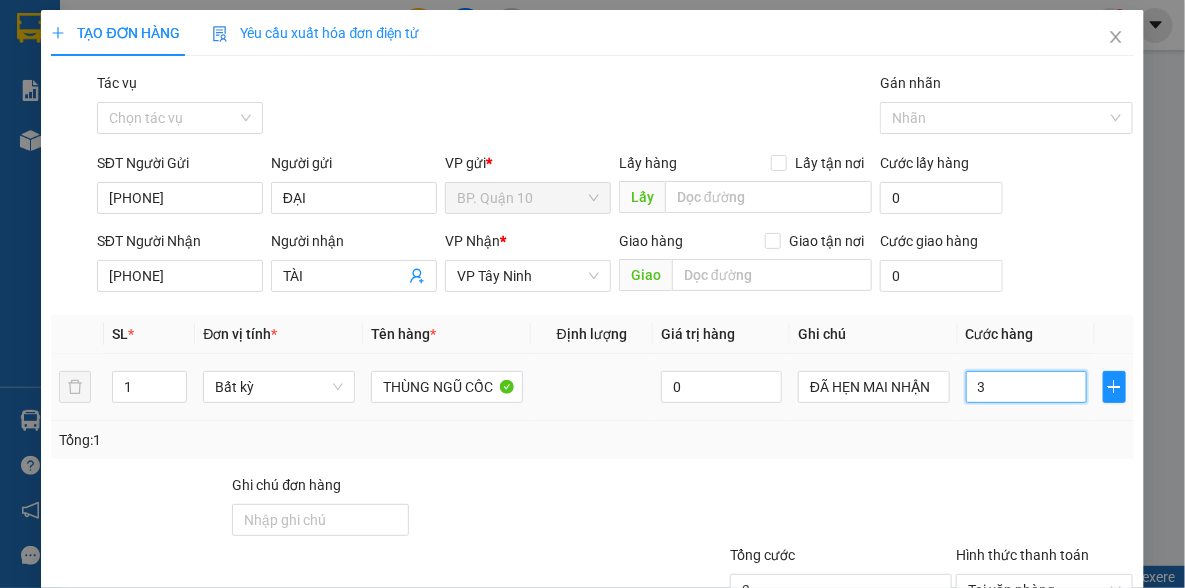 type on "30" 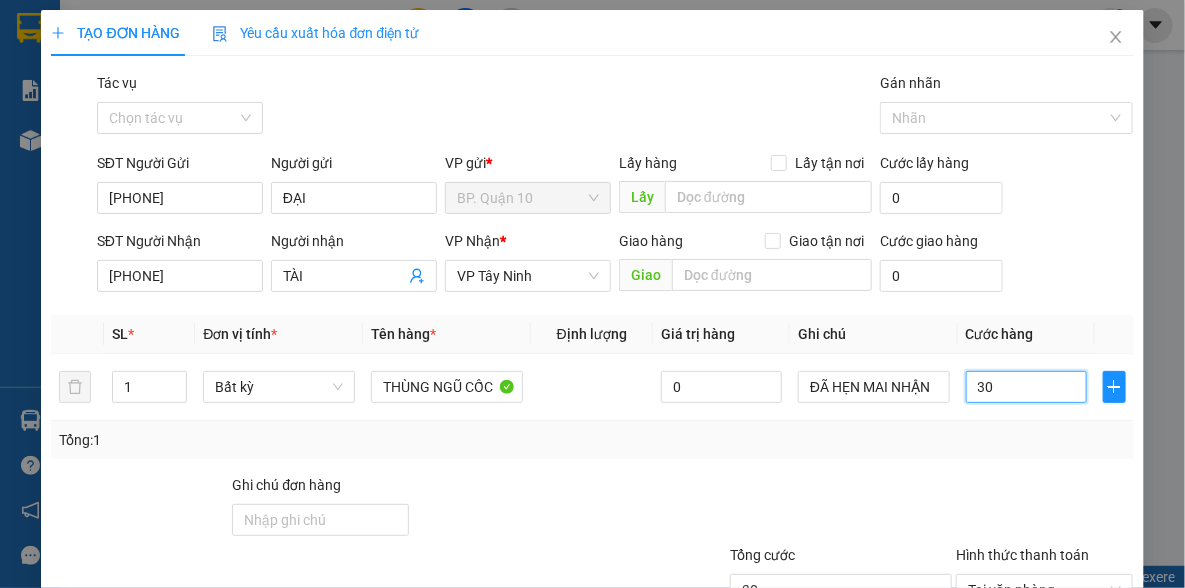 type on "30" 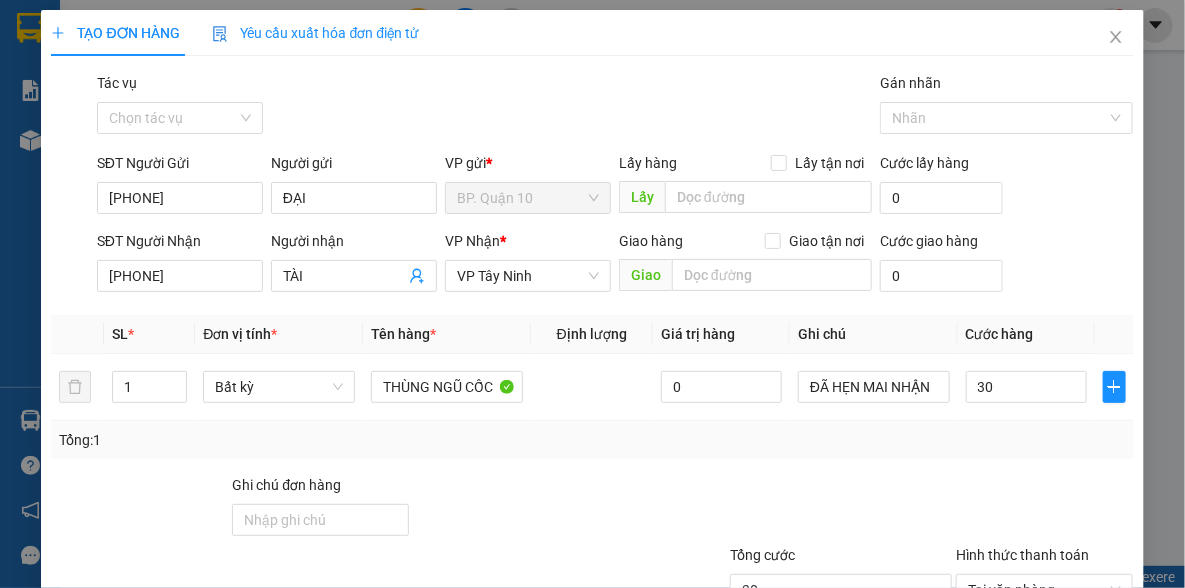 drag, startPoint x: 901, startPoint y: 484, endPoint x: 891, endPoint y: 463, distance: 23.259407 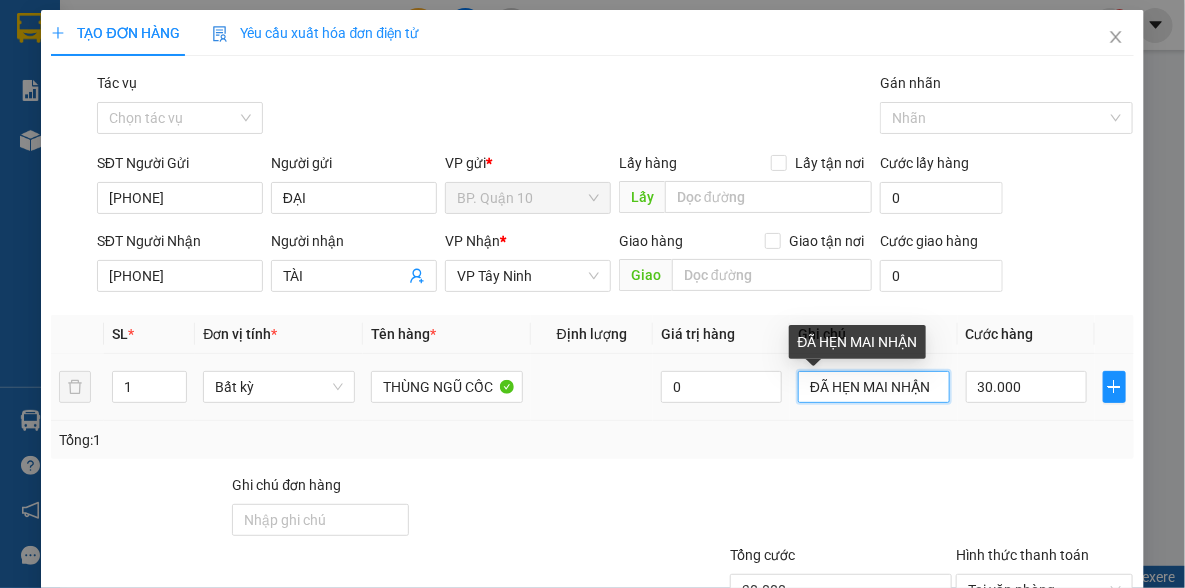 click on "ĐÃ HẸN MAI NHẬN" at bounding box center [874, 387] 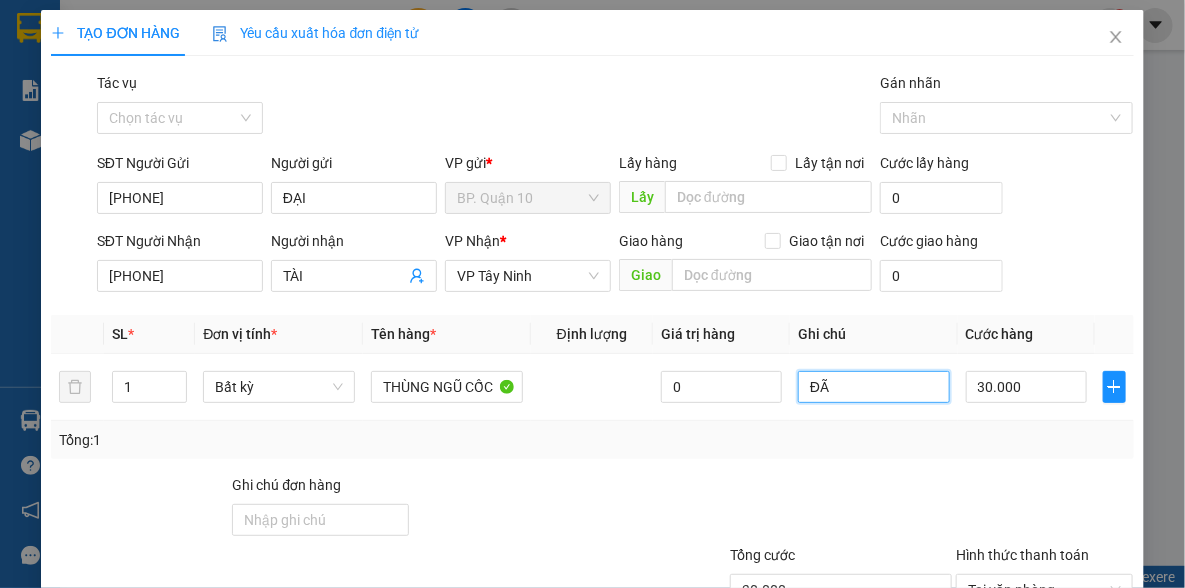 type on "Đ" 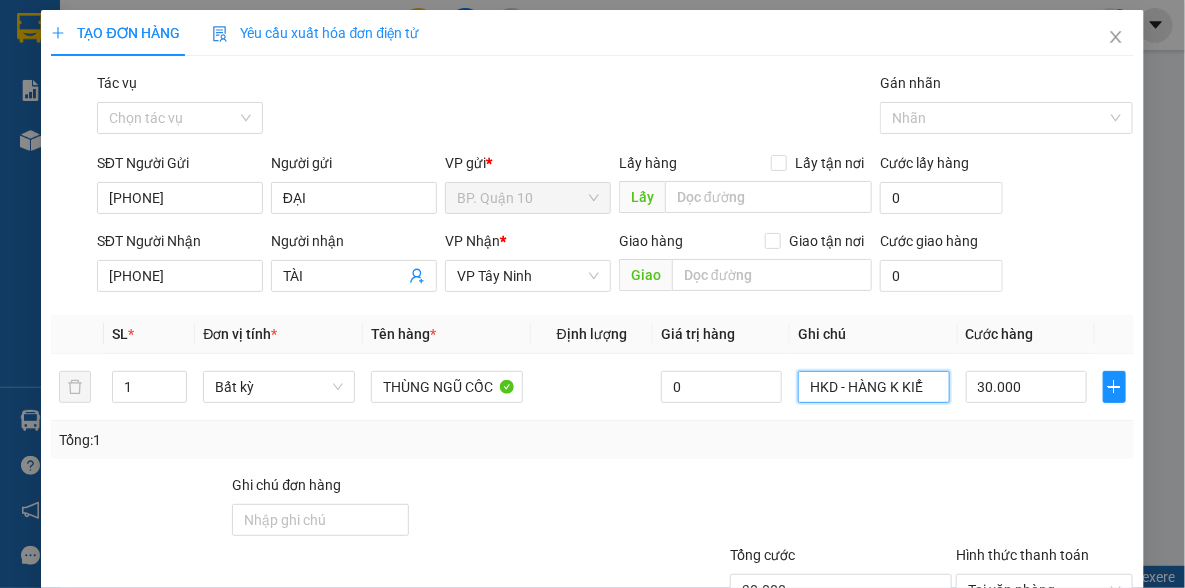 type on "HKD - HÀNG K KIỂM" 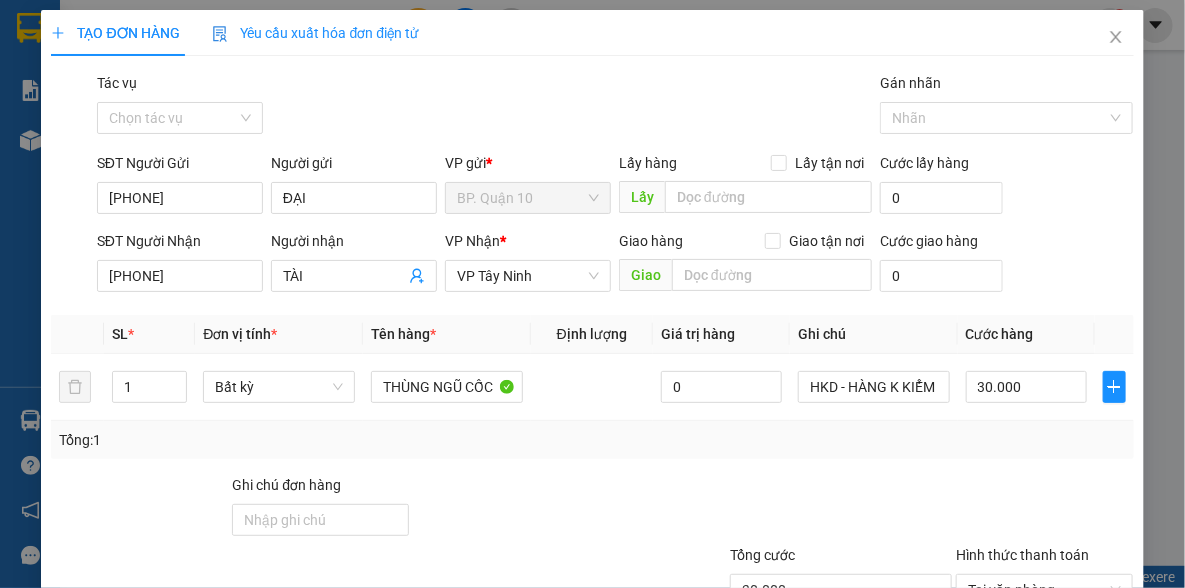 click on "Lưu và In" at bounding box center (1079, 685) 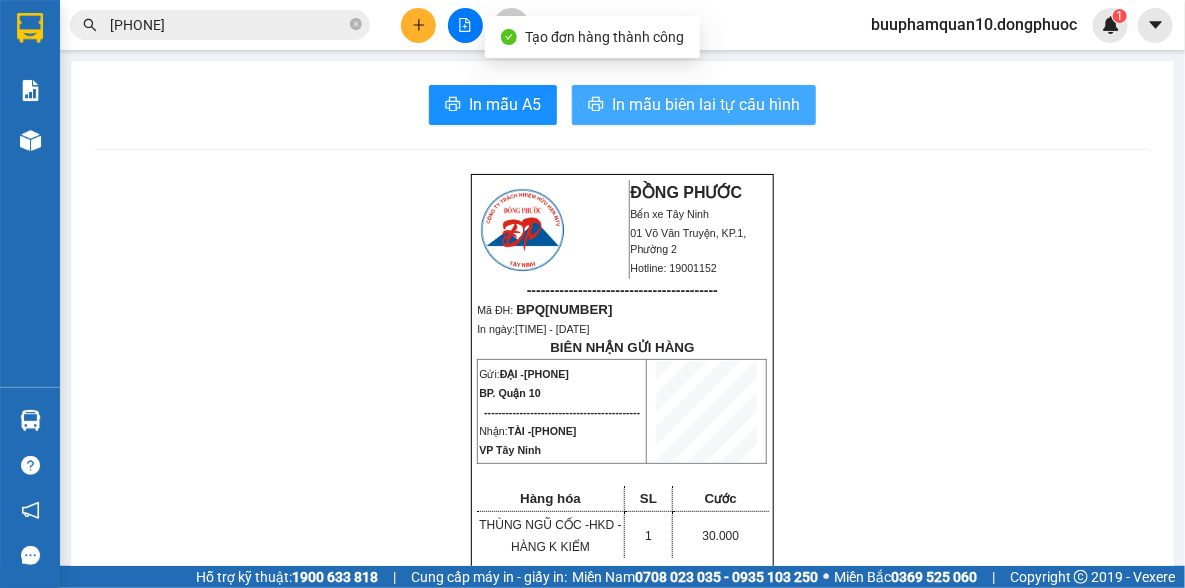 click on "In mẫu biên lai tự cấu hình" at bounding box center [706, 104] 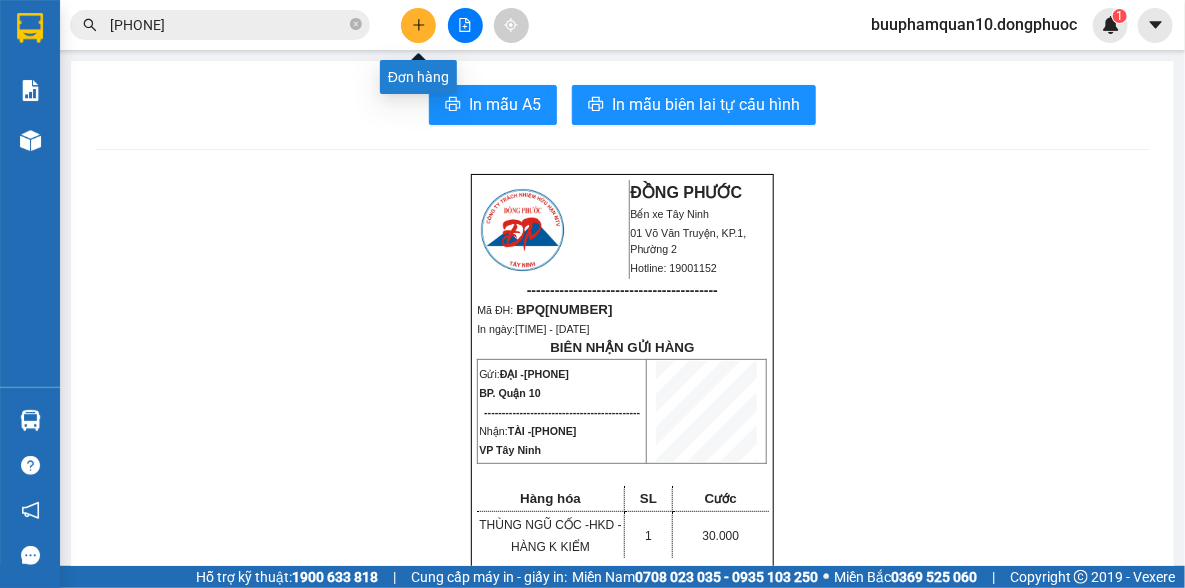 click 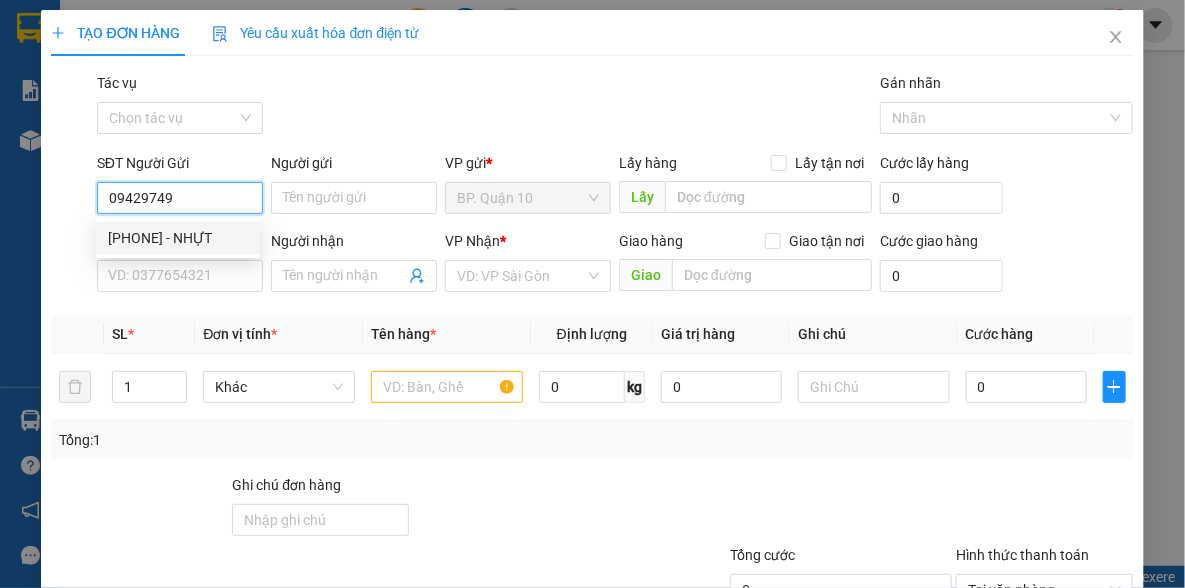 click on "0942974984 - NHỰT" at bounding box center [178, 238] 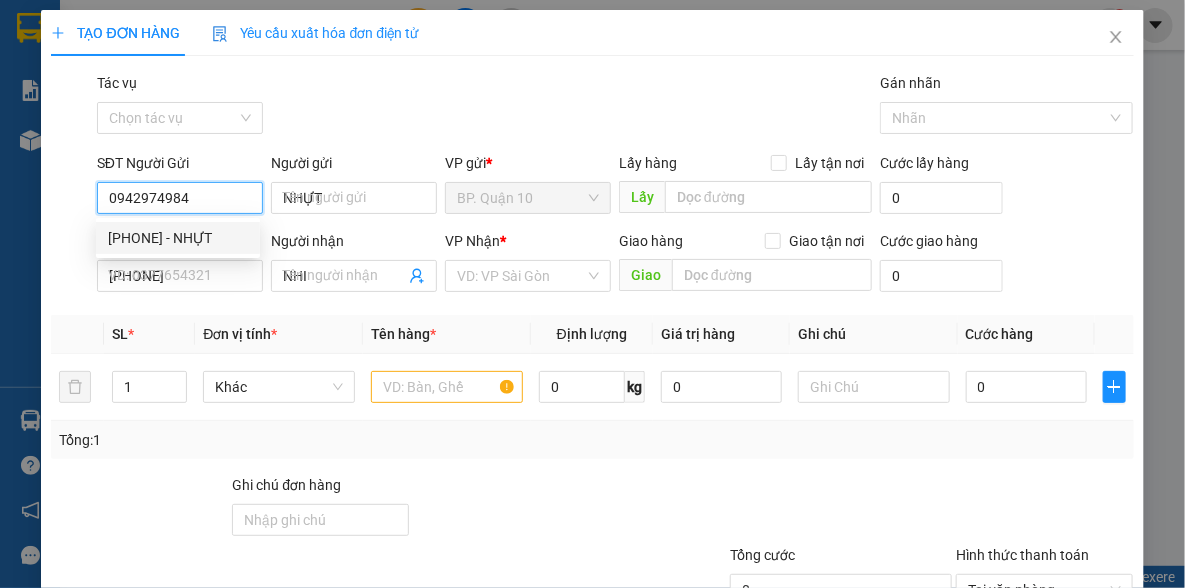 type on "30.000" 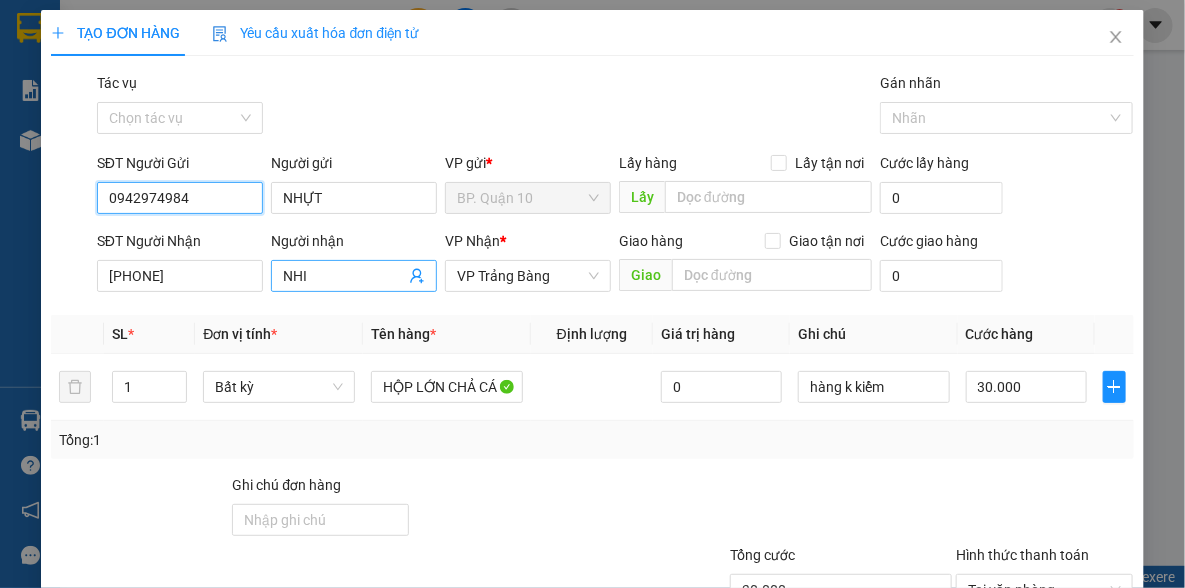type on "0942974984" 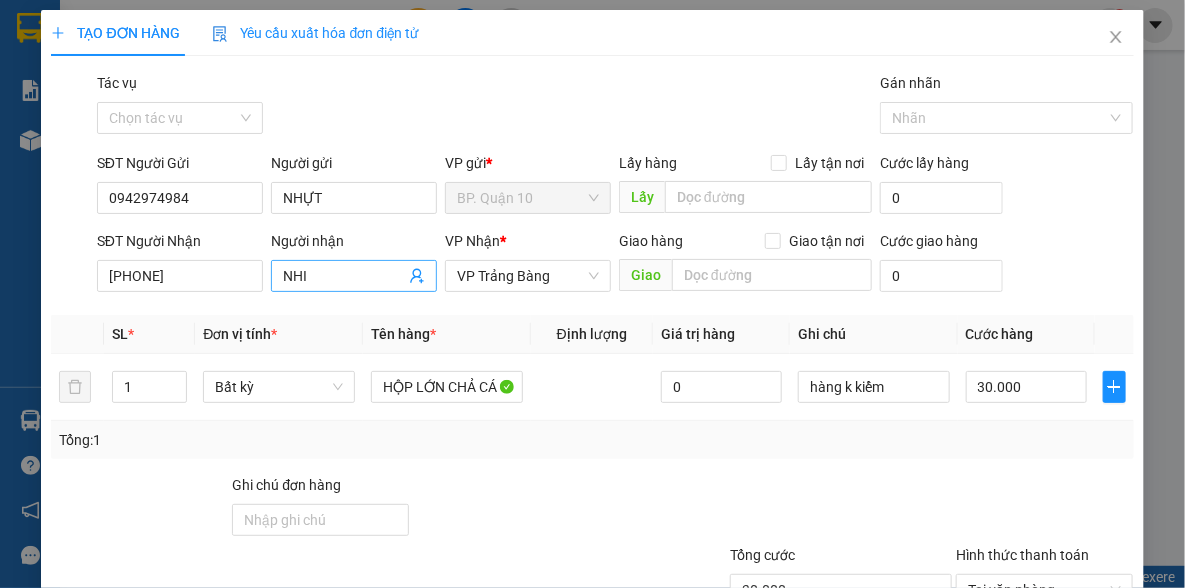 click 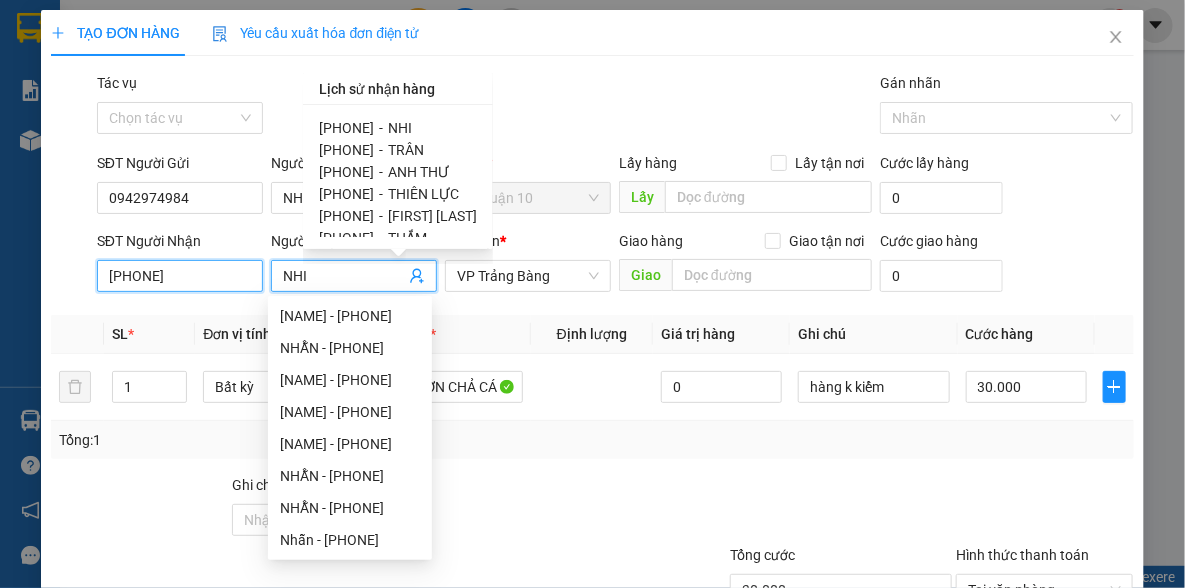 click on "0364163762" at bounding box center (180, 276) 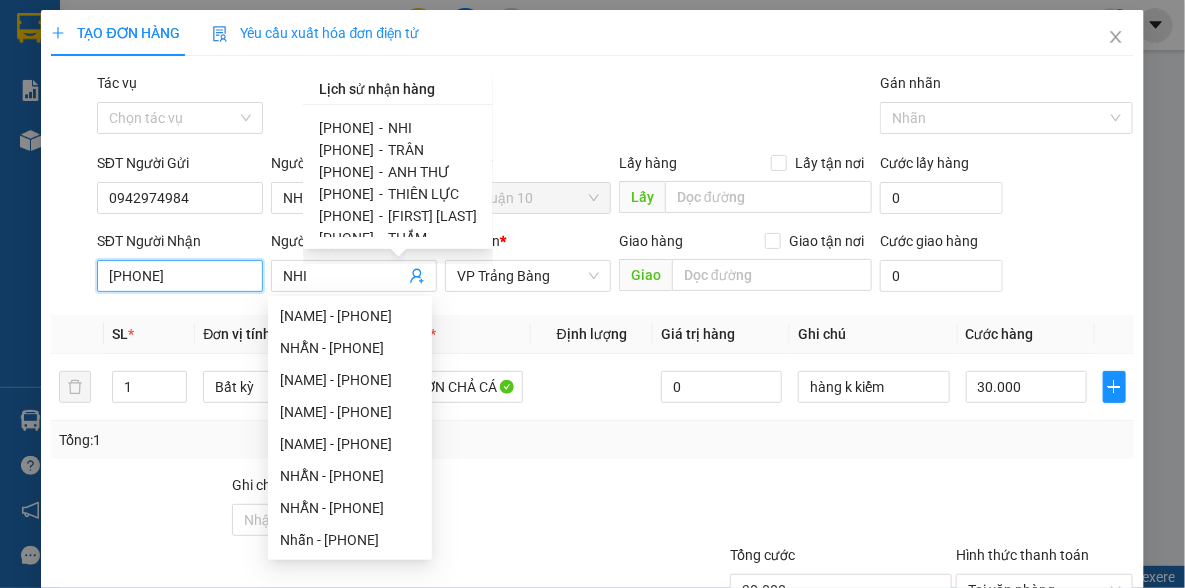 click on "0364163762" at bounding box center [180, 276] 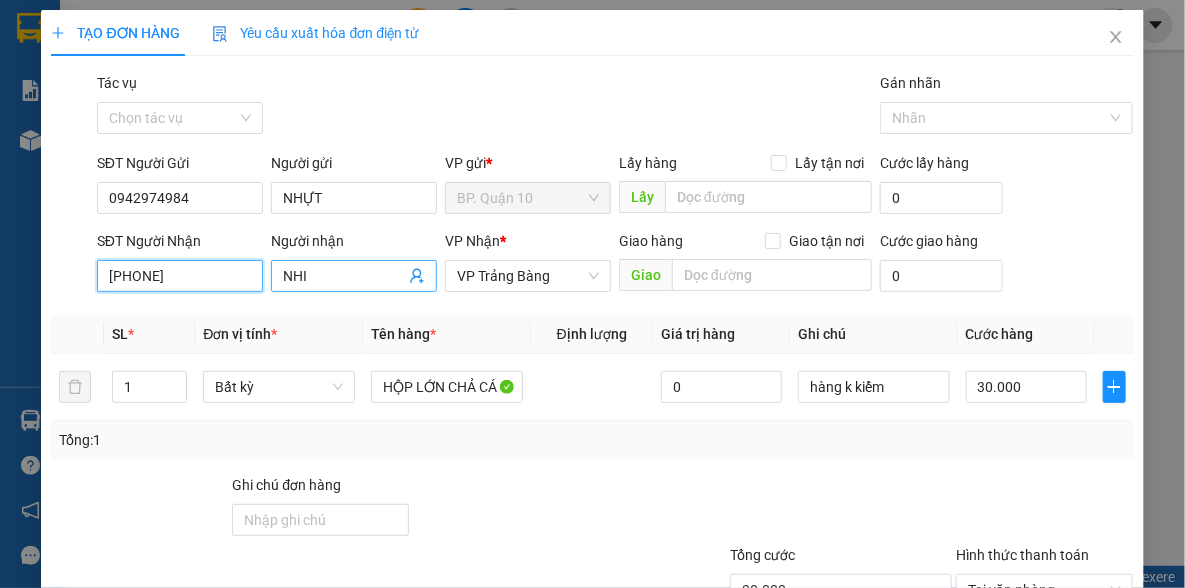 type on "0931333439" 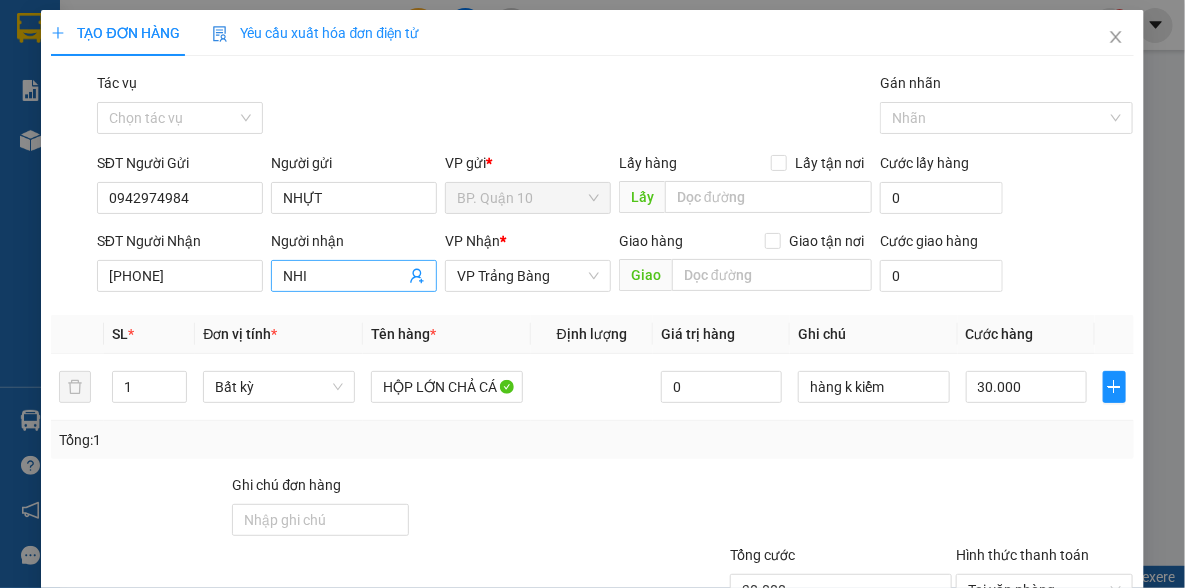 click on "NHI" at bounding box center (344, 276) 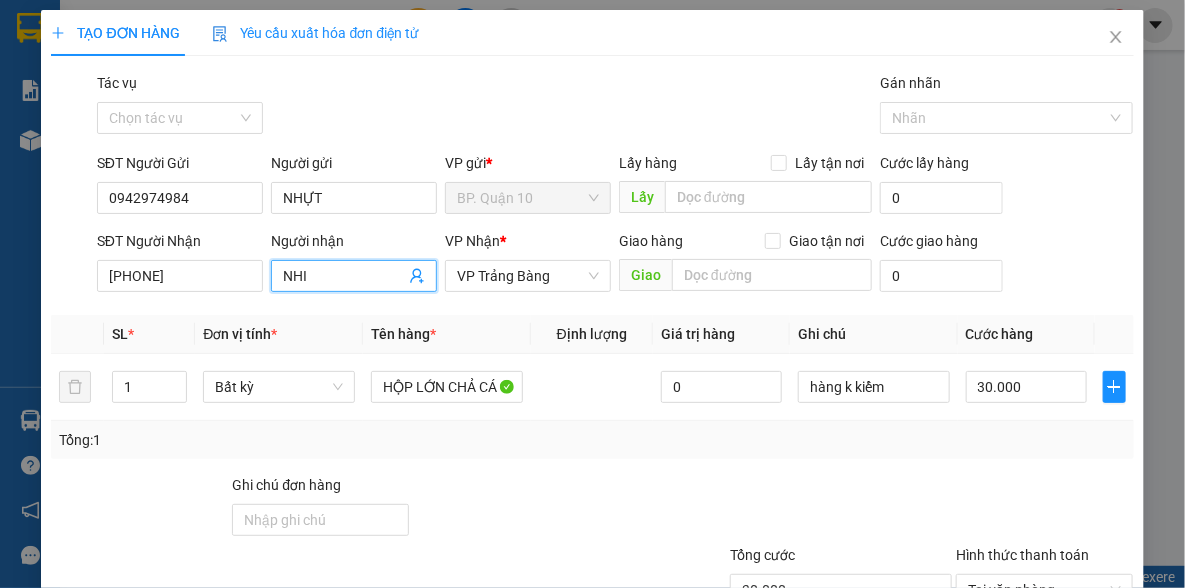 click on "NHI" at bounding box center (344, 276) 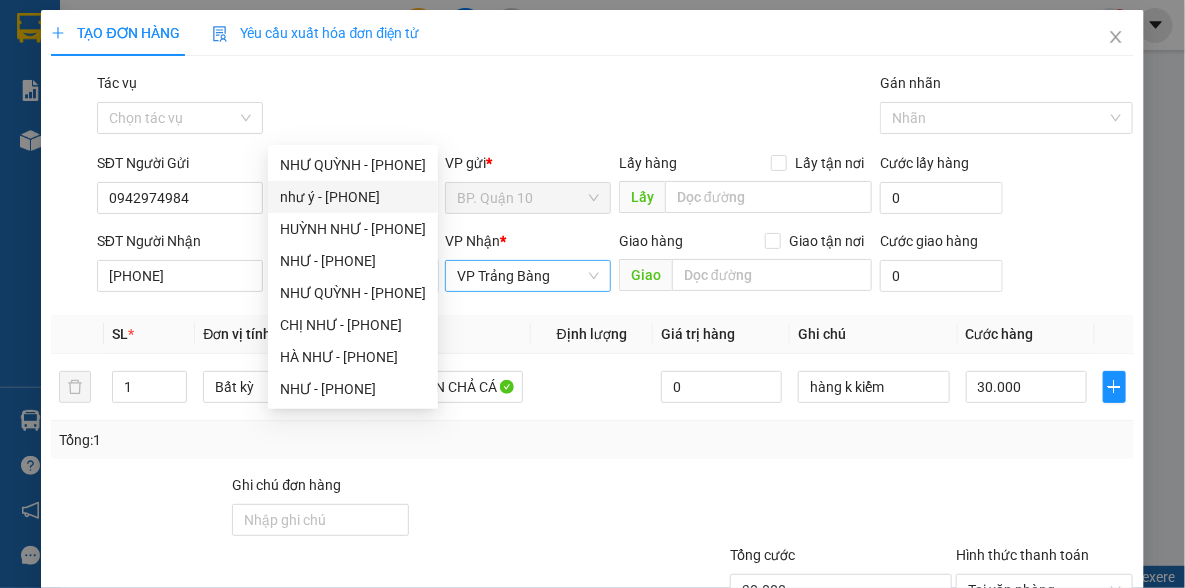 click on "VP Trảng Bàng" at bounding box center [528, 276] 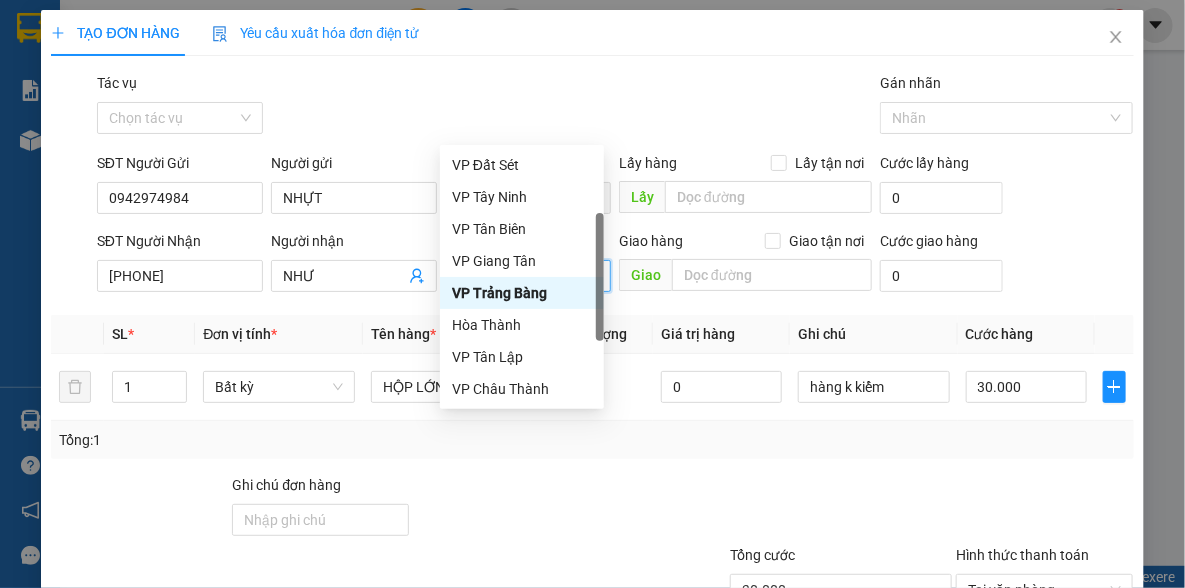 type on "TA" 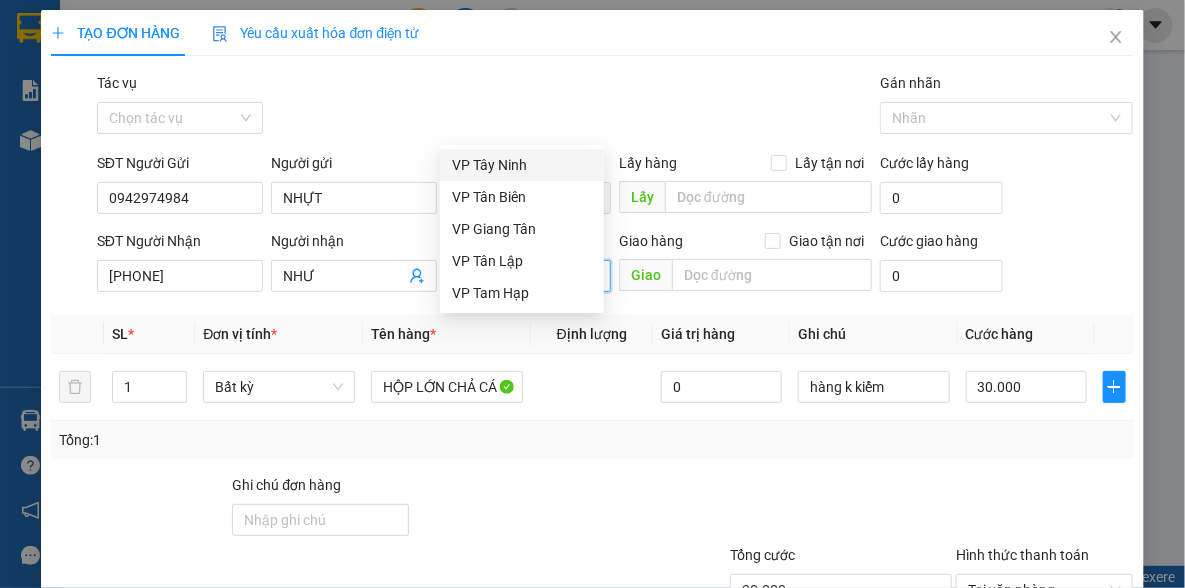 click on "VP Tây Ninh" at bounding box center (522, 165) 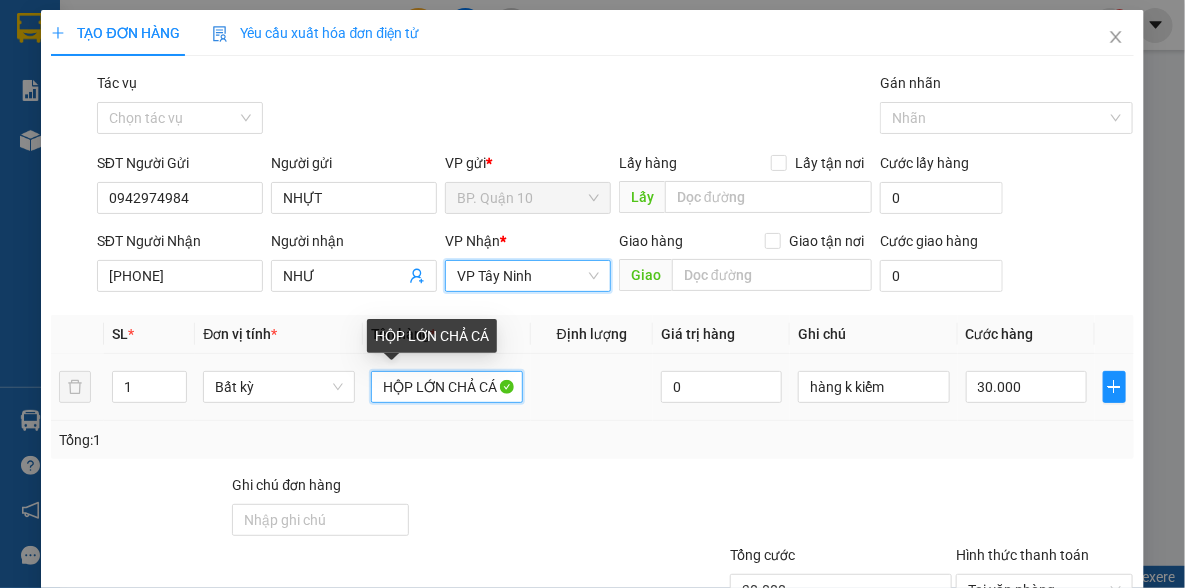 click on "HỘP LỚN CHẢ CÁ" at bounding box center [447, 387] 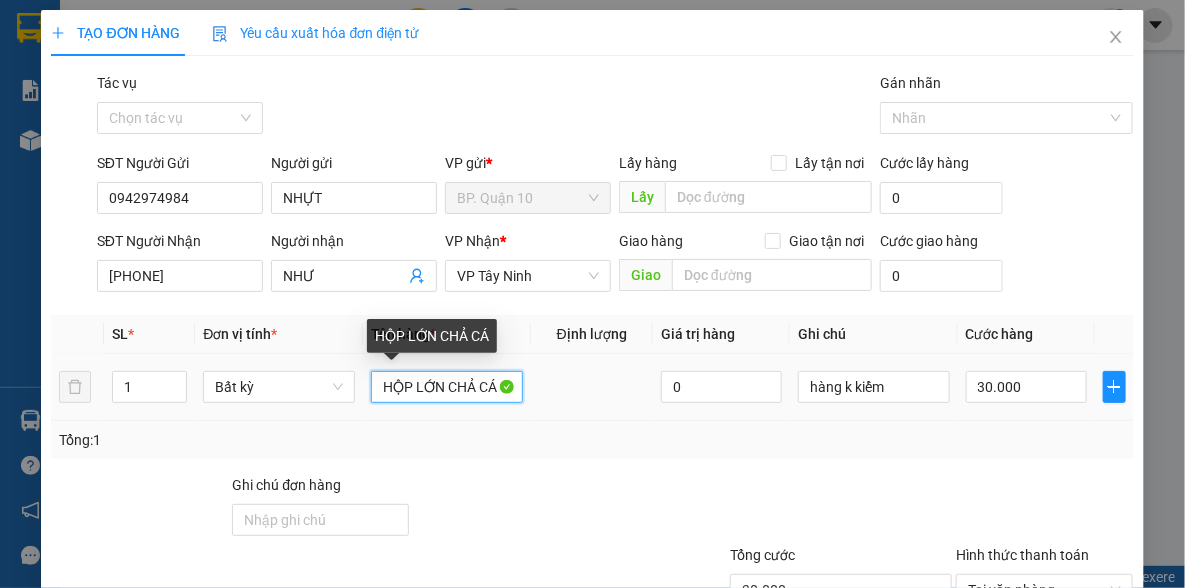 click on "HỘP LỚN CHẢ CÁ" at bounding box center (447, 387) 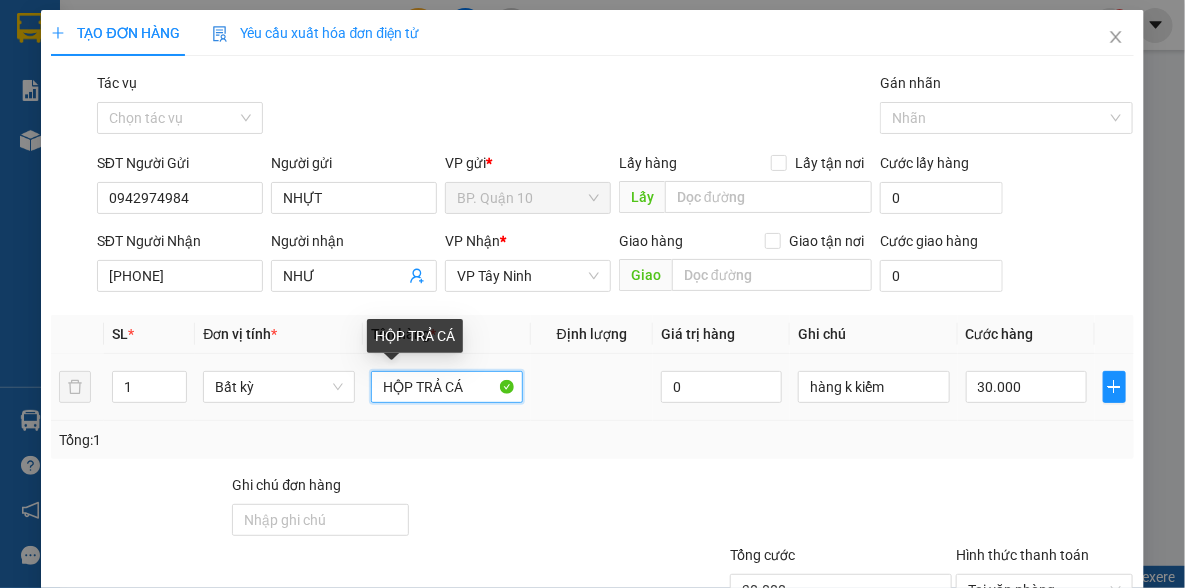 type on "HỘP TRẢ CÁ" 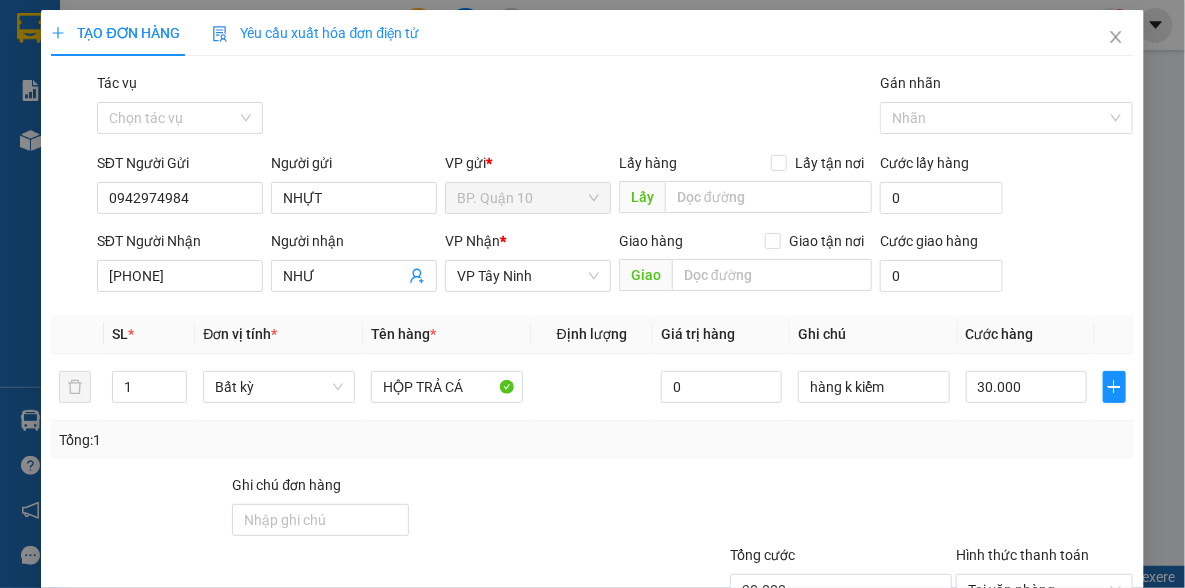 click at bounding box center (1044, 509) 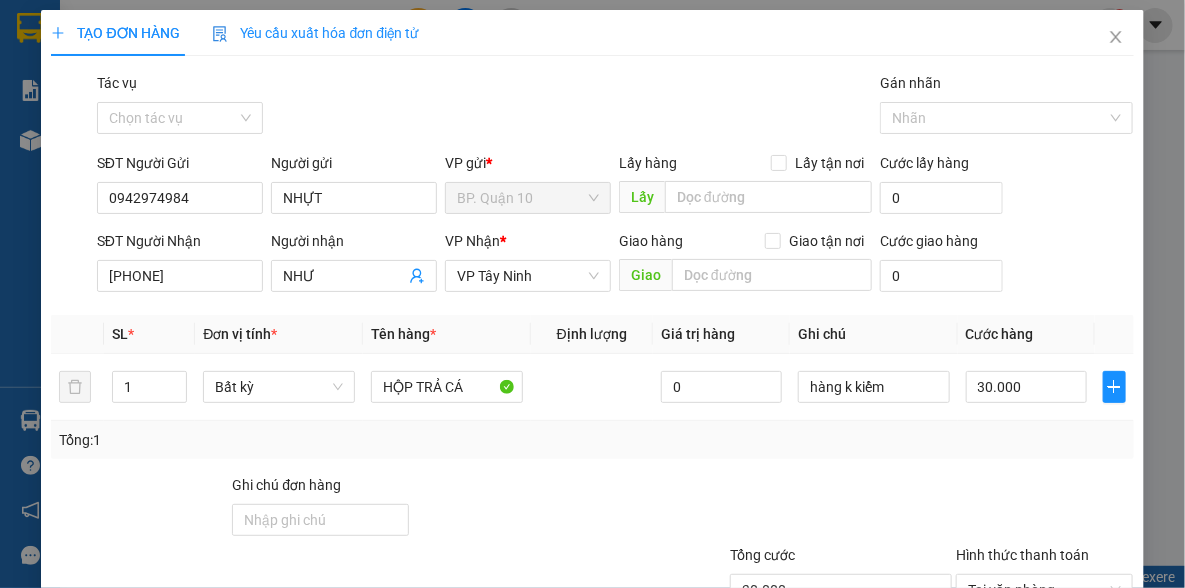 click on "Lưu và In" at bounding box center (1079, 685) 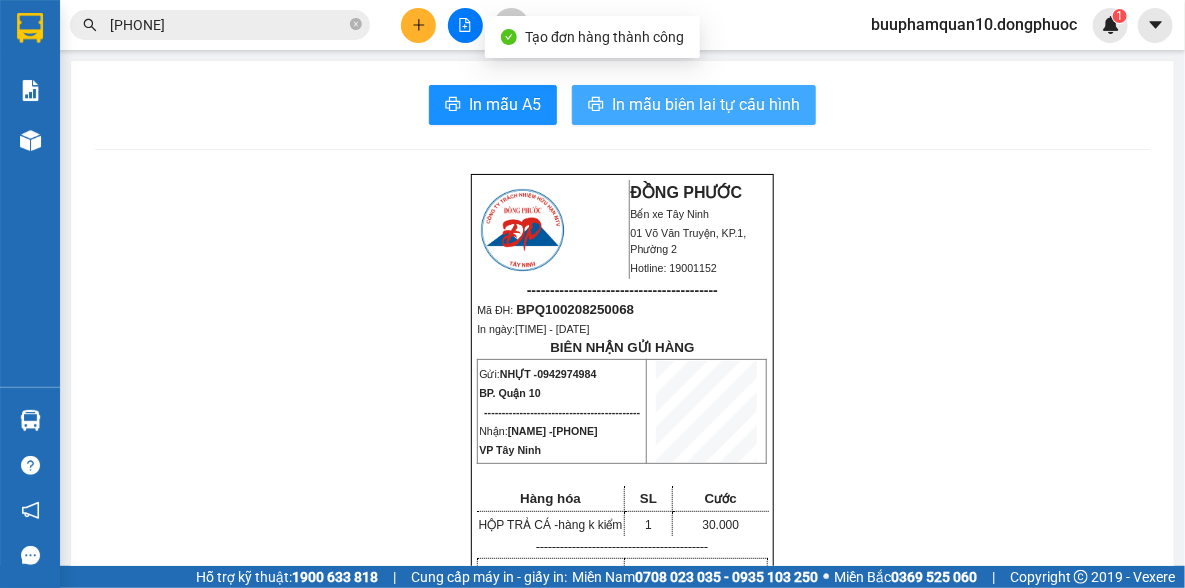 click on "In mẫu biên lai tự cấu hình" at bounding box center (706, 104) 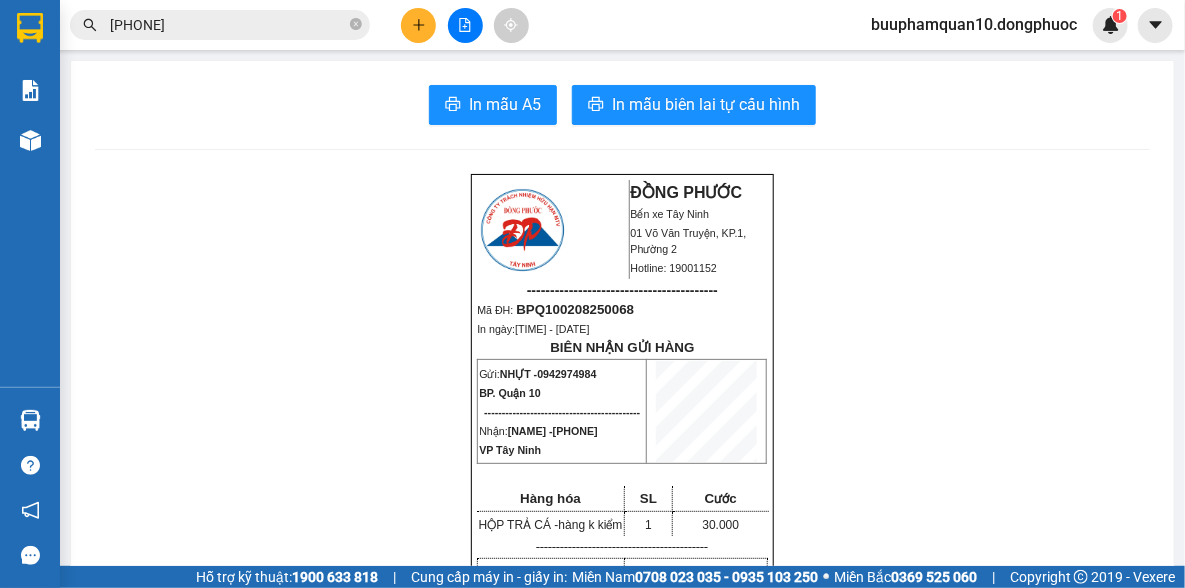 click on "0353982642" at bounding box center (228, 25) 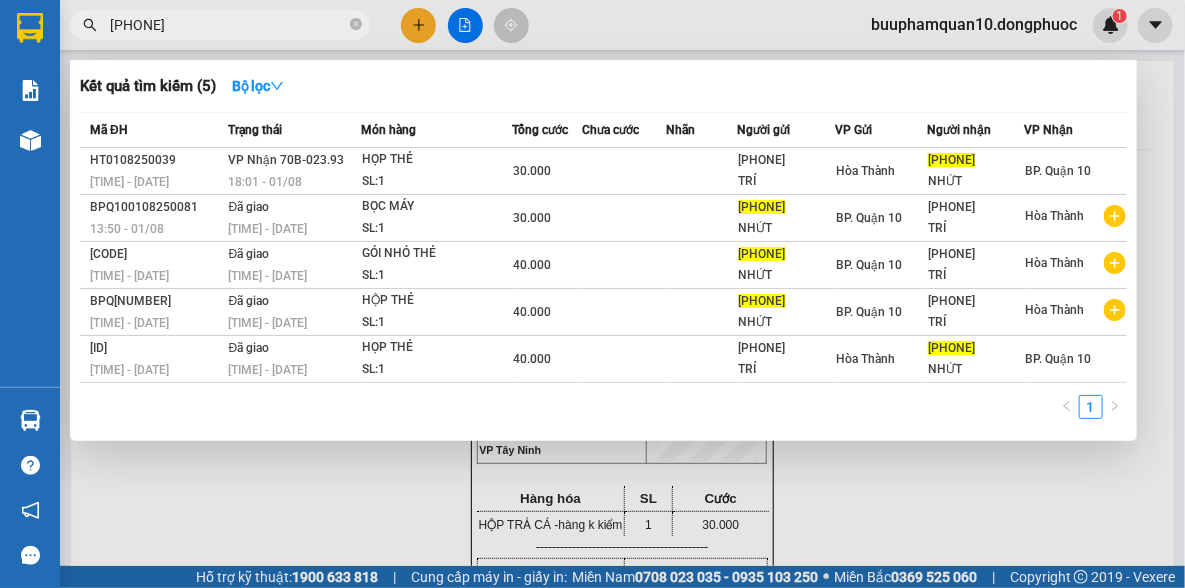 click on "0353982642" at bounding box center [228, 25] 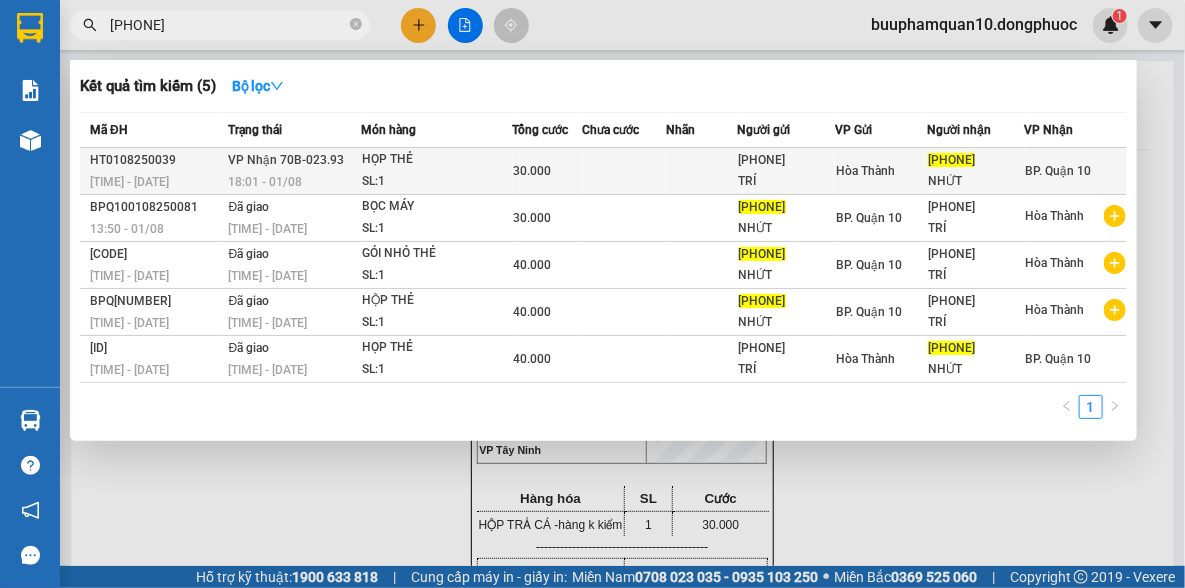 click on "HỌP THẺ" at bounding box center (437, 160) 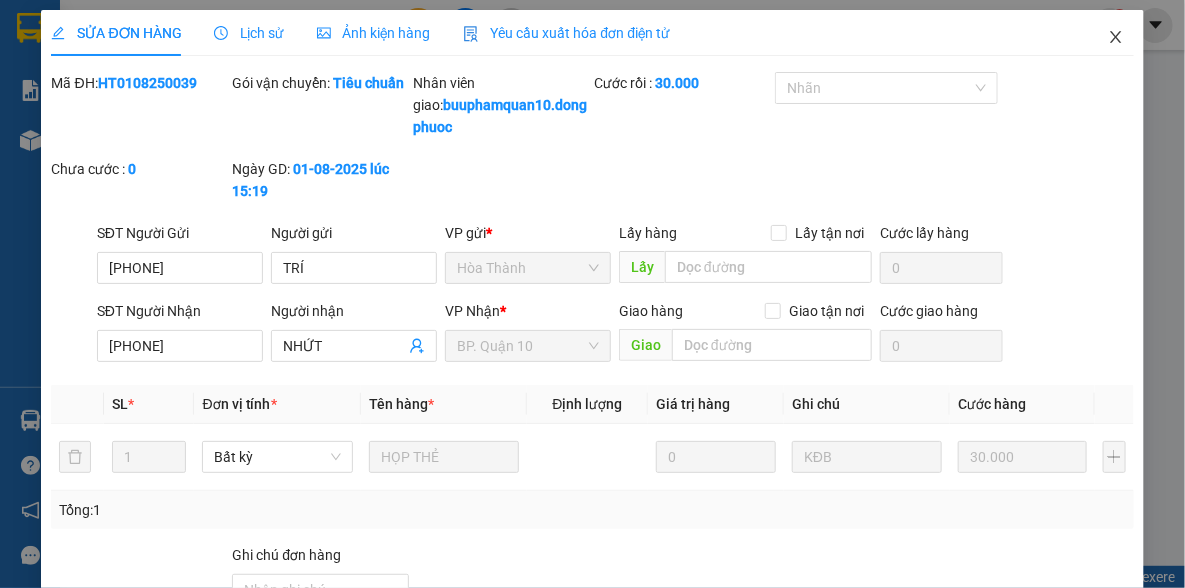 click 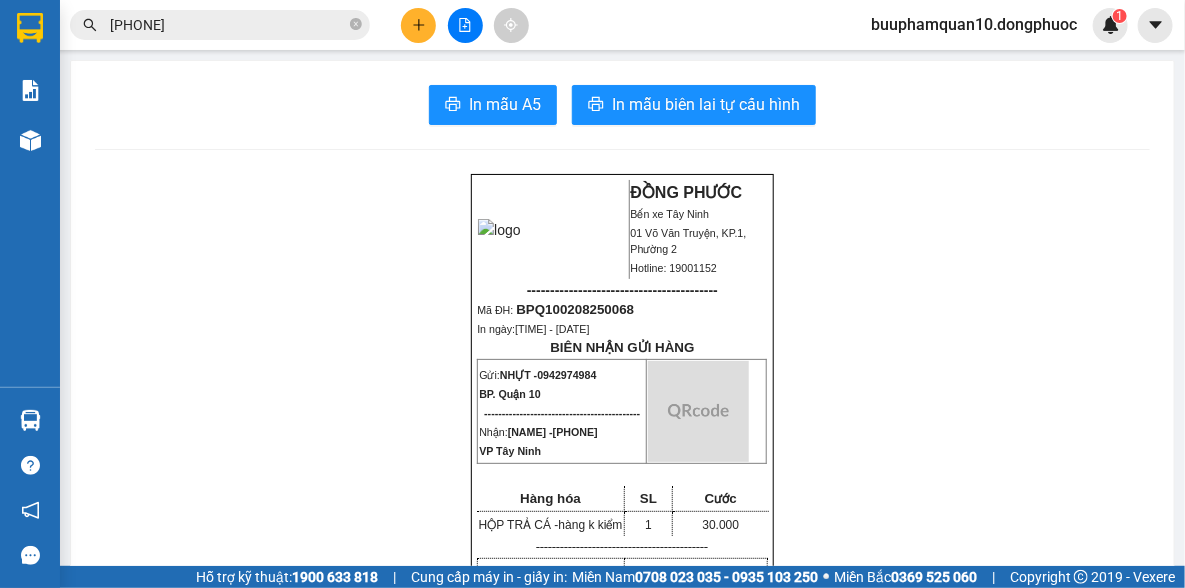 click on "0353982642" at bounding box center (228, 25) 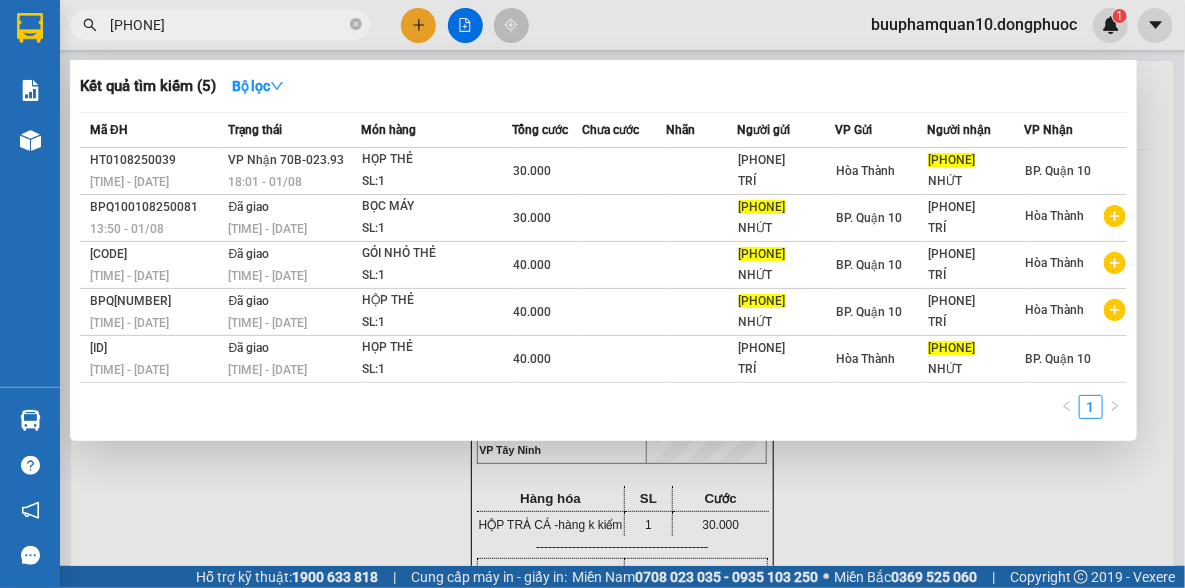 click on "0353982642" at bounding box center [228, 25] 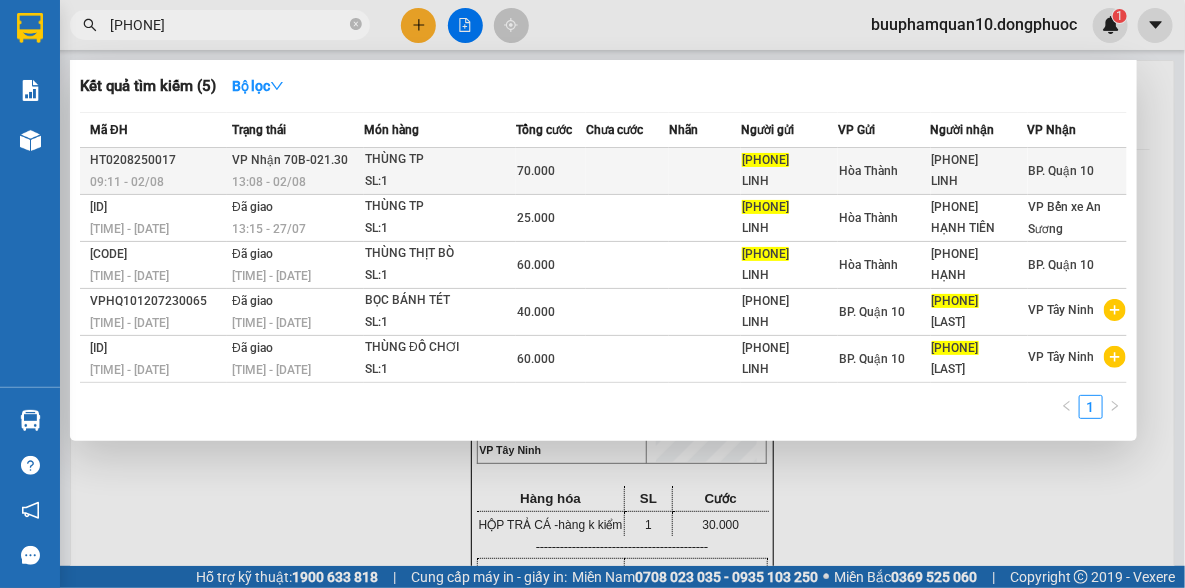 type on "0917384276" 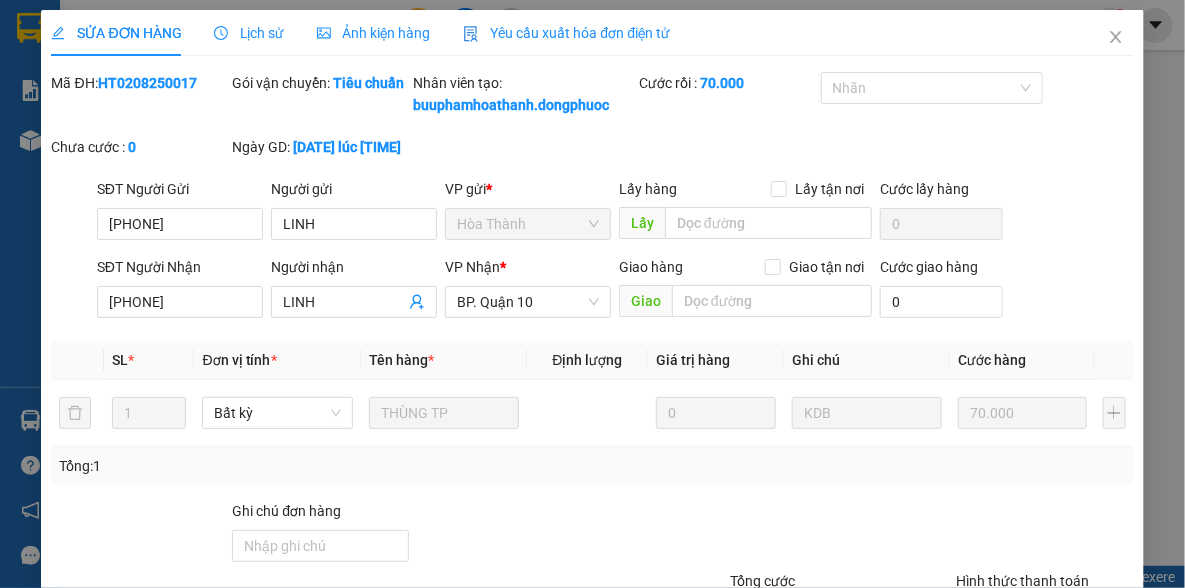 click on "Giao hàng" at bounding box center [637, 711] 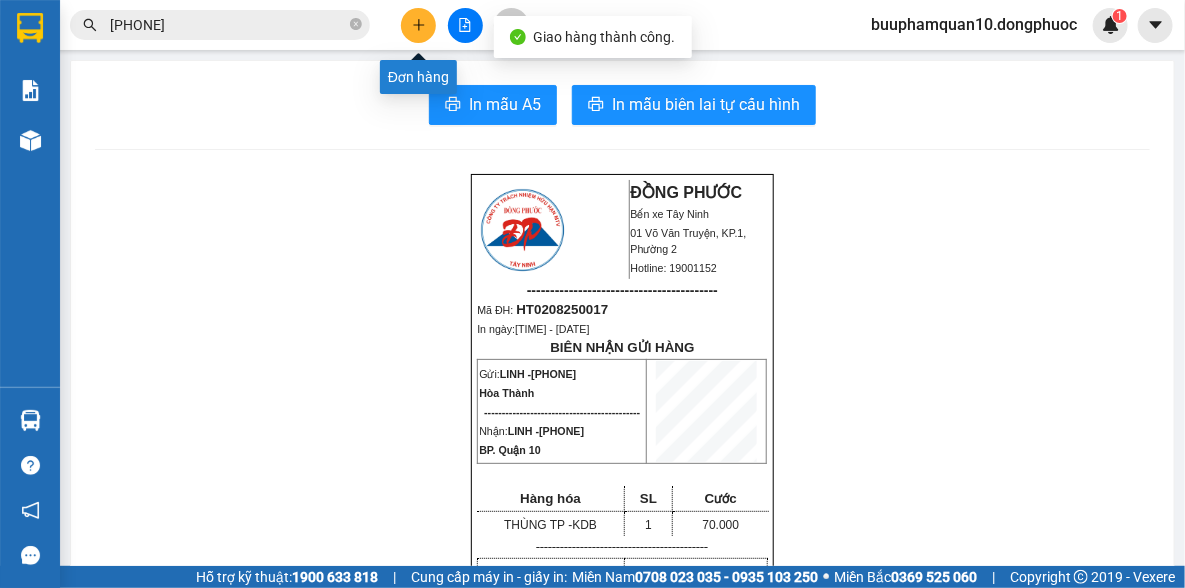 click at bounding box center (418, 25) 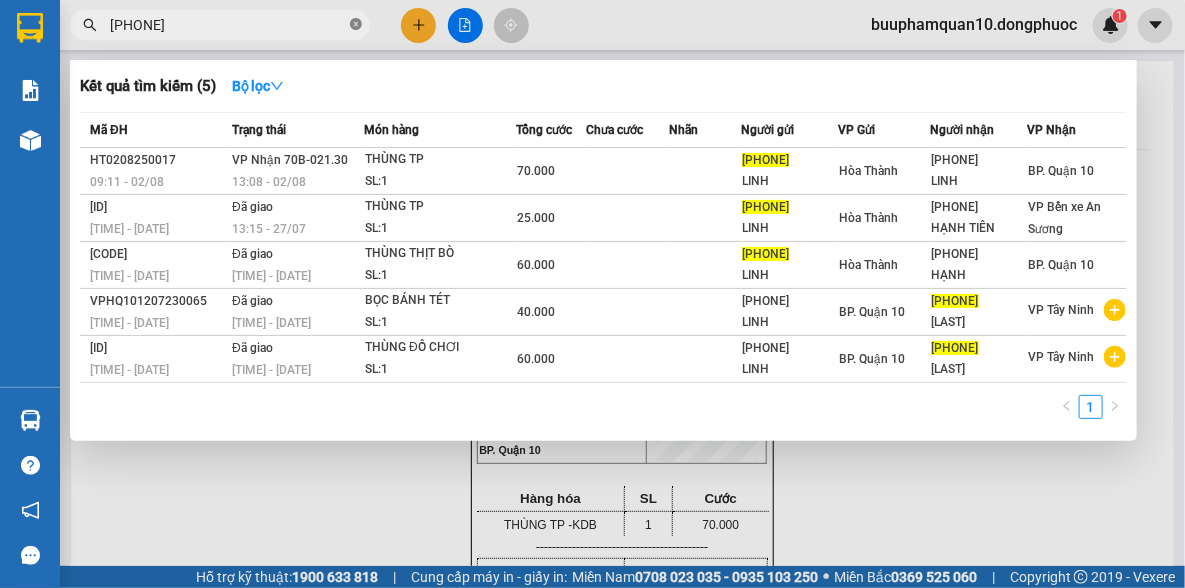 click 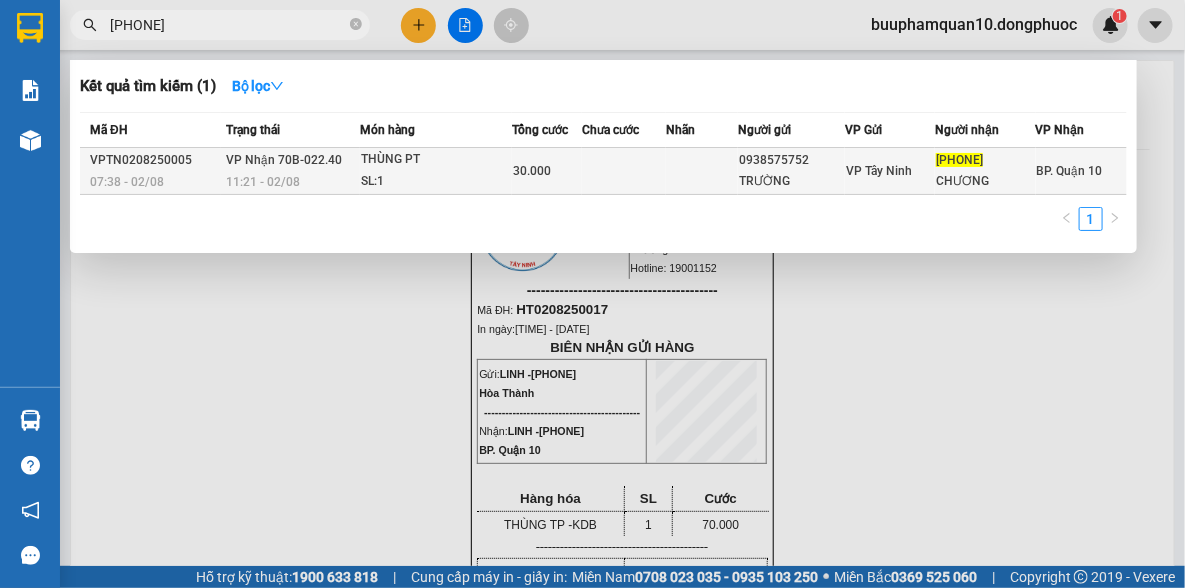 type on "0931368946" 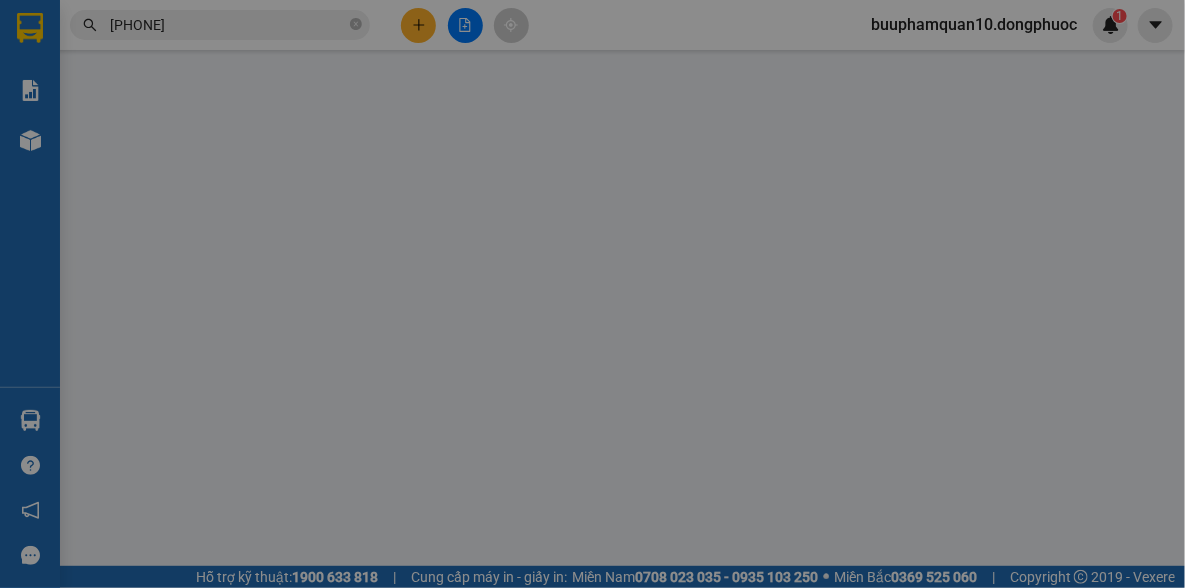 type on "0938575752" 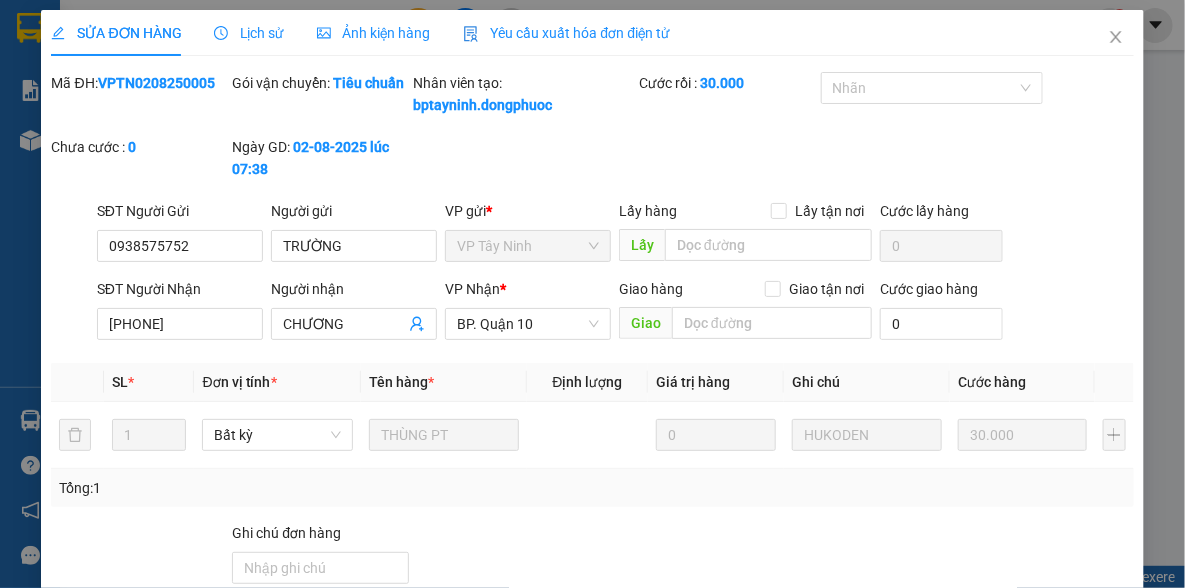 click on "Giao hàng" at bounding box center [649, 733] 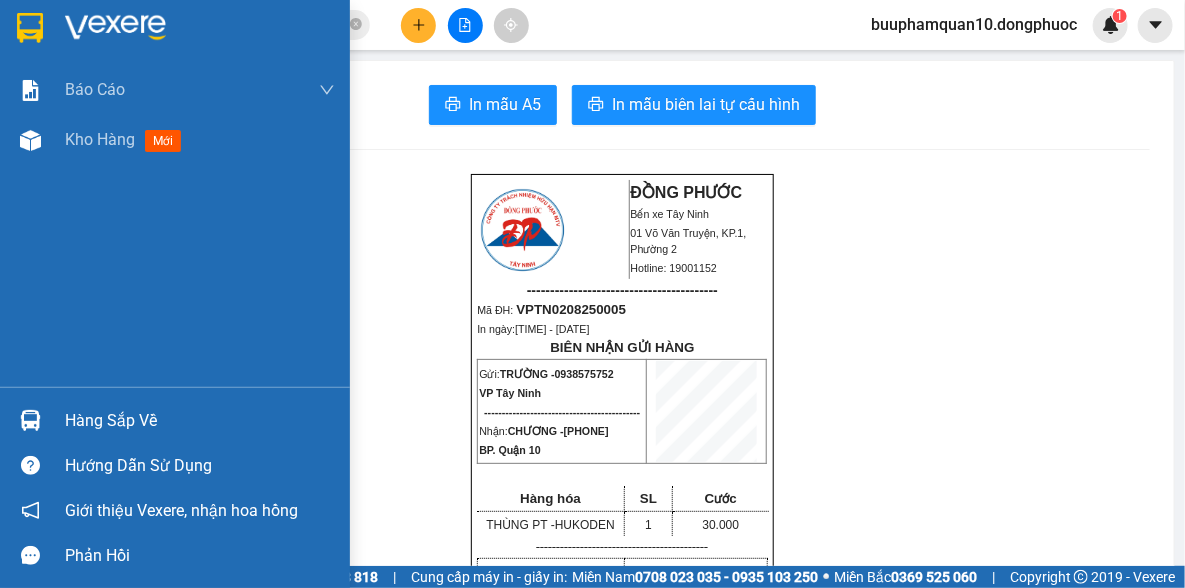 click on "Hàng sắp về" at bounding box center [200, 421] 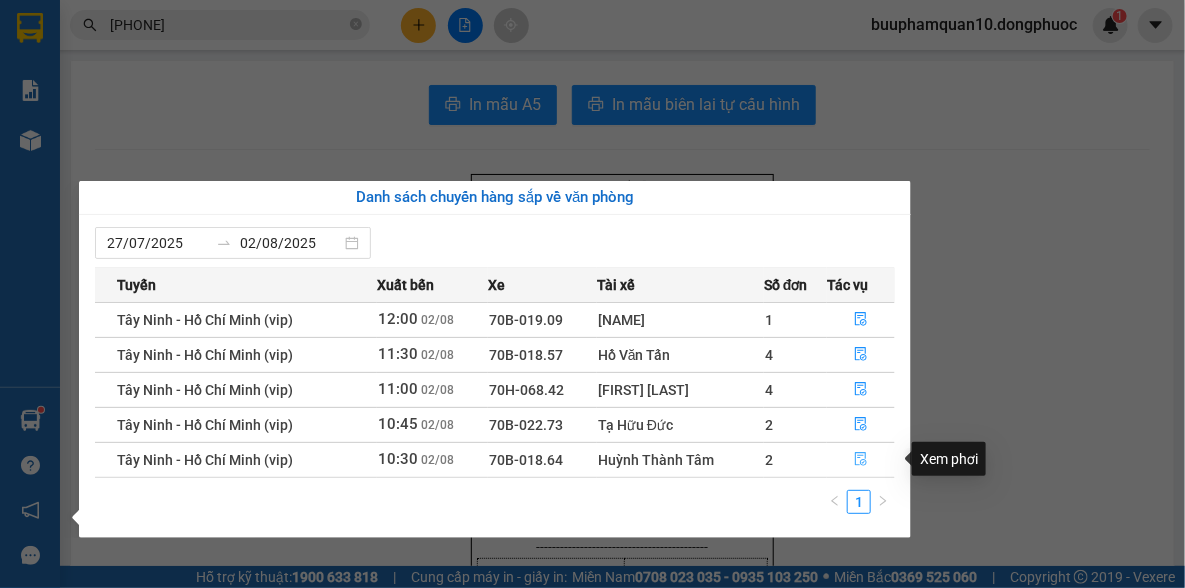 click 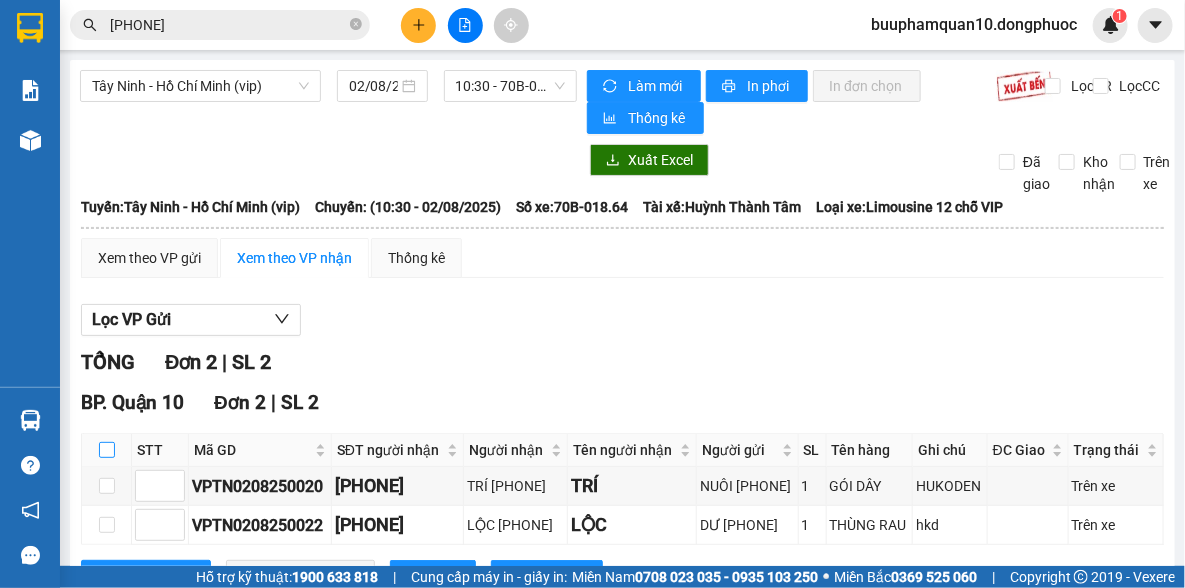 click at bounding box center [107, 450] 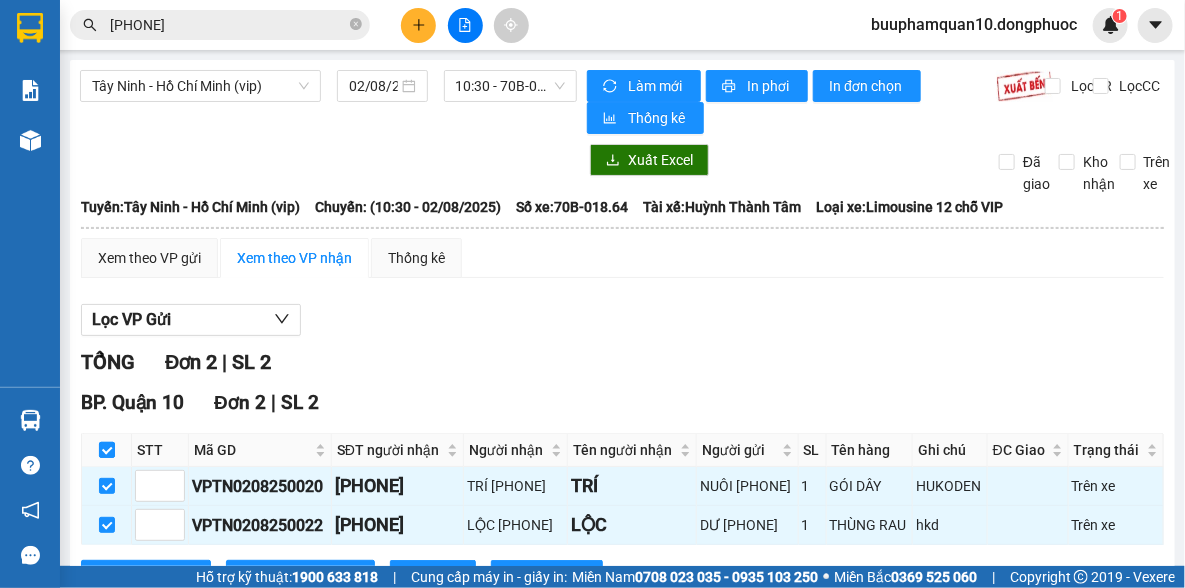 click at bounding box center (107, 450) 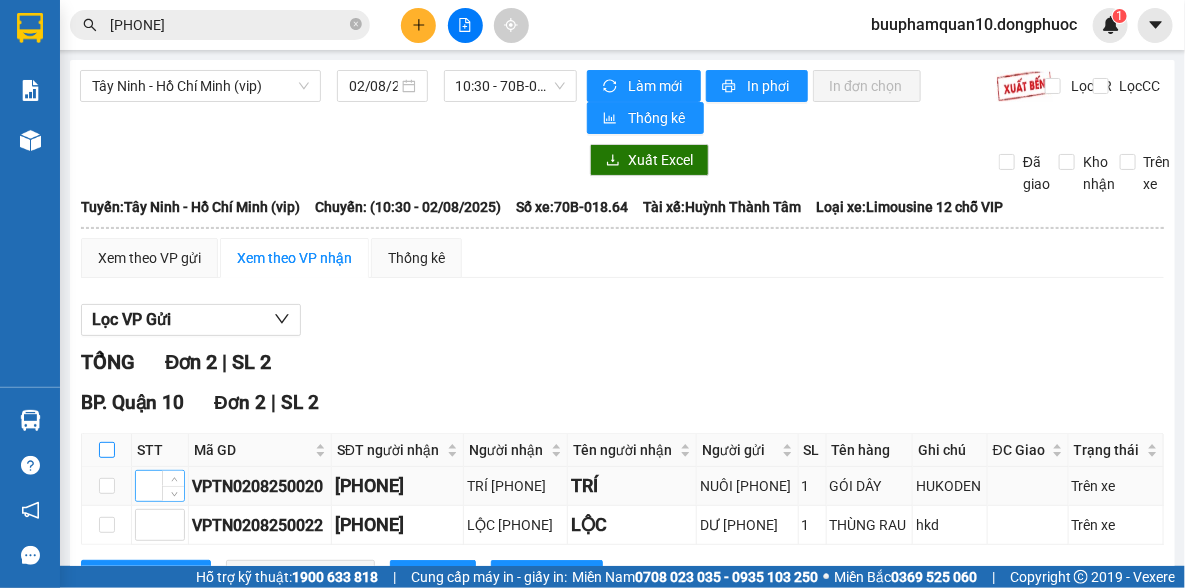 drag, startPoint x: 104, startPoint y: 350, endPoint x: 144, endPoint y: 394, distance: 59.464275 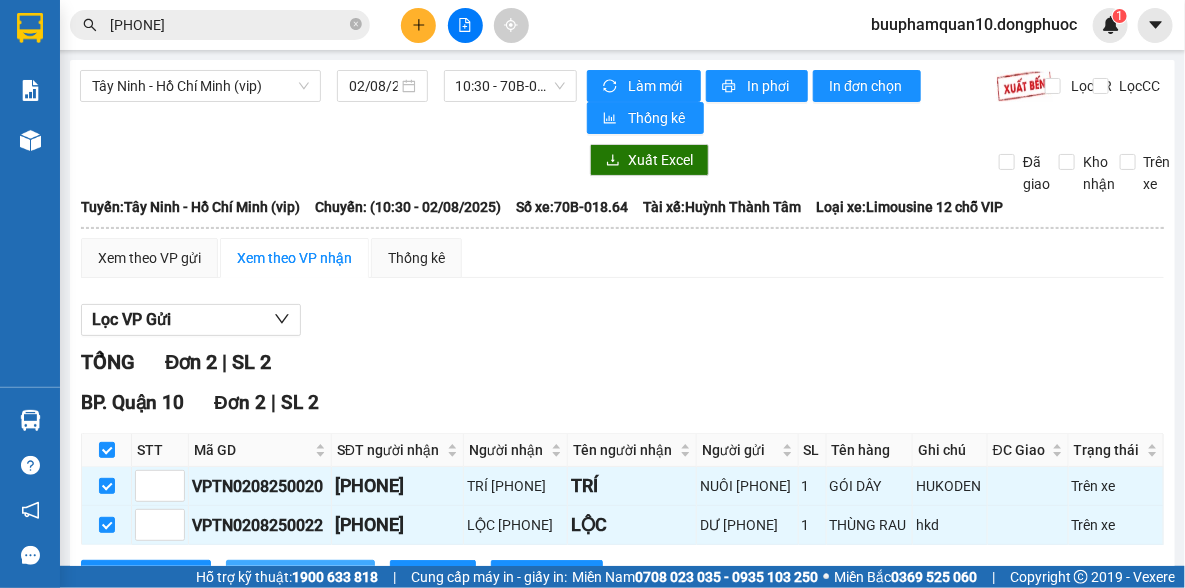 click on "Nhập kho nhận" at bounding box center [311, 576] 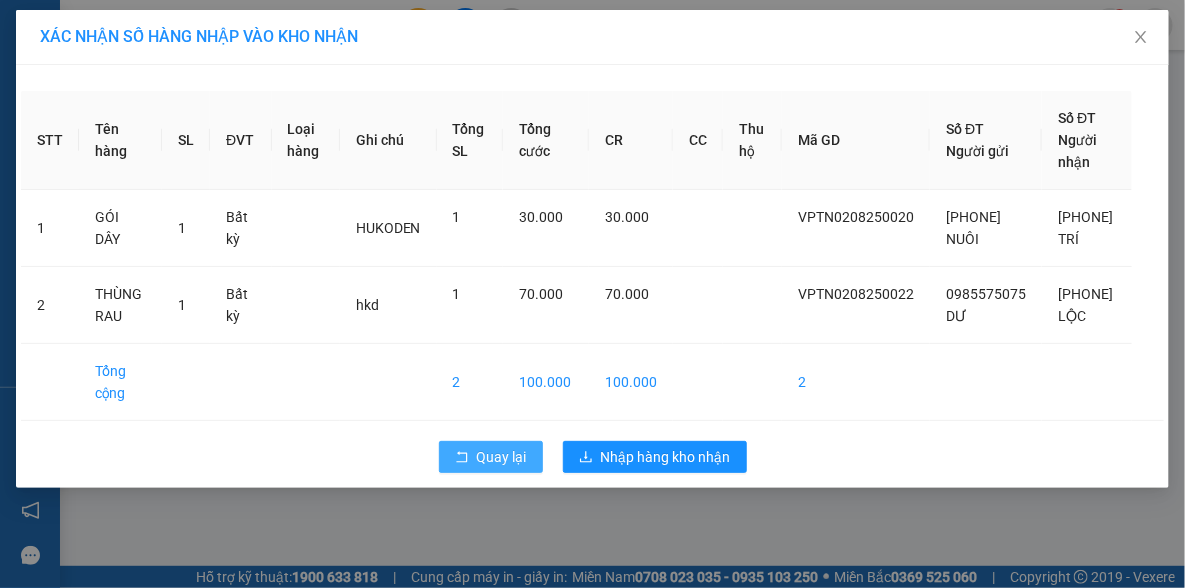 click on "Quay lại" at bounding box center [491, 457] 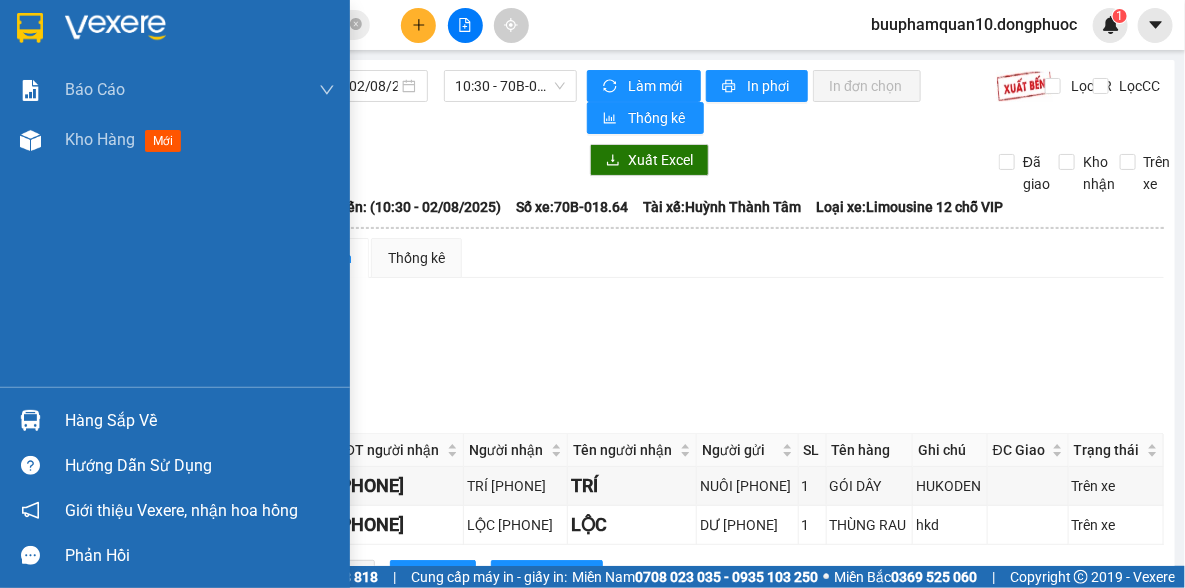 drag, startPoint x: 112, startPoint y: 419, endPoint x: 116, endPoint y: 407, distance: 12.649111 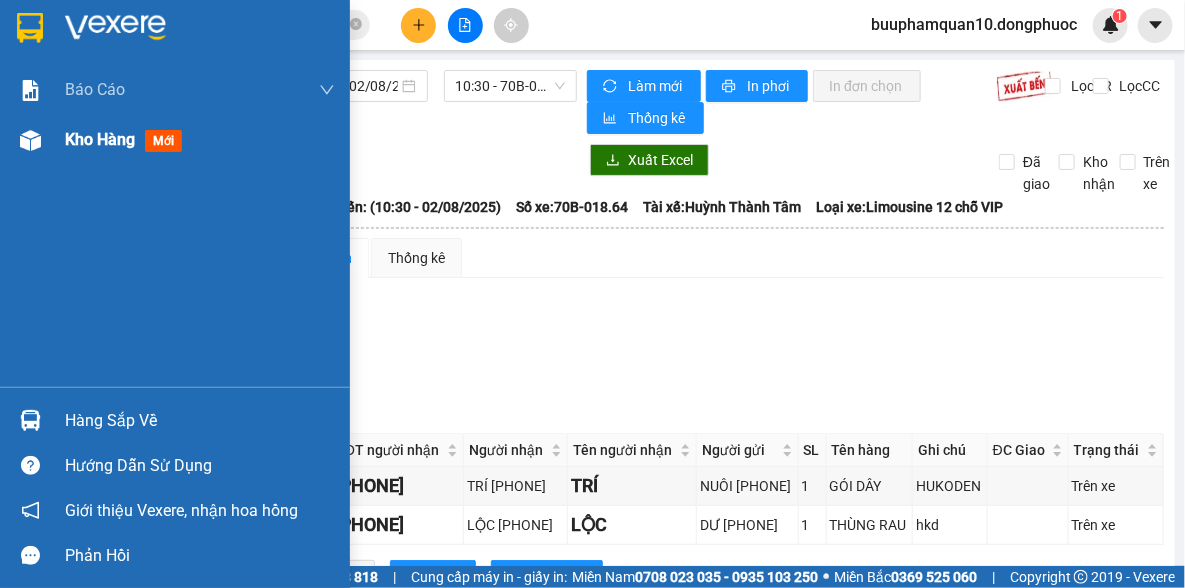 click on "Báo cáo Mẫu 1: Báo cáo dòng tiền theo nhân viên Mẫu 1: Báo cáo dòng tiền theo nhân viên (VP) Mẫu 2: Doanh số tạo đơn theo Văn phòng, nhân viên - Trạm     Kho hàng mới Hàng sắp về Hướng dẫn sử dụng Giới thiệu Vexere, nhận hoa hồng Phản hồi Phần mềm hỗ trợ bạn tốt chứ?" at bounding box center (175, 294) 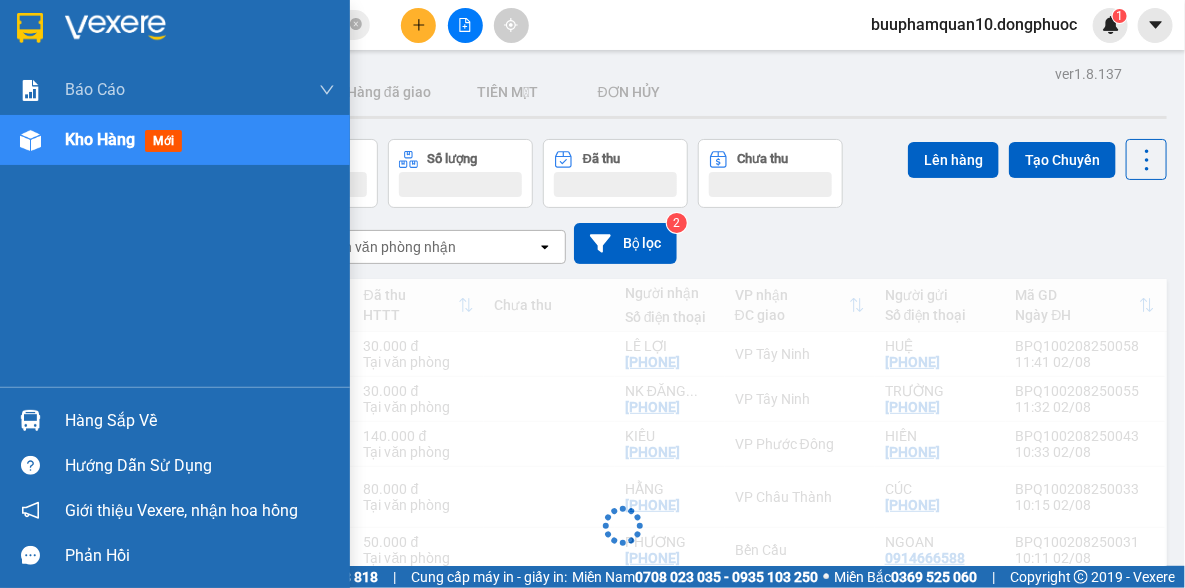 click on "Kho hàng" at bounding box center [100, 139] 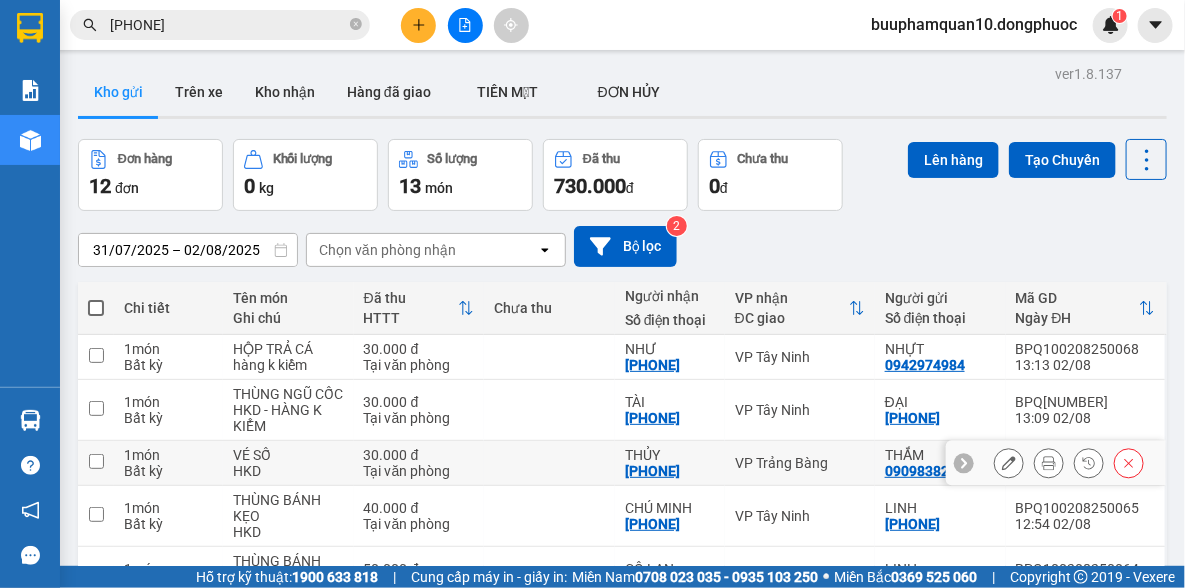 click on "VP Trảng Bàng" at bounding box center (800, 463) 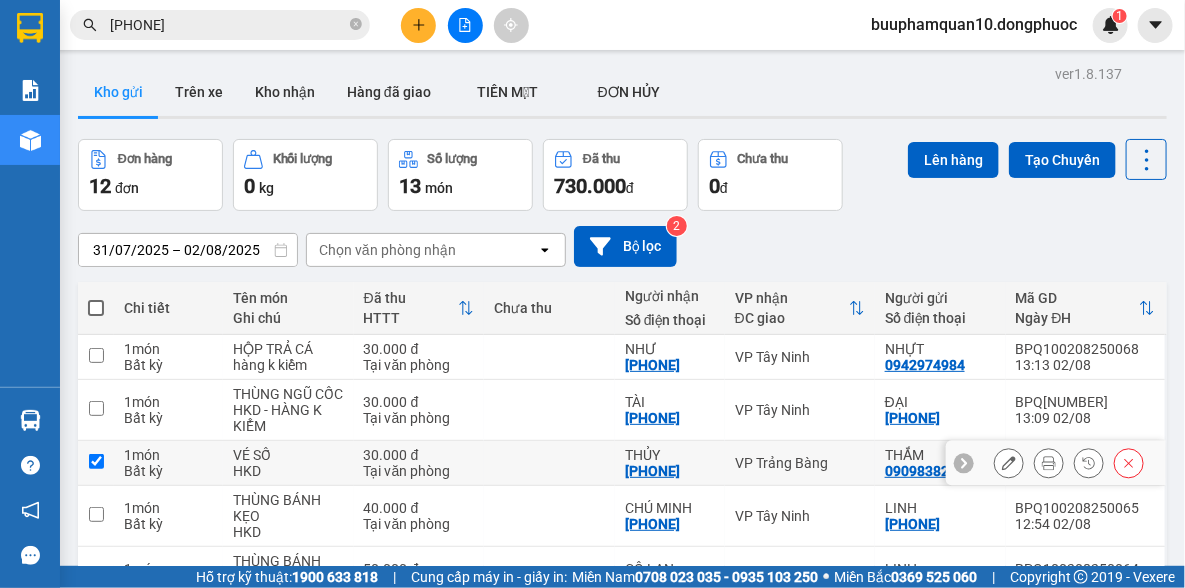 checkbox on "true" 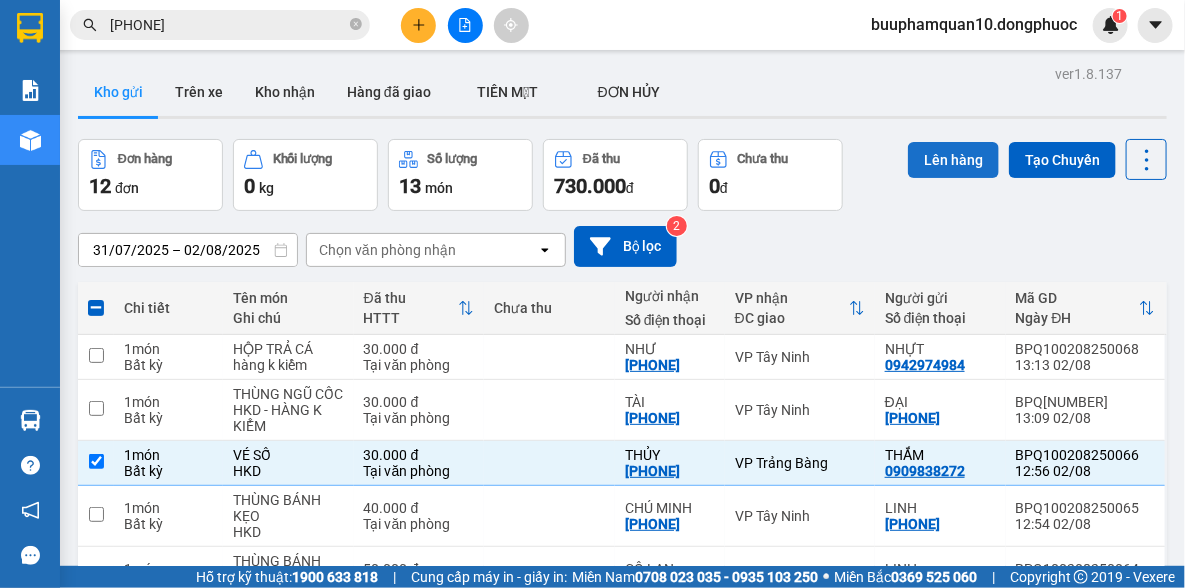 click on "Lên hàng" at bounding box center (953, 160) 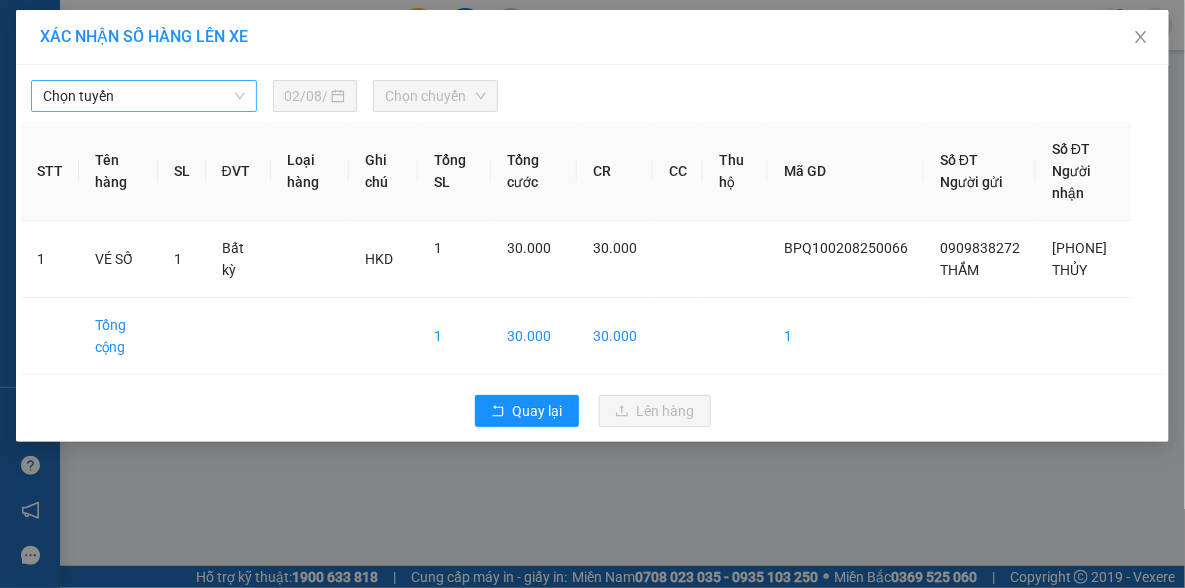 click on "Chọn tuyến" at bounding box center (144, 96) 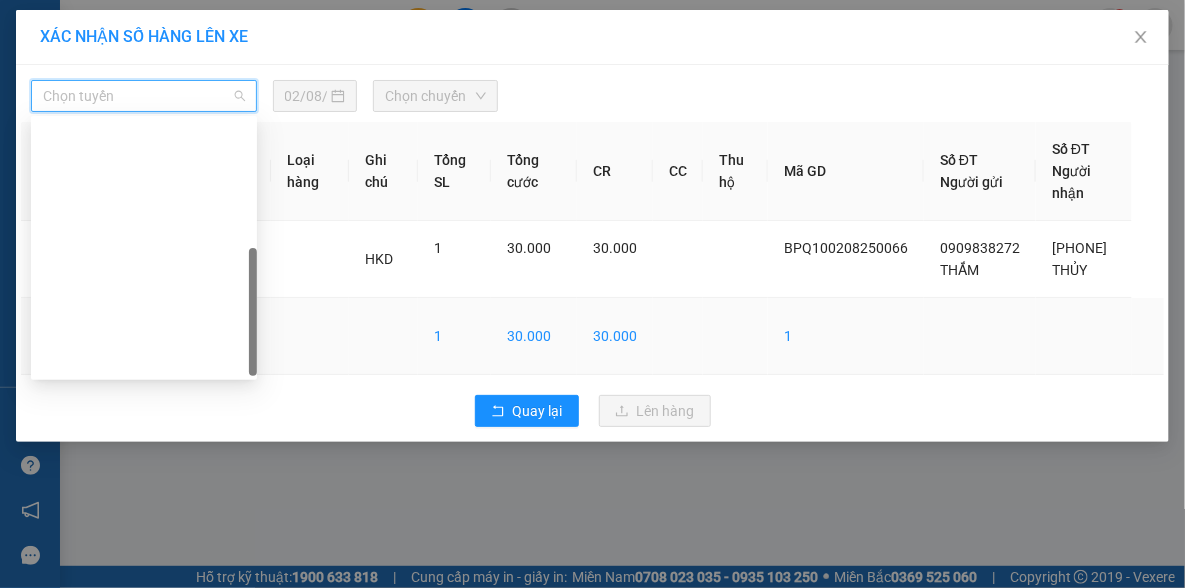 drag, startPoint x: 170, startPoint y: 357, endPoint x: 198, endPoint y: 310, distance: 54.708317 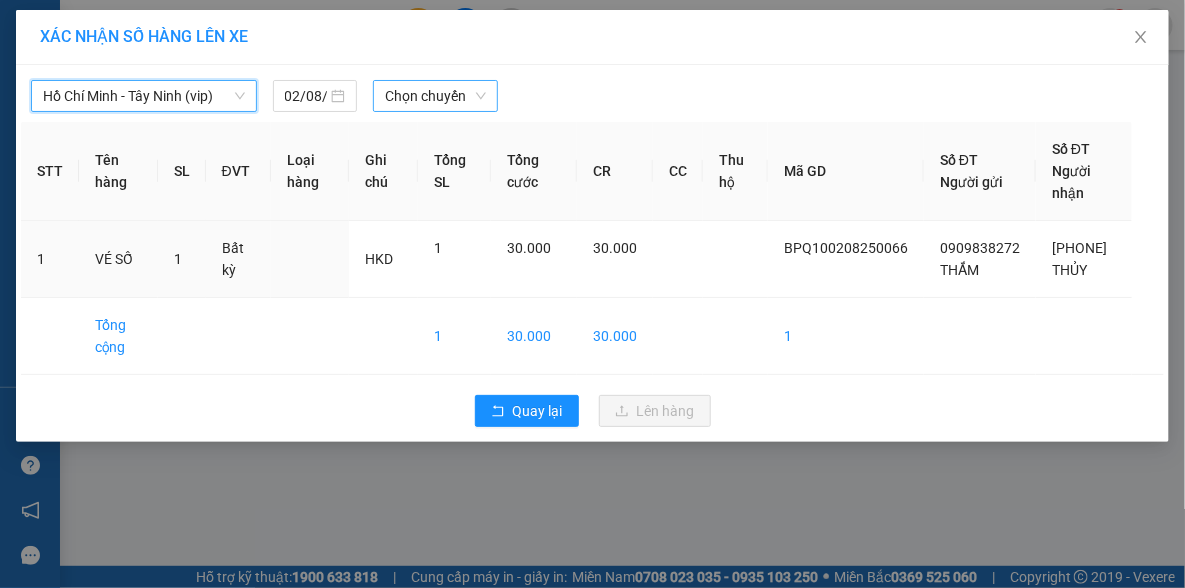 click on "Chọn chuyến" at bounding box center (435, 96) 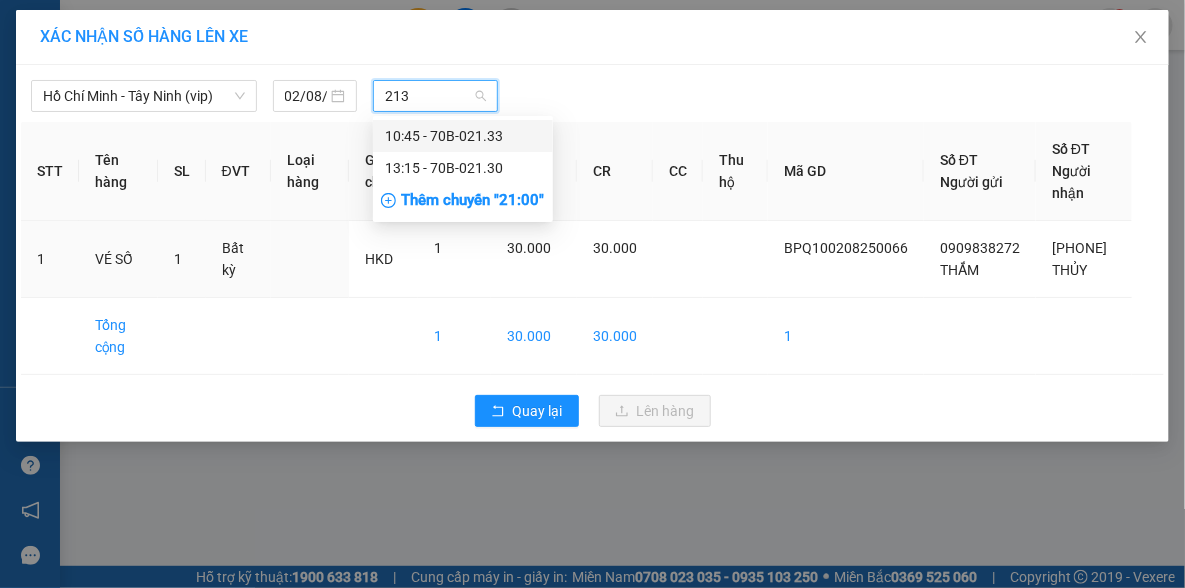 type on "2130" 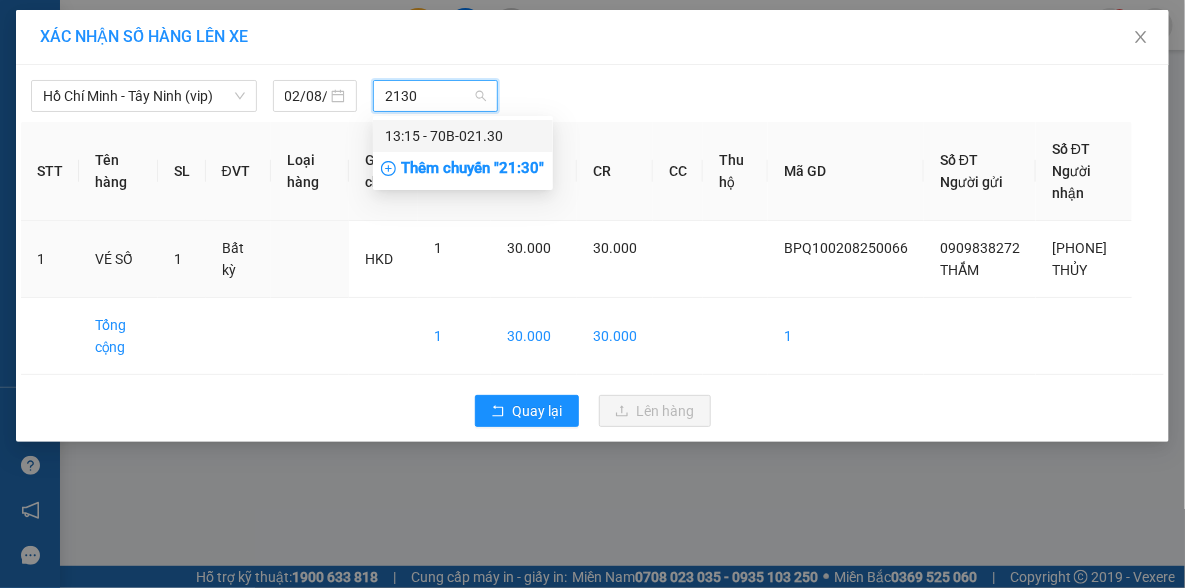 click on "13:15     - 70B-021.30" at bounding box center [463, 136] 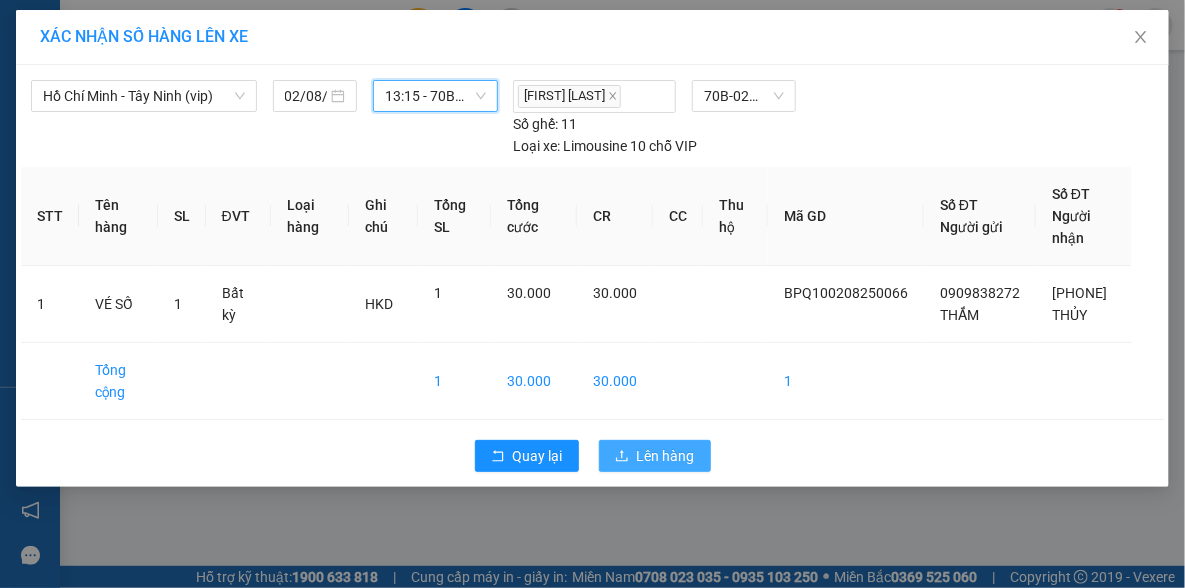 click on "Lên hàng" at bounding box center (666, 456) 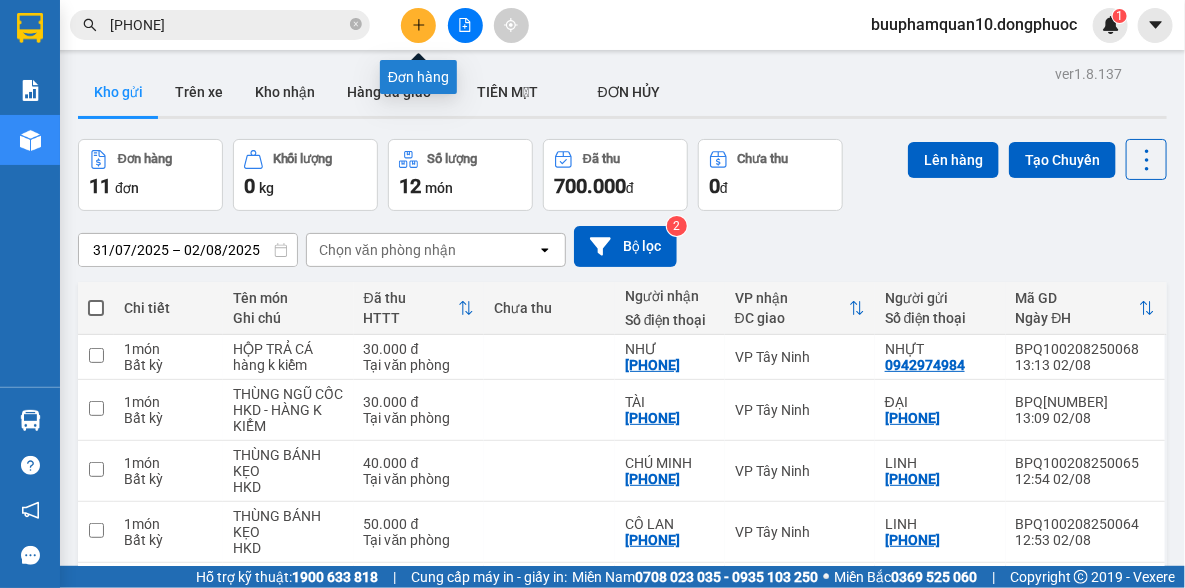 click at bounding box center [418, 25] 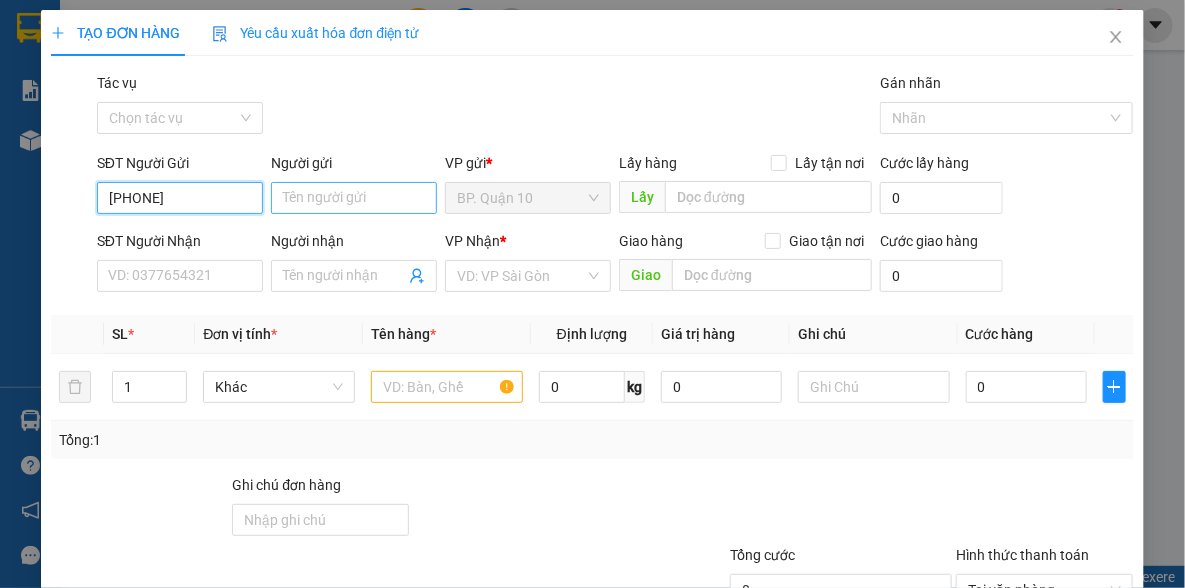 type on "0938047757" 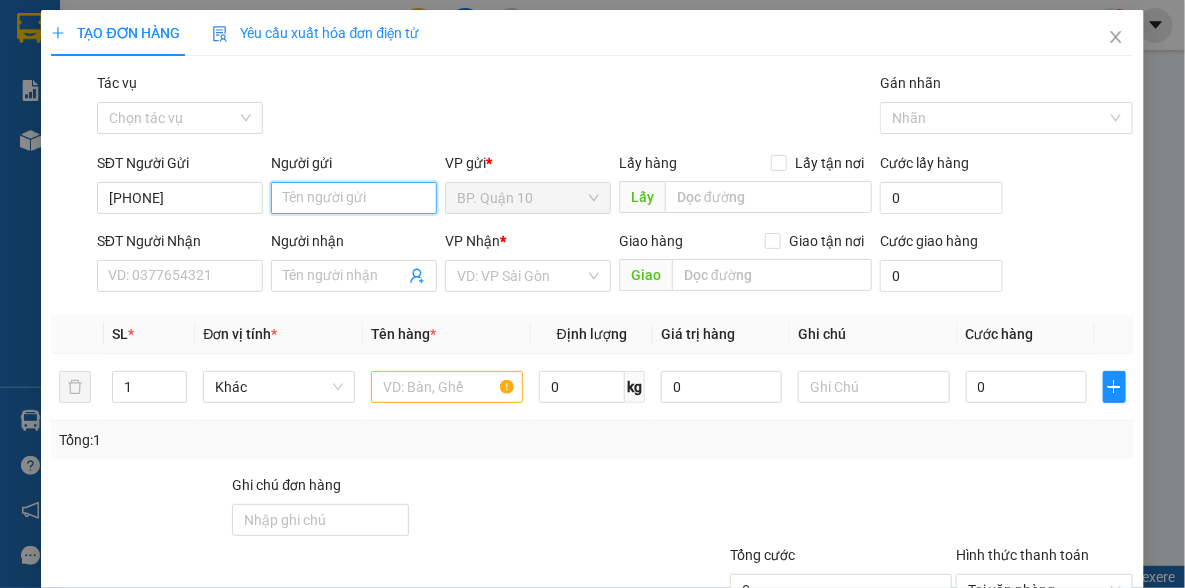 drag, startPoint x: 362, startPoint y: 200, endPoint x: 350, endPoint y: 165, distance: 37 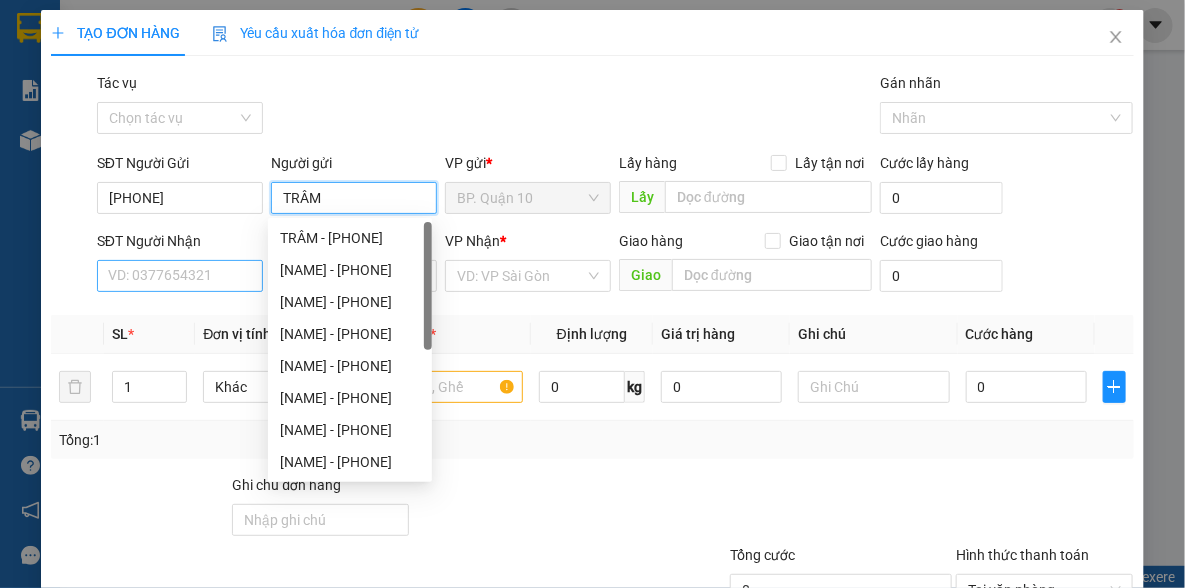 type on "TRÂM" 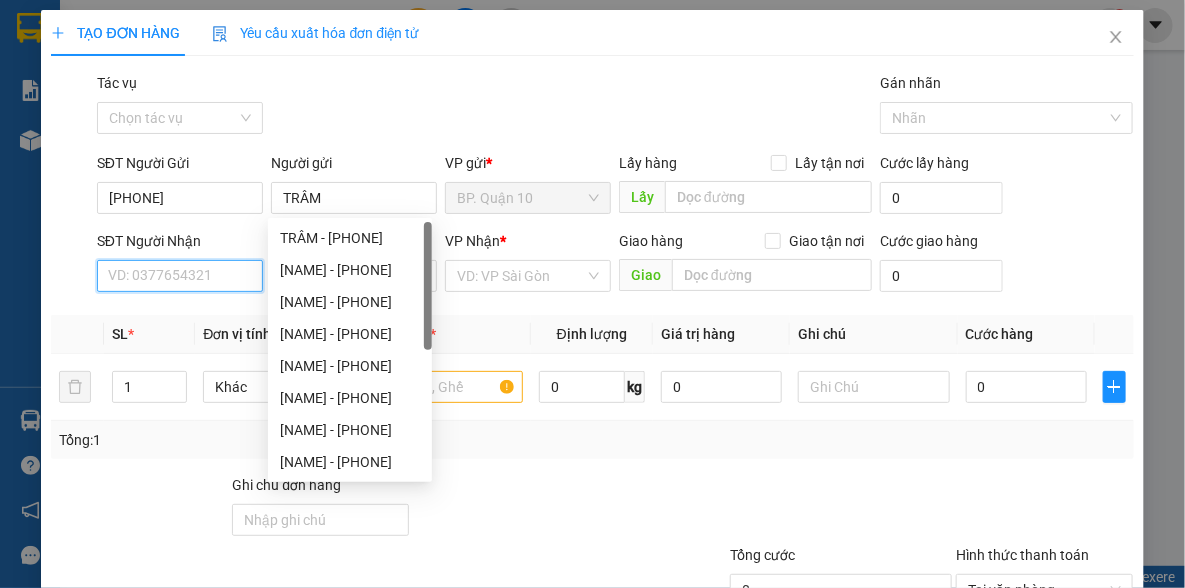 drag, startPoint x: 229, startPoint y: 284, endPoint x: 147, endPoint y: 104, distance: 197.79788 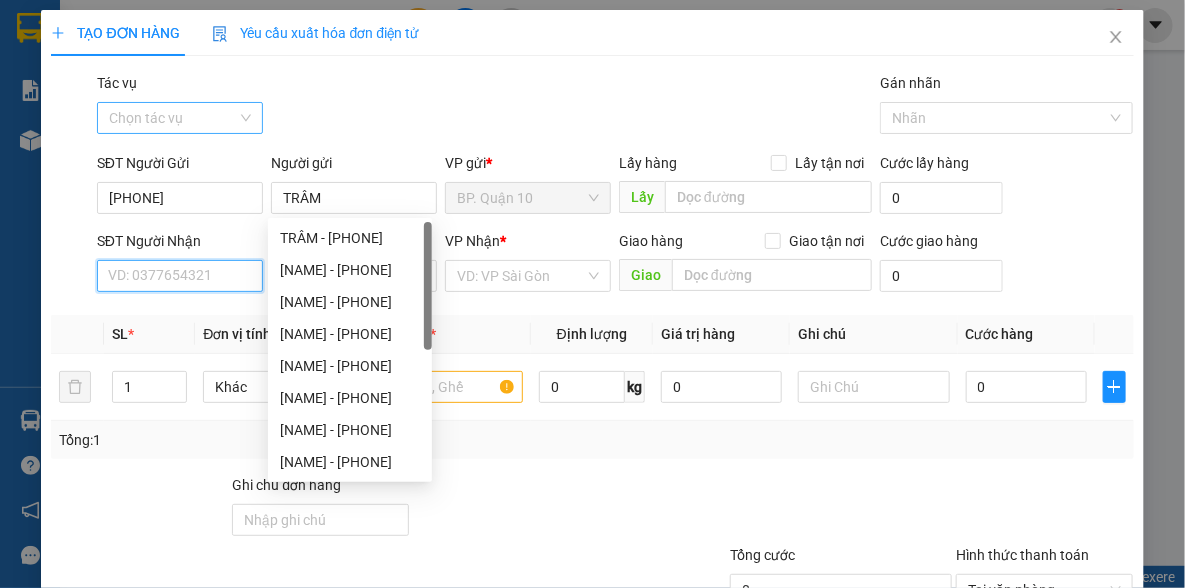 click on "SĐT Người Nhận" at bounding box center (180, 276) 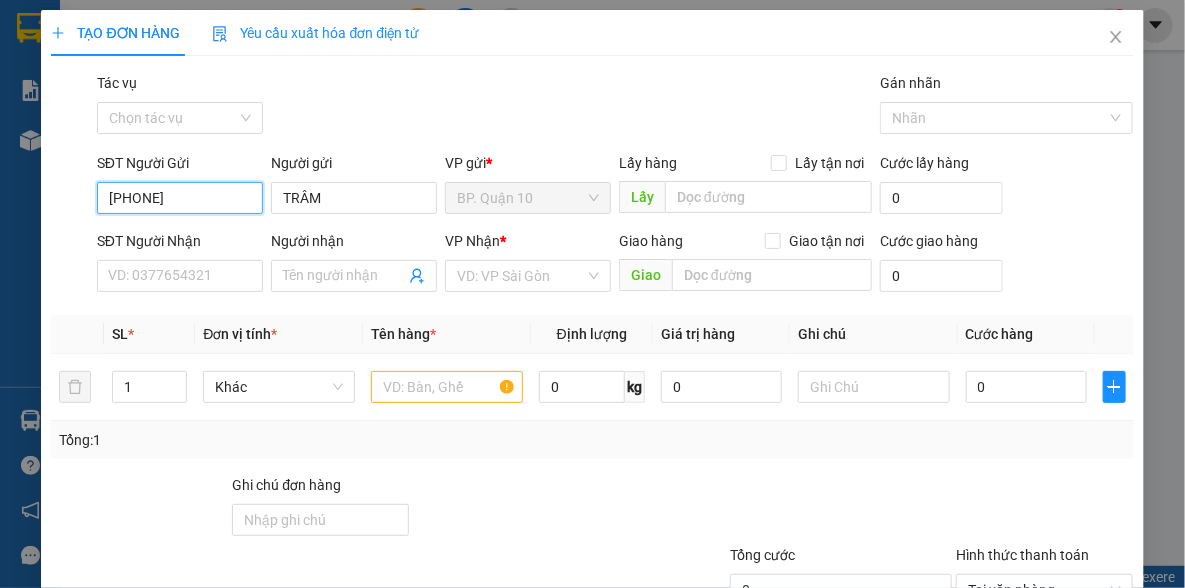 drag, startPoint x: 196, startPoint y: 204, endPoint x: 58, endPoint y: 204, distance: 138 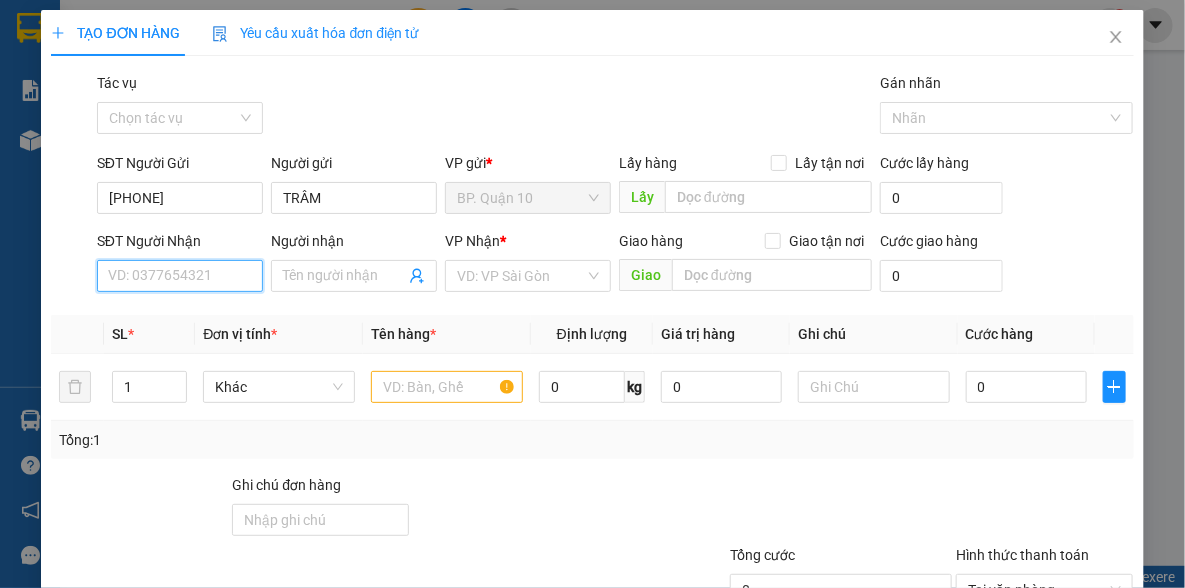 click on "SĐT Người Nhận" at bounding box center (180, 276) 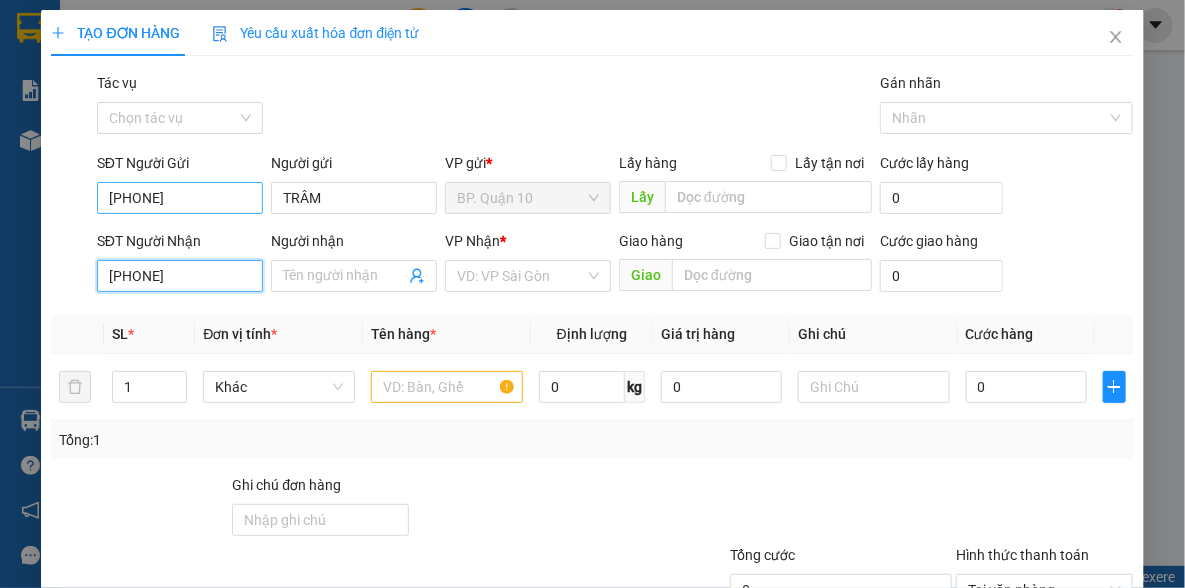 type on "0938047757" 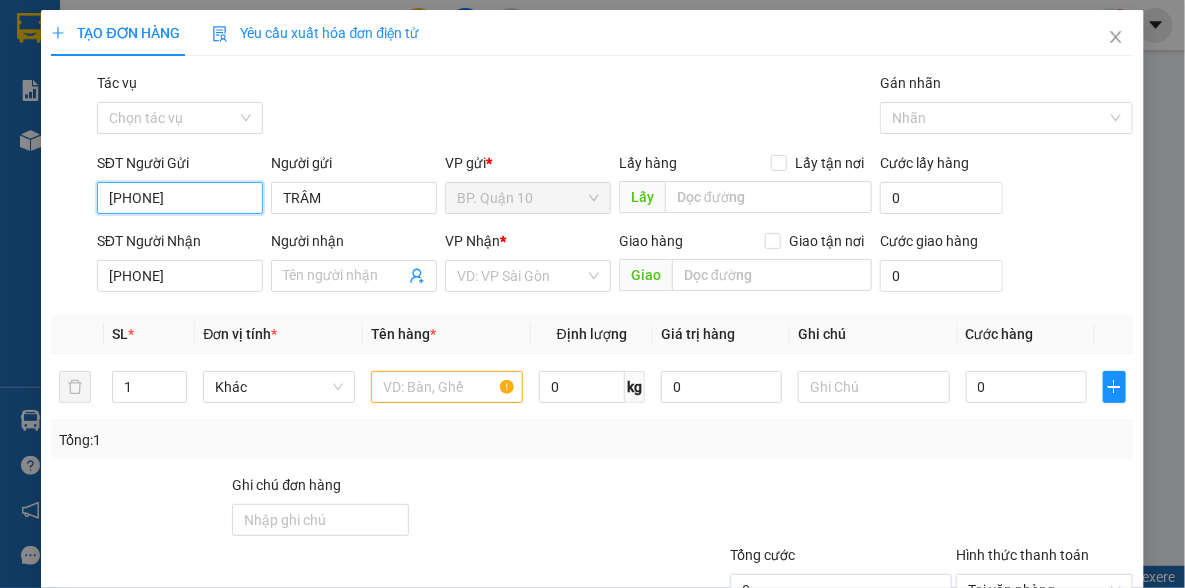 click on "0938047757" at bounding box center [180, 198] 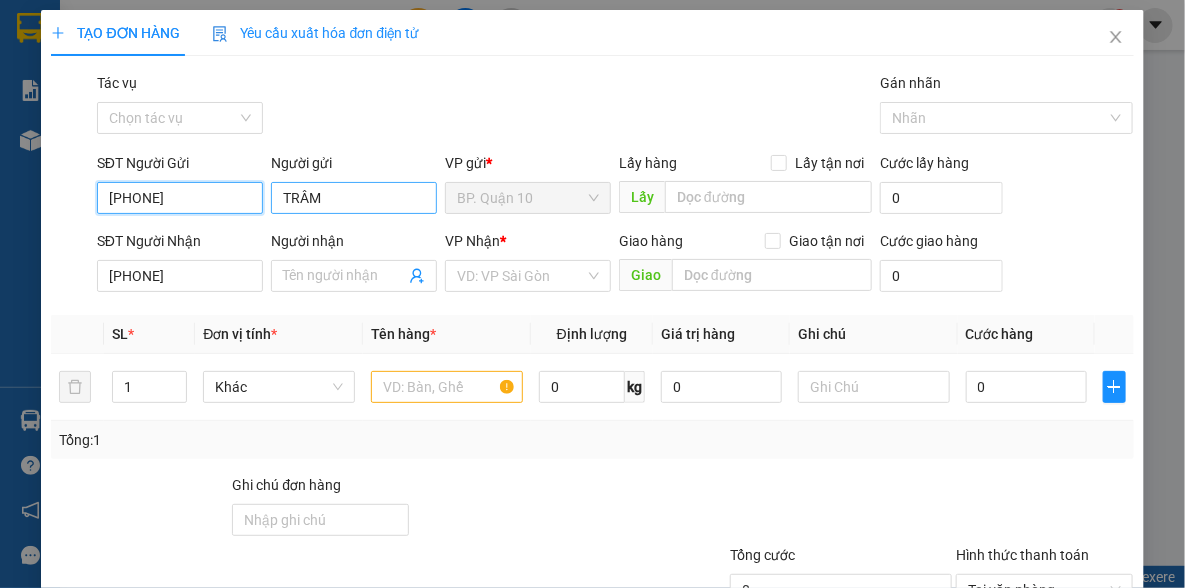 type on "0909858722" 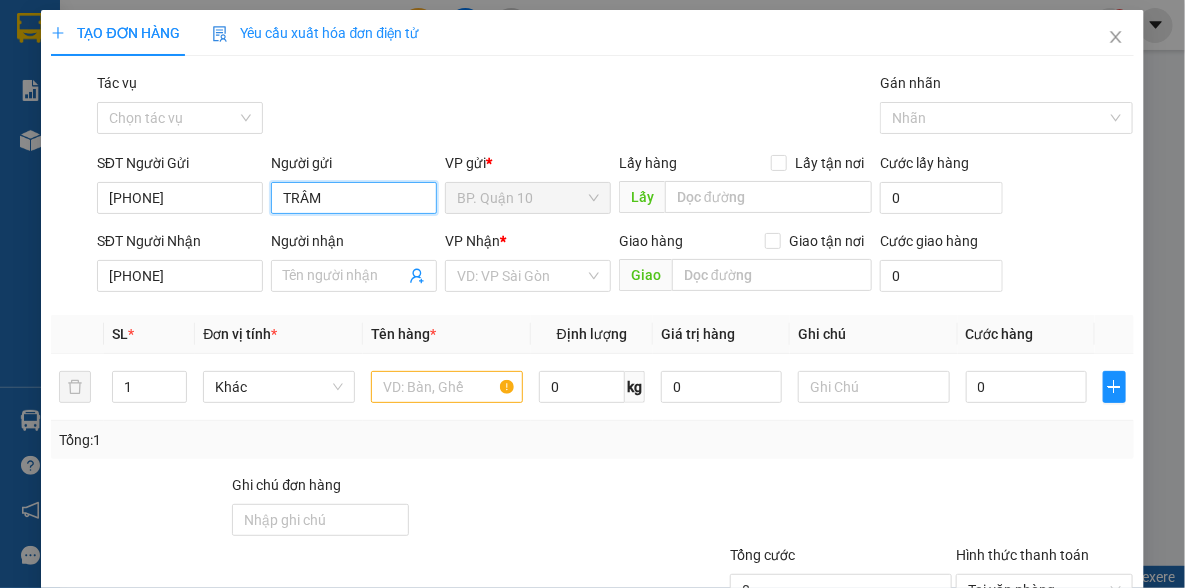 click on "TRÂM" at bounding box center (354, 198) 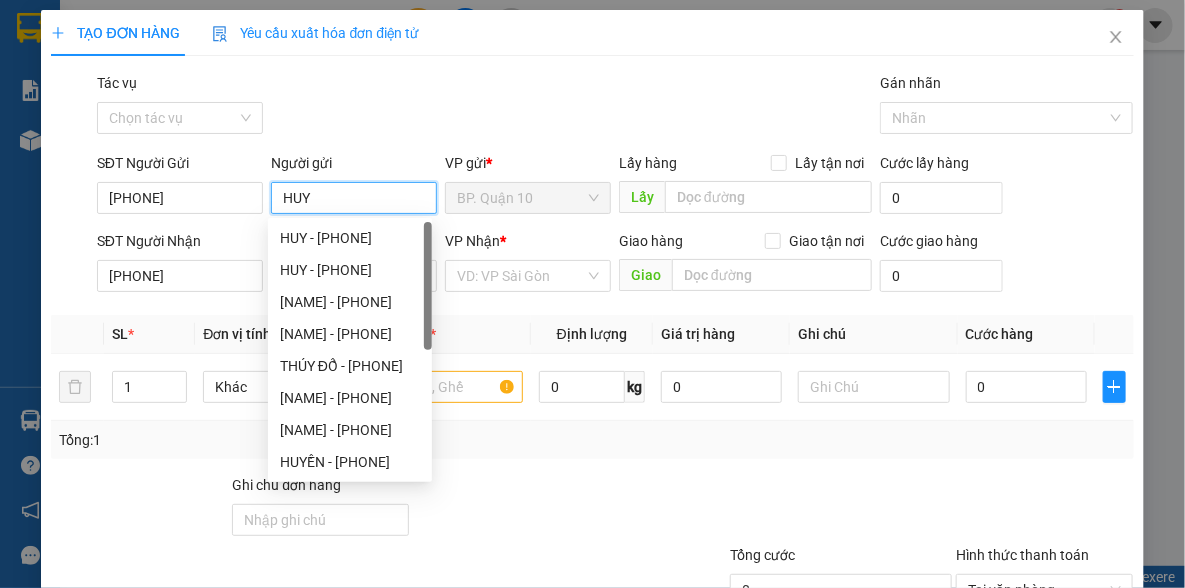 type on "HUY" 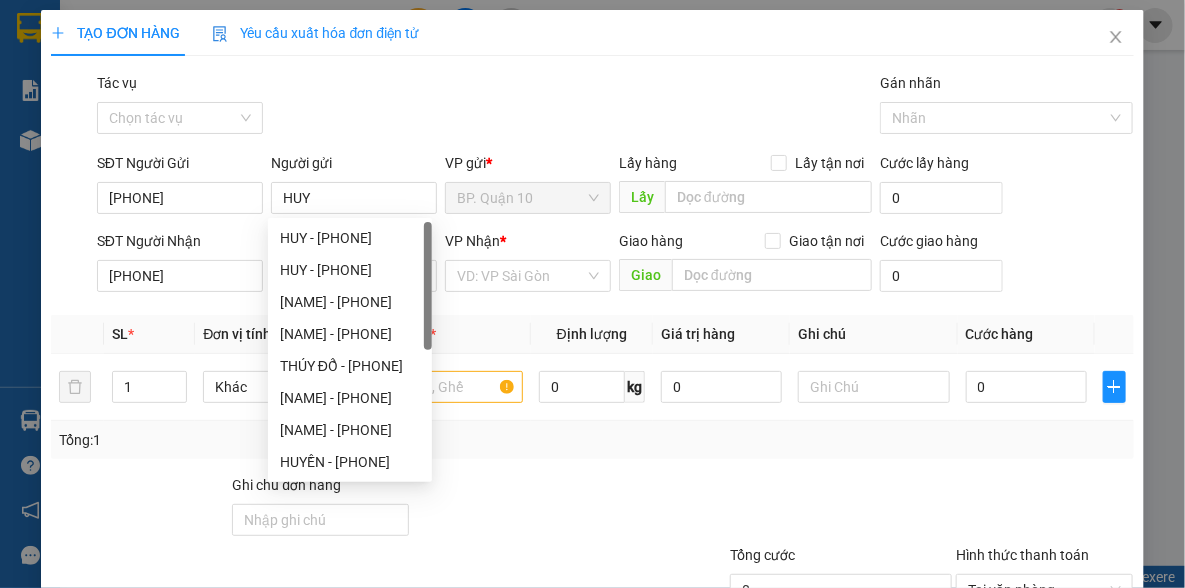 click on "Gói vận chuyển  * Tiêu chuẩn Tác vụ Chọn tác vụ Gán nhãn   Nhãn" at bounding box center [615, 107] 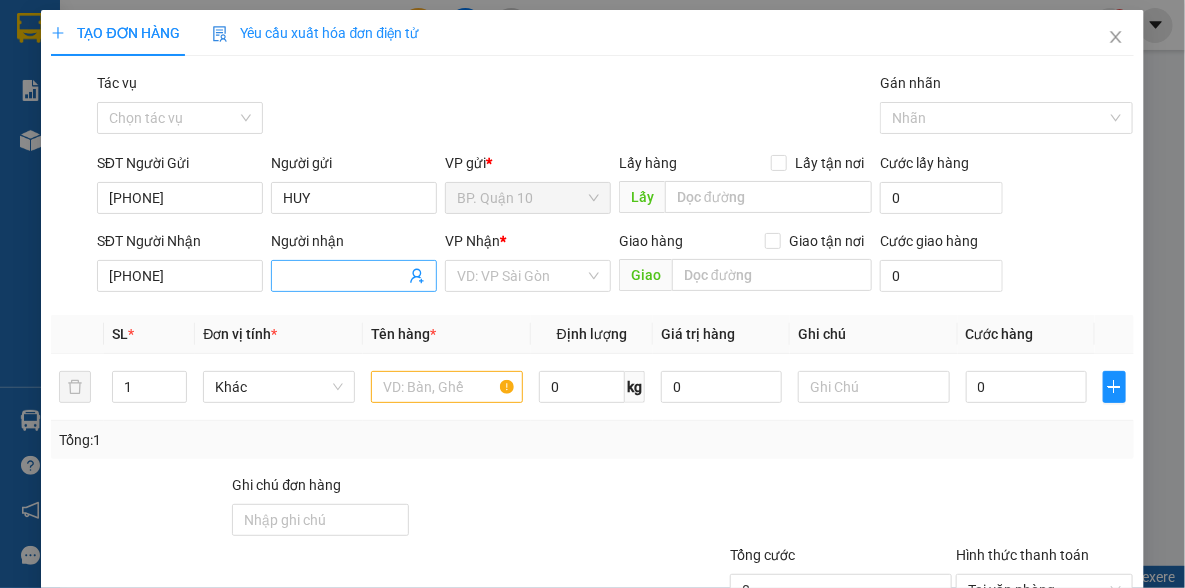 click on "Người nhận" at bounding box center [344, 276] 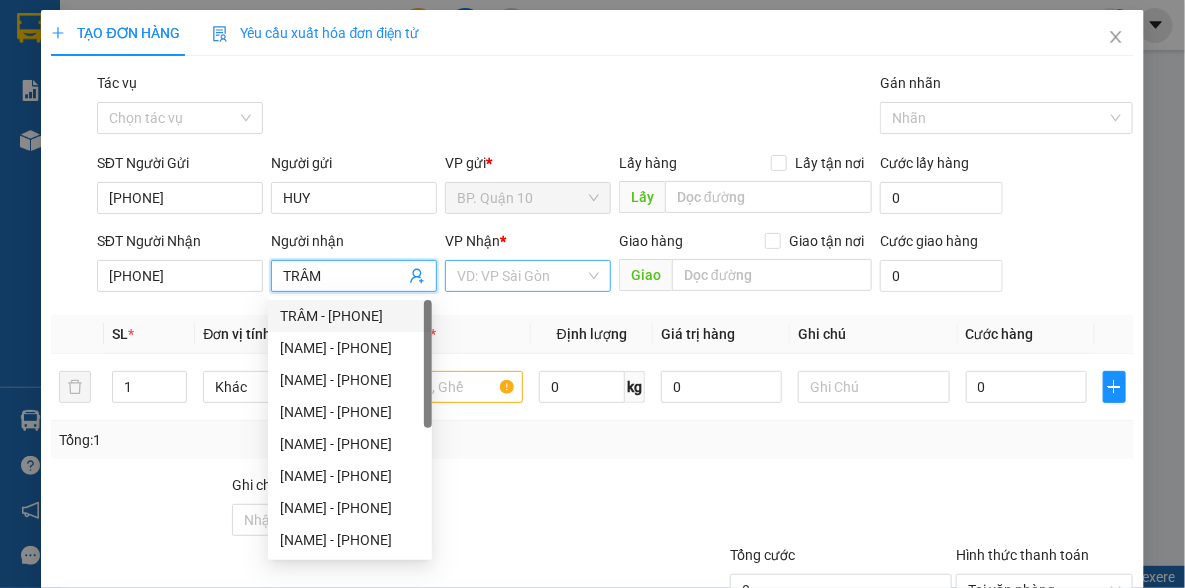 type on "TRÂM" 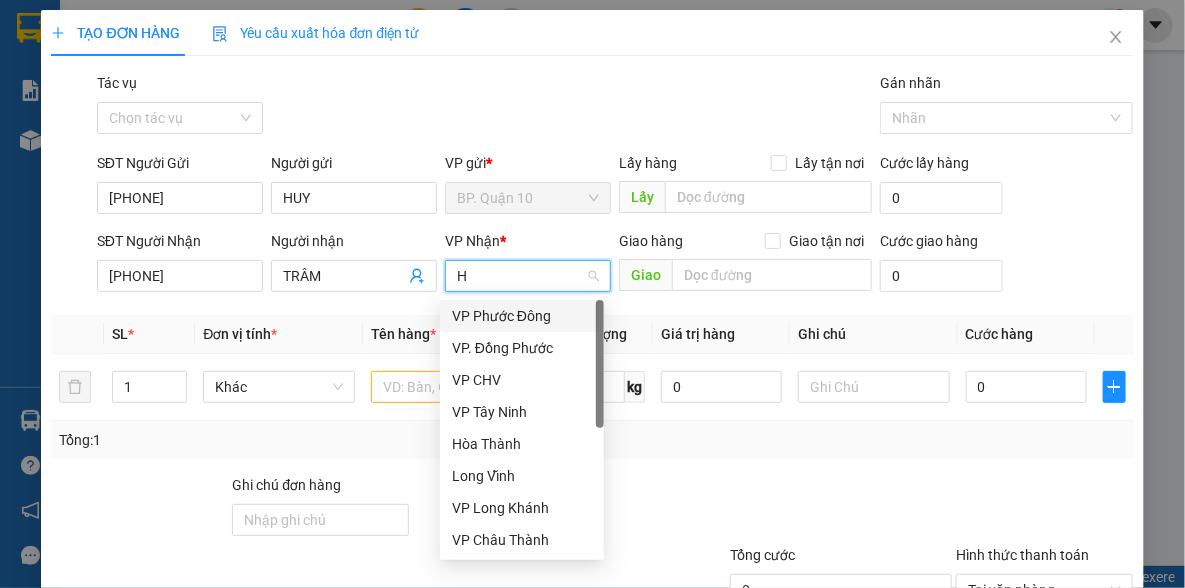 type on "HO" 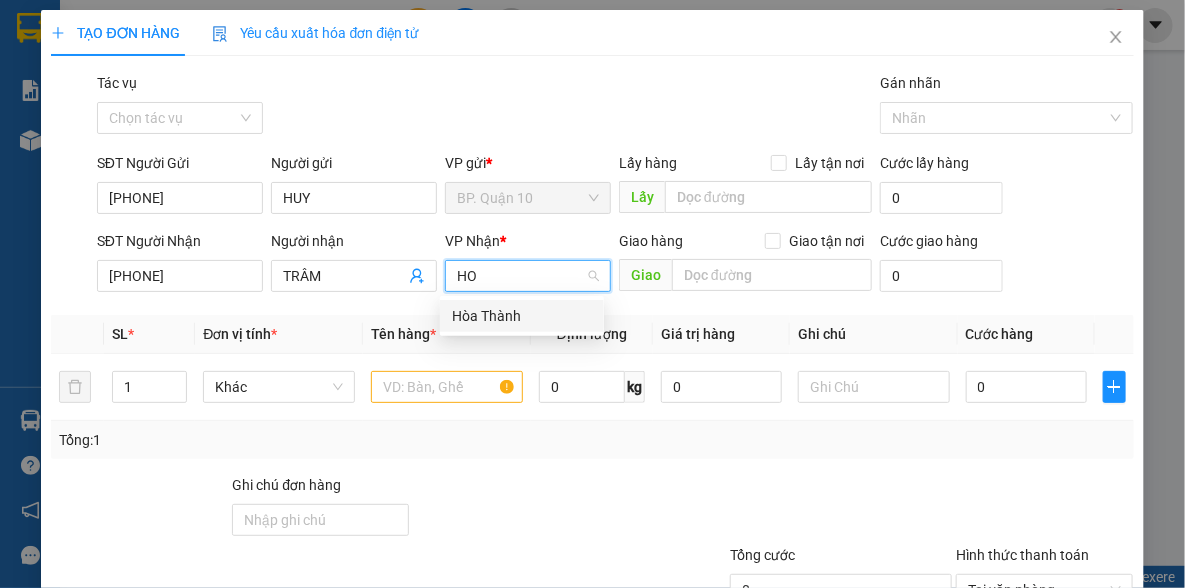 click on "Hòa Thành" at bounding box center (522, 316) 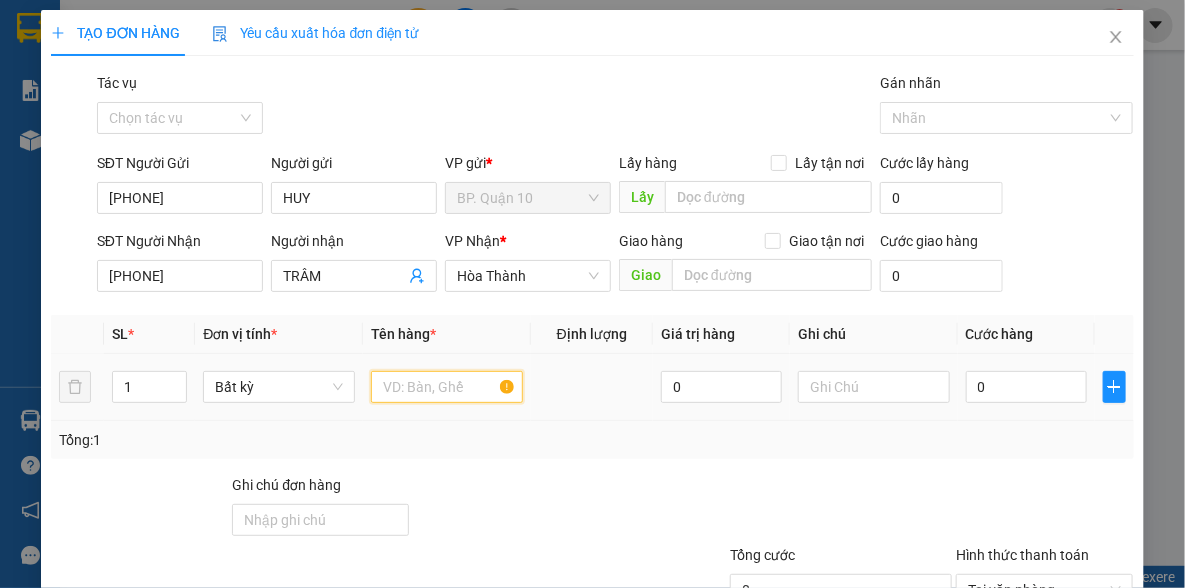 drag, startPoint x: 439, startPoint y: 388, endPoint x: 441, endPoint y: 358, distance: 30.066593 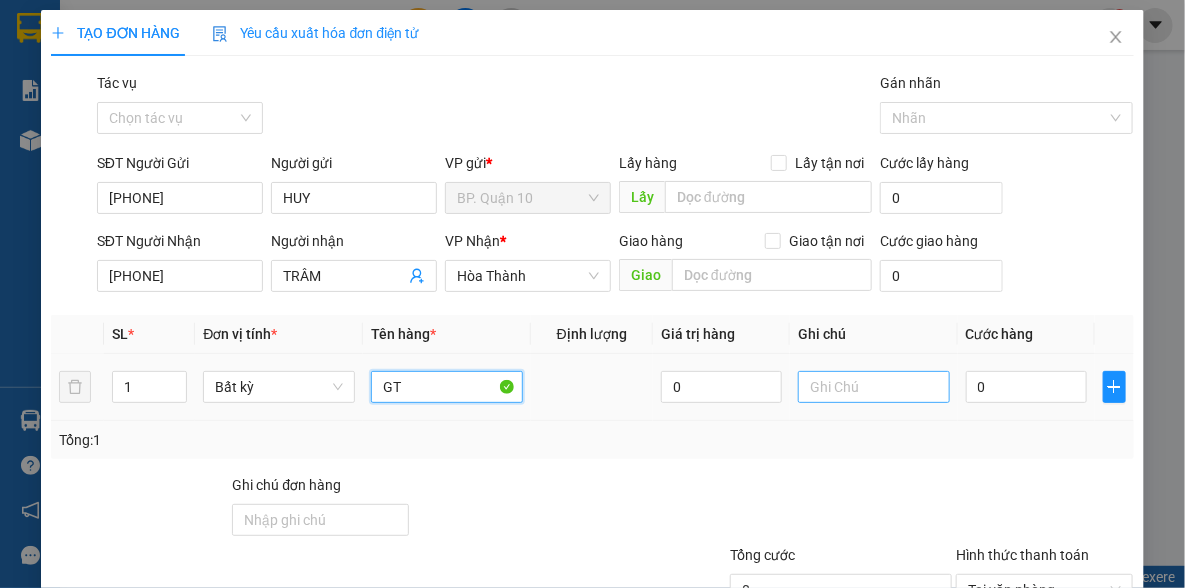type on "GT" 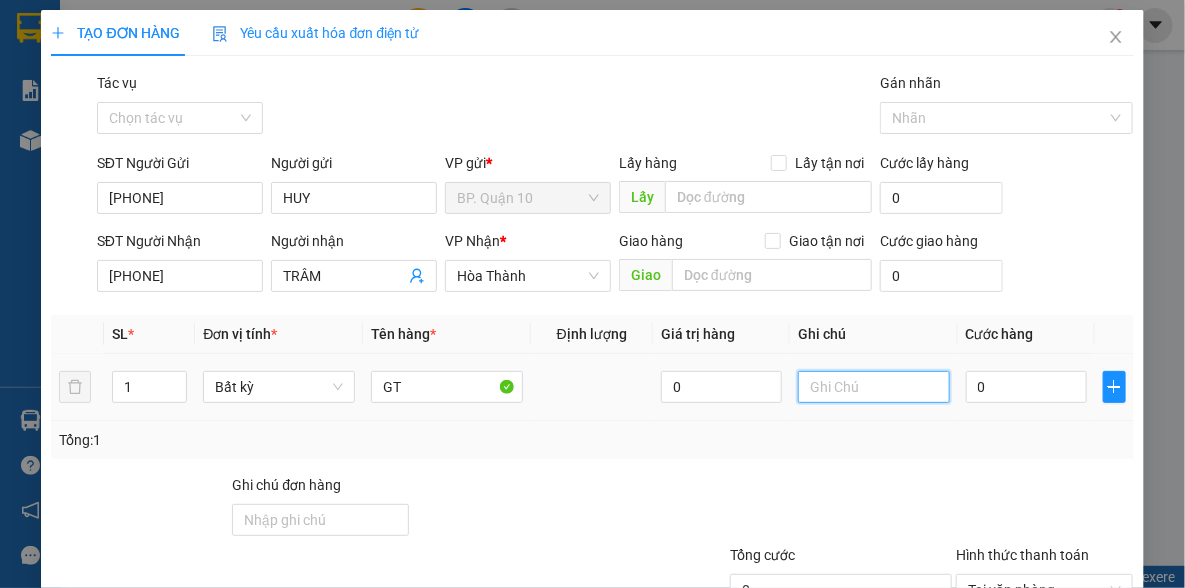 click at bounding box center (874, 387) 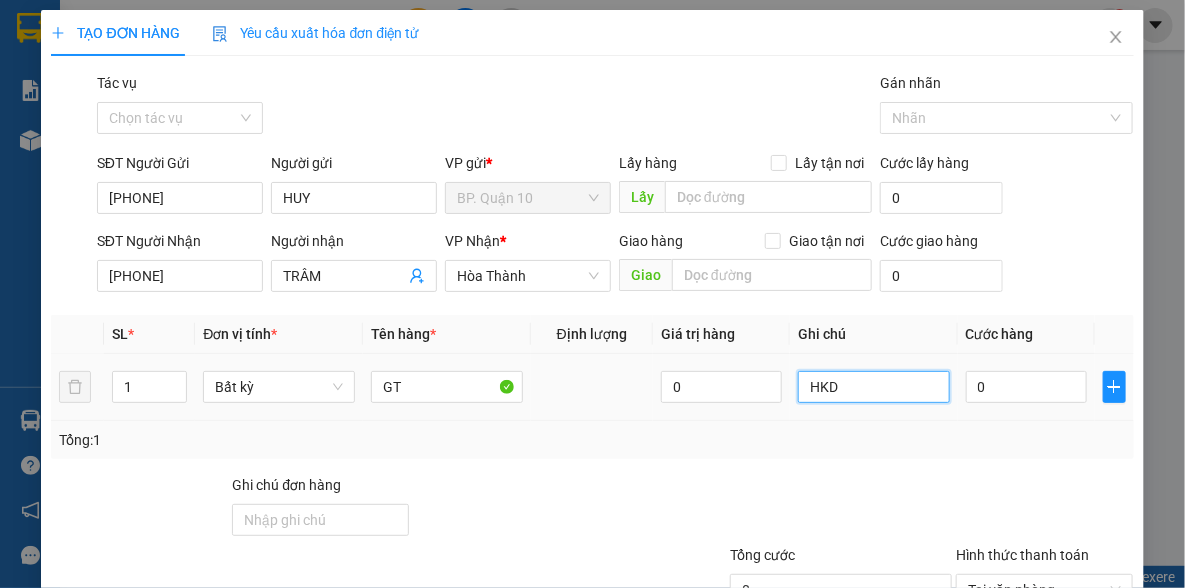type on "HKD" 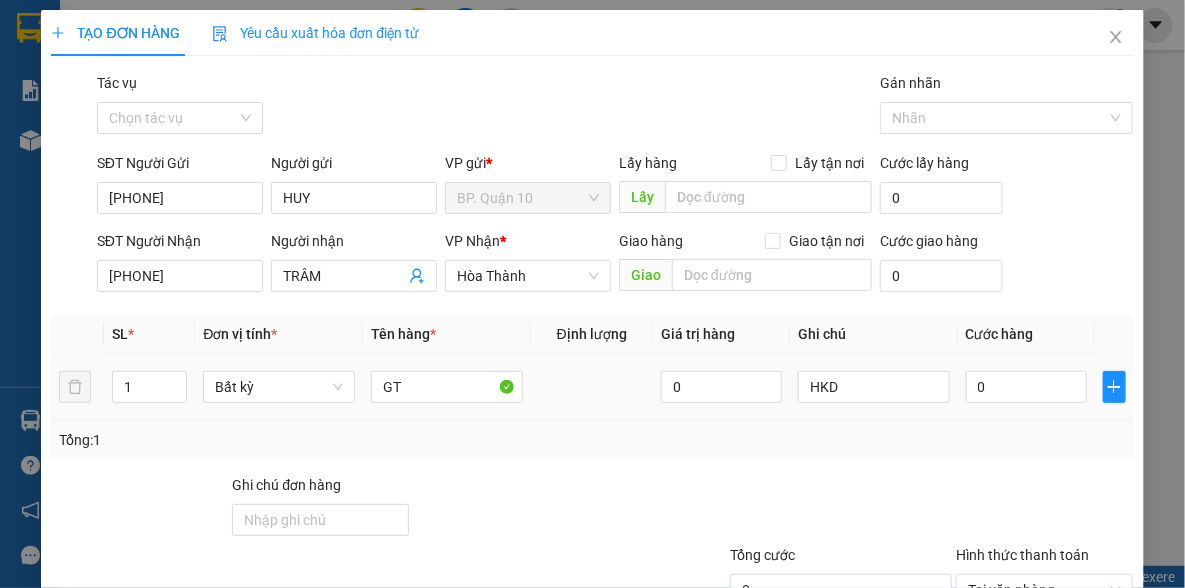 click on "0" at bounding box center (1026, 387) 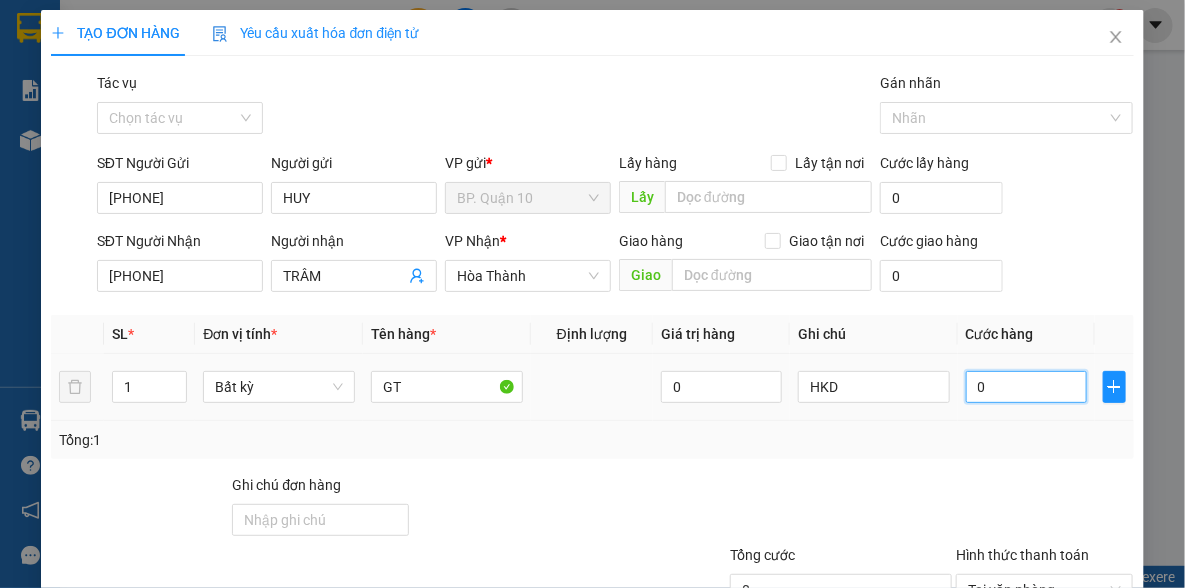 click on "0" at bounding box center (1026, 387) 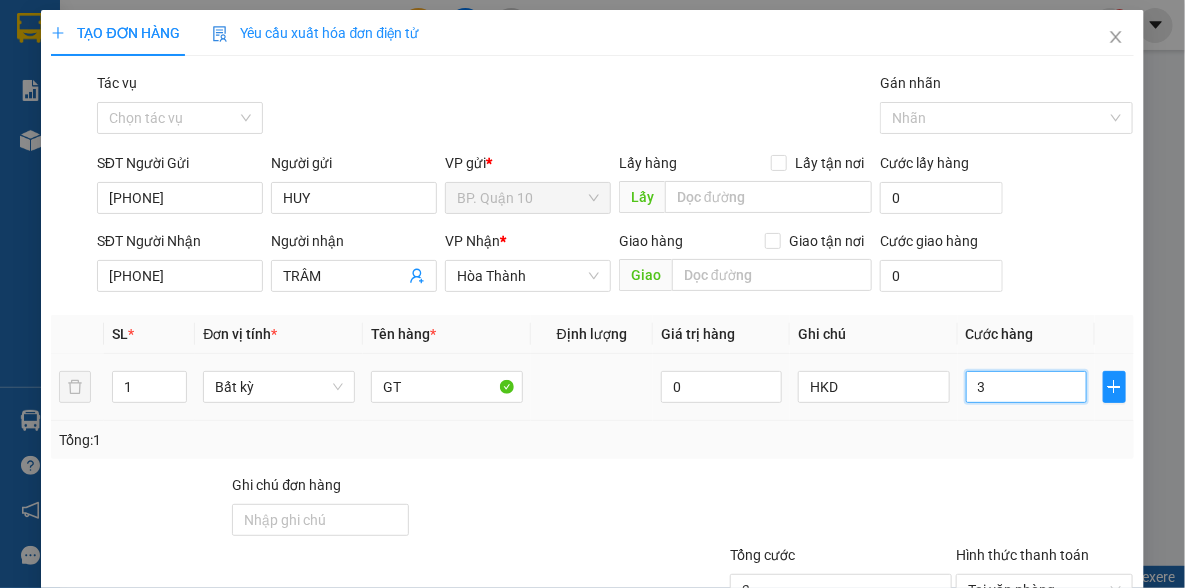 type on "30" 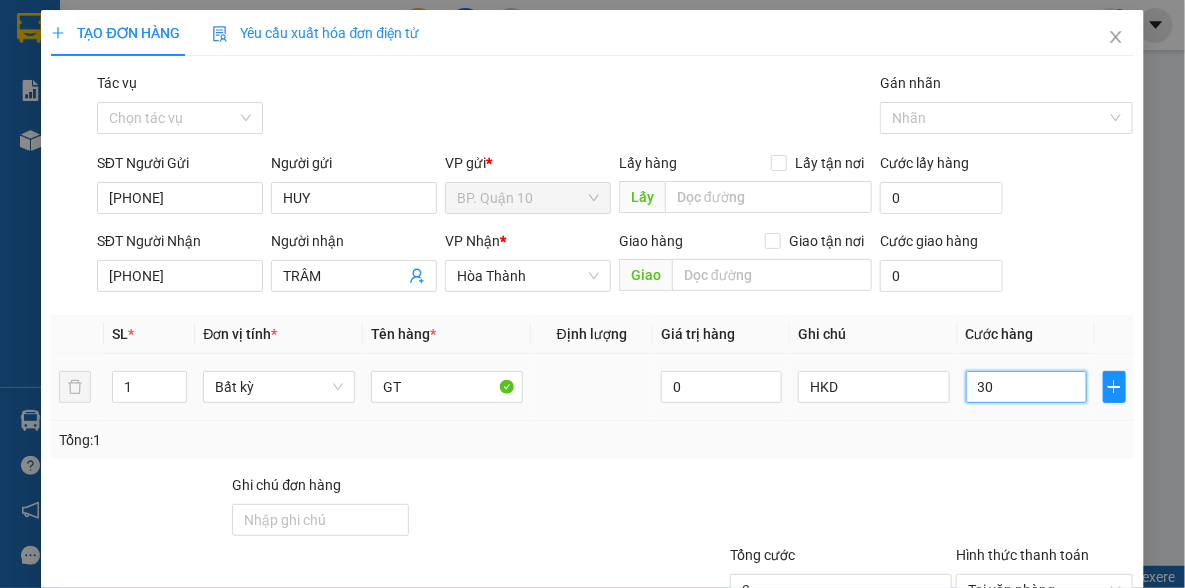 type on "30" 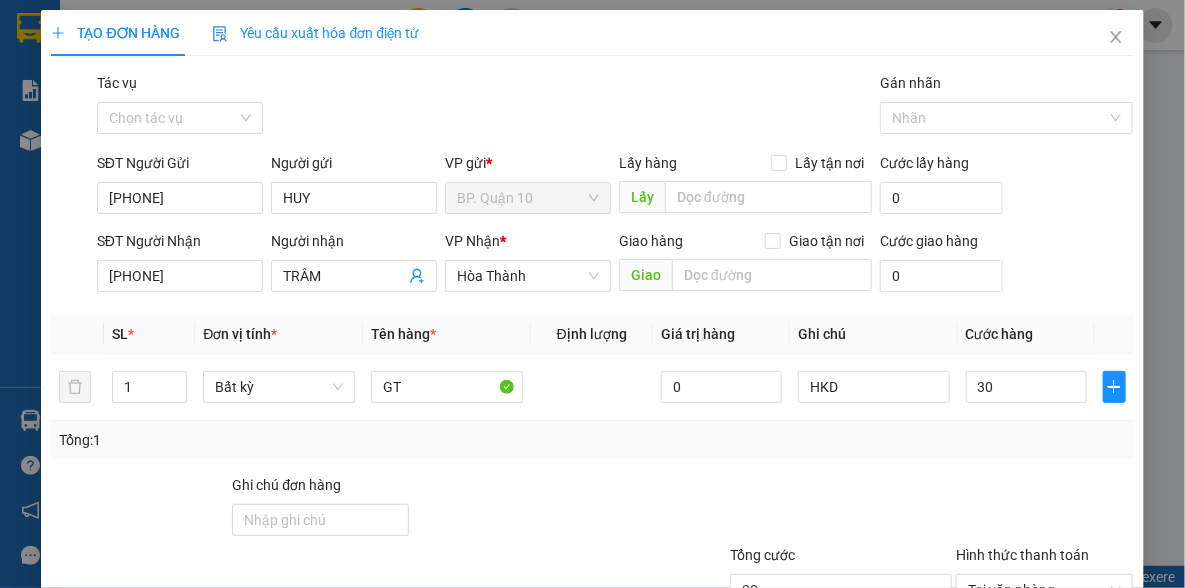 drag, startPoint x: 809, startPoint y: 469, endPoint x: 810, endPoint y: 449, distance: 20.024984 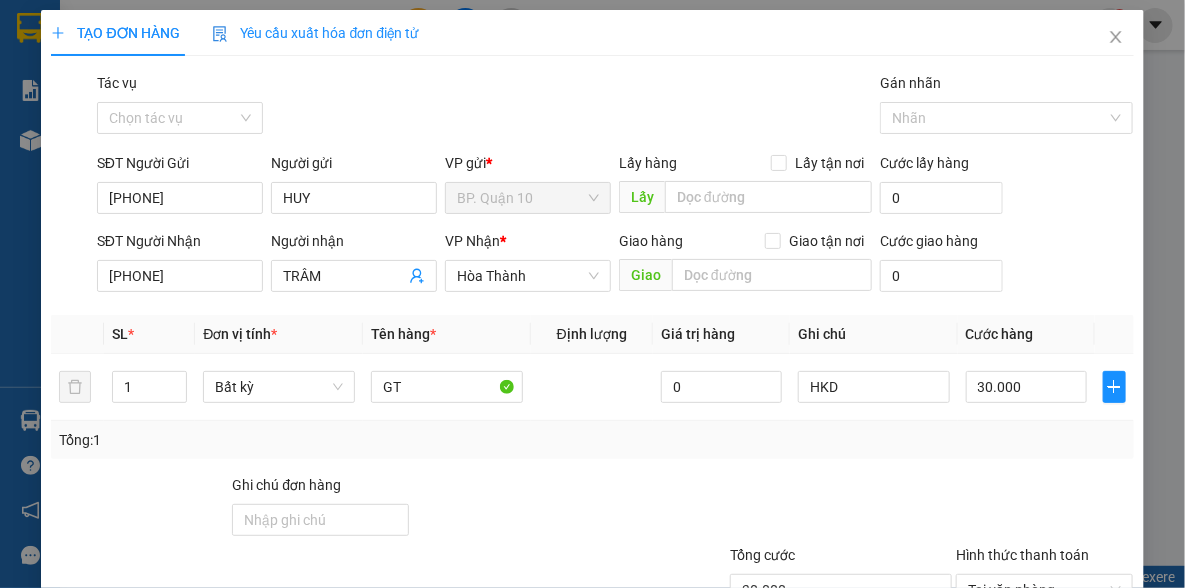 click on "Lưu và In" at bounding box center (1079, 685) 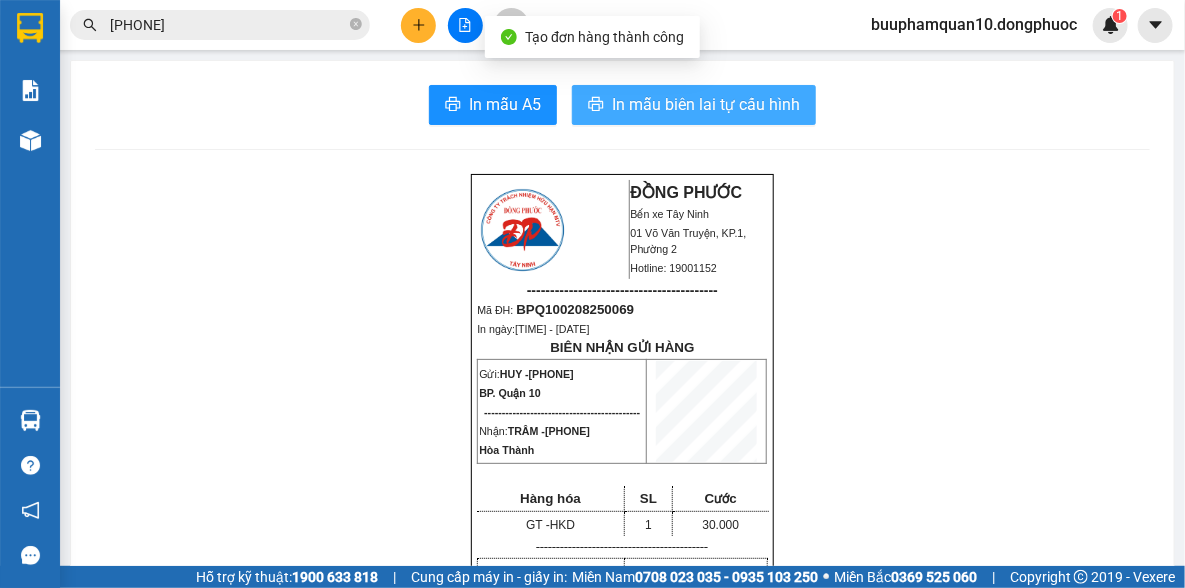 click on "In mẫu biên lai tự cấu hình" at bounding box center (706, 104) 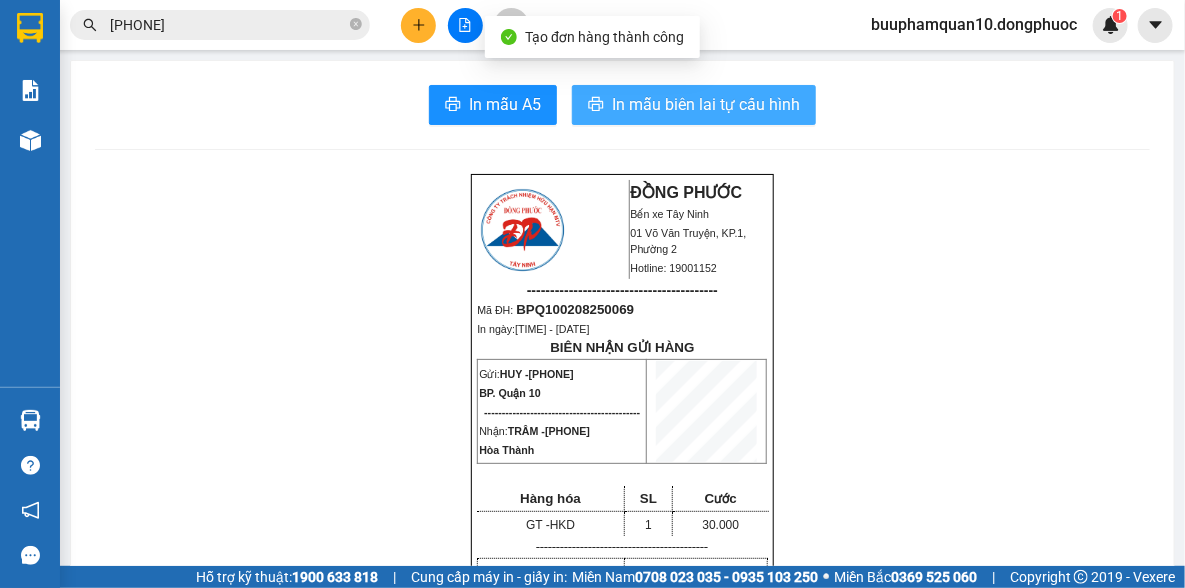 type 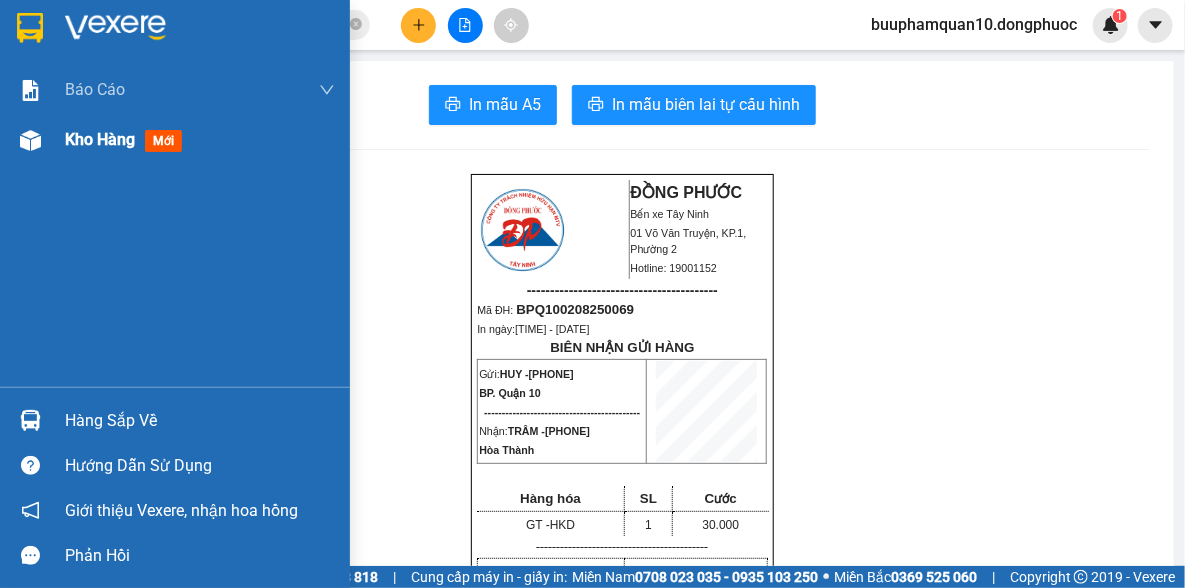 drag, startPoint x: 72, startPoint y: 151, endPoint x: 66, endPoint y: 161, distance: 11.661903 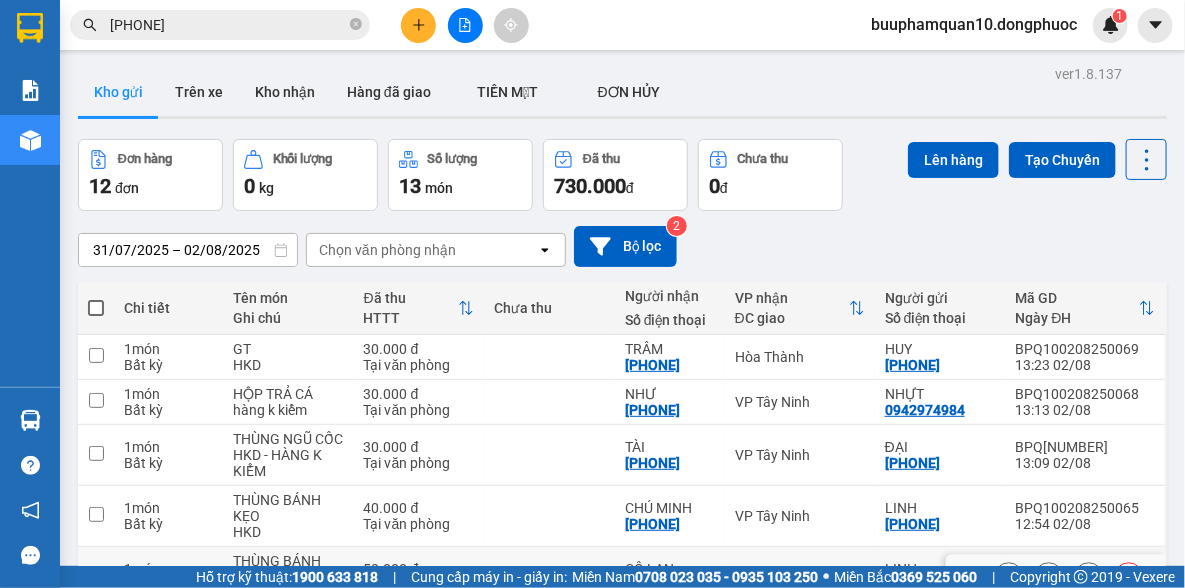 drag, startPoint x: 770, startPoint y: 405, endPoint x: 755, endPoint y: 390, distance: 21.213203 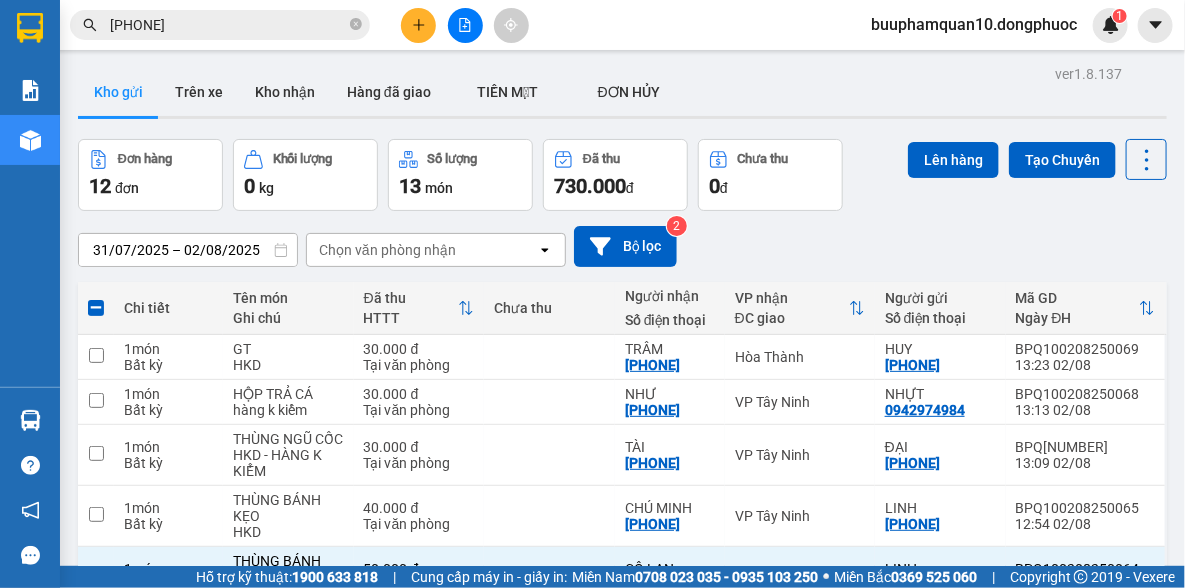 drag, startPoint x: 777, startPoint y: 443, endPoint x: 779, endPoint y: 373, distance: 70.028564 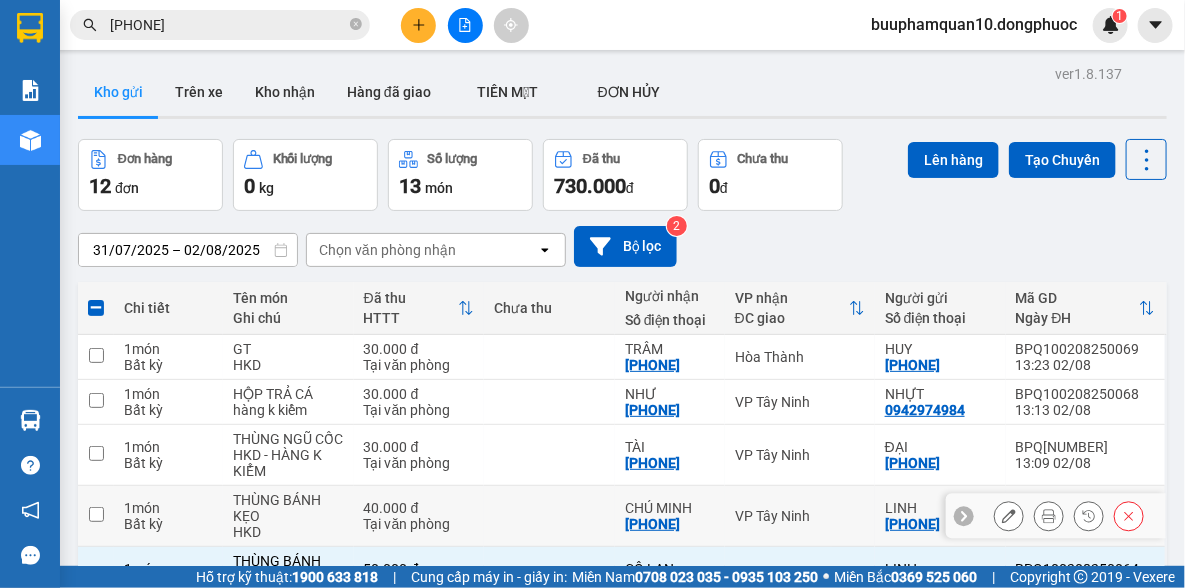 click on "VP Tây Ninh" at bounding box center [800, 516] 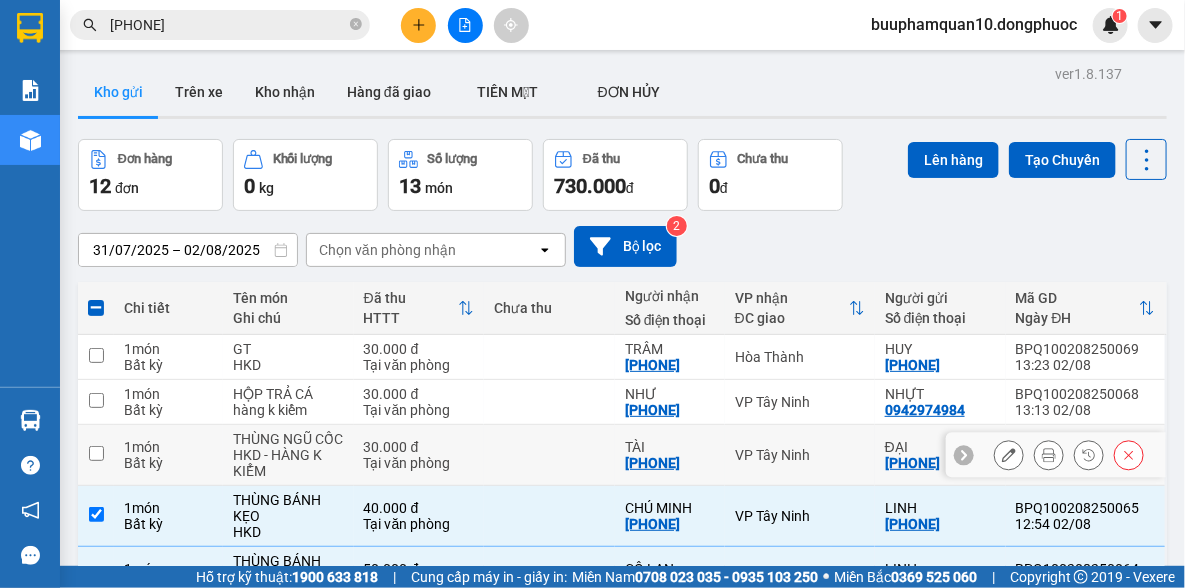 click on "VP Tây Ninh" at bounding box center (800, 455) 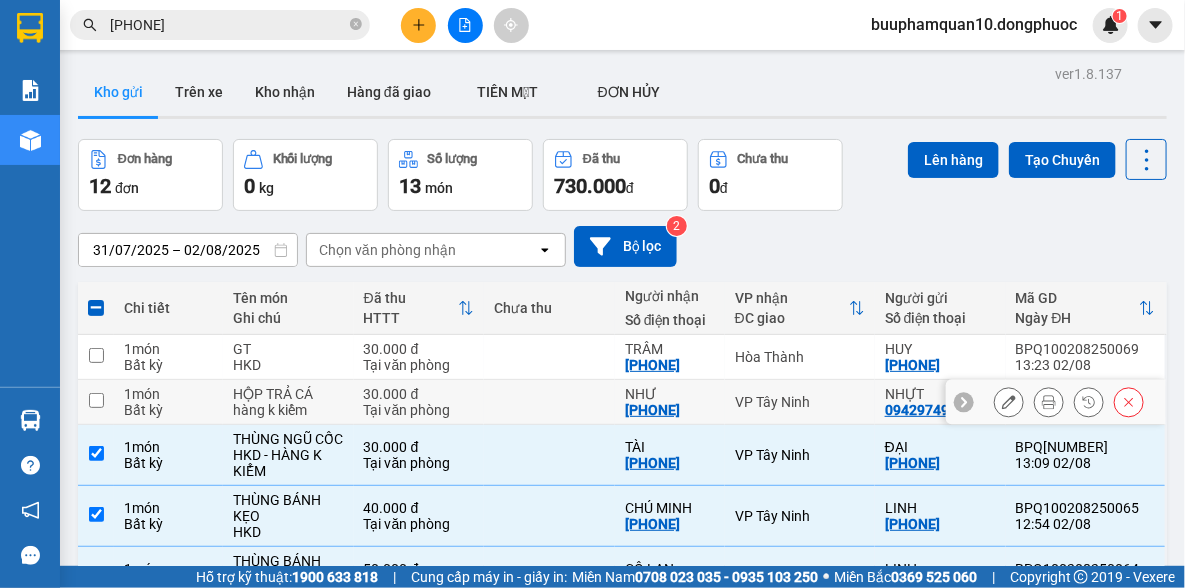 click on "VP Tây Ninh" at bounding box center [800, 402] 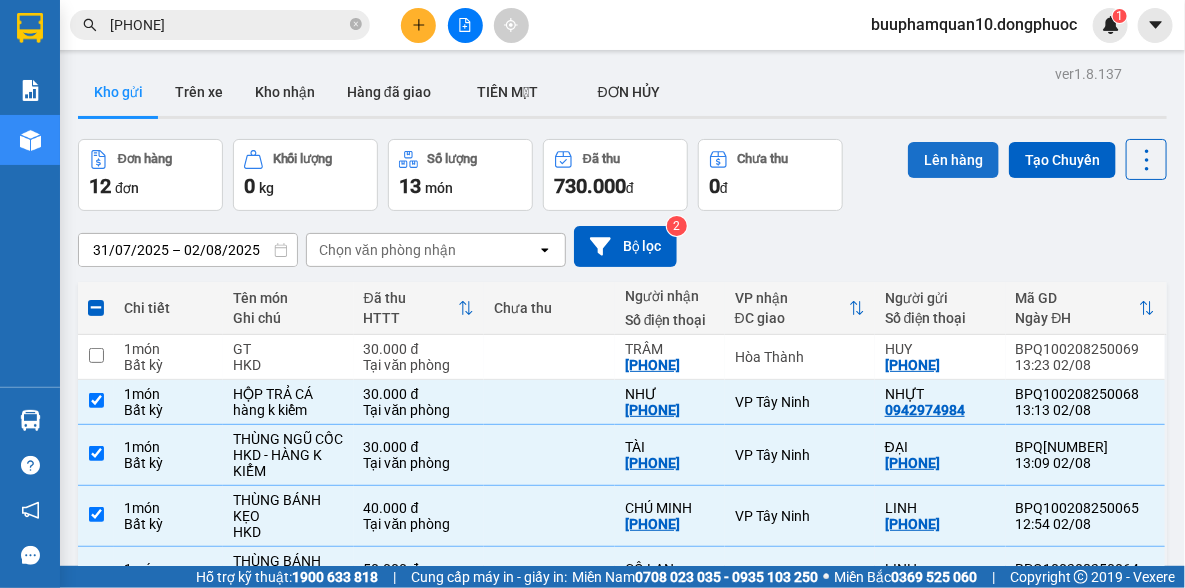drag, startPoint x: 959, startPoint y: 160, endPoint x: 949, endPoint y: 155, distance: 11.18034 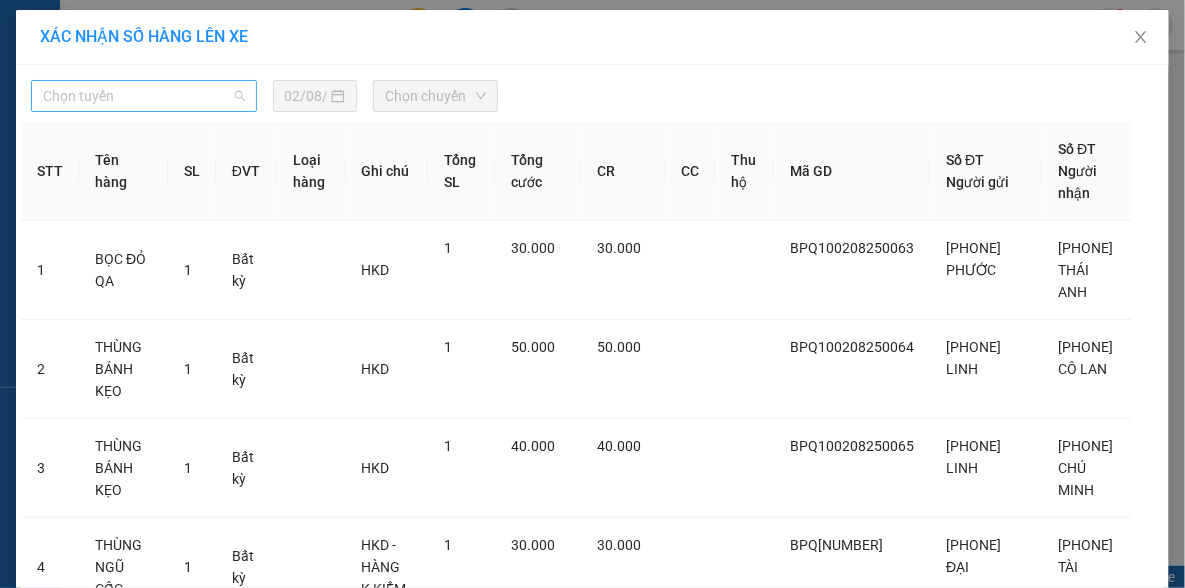 click on "Chọn tuyến" at bounding box center [144, 96] 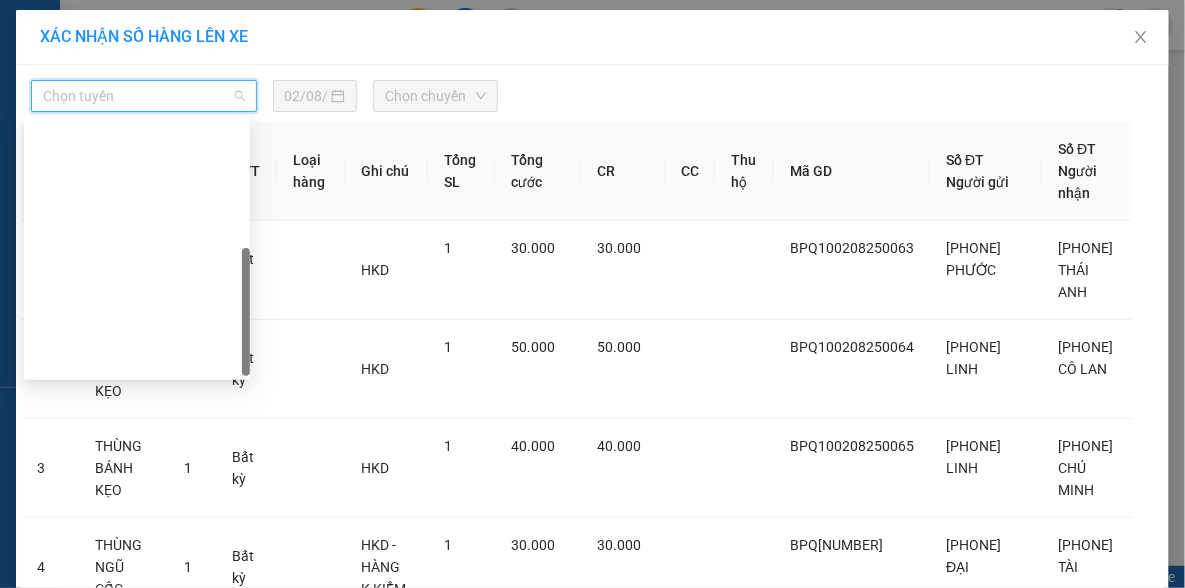 click on "Hồ Chí Minh - Tây Ninh (vip)" at bounding box center (137, 648) 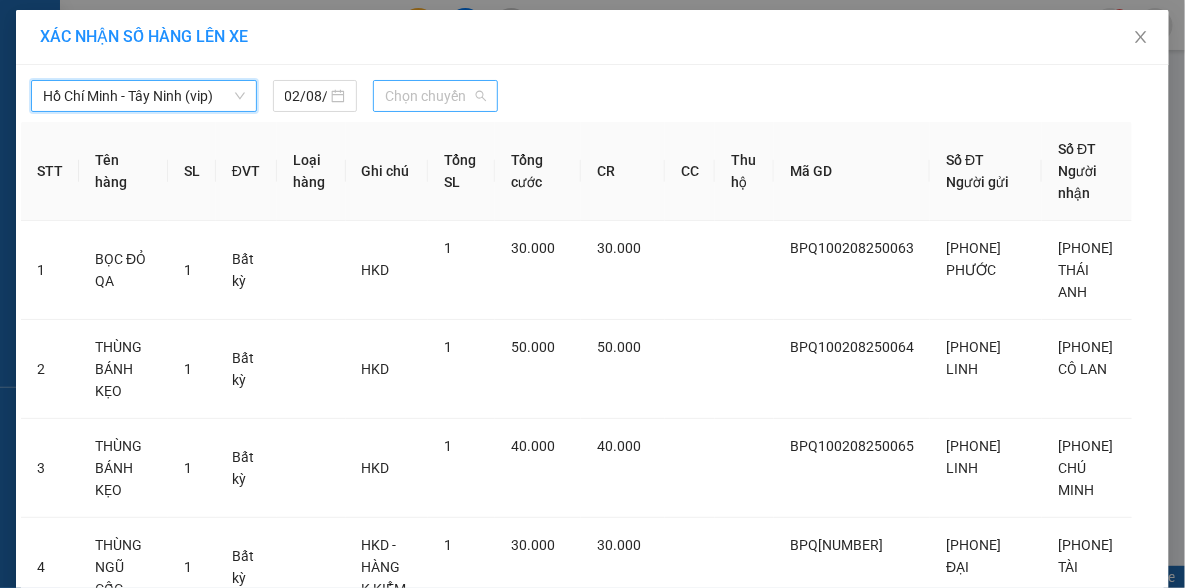 click on "Chọn chuyến" at bounding box center (435, 96) 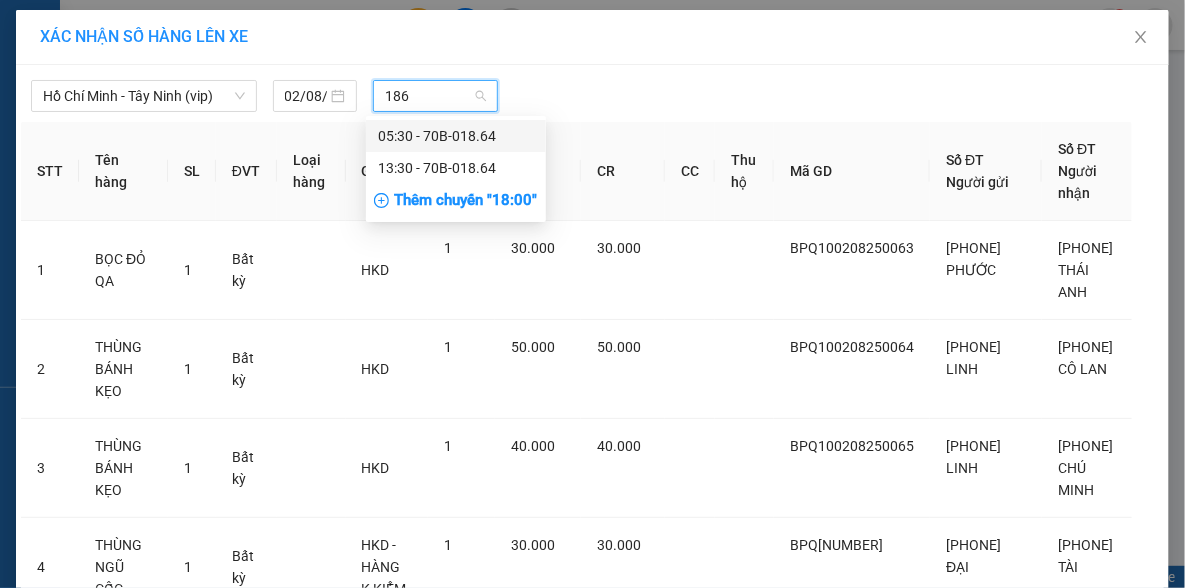 type on "1864" 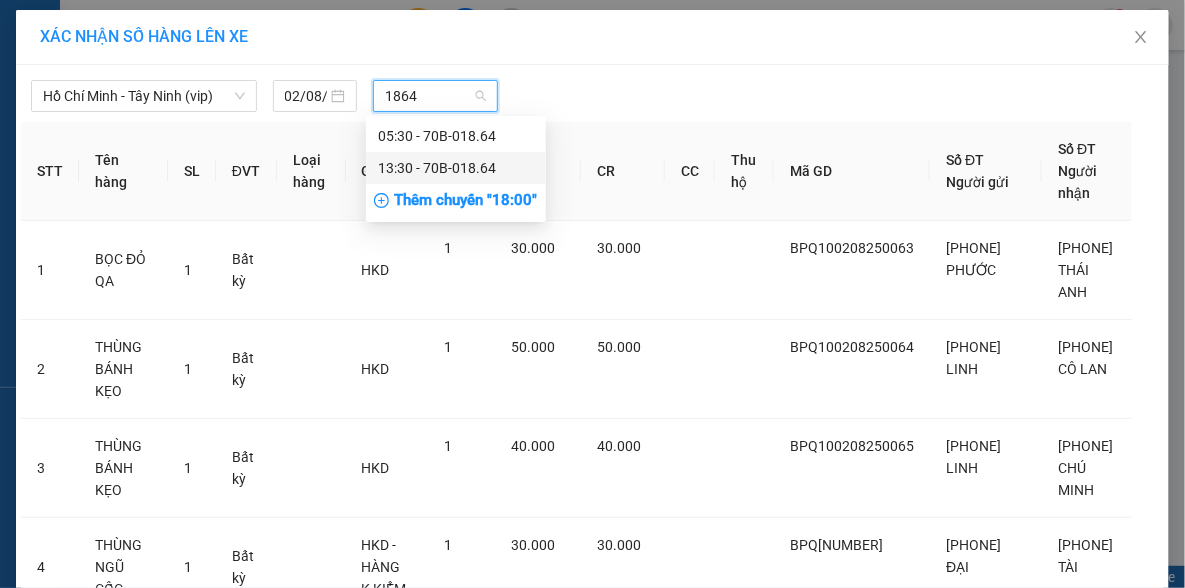click on "13:30     - 70B-018.64" at bounding box center [456, 168] 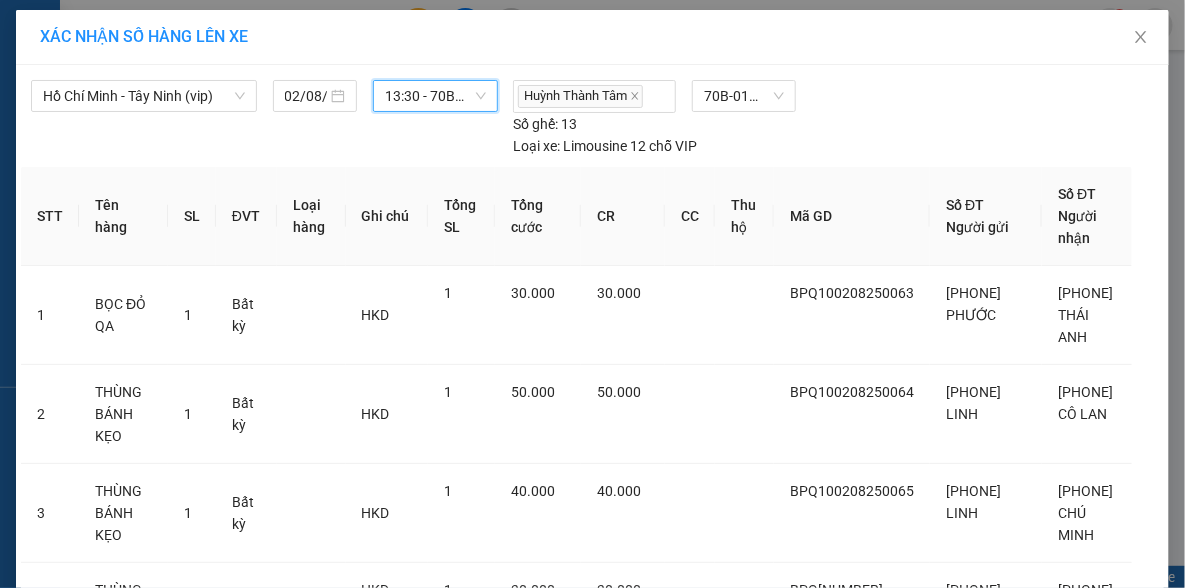 click on "Lên hàng" at bounding box center [666, 852] 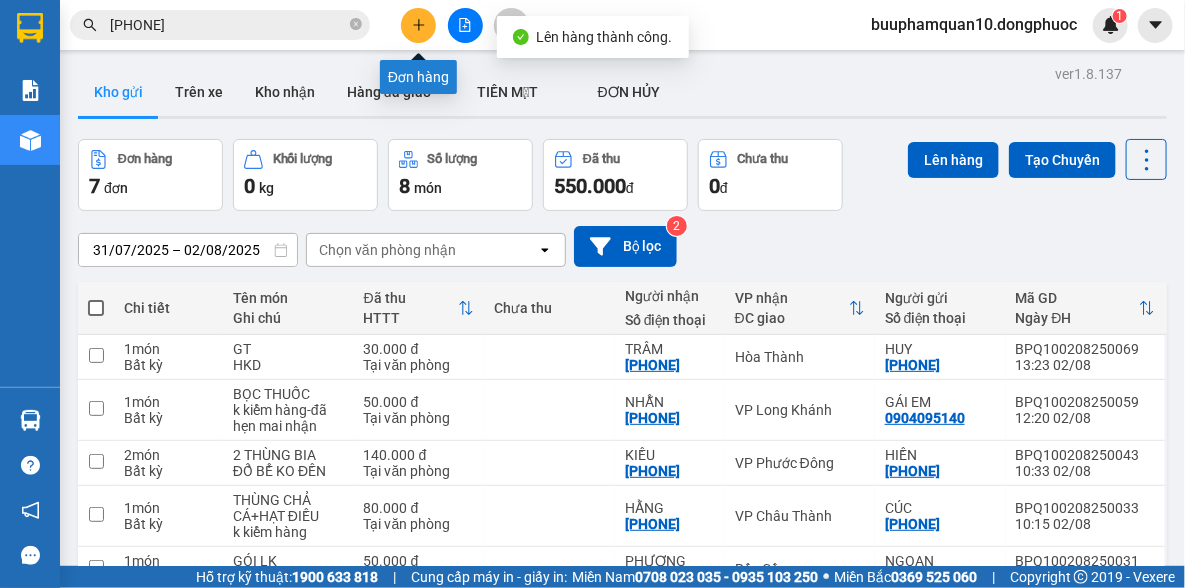 click 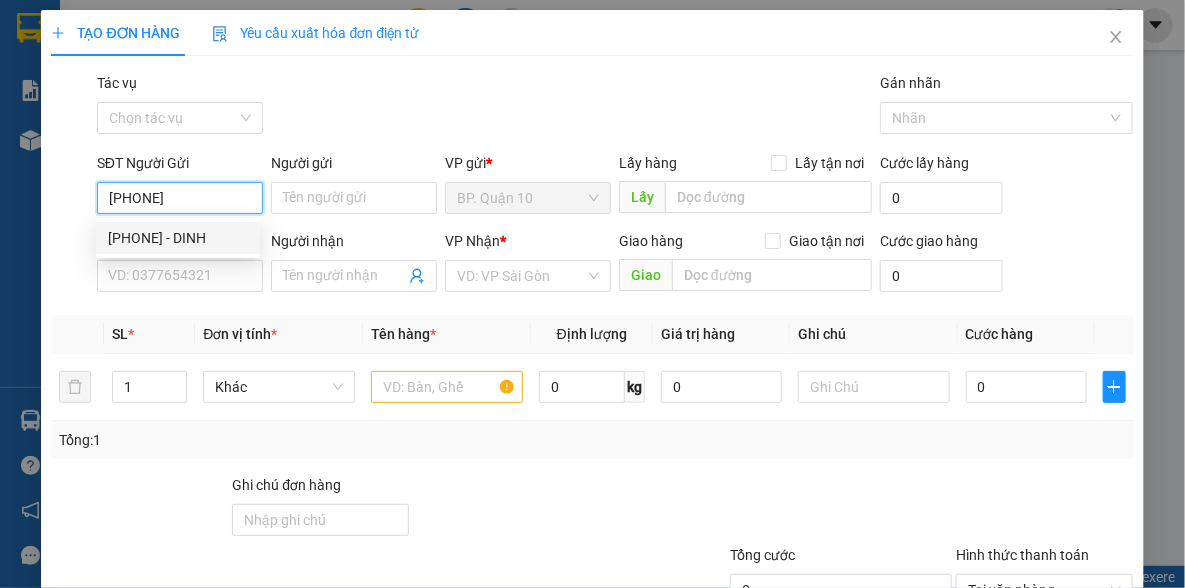 click on "0982498932 - DINH" at bounding box center [178, 238] 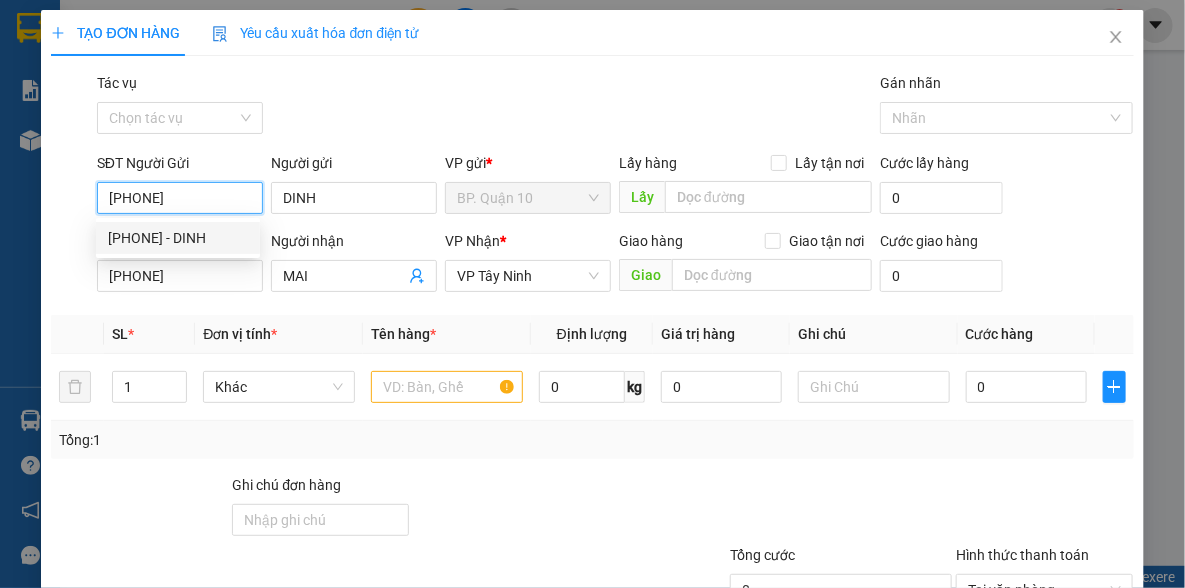 type on "40.000" 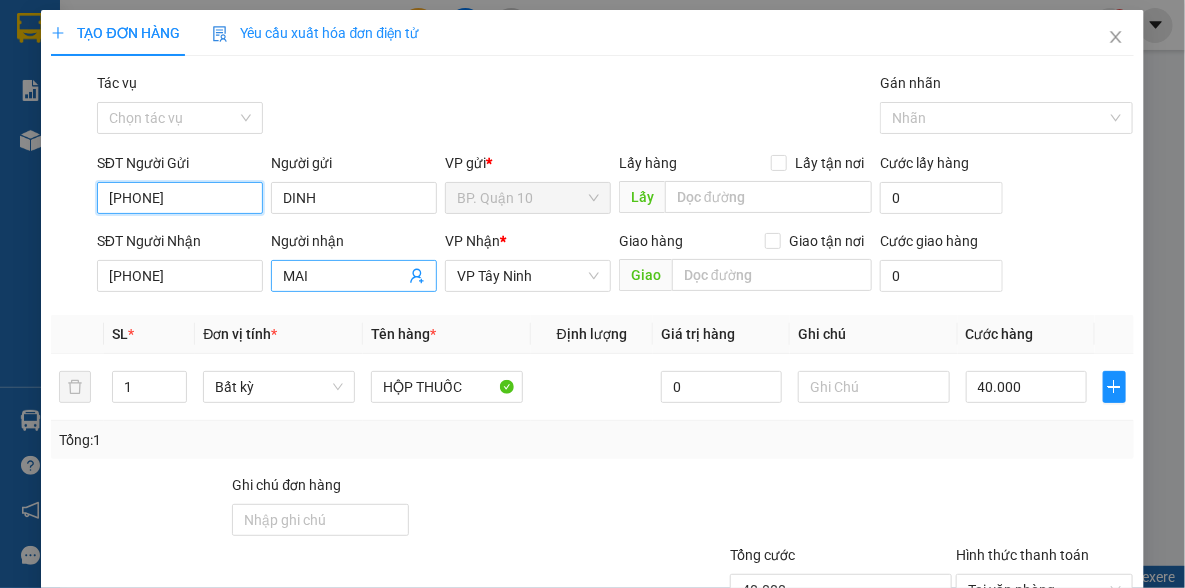 type on "0982498932" 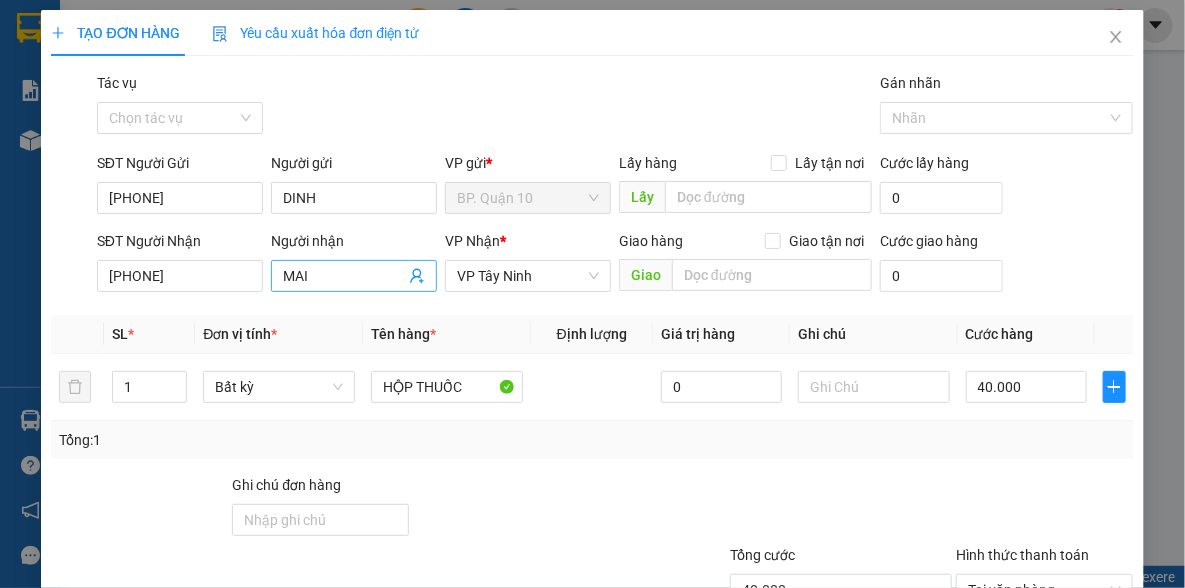 click 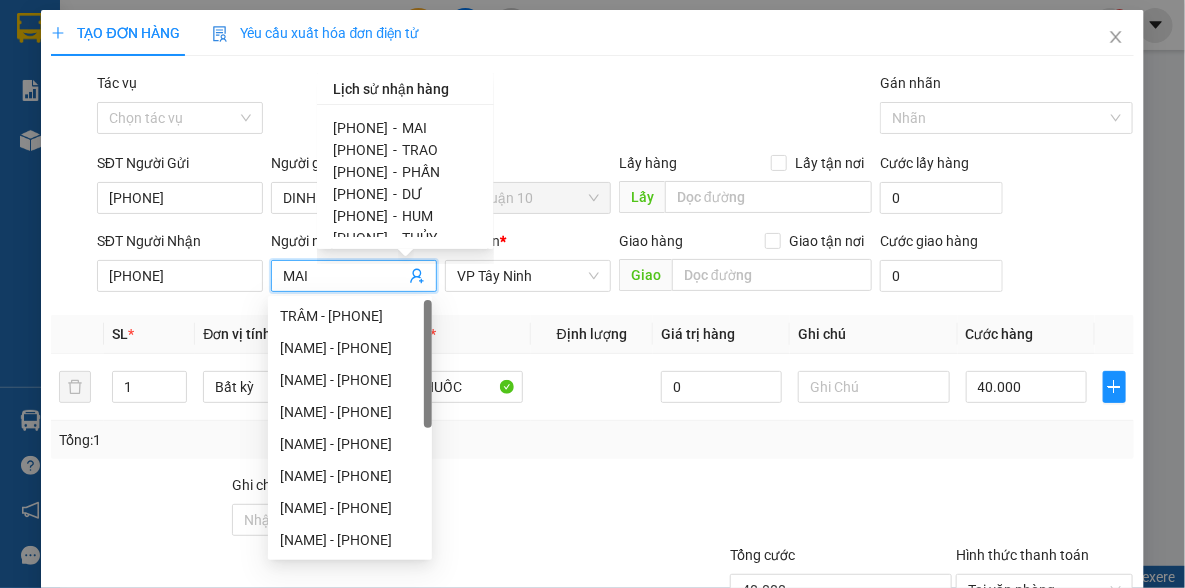 click on "DƯ" at bounding box center [412, 194] 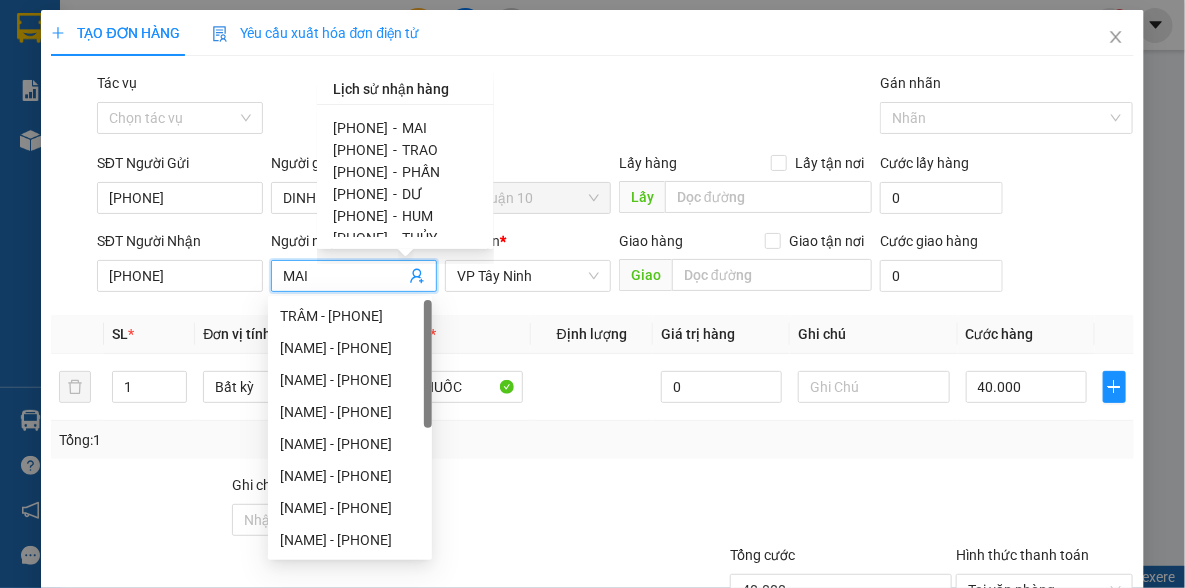 type on "0964424567" 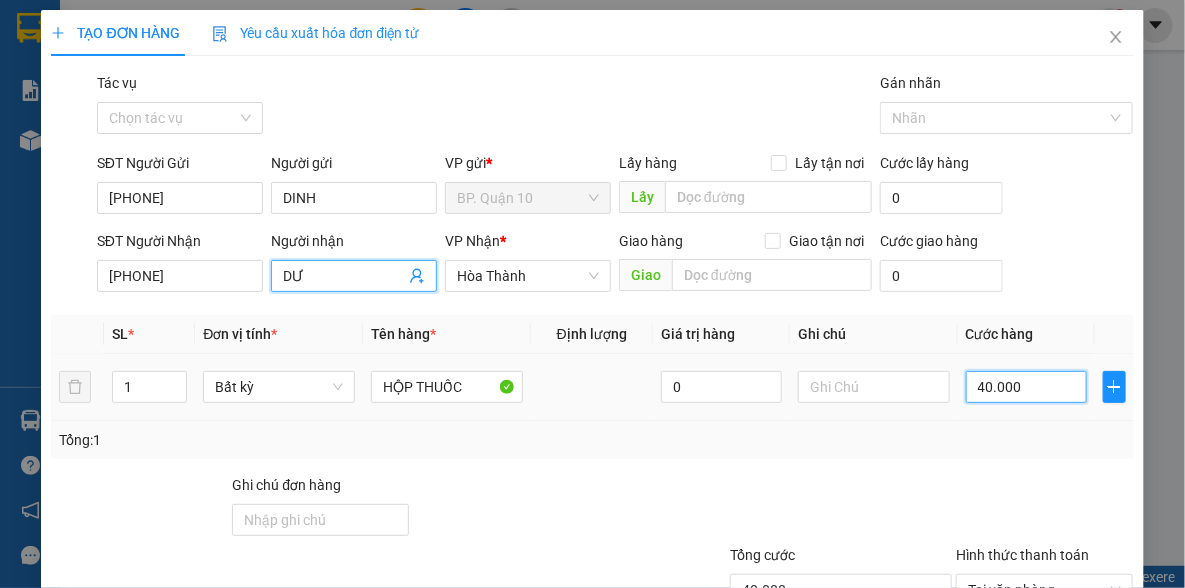 click on "40.000" at bounding box center (1026, 387) 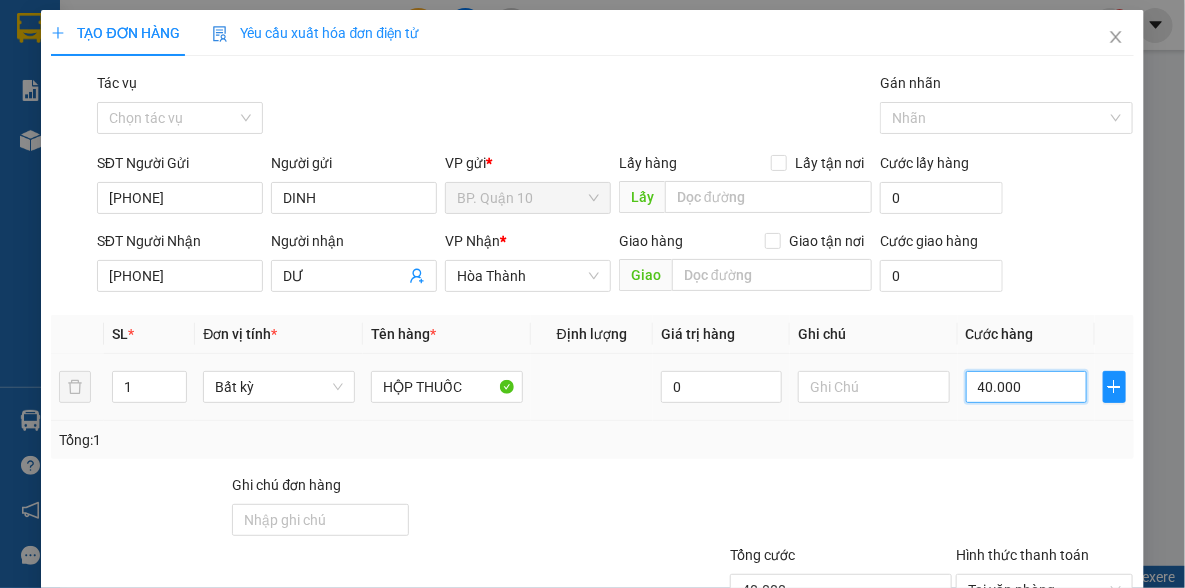 type on "3" 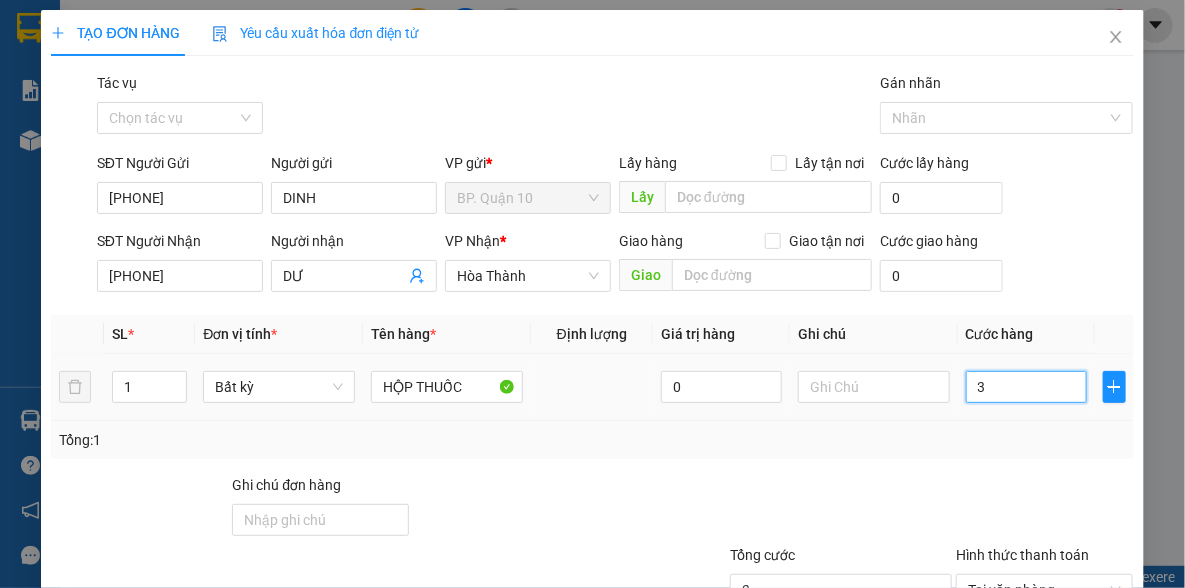 type on "30" 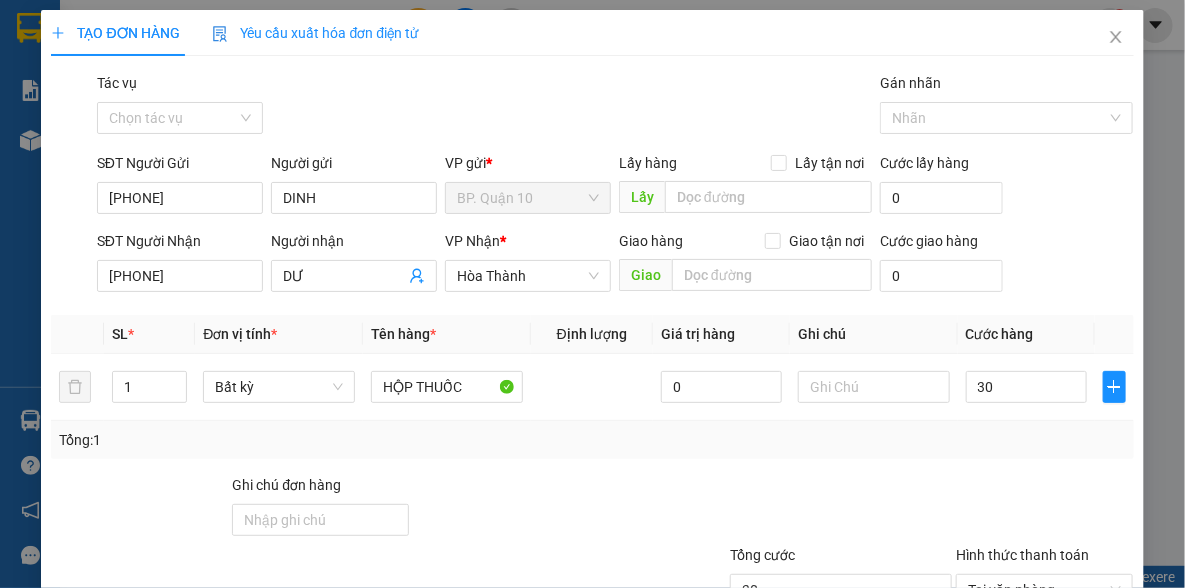 click at bounding box center [1044, 509] 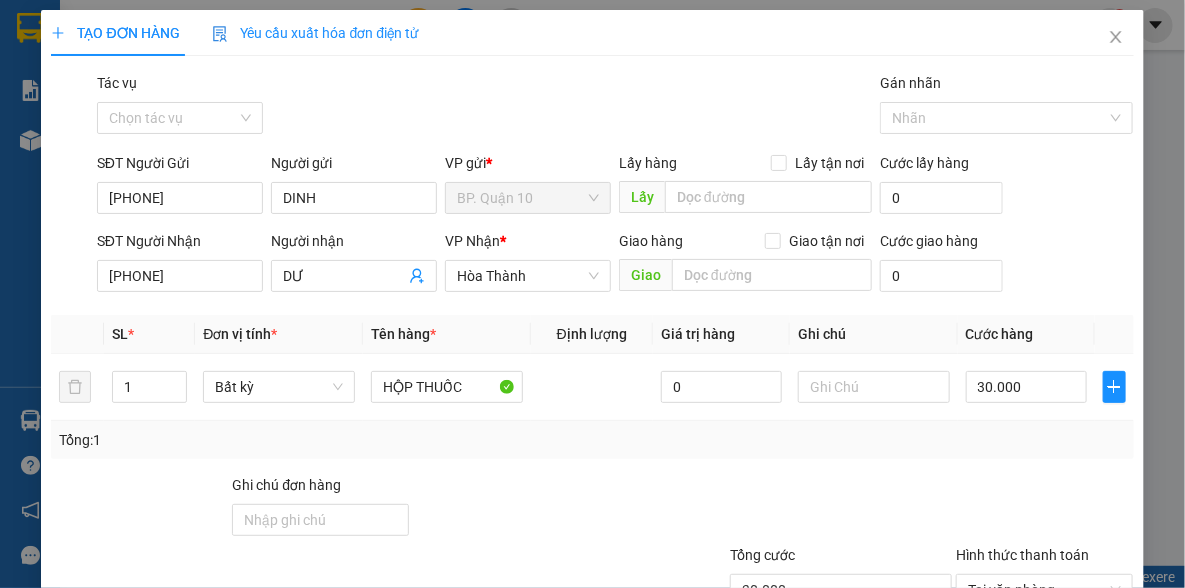 click on "Lưu và In" at bounding box center [1079, 685] 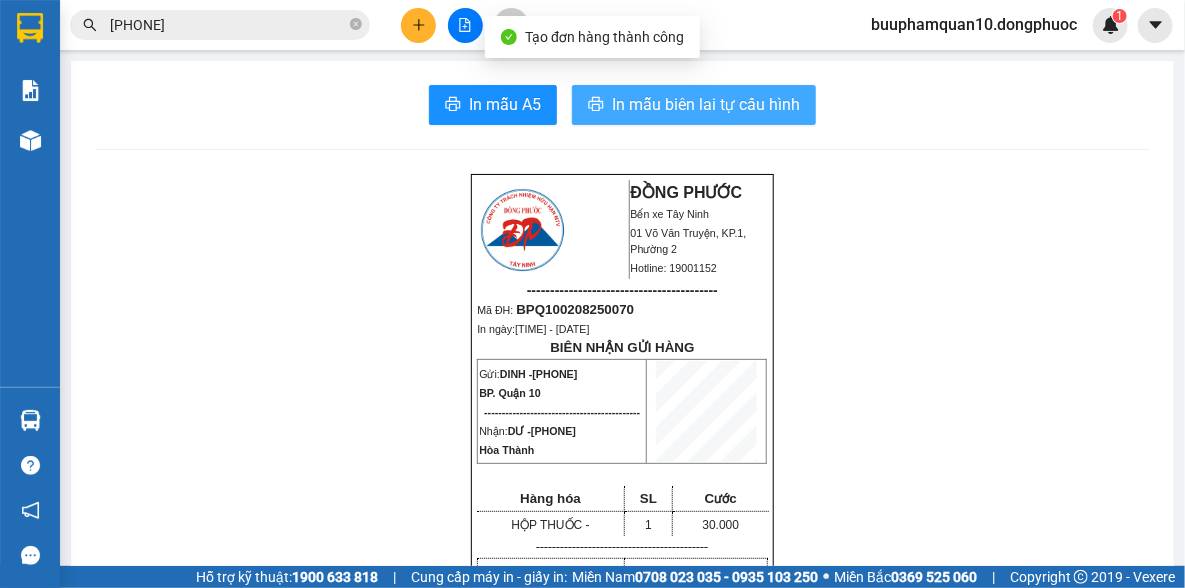 click on "In mẫu biên lai tự cấu hình" at bounding box center [706, 104] 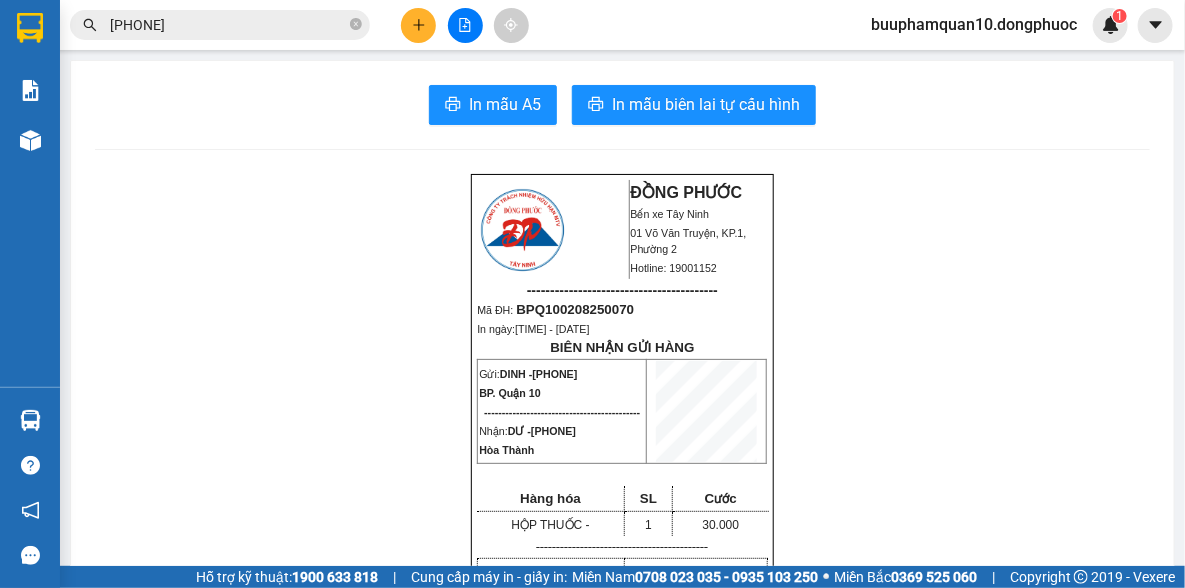 click on "0931368946" at bounding box center [228, 25] 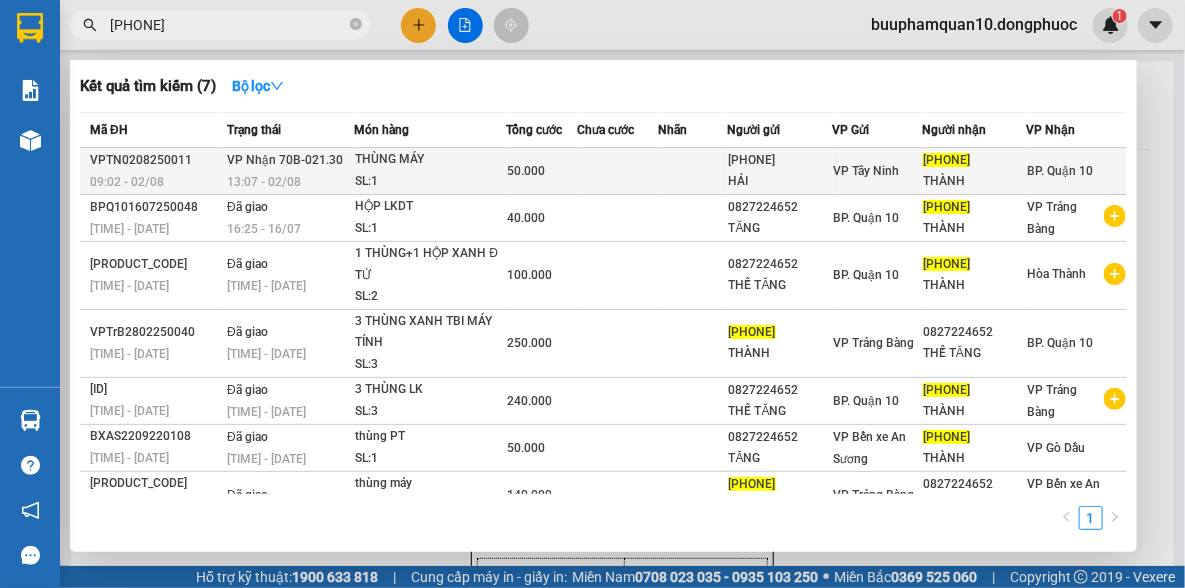 type on "0963588598" 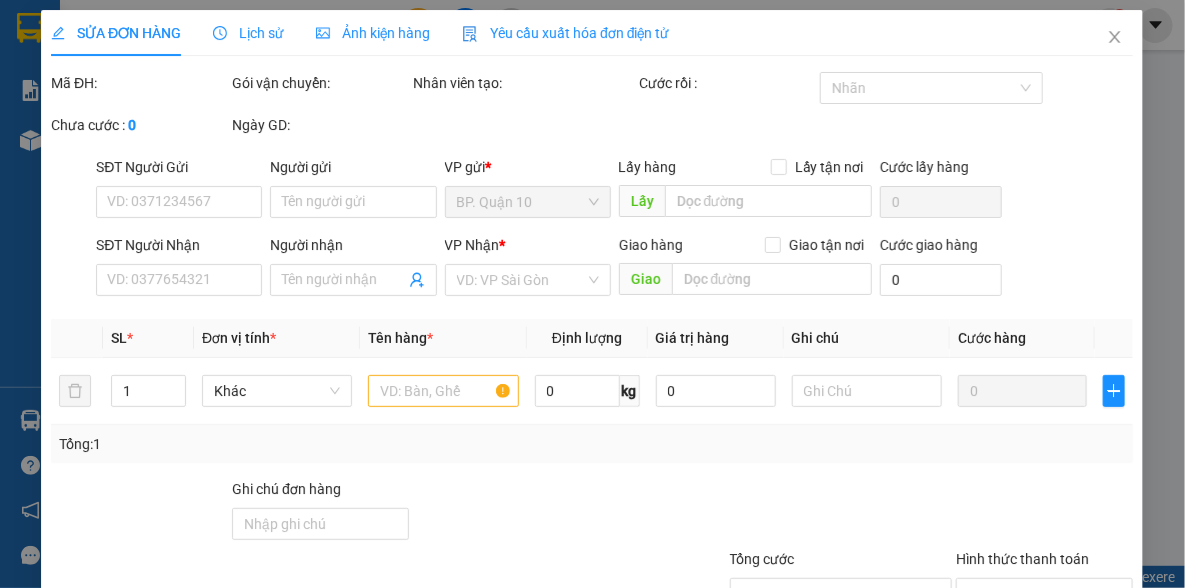 type on "0904797687" 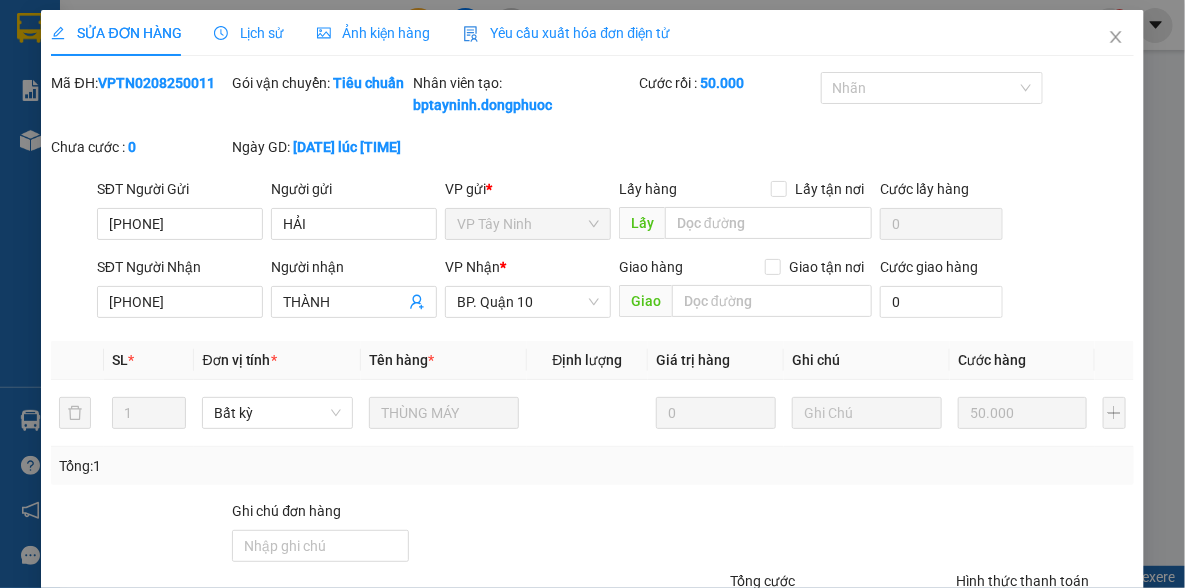 click on "Giao hàng" at bounding box center (649, 711) 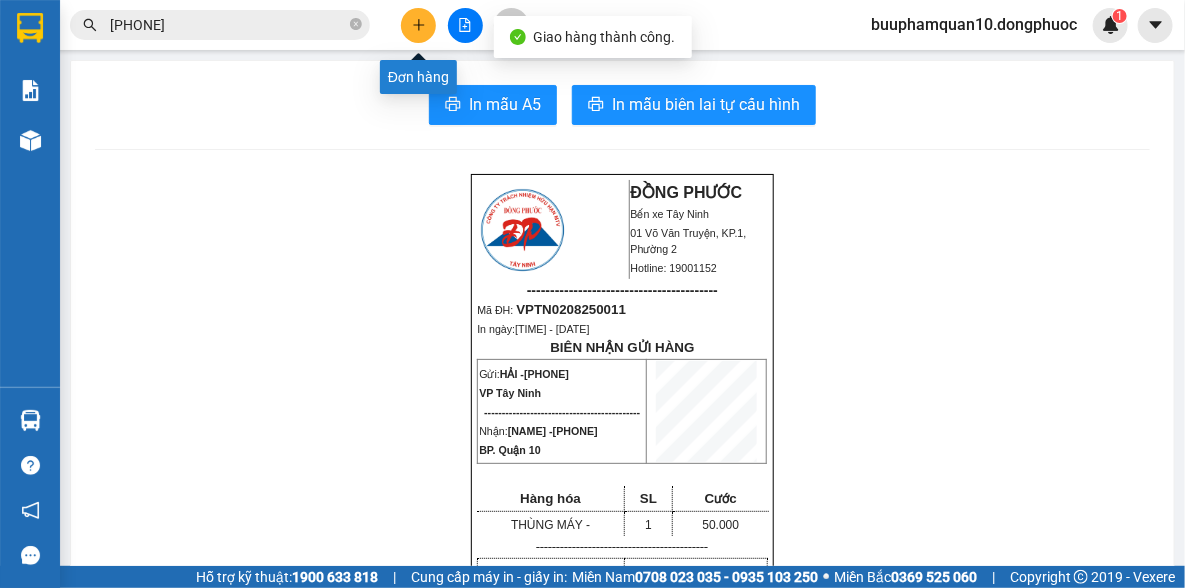 click at bounding box center (418, 25) 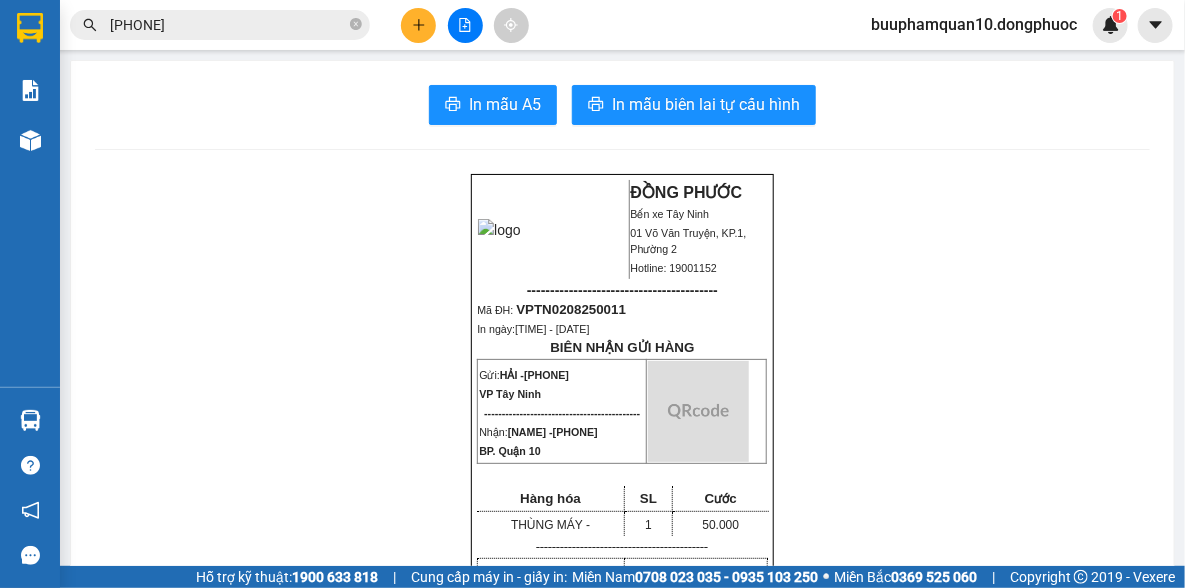 click on "0963588598" at bounding box center [228, 25] 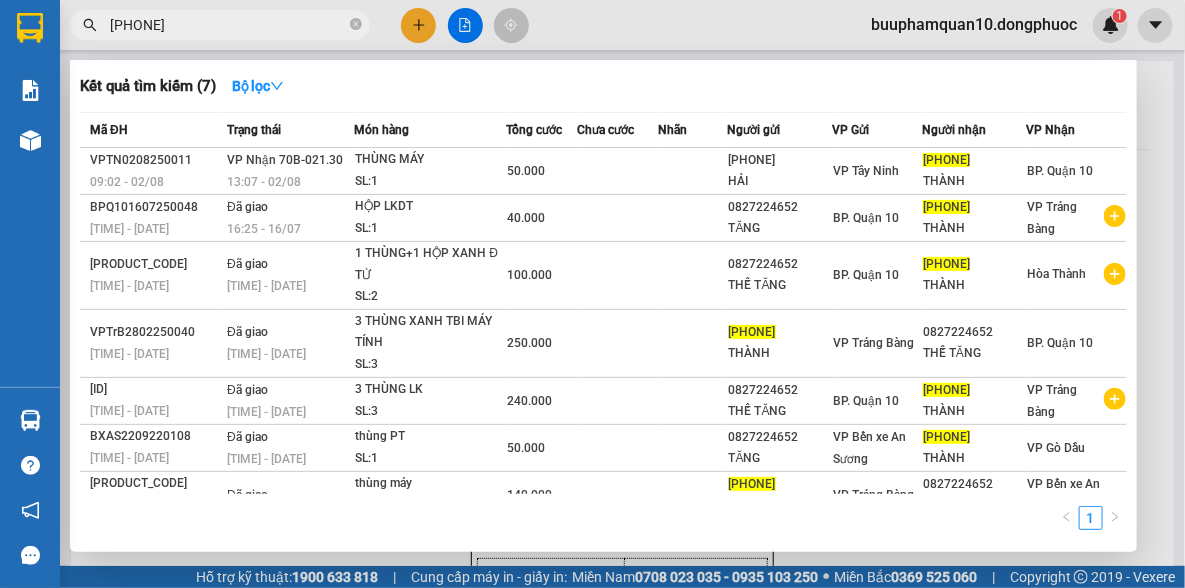 click on "0963588598" at bounding box center (228, 25) 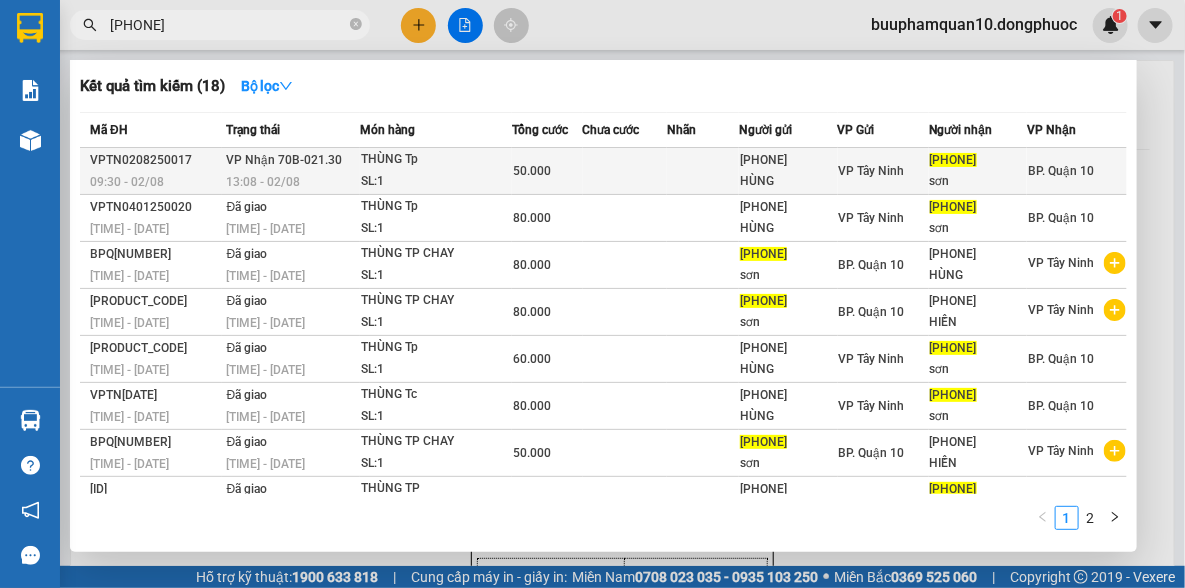 type on "0908554694" 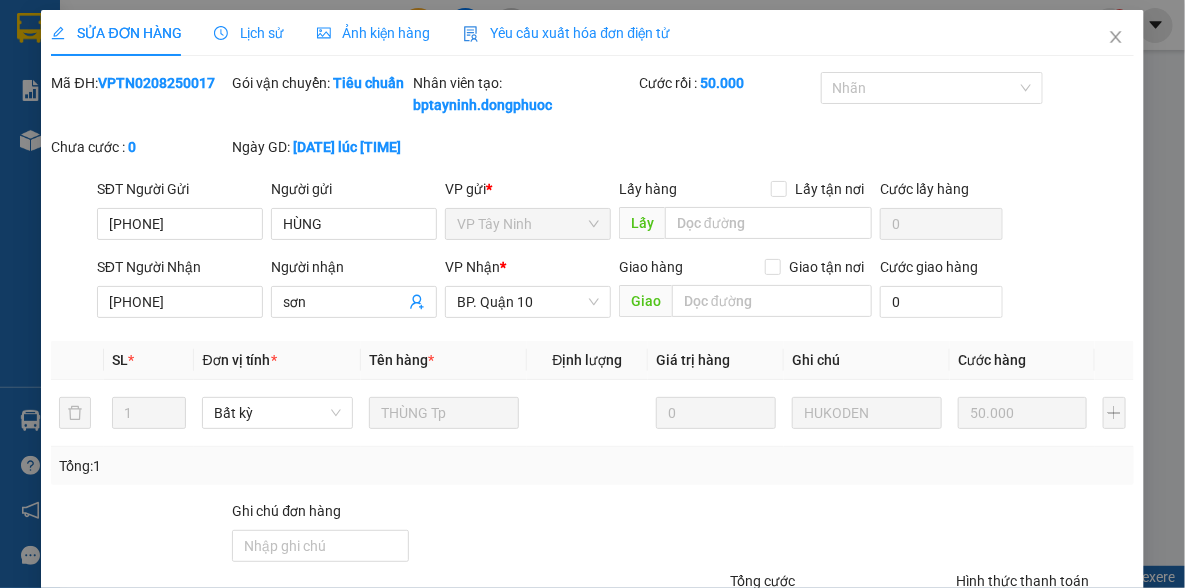drag, startPoint x: 622, startPoint y: 529, endPoint x: 630, endPoint y: 520, distance: 12.0415945 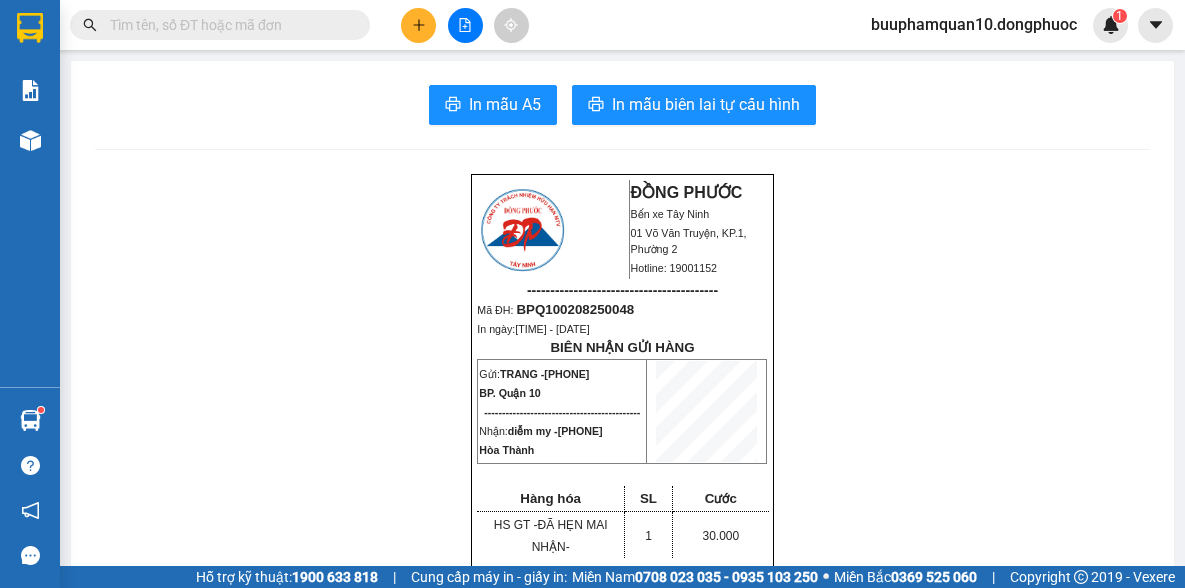scroll, scrollTop: 0, scrollLeft: 0, axis: both 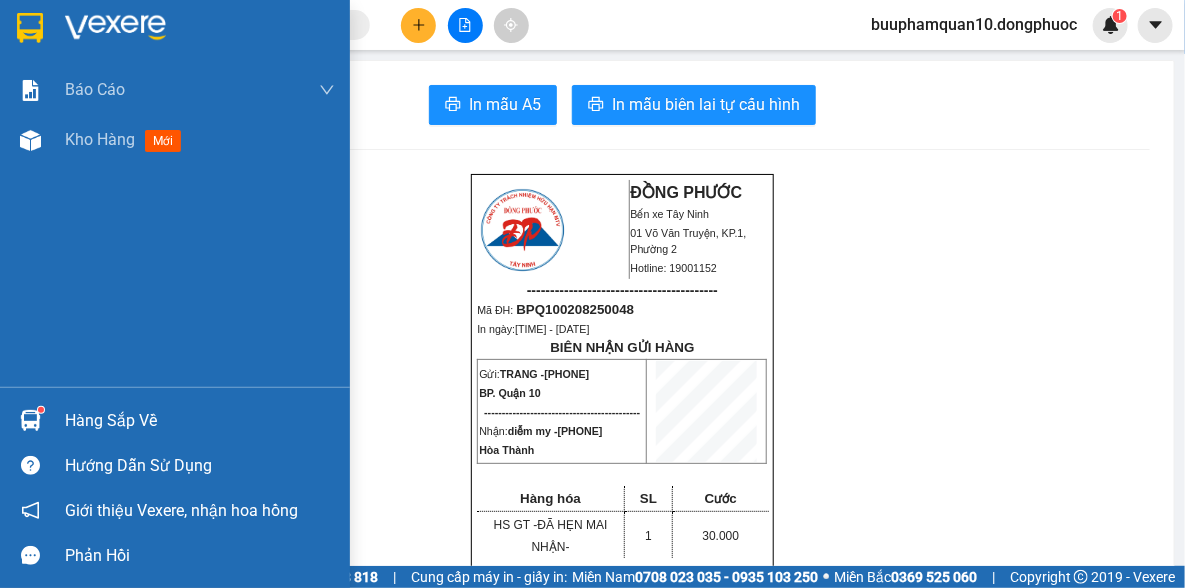 click on "Hàng sắp về" at bounding box center (175, 420) 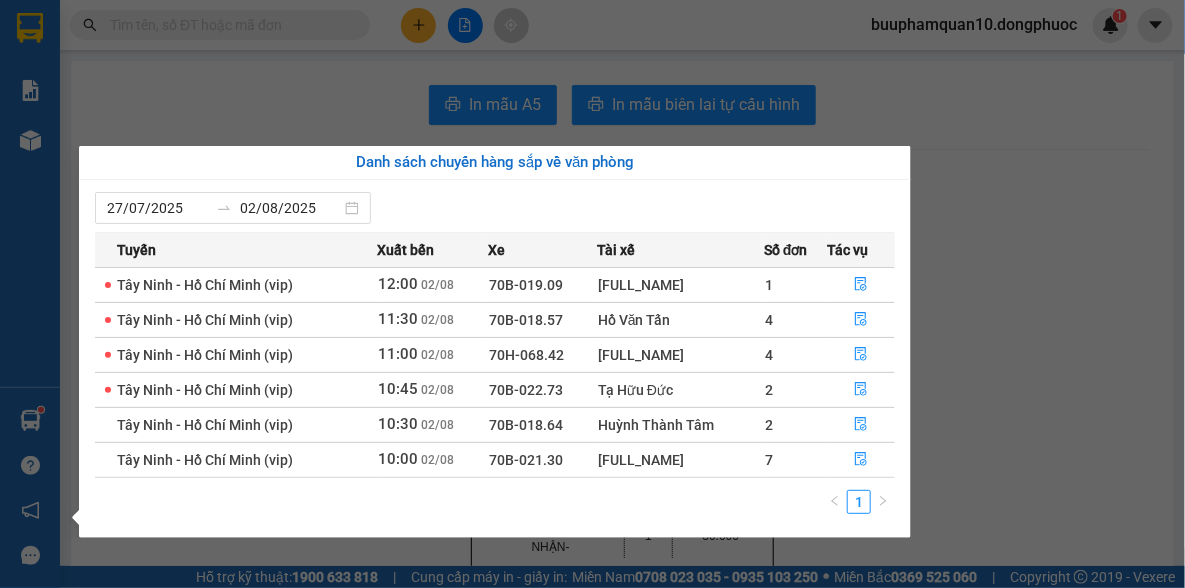 click on "Kết quả tìm kiếm ( 0 )  Bộ lọc  No Data buuphamquan10.dongphuoc 1     Báo cáo Mẫu 1: Báo cáo dòng tiền theo nhân viên Mẫu 1: Báo cáo dòng tiền theo nhân viên (VP) Mẫu 2: Doanh số tạo đơn theo Văn phòng, nhân viên - Trạm     Kho hàng mới Hàng sắp về Hướng dẫn sử dụng Giới thiệu Vexere, nhận hoa hồng Phản hồi Phần mềm hỗ trợ bạn tốt chứ? In mẫu A5
In mẫu biên lai tự cấu hình
ĐỒNG PHƯỚC
Bến xe Tây Ninh
[ADDRESS]
Hotline: [PHONE]
-----------------------------------------
Mã ĐH:   [ID]
In ngày:  [TIME] - [DATE]
BIÊN NHẬN GỬI HÀNG
Gửi:  [NAME] -  [PHONE]
BP. Quận 10
--------------------------------------------
Nhận:  [NAME]  -  [PHONE]
Hòa Thành
Hàng hóa
SL
Cước
HS GT -  ĐÃ HẸN MAI NHẬN-
1
30.000
CR:  30.000
CC:  0" at bounding box center [592, 294] 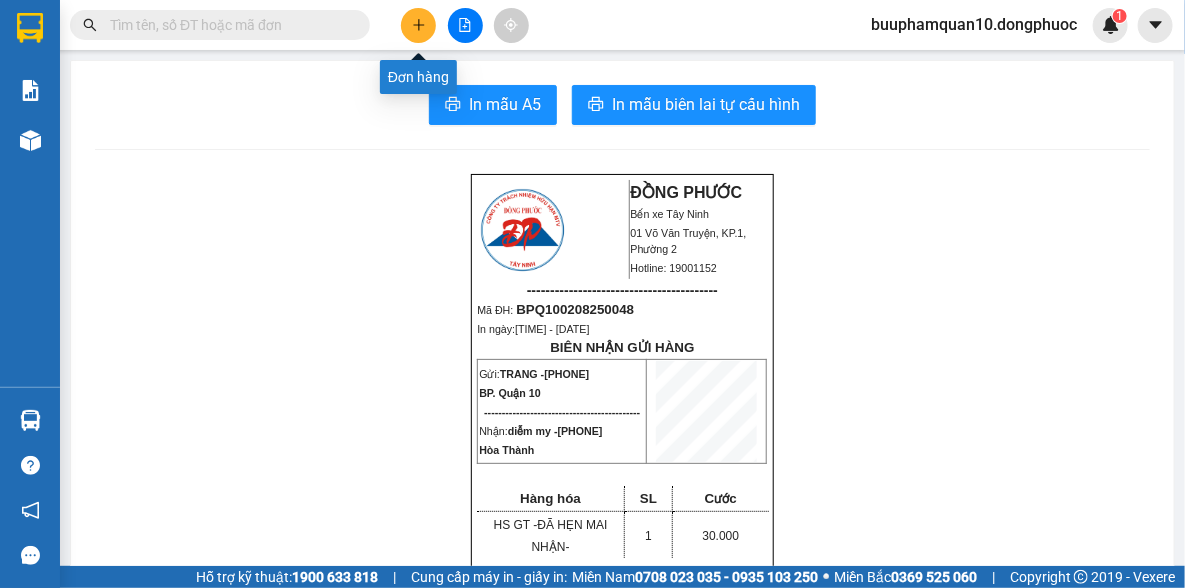 click 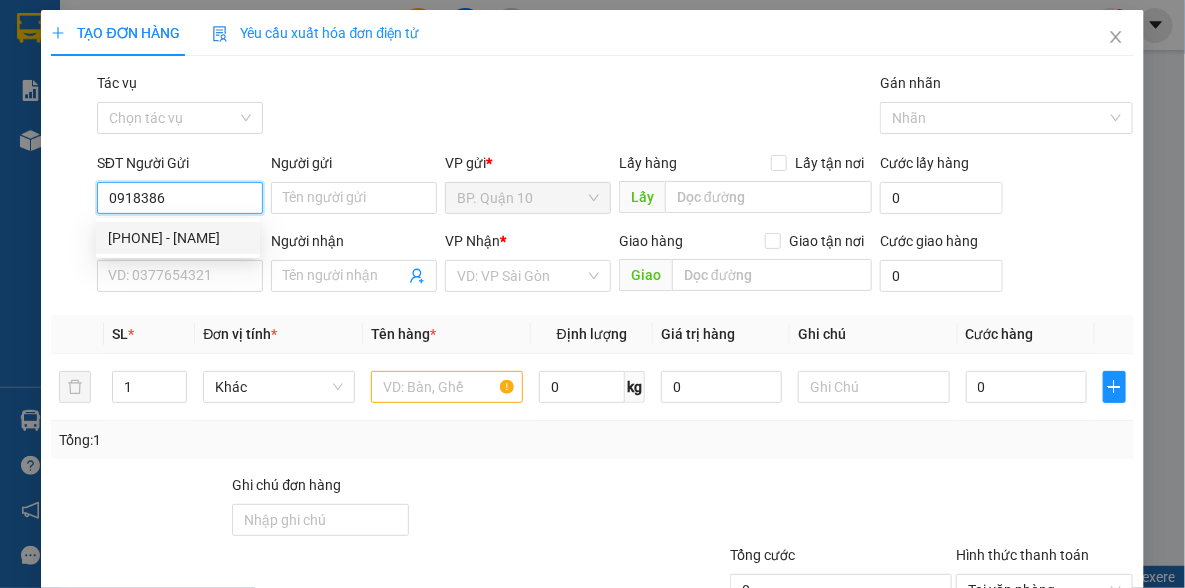 click on "[PHONE] - [NAME]" at bounding box center (178, 238) 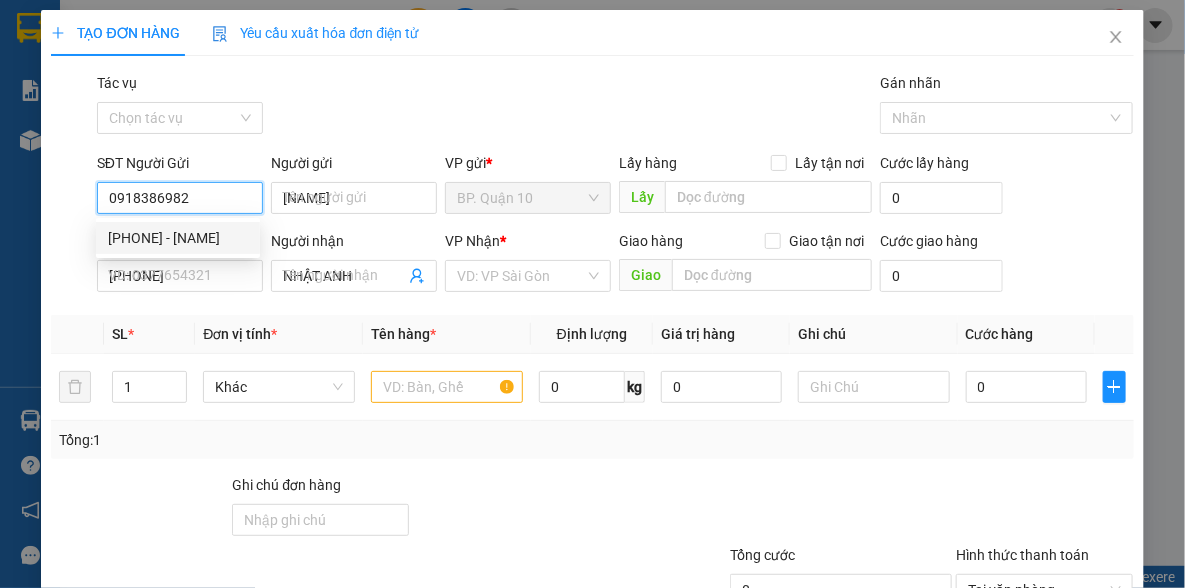 type on "100.000" 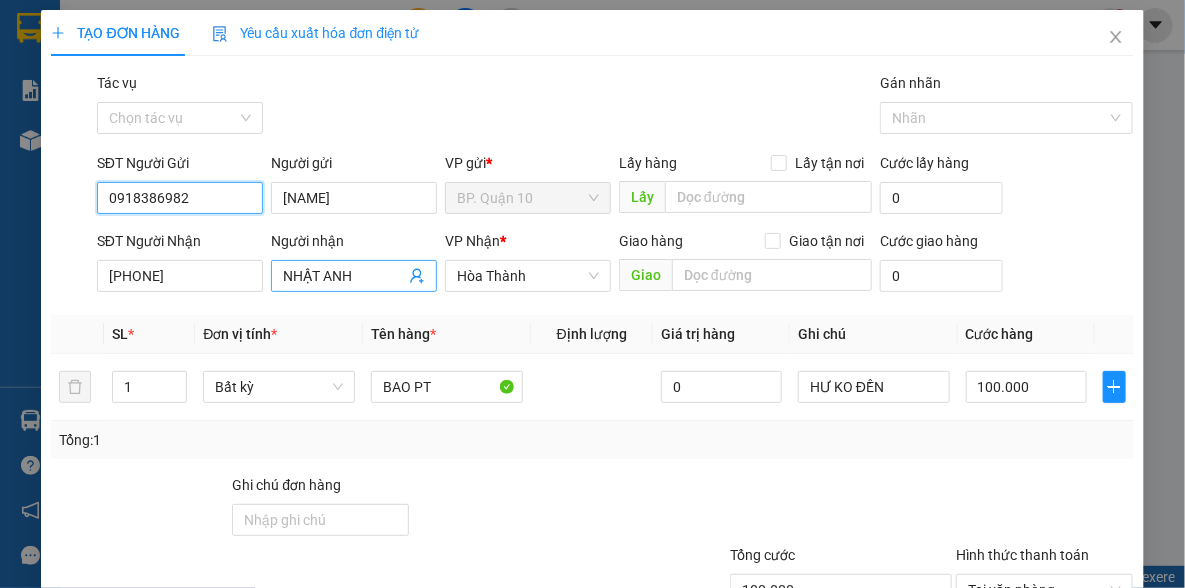type on "0918386982" 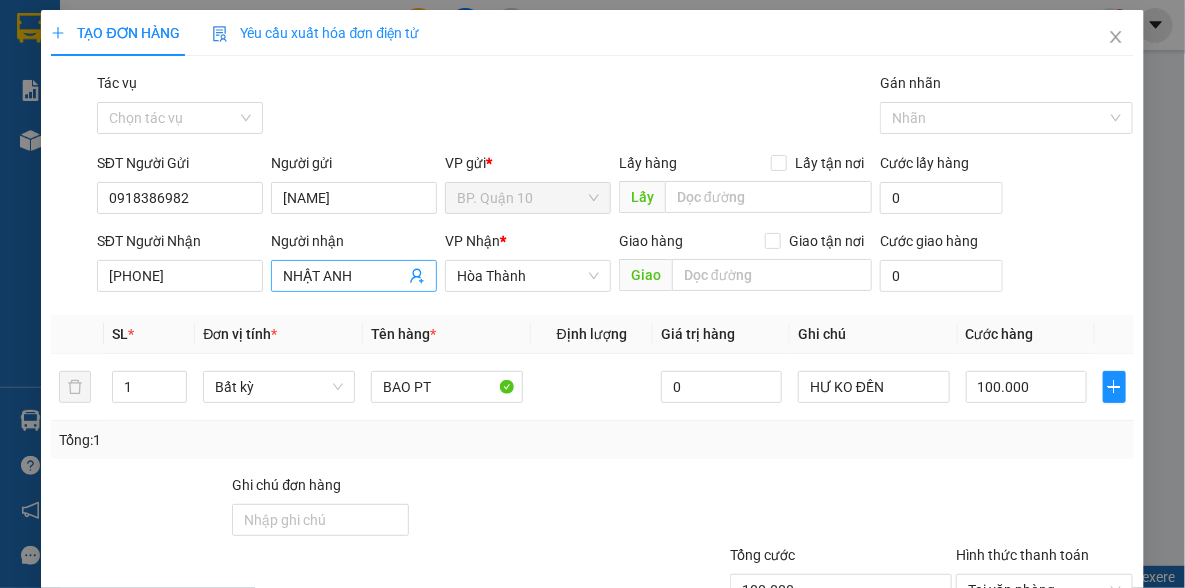 click 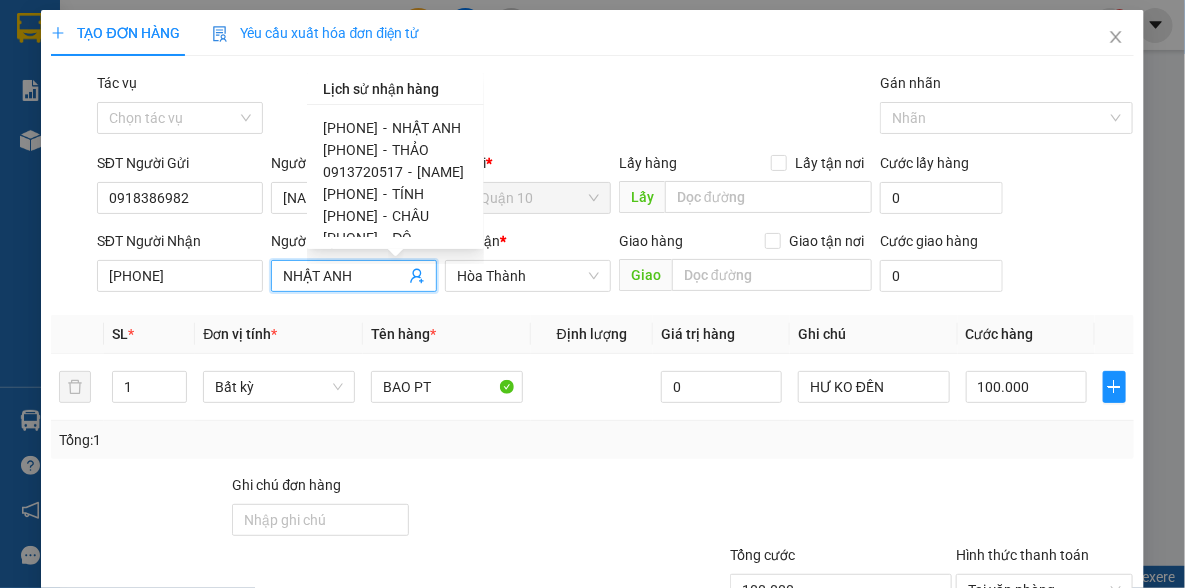 scroll, scrollTop: 77, scrollLeft: 0, axis: vertical 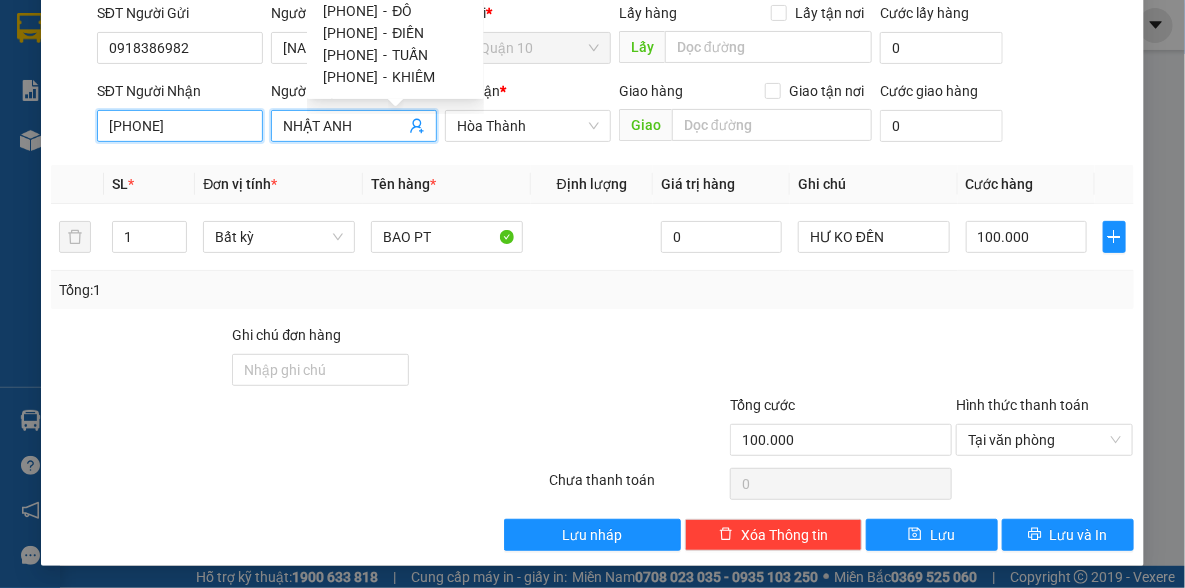 click on "[PHONE]" at bounding box center [180, 126] 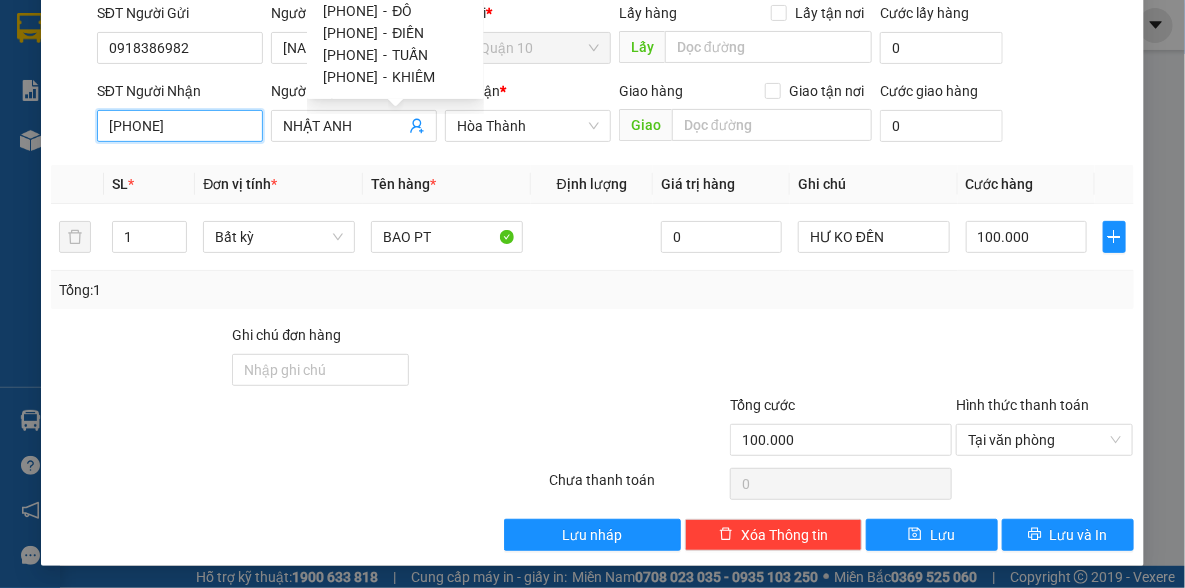 click on "[PHONE]" at bounding box center [180, 126] 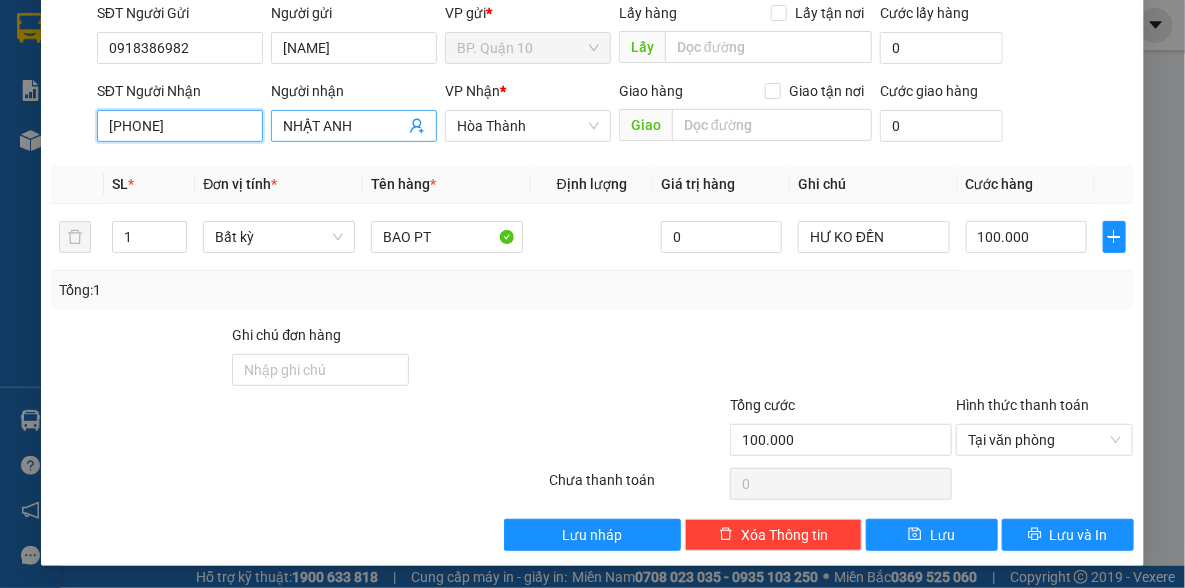 type on "[PHONE]" 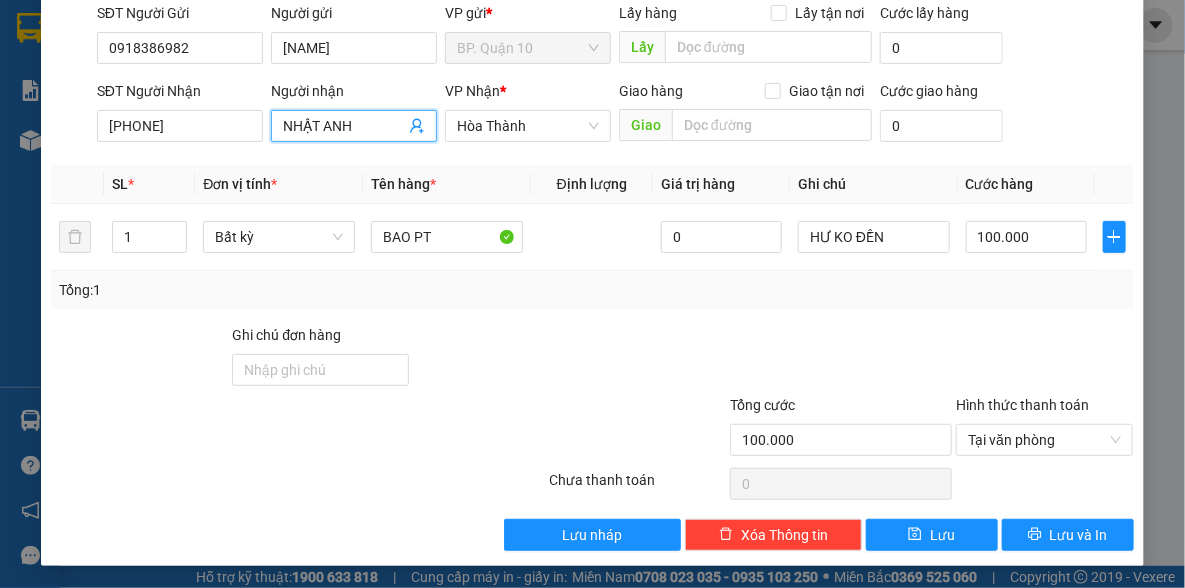 click on "NHẬT ANH" at bounding box center (344, 126) 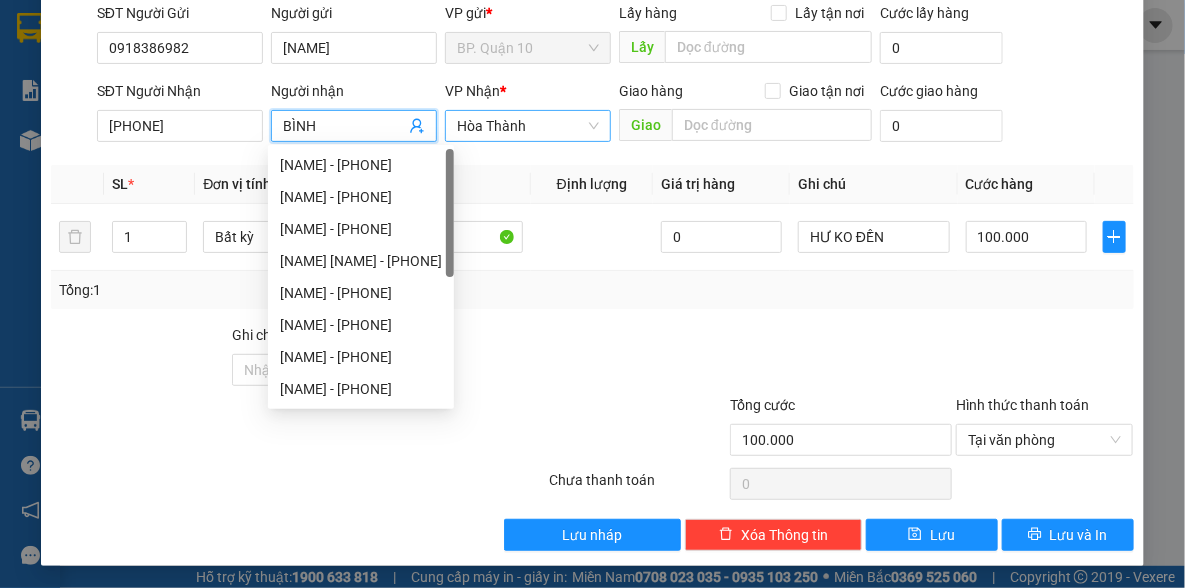 click on "Hòa Thành" at bounding box center (528, 126) 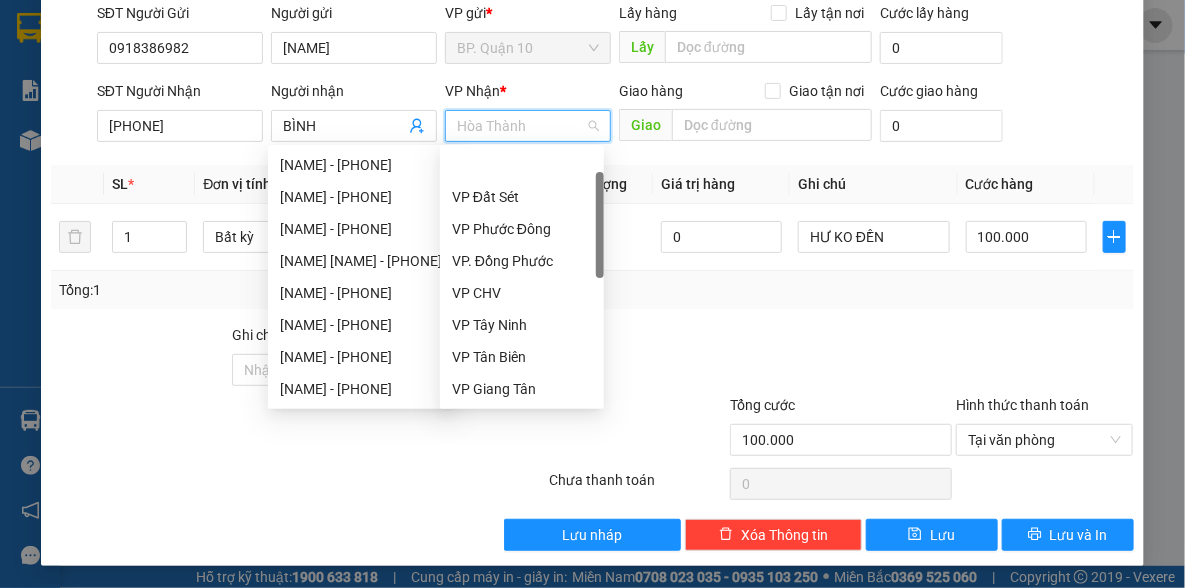 scroll, scrollTop: 63, scrollLeft: 0, axis: vertical 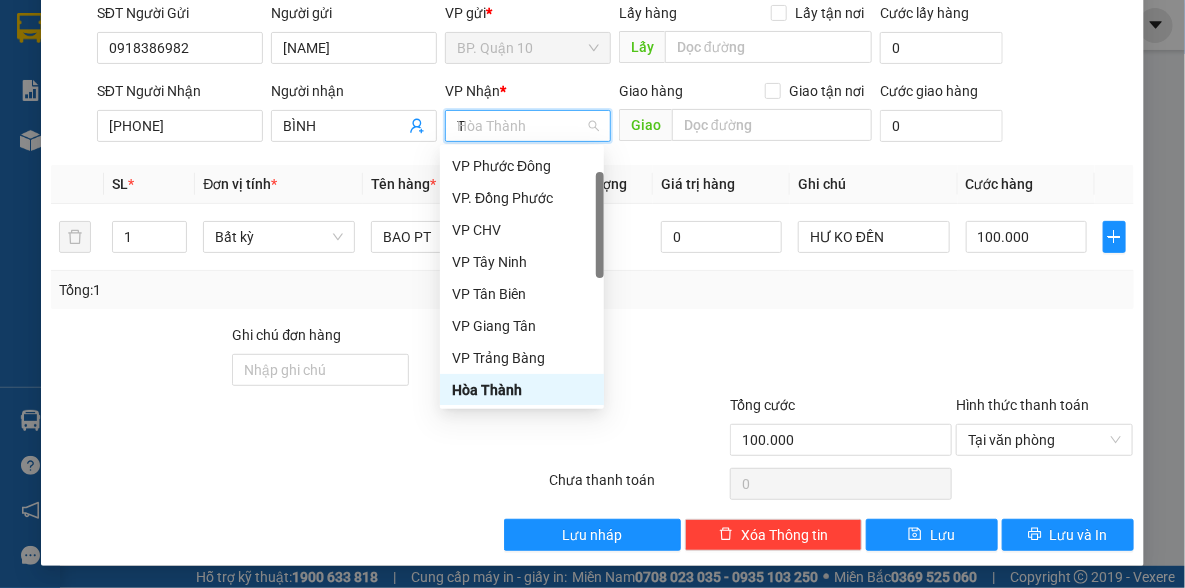 type on "TR" 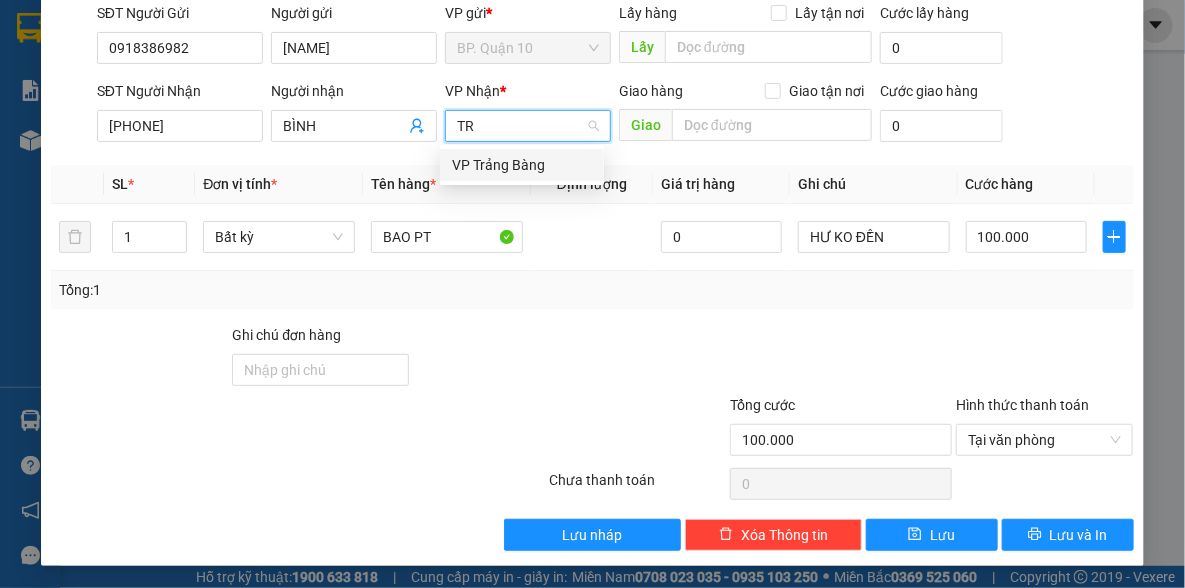 scroll, scrollTop: 0, scrollLeft: 0, axis: both 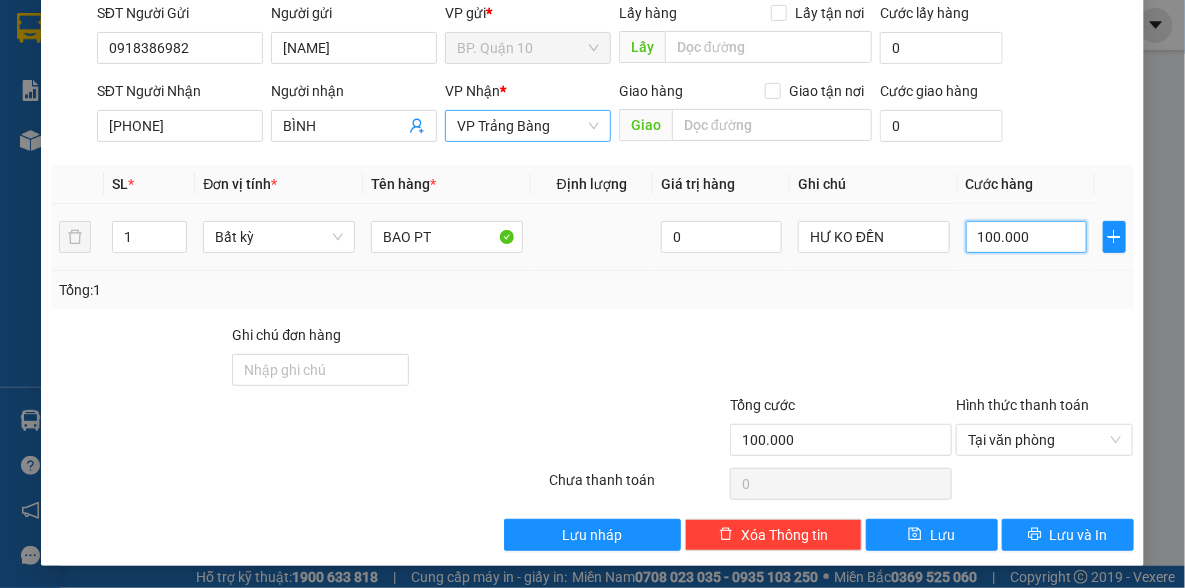 click on "100.000" at bounding box center [1026, 237] 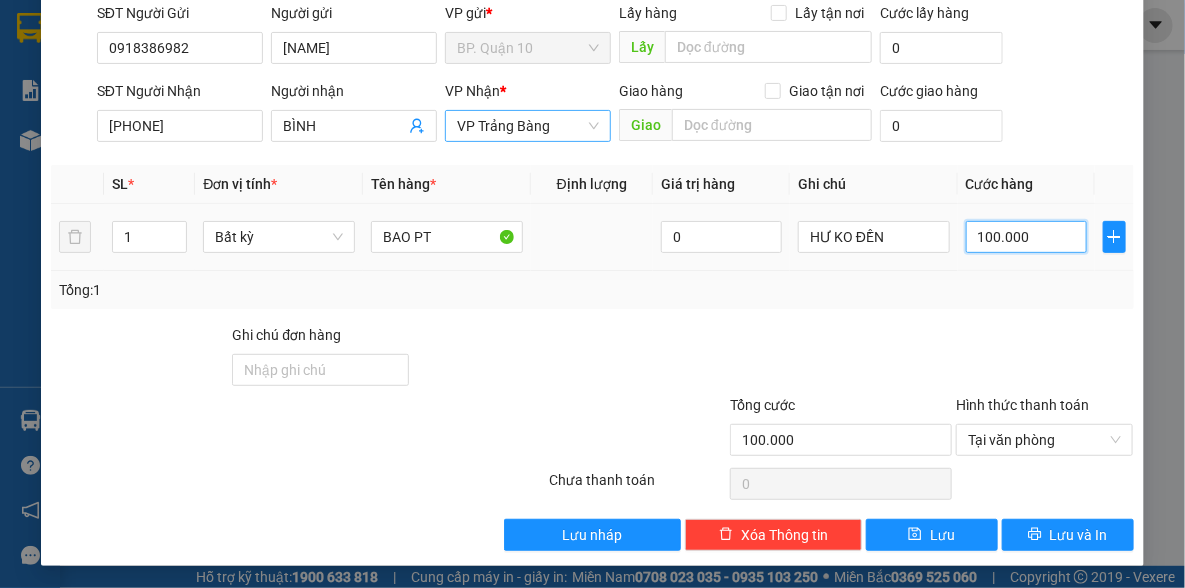 type on "1" 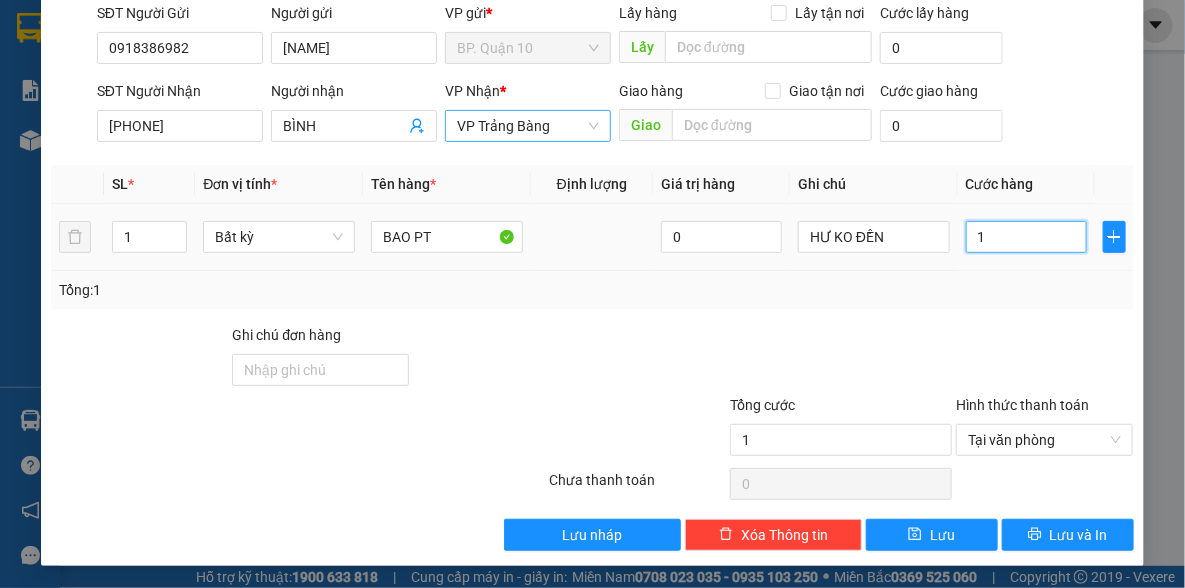 type on "13" 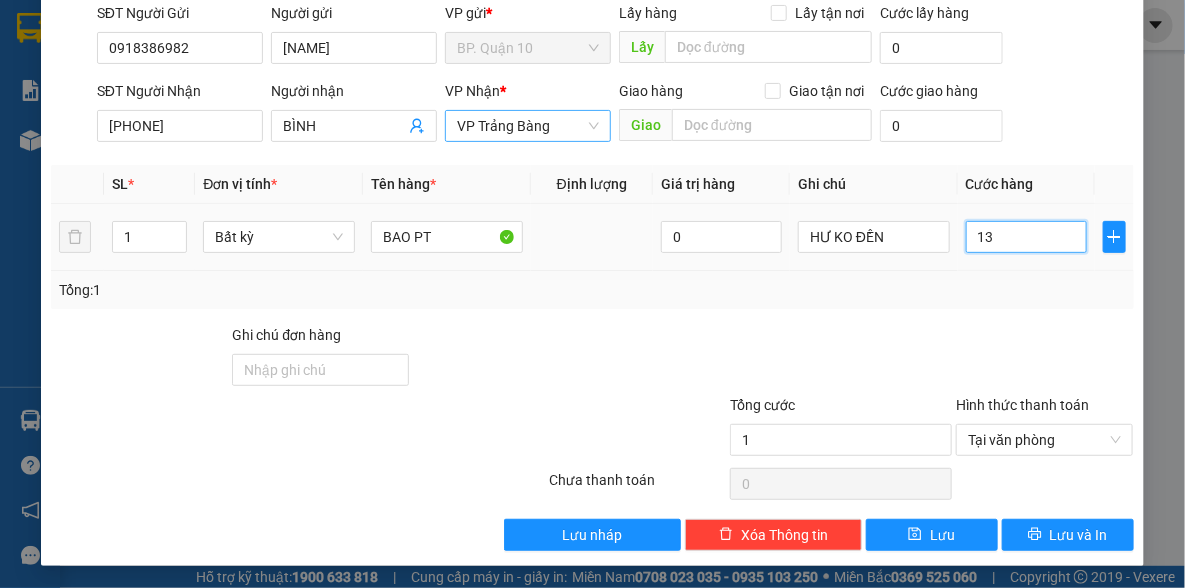 type on "13" 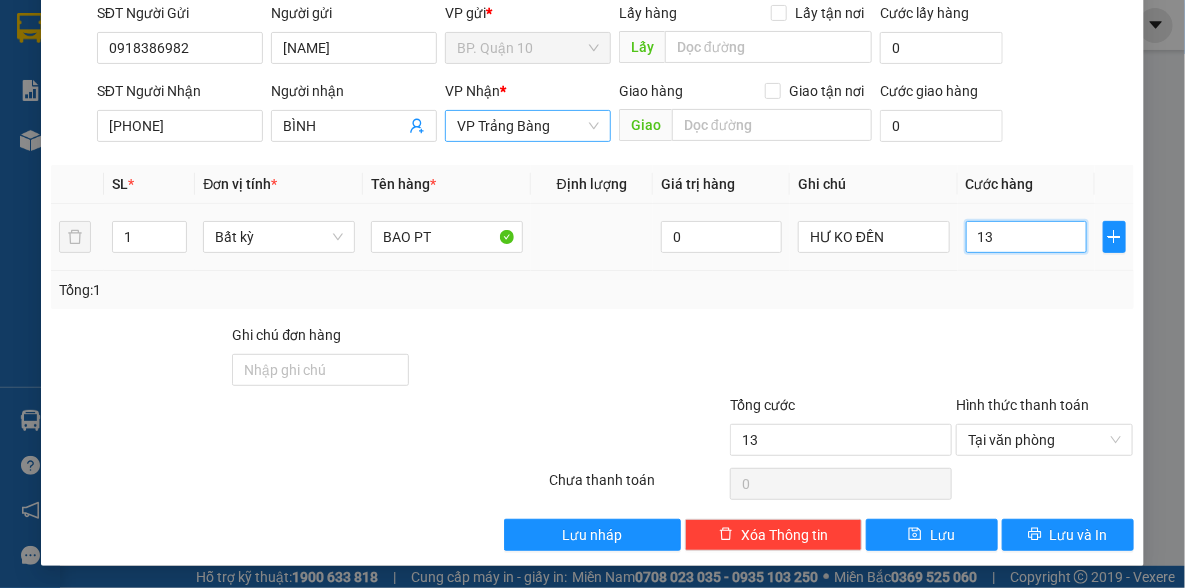 type on "130" 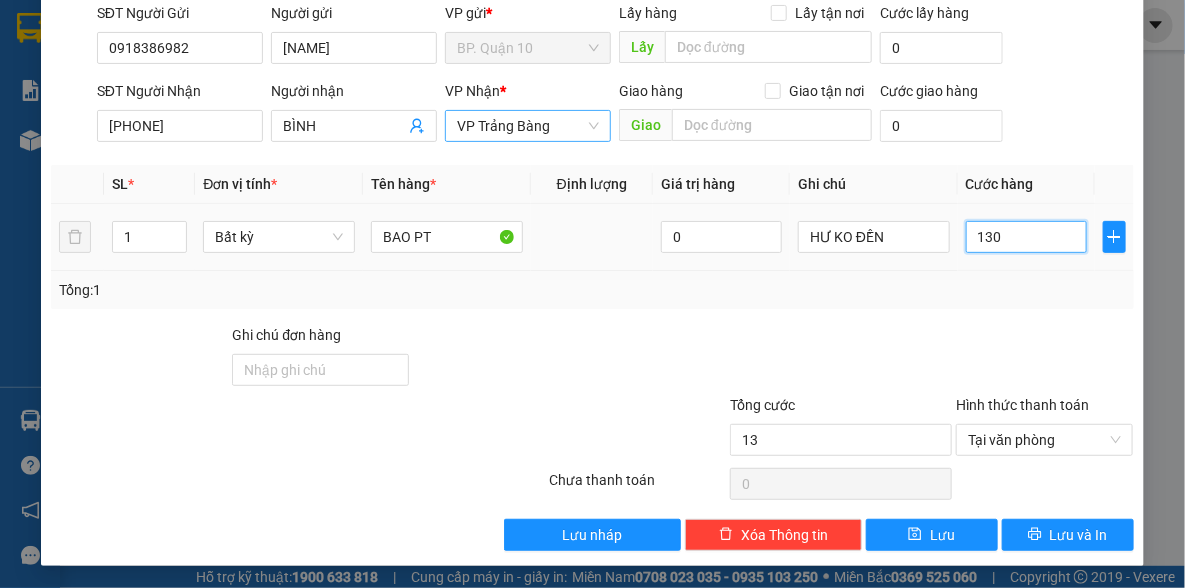 type on "130" 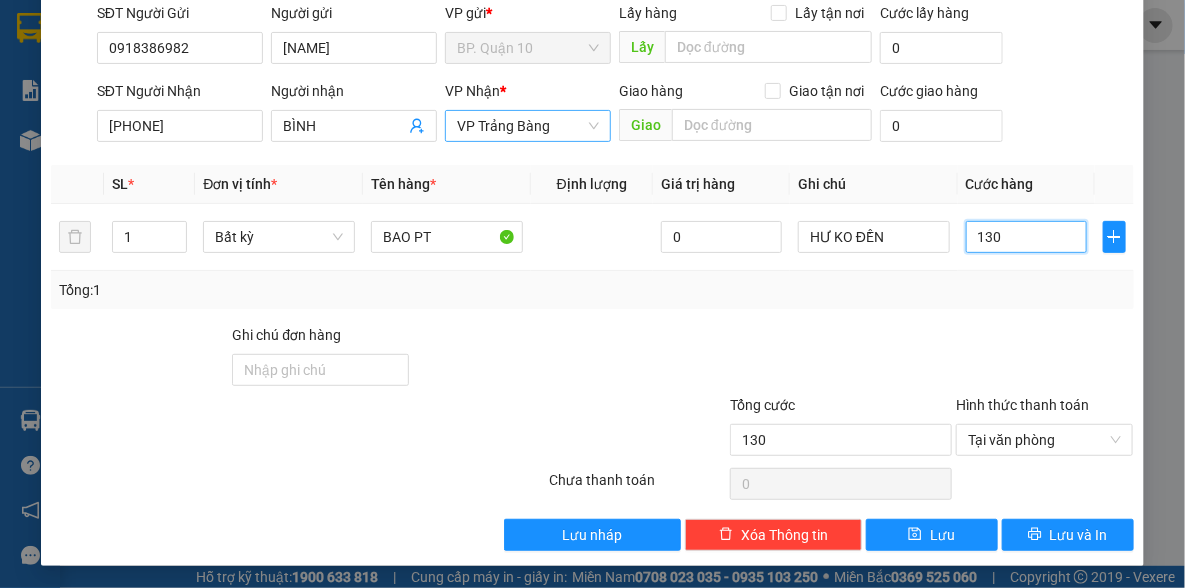 type on "130" 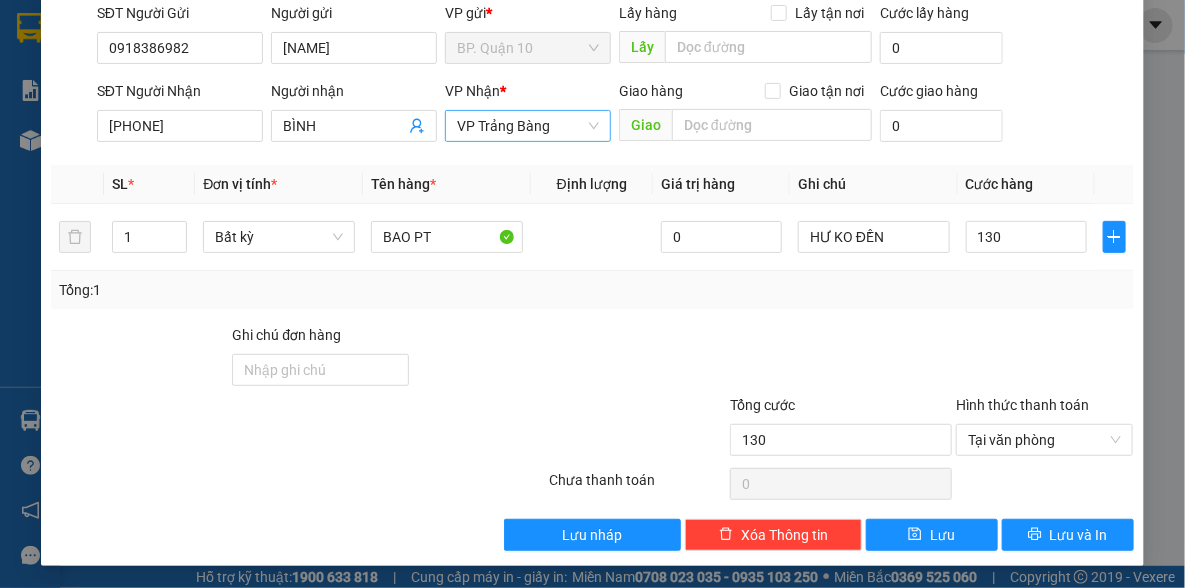 click on "Transit Pickup Surcharge Ids Transit Deliver Surcharge Ids Transit Deliver Surcharge Transit Deliver Surcharge Gói vận chuyển  * Tiêu chuẩn Tác vụ Chọn tác vụ Gán nhãn   Nhãn SĐT Người Gửi [PHONE] Người gửi [NAME] VP gửi  * BP. Quận 10 Lấy hàng Lấy tận nơi Lấy Cước lấy hàng 0 SĐT Người Nhận [PHONE] Người nhận [NAME] VP Nhận  * VP Trảng Bàng Giao hàng Giao tận nơi Giao Cước giao hàng 0 SL  * Đơn vị tính  * Tên hàng  * Định lượng Giá trị hàng Ghi chú Cước hàng                   1 Bất kỳ BAO PT 0 HƯ KO ĐỀN 130 Tổng:  1 Ghi chú đơn hàng Tổng cước 130 Hình thức thanh toán Tại văn phòng Số tiền thu trước 0 Chưa thanh toán 0 Chọn HT Thanh Toán Lưu nháp Xóa Thông tin Lưu Lưu và In Lịch sử nhận hàng [PHONE] - [NAME] [PHONE] - [NAME] [PHONE] - [NAME] [PHONE] - [NAME] [PHONE] - [NAME] [PHONE] - [NAME] [PHONE] - [NAME]" at bounding box center [592, 236] 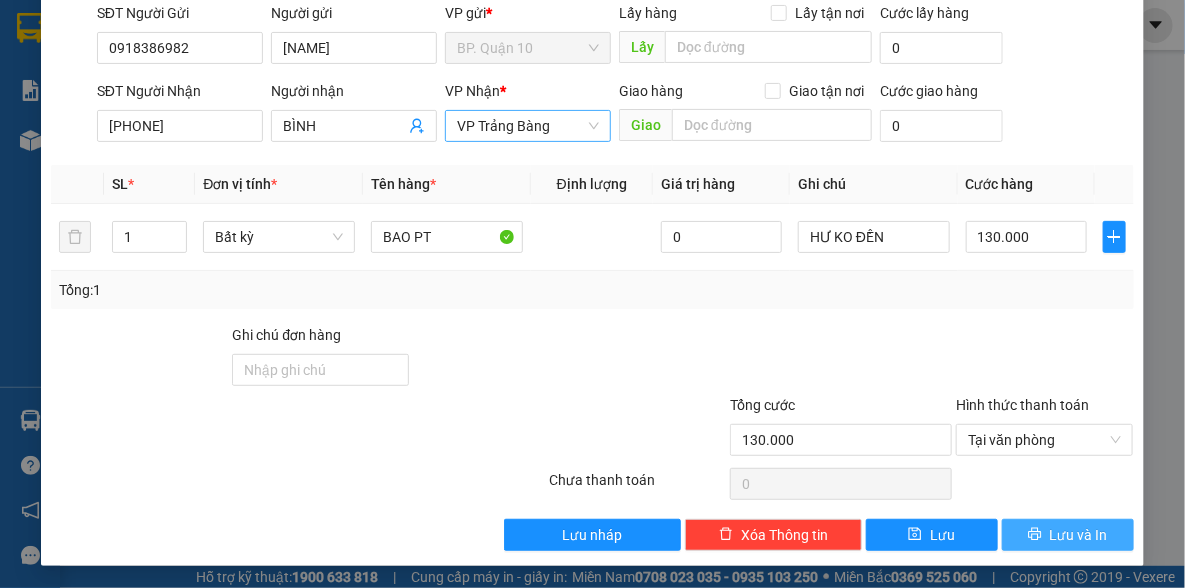 click on "Lưu và In" at bounding box center [1079, 535] 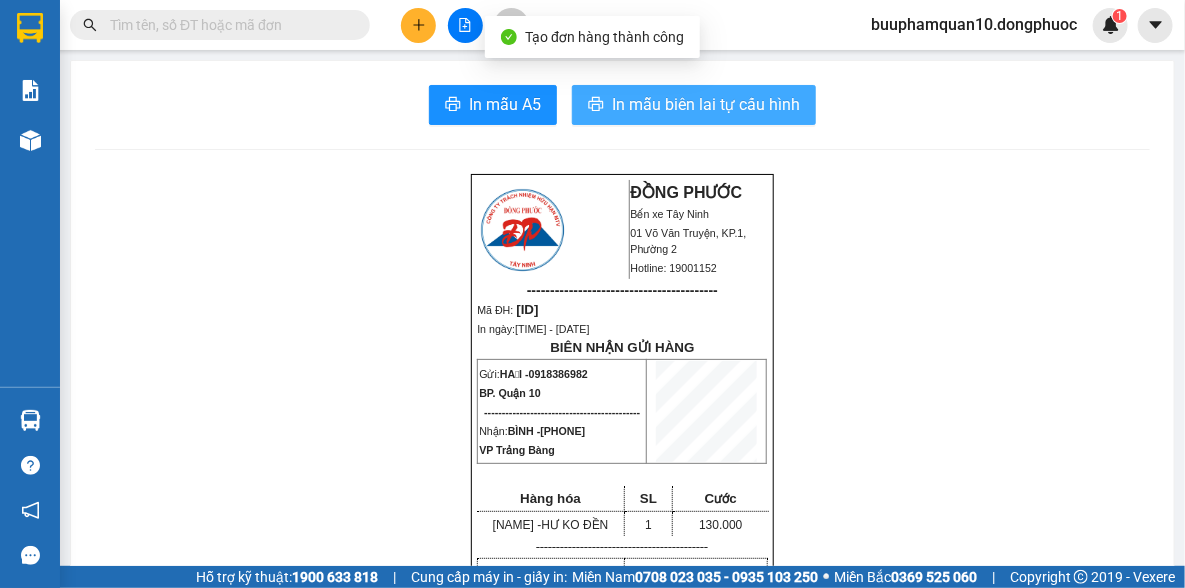 click on "In mẫu biên lai tự cấu hình" at bounding box center [694, 105] 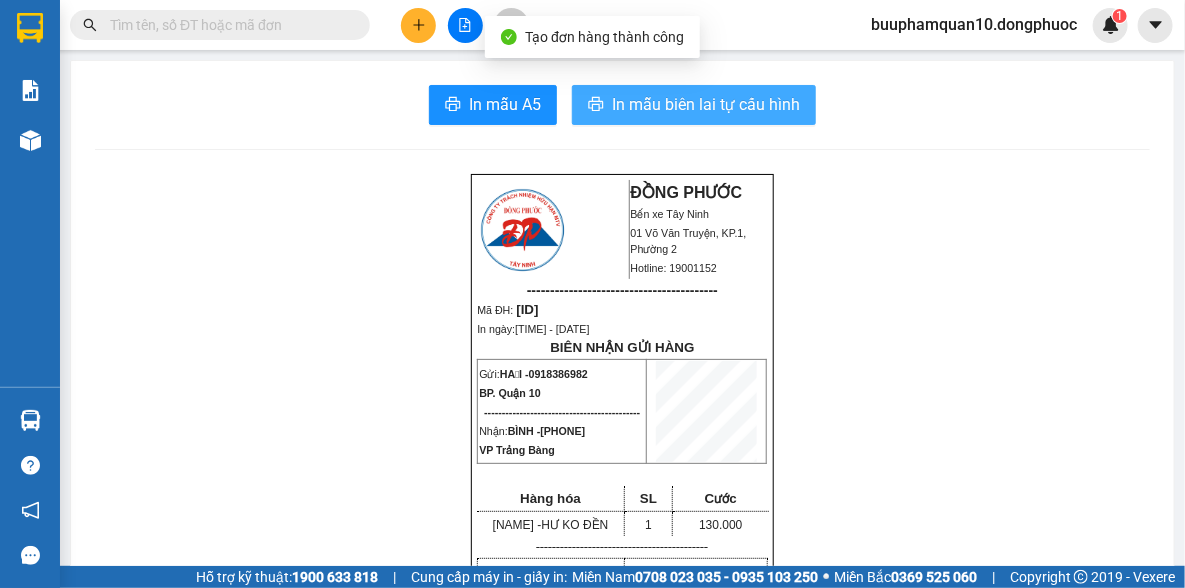 scroll, scrollTop: 0, scrollLeft: 0, axis: both 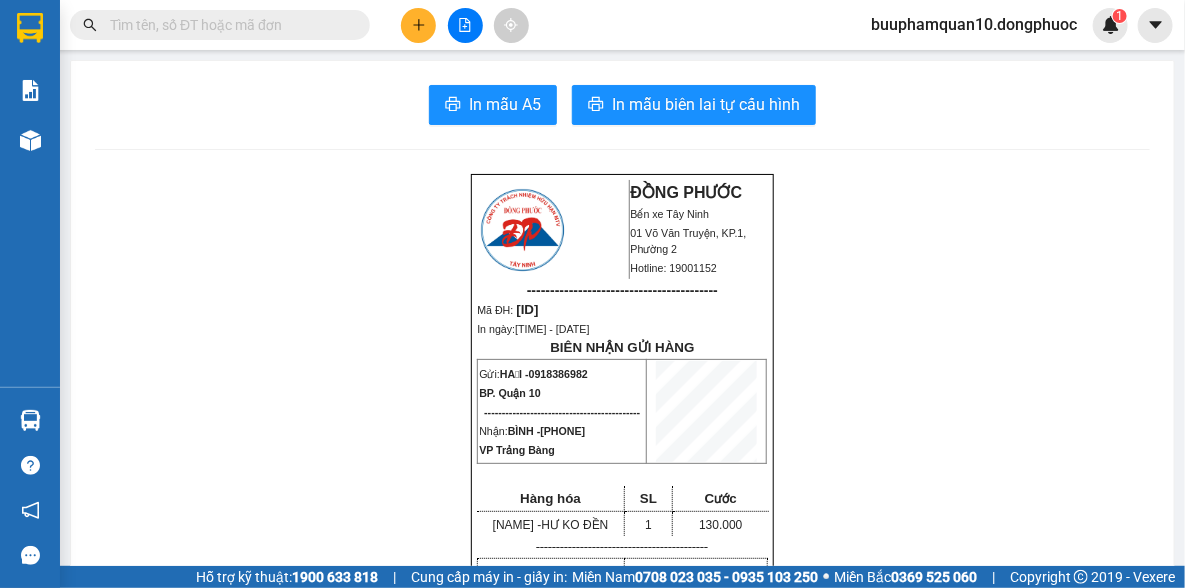 click on "Kết quả tìm kiếm ( 0 )  Bộ lọc  No Data" at bounding box center [195, 25] 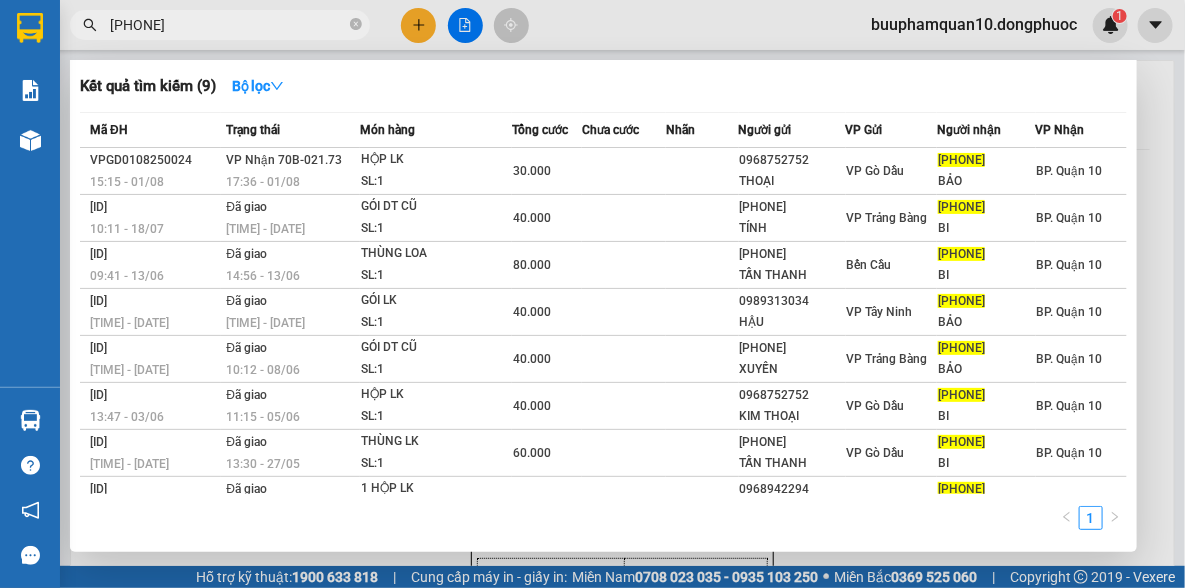 type on "[PHONE]" 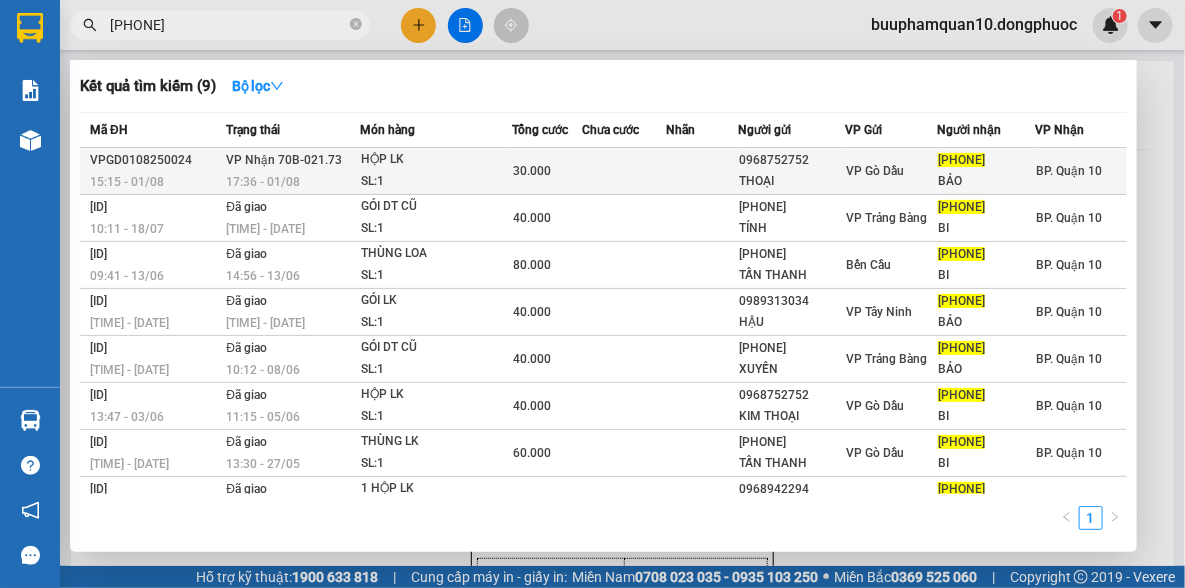 click on "VP Nhận   [ID]" at bounding box center (284, 160) 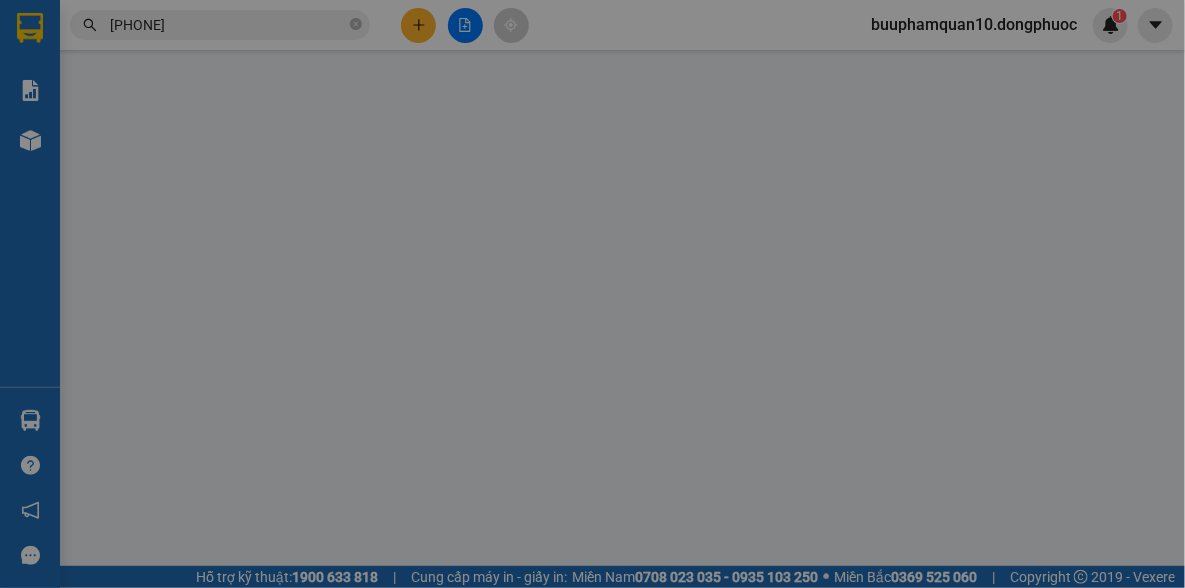 type on "0968752752" 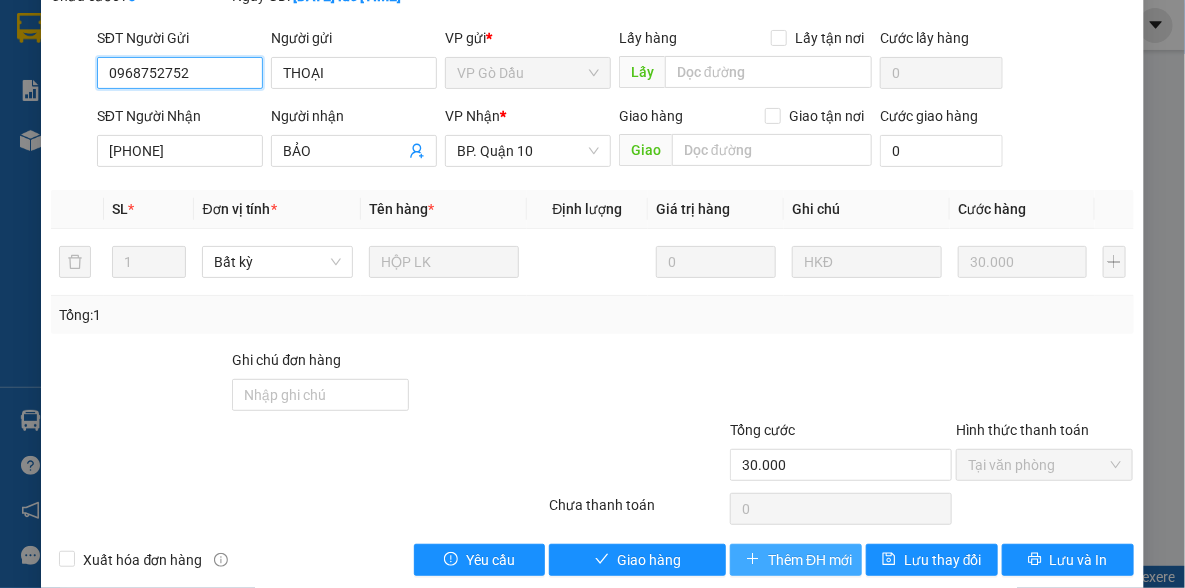scroll, scrollTop: 199, scrollLeft: 0, axis: vertical 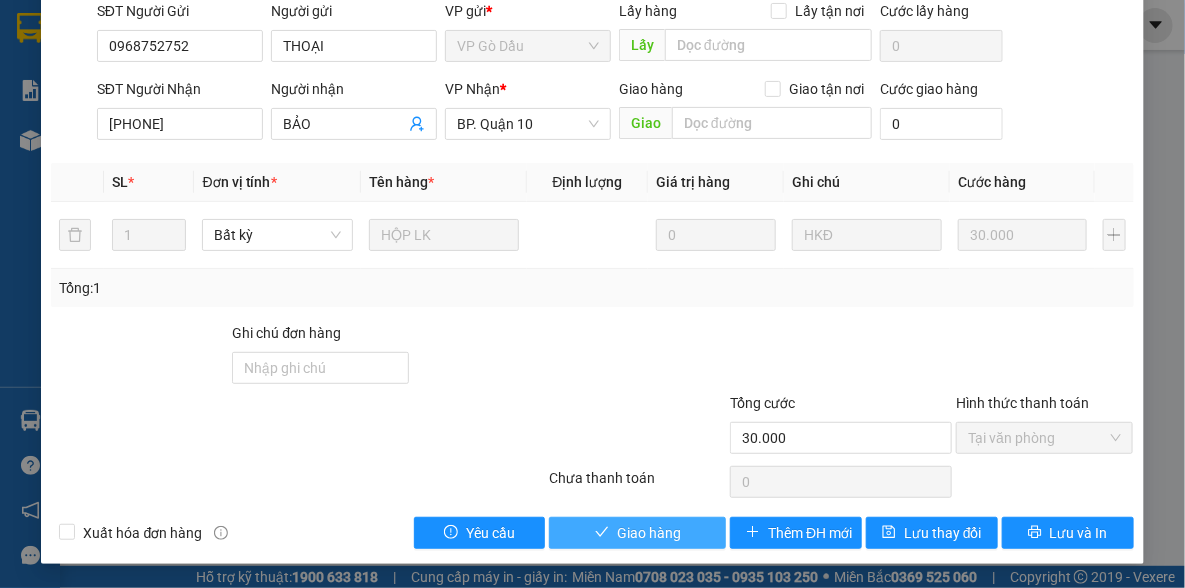 click on "Giao hàng" at bounding box center (649, 533) 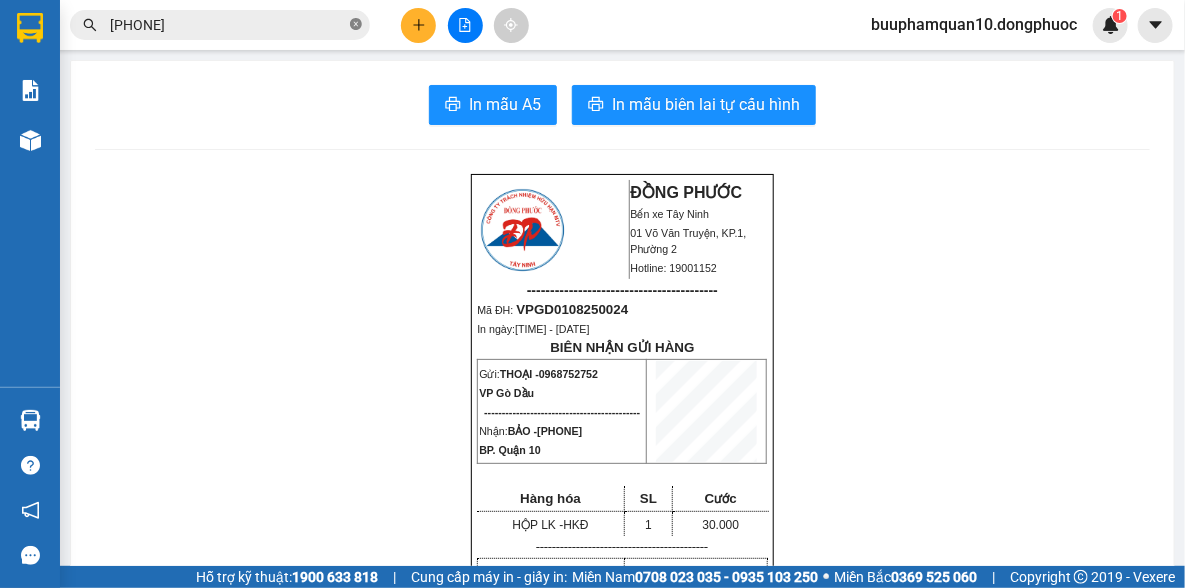 click 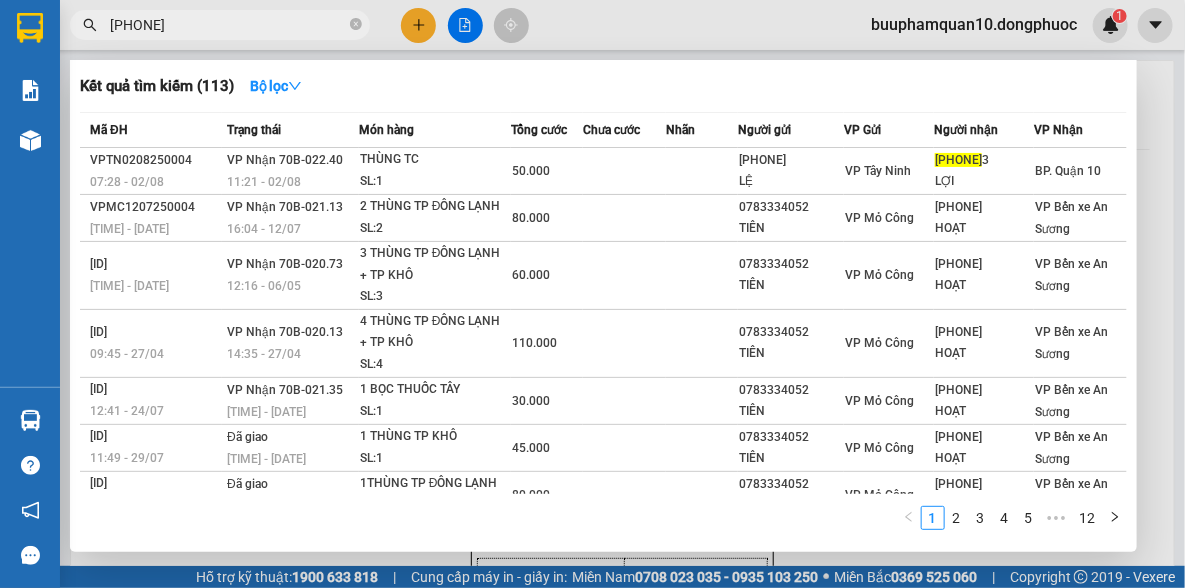 type on "[PHONE]" 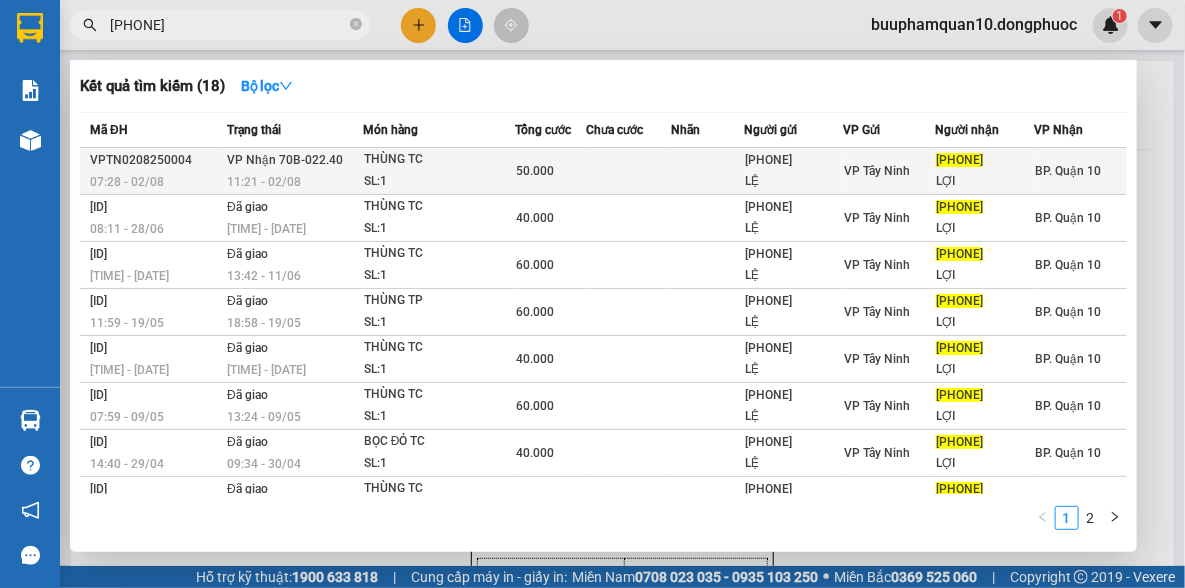 click on "SL:  1" at bounding box center (439, 182) 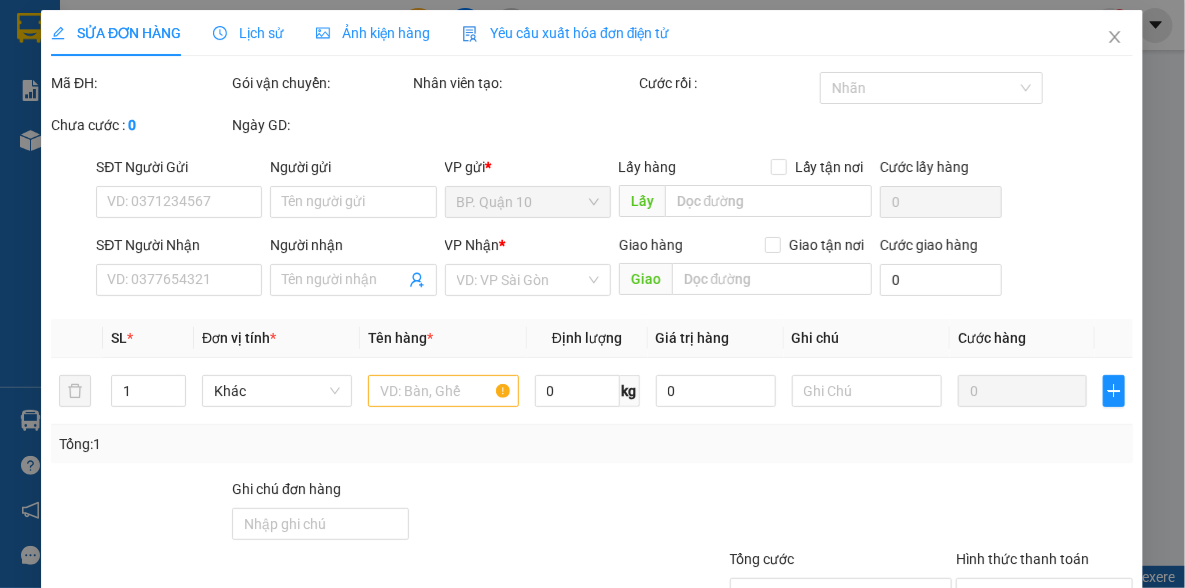 type on "[PHONE]" 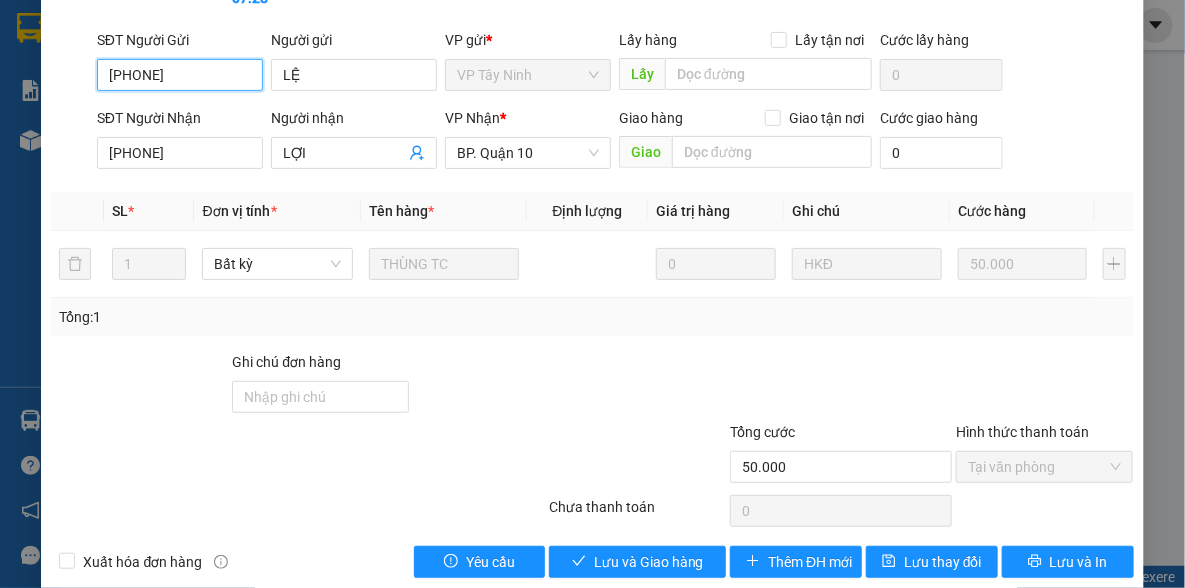 scroll, scrollTop: 199, scrollLeft: 0, axis: vertical 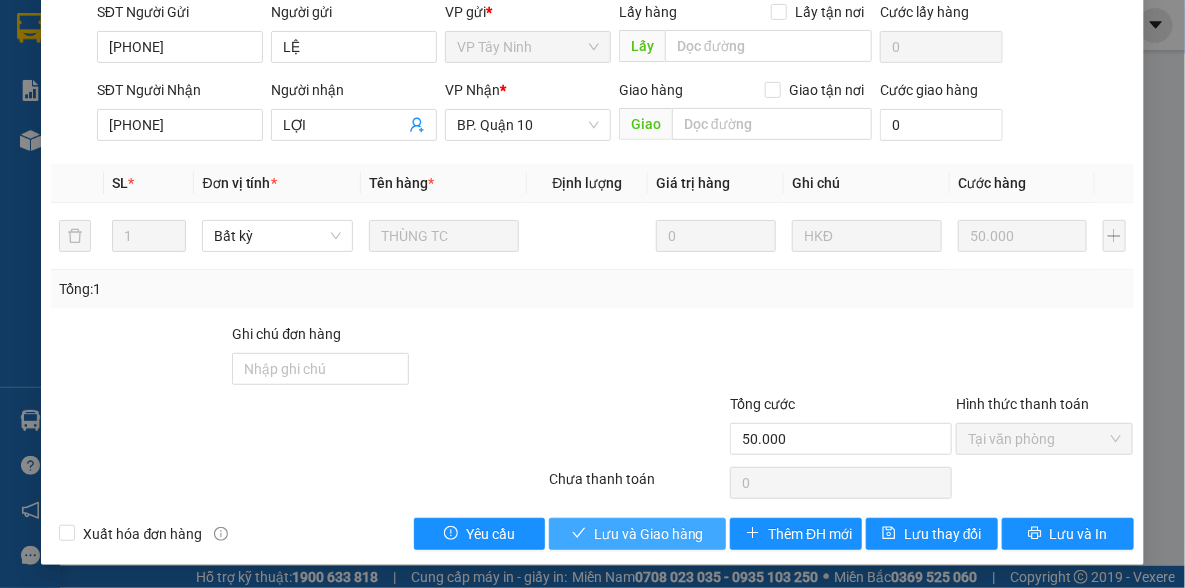 click on "Lưu và Giao hàng" at bounding box center [649, 534] 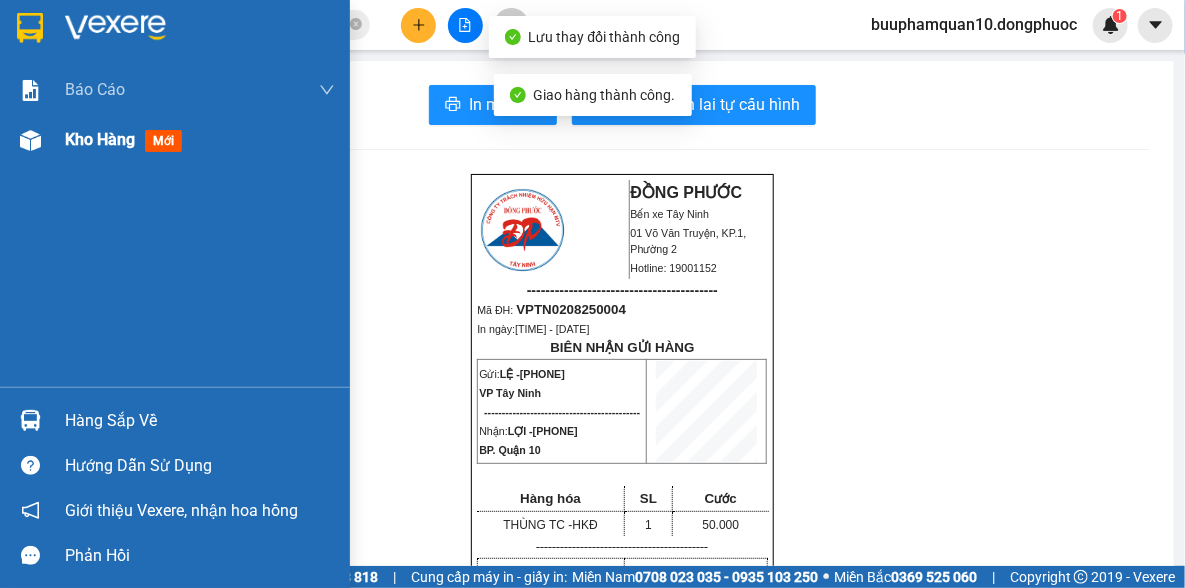 click on "Kho hàng" at bounding box center (100, 139) 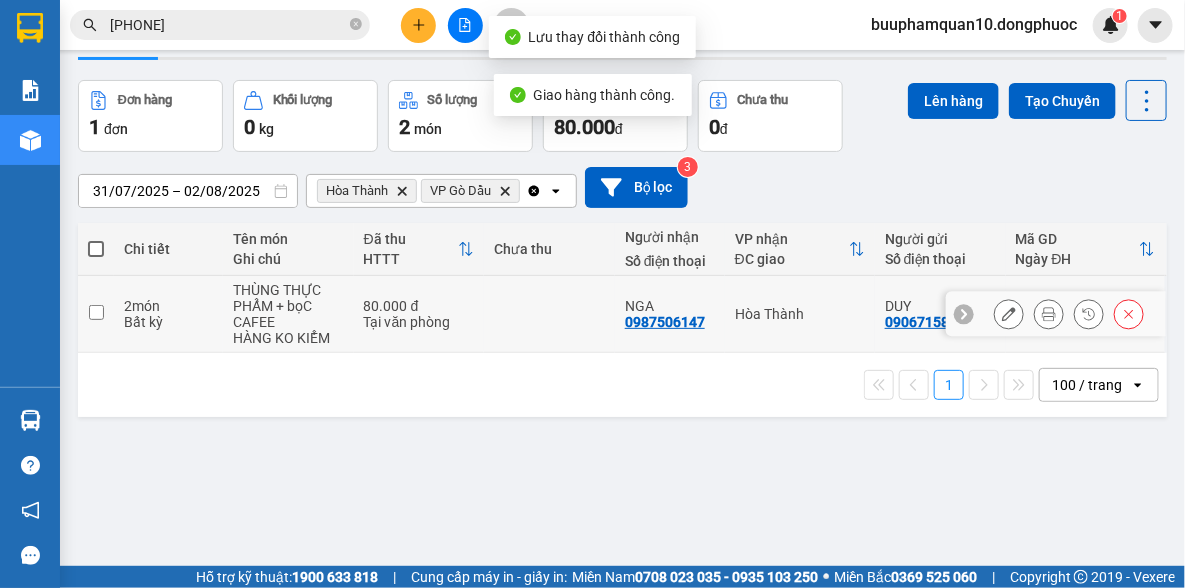 scroll, scrollTop: 91, scrollLeft: 0, axis: vertical 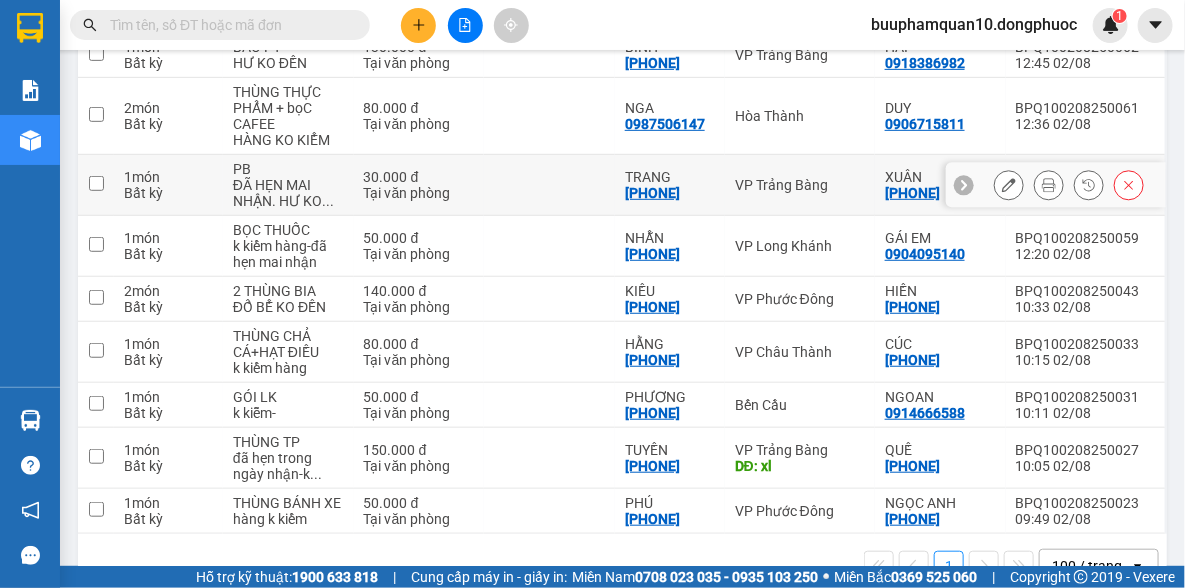 click on "VP Trảng Bàng" at bounding box center (800, 185) 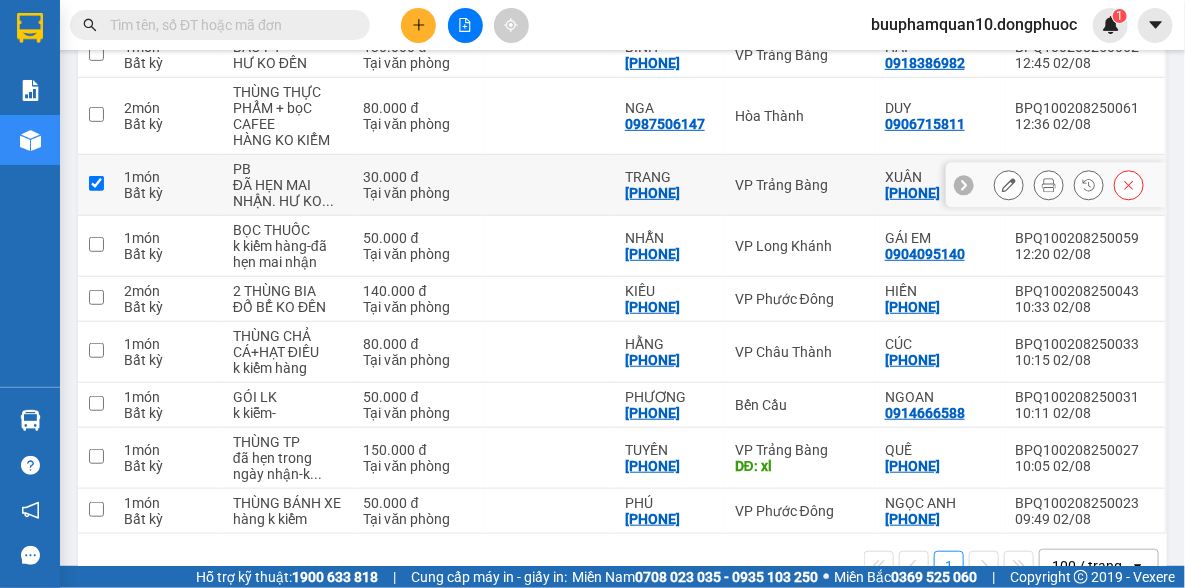 checkbox on "true" 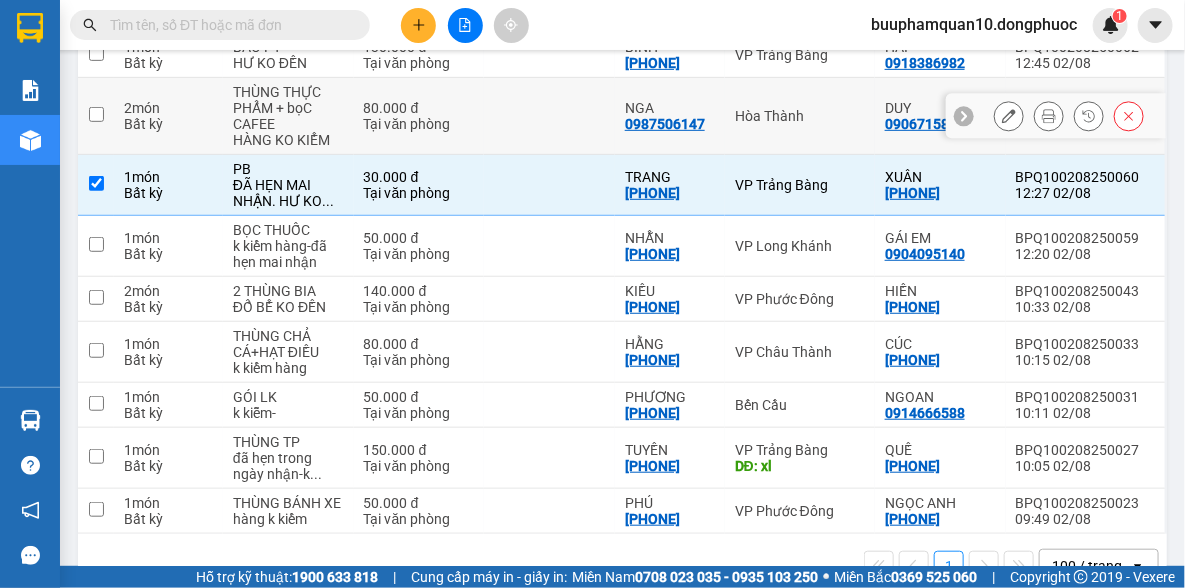 click on "Hòa Thành" at bounding box center (800, 116) 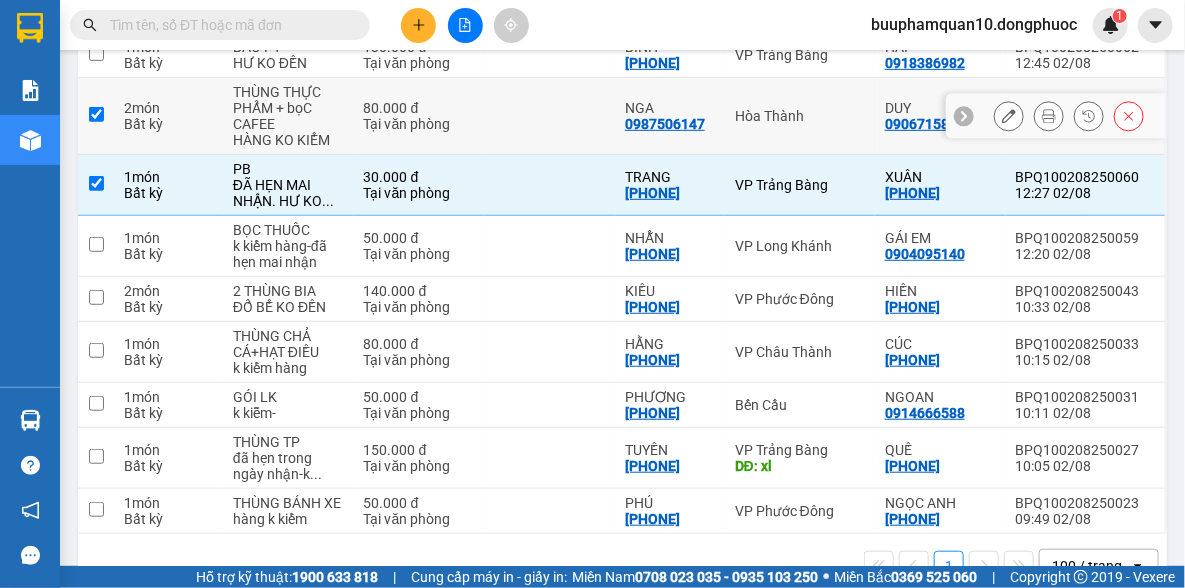 checkbox on "true" 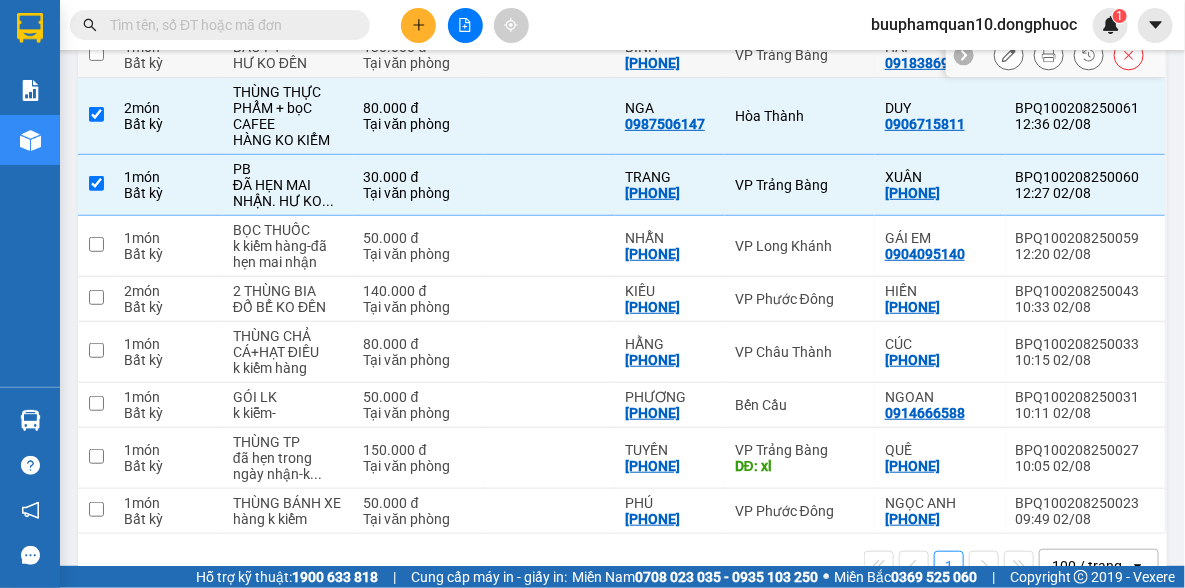 click on "VP Trảng Bàng" at bounding box center (800, 55) 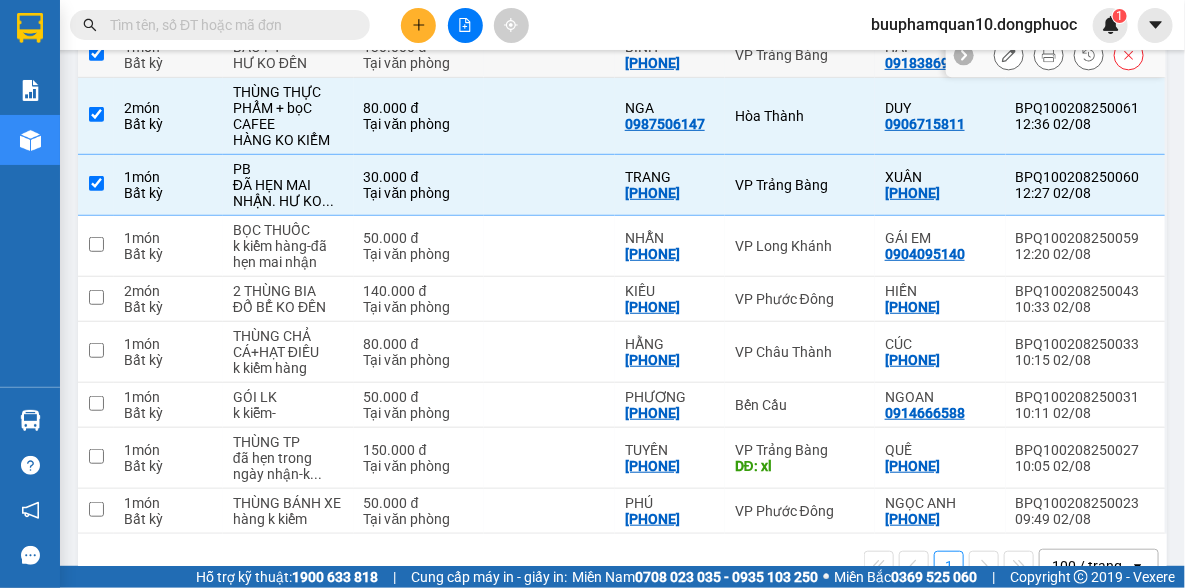 checkbox on "true" 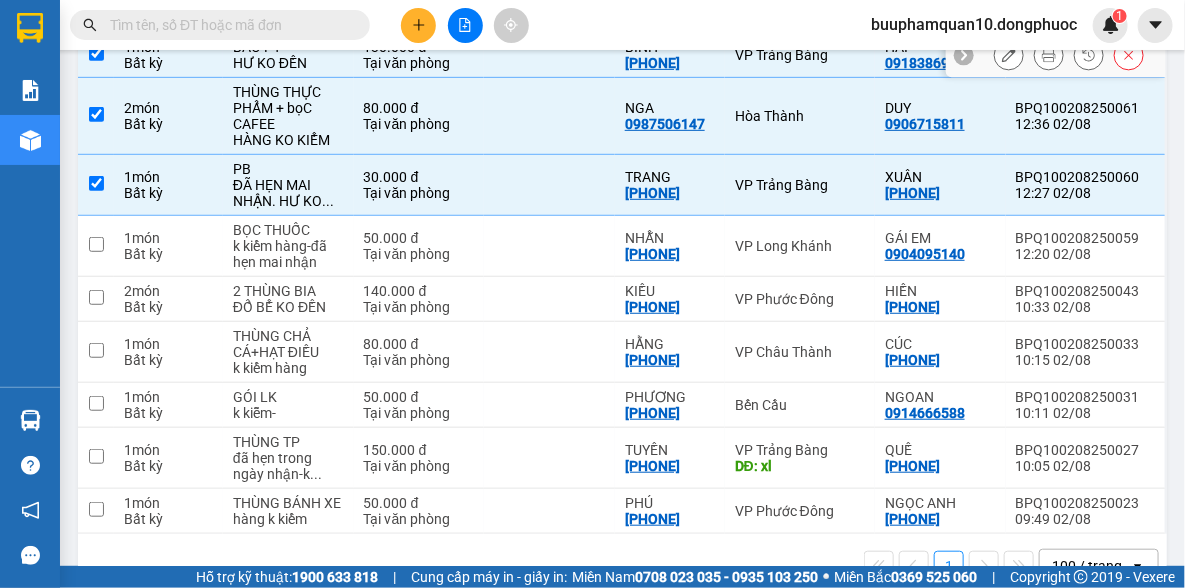 scroll, scrollTop: 0, scrollLeft: 0, axis: both 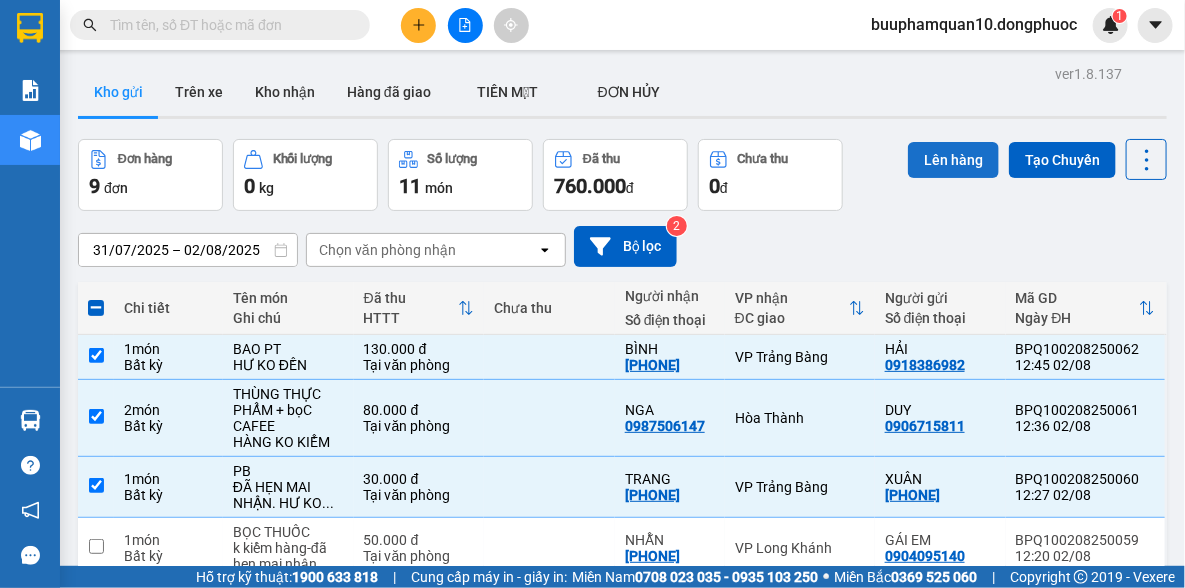 click on "Lên hàng" at bounding box center [953, 160] 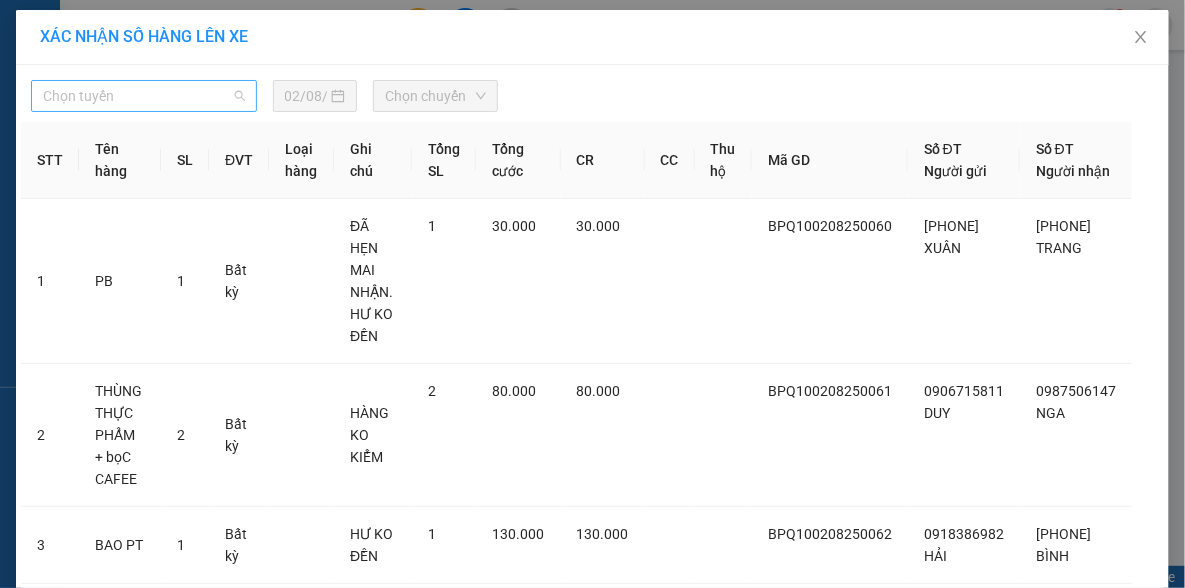 click on "Chọn tuyến" at bounding box center (144, 96) 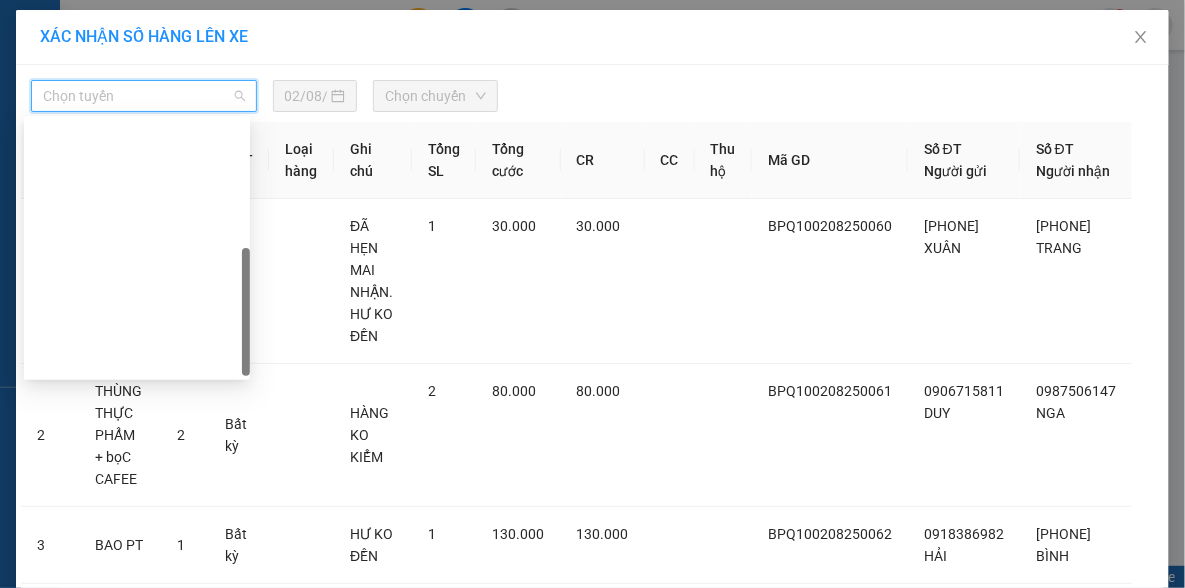 scroll, scrollTop: 287, scrollLeft: 0, axis: vertical 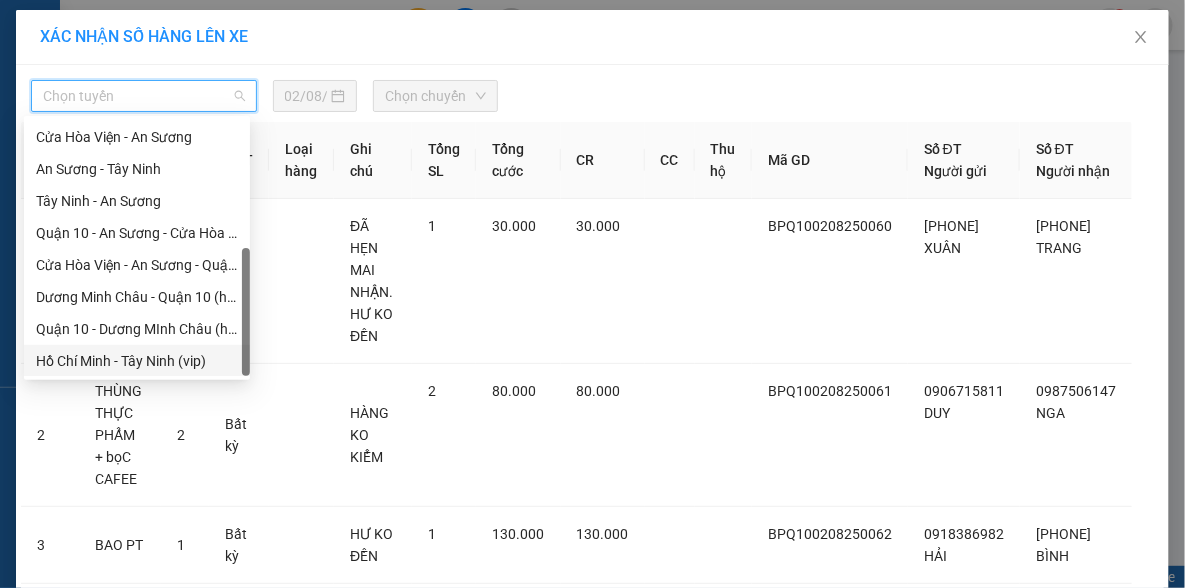 drag, startPoint x: 133, startPoint y: 357, endPoint x: 387, endPoint y: 161, distance: 320.83017 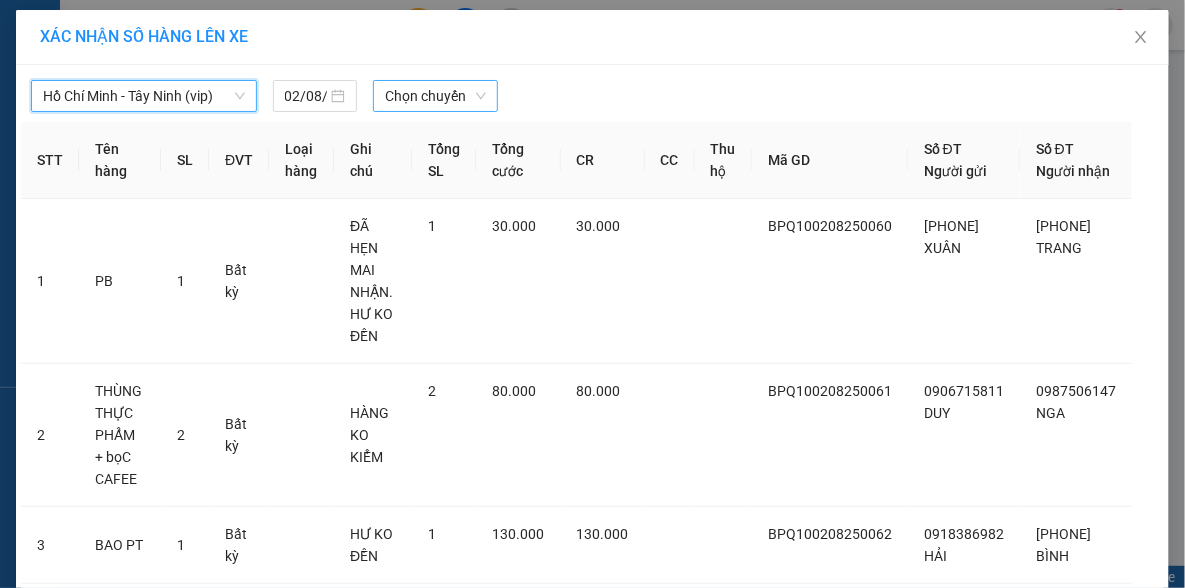 click on "Chọn chuyến" at bounding box center (435, 96) 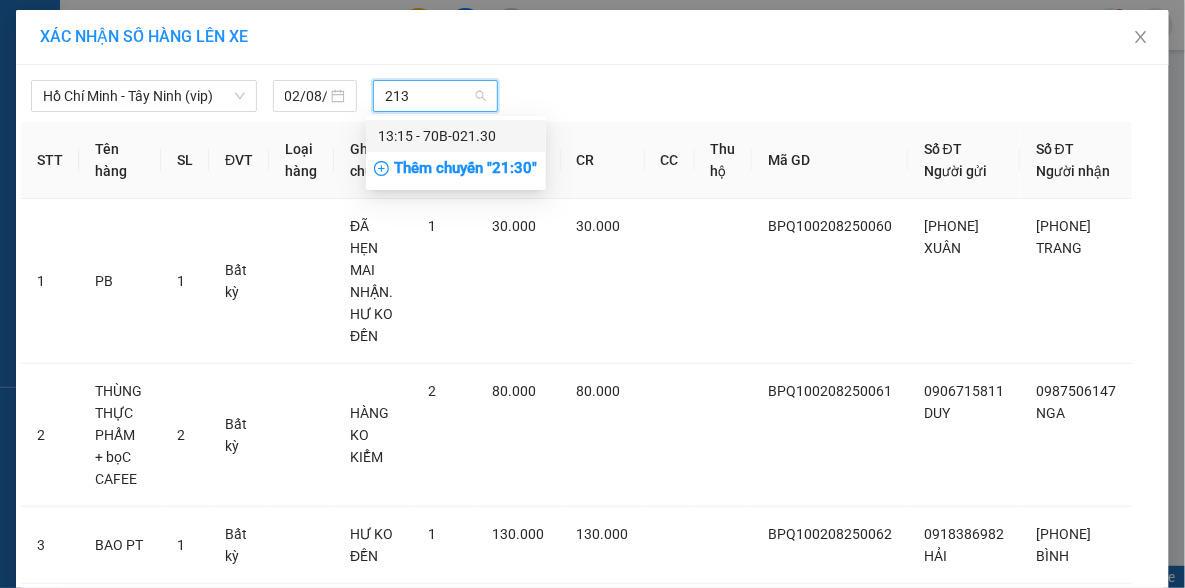 type on "2130" 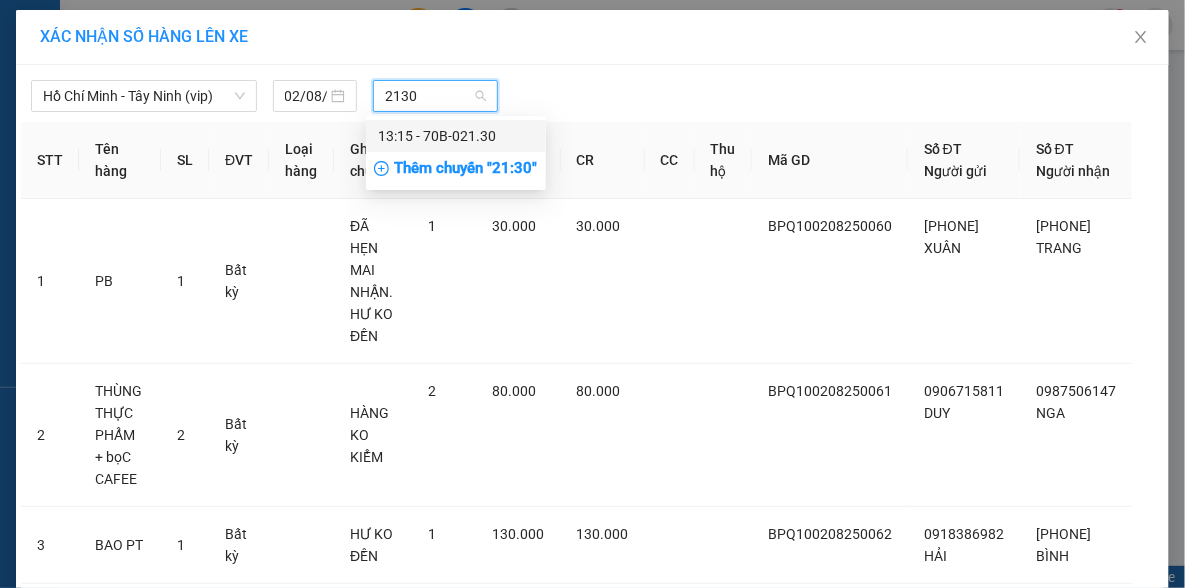 click on "13:15     - 70B-021.30" at bounding box center [456, 136] 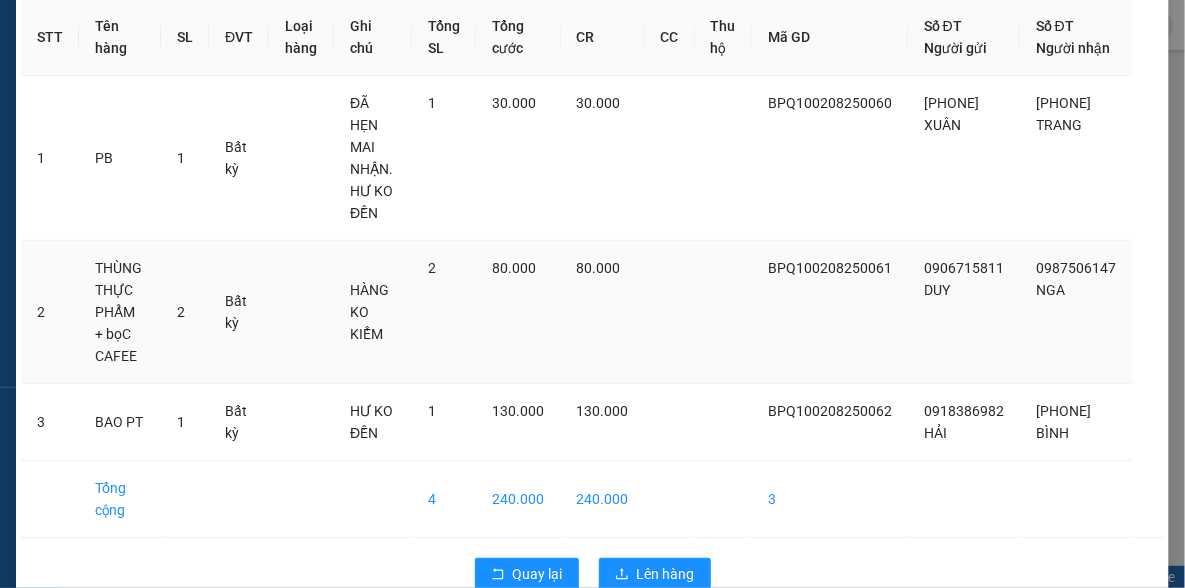 scroll, scrollTop: 208, scrollLeft: 0, axis: vertical 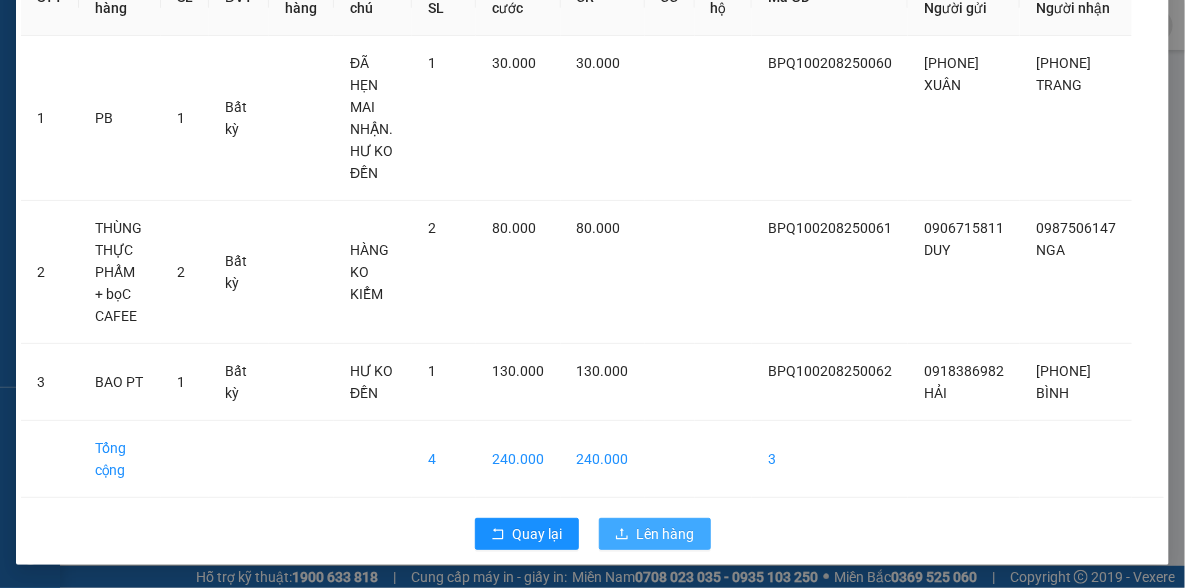 click on "Lên hàng" at bounding box center [666, 534] 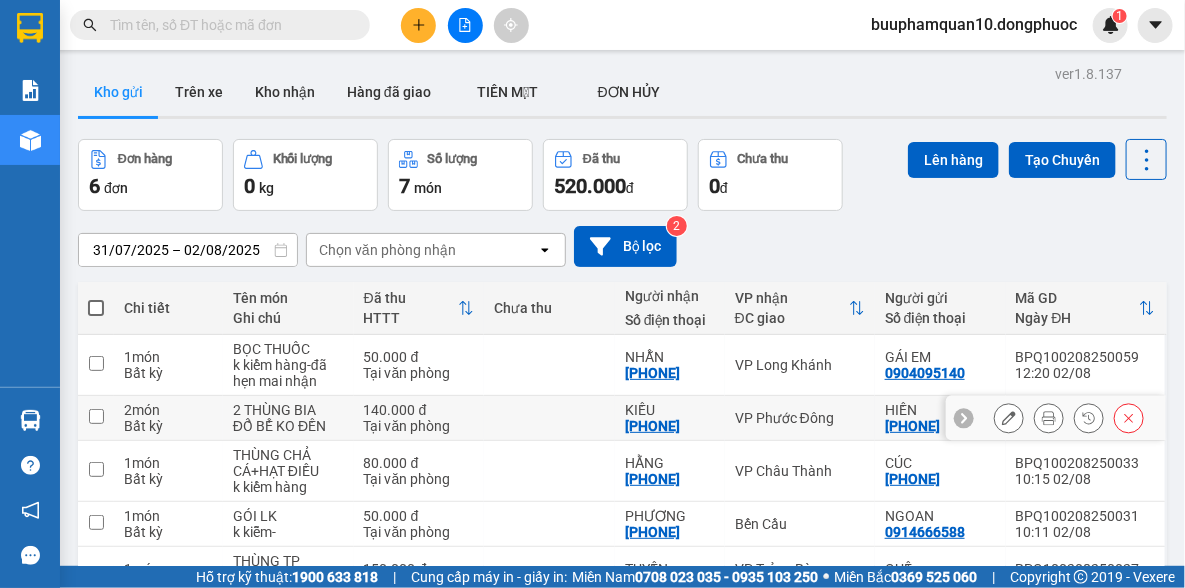 scroll, scrollTop: 167, scrollLeft: 0, axis: vertical 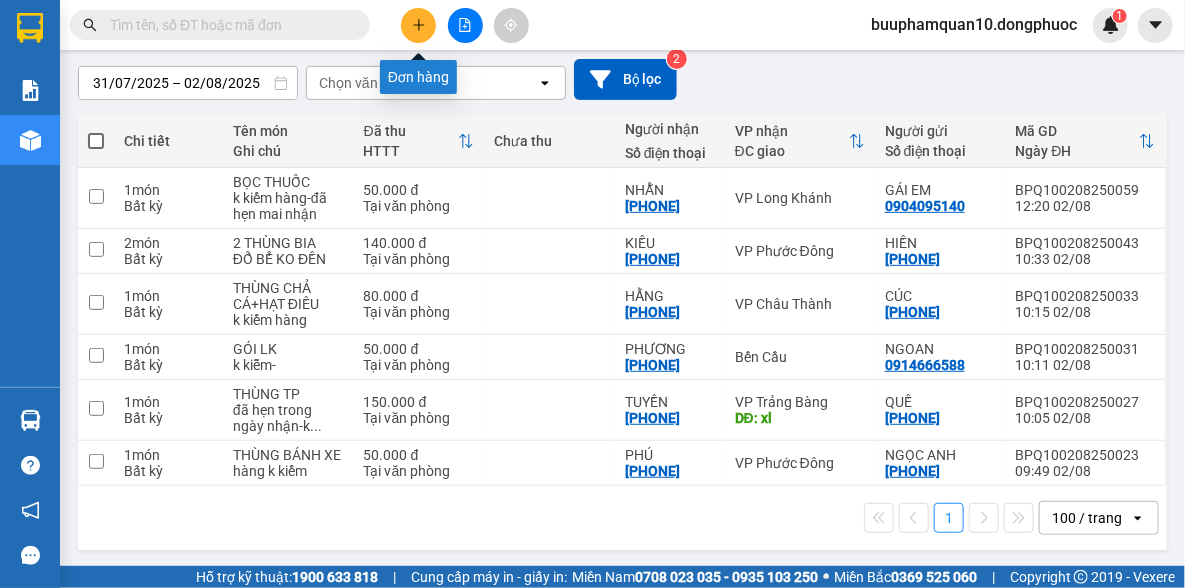 click at bounding box center [418, 25] 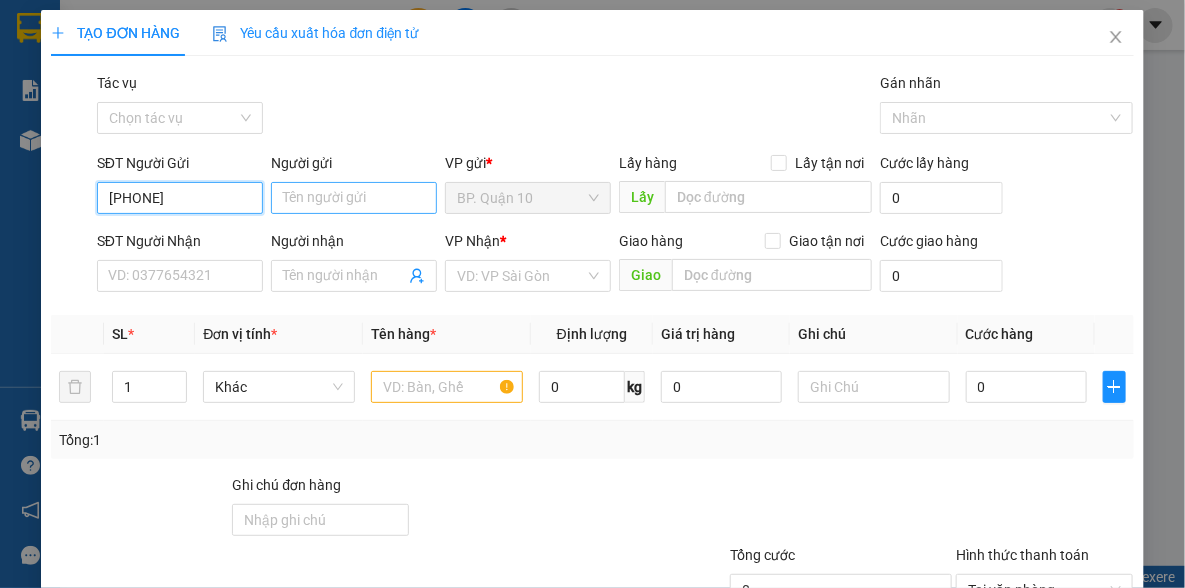 type on "0768720915" 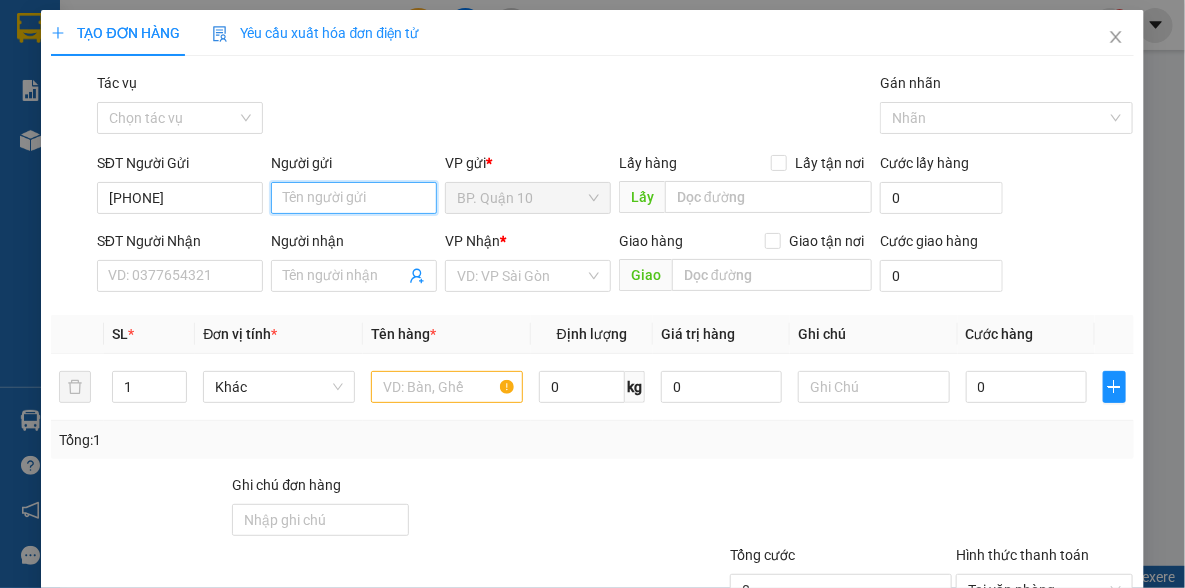 click on "Người gửi" at bounding box center (354, 198) 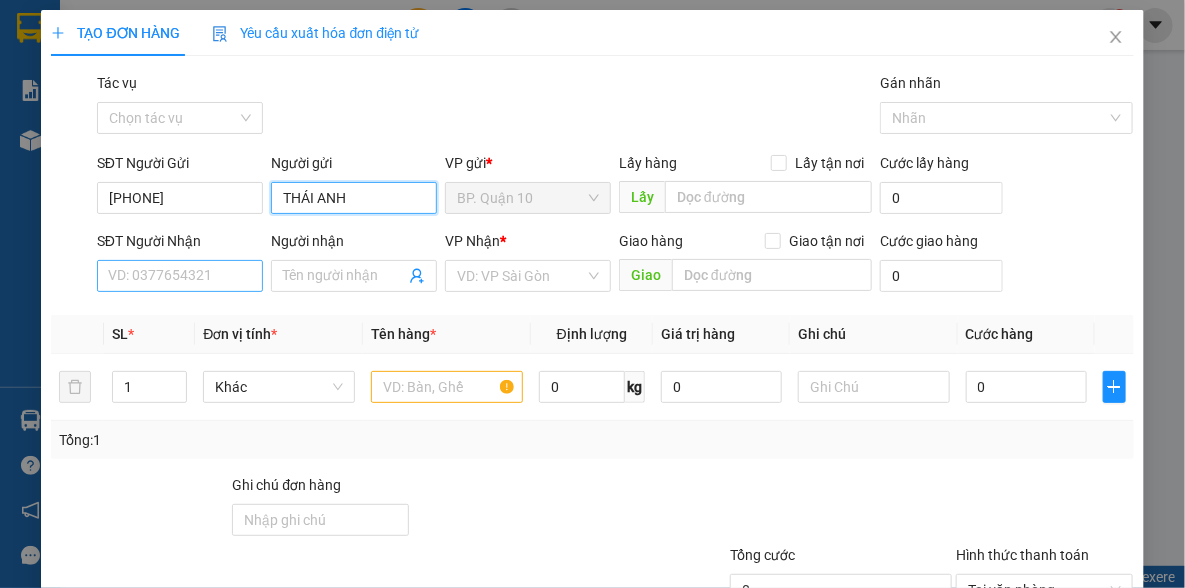 type on "THÁI ANH" 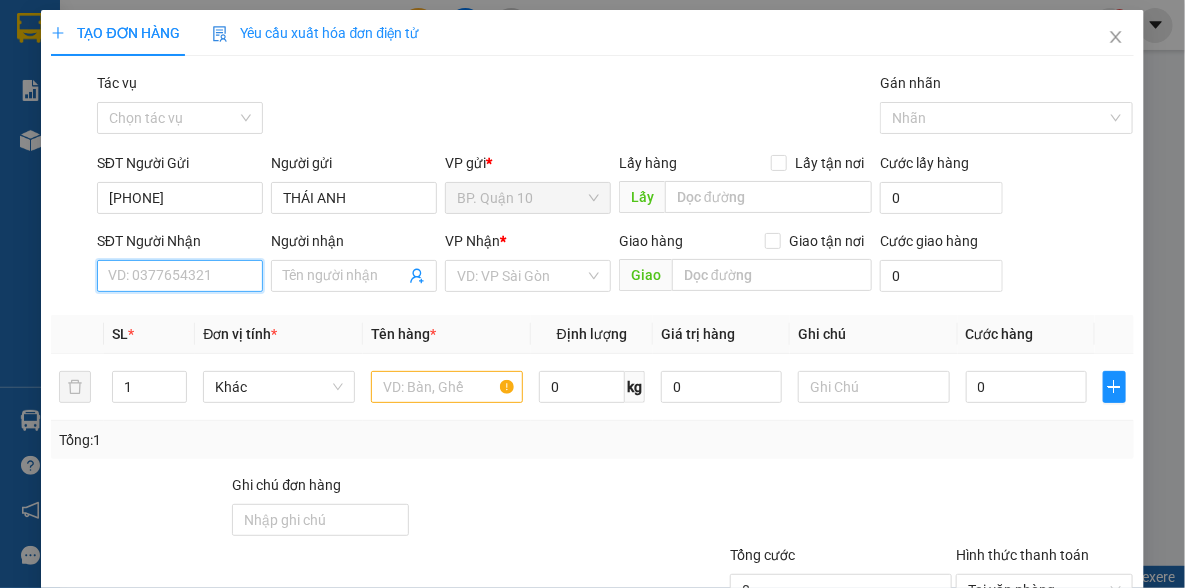 click on "SĐT Người Nhận" at bounding box center [180, 276] 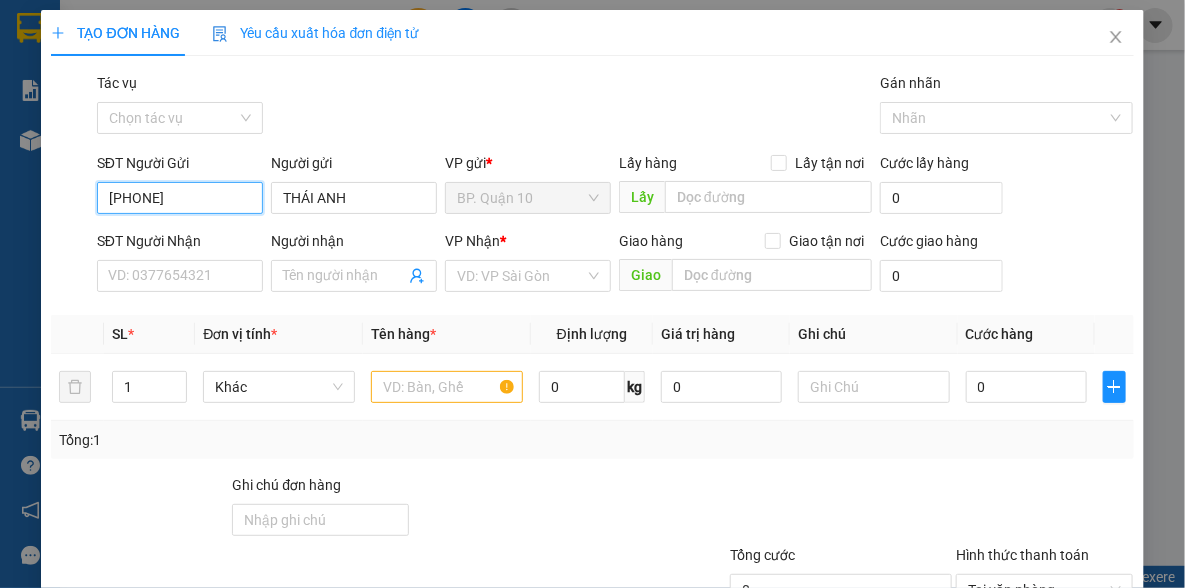 drag, startPoint x: 193, startPoint y: 200, endPoint x: 0, endPoint y: 199, distance: 193.0026 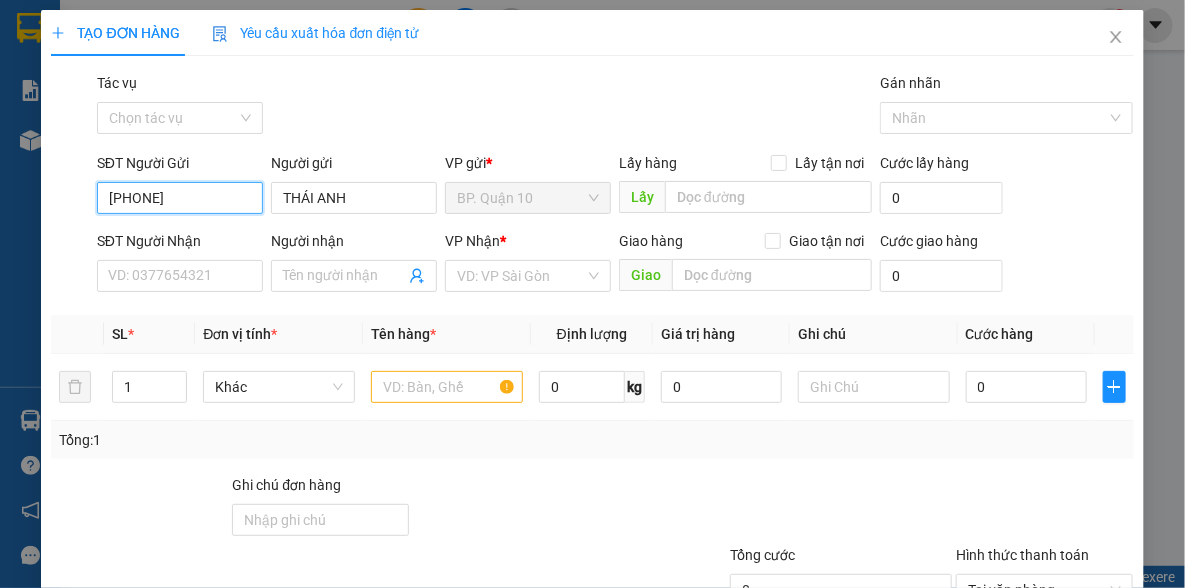 click on "TẠO ĐƠN HÀNG Yêu cầu xuất hóa đơn điện tử Transit Pickup Surcharge Ids Transit Deliver Surcharge Ids Transit Deliver Surcharge Transit Deliver Surcharge Gói vận chuyển  * Tiêu chuẩn Tác vụ Chọn tác vụ Gán nhãn   Nhãn SĐT Người Gửi 0768720915 0768720915 Người gửi THÁI ANH VP gửi  * BP. Quận 10 Lấy hàng Lấy tận nơi Lấy Cước lấy hàng 0 SĐT Người Nhận VD: 0377654321 Người nhận Tên người nhận VP Nhận  * VD: VP Sài Gòn Giao hàng Giao tận nơi Giao Cước giao hàng 0 SL  * Đơn vị tính  * Tên hàng  * Định lượng Giá trị hàng Ghi chú Cước hàng                   1 Khác 0 kg 0 0 Tổng:  1 Ghi chú đơn hàng Tổng cước 0 Hình thức thanh toán Tại văn phòng Số tiền thu trước 0 Chưa thanh toán 0 Chọn HT Thanh Toán Lưu nháp Xóa Thông tin Lưu Lưu và In" at bounding box center (592, 294) 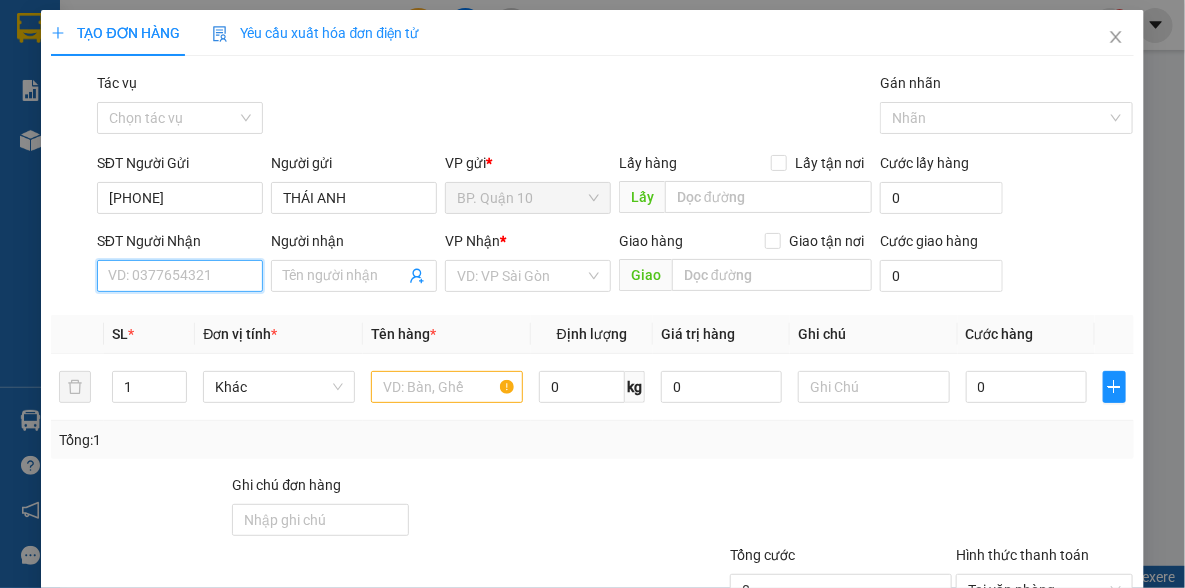 click on "SĐT Người Nhận" at bounding box center [180, 276] 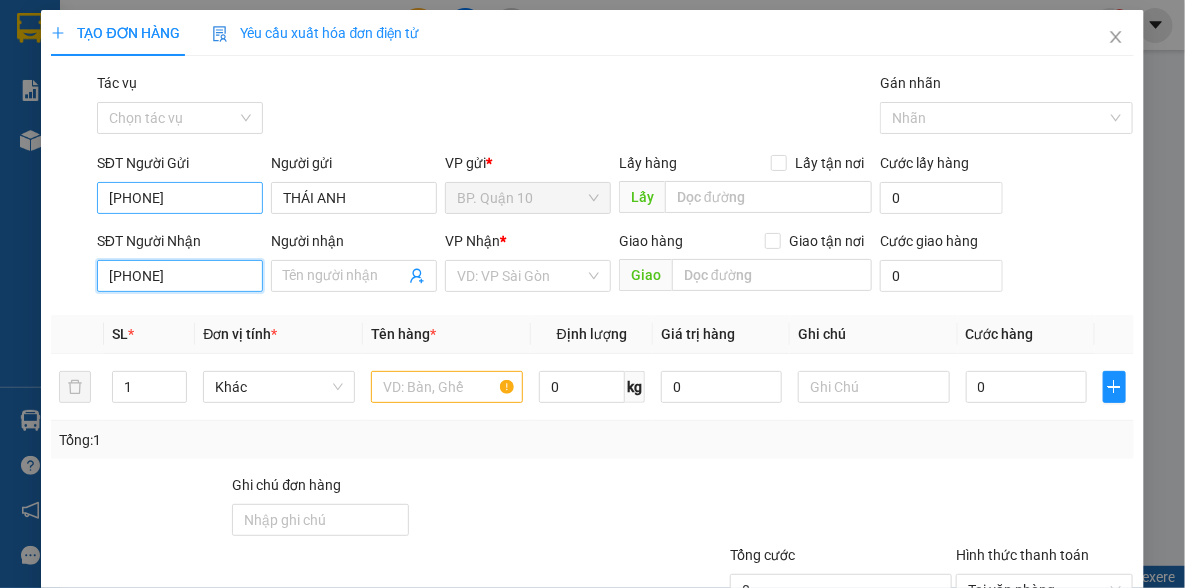 type on "0768720915" 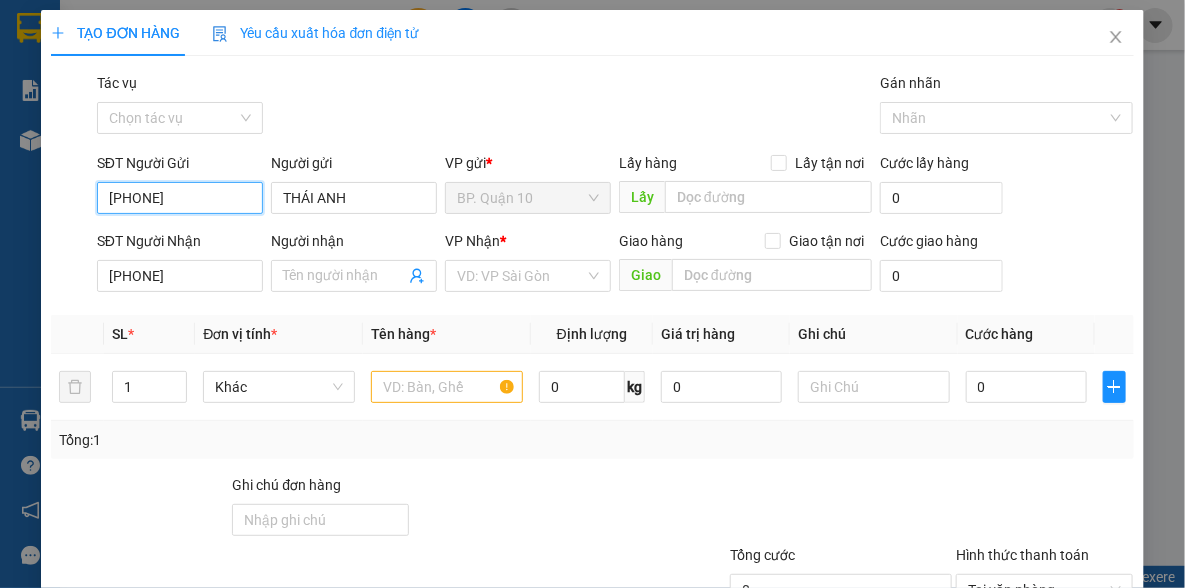 click on "0768720915" at bounding box center (180, 198) 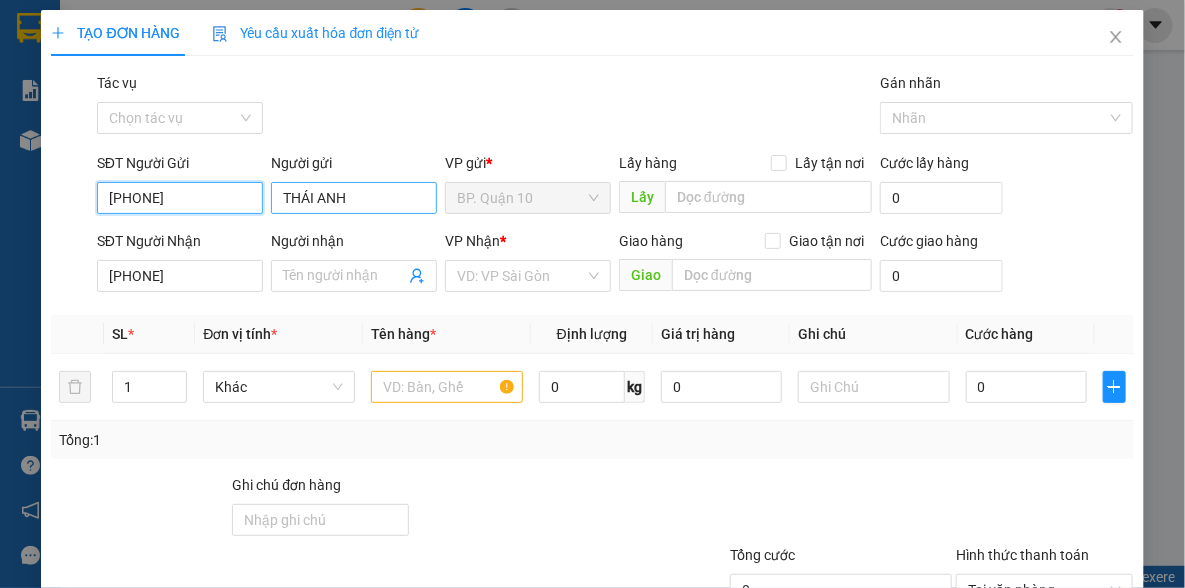 type on "0986855310" 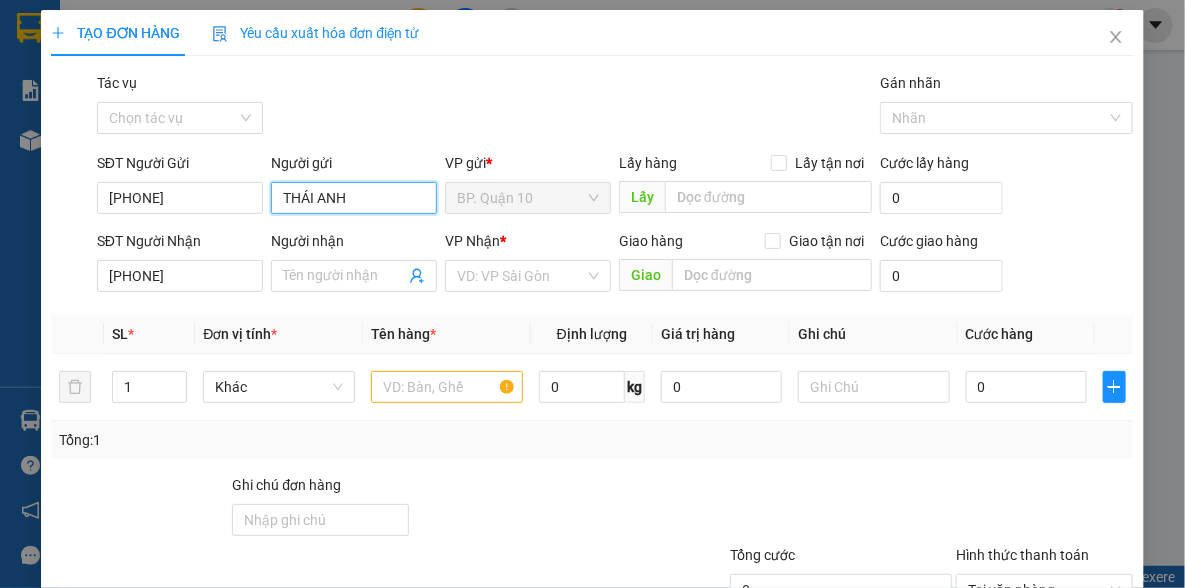 click on "THÁI ANH" at bounding box center [354, 198] 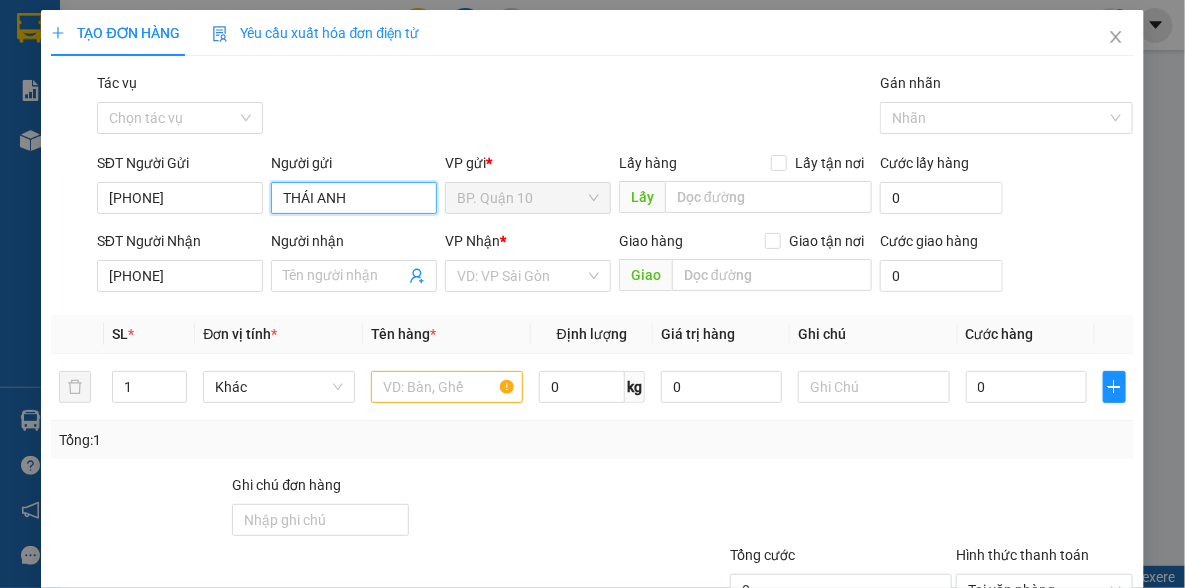 click on "THÁI ANH" at bounding box center (354, 198) 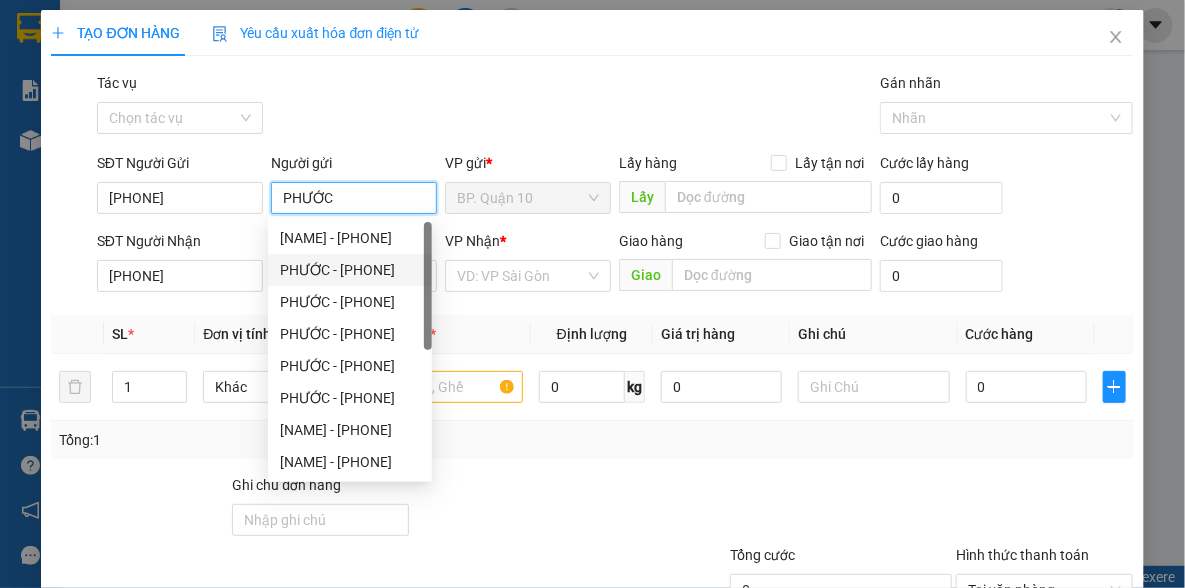 type on "PHƯỚC" 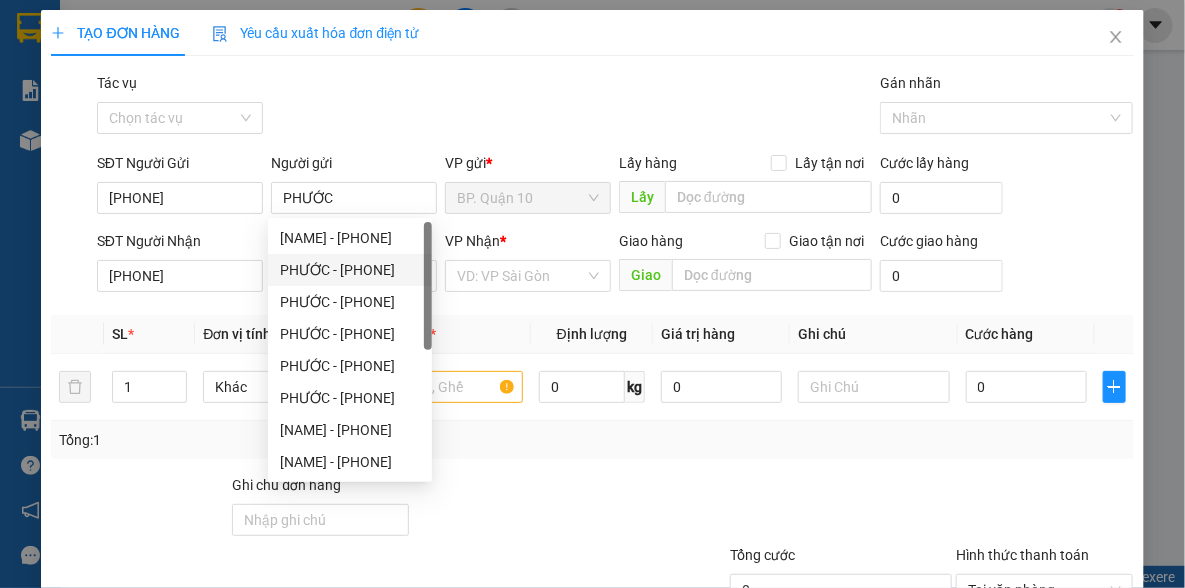 click on "SĐT Người Nhận" at bounding box center (180, 241) 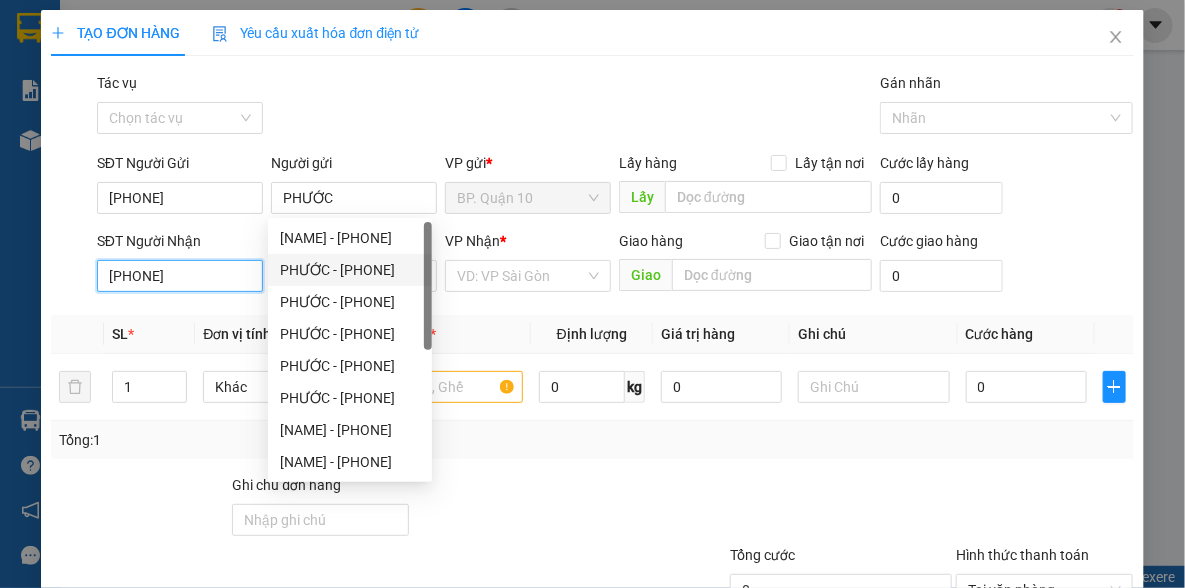 click on "0768720915" at bounding box center (180, 276) 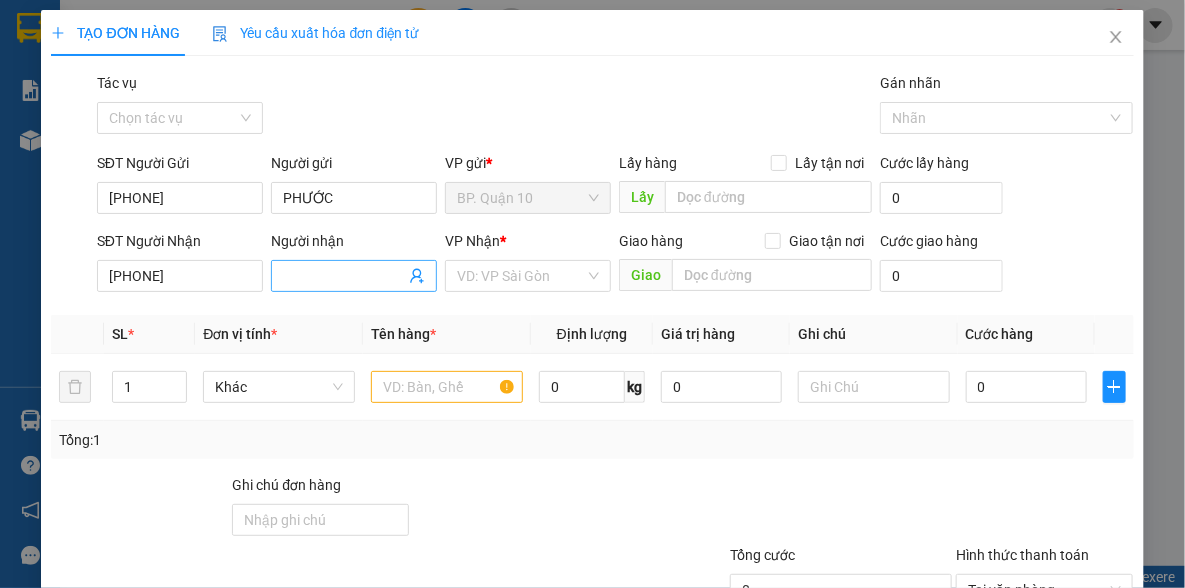 click on "Người nhận" at bounding box center [344, 276] 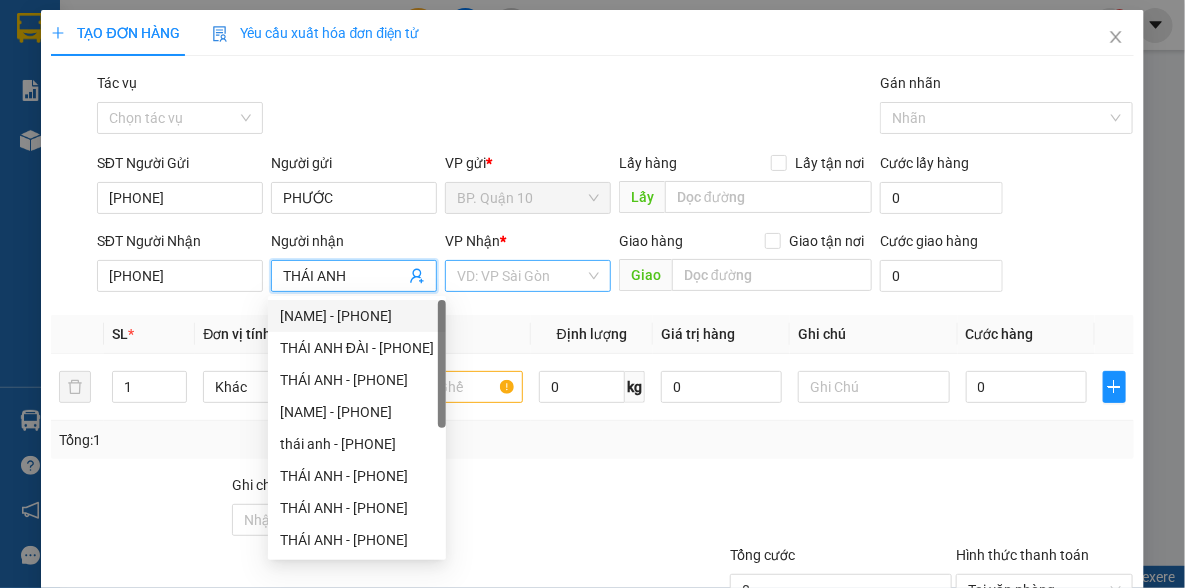type on "THÁI ANH" 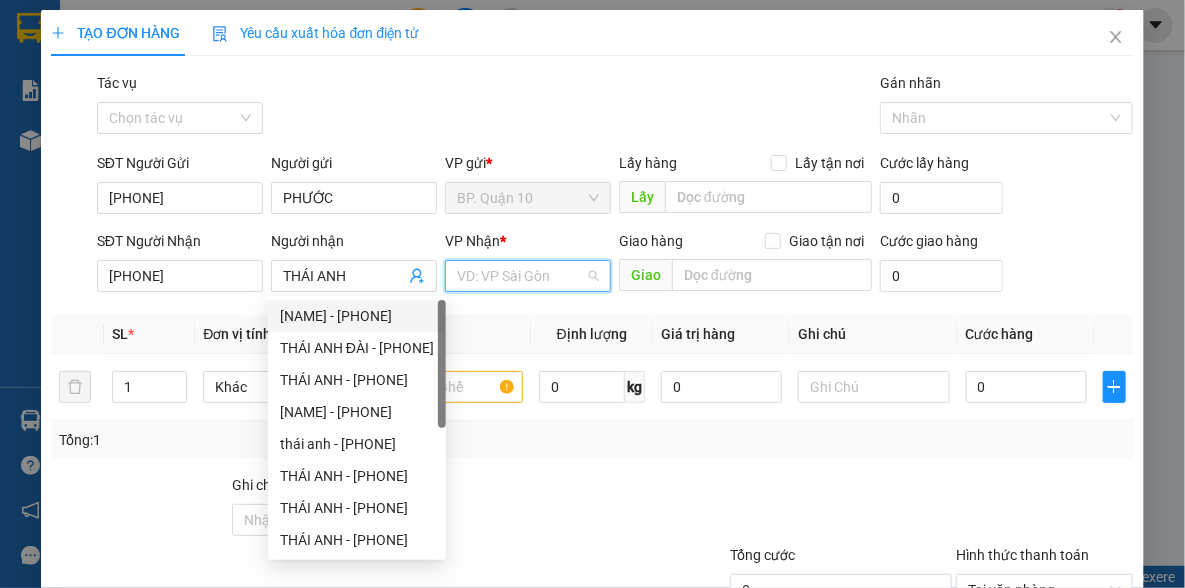 click at bounding box center (521, 276) 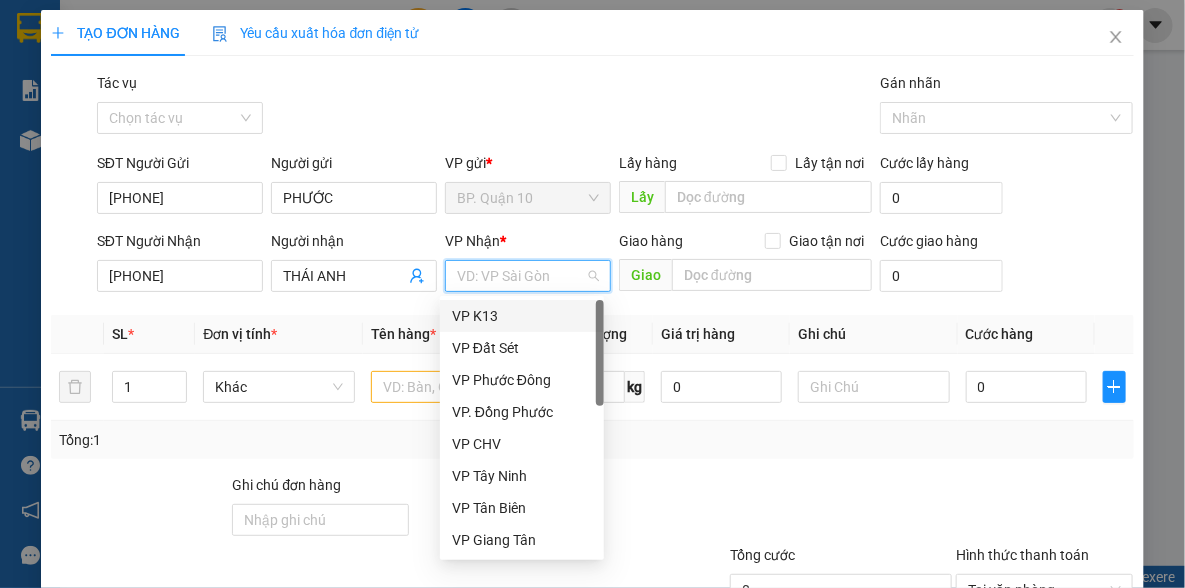 type on "C" 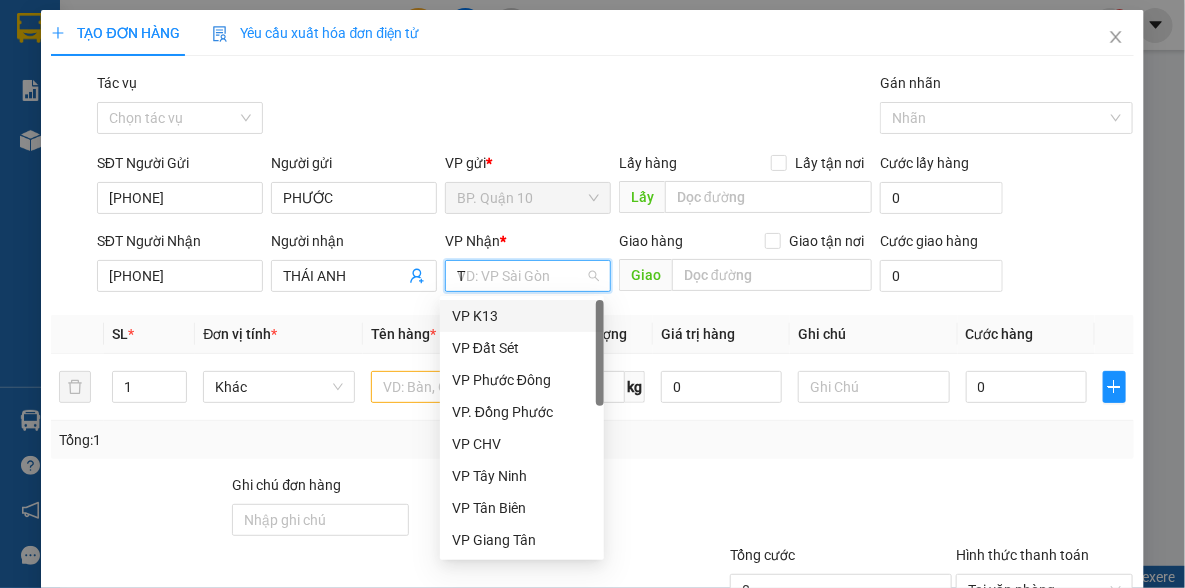 type on "TA" 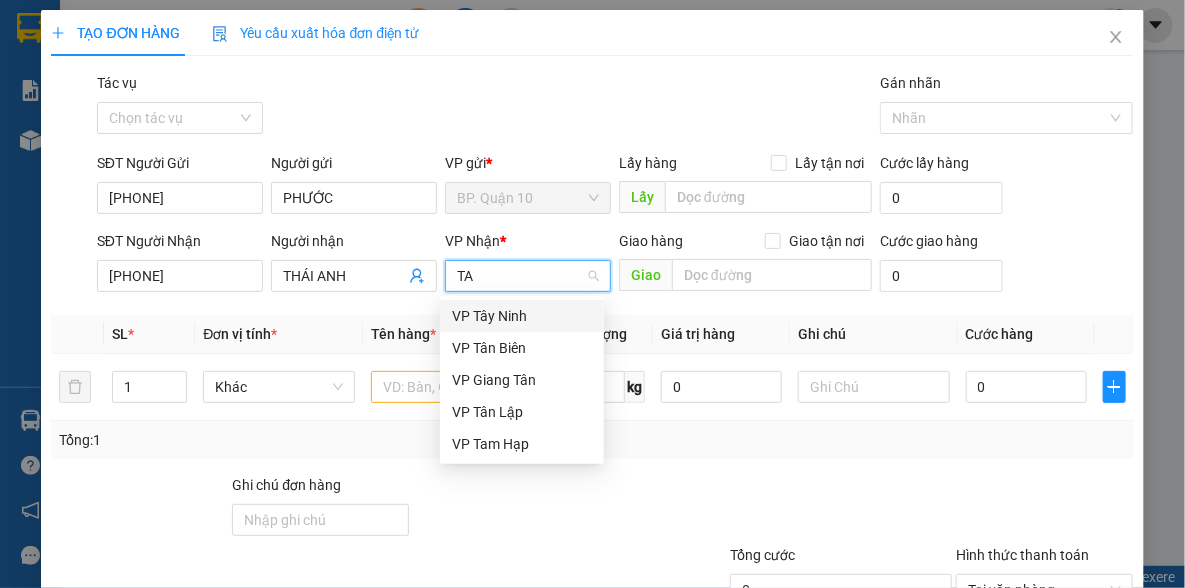 click on "VP Tây Ninh" at bounding box center (522, 316) 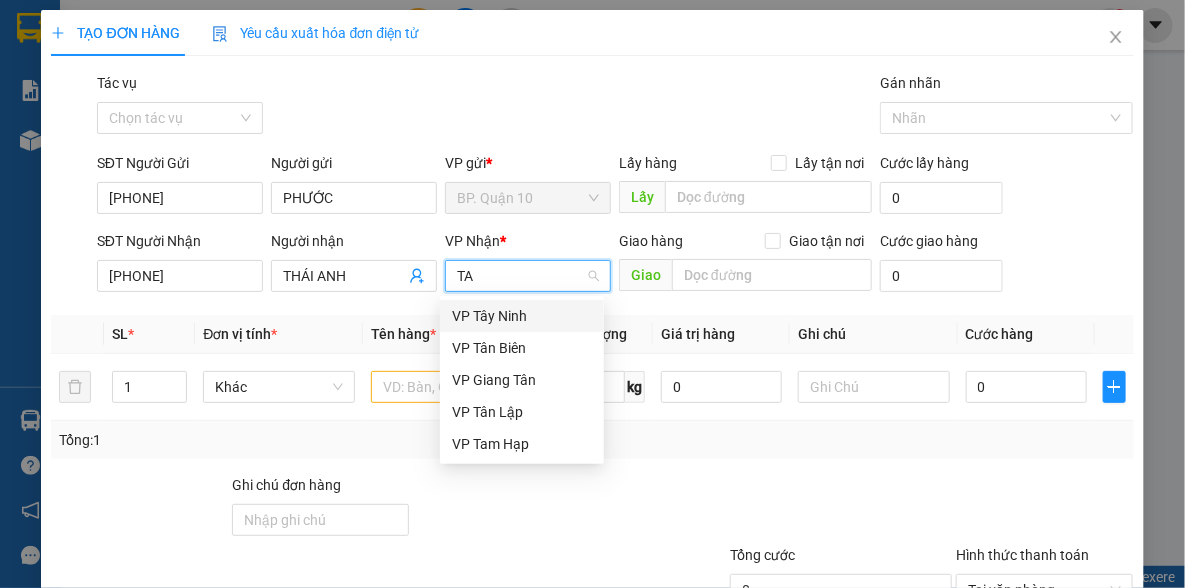 type 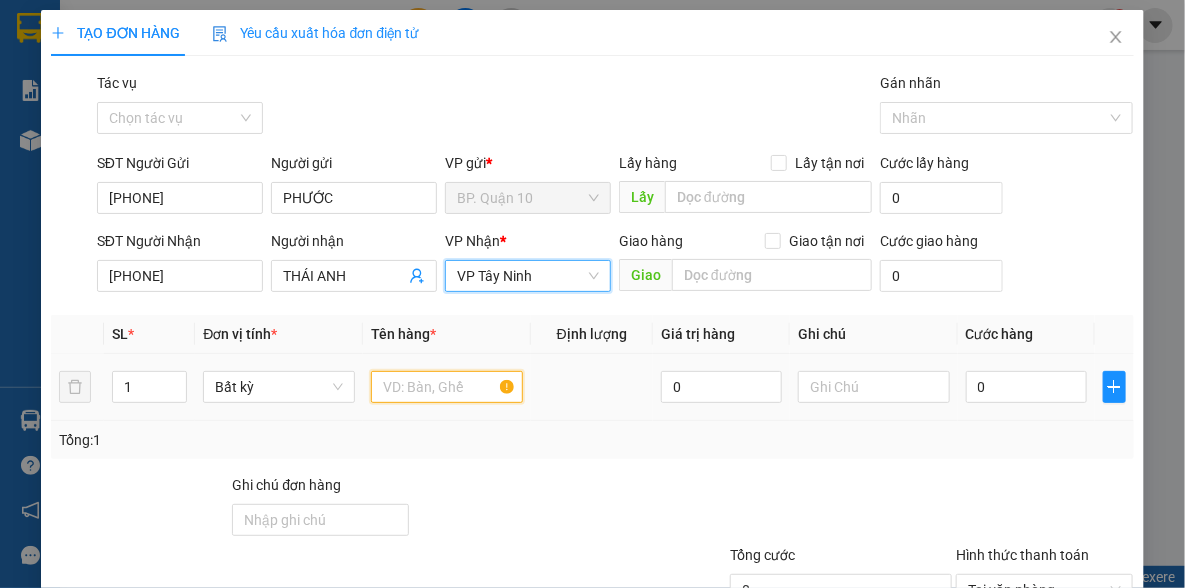 click at bounding box center (447, 387) 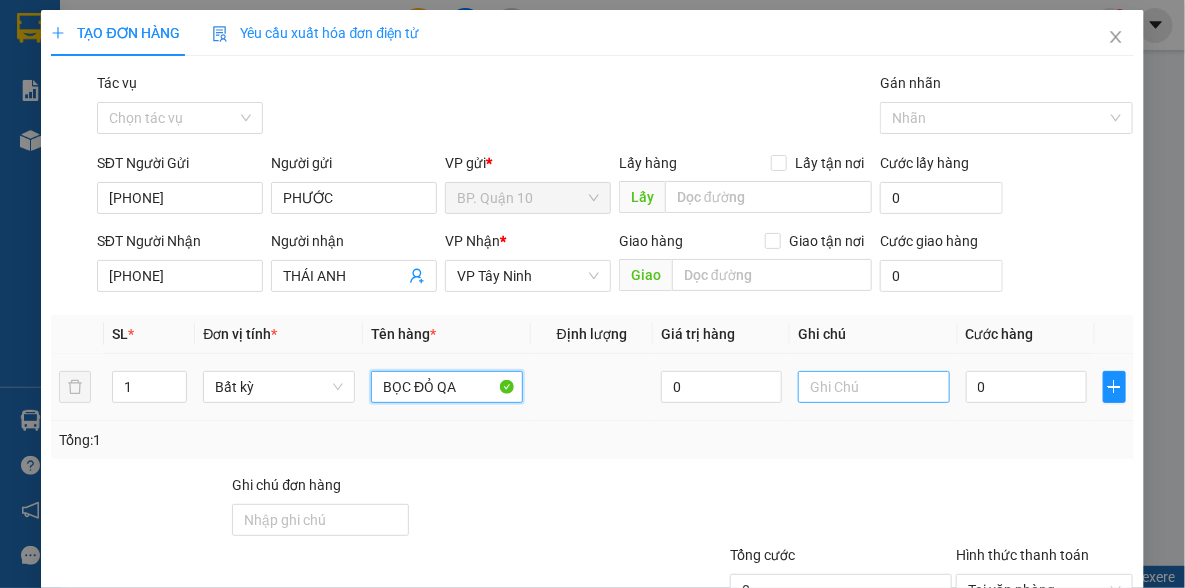 type on "BỌC ĐỎ QA" 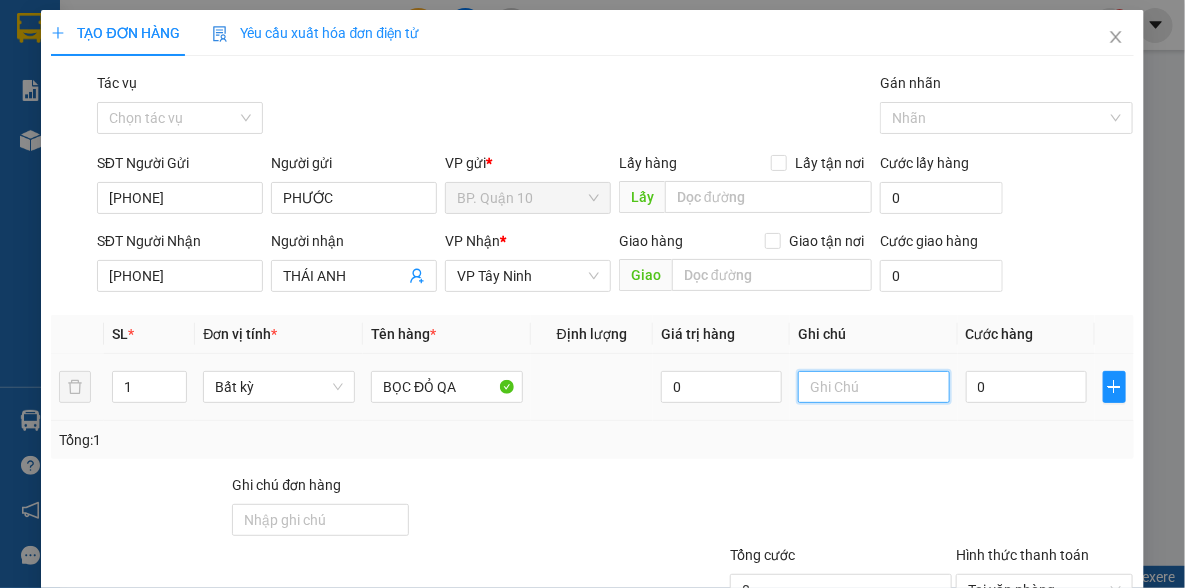 click at bounding box center [874, 387] 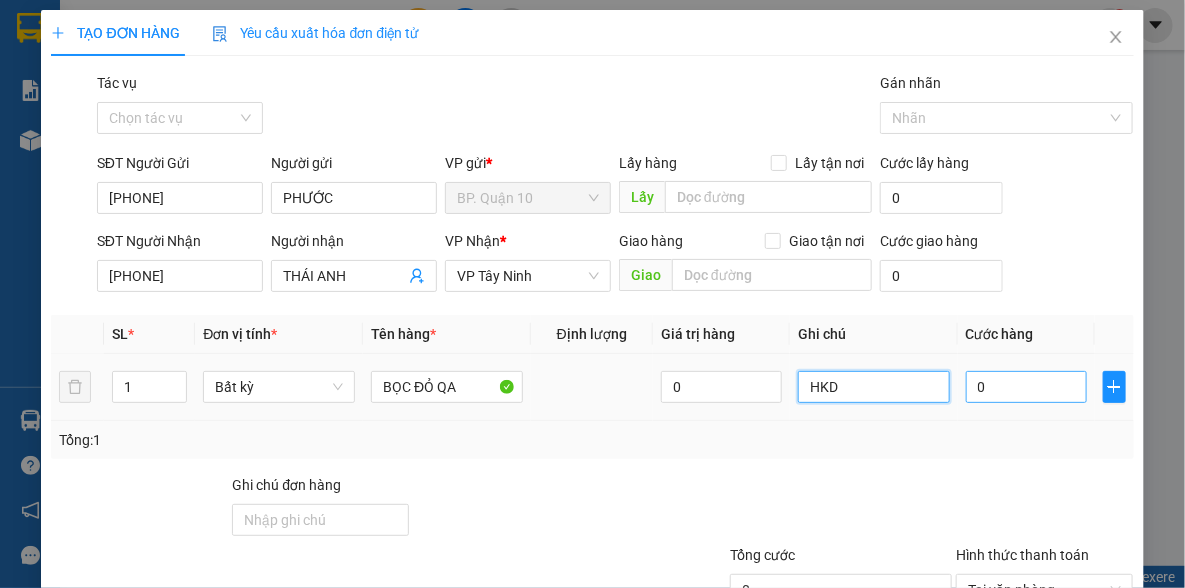 type on "HKD" 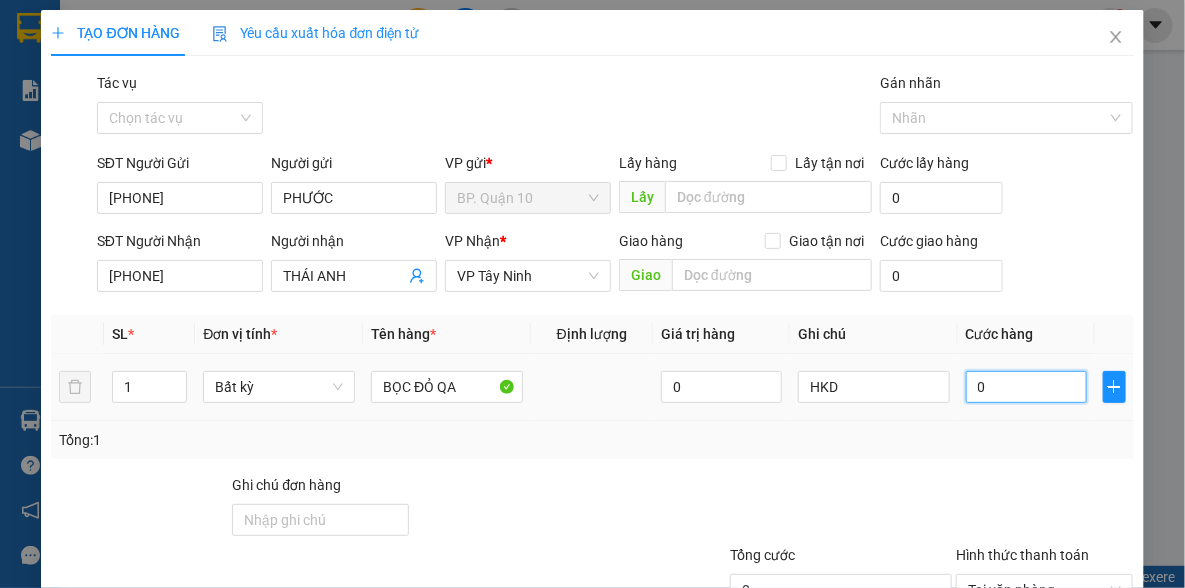 click on "0" at bounding box center [1026, 387] 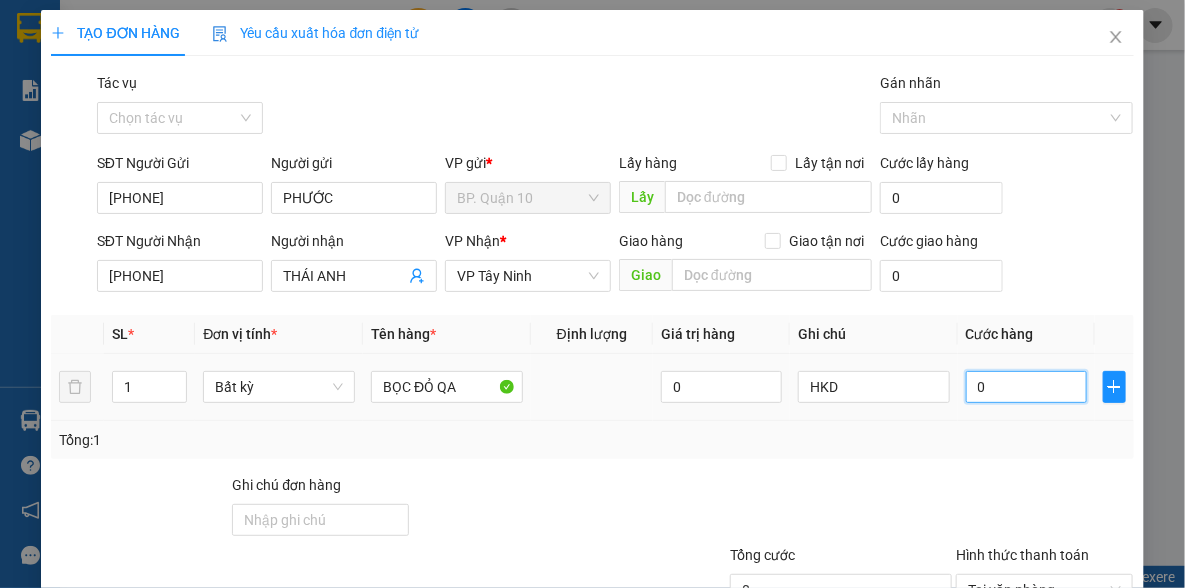 type on "3" 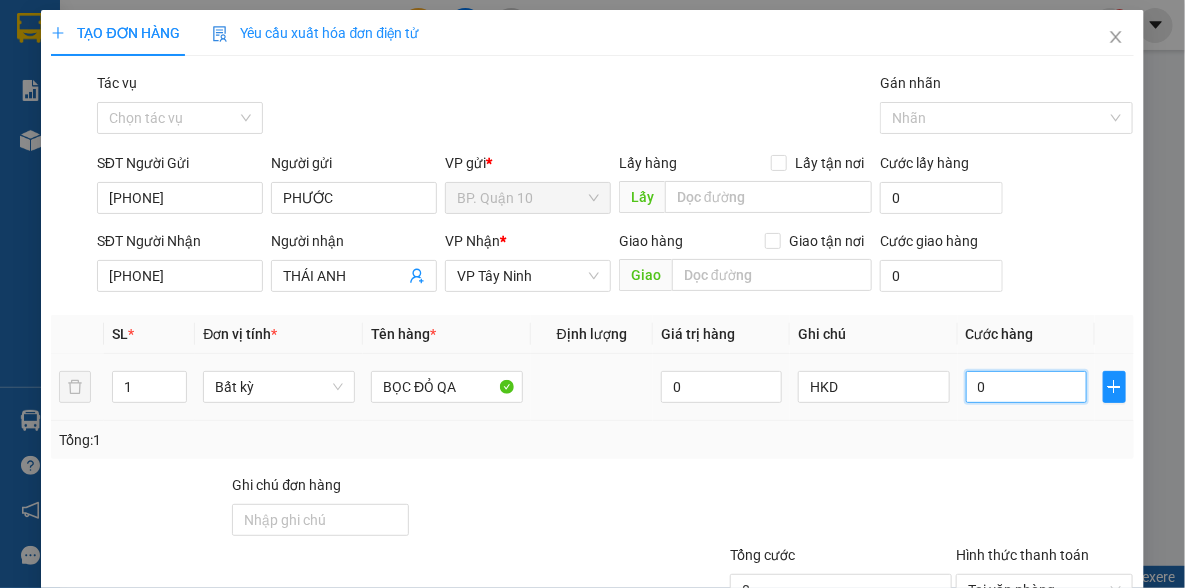 type on "3" 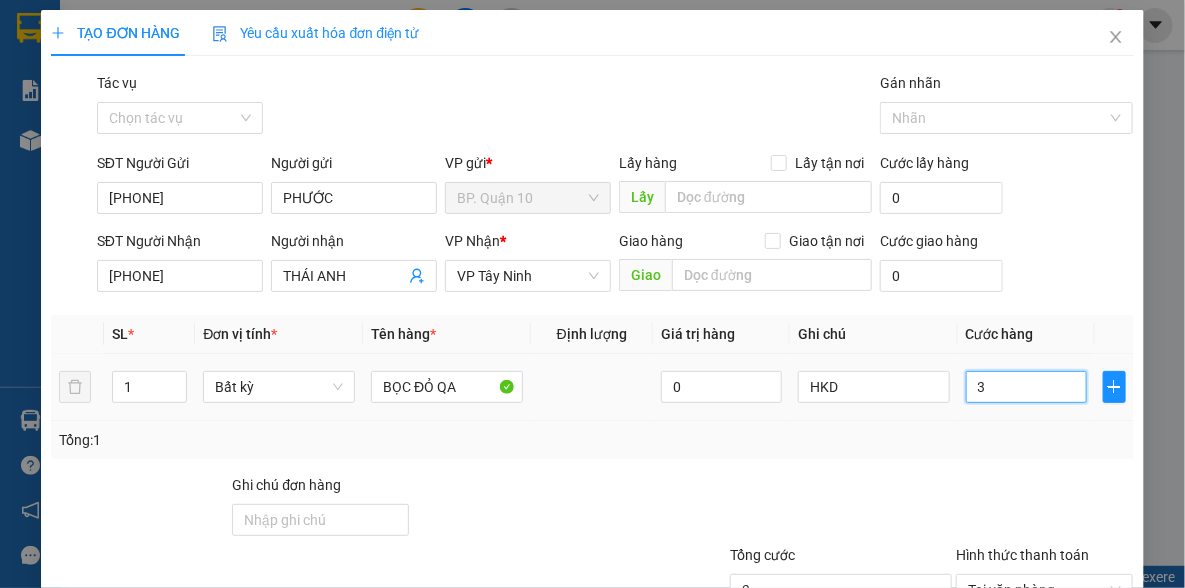 type on "30" 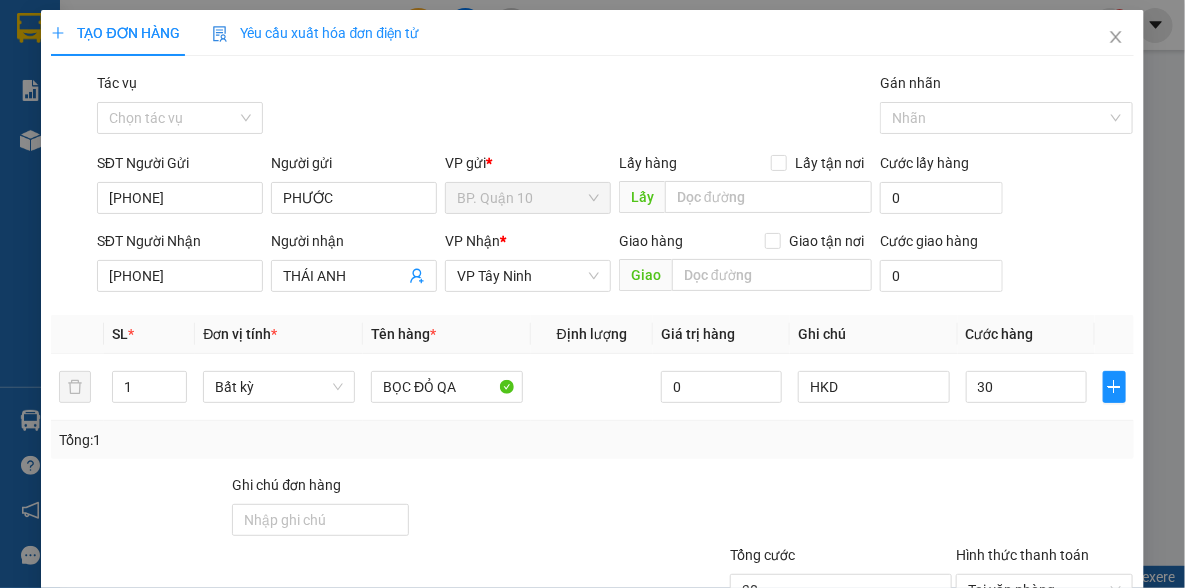 click on "Tổng:  1" at bounding box center (592, 440) 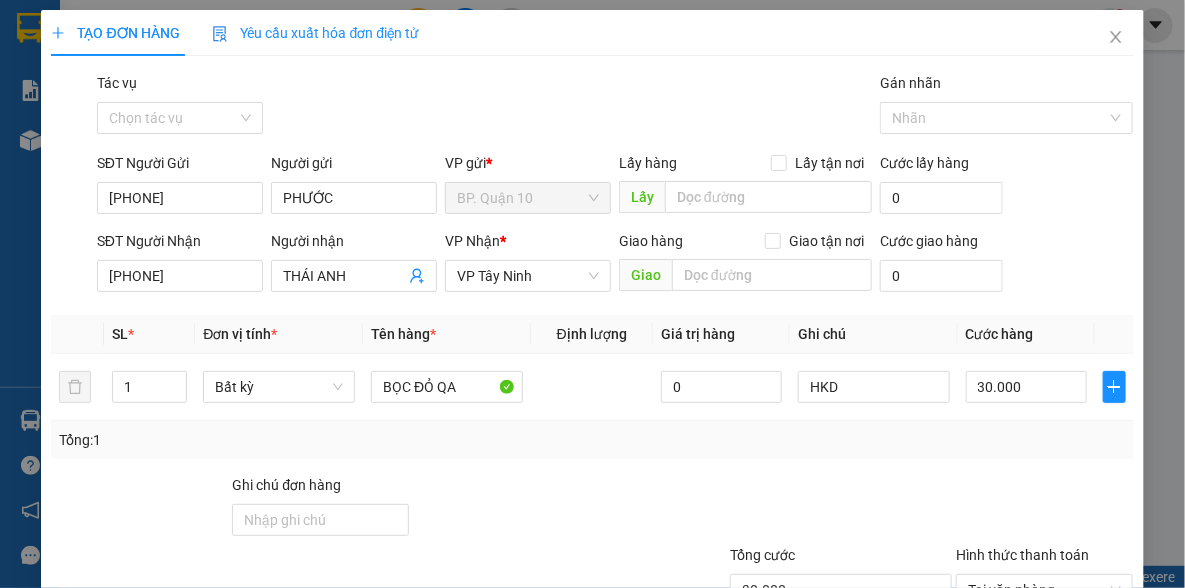 scroll, scrollTop: 150, scrollLeft: 0, axis: vertical 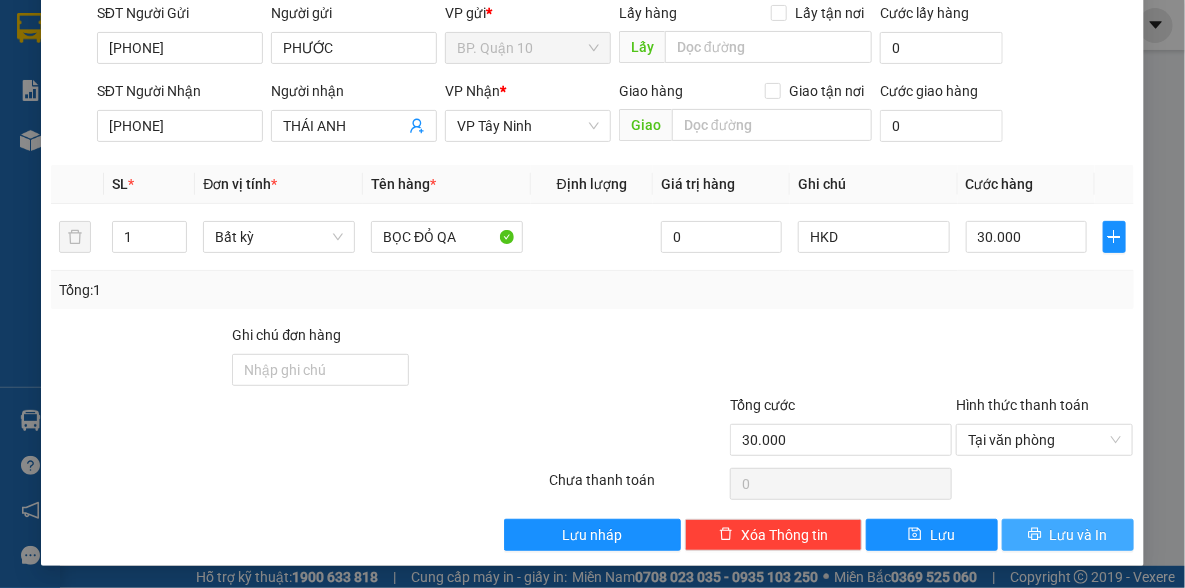 click on "Lưu và In" at bounding box center (1079, 535) 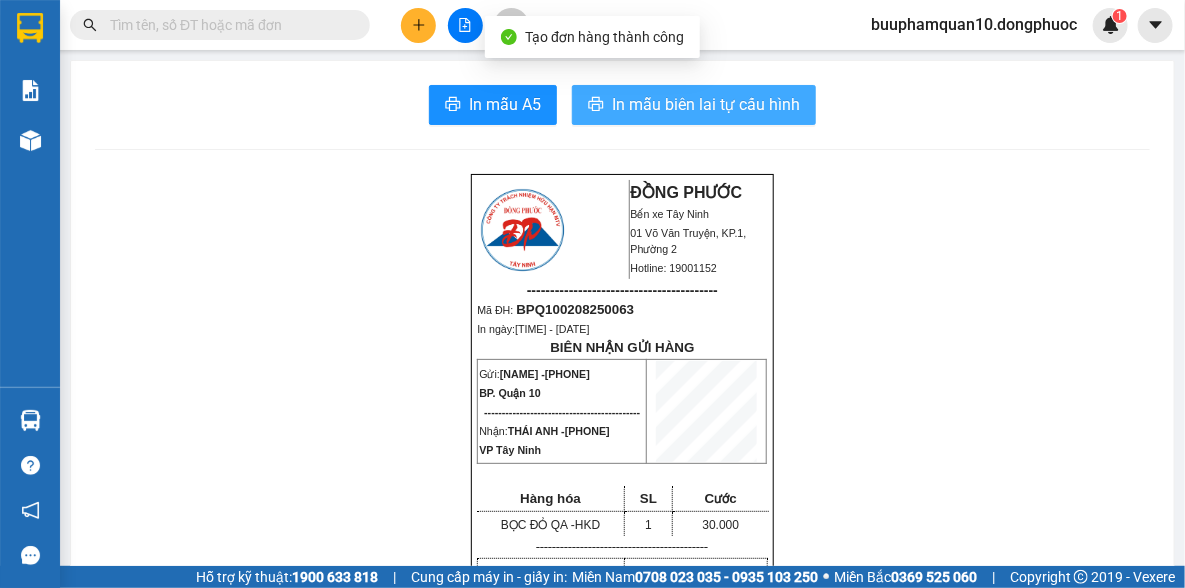 click on "In mẫu biên lai tự cấu hình" at bounding box center (706, 104) 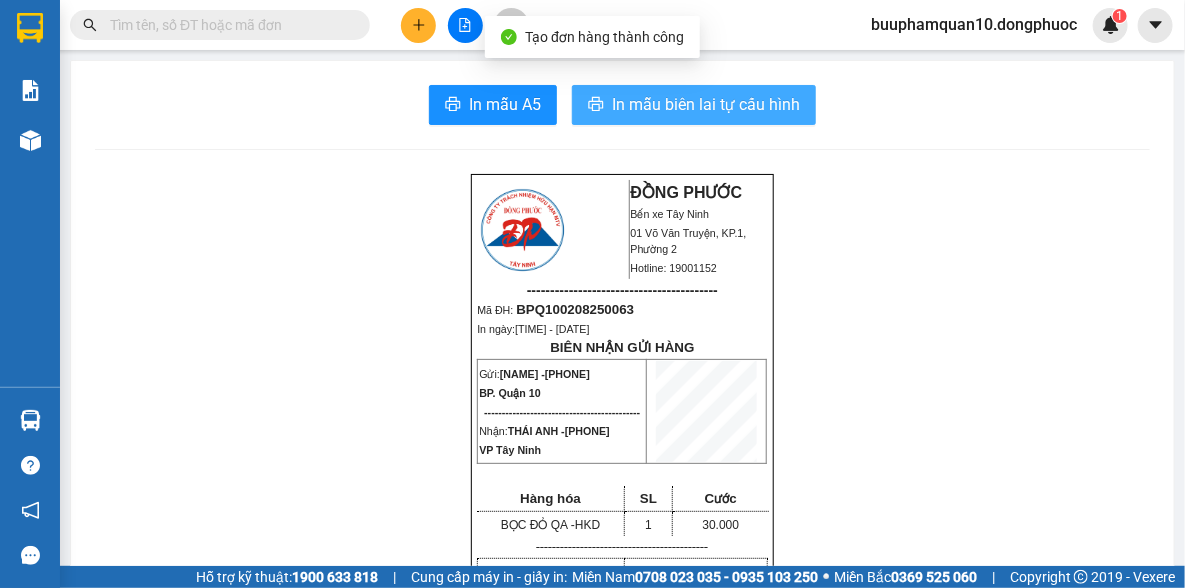 scroll, scrollTop: 0, scrollLeft: 0, axis: both 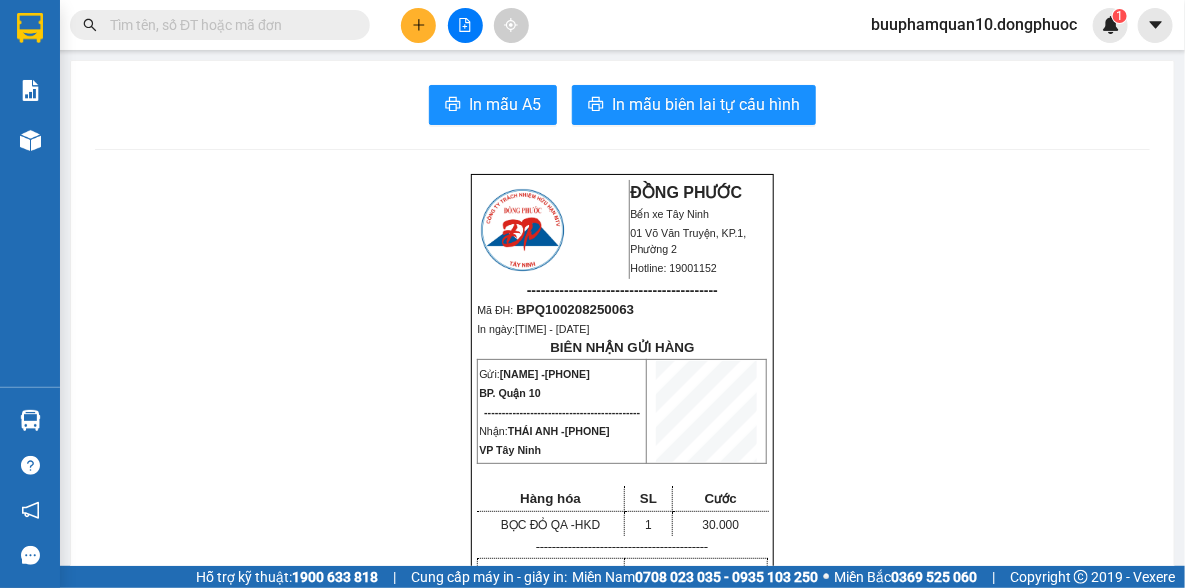 click 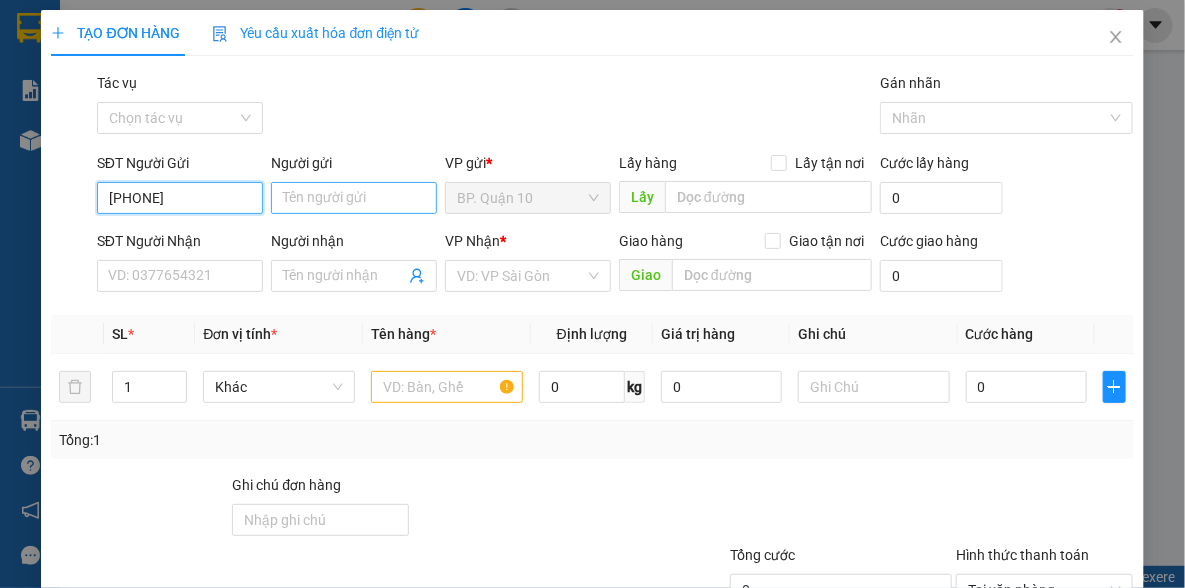 type on "0888323554" 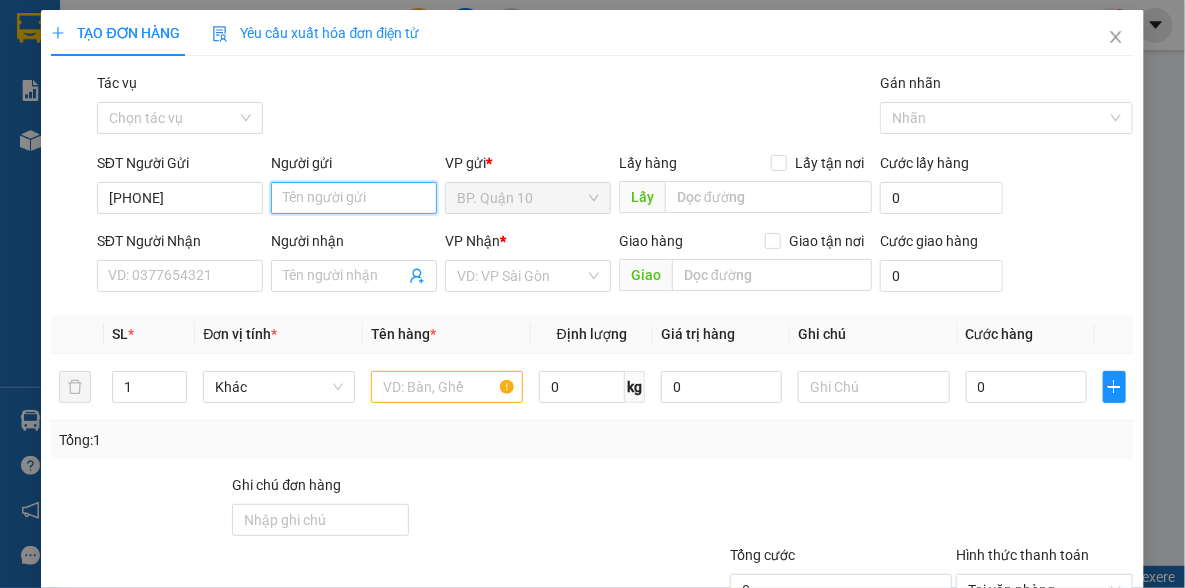 click on "Người gửi" at bounding box center (354, 198) 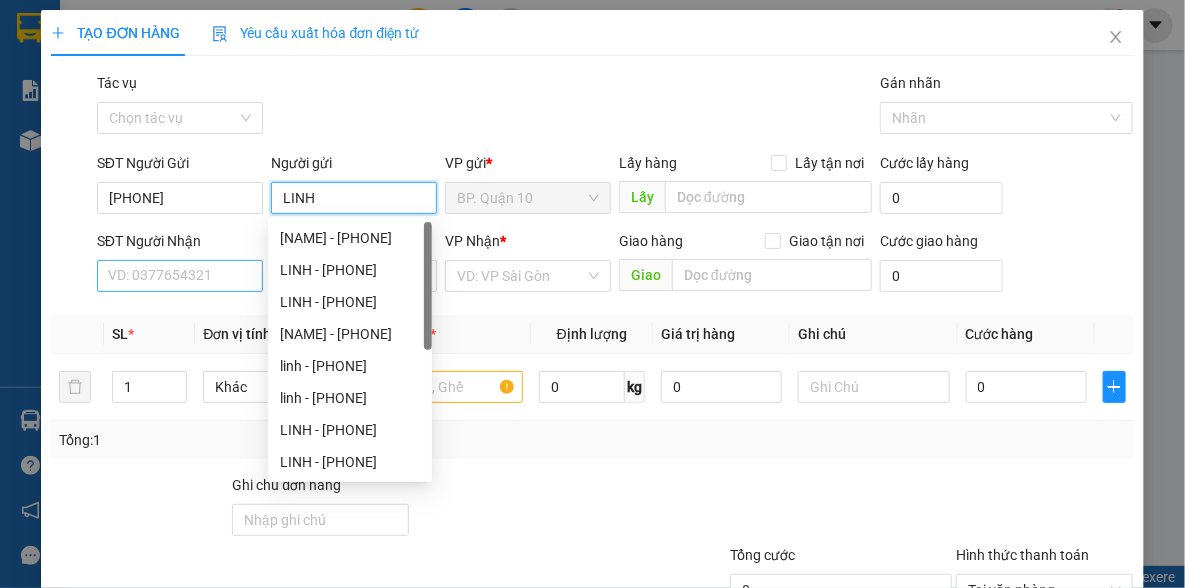 type on "LINH" 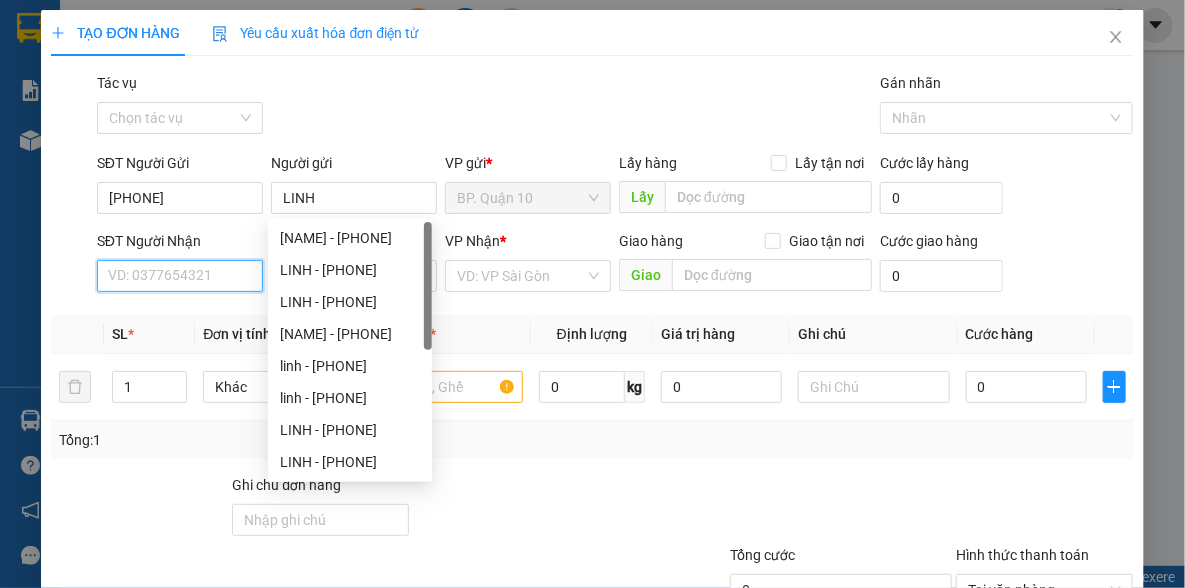 click on "SĐT Người Nhận" at bounding box center (180, 276) 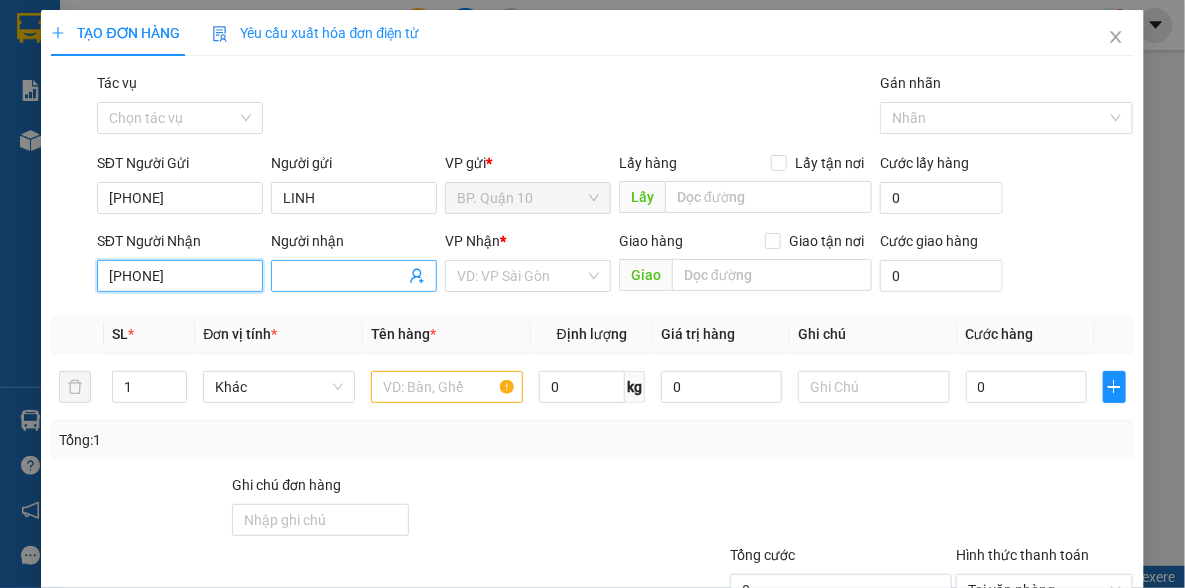 type on "0949479449" 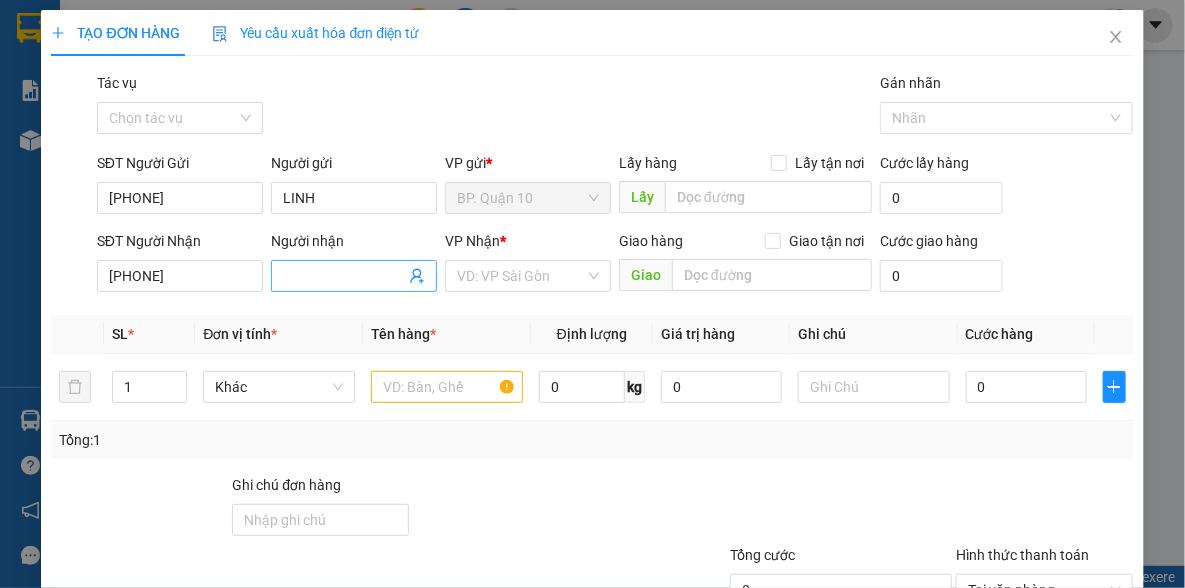 click on "Người nhận" at bounding box center [344, 276] 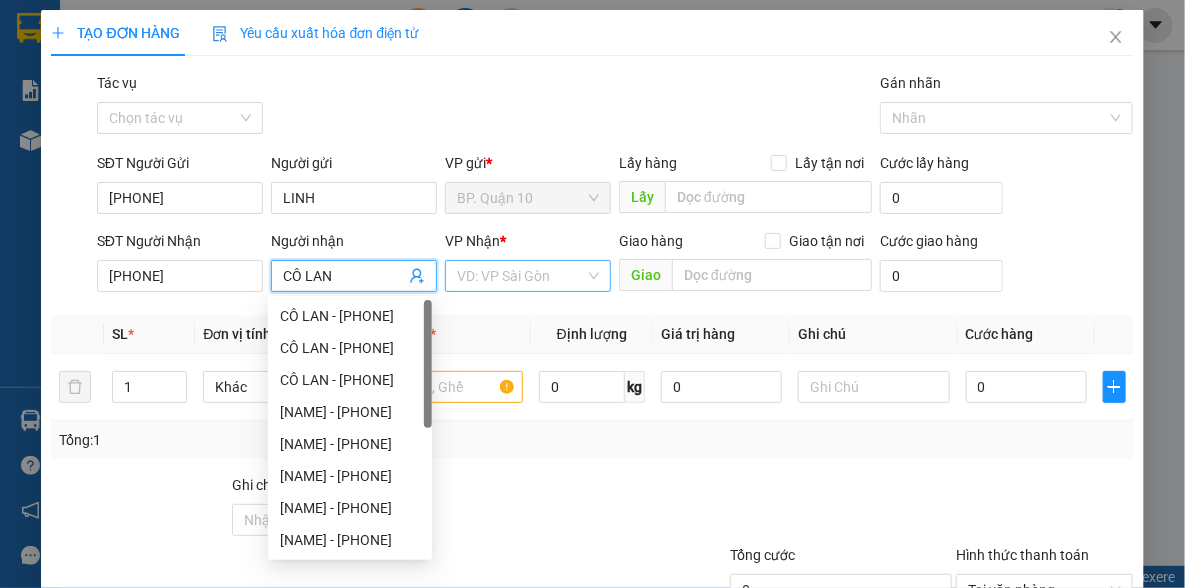 type on "CÔ LAN" 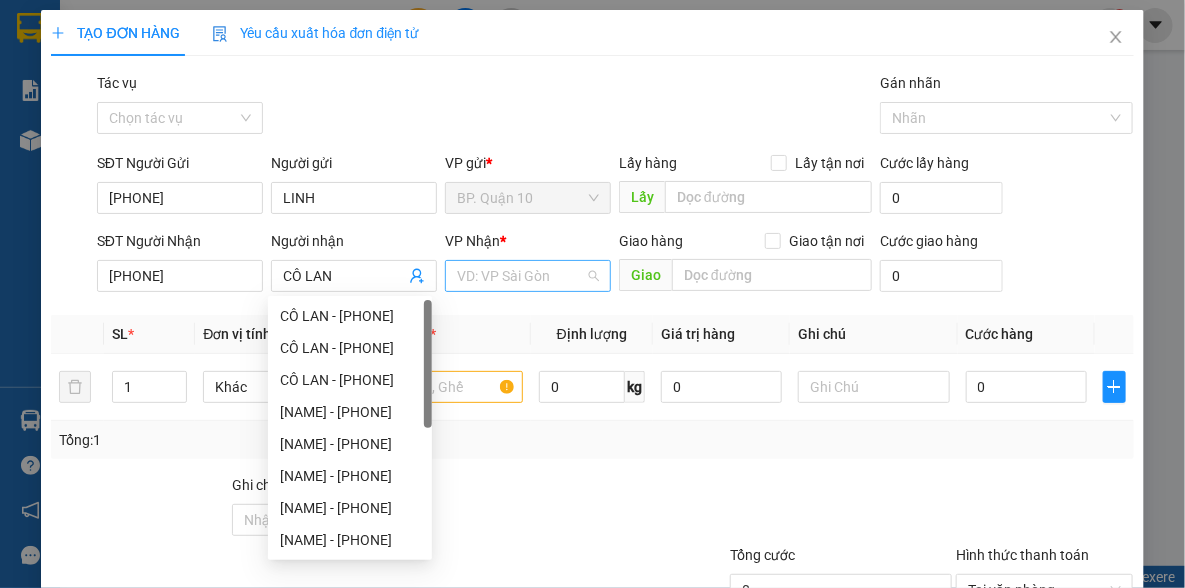 click at bounding box center (521, 276) 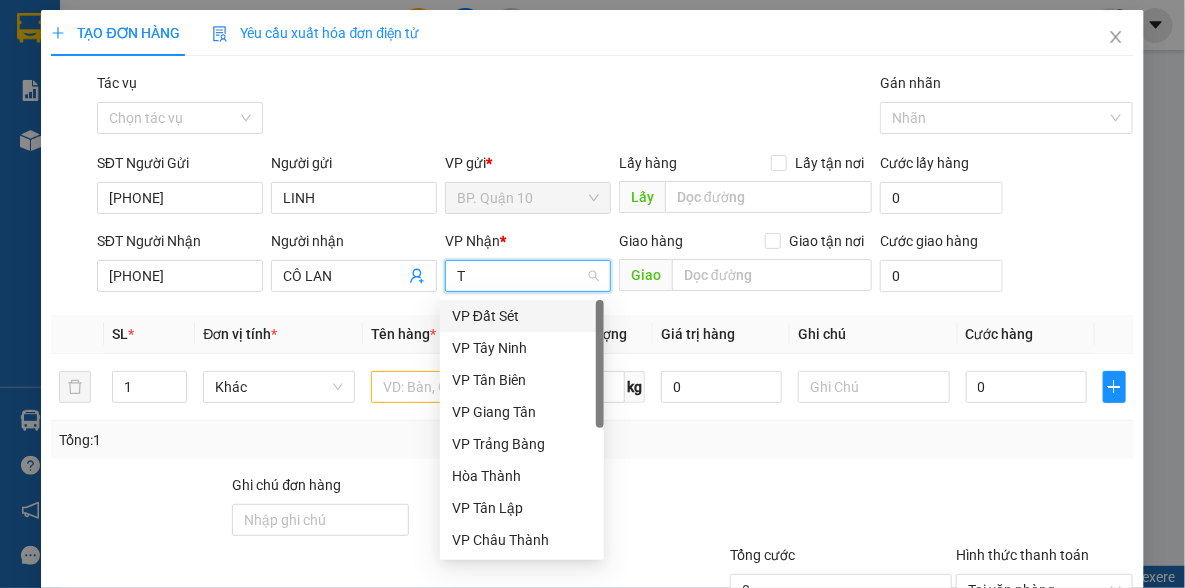 type on "TA" 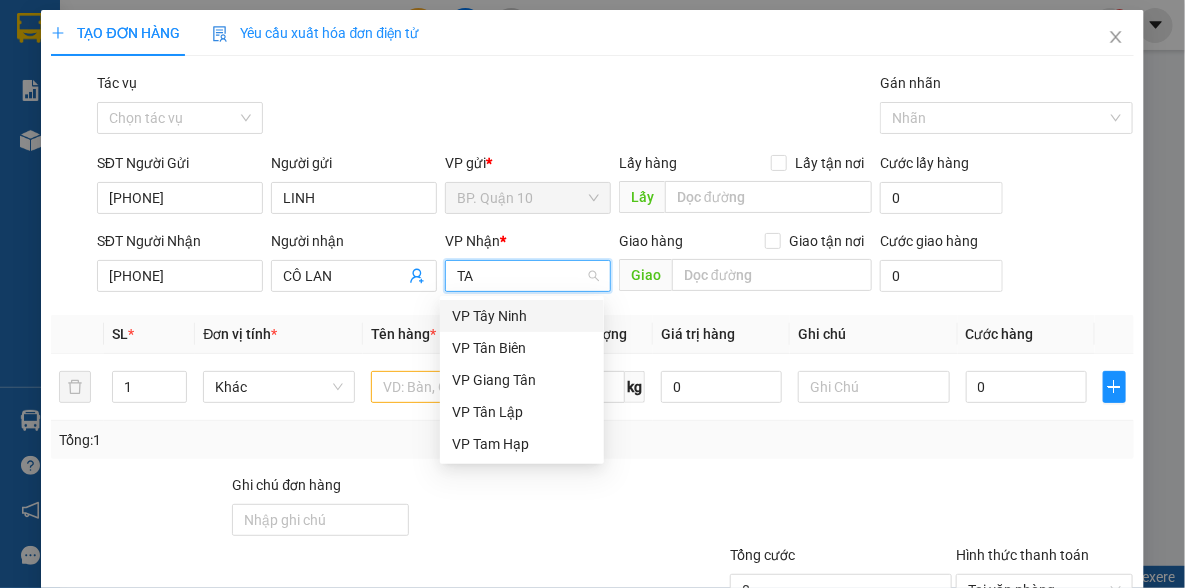click on "VP Tây Ninh" at bounding box center [522, 316] 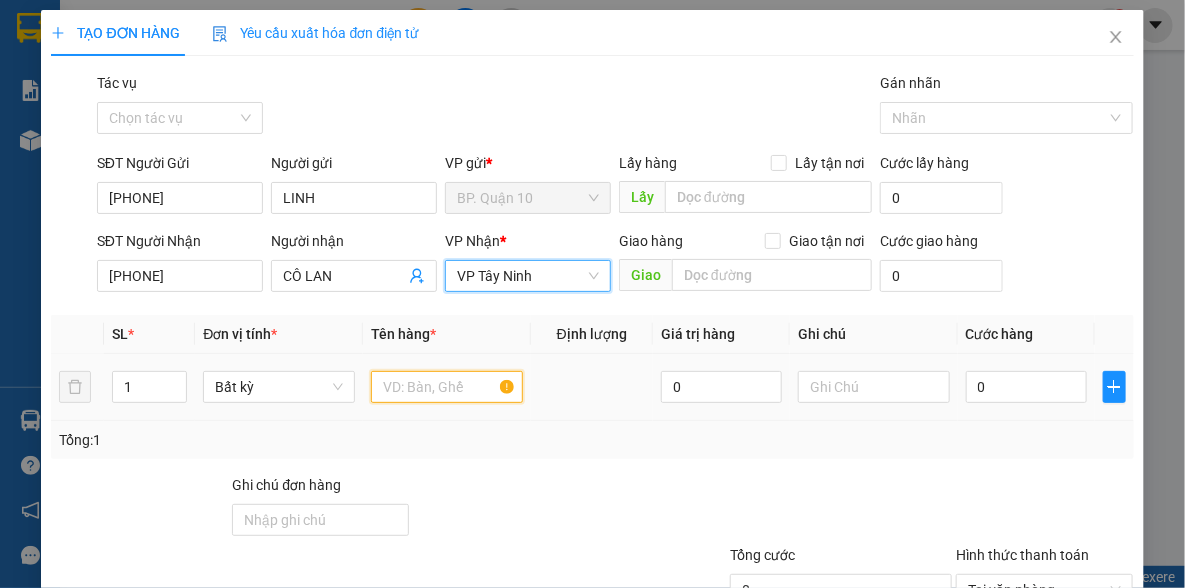 click at bounding box center [447, 387] 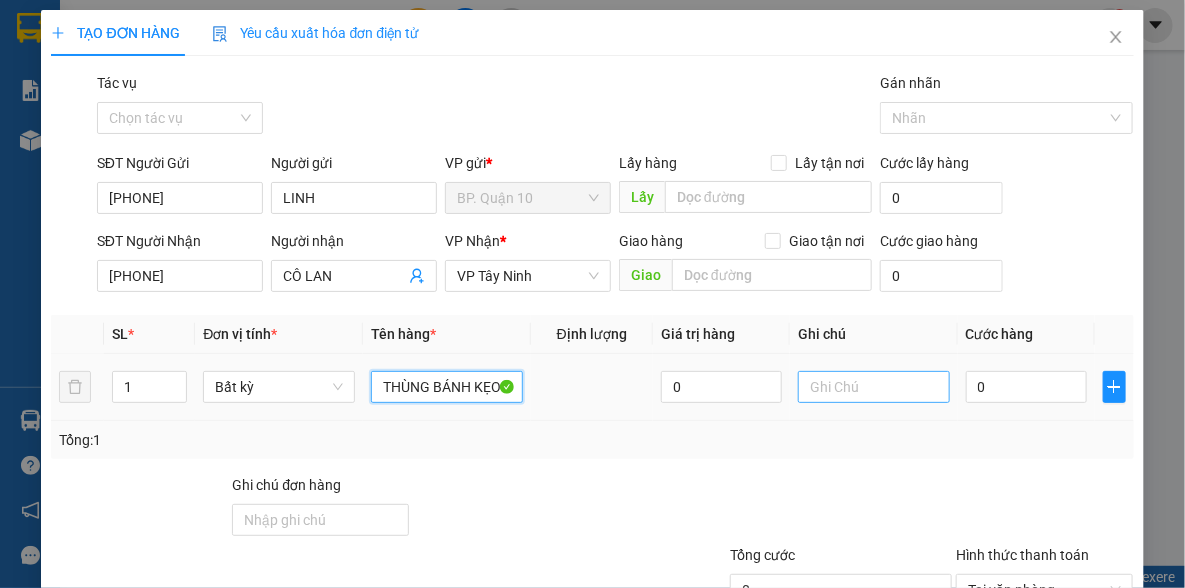 type on "THÙNG BÁNH KẸO" 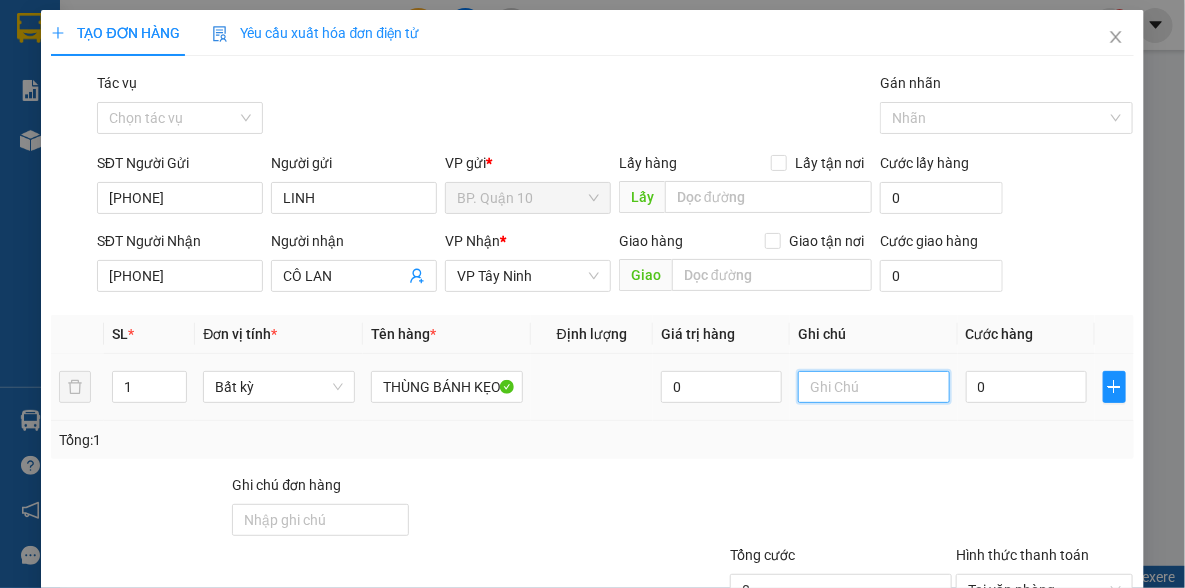 click at bounding box center (874, 387) 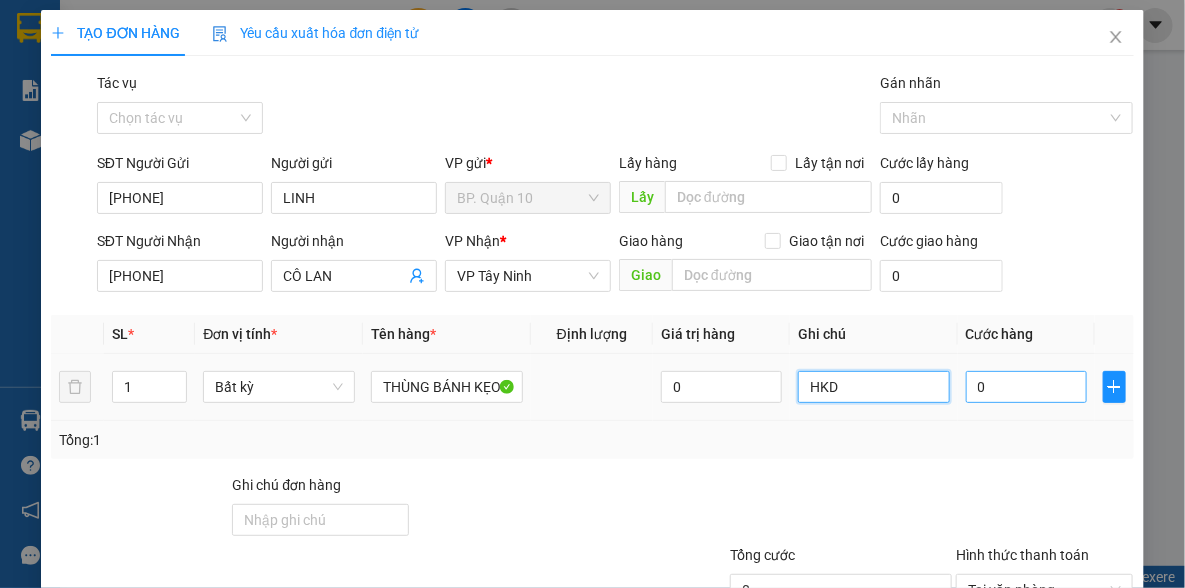 type on "HKD" 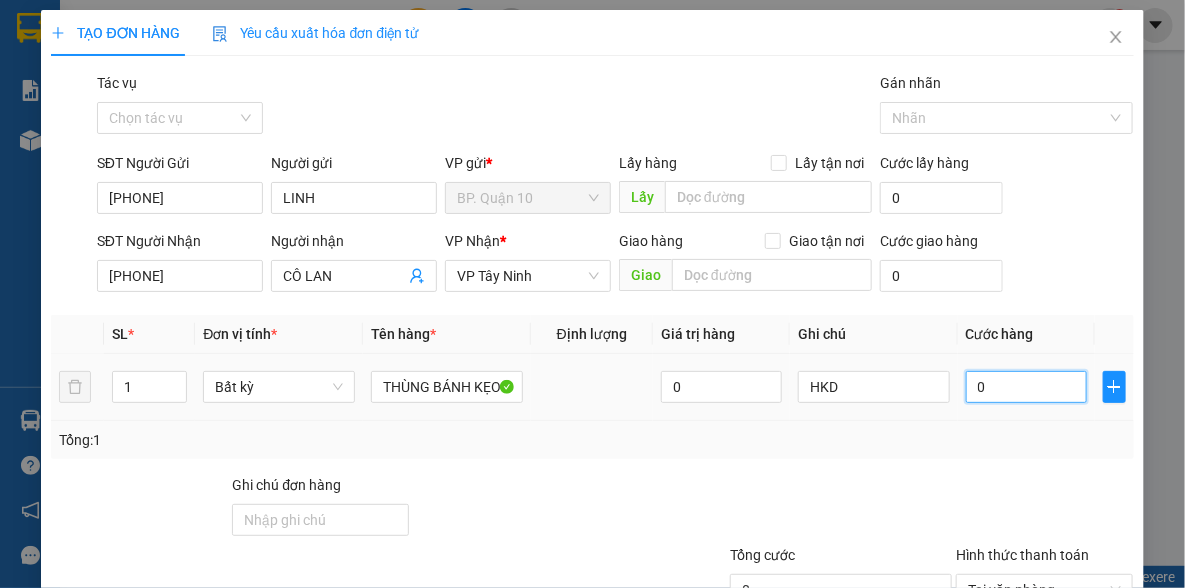 click on "0" at bounding box center (1026, 387) 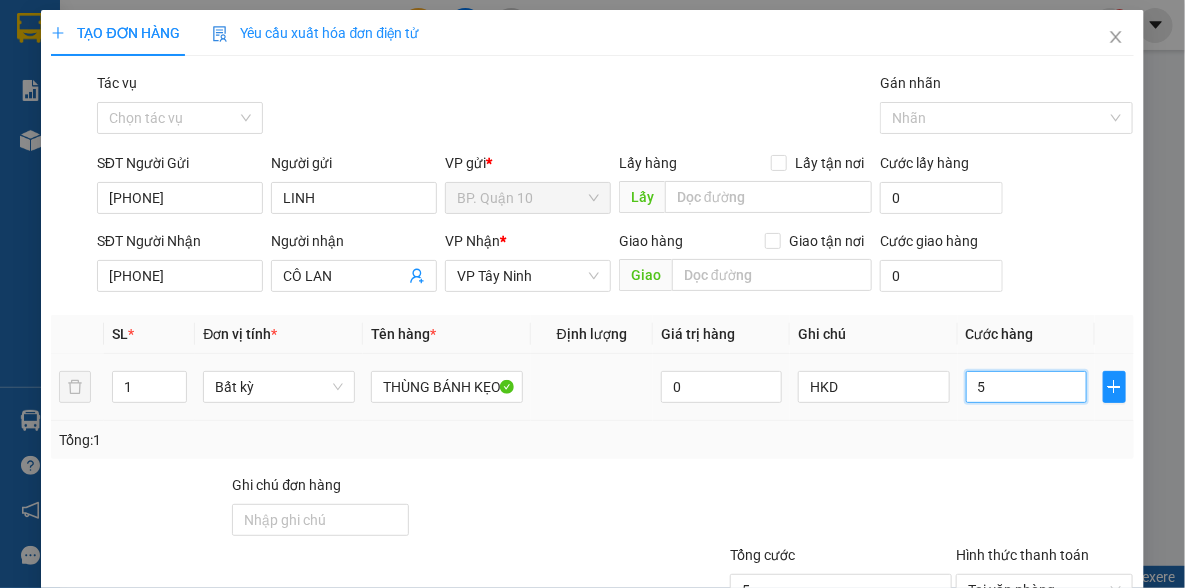 type on "50" 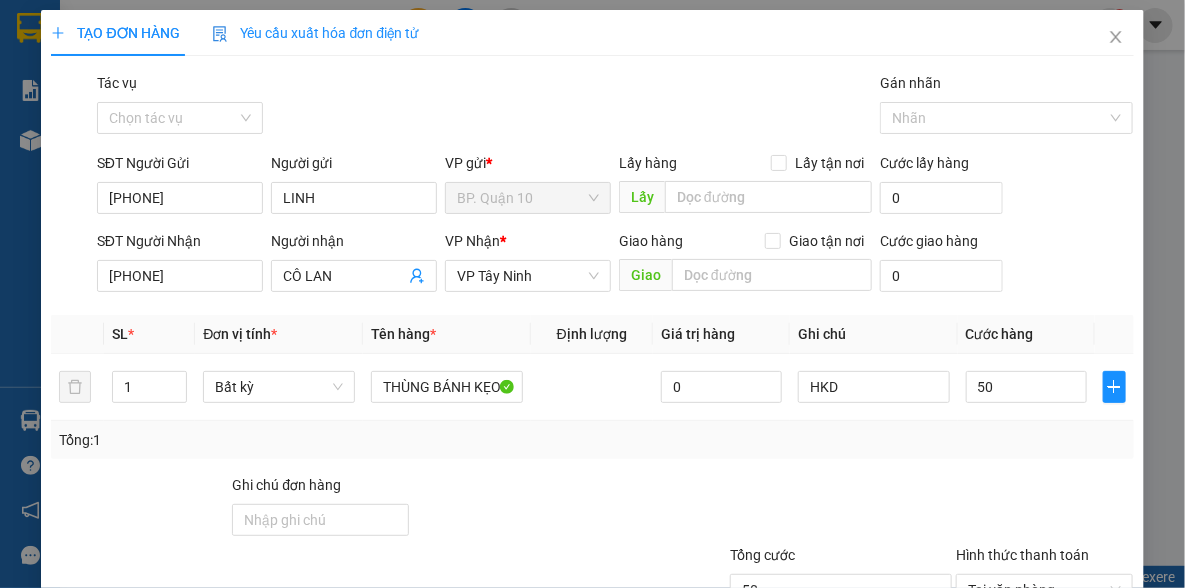 type on "50.000" 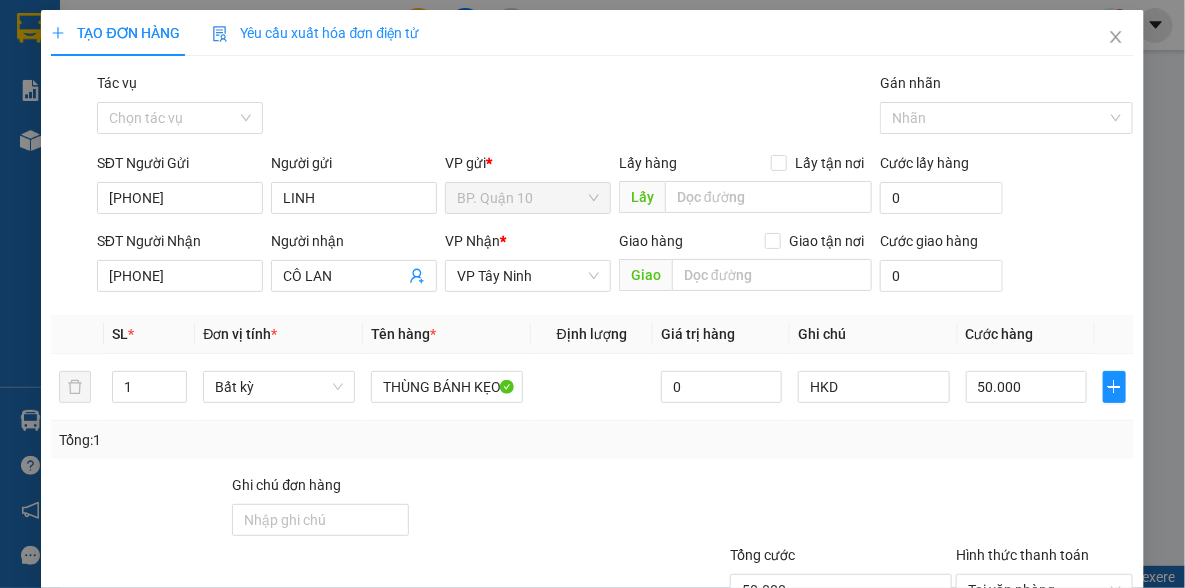 click at bounding box center [1044, 509] 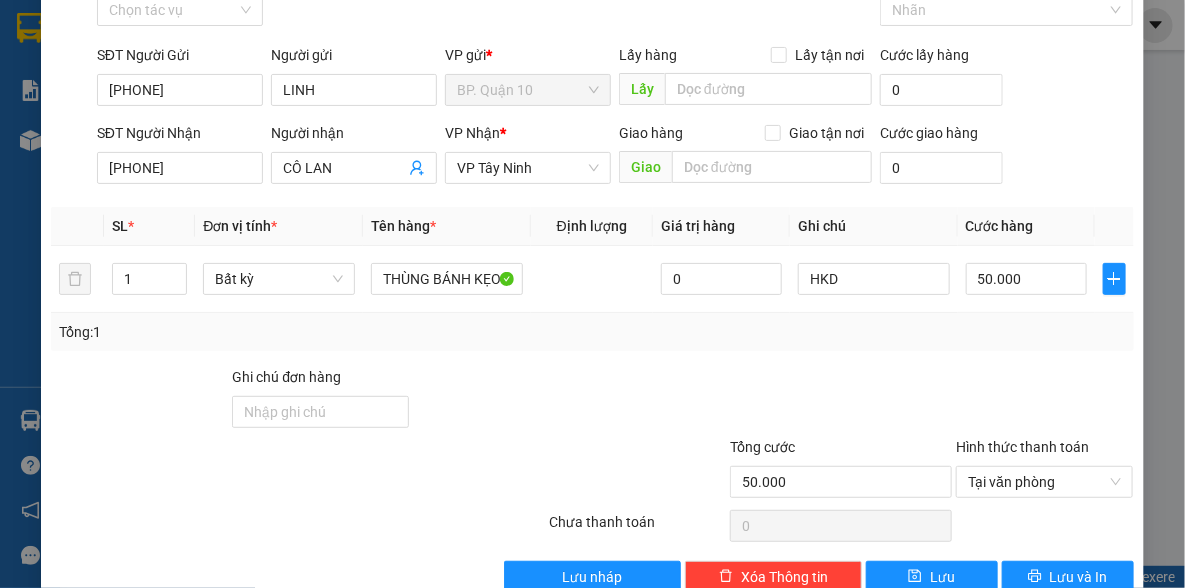 scroll, scrollTop: 150, scrollLeft: 0, axis: vertical 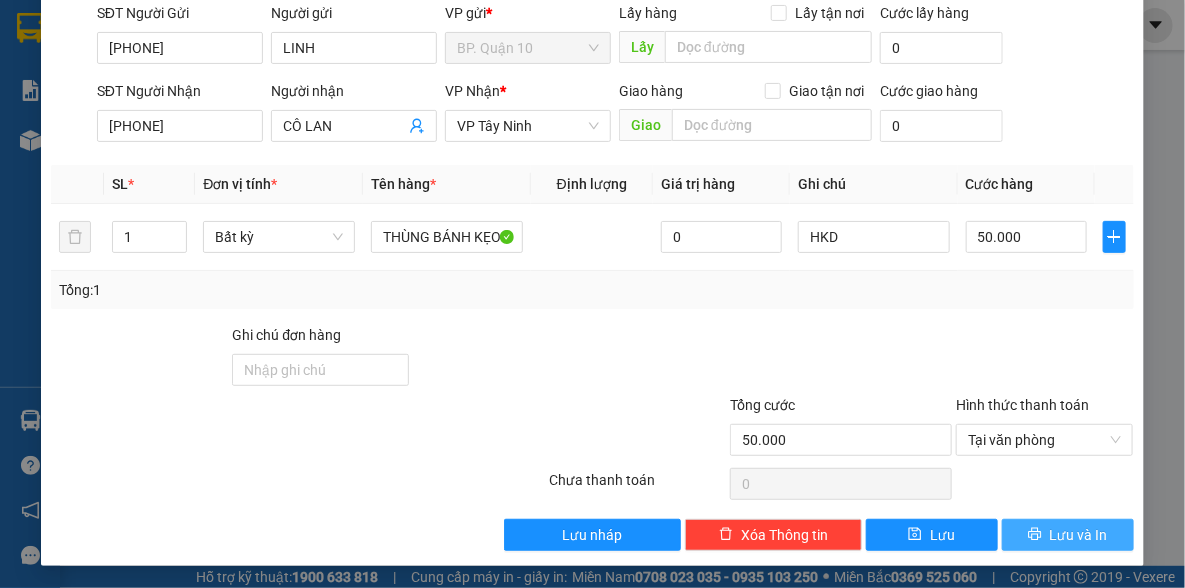 click on "Lưu và In" at bounding box center [1079, 535] 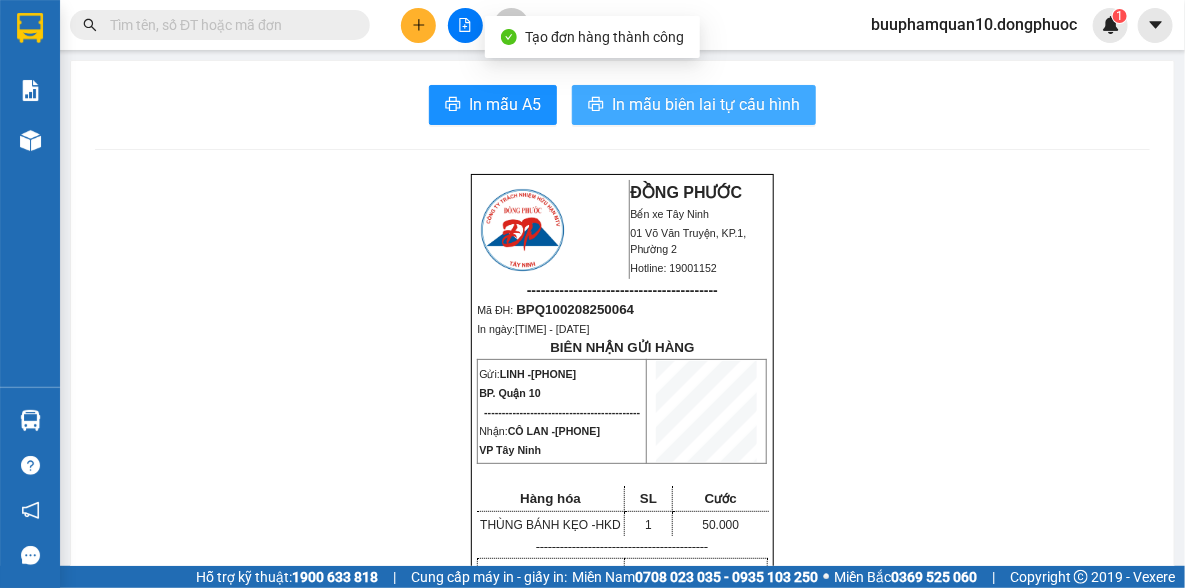 click on "In mẫu biên lai tự cấu hình" at bounding box center (706, 104) 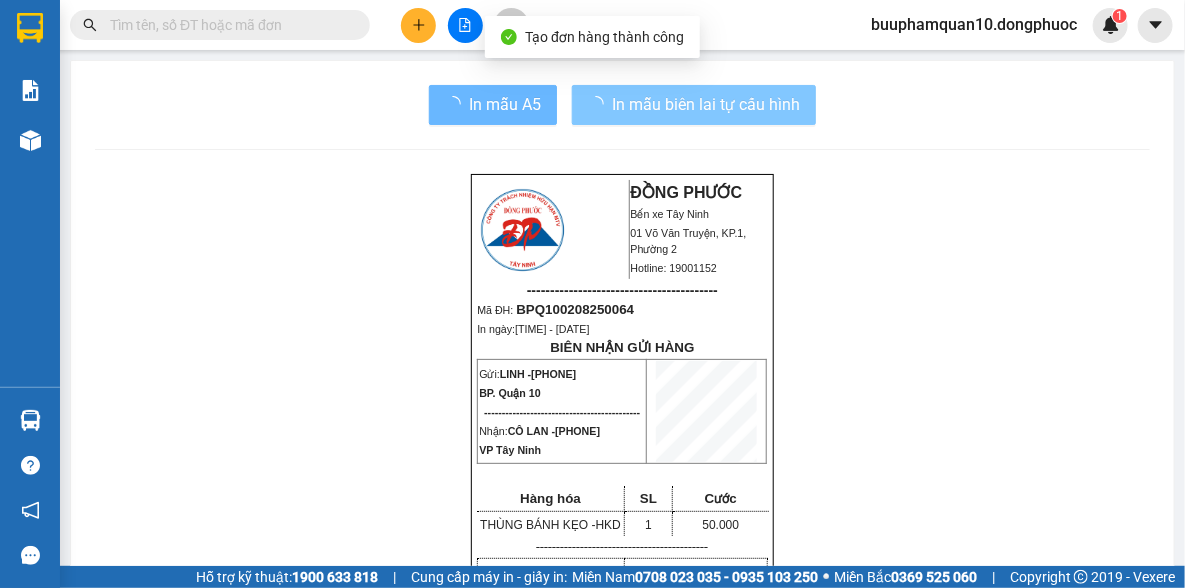 scroll, scrollTop: 130, scrollLeft: 0, axis: vertical 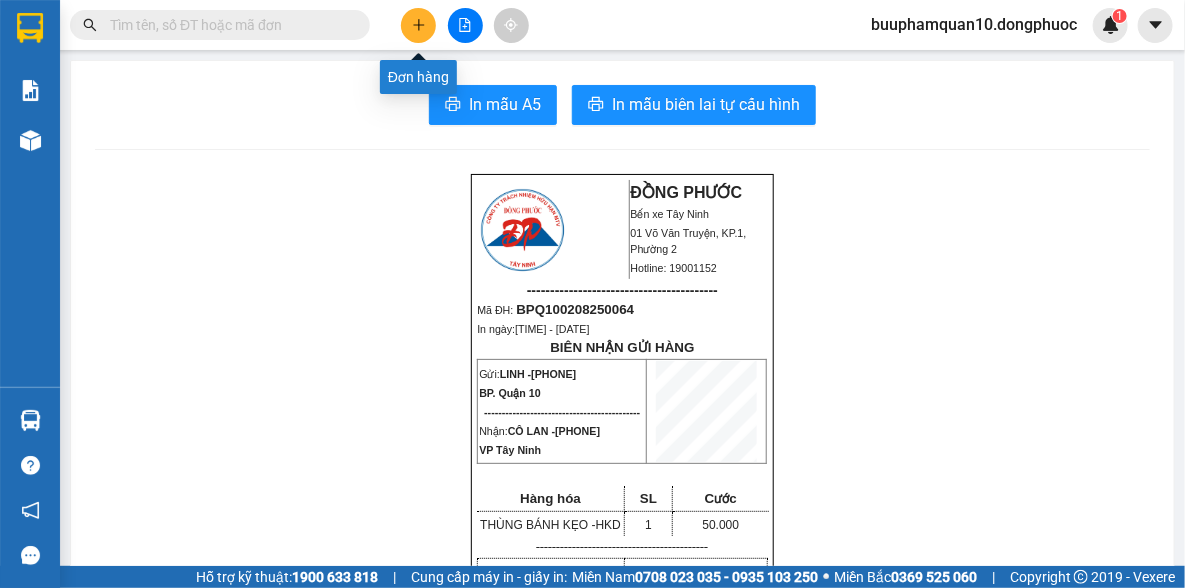 click 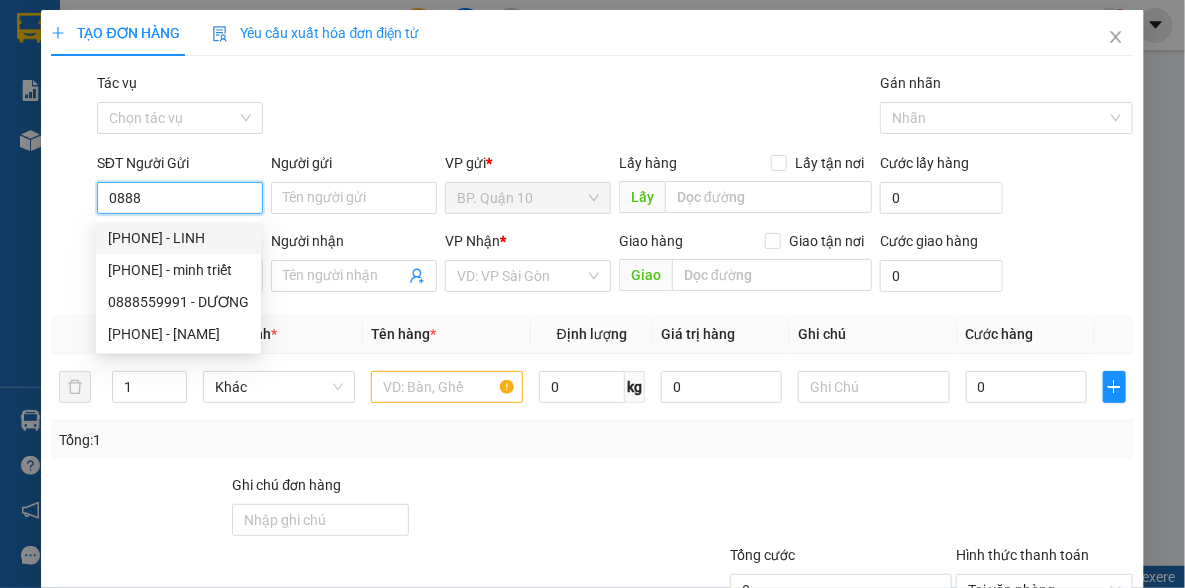 click on "0888323554 - LINH" at bounding box center [178, 238] 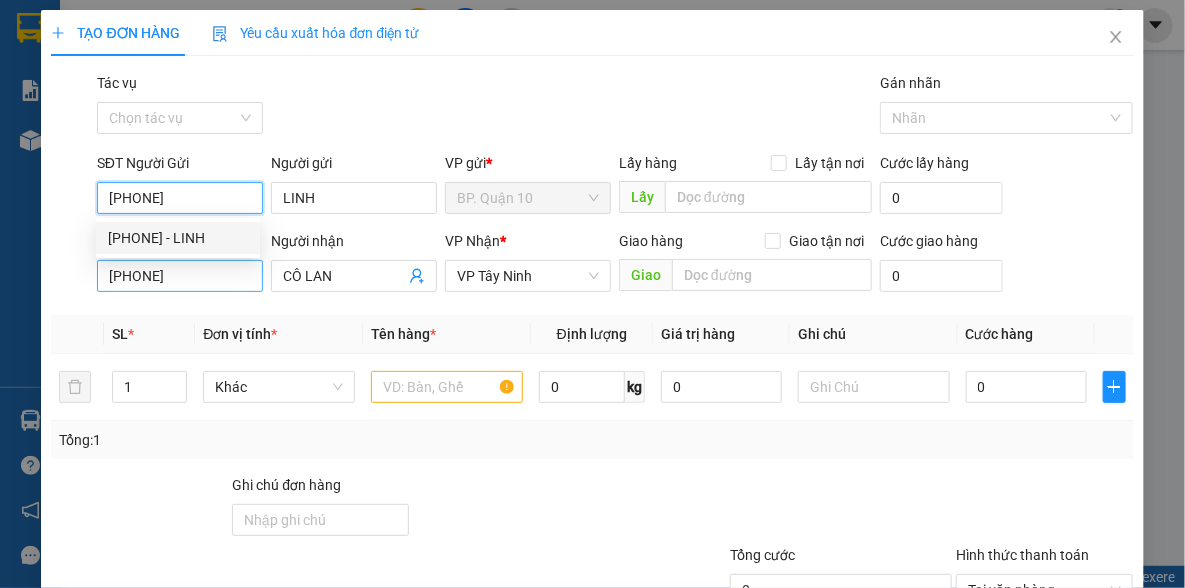 type on "50.000" 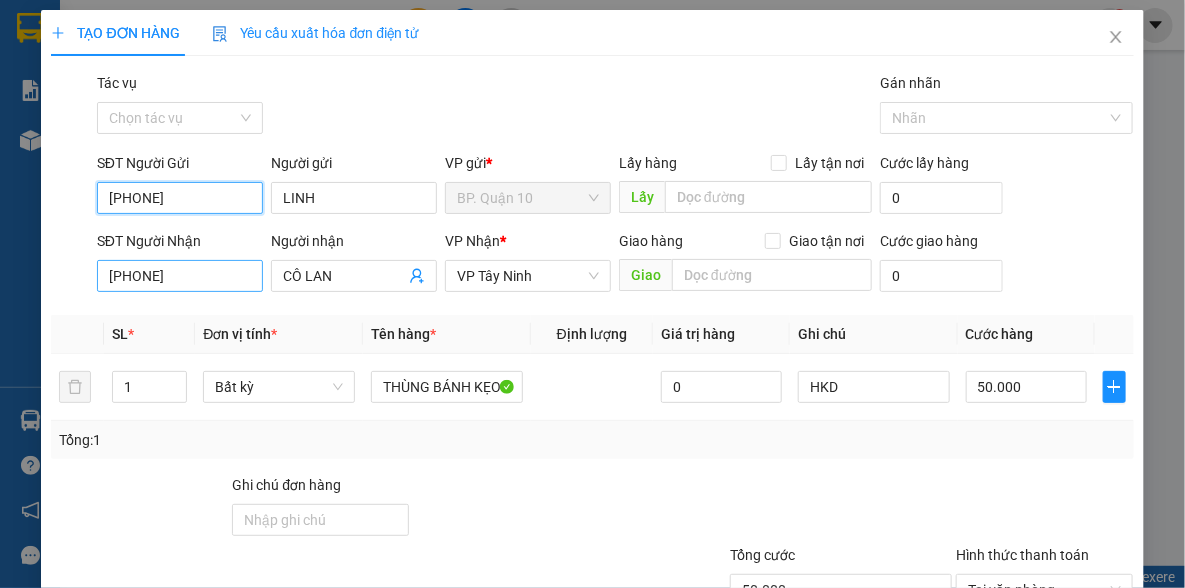 type on "0888323554" 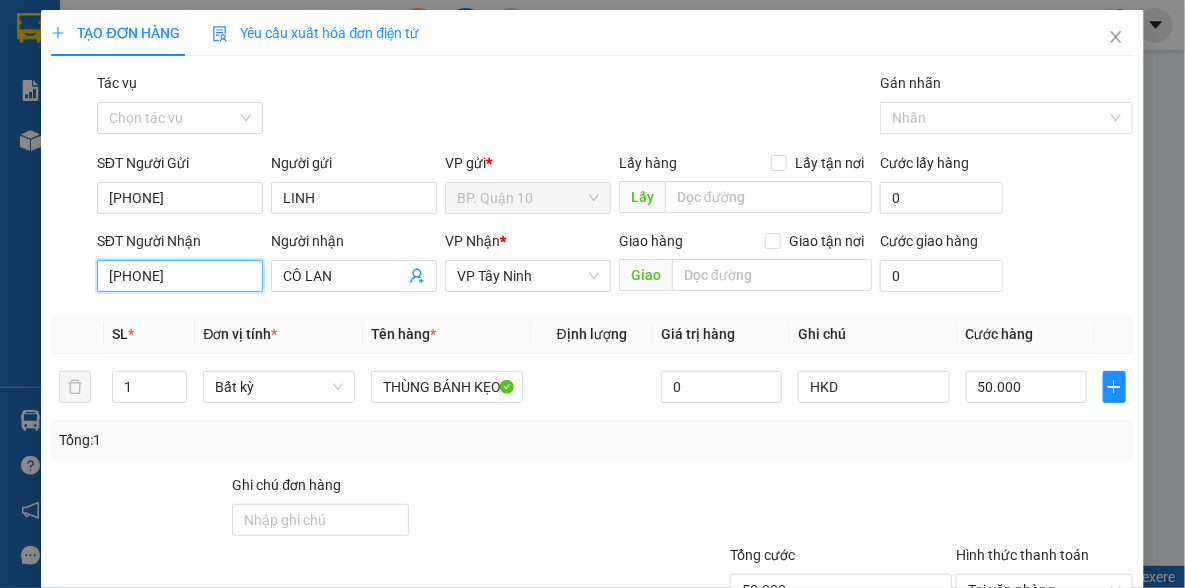 click on "0949479449" at bounding box center (180, 276) 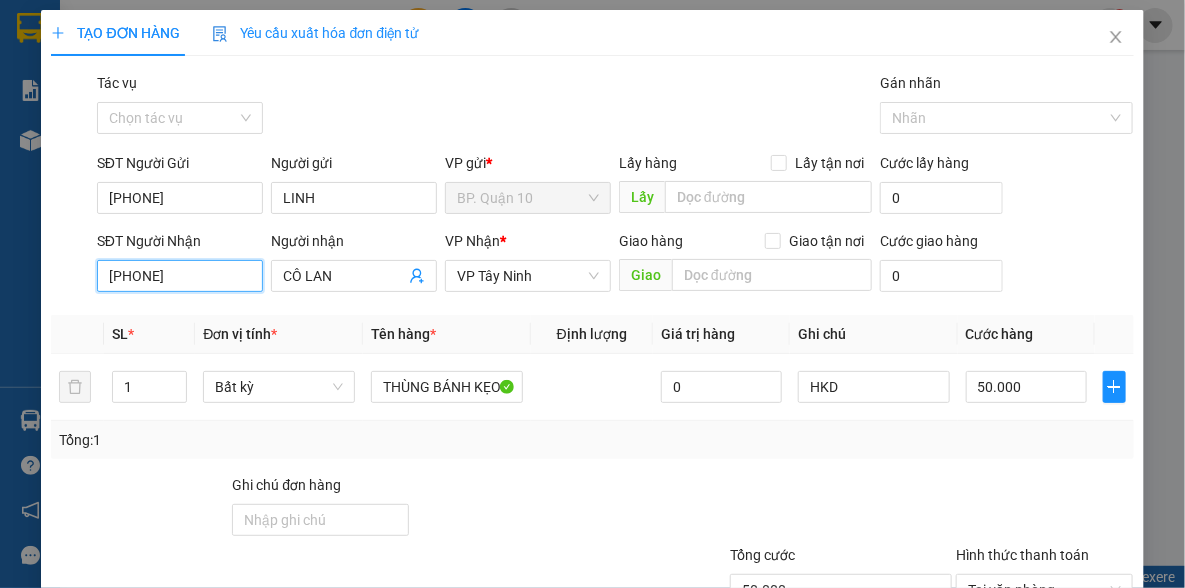 click on "0949479449" at bounding box center [180, 276] 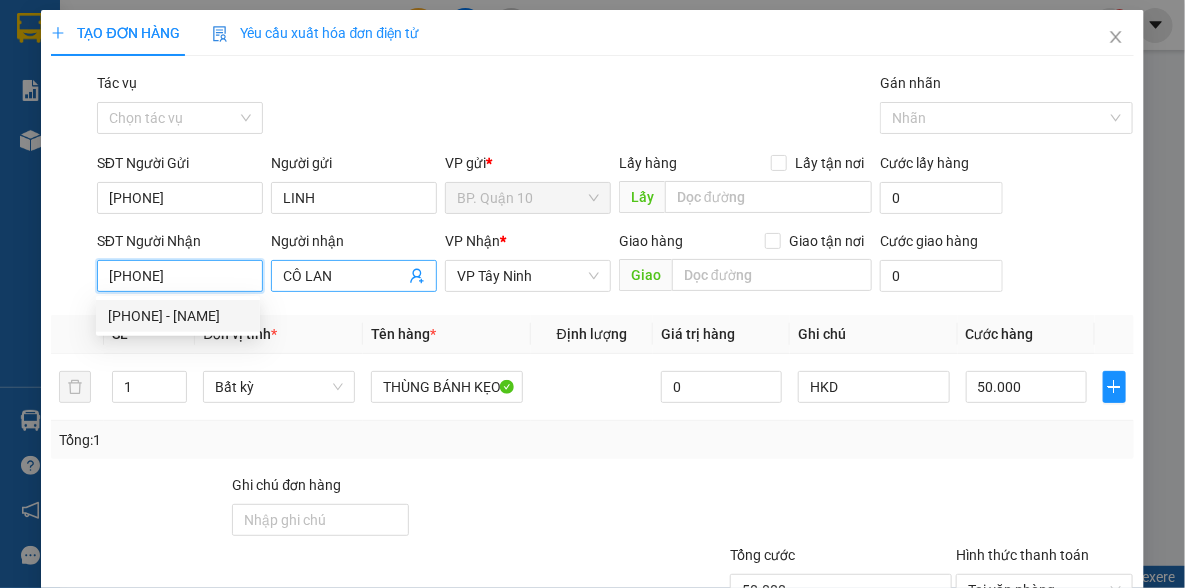 type on "0919256899" 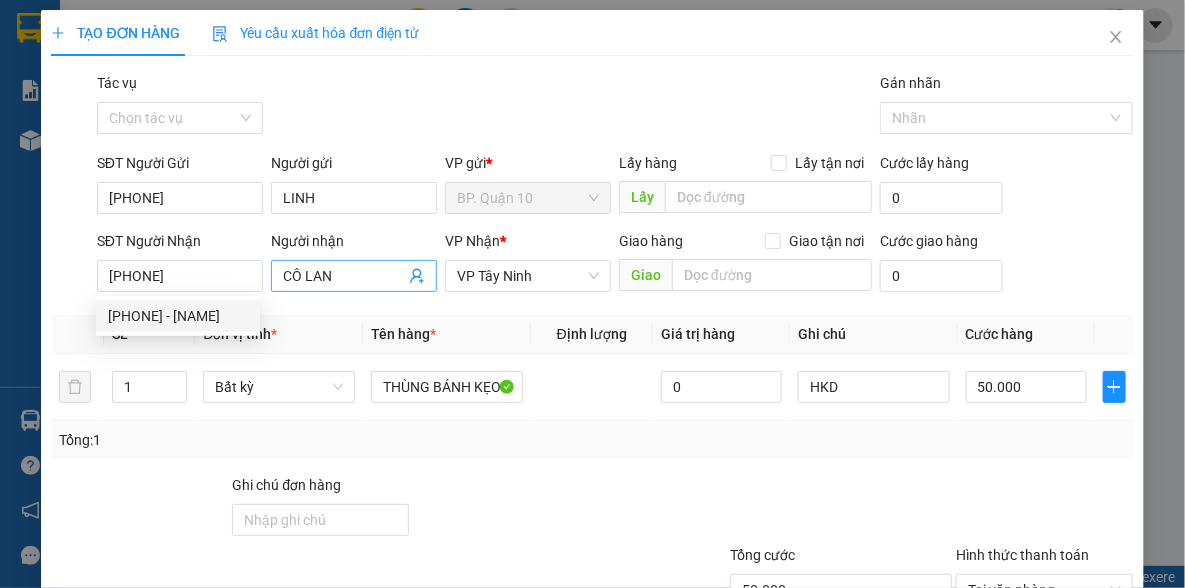 click on "CÔ LAN" at bounding box center (344, 276) 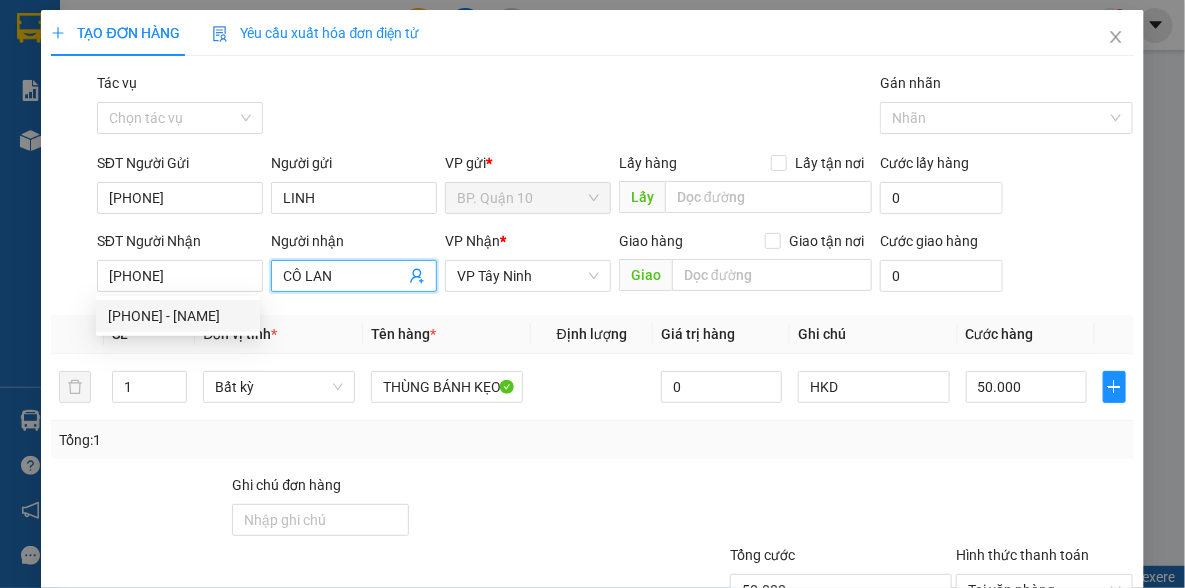 click on "CÔ LAN" at bounding box center (344, 276) 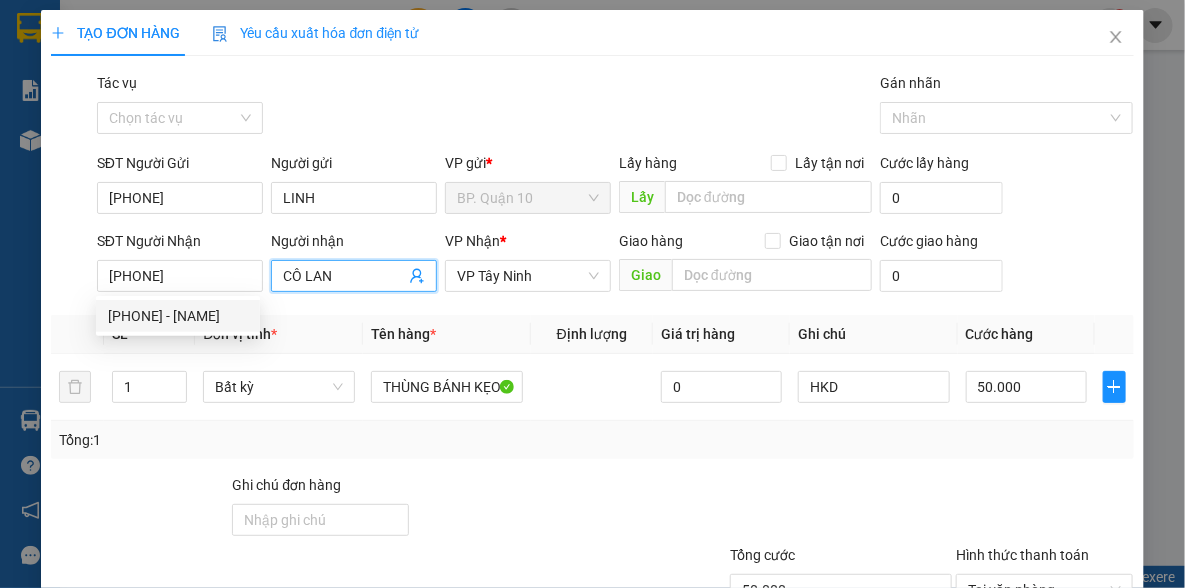 click on "CÔ LAN" at bounding box center (344, 276) 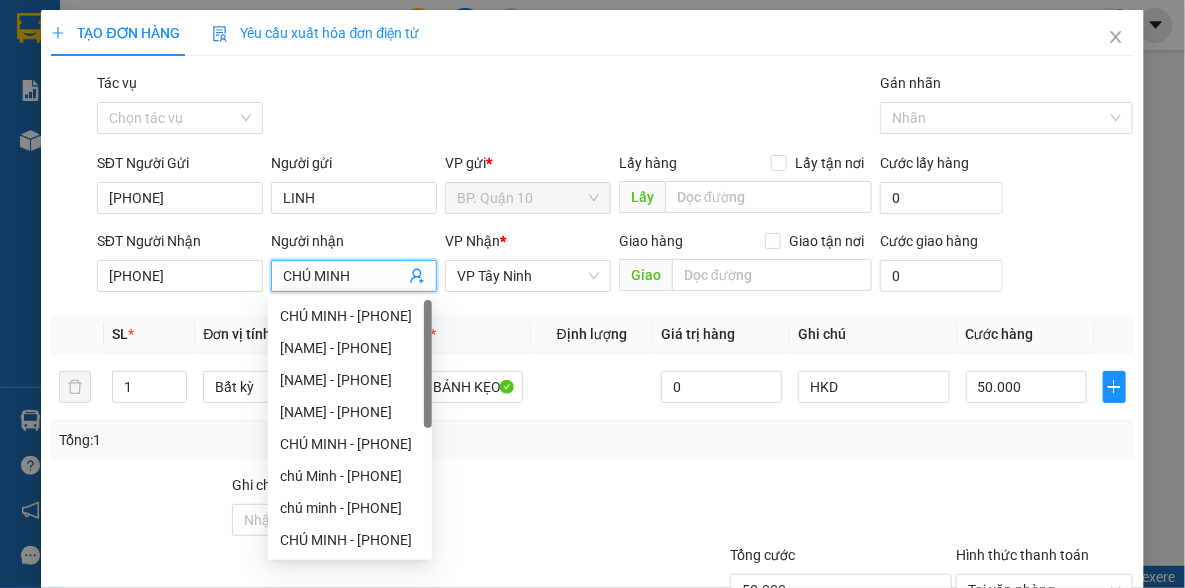 type on "CHÚ MINH" 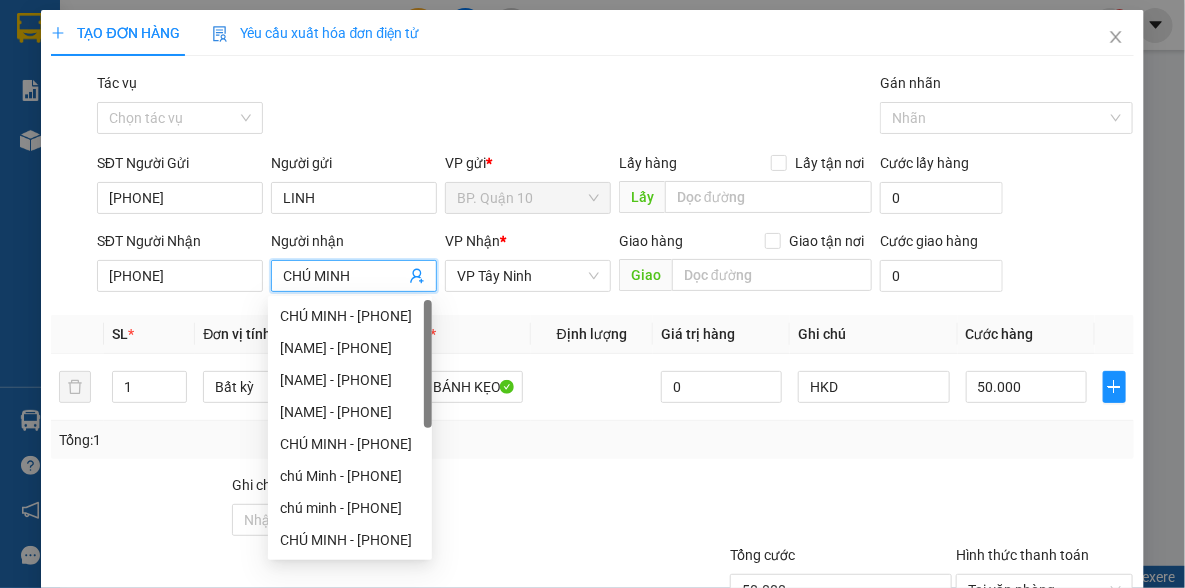 click on "Tên hàng  *" at bounding box center (447, 334) 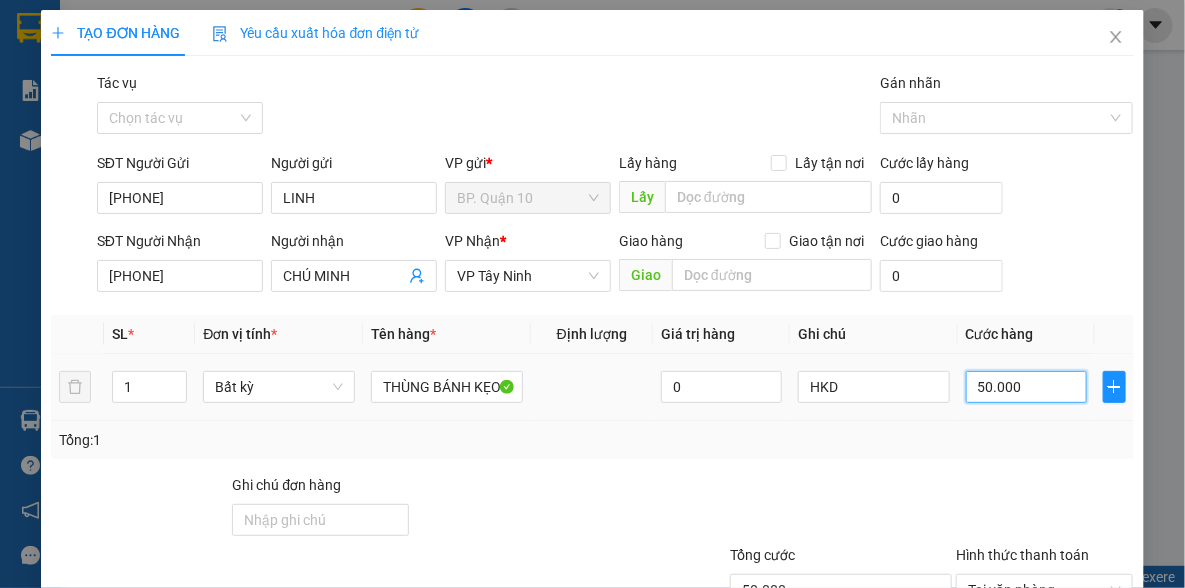click on "50.000" at bounding box center (1026, 387) 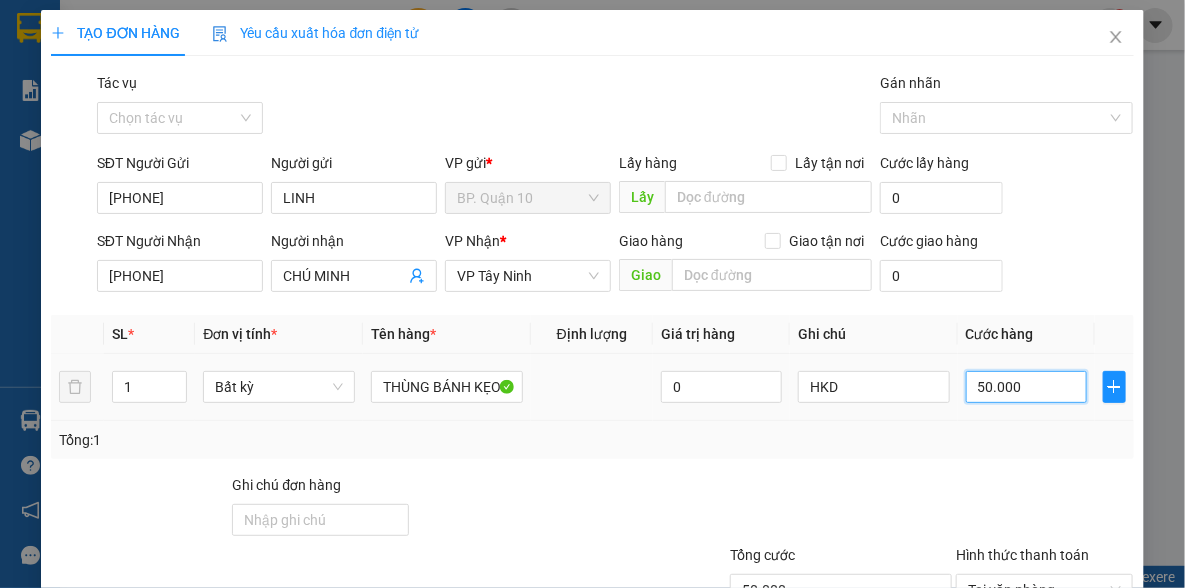 click on "50.000" at bounding box center (1026, 387) 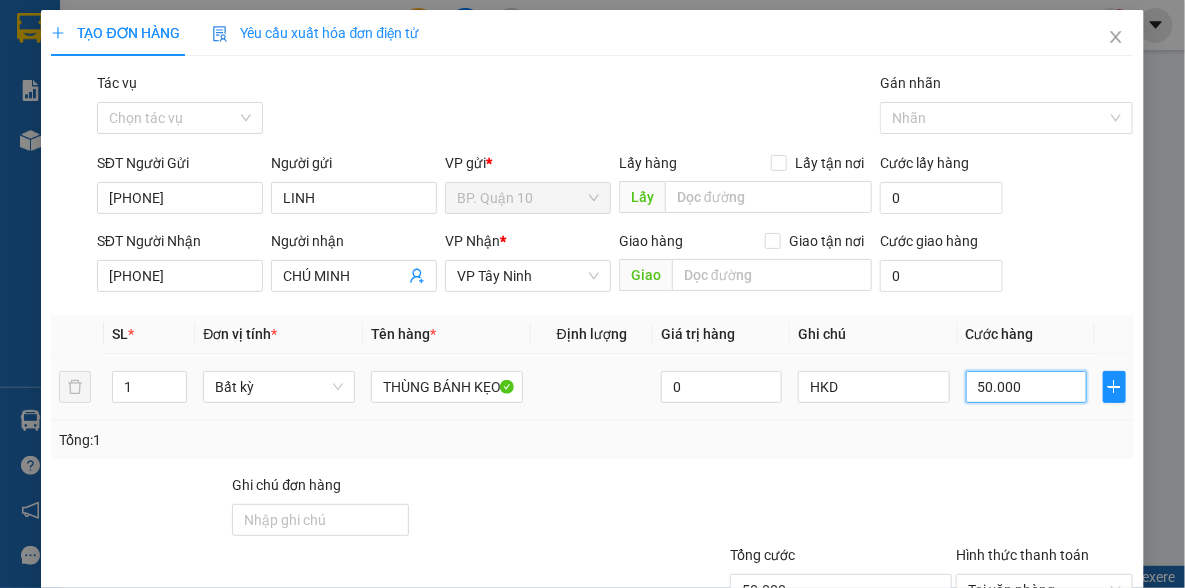 type on "4" 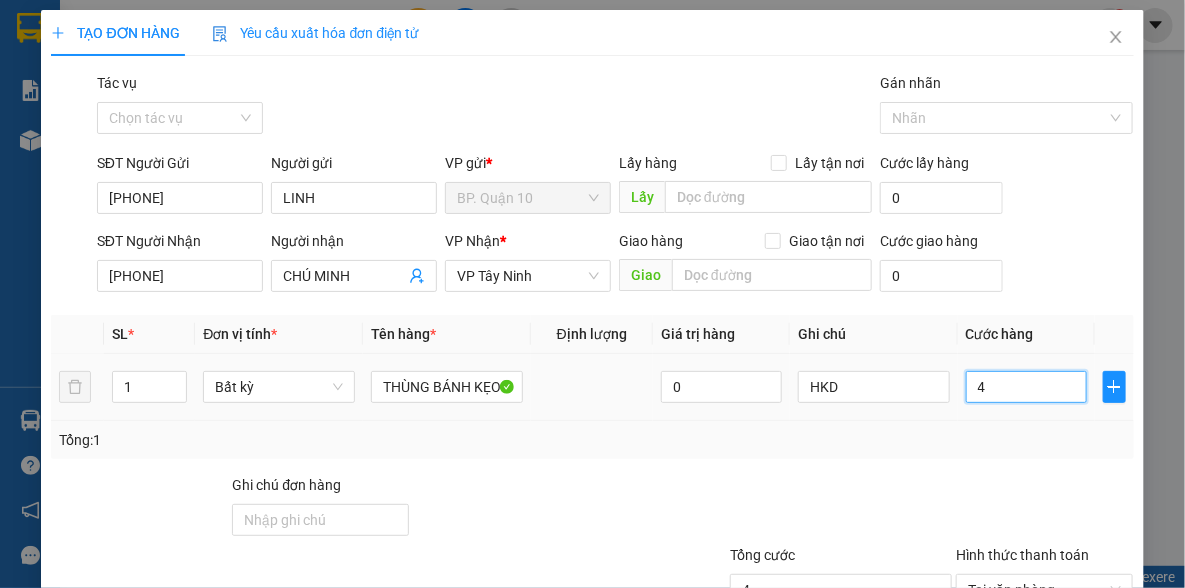 type on "40" 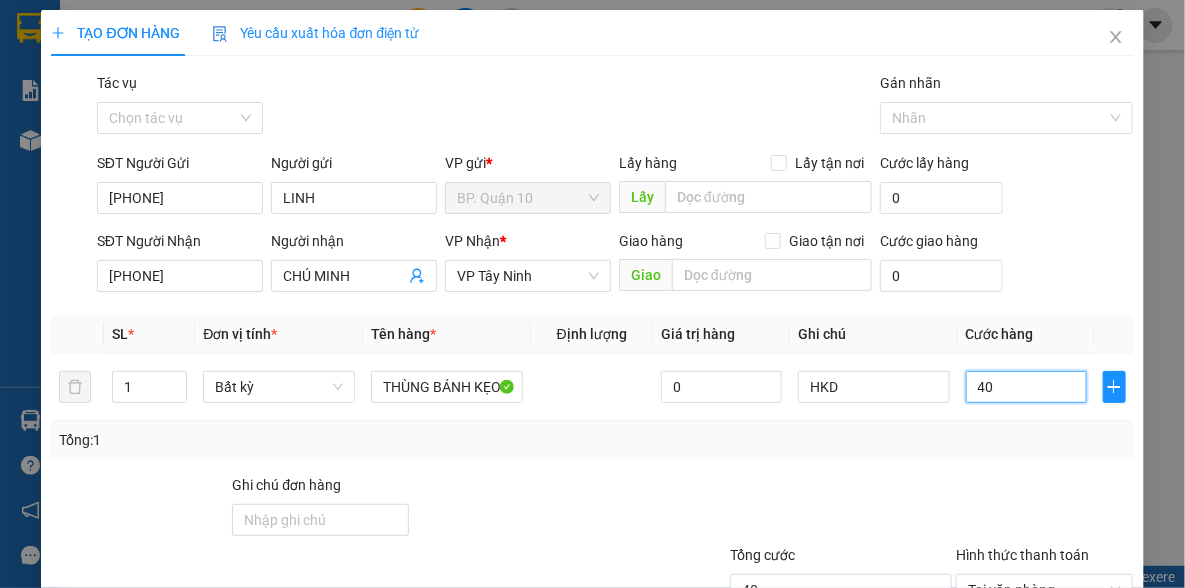 type on "40" 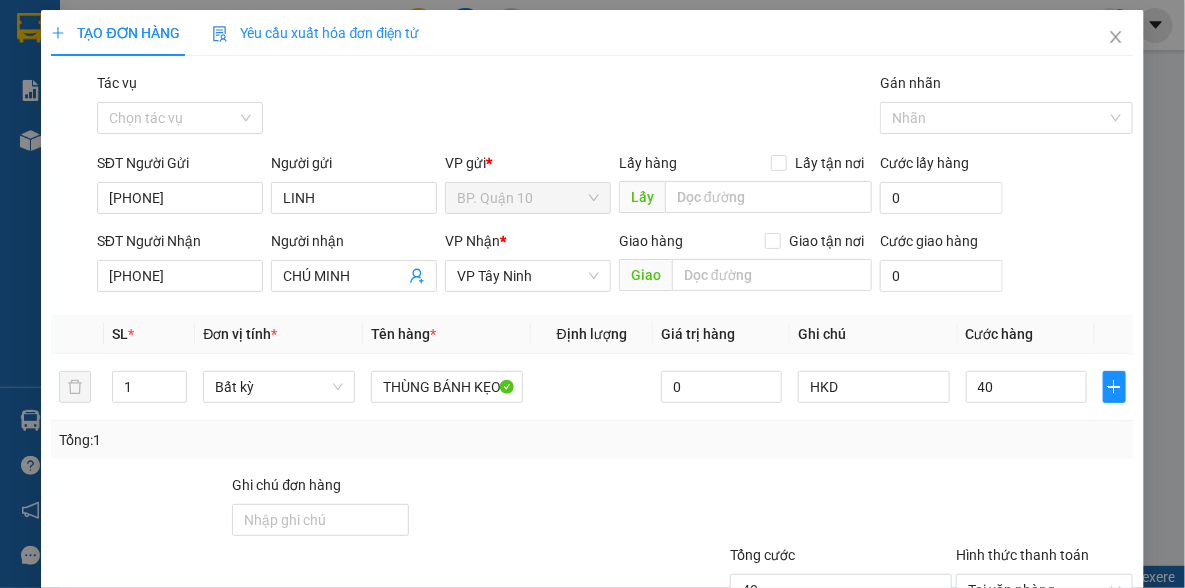 click on "Tổng:  1" at bounding box center (592, 440) 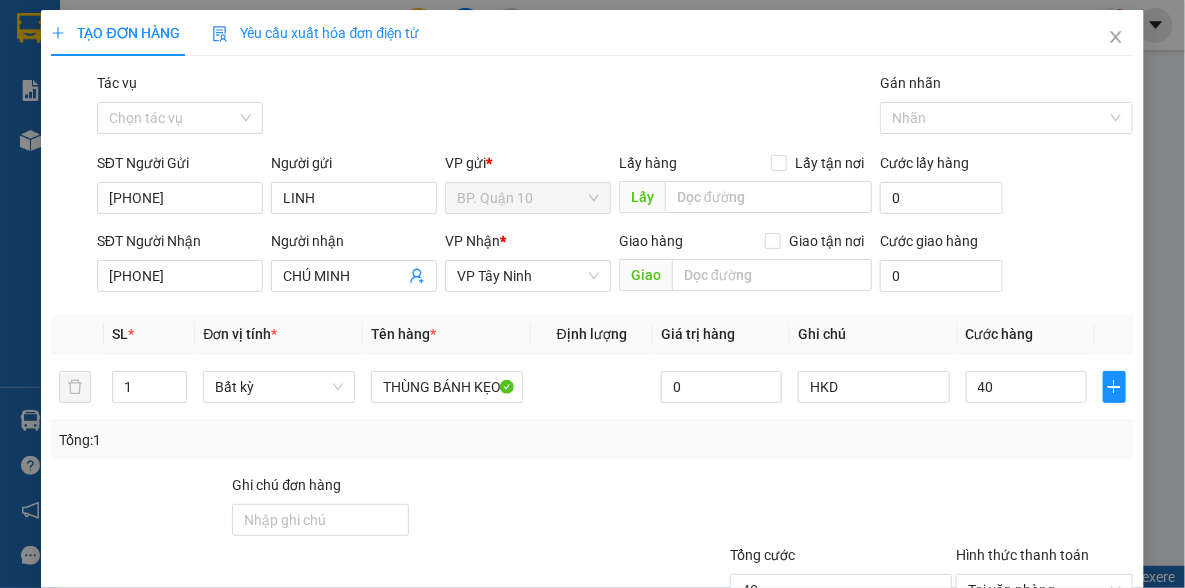 type on "40.000" 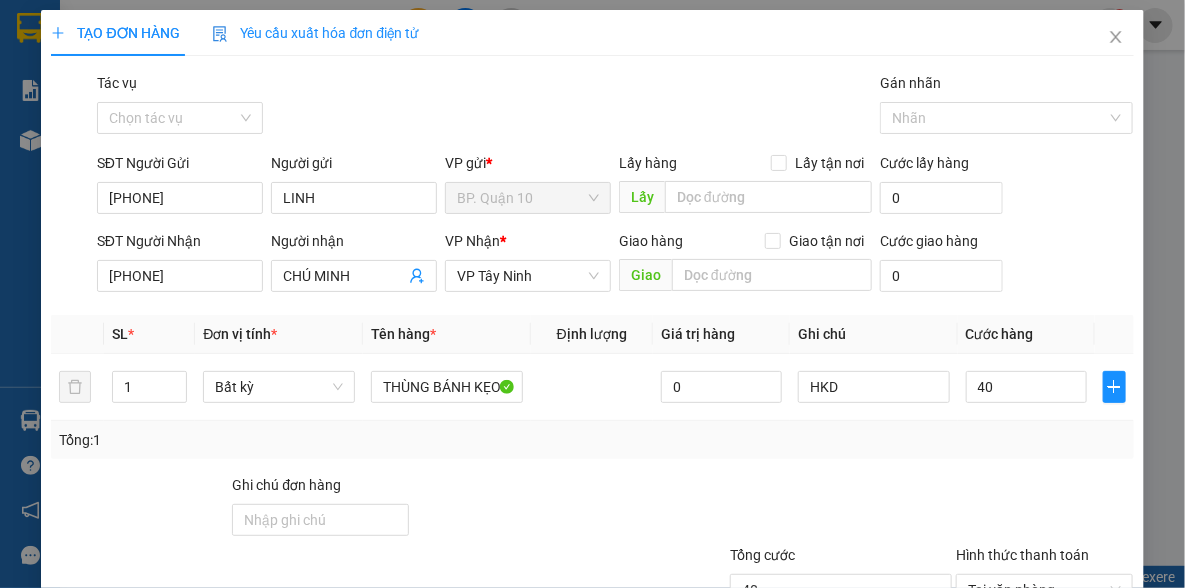 type on "40.000" 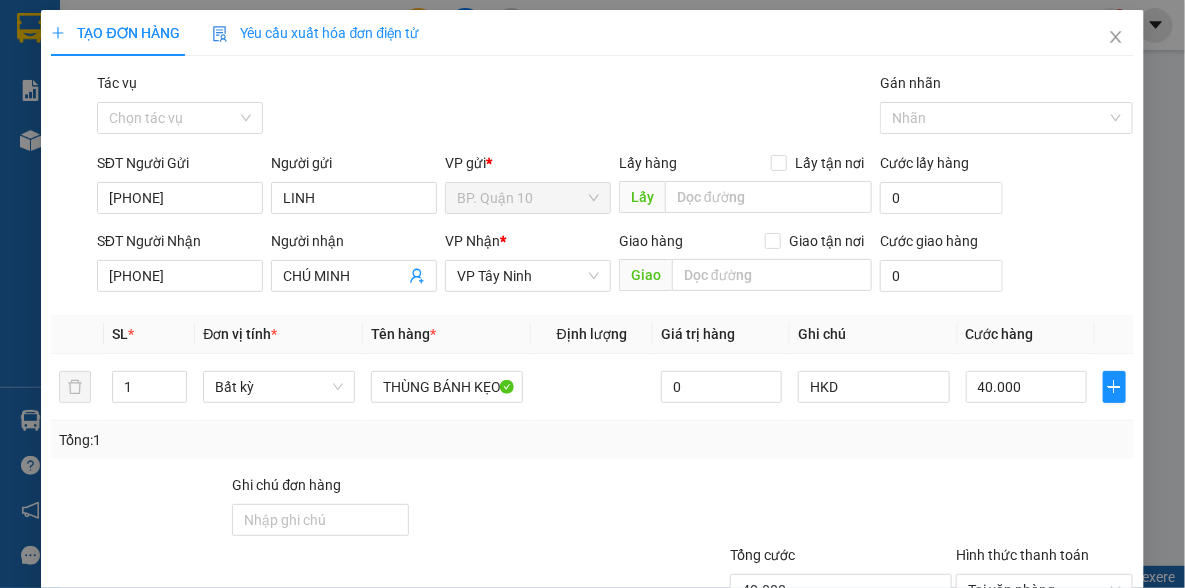 scroll, scrollTop: 150, scrollLeft: 0, axis: vertical 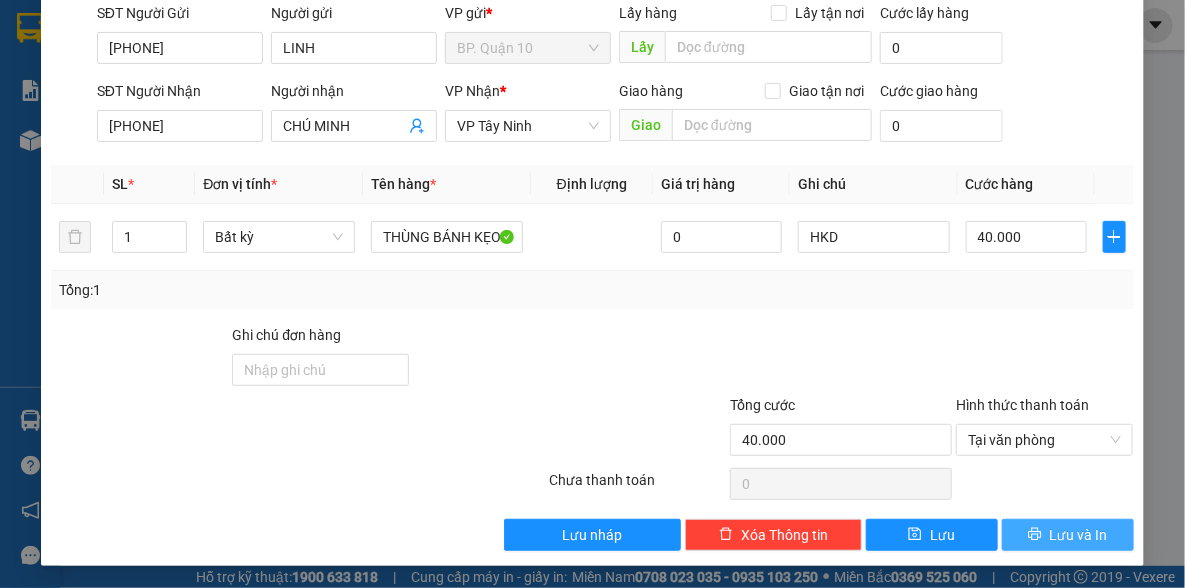 click on "Lưu và In" at bounding box center [1079, 535] 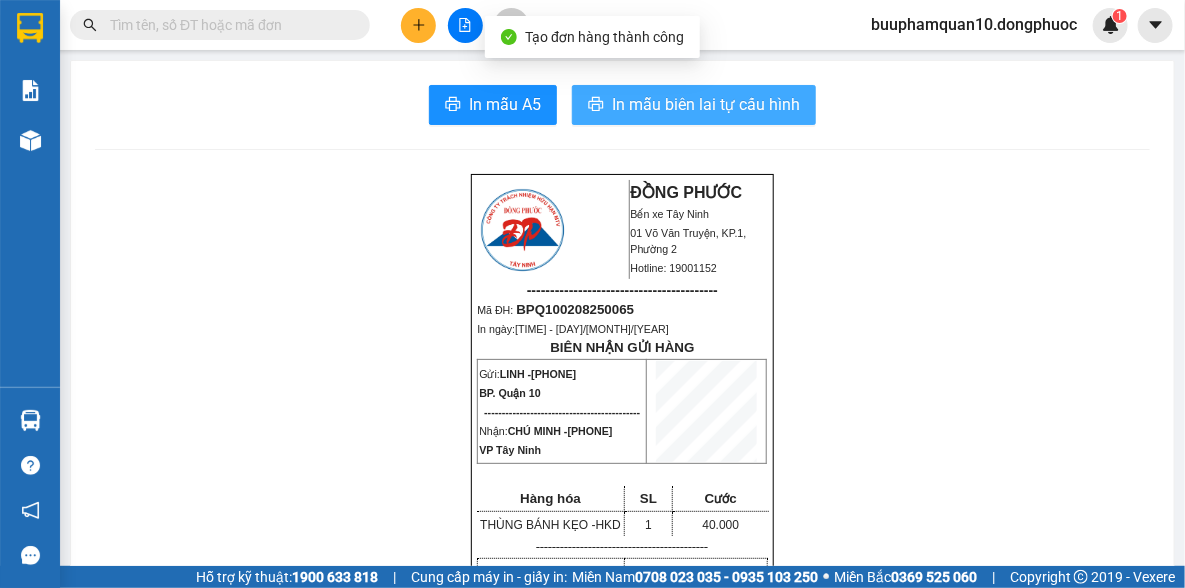 click on "In mẫu biên lai tự cấu hình" at bounding box center [706, 104] 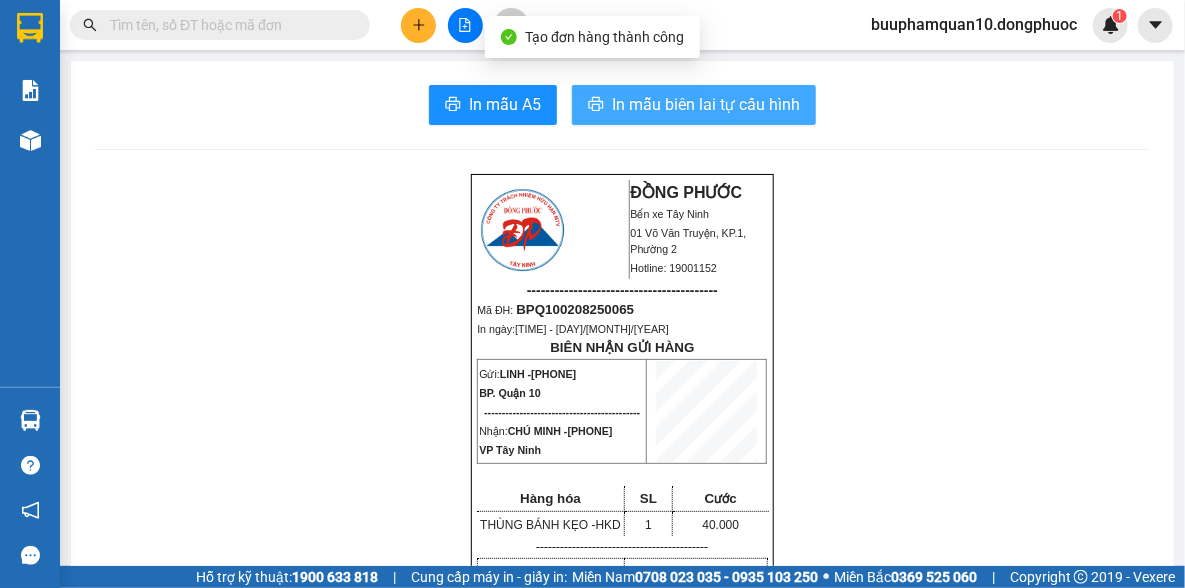 scroll, scrollTop: 0, scrollLeft: 0, axis: both 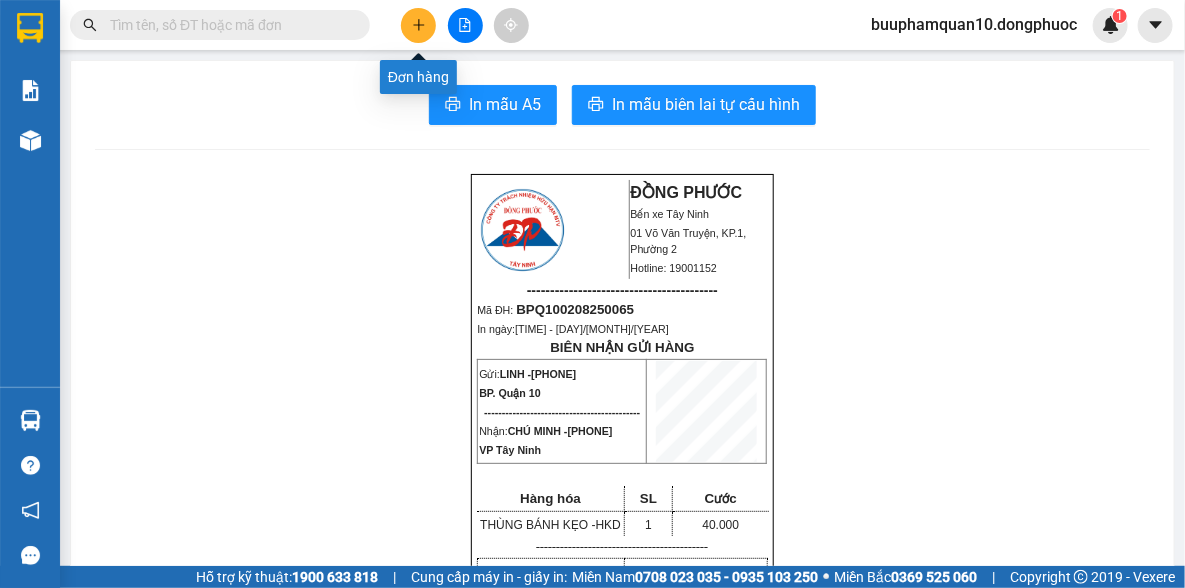 click 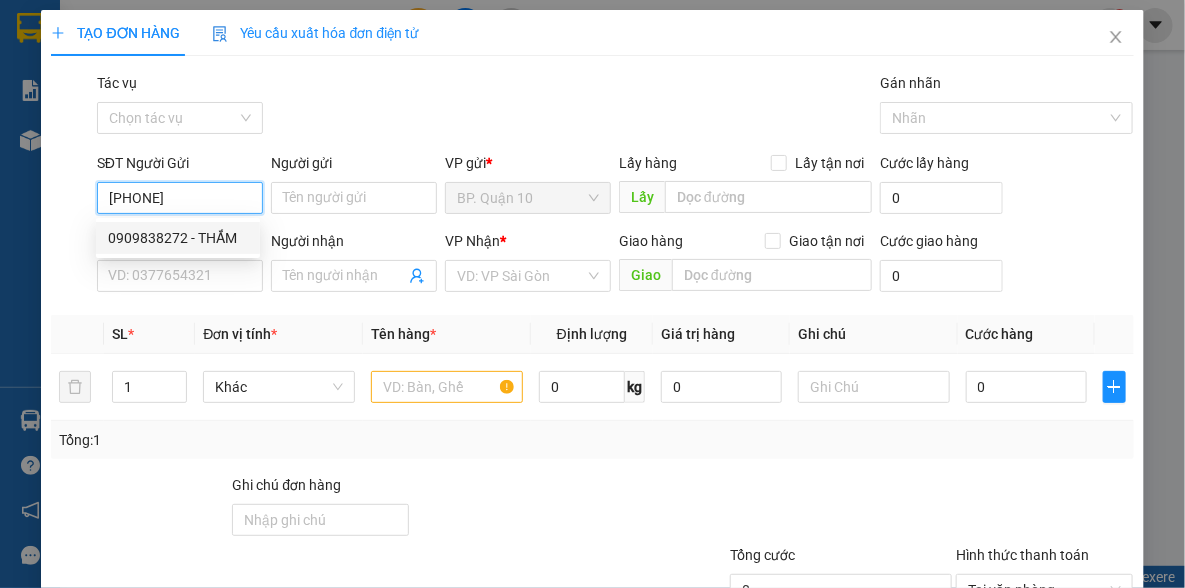 click on "0909838272 - THẮM" at bounding box center (178, 238) 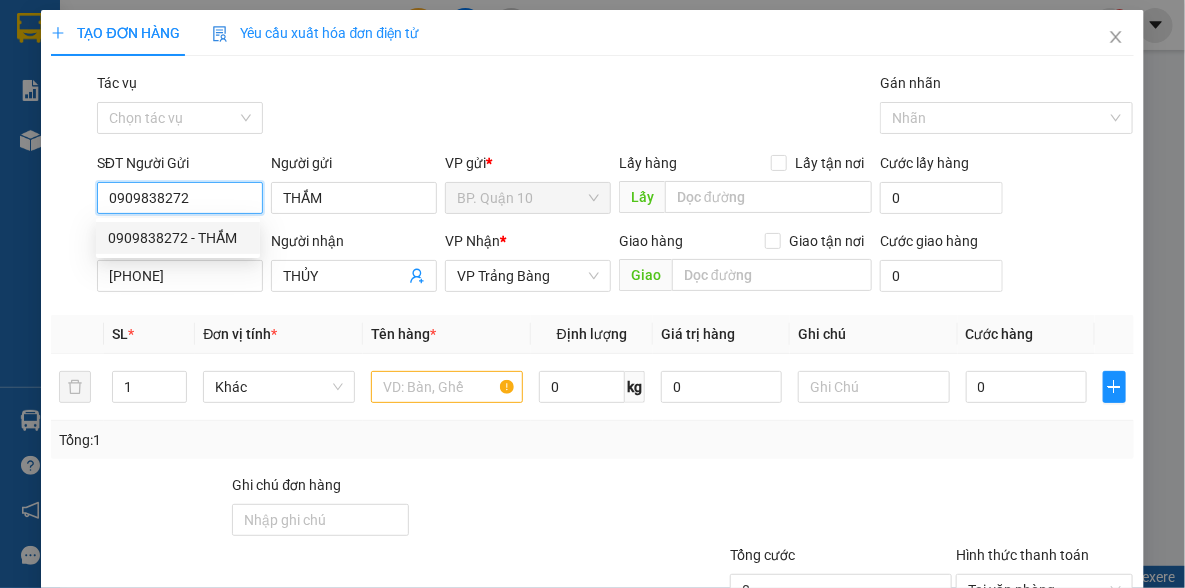 type on "30.000" 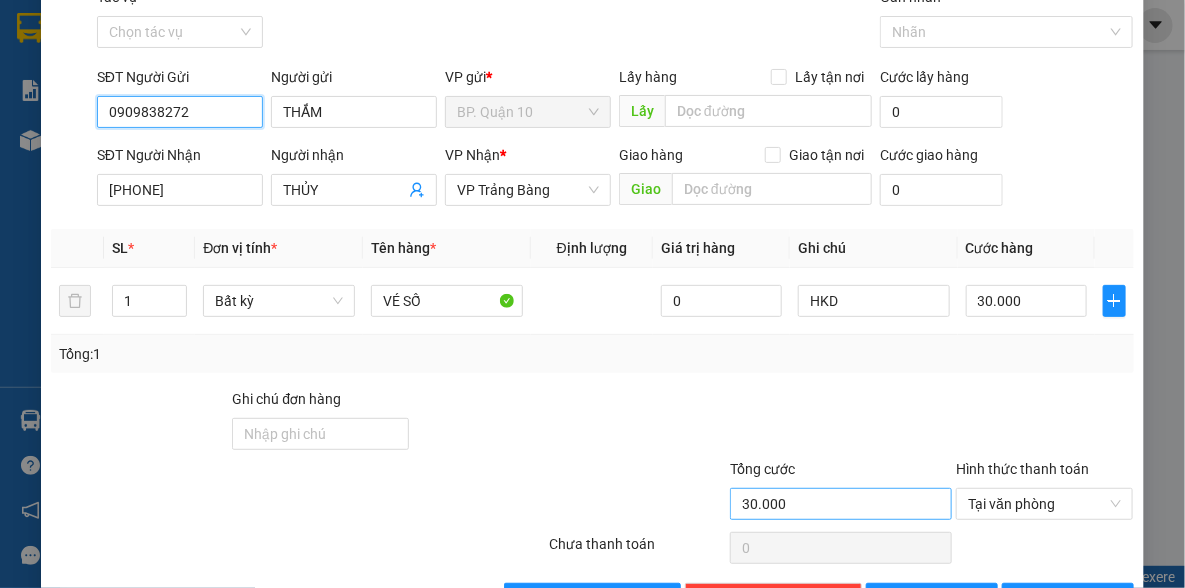 scroll, scrollTop: 150, scrollLeft: 0, axis: vertical 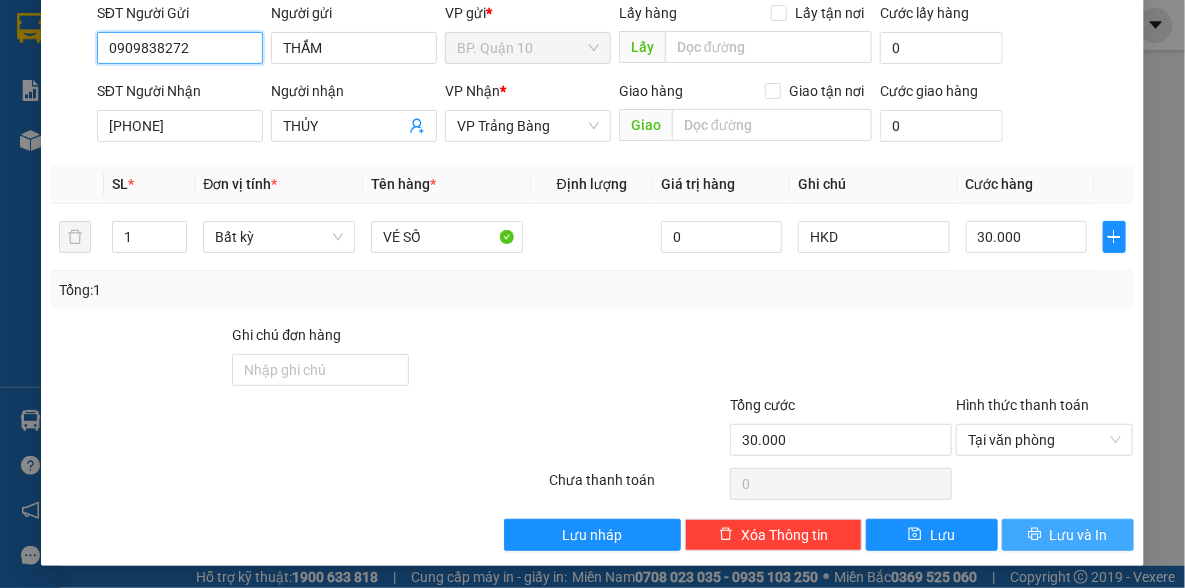 type on "0909838272" 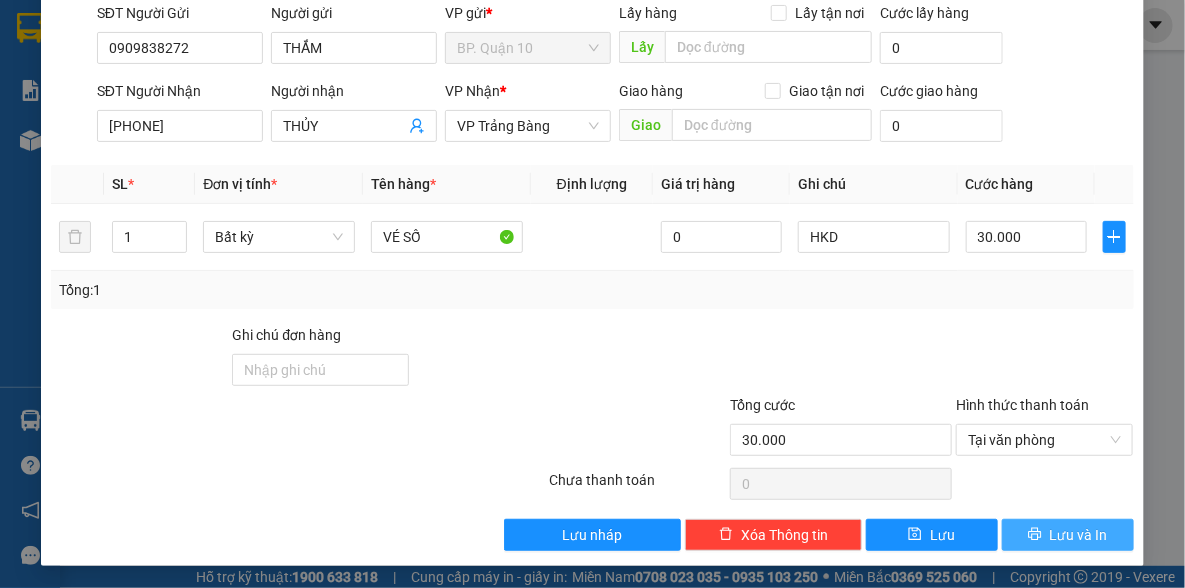 click on "Lưu và In" at bounding box center (1079, 535) 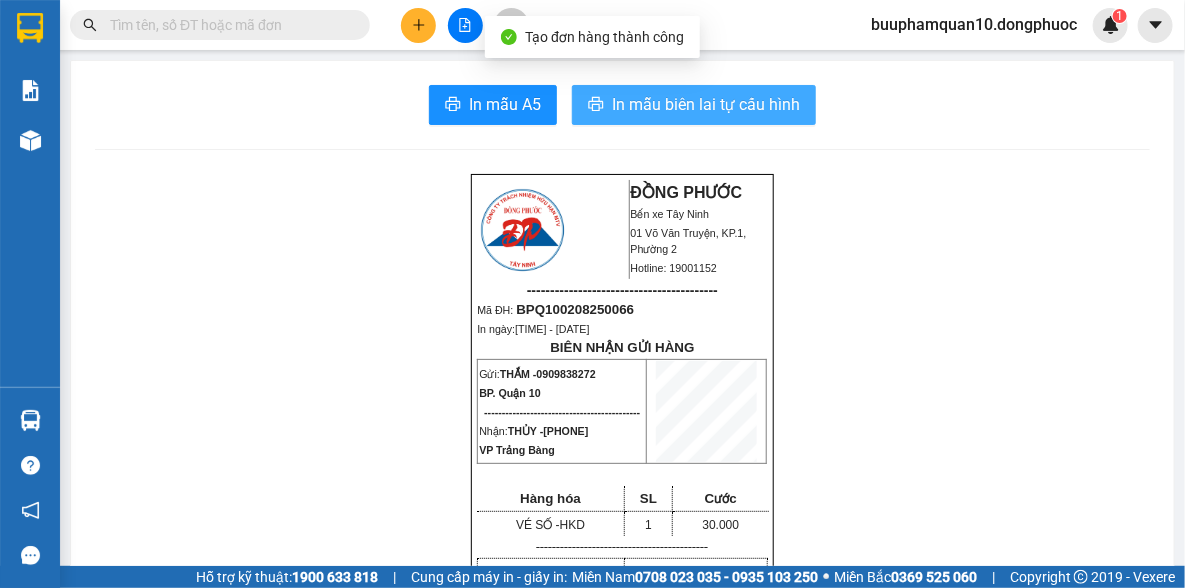 click on "In mẫu biên lai tự cấu hình" at bounding box center [706, 104] 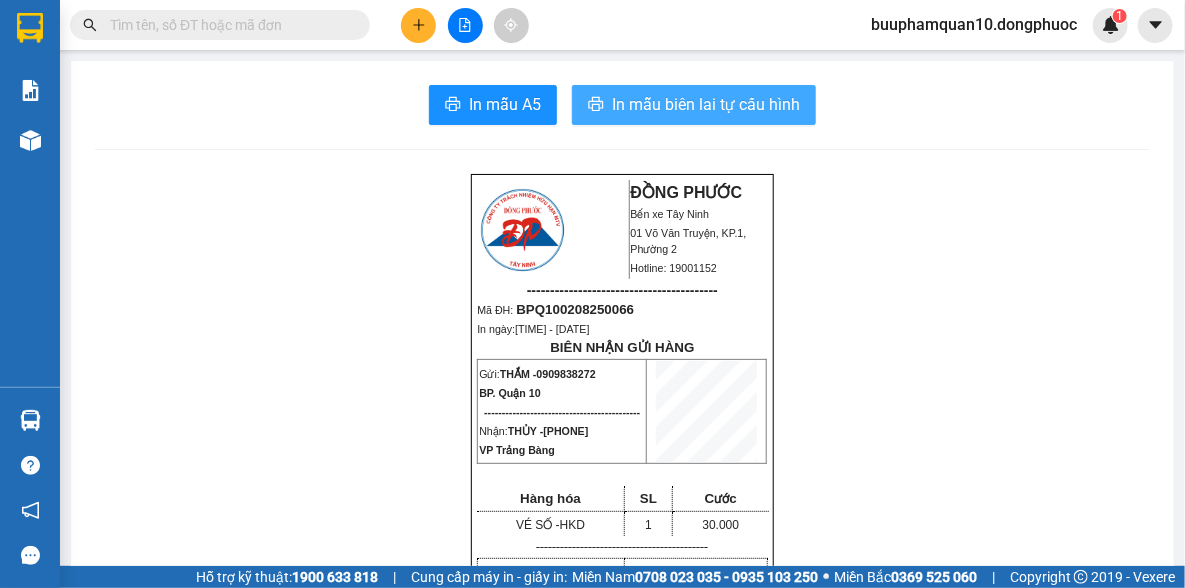 scroll, scrollTop: 916, scrollLeft: 0, axis: vertical 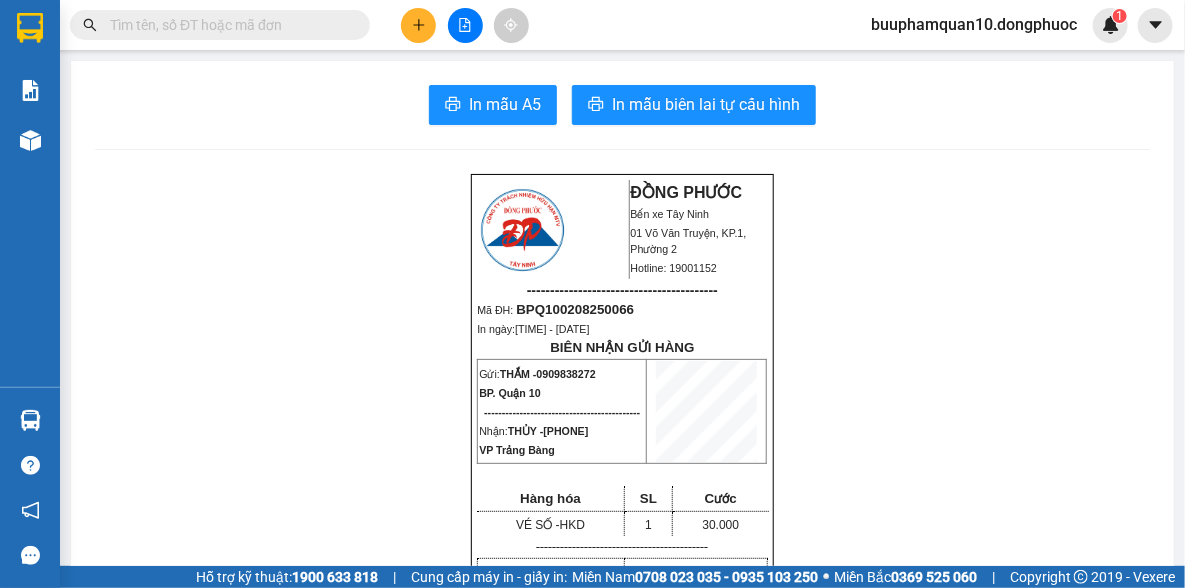 drag, startPoint x: 604, startPoint y: 400, endPoint x: 538, endPoint y: 408, distance: 66.48308 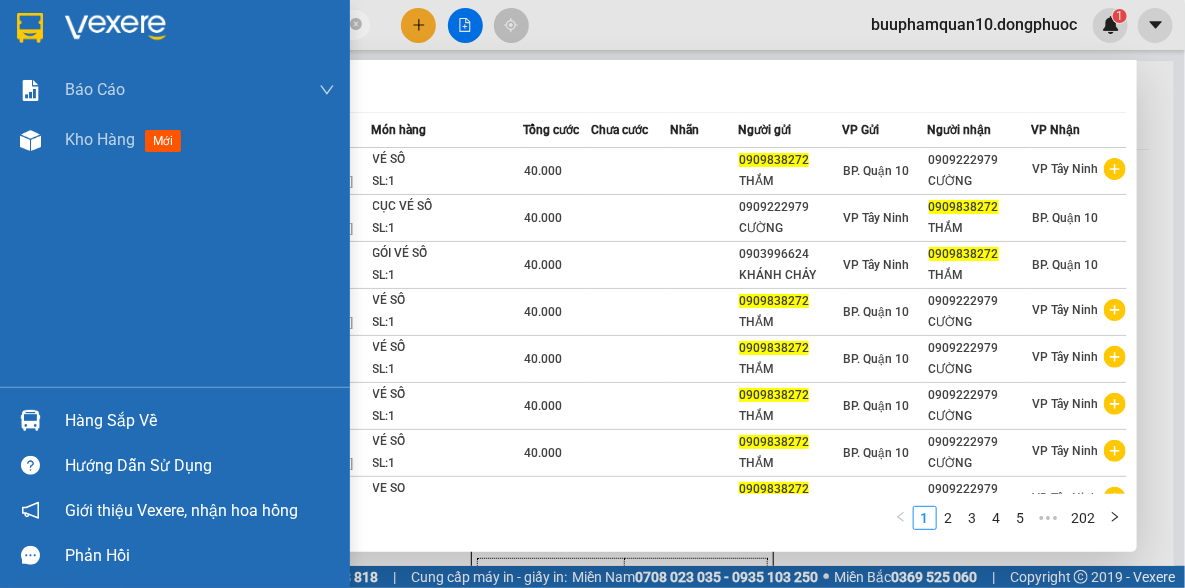 click on "Hàng sắp về" at bounding box center (200, 421) 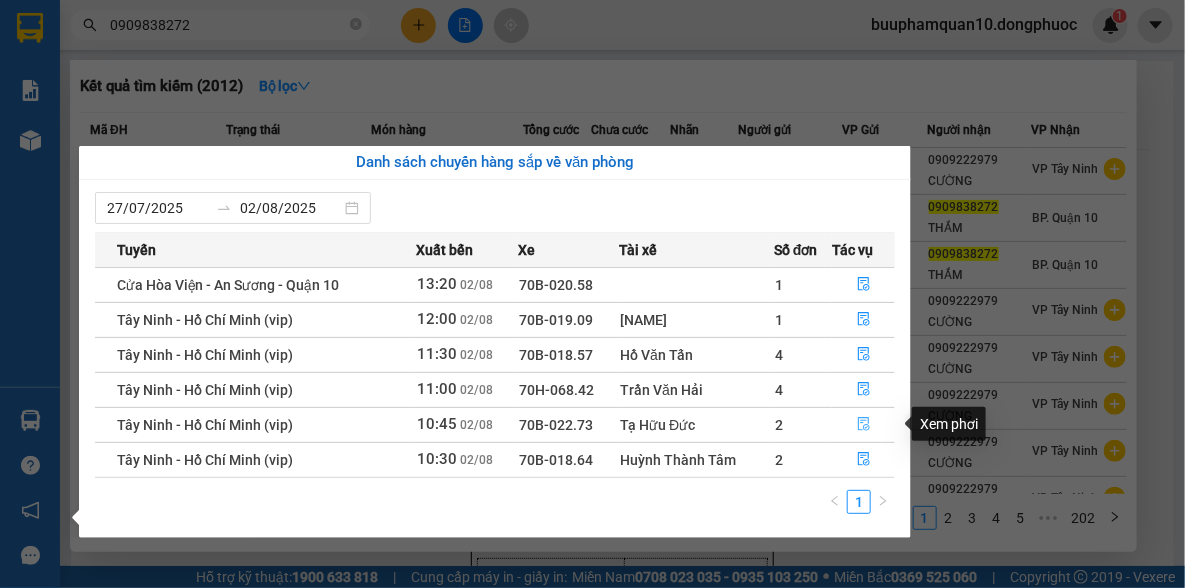 click 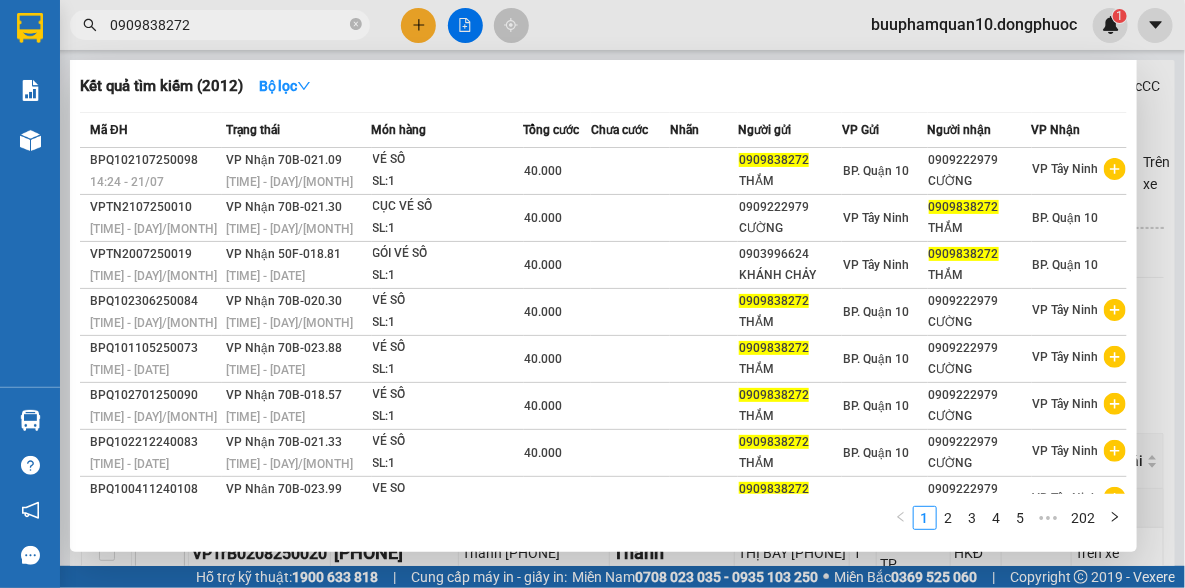 click at bounding box center (592, 294) 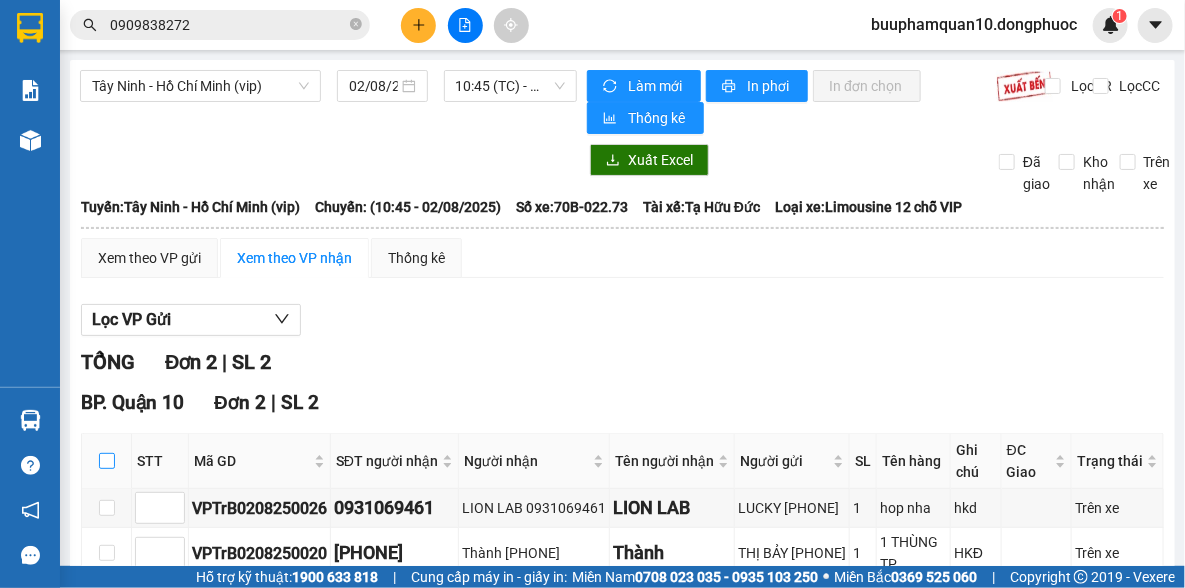 click at bounding box center (107, 461) 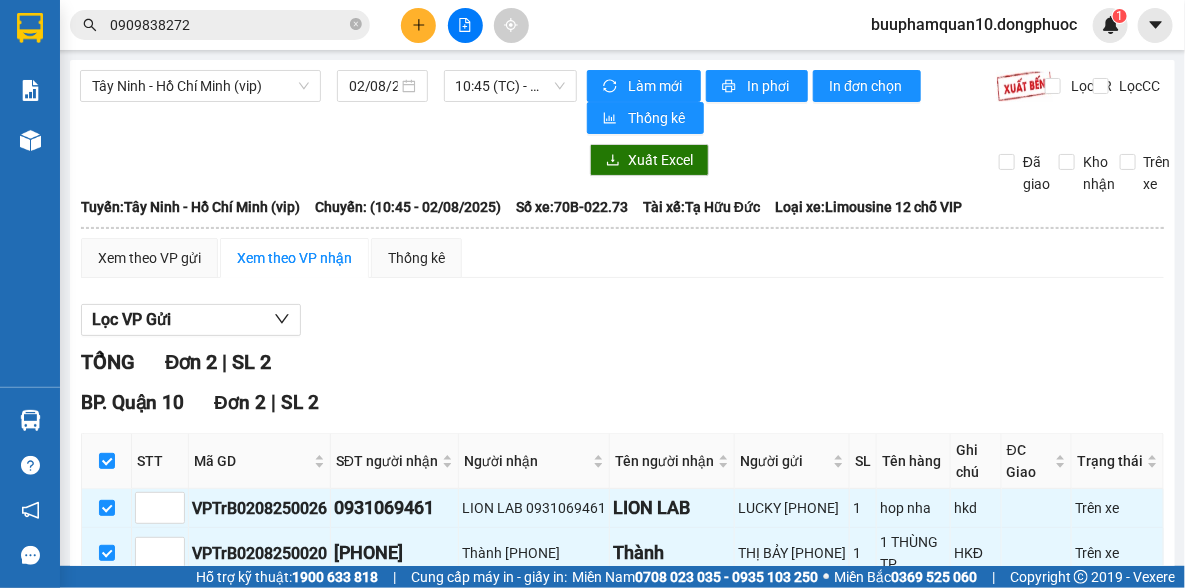 click on "Nhập kho nhận" at bounding box center (311, 610) 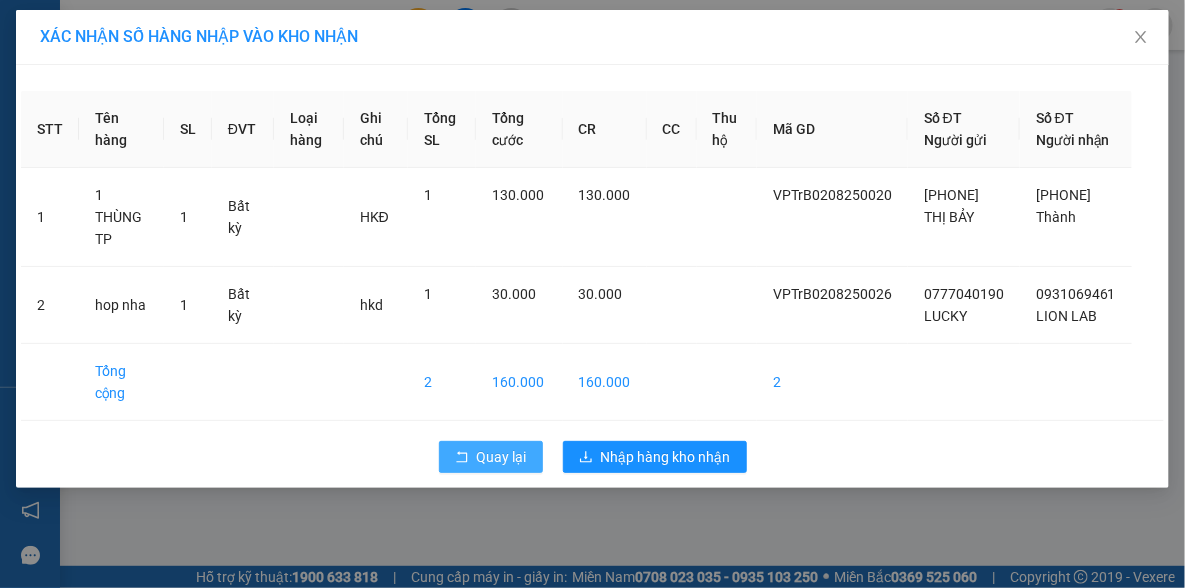 click on "Quay lại" at bounding box center (491, 457) 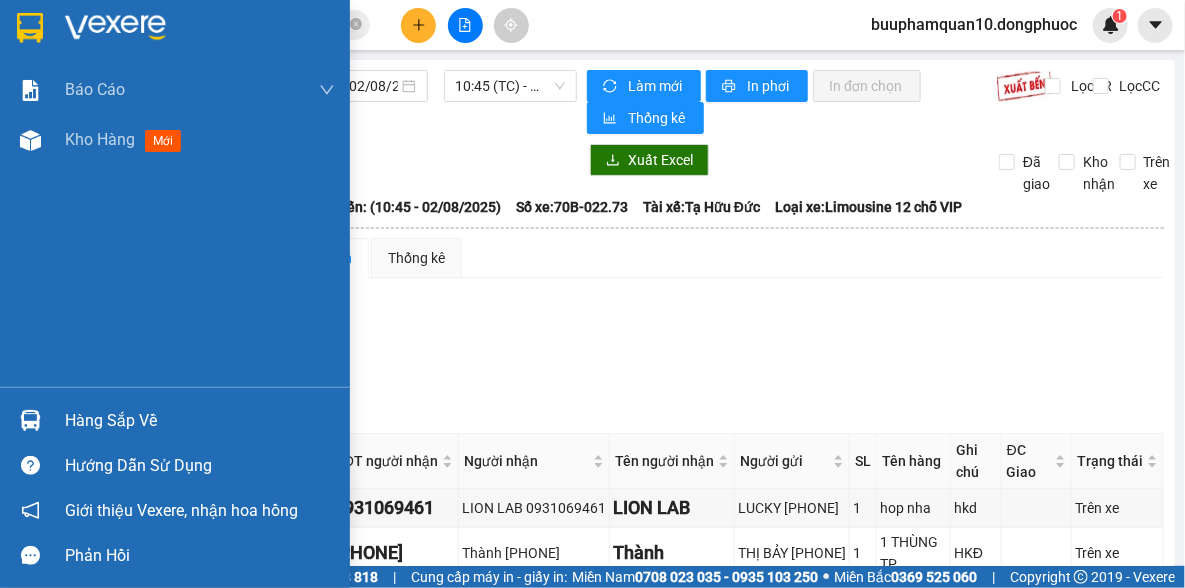 drag, startPoint x: 120, startPoint y: 427, endPoint x: 140, endPoint y: 411, distance: 25.612497 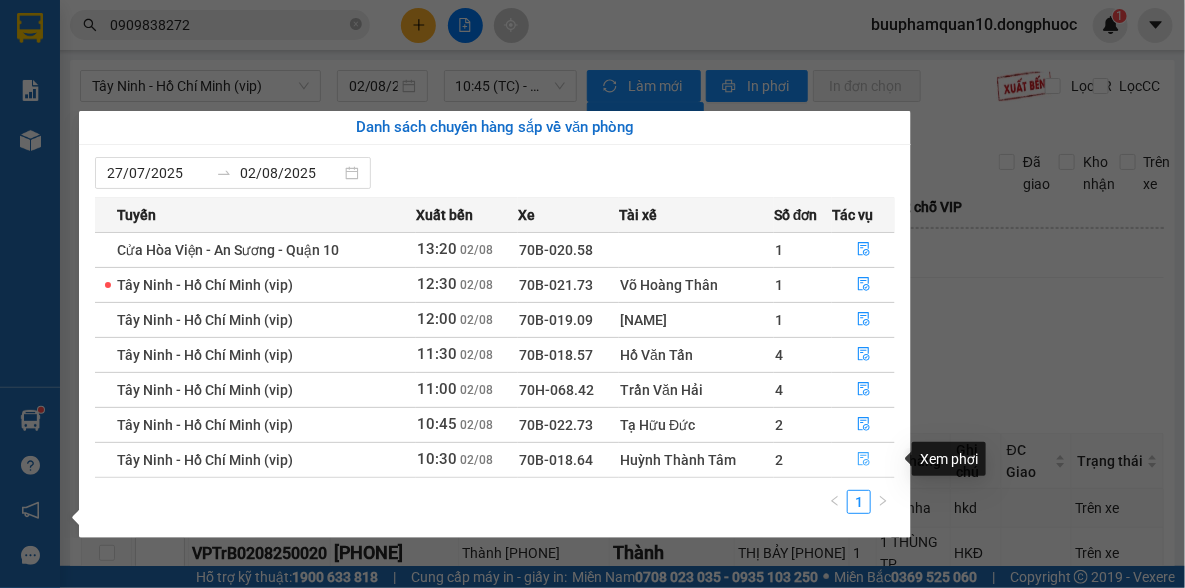 drag, startPoint x: 866, startPoint y: 456, endPoint x: 828, endPoint y: 451, distance: 38.327538 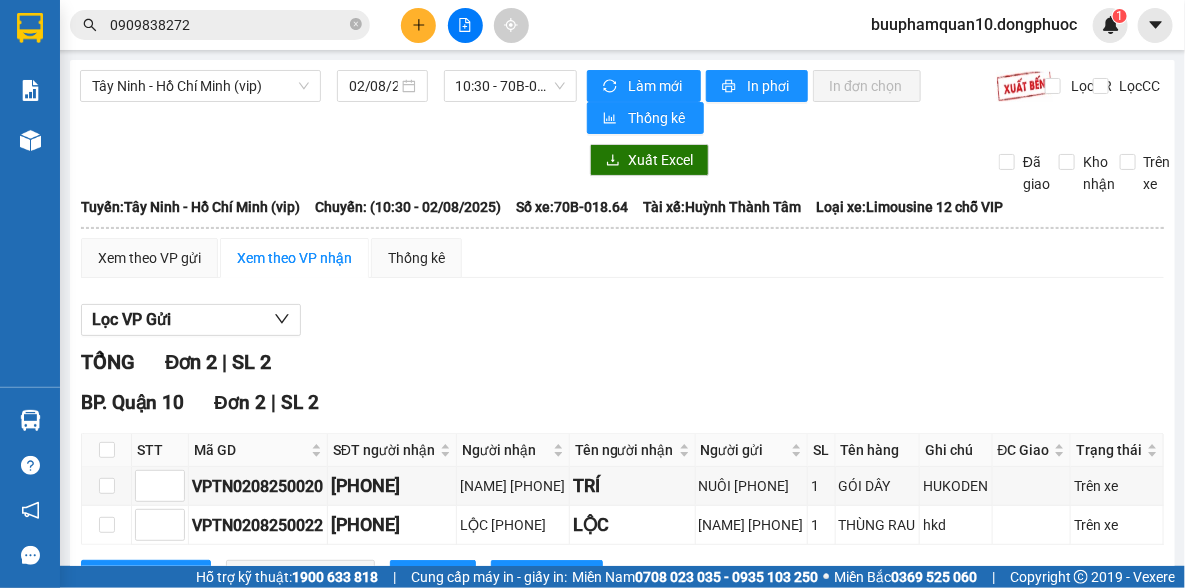 click on "TỔNG Đơn   2 | SL   2" at bounding box center (622, 362) 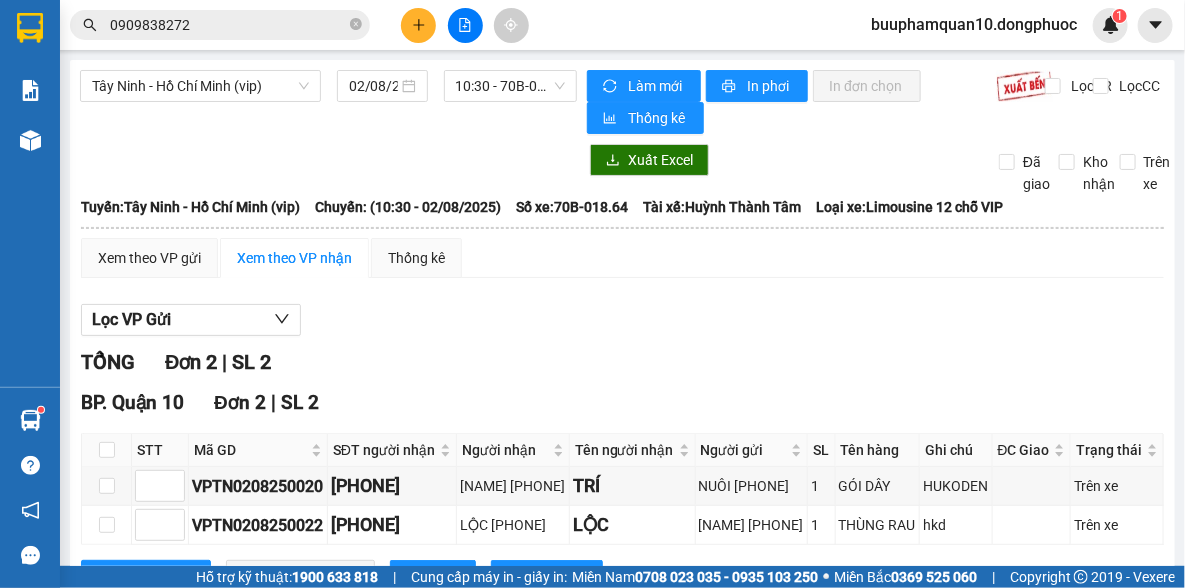 click on "0909838272" at bounding box center [228, 25] 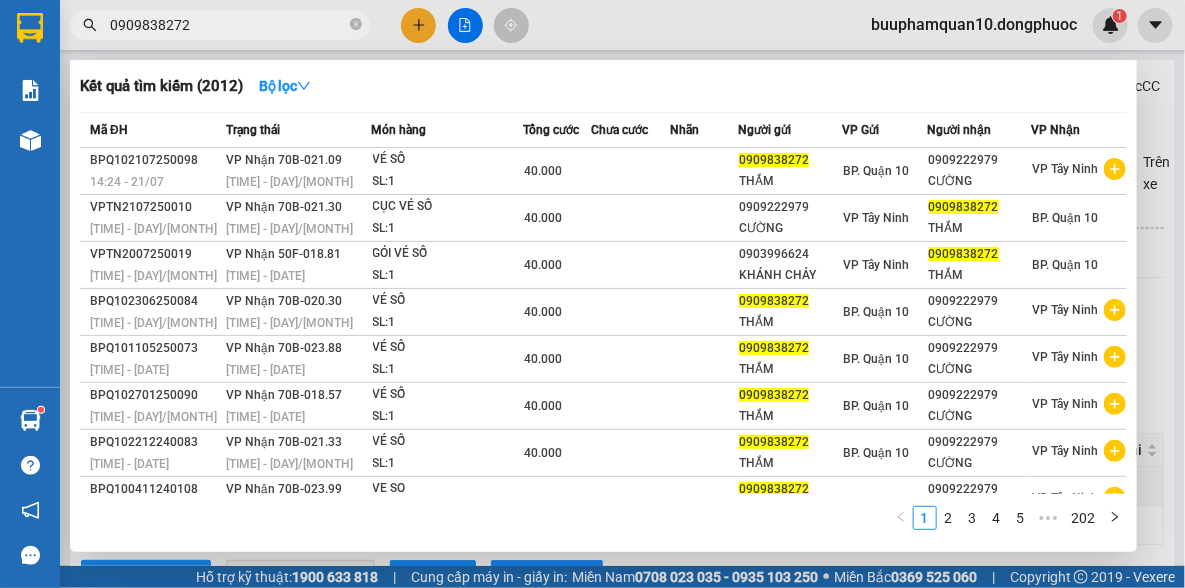 click on "0909838272" at bounding box center [228, 25] 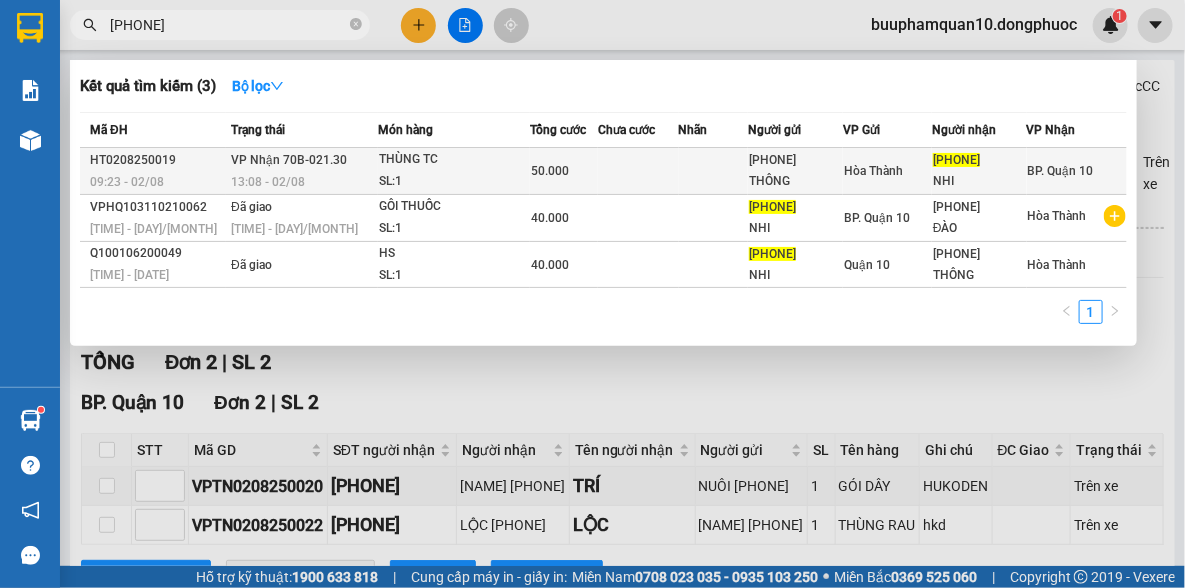 type on "0931756321" 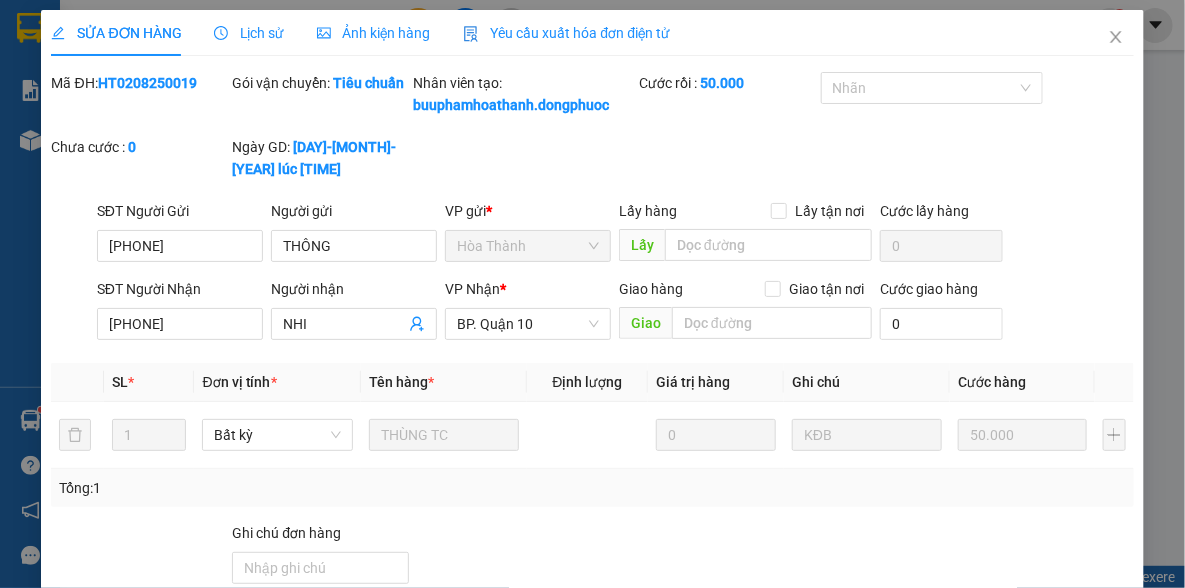 click on "Lưu và Giao hàng" at bounding box center [649, 733] 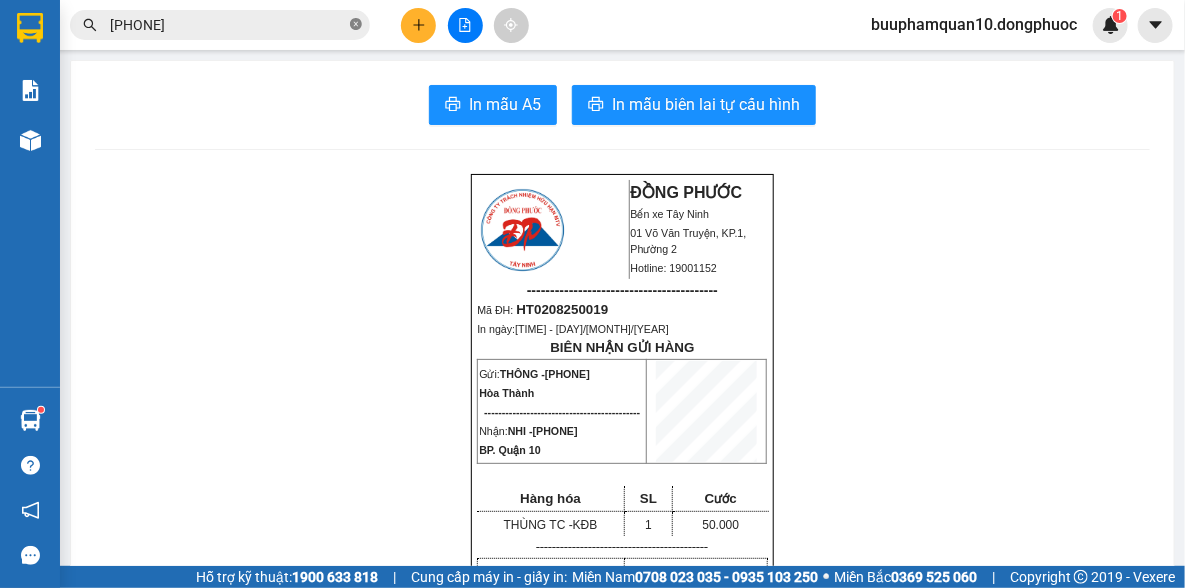 click 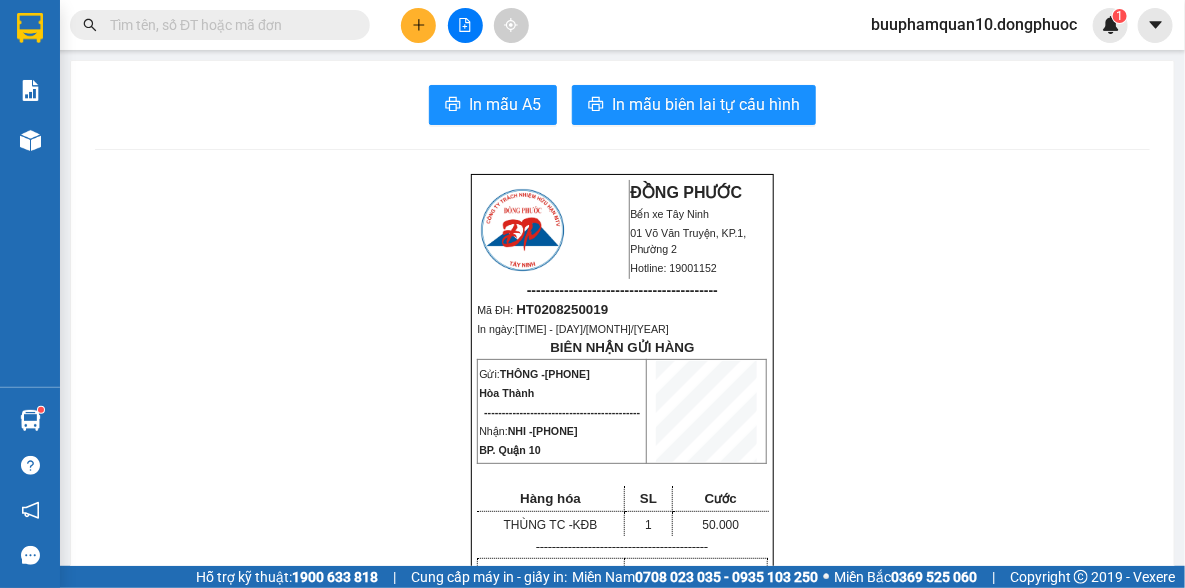 click at bounding box center (228, 25) 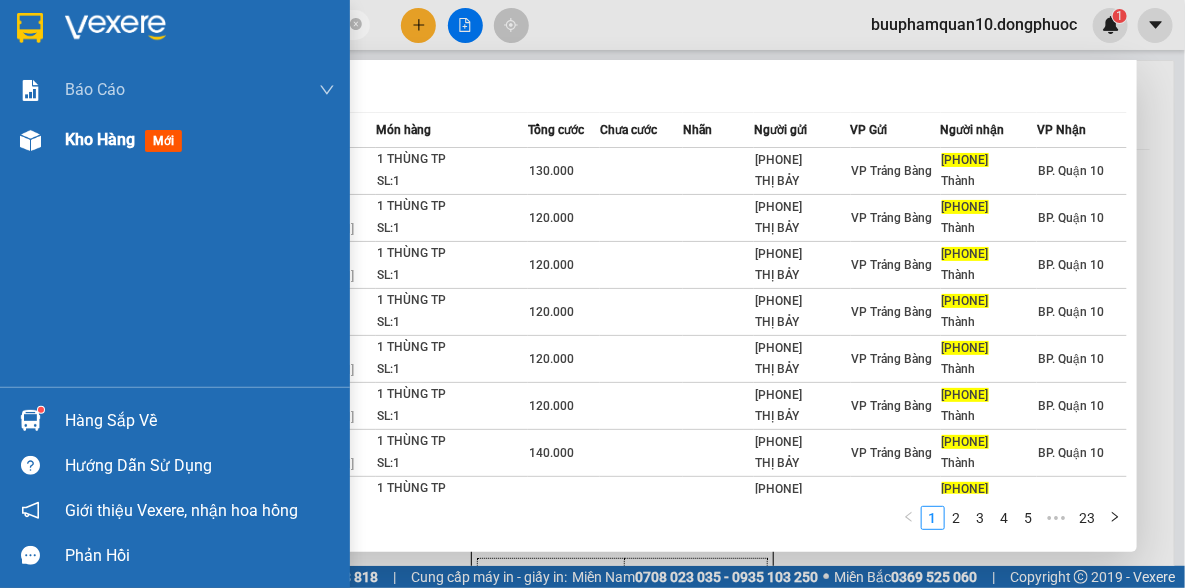 click on "Kho hàng" at bounding box center [100, 139] 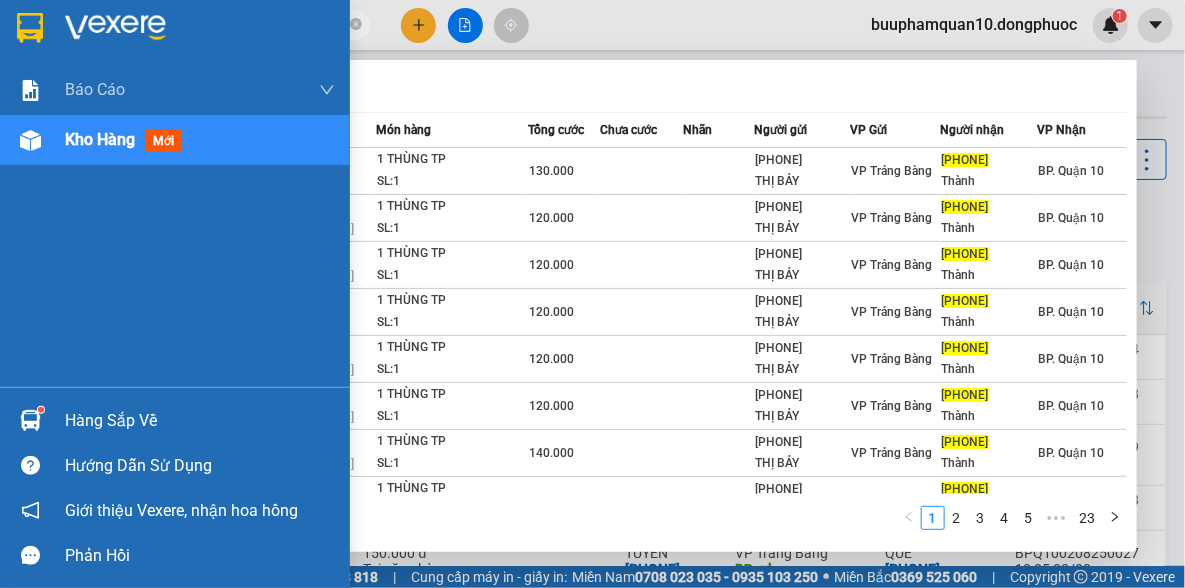 click on "Kho hàng" at bounding box center (100, 139) 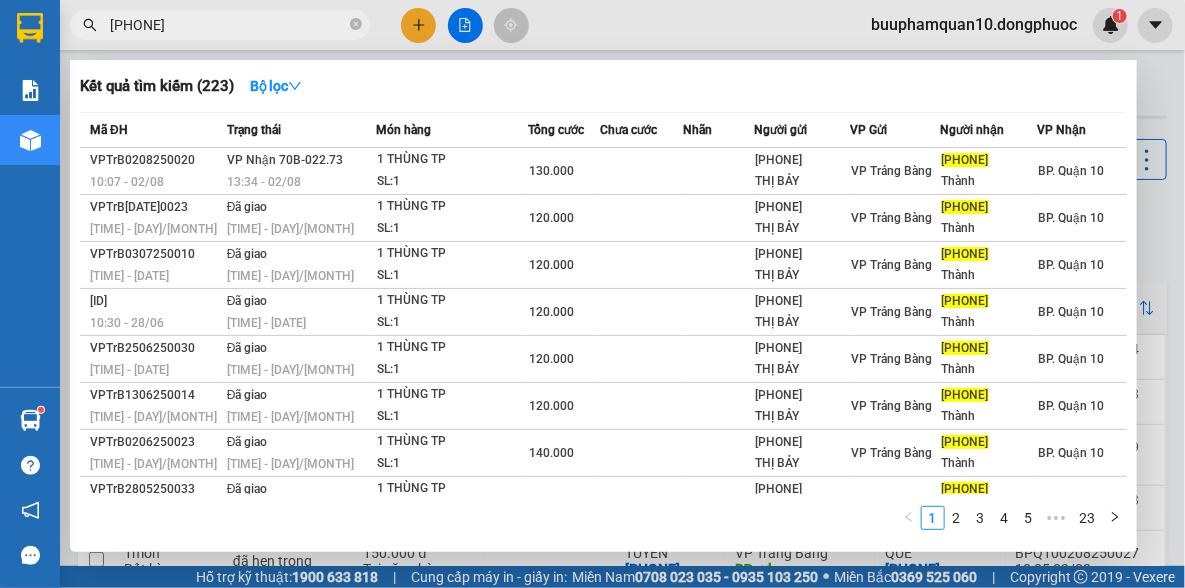 click at bounding box center (592, 294) 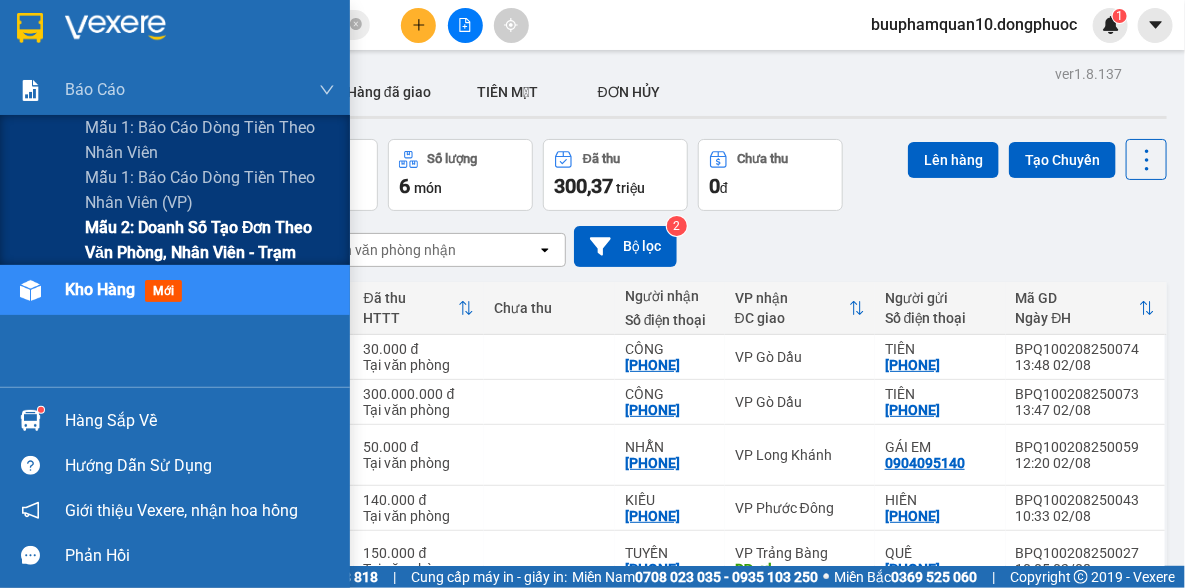 click on "Mẫu 2: Doanh số tạo đơn theo Văn phòng, nhân viên - Trạm" at bounding box center (210, 240) 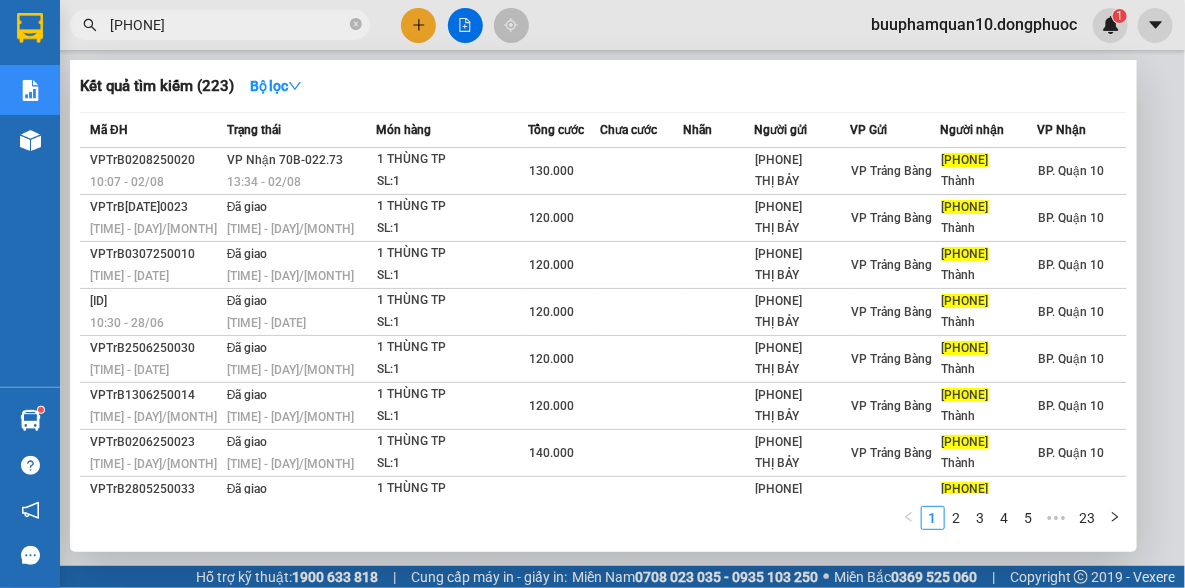 click on "0796555836" at bounding box center (228, 25) 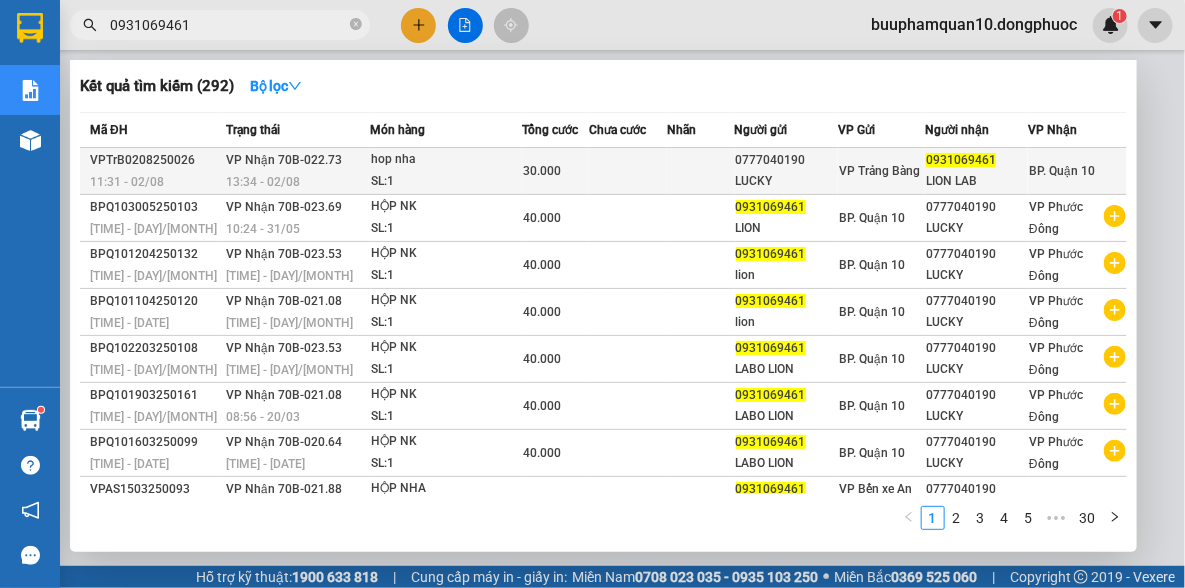 type on "0931069461" 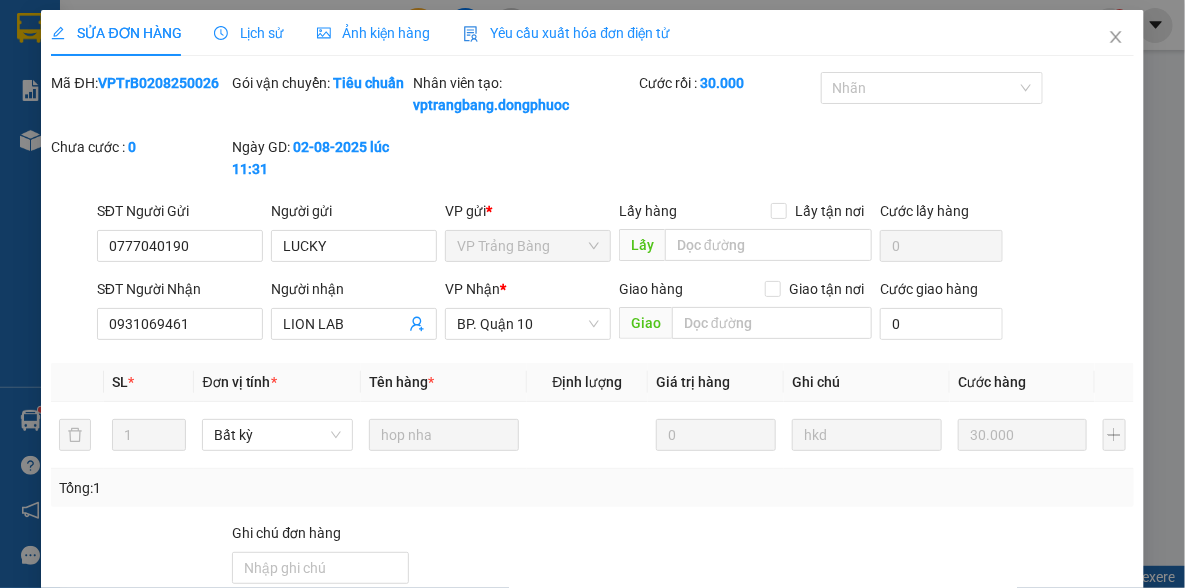 drag, startPoint x: 626, startPoint y: 521, endPoint x: 618, endPoint y: 490, distance: 32.01562 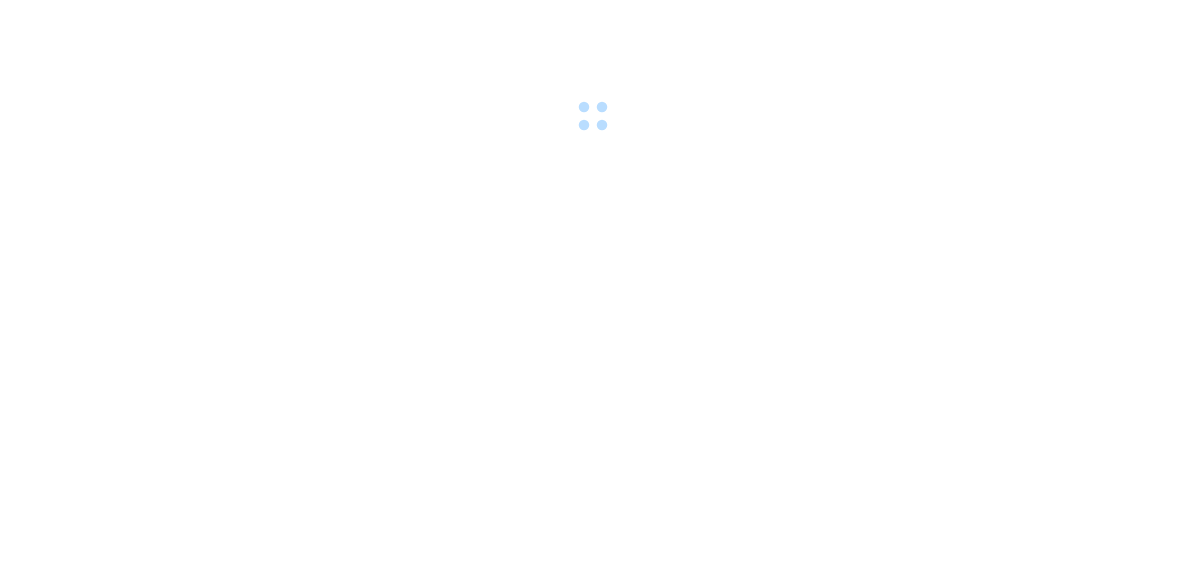 scroll, scrollTop: 0, scrollLeft: 0, axis: both 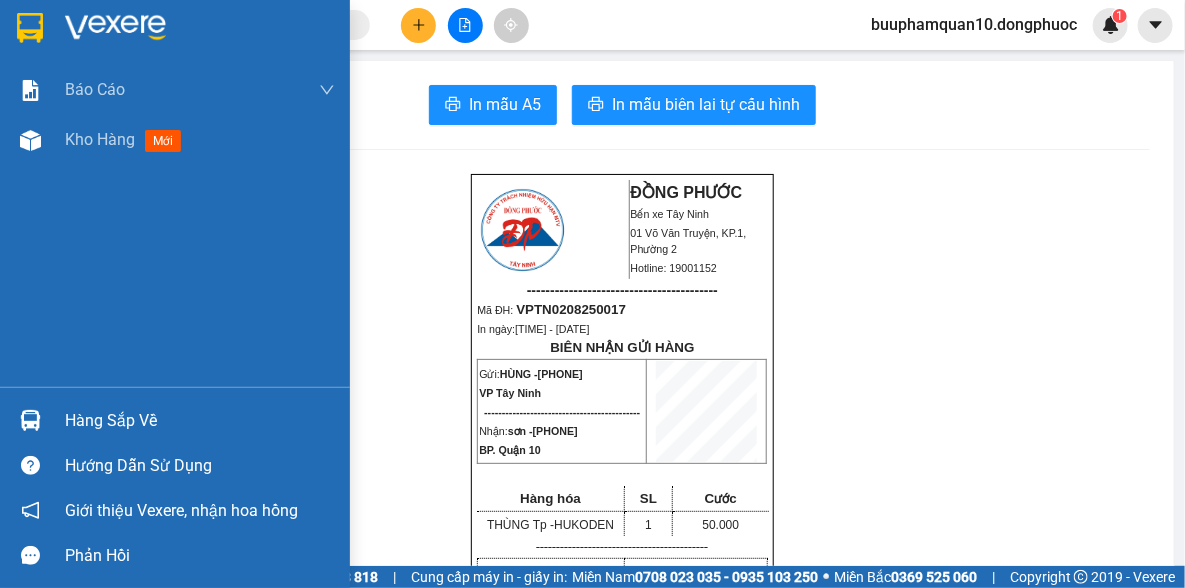 drag, startPoint x: 140, startPoint y: 411, endPoint x: 181, endPoint y: 408, distance: 41.109608 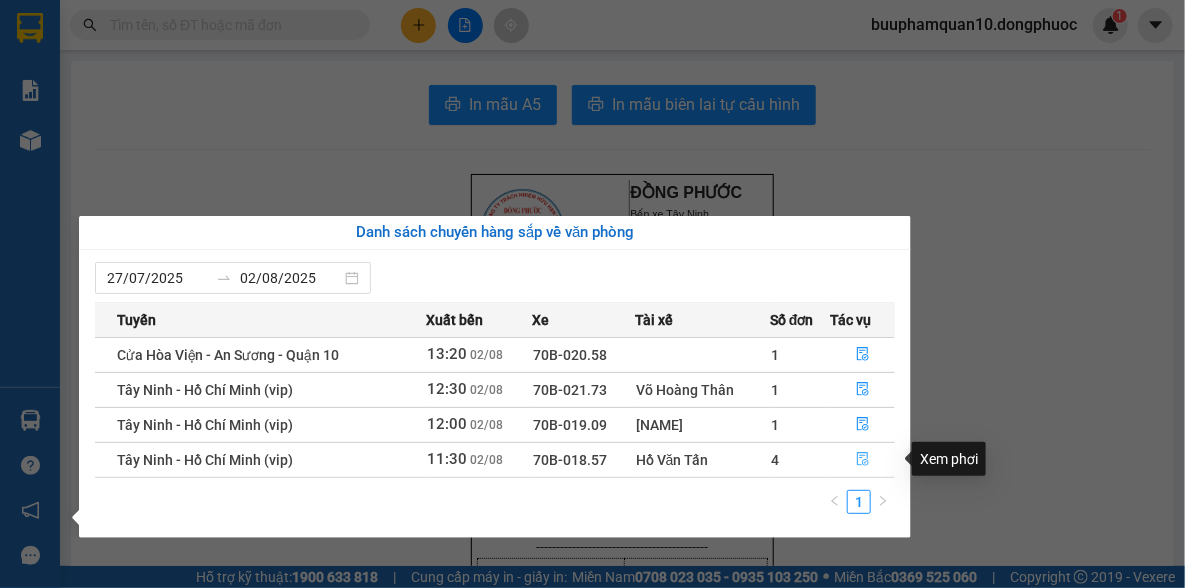 click 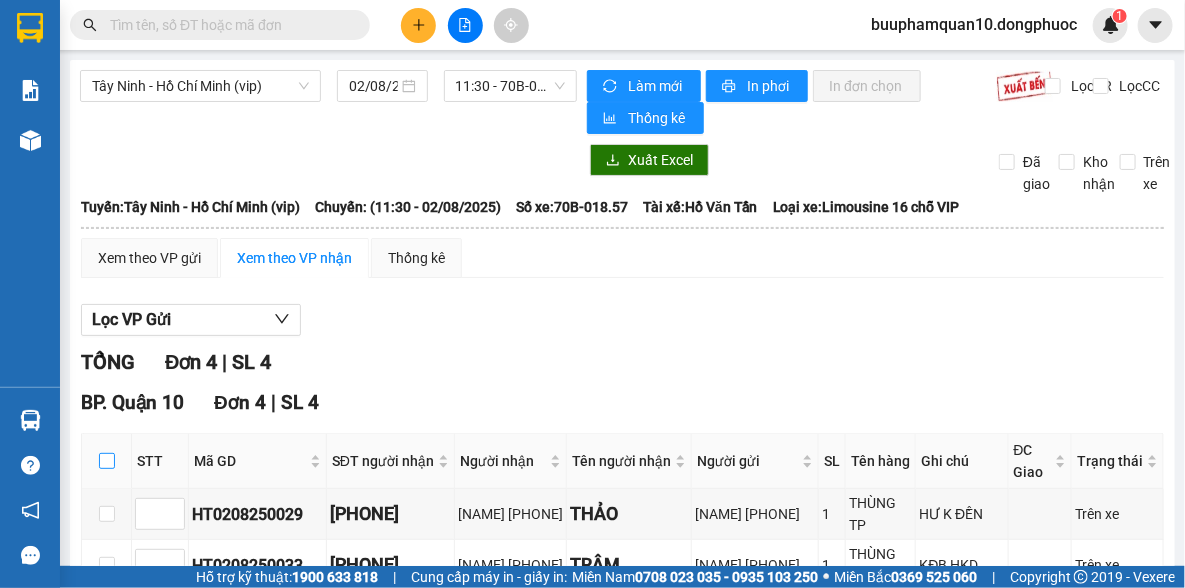click at bounding box center [107, 461] 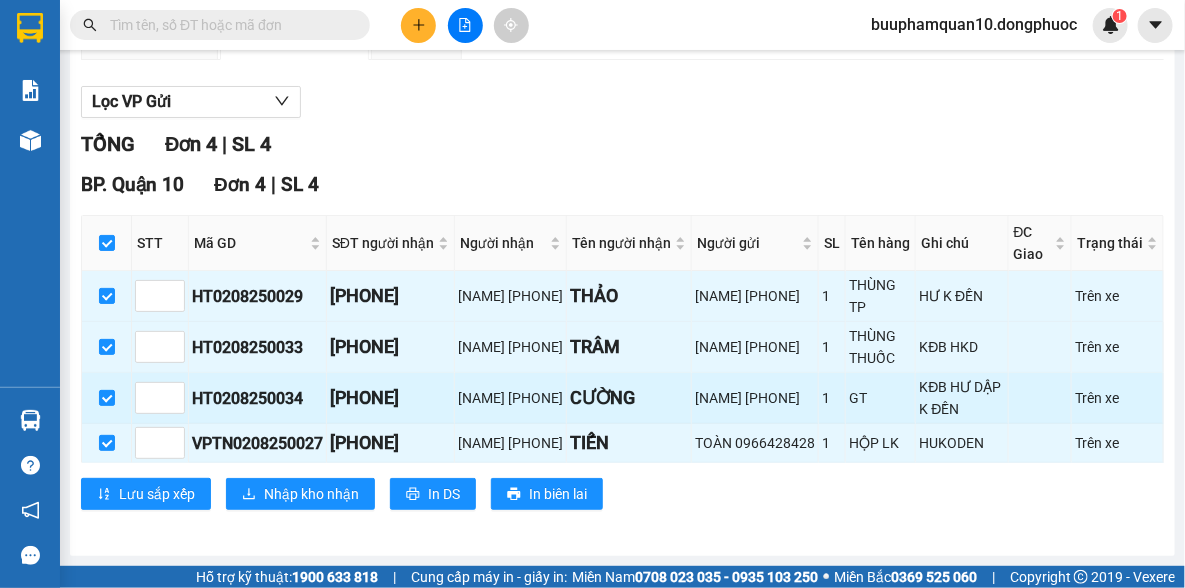 scroll, scrollTop: 239, scrollLeft: 0, axis: vertical 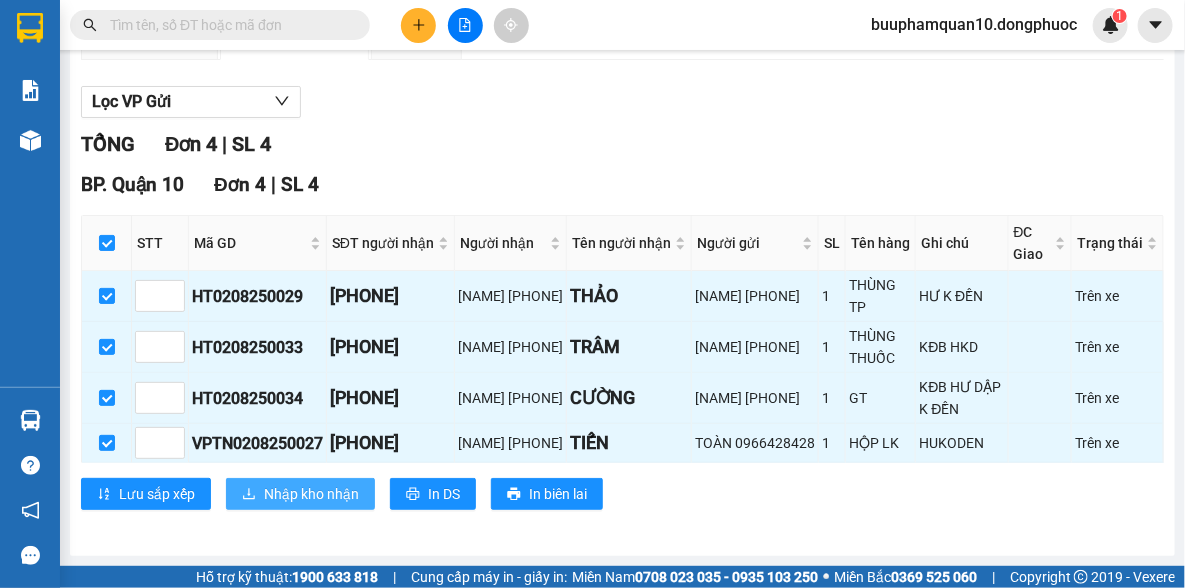 click on "Nhập kho nhận" at bounding box center [311, 494] 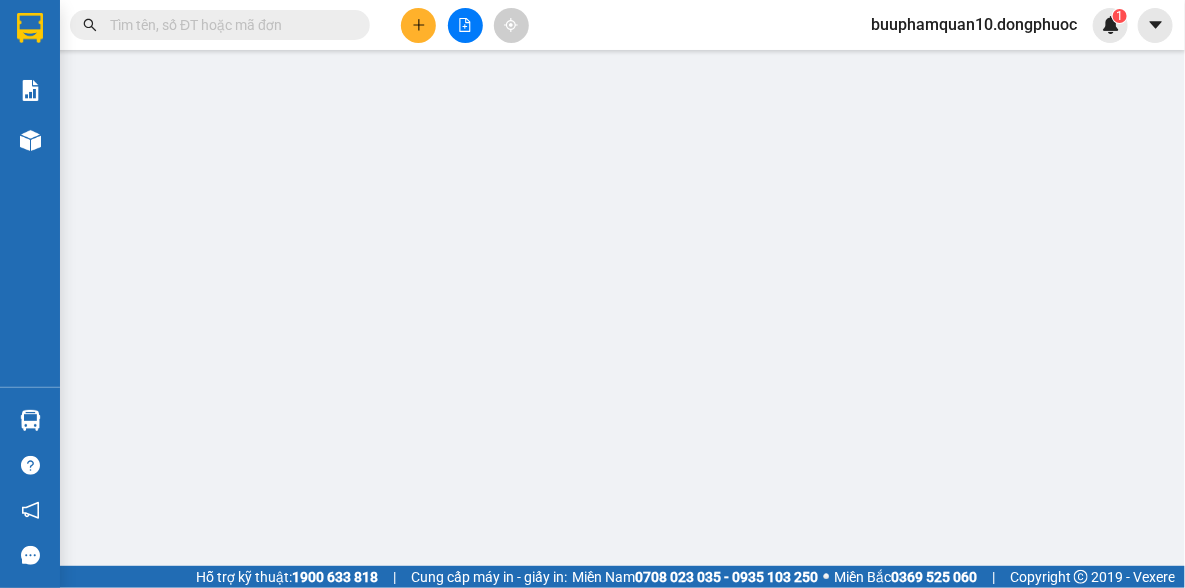 scroll, scrollTop: 0, scrollLeft: 0, axis: both 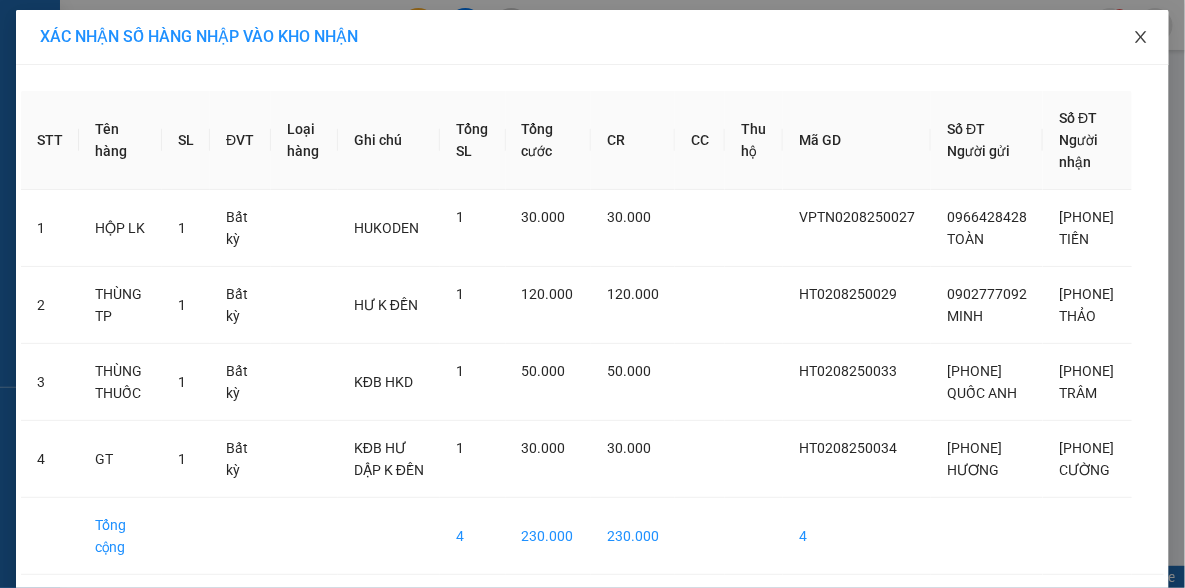 drag, startPoint x: 1132, startPoint y: 40, endPoint x: 979, endPoint y: 6, distance: 156.73225 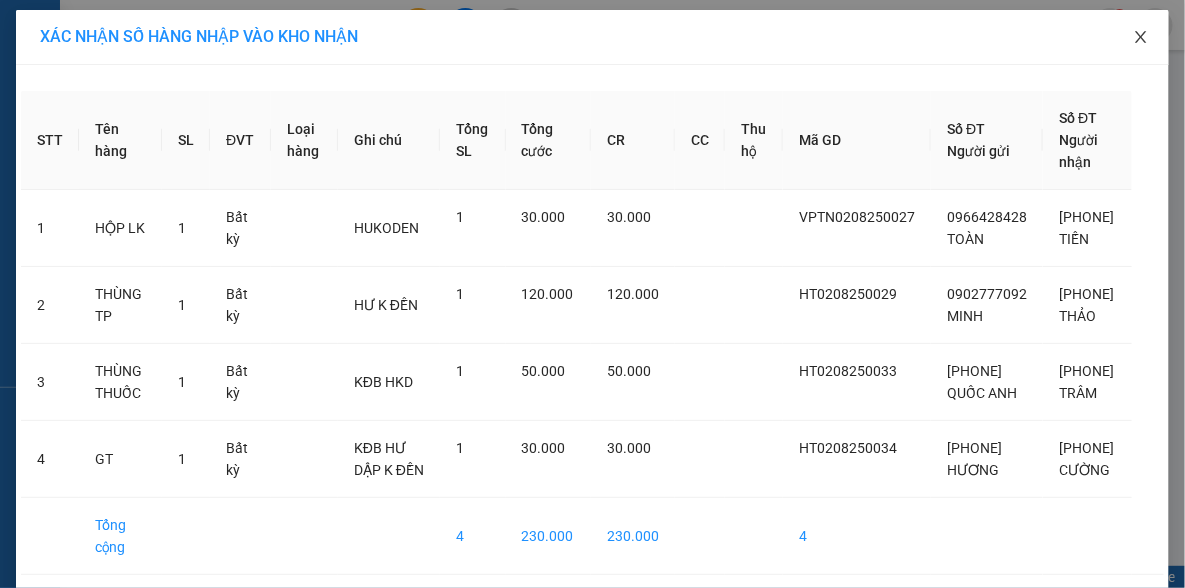 click at bounding box center (1141, 38) 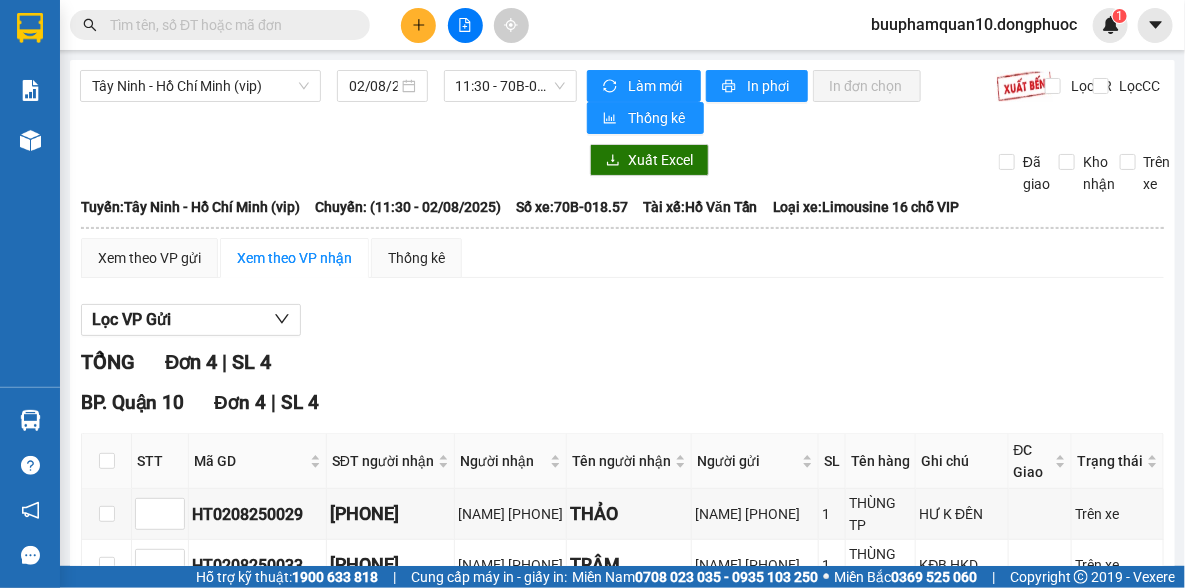 scroll, scrollTop: 239, scrollLeft: 0, axis: vertical 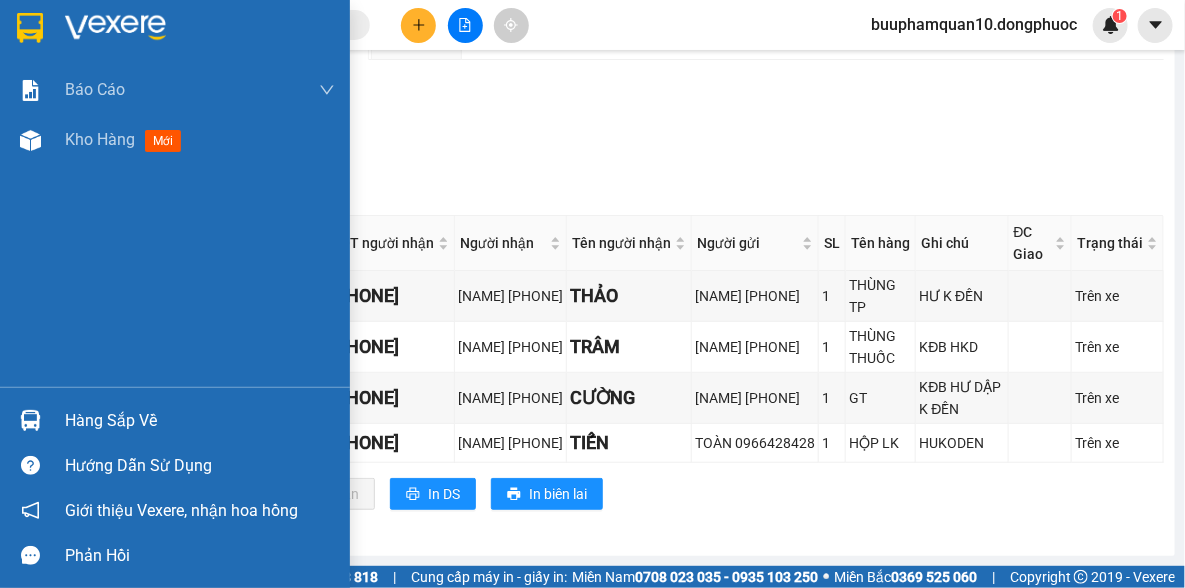 click on "Hàng sắp về" at bounding box center (200, 421) 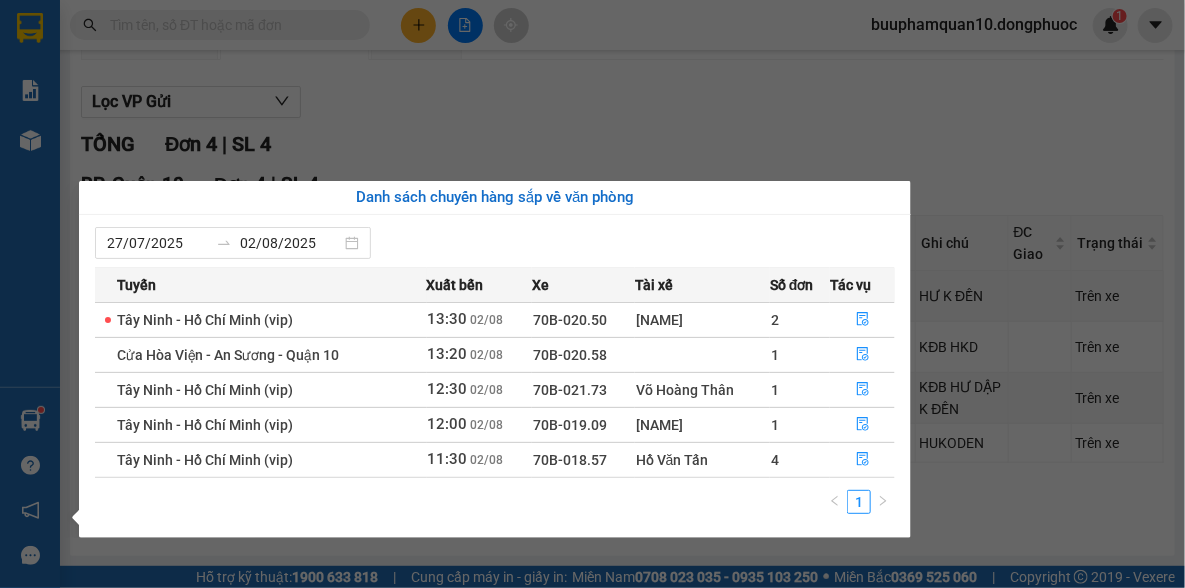 click on "Kết quả tìm kiếm ( 0 )  Bộ lọc  No Data buuphamquan10.dongphuoc 1     Báo cáo Mẫu 1: Báo cáo dòng tiền theo nhân viên Mẫu 1: Báo cáo dòng tiền theo nhân viên (VP) Mẫu 2: Doanh số tạo đơn theo Văn phòng, nhân viên - Trạm     Kho hàng mới Hàng sắp về Hướng dẫn sử dụng Giới thiệu Vexere, nhận hoa hồng Phản hồi Phần mềm hỗ trợ bạn tốt chứ? [CITY] - [CITY] (vip) [DATE] [TIME]     - 70B-018.57  Làm mới In phơi In đơn chọn Thống kê Lọc  CR Lọc  CC Xuất Excel Đã giao Kho nhận Trên xe Đồng Phước   19001152   Bến xe [CITY], 01 Võ Văn Truyện, KP 1, Phường 2 [TIME] - [DATE] Tuyến:  [CITY] - [CITY] (vip) Chuyến:   ([TIME] - [DATE]) Tài xế:  [NAME]   Số xe:  70B-018.57 Loại xe:  Limousine 16 chỗ VIP Tuyến:  [CITY] - [CITY] (vip) Chuyến:   ([TIME] - [DATE]) Số xe:  70B-018.57 Tài xế:  [NAME] Loại xe:  Thống kê" at bounding box center (592, 294) 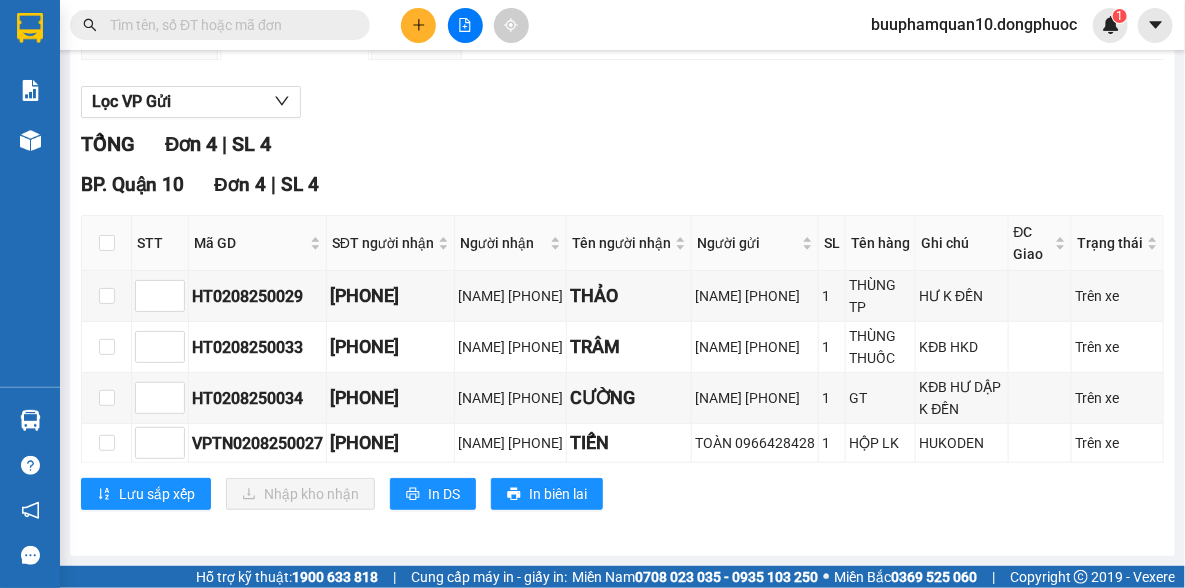click at bounding box center [228, 25] 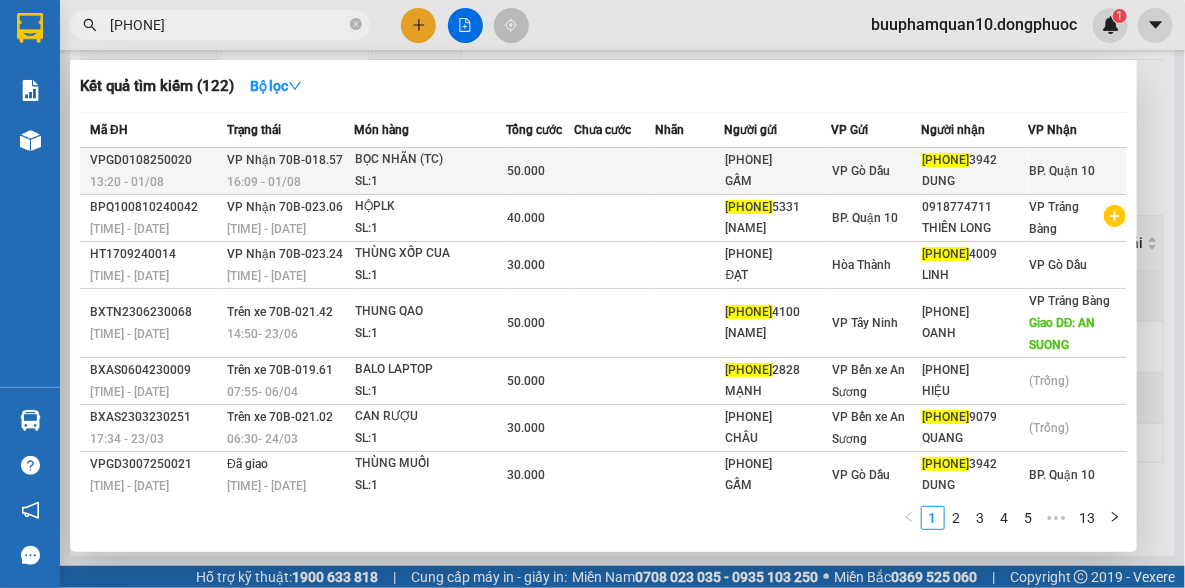 type on "[PHONE]" 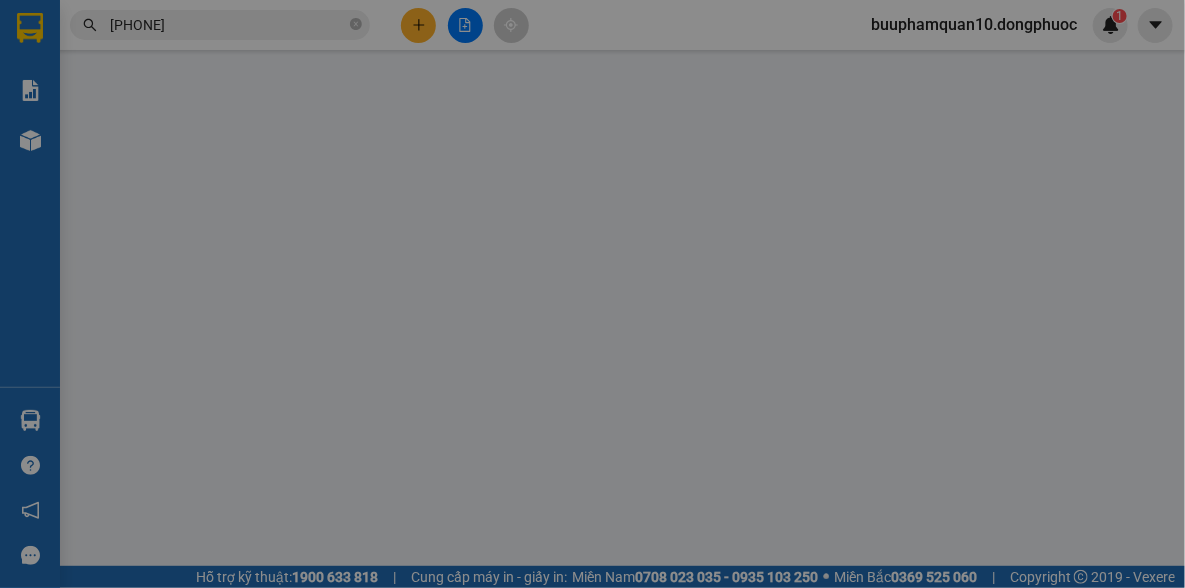 scroll, scrollTop: 0, scrollLeft: 0, axis: both 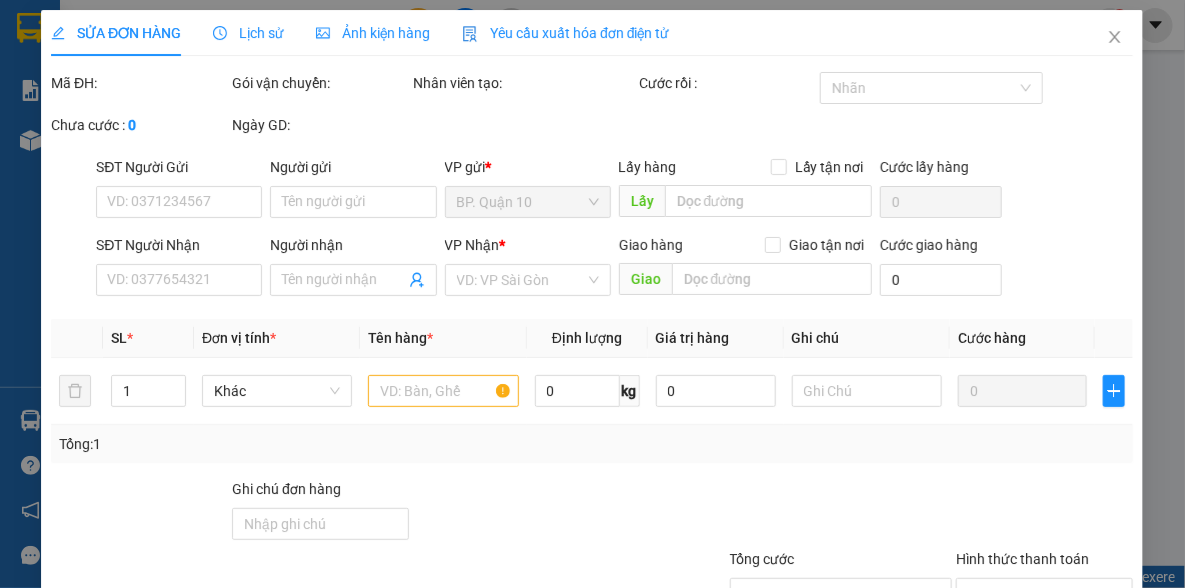 type on "[PHONE]" 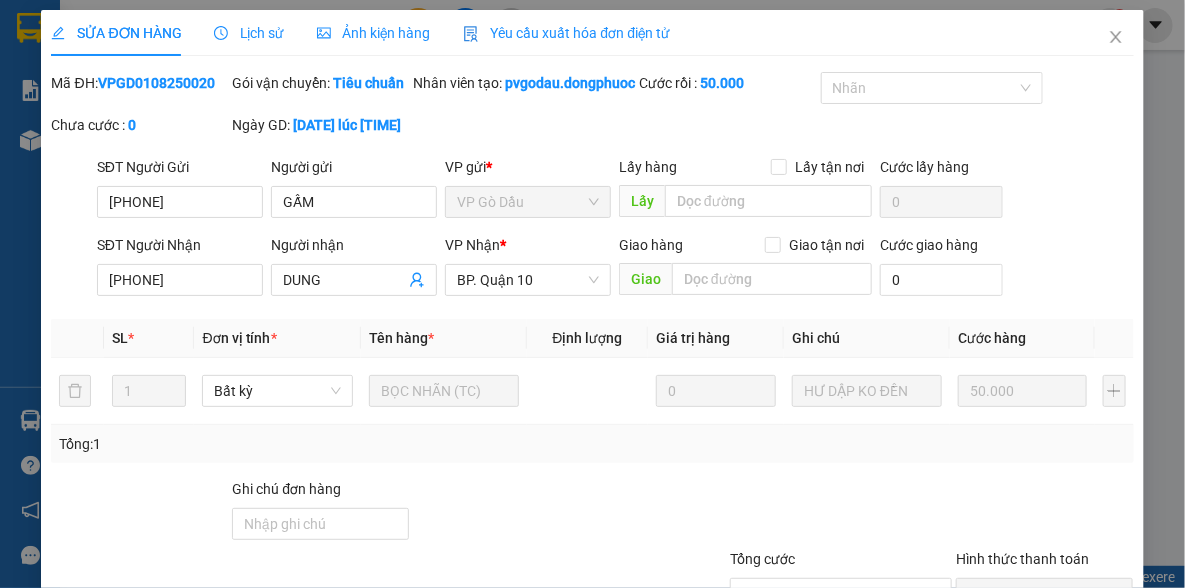 click on "SỬA ĐƠN HÀNG Lịch sử Ảnh kiện hàng Yêu cầu xuất hóa đơn điện tử Total Paid Fee 50.000 Total UnPaid Fee 0 Cash Collection Total Fee Mã ĐH:  VPGD0108250020 Gói vận chuyển:   Tiêu chuẩn Nhân viên tạo:   pvgodau.dongphuoc Cước rồi :   50.000   Nhãn Chưa cước :   0 Ngày GD:   [DATE] lúc [TIME] SĐT Người Gửi [PHONE] Người gửi GẤM VP gửi  * VP Gò Dầu Lấy hàng Lấy tận nơi Lấy Cước lấy hàng 0 SĐT Người Nhận [PHONE] Người nhận DUNG VP Nhận  * BP. Quận 10 Giao hàng Giao tận nơi Giao Cước giao hàng 0 SL  * Đơn vị tính  * Tên hàng  * Định lượng Giá trị hàng Ghi chú Cước hàng                   1 Bất kỳ BỌC NHÃN (TC) 0 HƯ DẬP KO ĐỀN 50.000 Tổng:  1 Ghi chú đơn hàng Tổng cước 50.000 Hình thức thanh toán Tại văn phòng Số tiền thu trước 50.000 Chọn HT Thanh Toán Chưa thanh toán 0 Chọn HT Thanh Toán Xuất hóa đơn hàng" at bounding box center [592, 294] 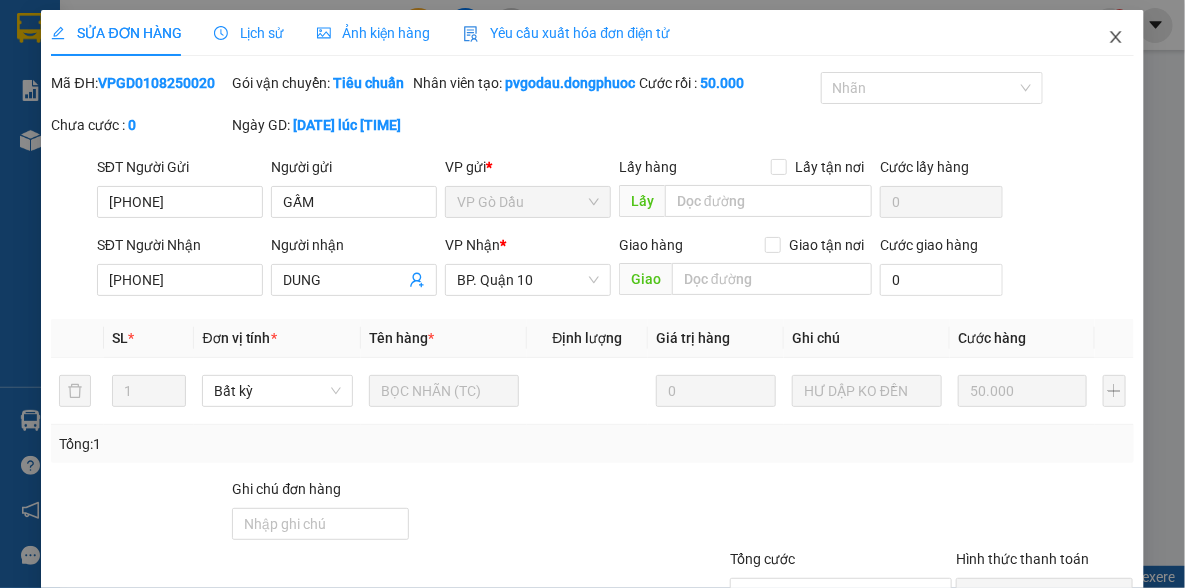 click 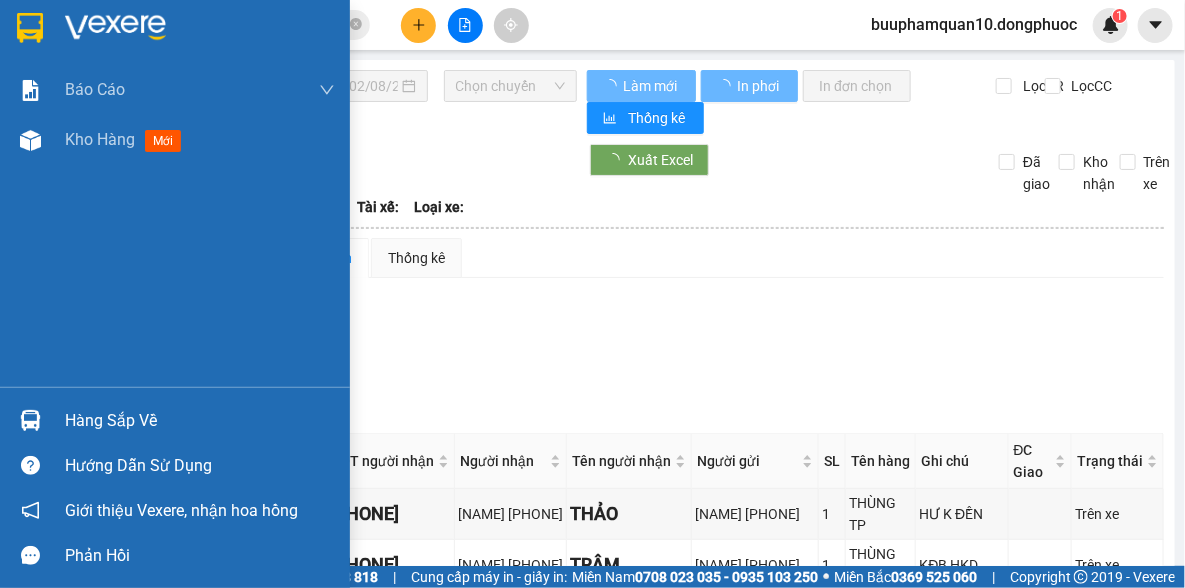 click on "Hàng sắp về" at bounding box center (200, 421) 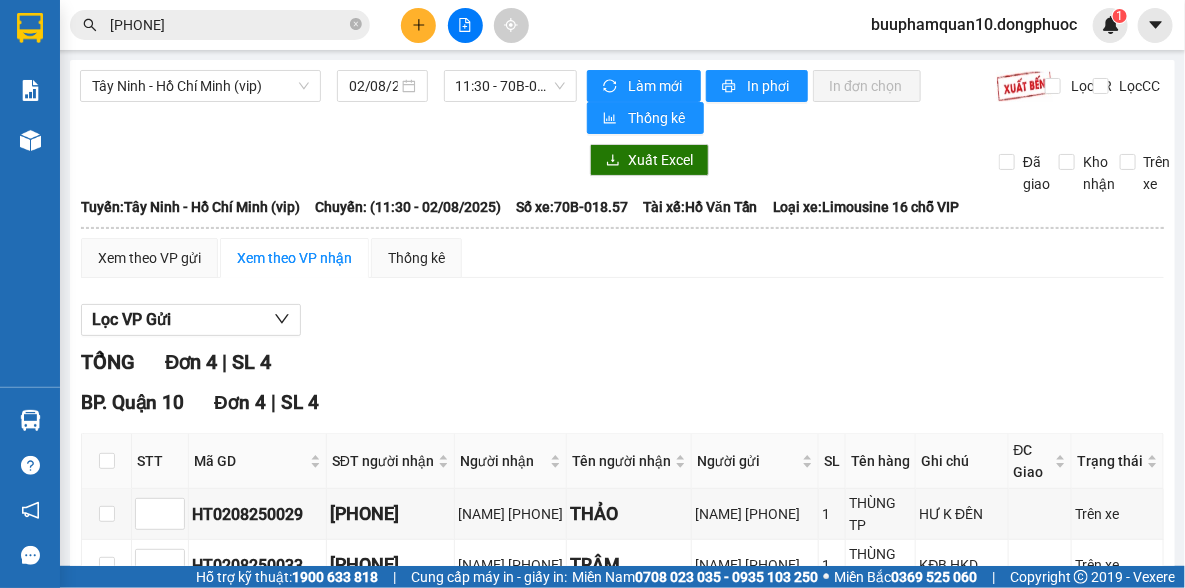 drag, startPoint x: 201, startPoint y: 73, endPoint x: 87, endPoint y: 0, distance: 135.36986 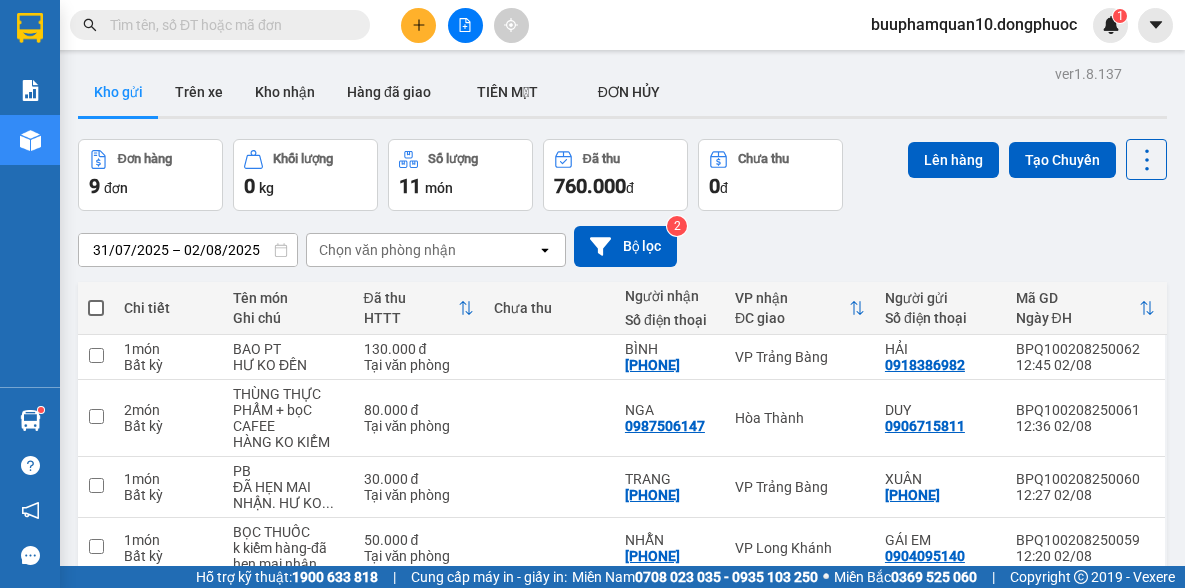 scroll, scrollTop: 0, scrollLeft: 0, axis: both 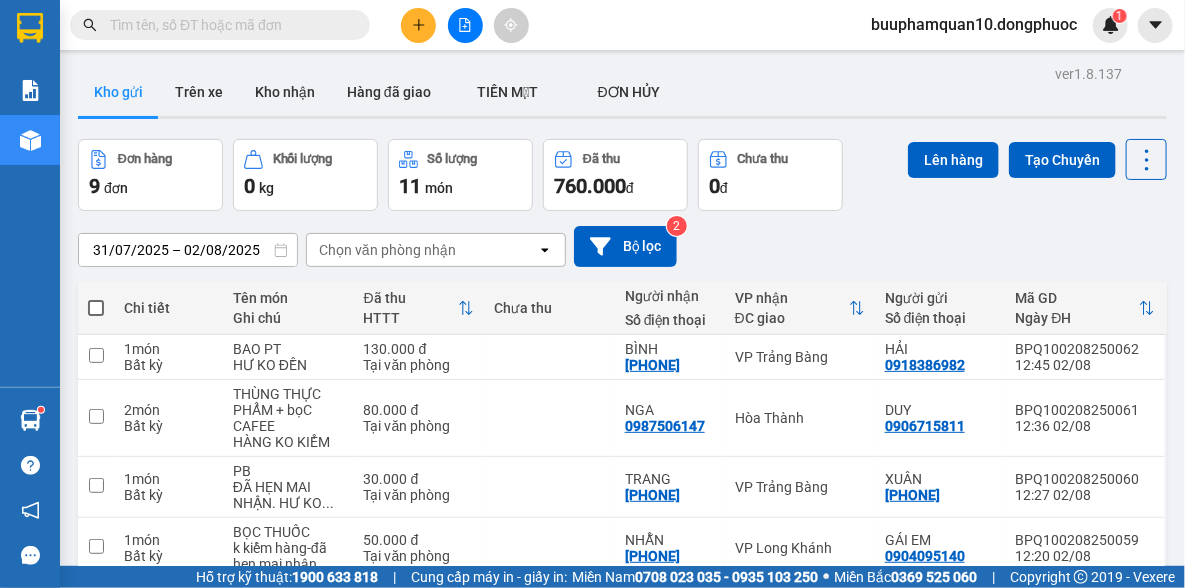 click at bounding box center [228, 25] 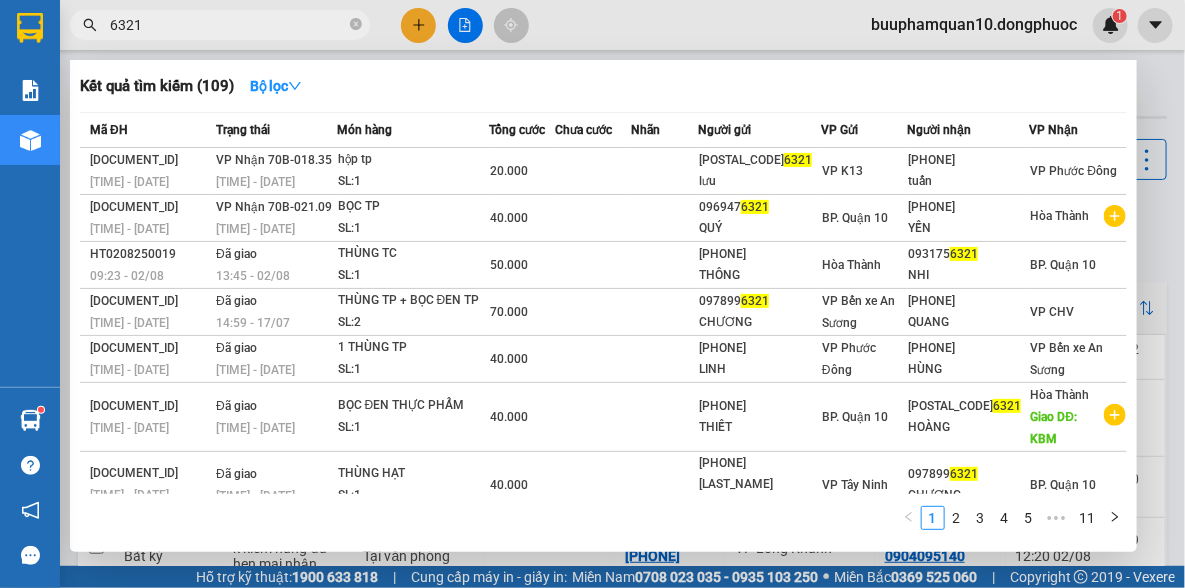 drag, startPoint x: 265, startPoint y: 24, endPoint x: 302, endPoint y: 9, distance: 39.92493 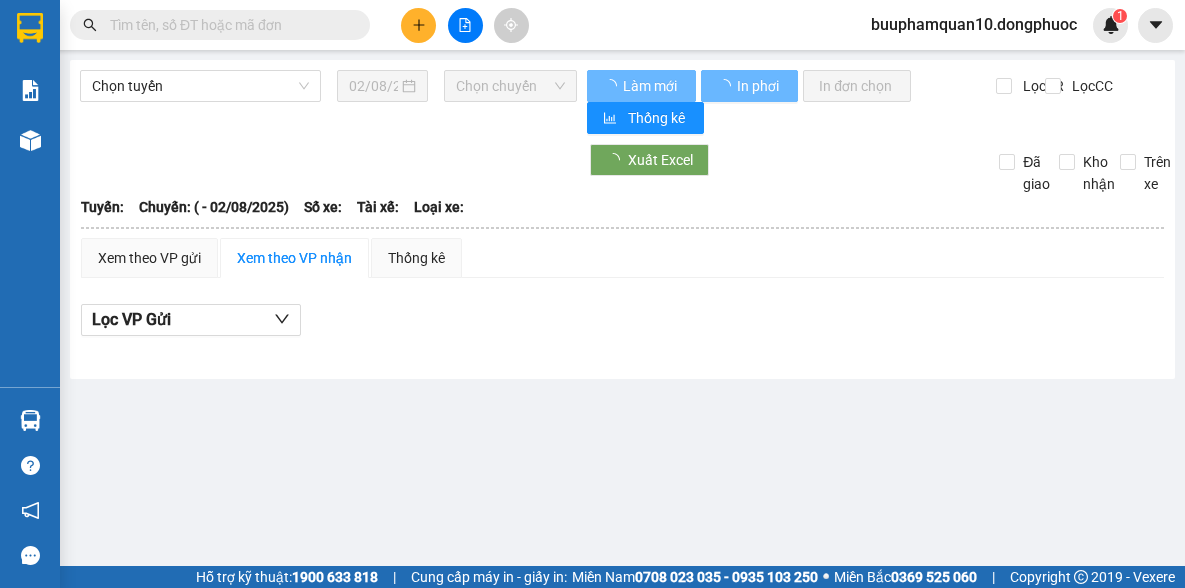 scroll, scrollTop: 0, scrollLeft: 0, axis: both 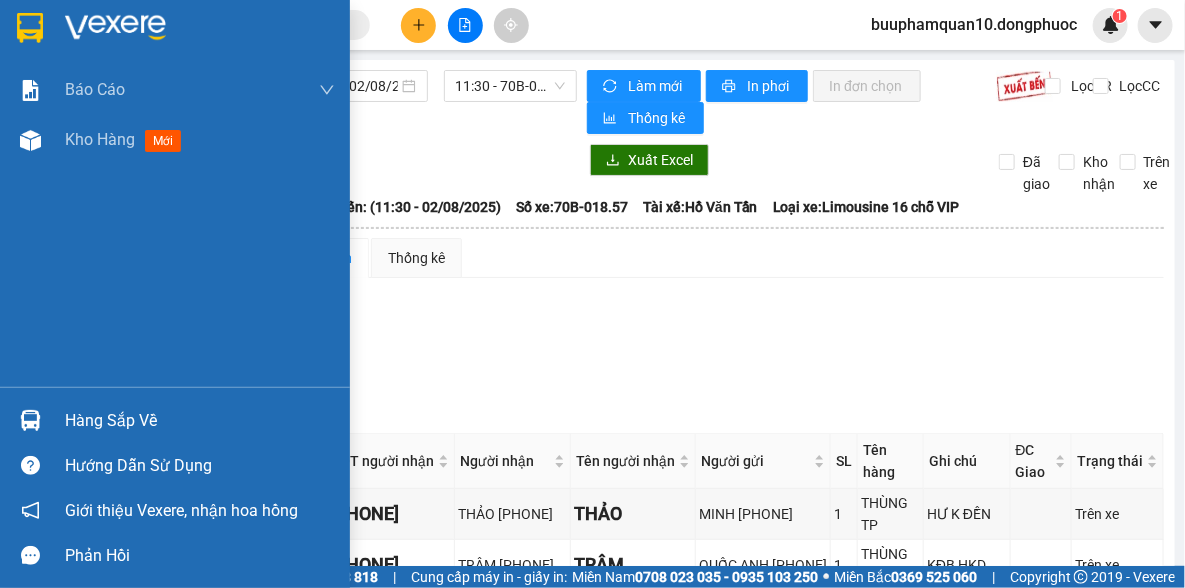 click at bounding box center (30, 420) 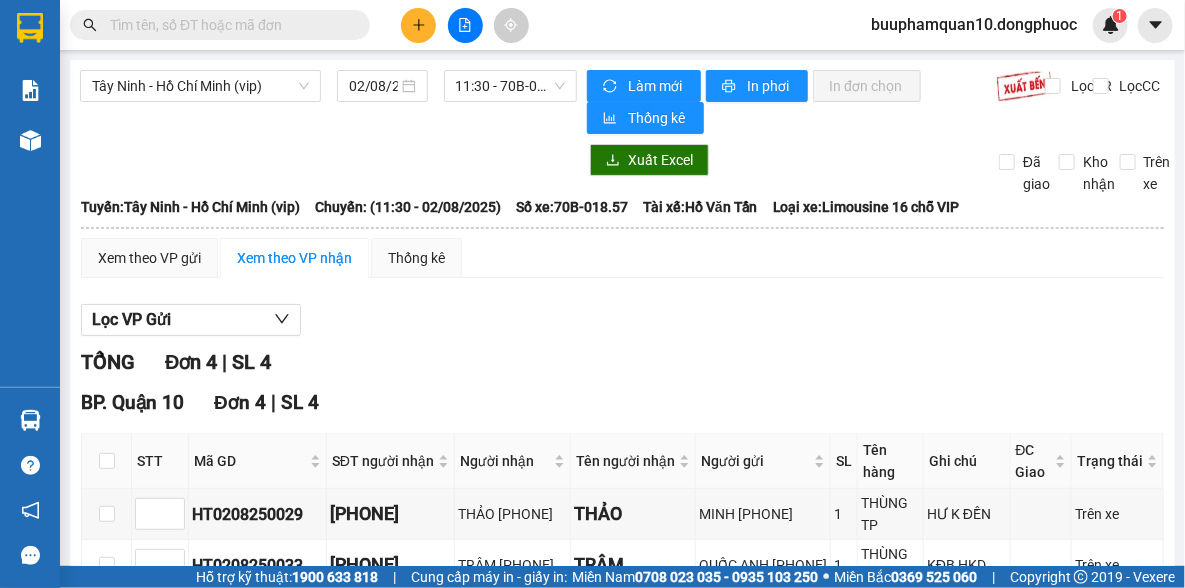click on "Kết quả tìm kiếm ( 0 )  Bộ lọc  No Data buuphamquan10.dongphuoc 1     Báo cáo Mẫu 1: Báo cáo dòng tiền theo nhân viên Mẫu 1: Báo cáo dòng tiền theo nhân viên (VP) Mẫu 2: Doanh số tạo đơn theo Văn phòng, nhân viên - Trạm     Kho hàng mới Hàng sắp về Hướng dẫn sử dụng Giới thiệu Vexere, nhận hoa hồng Phản hồi Phần mềm hỗ trợ bạn tốt chứ? Tây Ninh - Hồ Chí Minh (vip) 02/08/2025 11:30     - 70B-018.57  Làm mới In phơi In đơn chọn Thống kê Lọc  CR Lọc  CC Xuất Excel Đã giao Kho nhận Trên xe Đồng Phước   19001152   Bến xe Tây Ninh, 01 Võ Văn Truyện, KP 1, Phường 2 14:14 - 02/08/2025 Tuyến:  Tây Ninh - Hồ Chí Minh (vip) Chuyến:   (11:30 - 02/08/2025) Tài xế:  Hồ Văn Tấn   Số xe:  70B-018.57 Loại xe:  Limousine 16 chỗ VIP Tuyến:  Tây Ninh - Hồ Chí Minh (vip) Chuyến:   (11:30 - 02/08/2025) Số xe:  70B-018.57 Tài xế:  Hồ Văn Tấn Loại xe:  Thống kê" at bounding box center (592, 294) 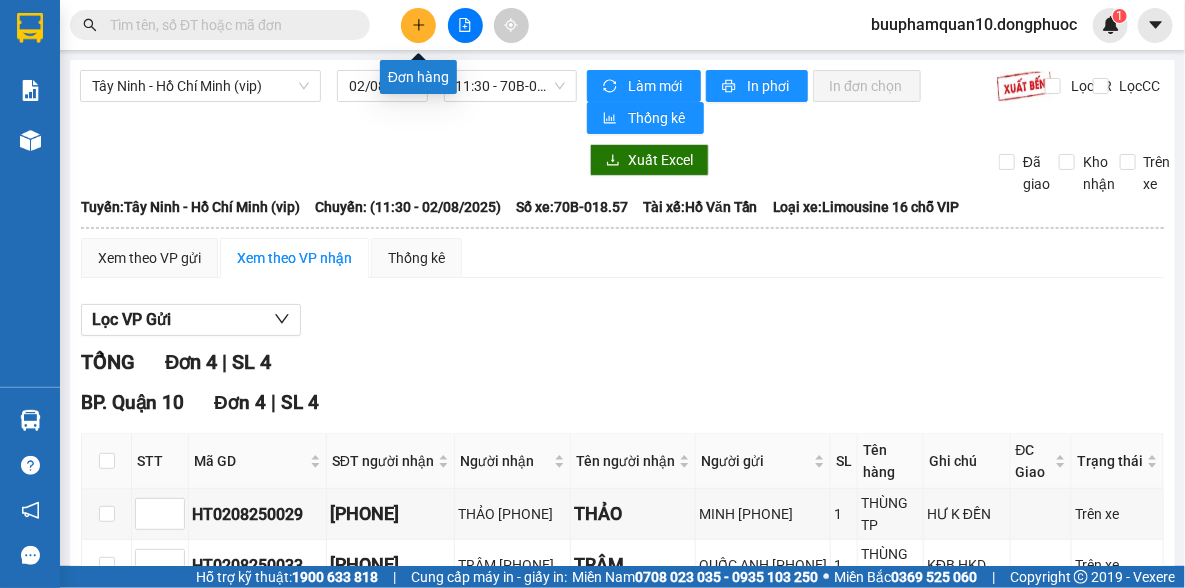 click 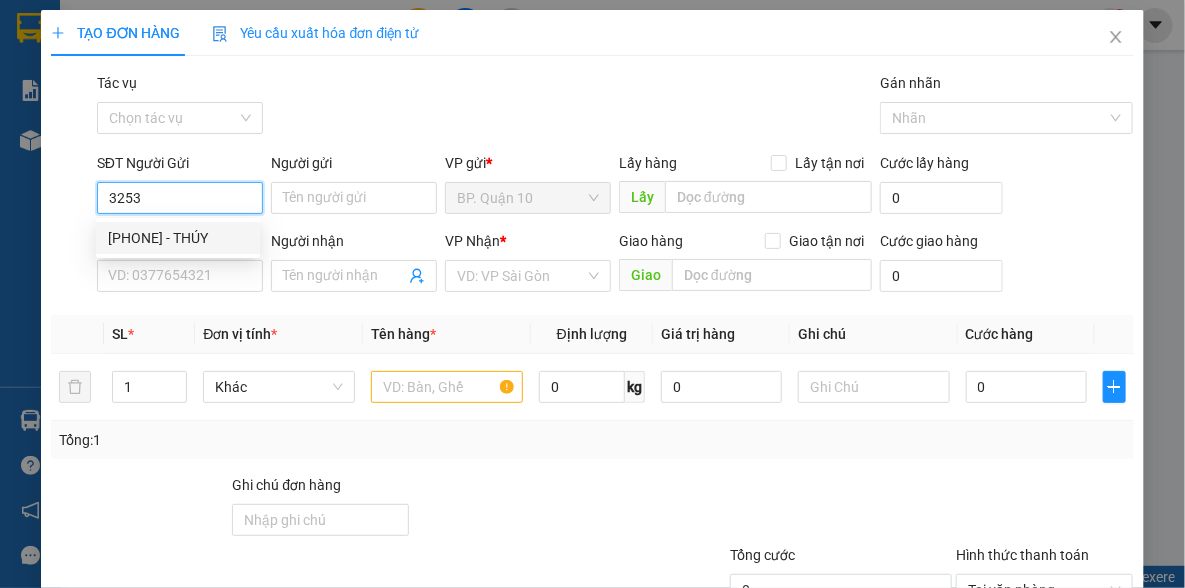 click on "[PHONE] - THÚY" at bounding box center (178, 238) 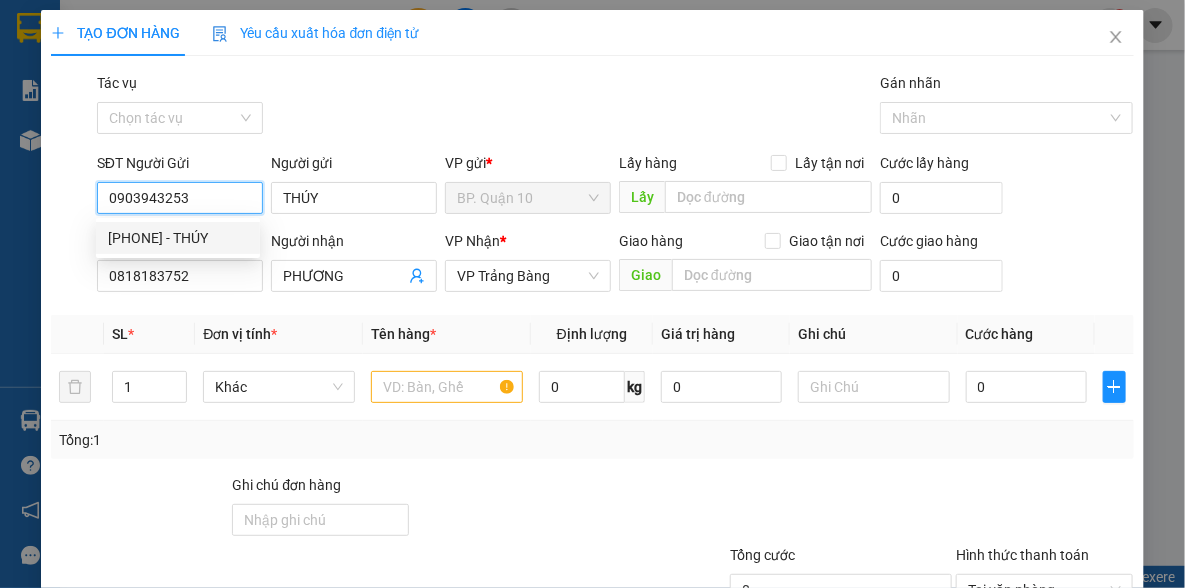 type on "30.000" 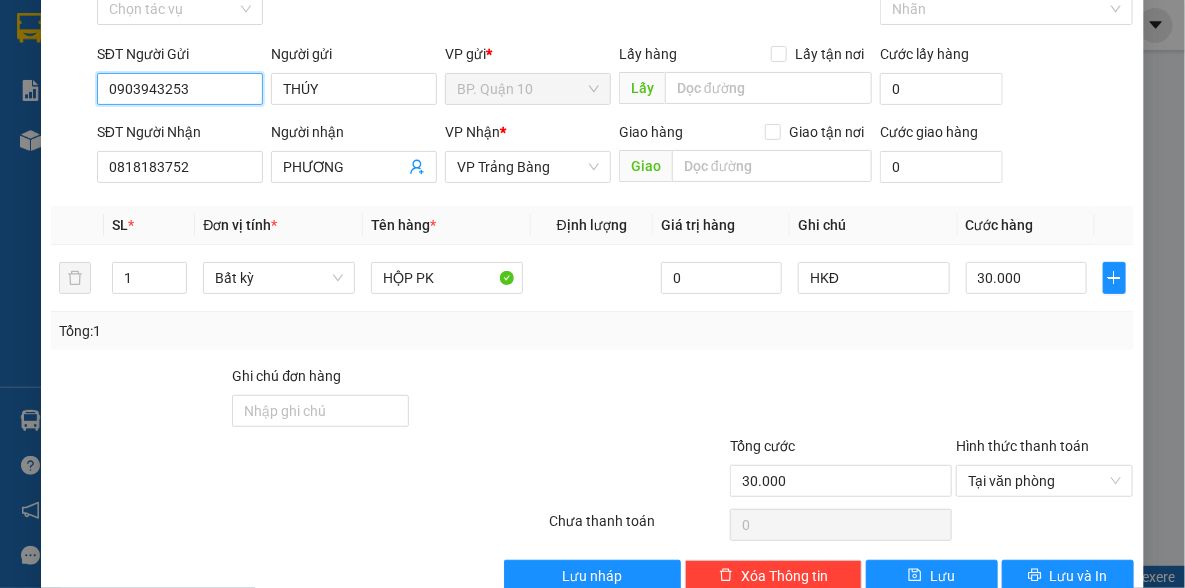 scroll, scrollTop: 150, scrollLeft: 0, axis: vertical 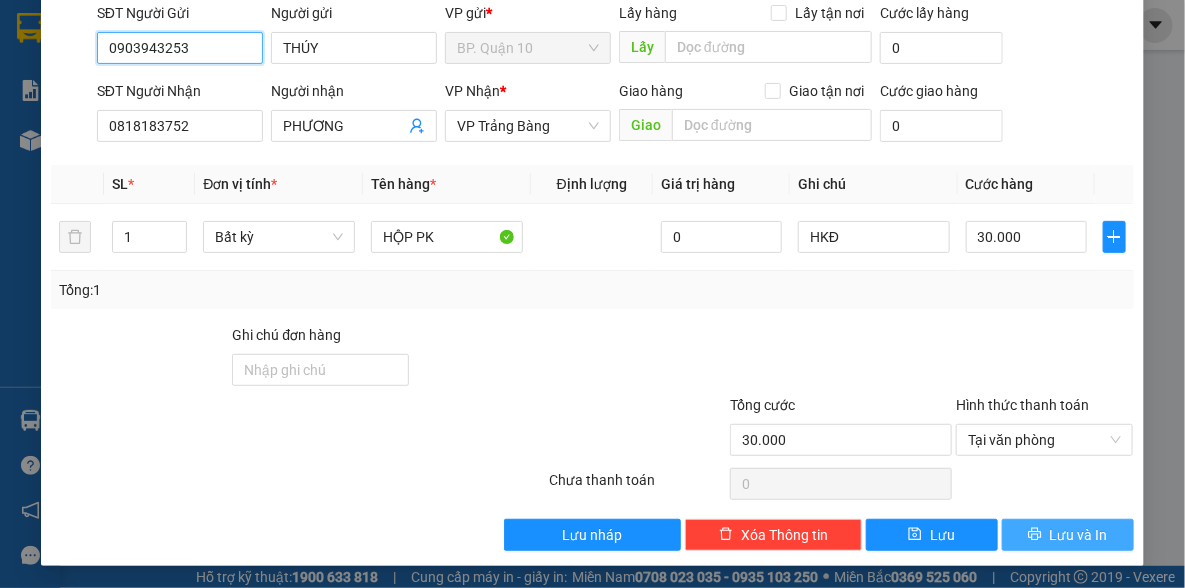 type on "0903943253" 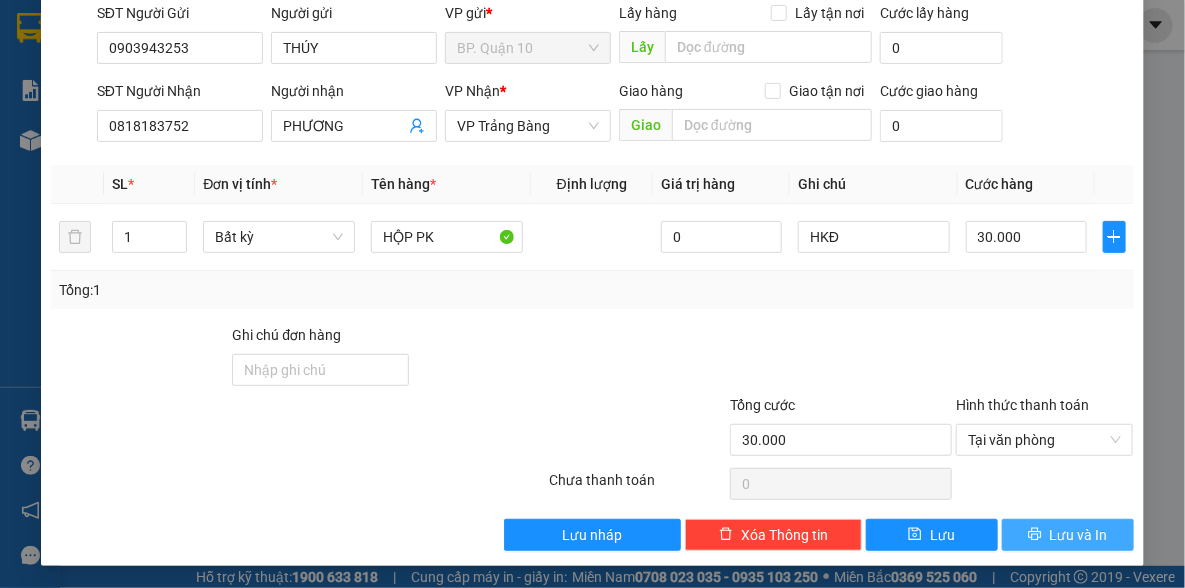 click on "Lưu và In" at bounding box center [1068, 535] 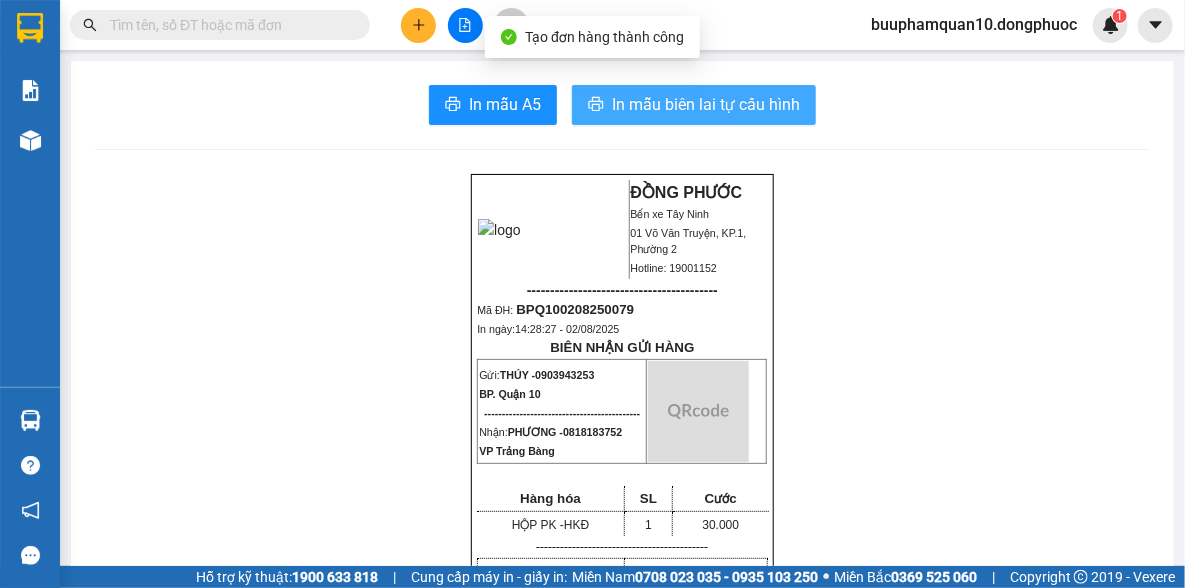 drag, startPoint x: 754, startPoint y: 100, endPoint x: 771, endPoint y: 117, distance: 24.04163 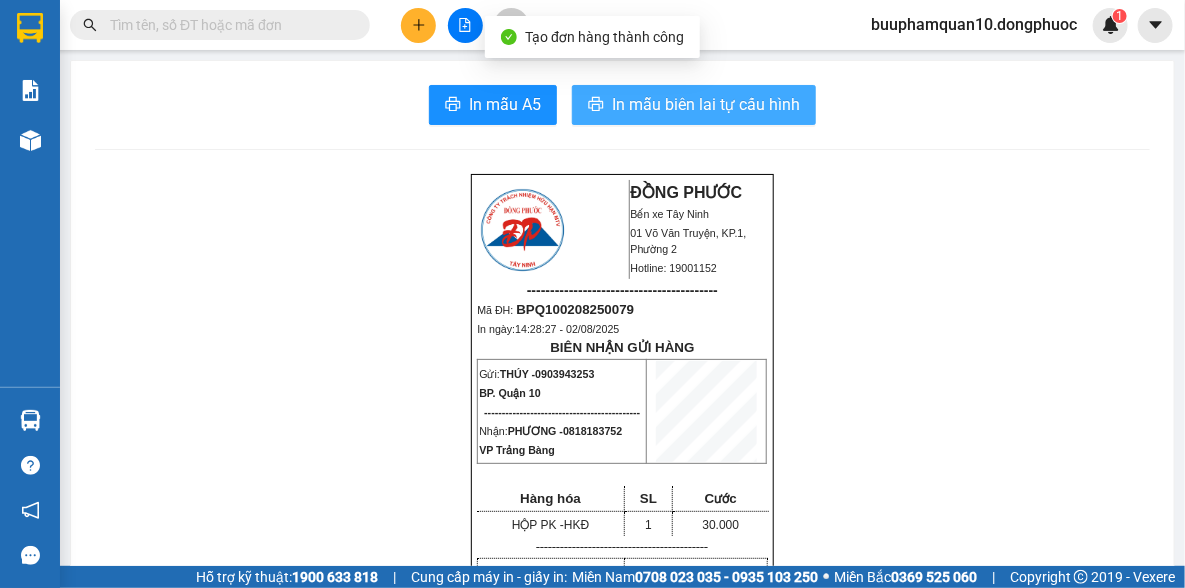 scroll, scrollTop: 0, scrollLeft: 0, axis: both 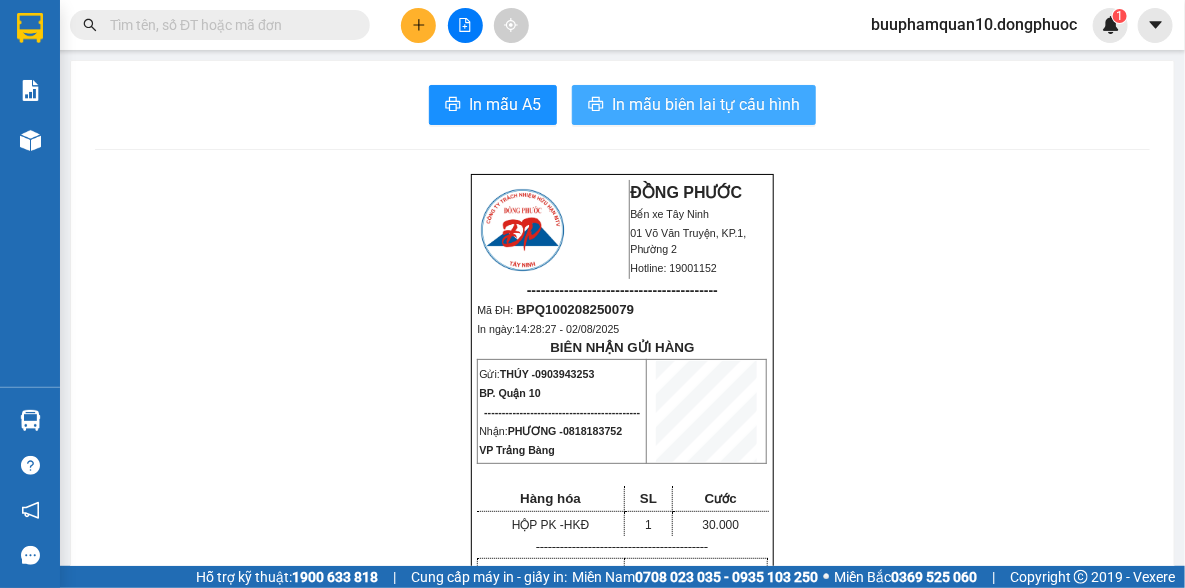 click on "In mẫu biên lai tự cấu hình" at bounding box center (706, 104) 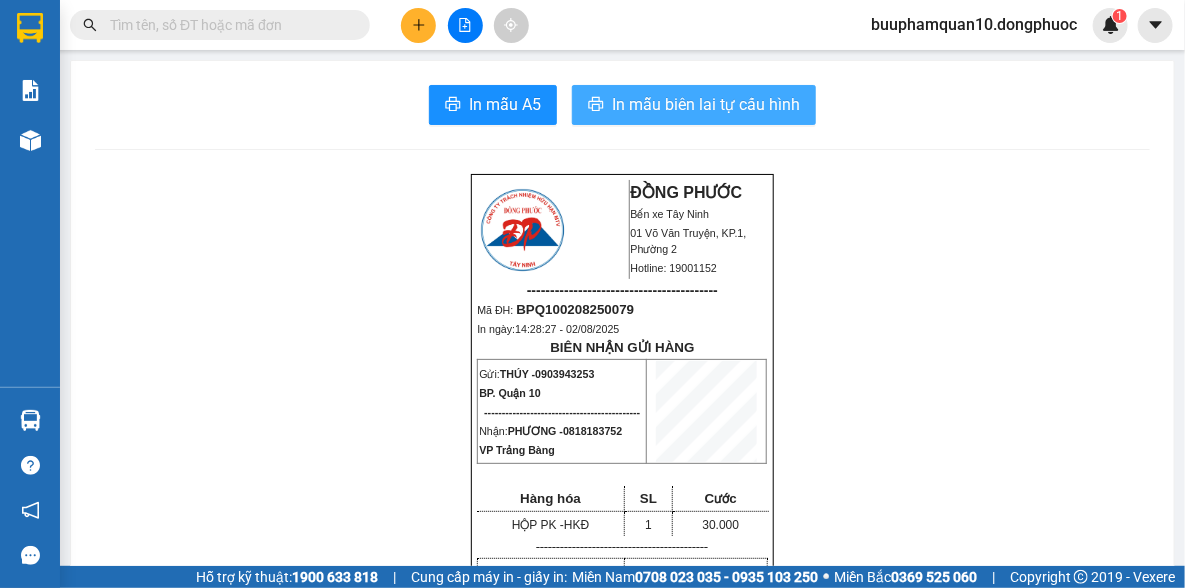 scroll, scrollTop: 0, scrollLeft: 0, axis: both 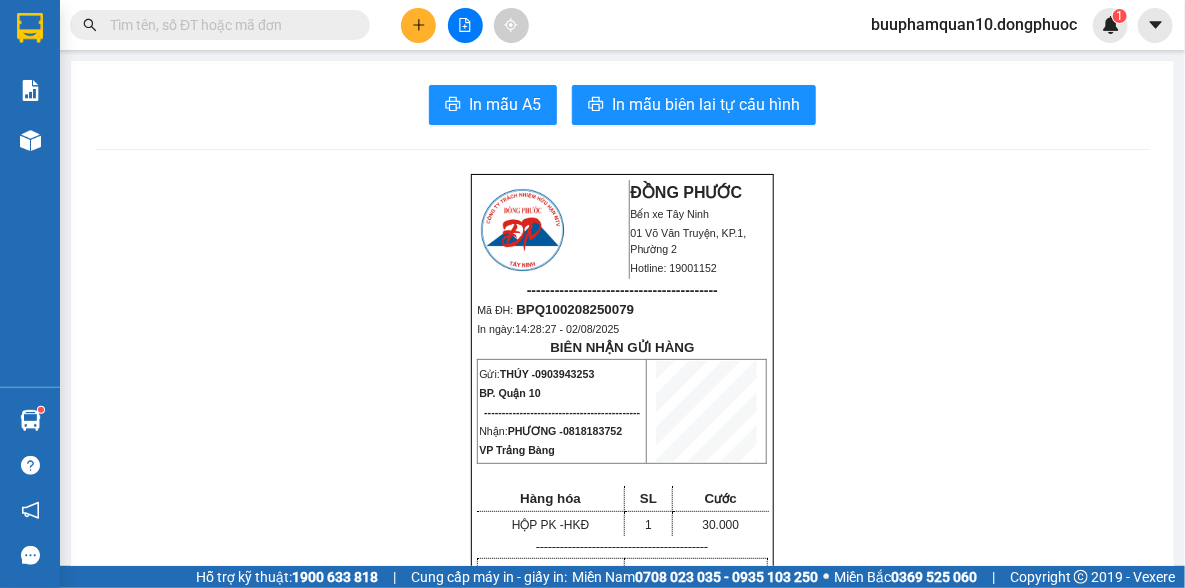 click at bounding box center [228, 25] 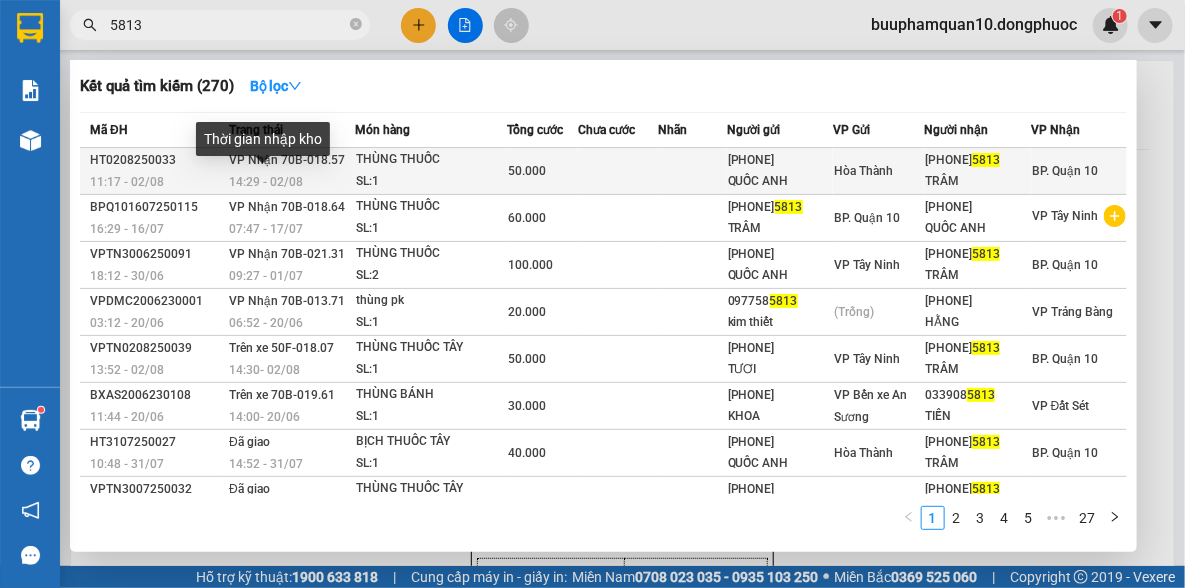 type on "5813" 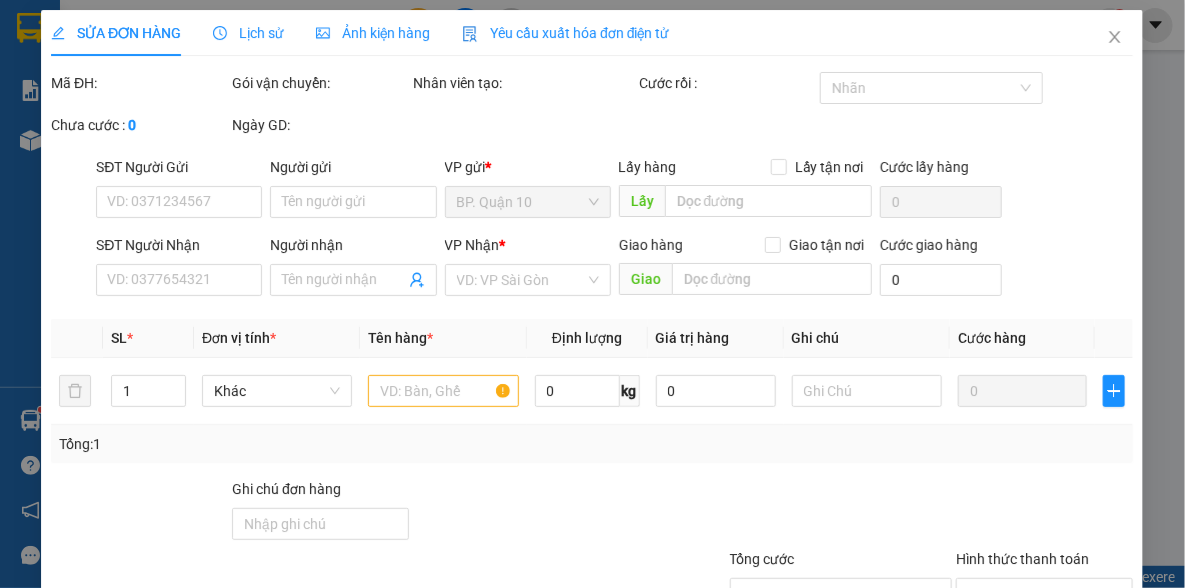 type on "[PHONE]" 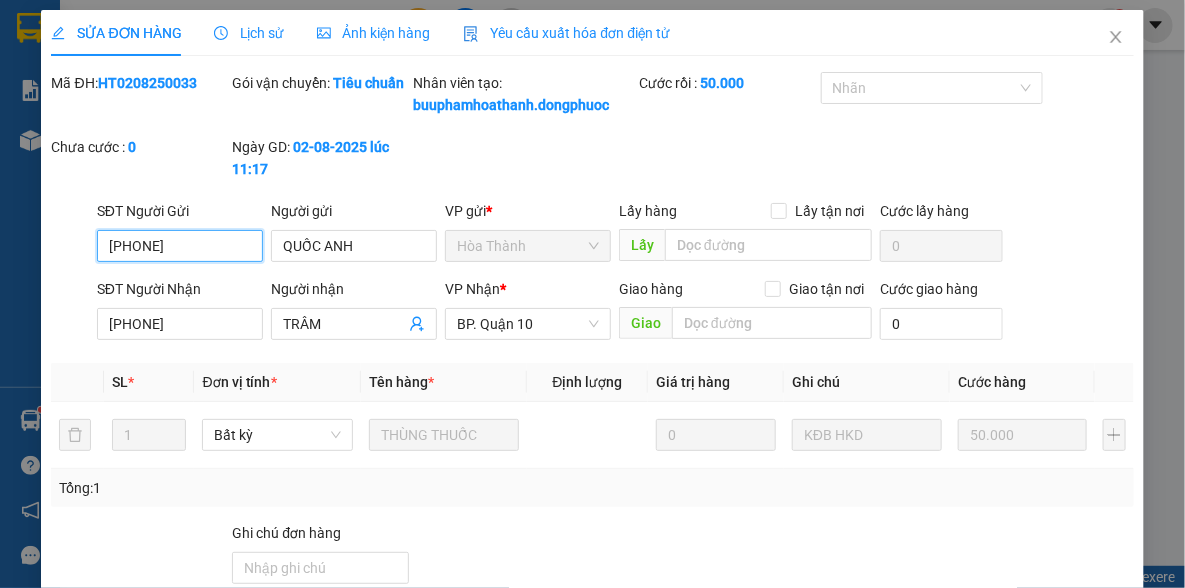 scroll, scrollTop: 145, scrollLeft: 0, axis: vertical 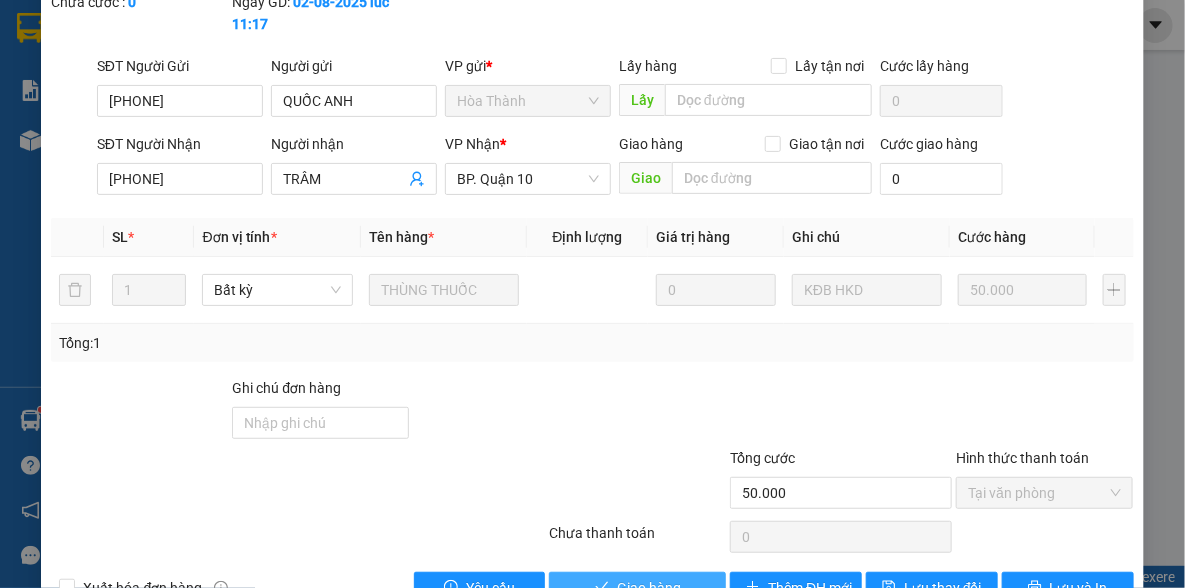 click on "Giao hàng" at bounding box center [649, 588] 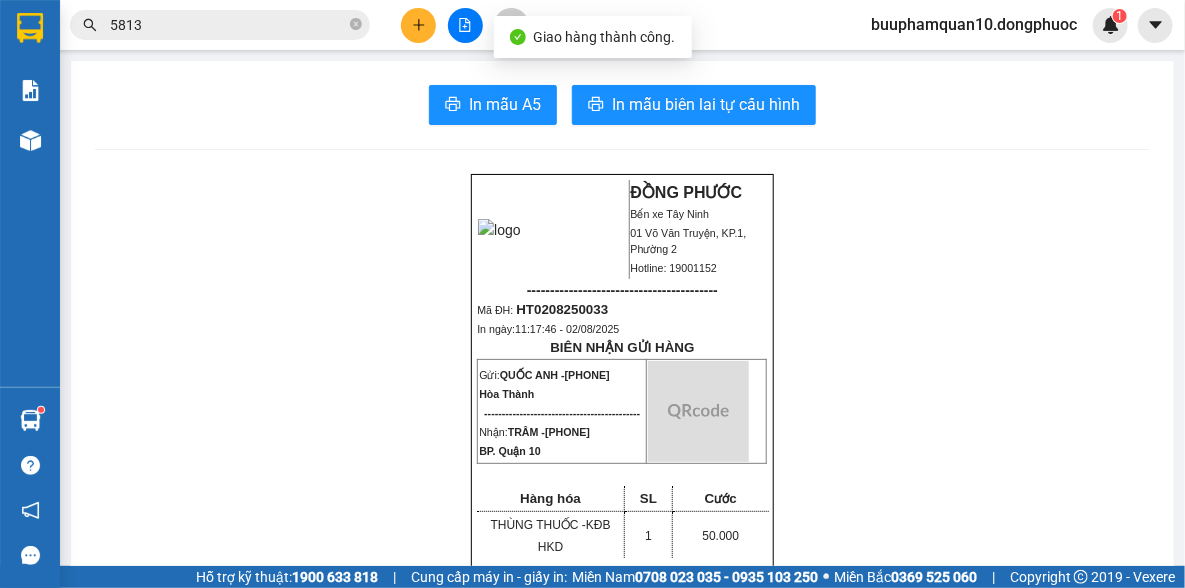click on "ĐỒNG PHƯỚC
Bến xe Tây Ninh
[NUMBER] [STREET], [NUMBER], [CITY] [DISTRICT]
Hotline: [PHONE]
-----------------------------------------
Mã ĐH:   HT0208250033
In ngày:  [TIME] - [DATE]
BIÊN NHẬN GỬI HÀNG
Gửi:  QUỐC ANH -  [PHONE]
Hòa Thành
--------------------------------------------
Nhận:  TRÂM  -  [PHONE]
BP. Quận 10
Hàng hóa
SL
Cước
THÙNG THUỐC  -  KĐB HKD
1
50.000
-------------------------------------------
CR:  50.000
CC:  0
Phí TH:  0
Tổng:  50.000
-------------------------------------------
Quy định nhận/gửi hàng: - Sau 03 ngày gửi hàng, nếu quý khách không đến nhận hàng hóa thì mọi khiếu nại công ty sẽ không giải quyết.
- Nếu mất hàng: công ty sẽ hoàn bằng giá cước phí x 20 lần.
- QUÝ KHÁCH VUI LÒNG MANG THEO GIẤY CMND/CCCD KHI ĐẾN NHẬN HÀNG HÓA." at bounding box center [622, 1673] 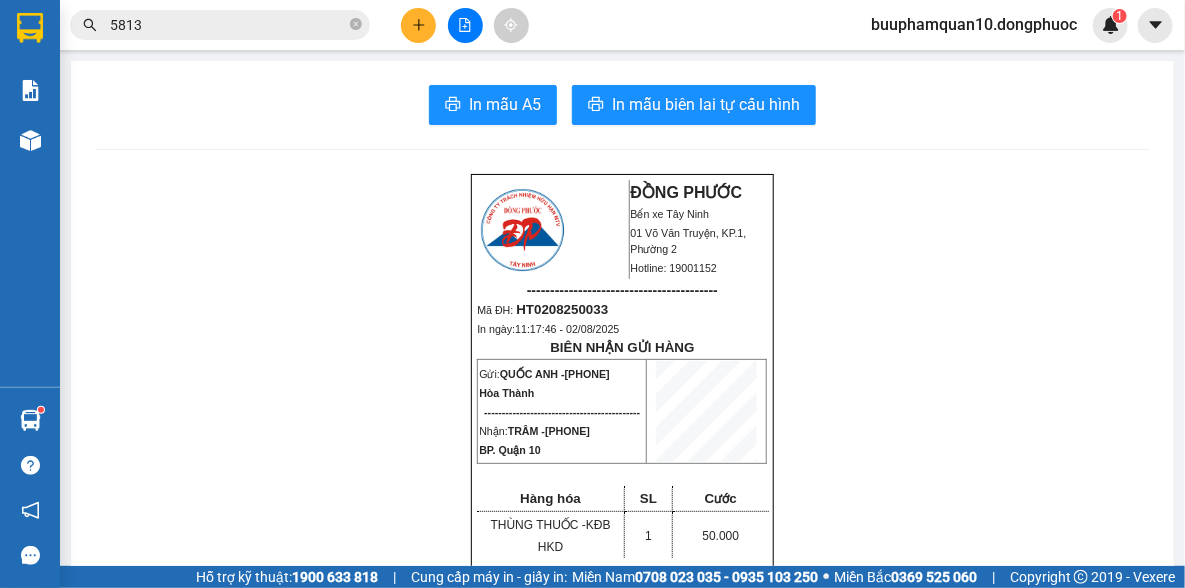 click on "5813" at bounding box center (228, 25) 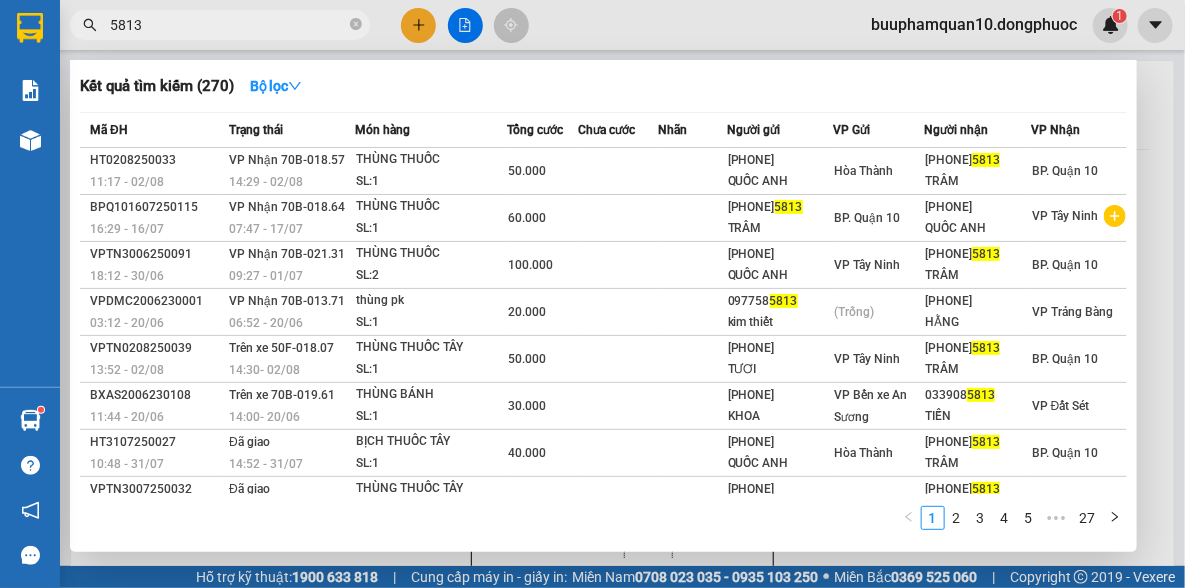 click on "5813" at bounding box center (228, 25) 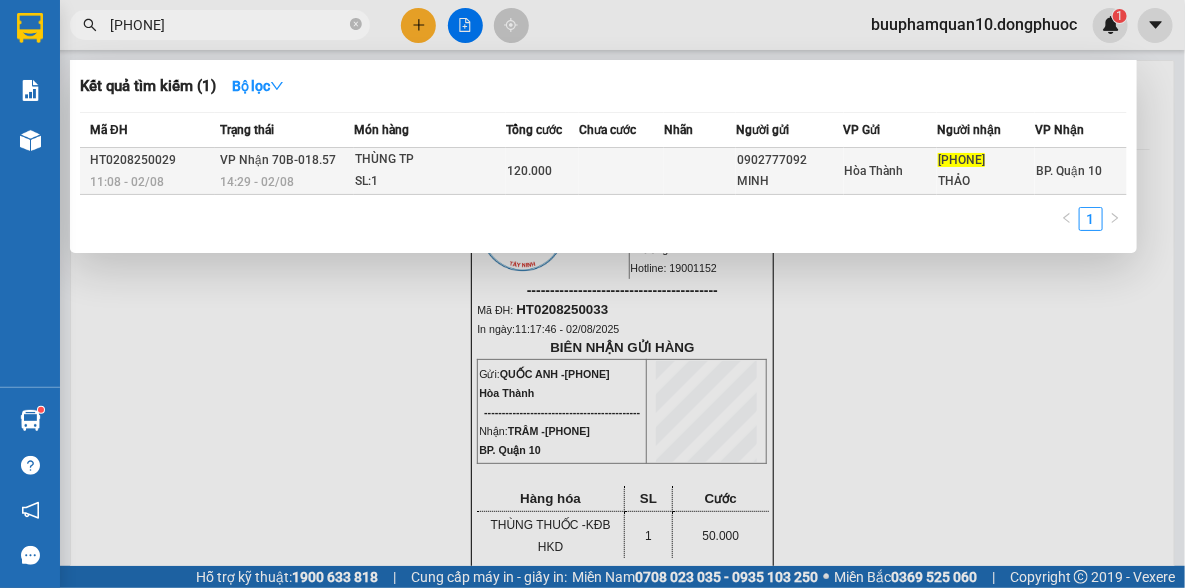 type on "[PHONE]" 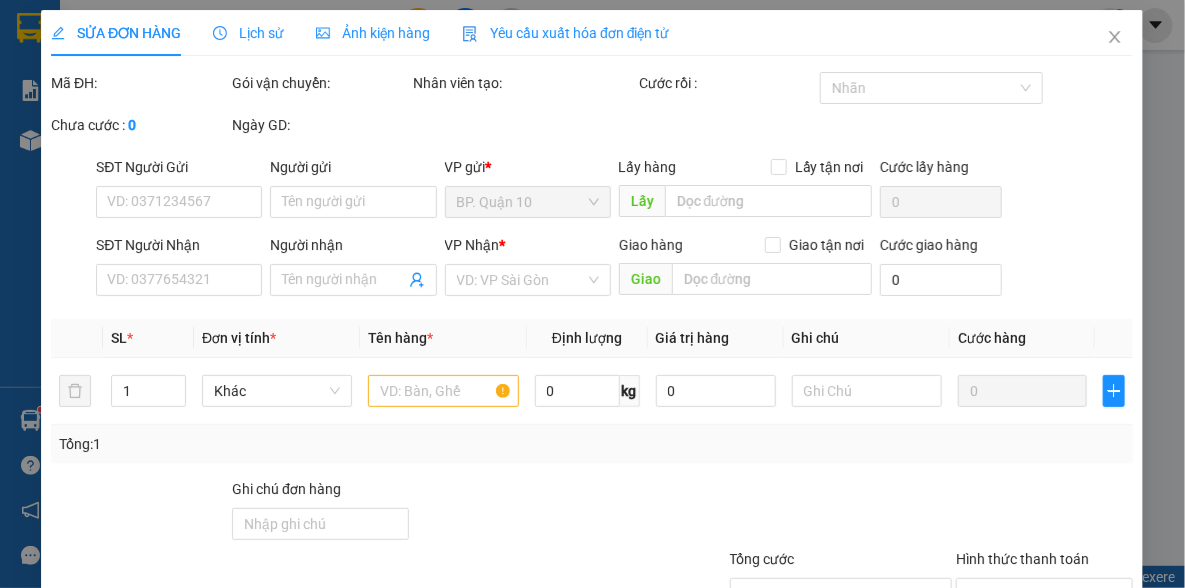 type on "0902777092" 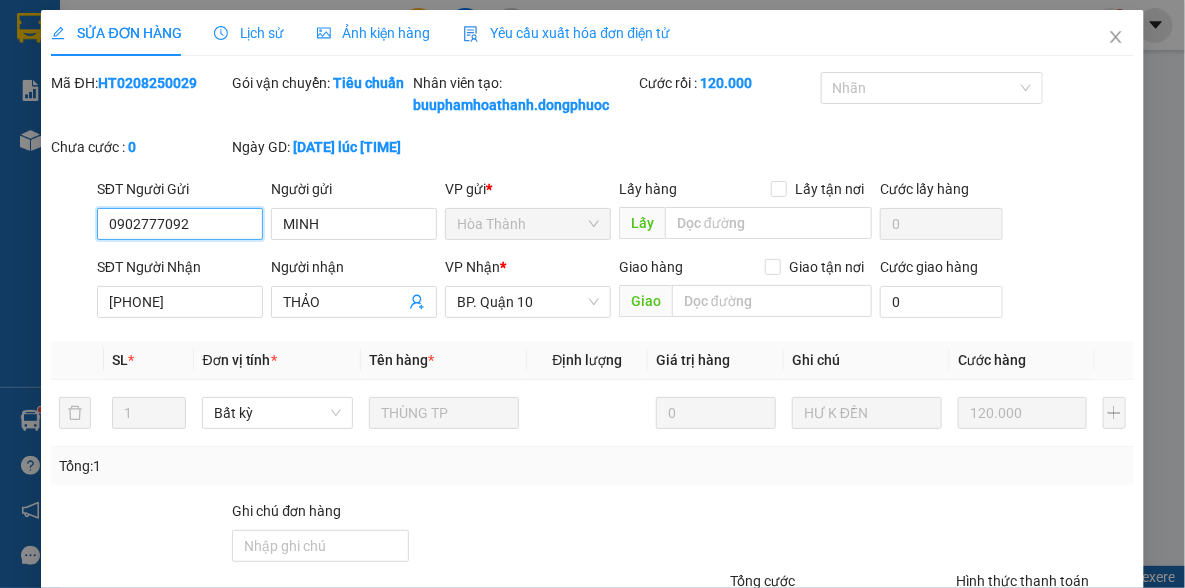 scroll, scrollTop: 199, scrollLeft: 0, axis: vertical 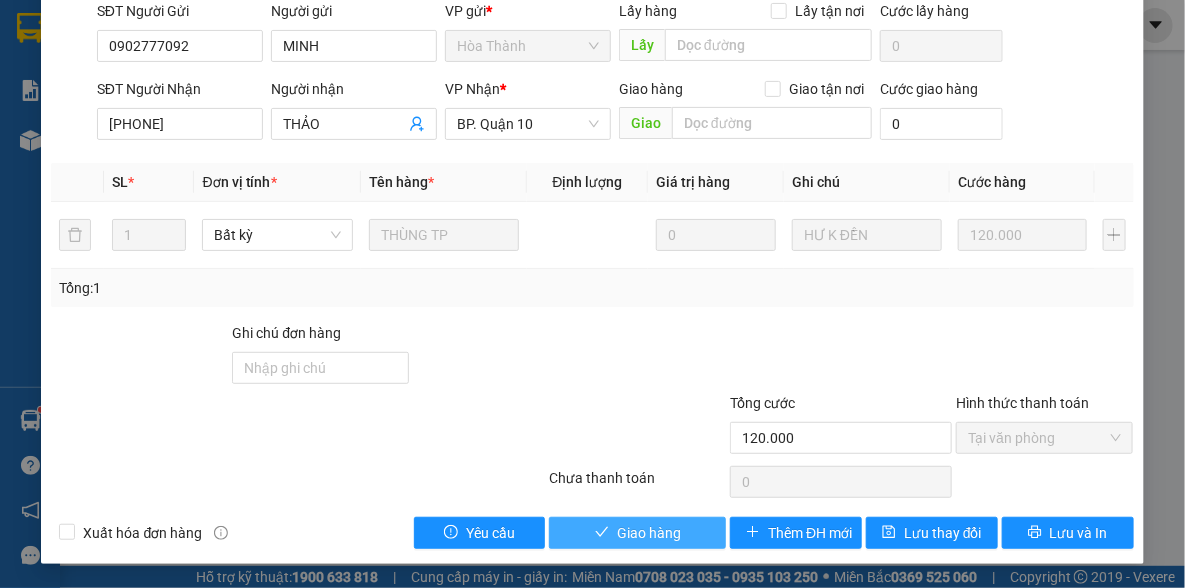 click on "Giao hàng" at bounding box center [649, 533] 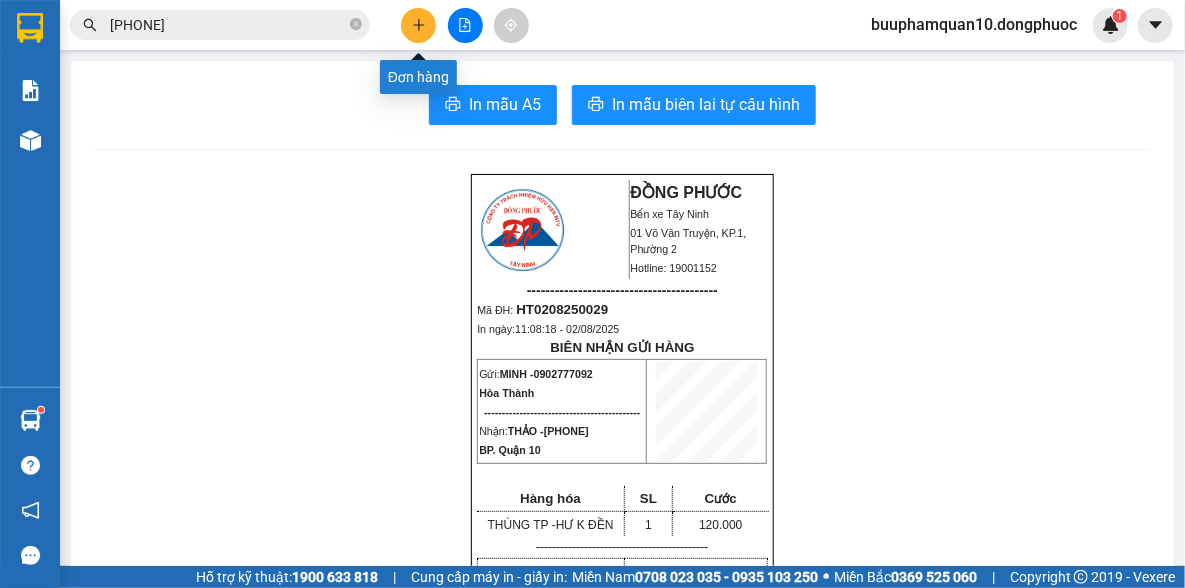 click at bounding box center (418, 25) 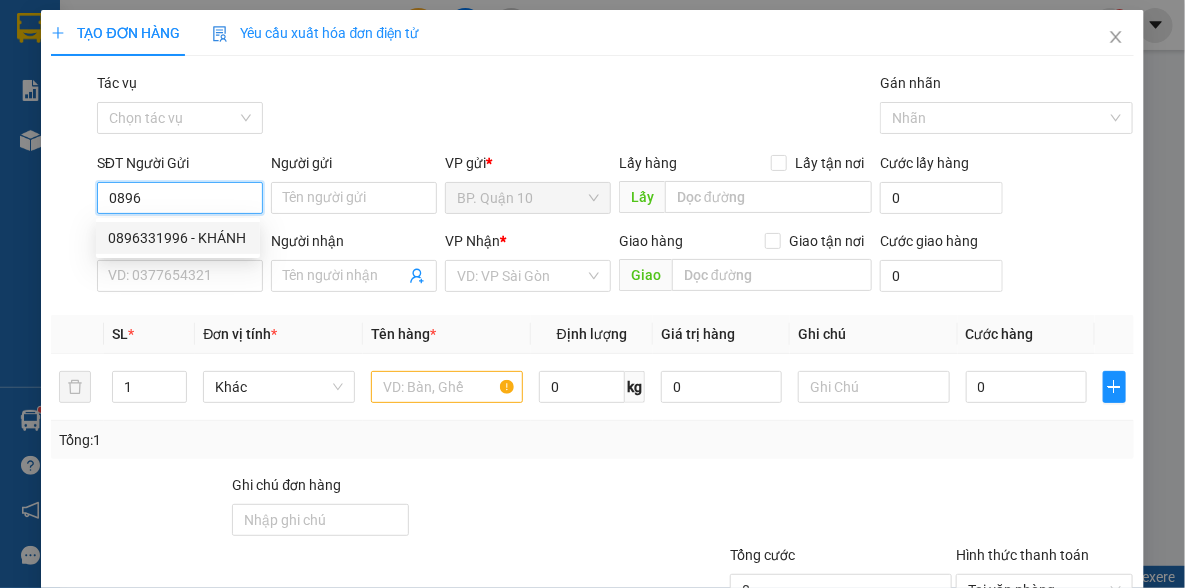 click on "0896331996 - KHÁNH" at bounding box center [178, 238] 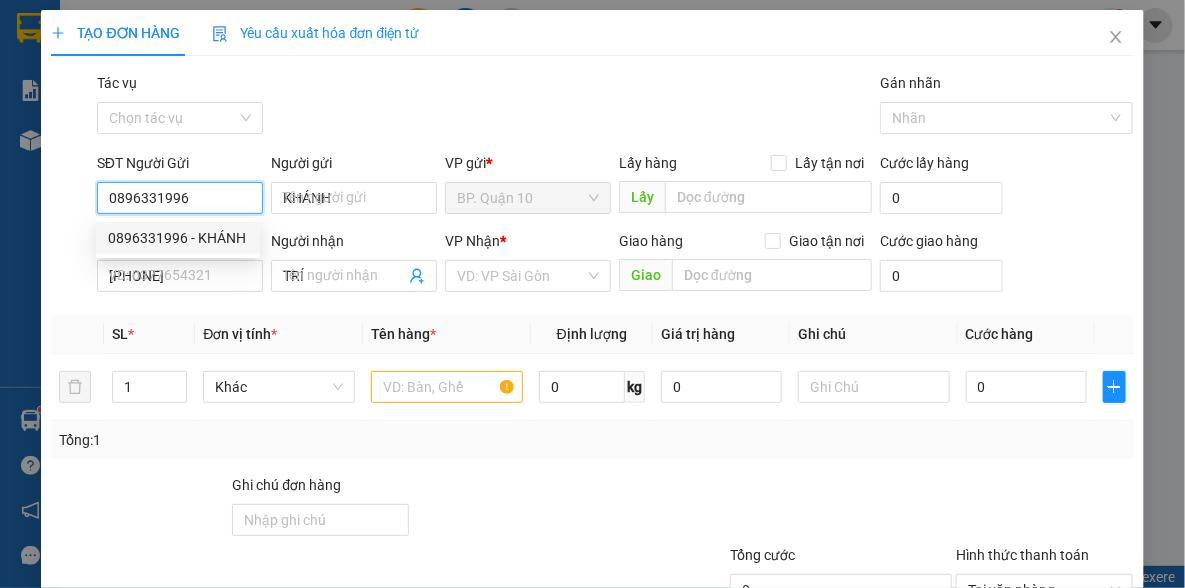 type on "70.000" 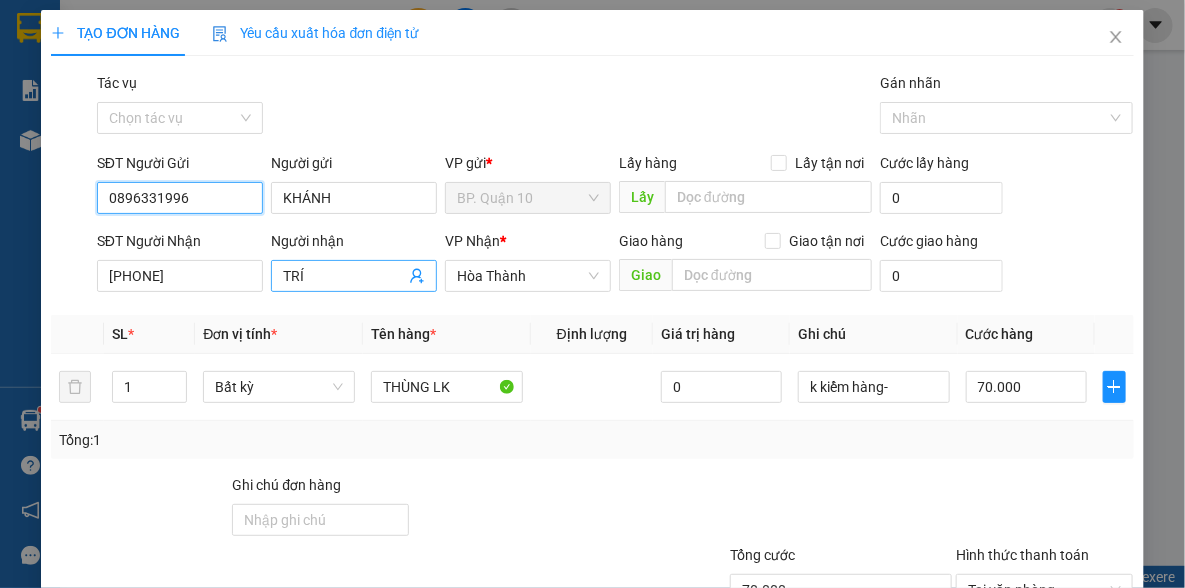 type on "0896331996" 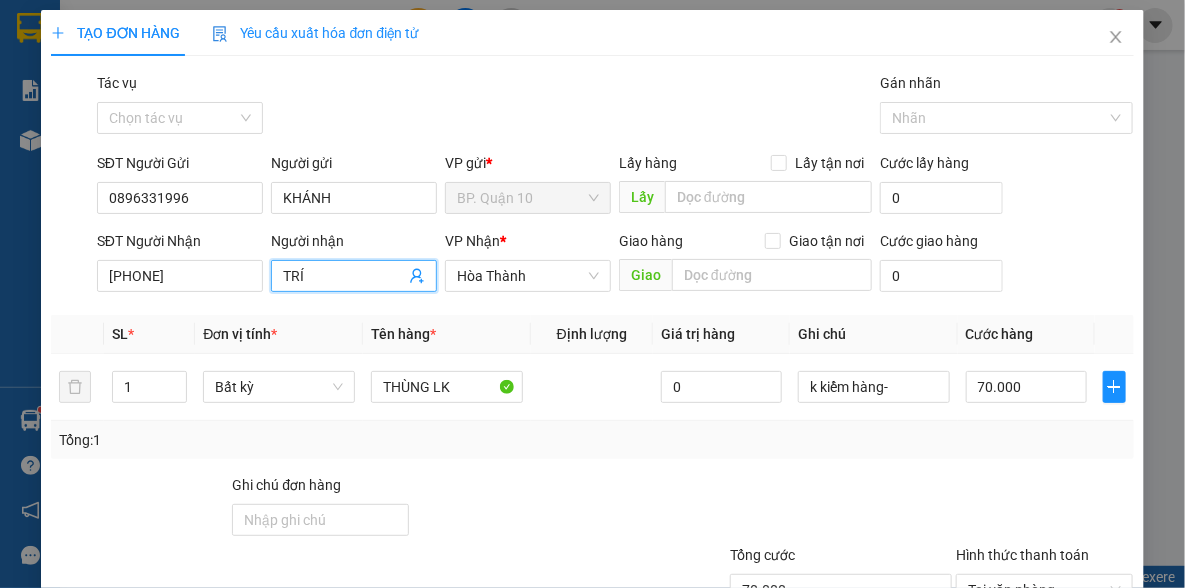 click 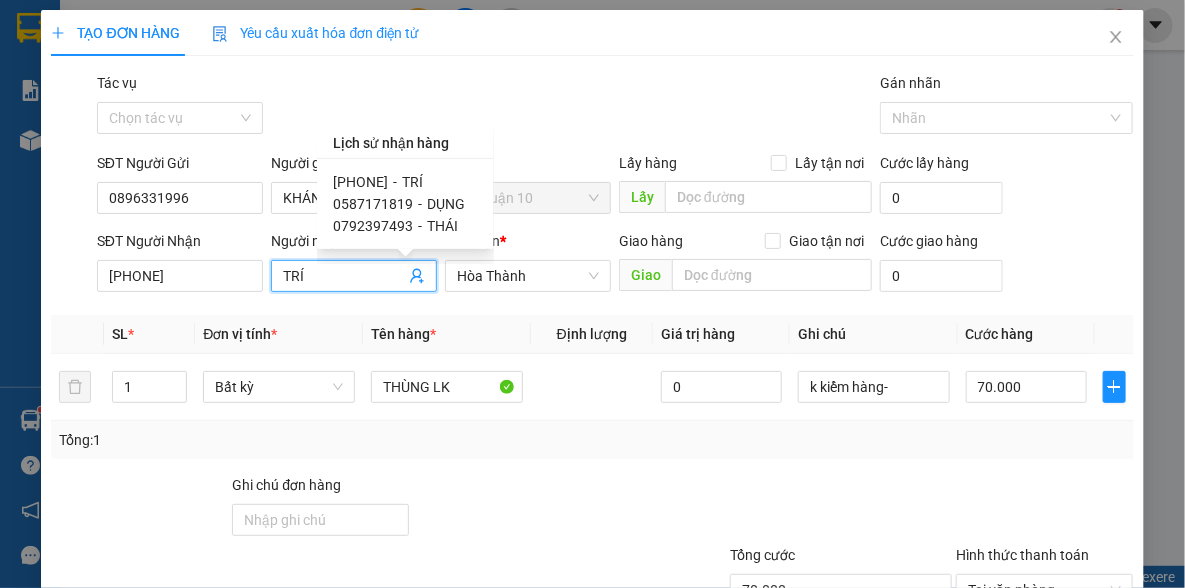 click on "Tên hàng  *" at bounding box center [447, 334] 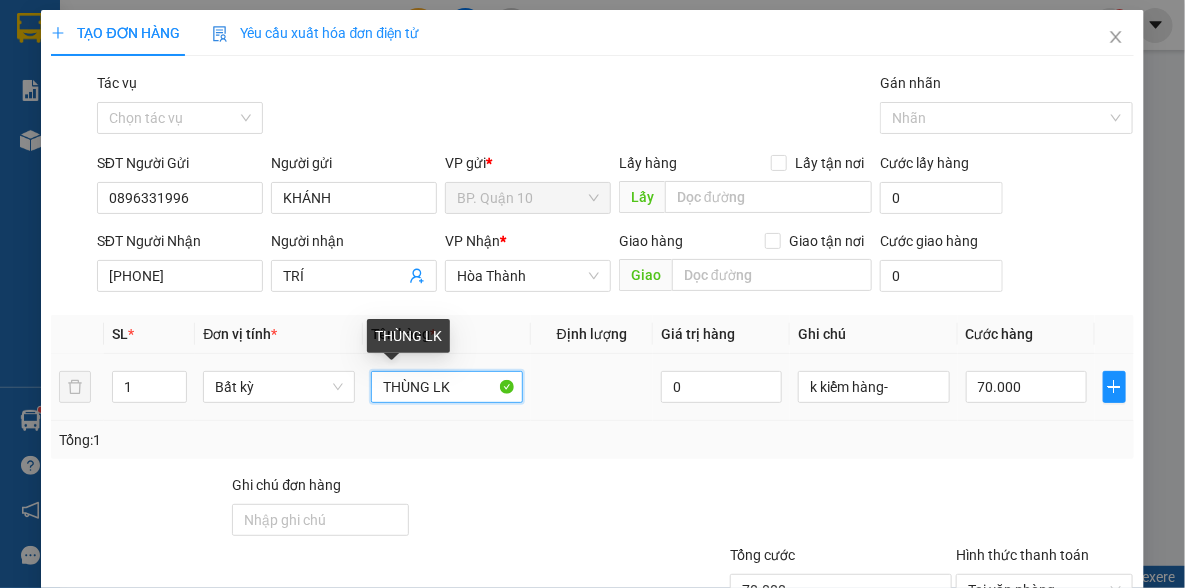 click on "THÙNG LK" at bounding box center [447, 387] 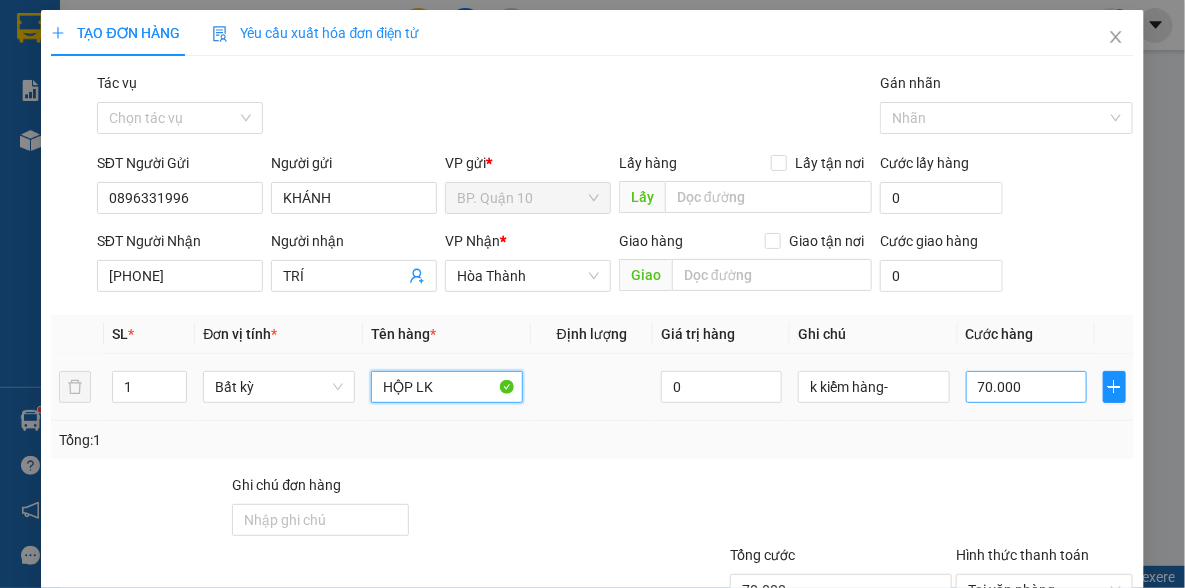 type on "HỘP LK" 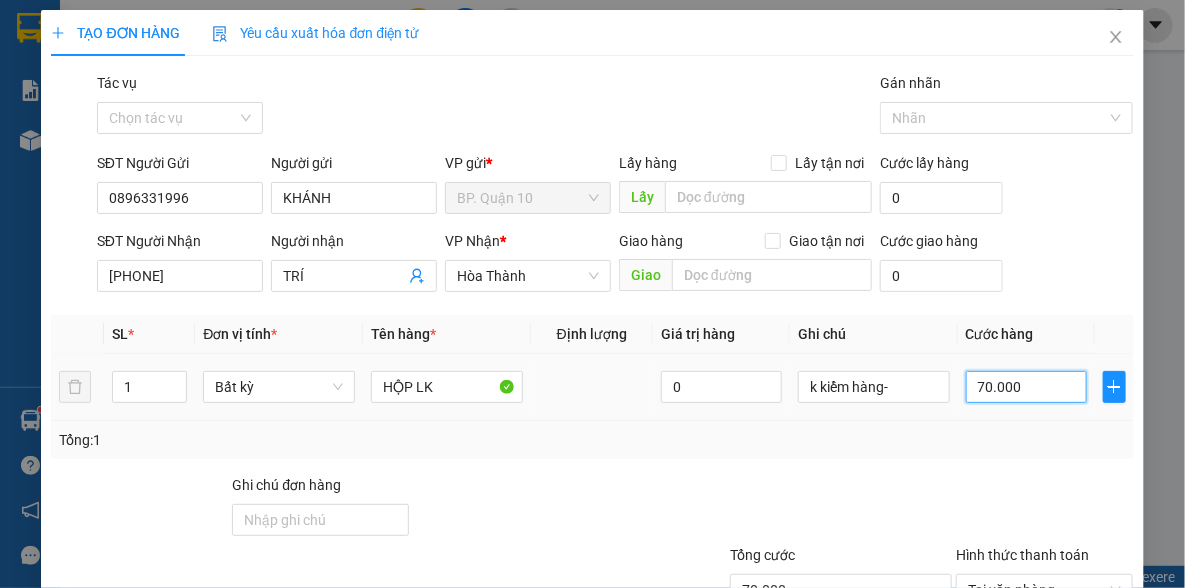 click on "70.000" at bounding box center [1026, 387] 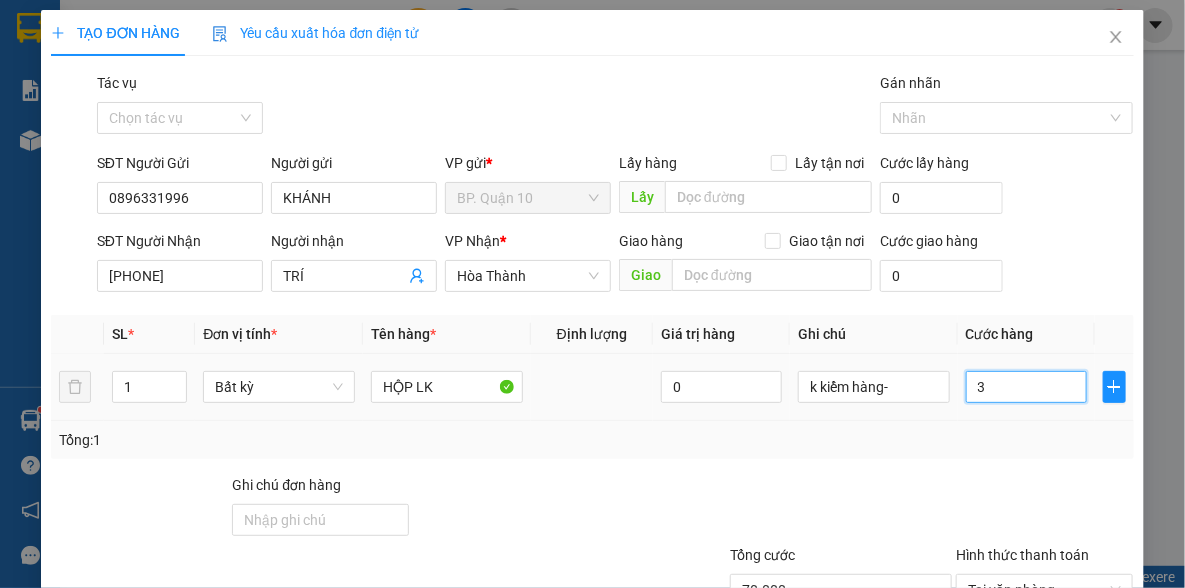 type on "3" 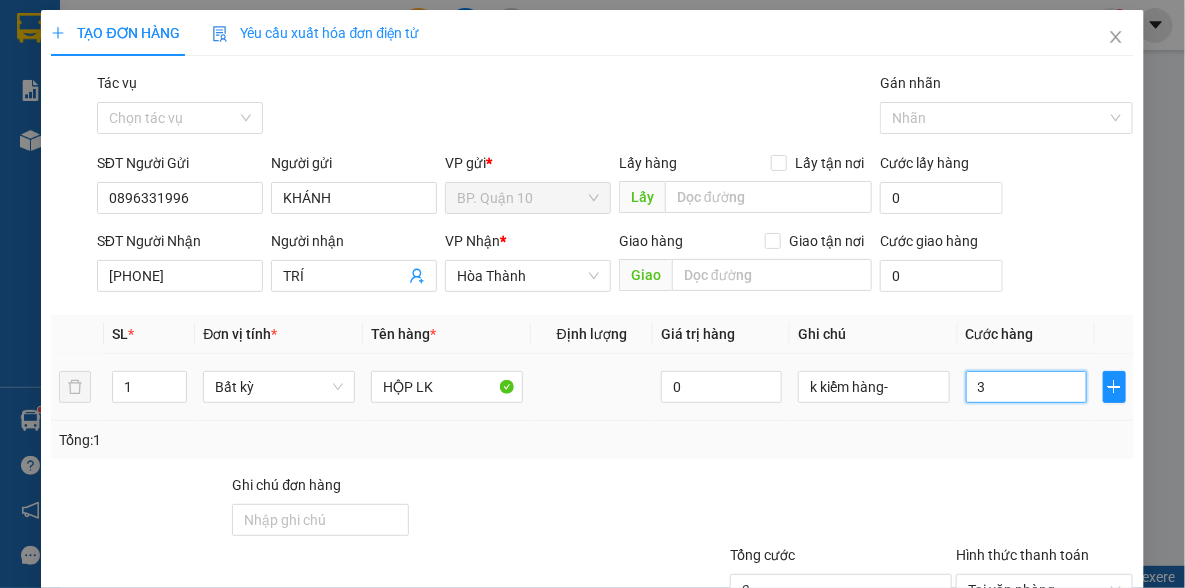 type on "30" 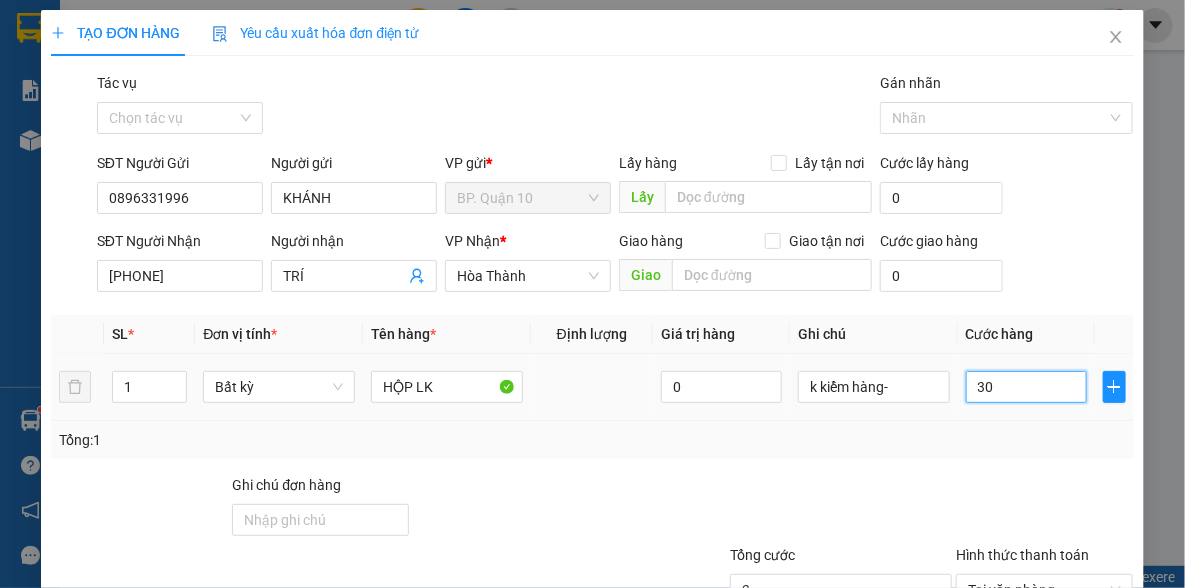 type on "30" 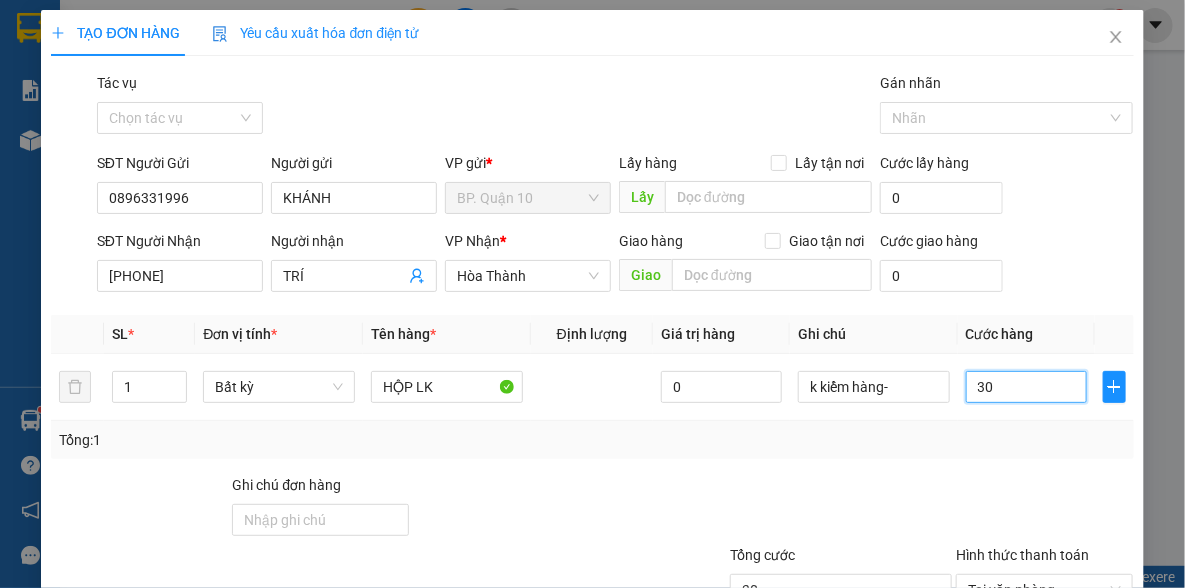 type on "30" 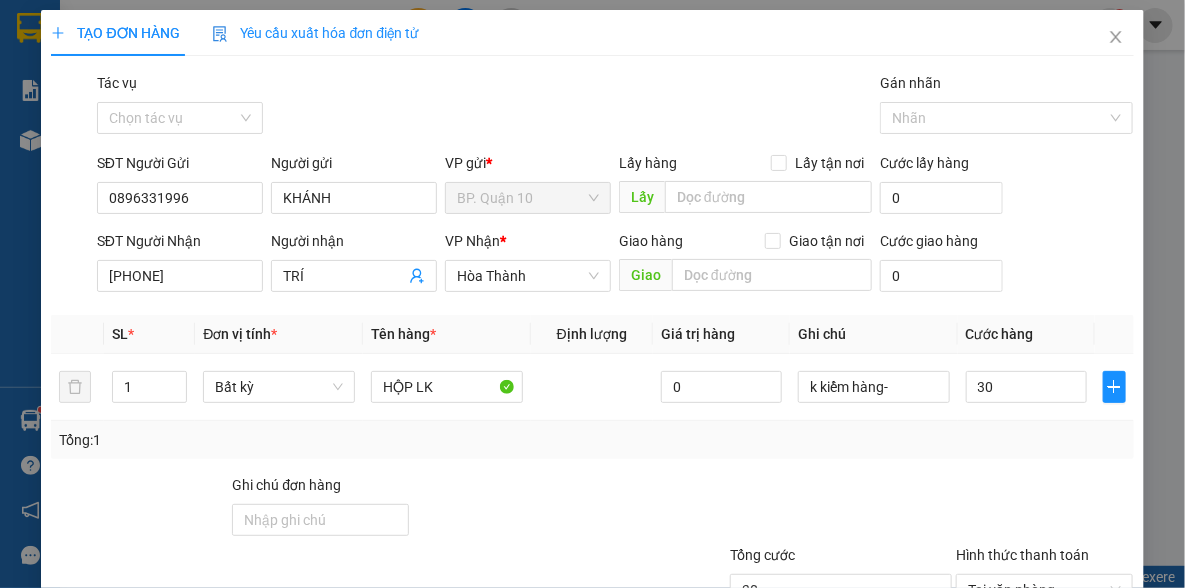 click on "Tổng:  1" at bounding box center (592, 440) 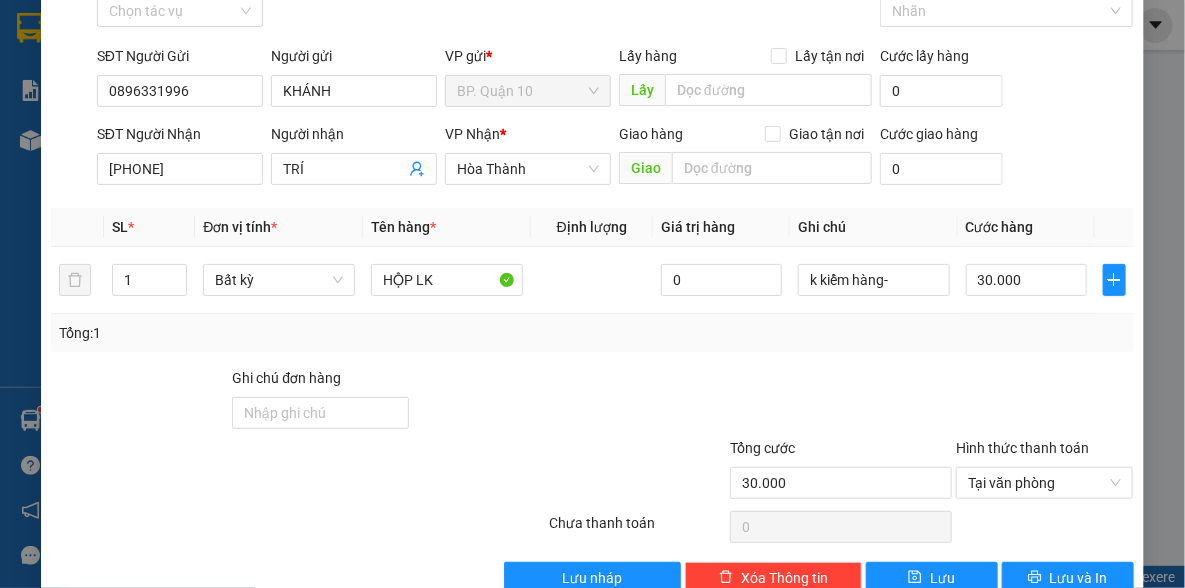 scroll, scrollTop: 150, scrollLeft: 0, axis: vertical 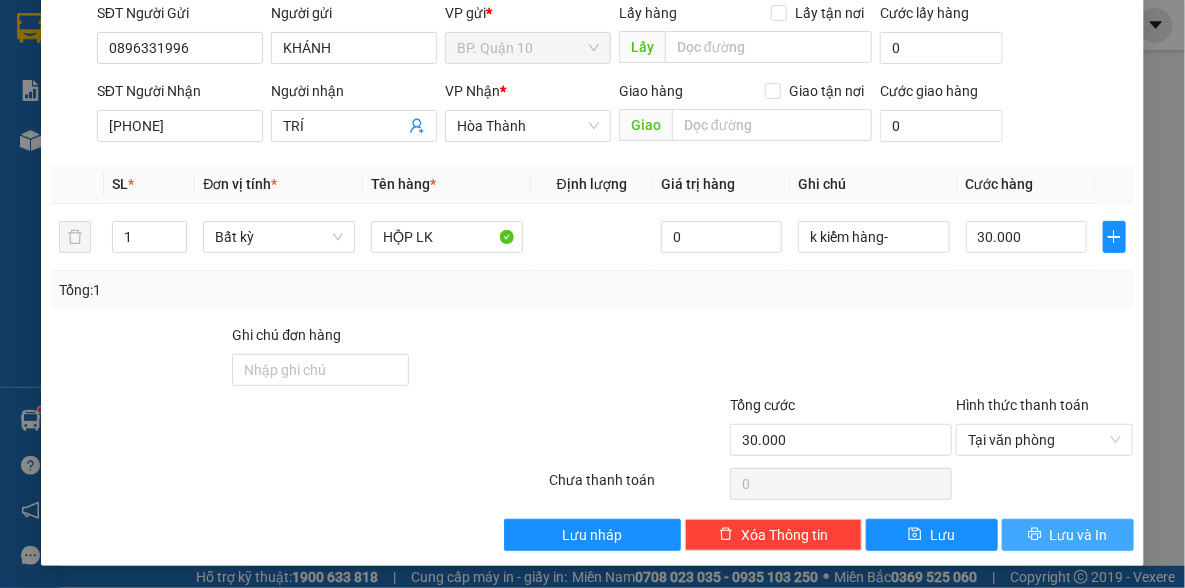 drag, startPoint x: 1065, startPoint y: 537, endPoint x: 1044, endPoint y: 525, distance: 24.186773 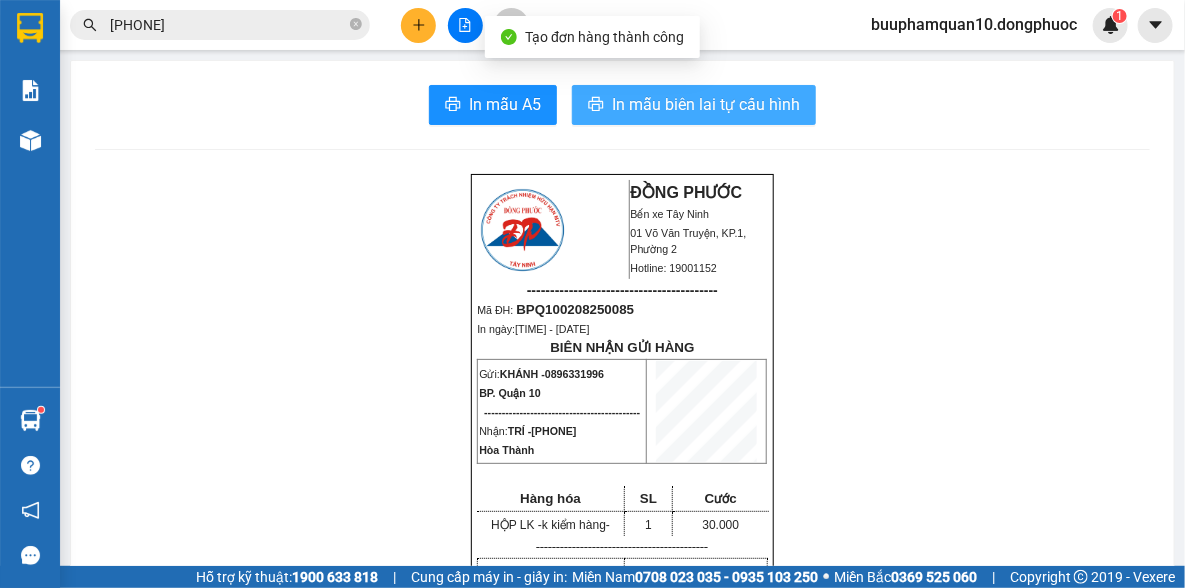 click on "In mẫu biên lai tự cấu hình" at bounding box center [706, 104] 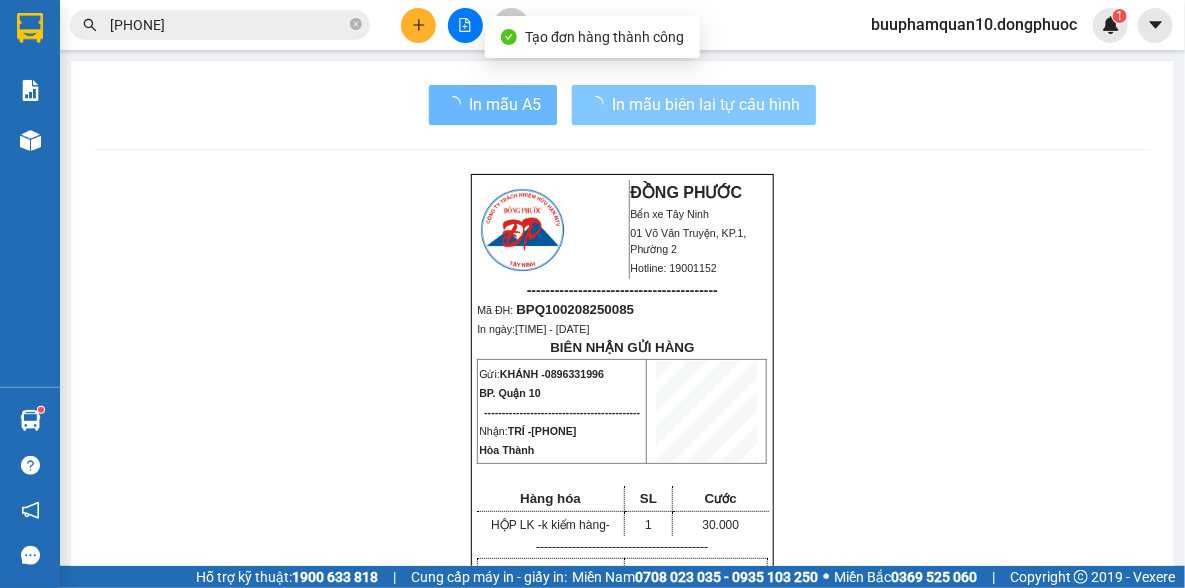 scroll, scrollTop: 392, scrollLeft: 0, axis: vertical 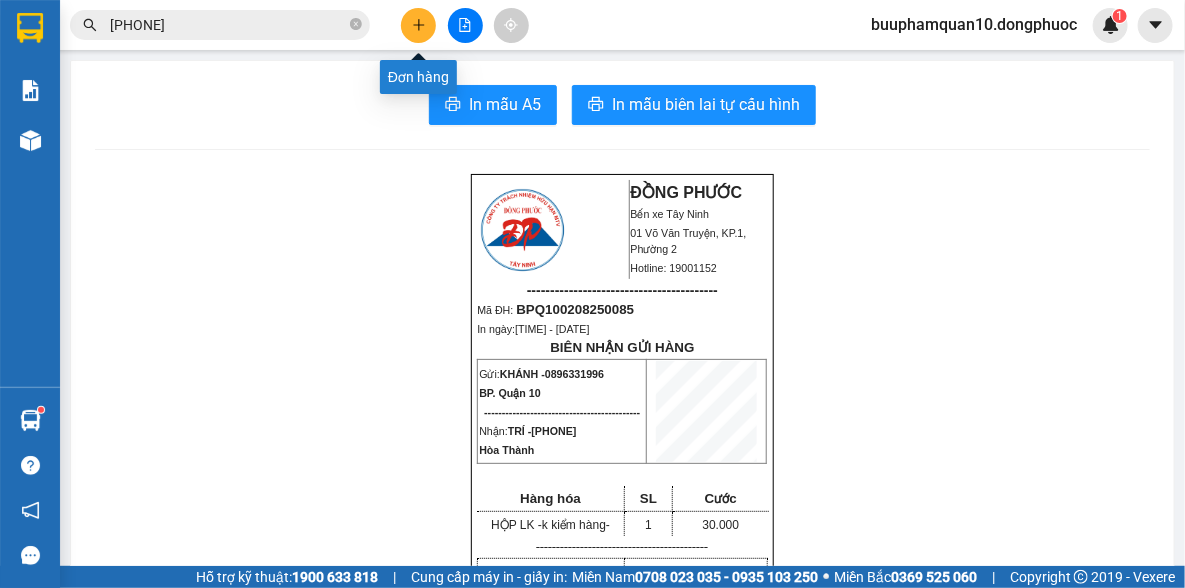 click 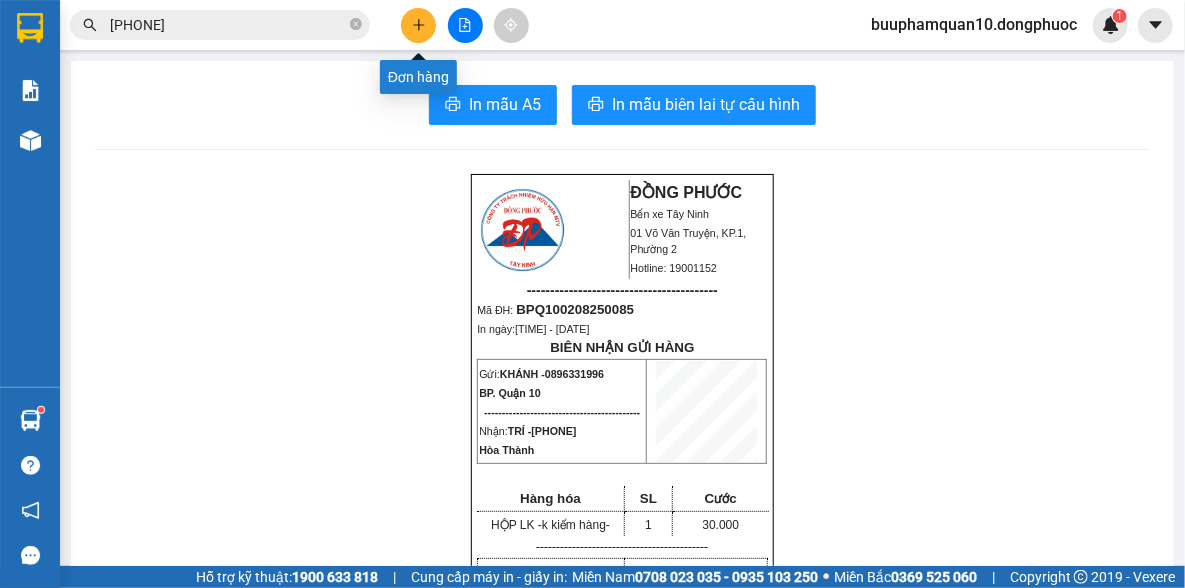 click at bounding box center (418, 25) 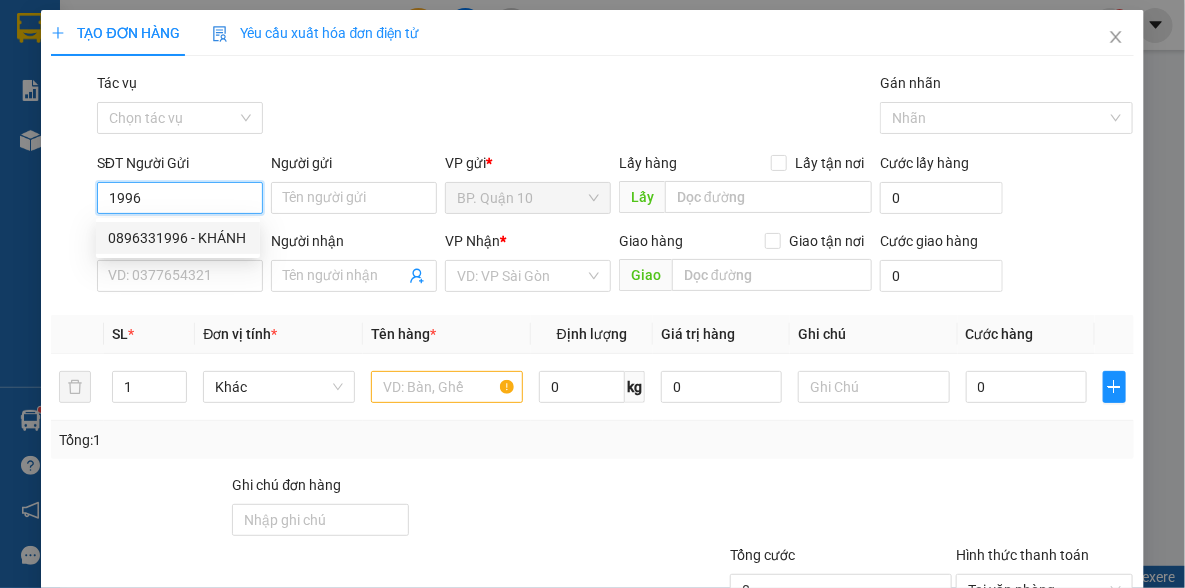 click on "0896331996 - KHÁNH" at bounding box center (178, 238) 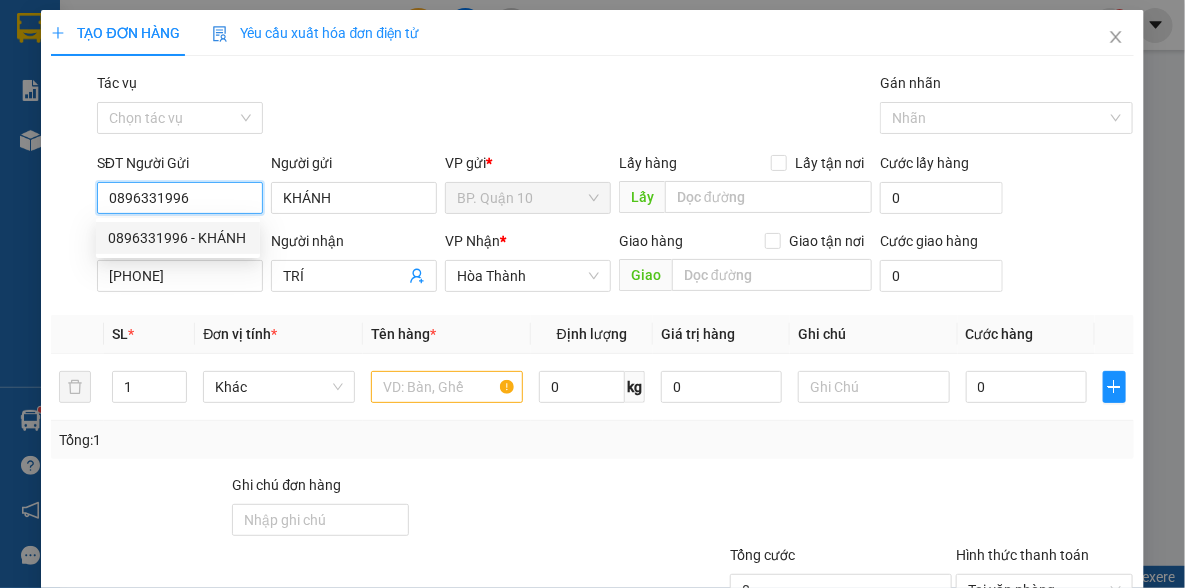 type on "30.000" 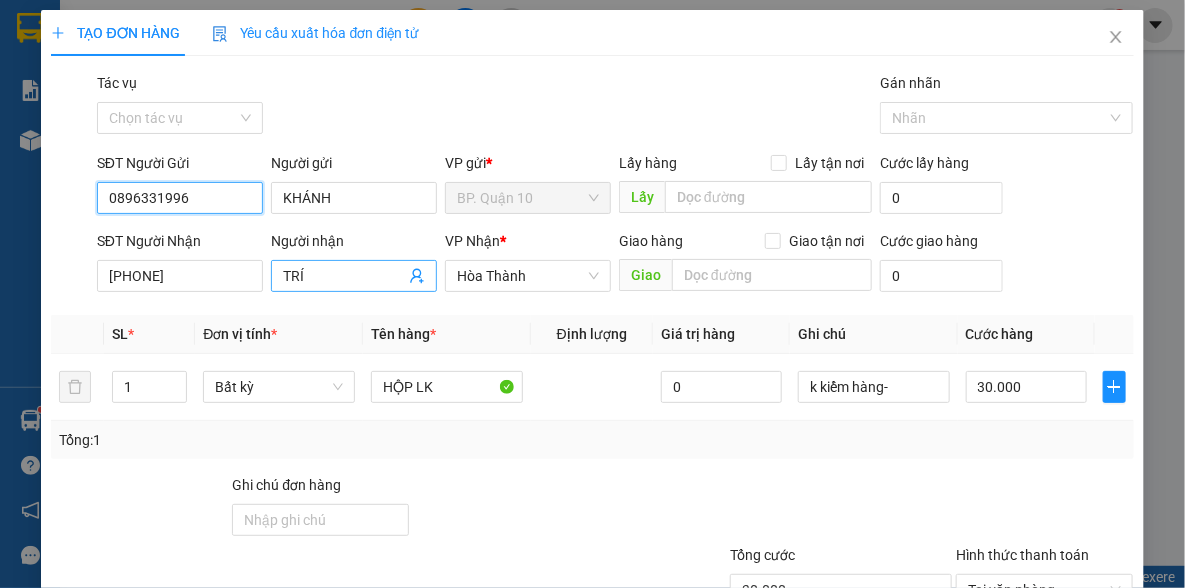 type on "0896331996" 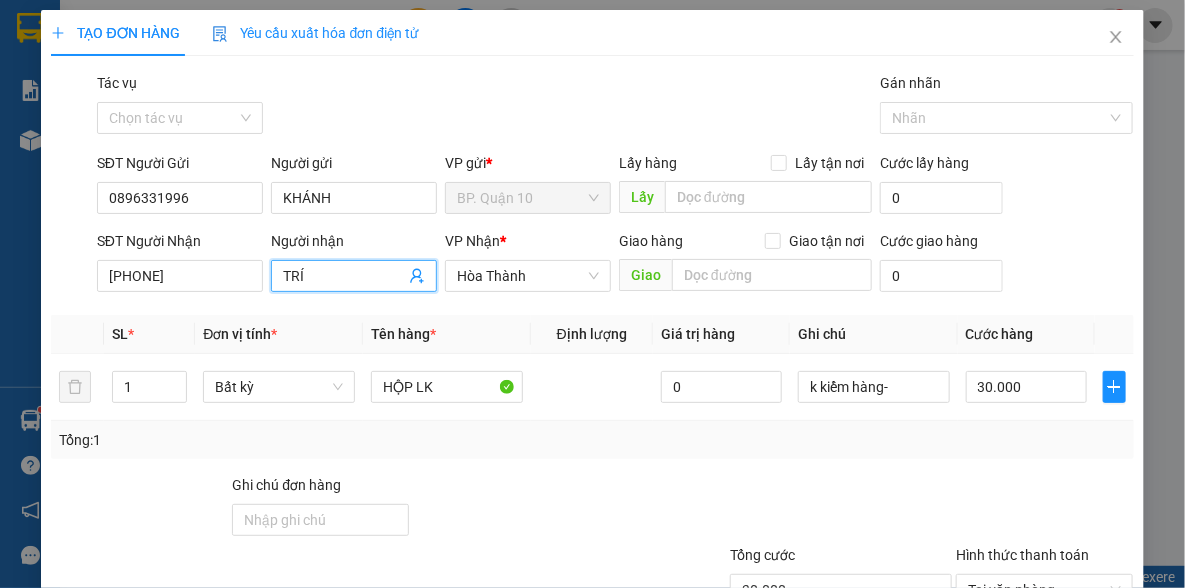click 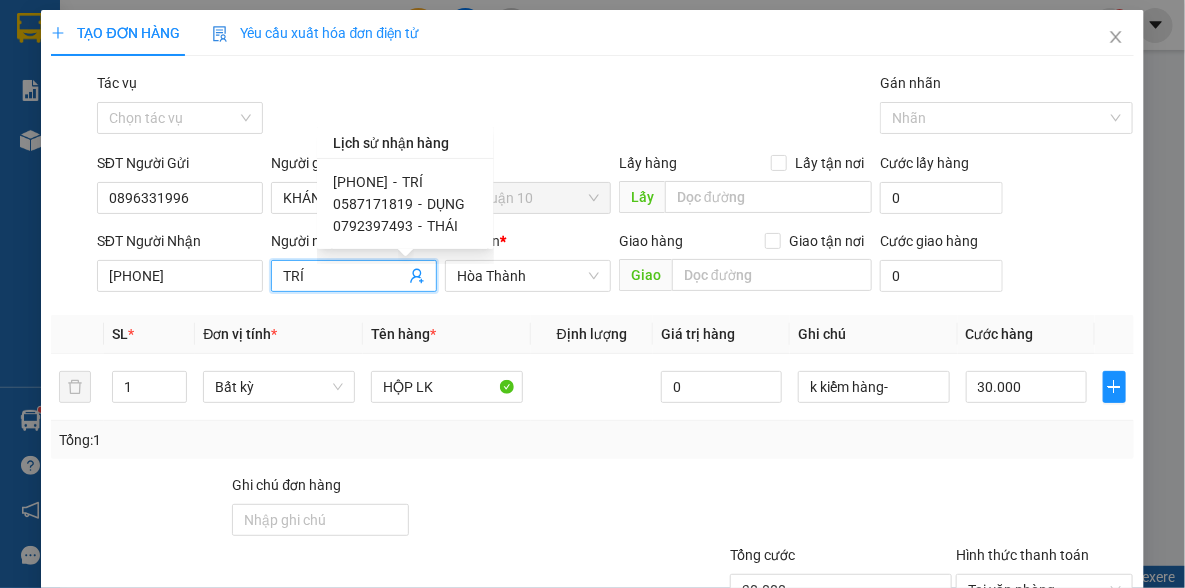 click on "-" at bounding box center (420, 226) 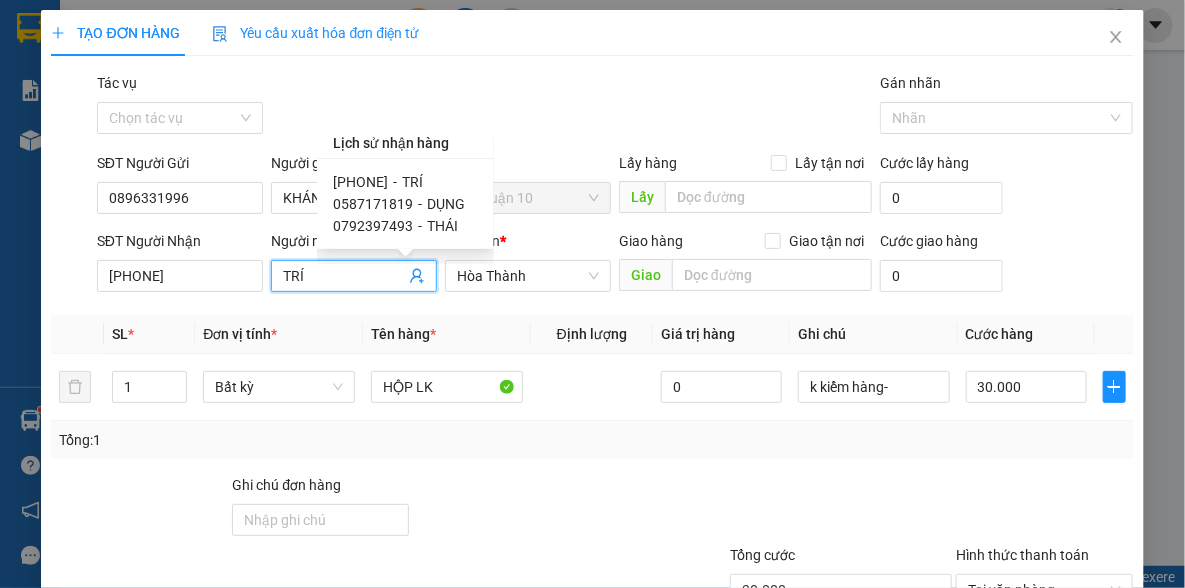 type on "0792397493" 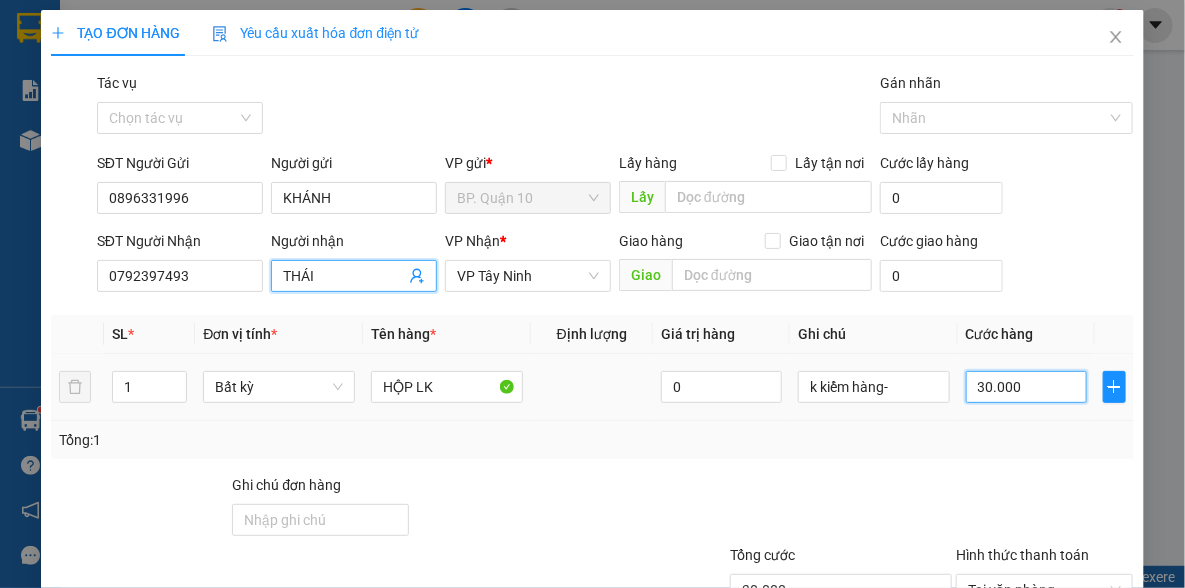 click on "30.000" at bounding box center (1026, 387) 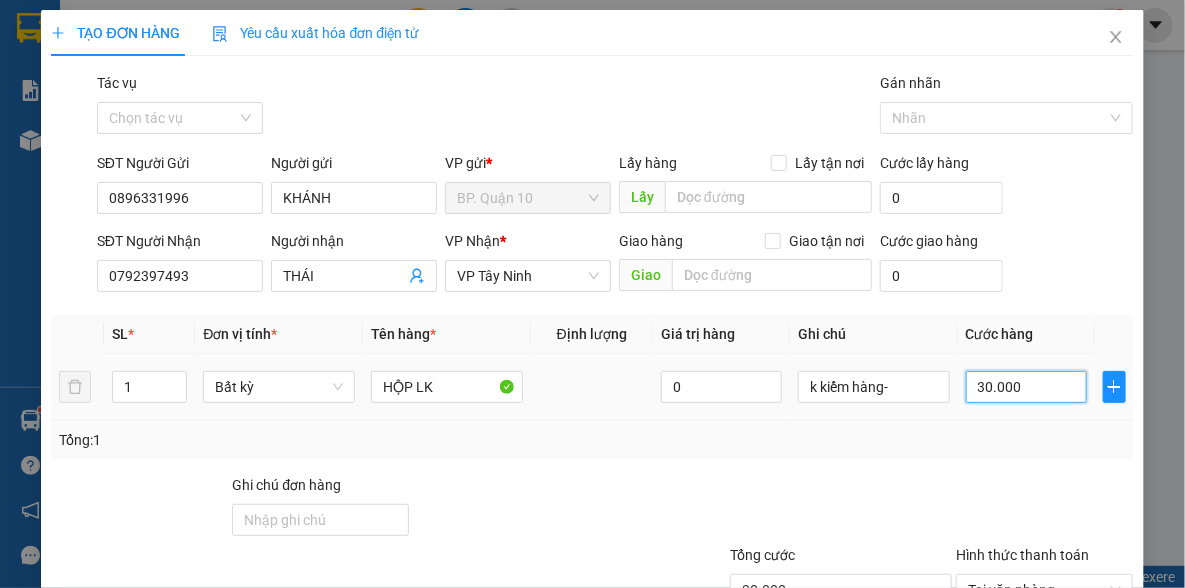 type on "5" 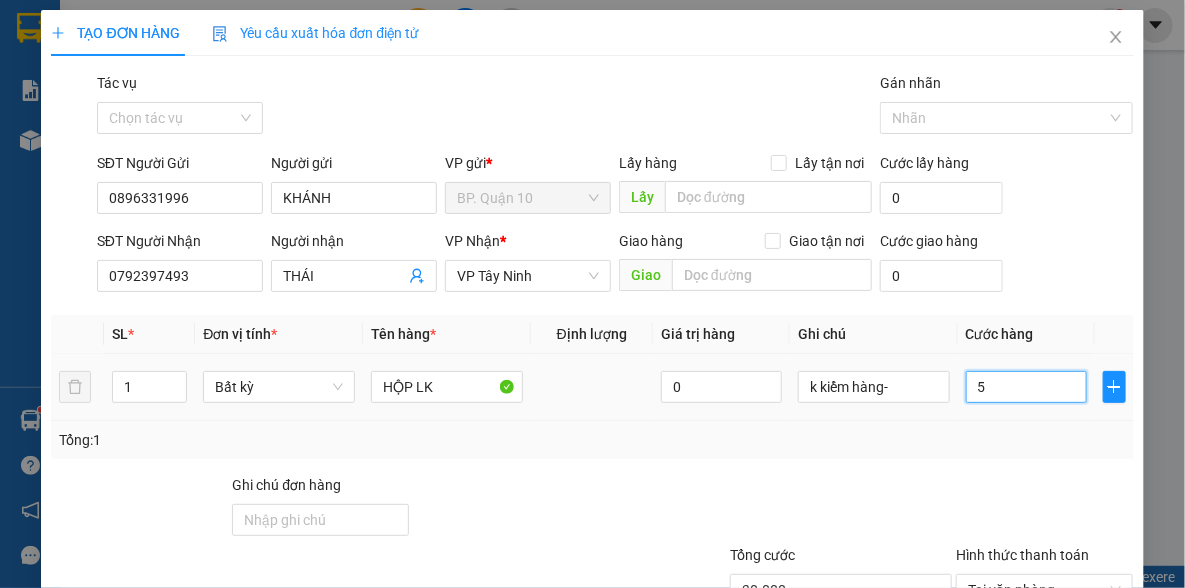 type on "5" 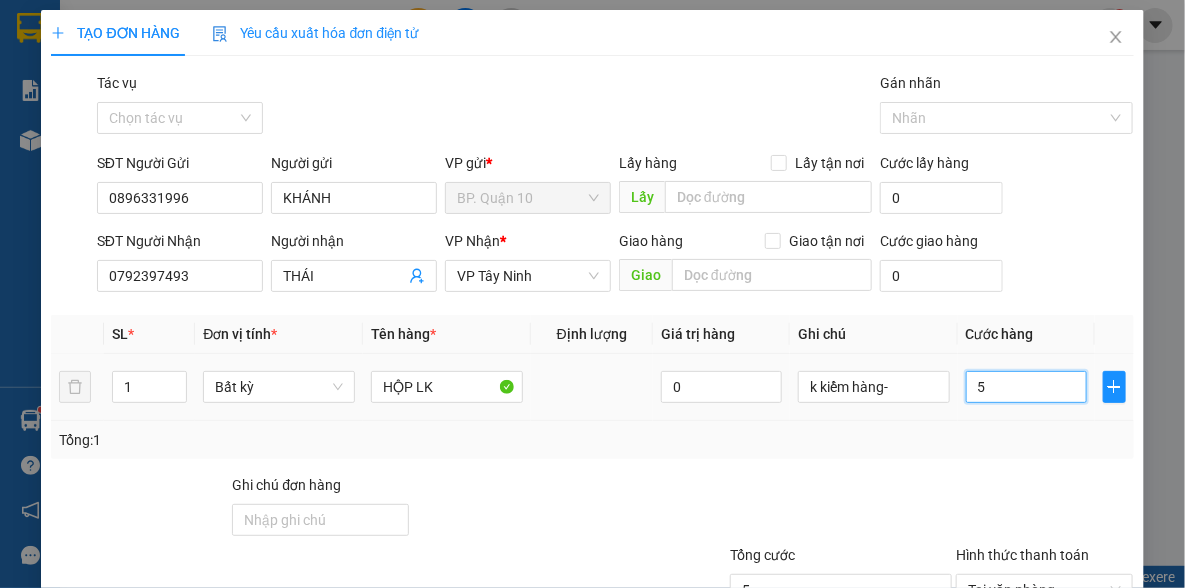 type on "50" 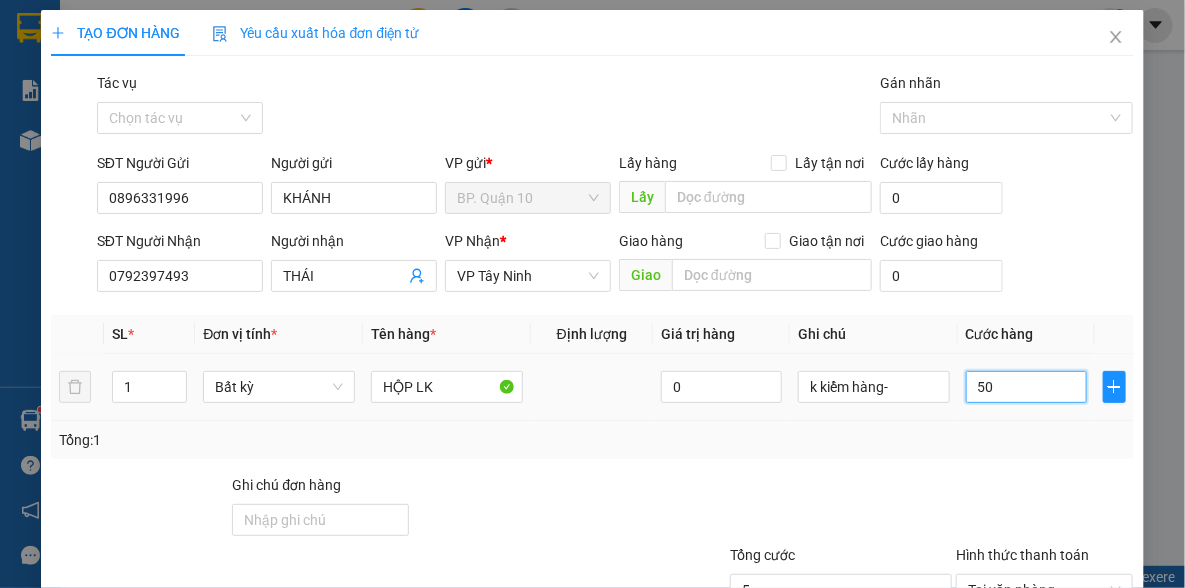 type on "50" 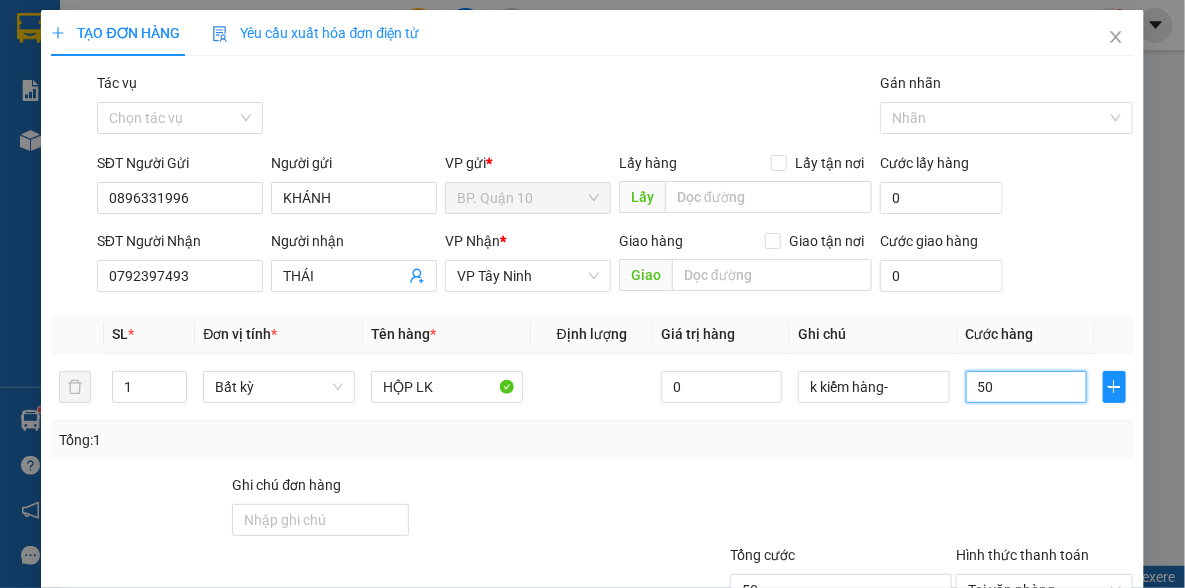 type on "50" 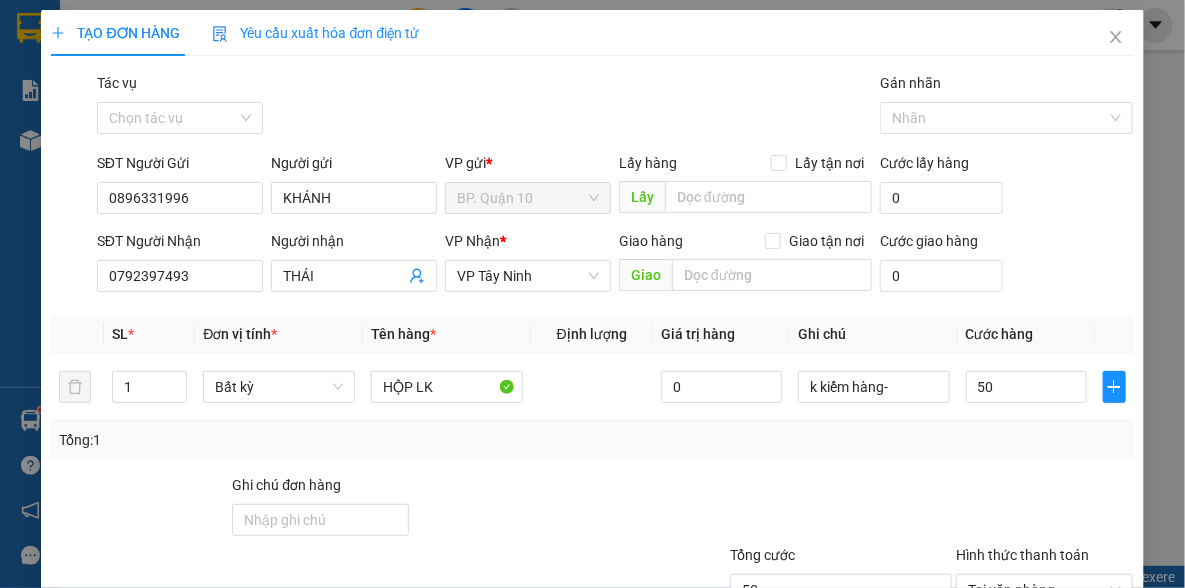 click on "Tổng:  1" at bounding box center [592, 440] 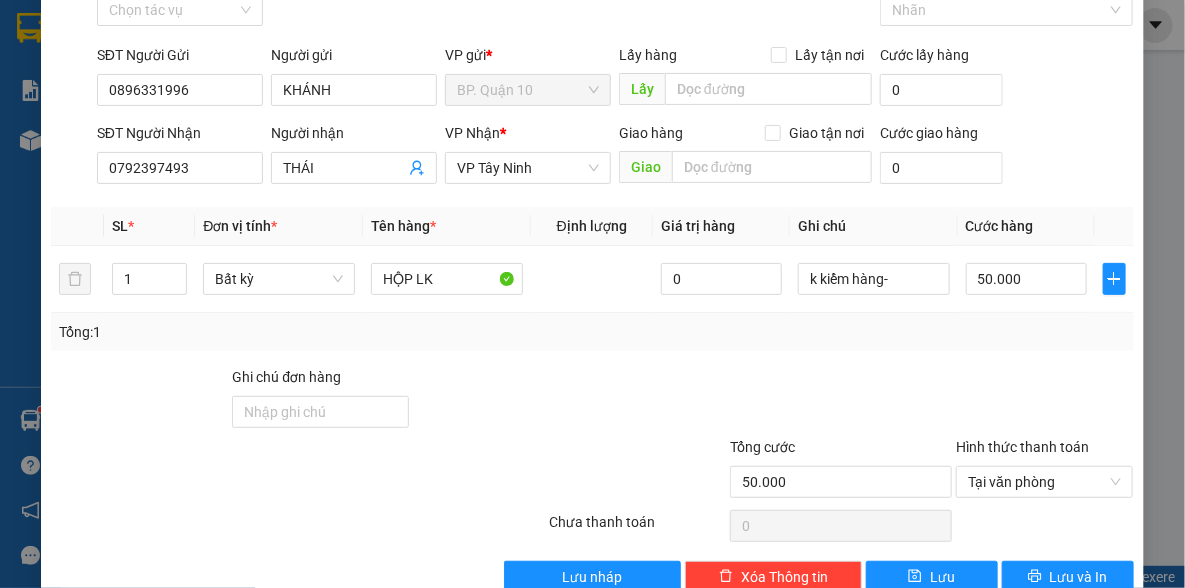 scroll, scrollTop: 150, scrollLeft: 0, axis: vertical 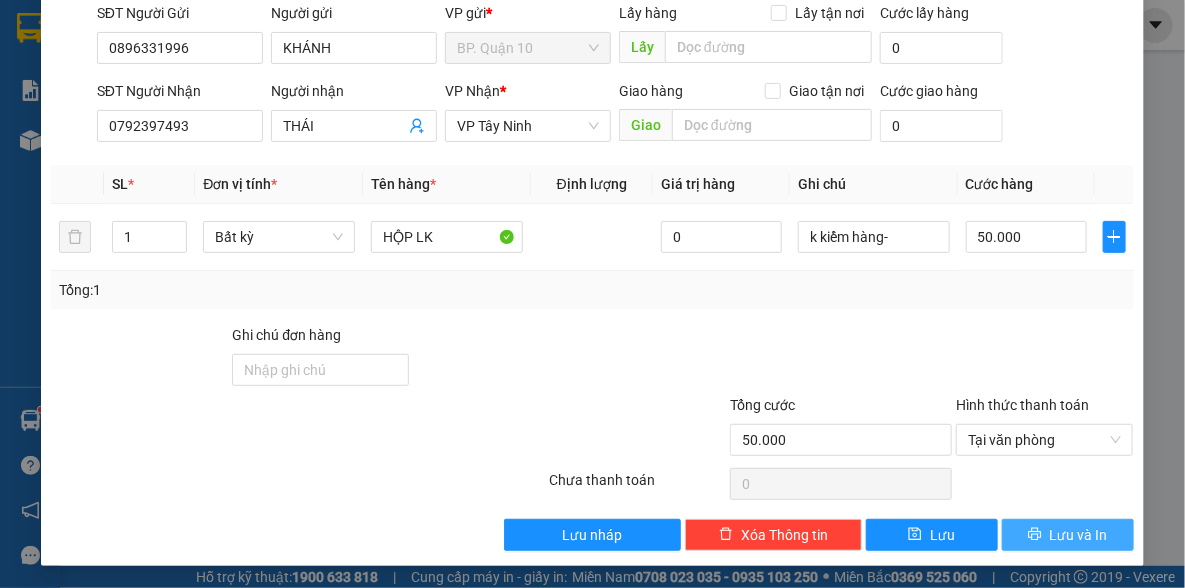 click on "Lưu và In" at bounding box center [1079, 535] 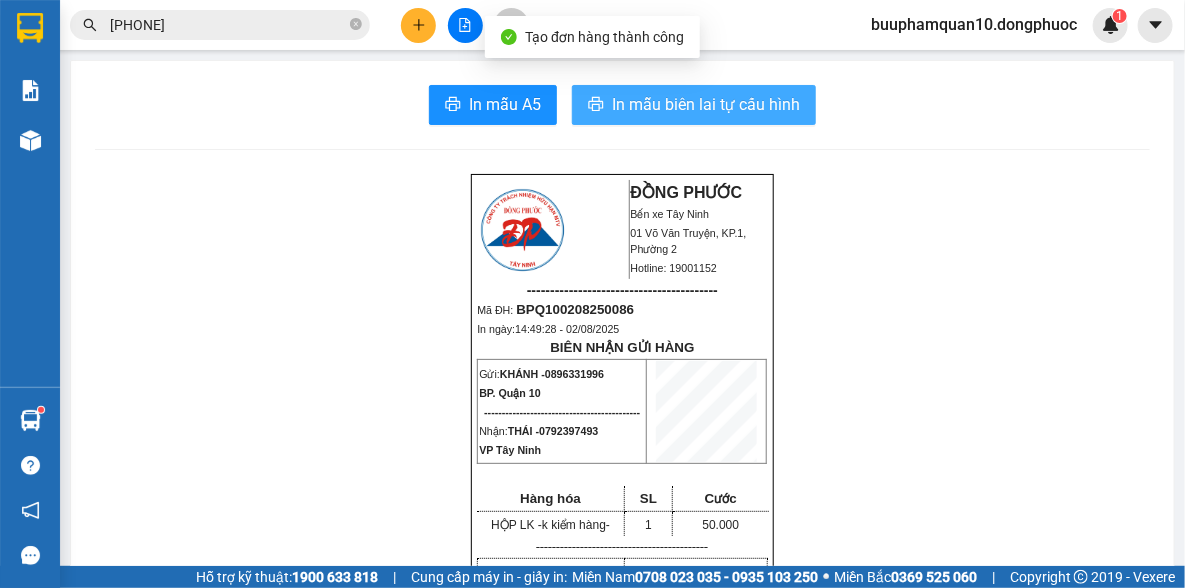 click on "In mẫu biên lai tự cấu hình" at bounding box center [706, 104] 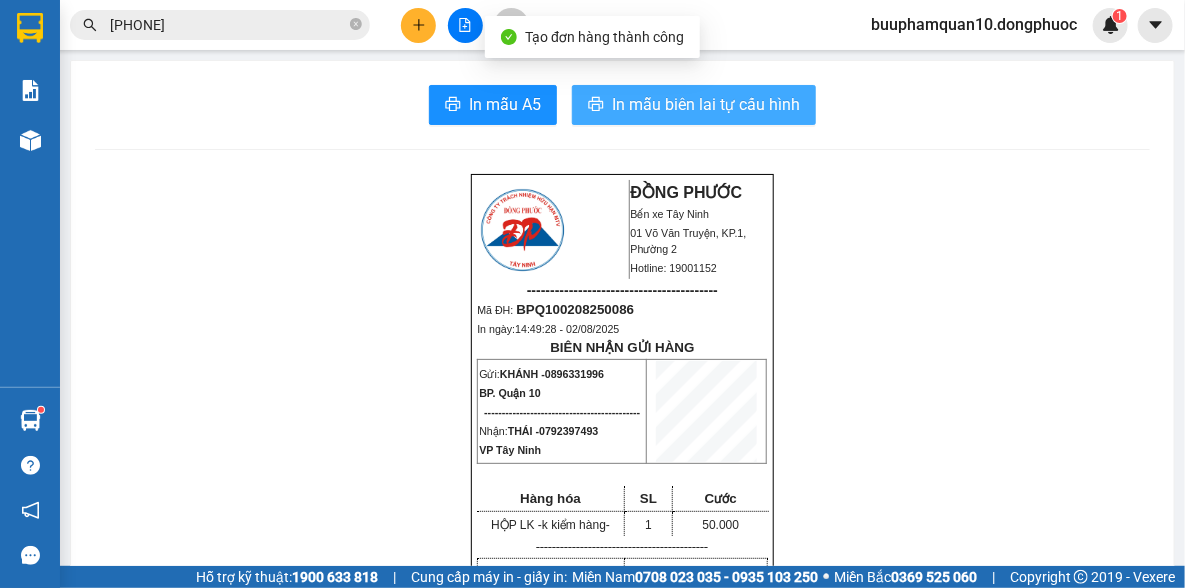 scroll, scrollTop: 0, scrollLeft: 0, axis: both 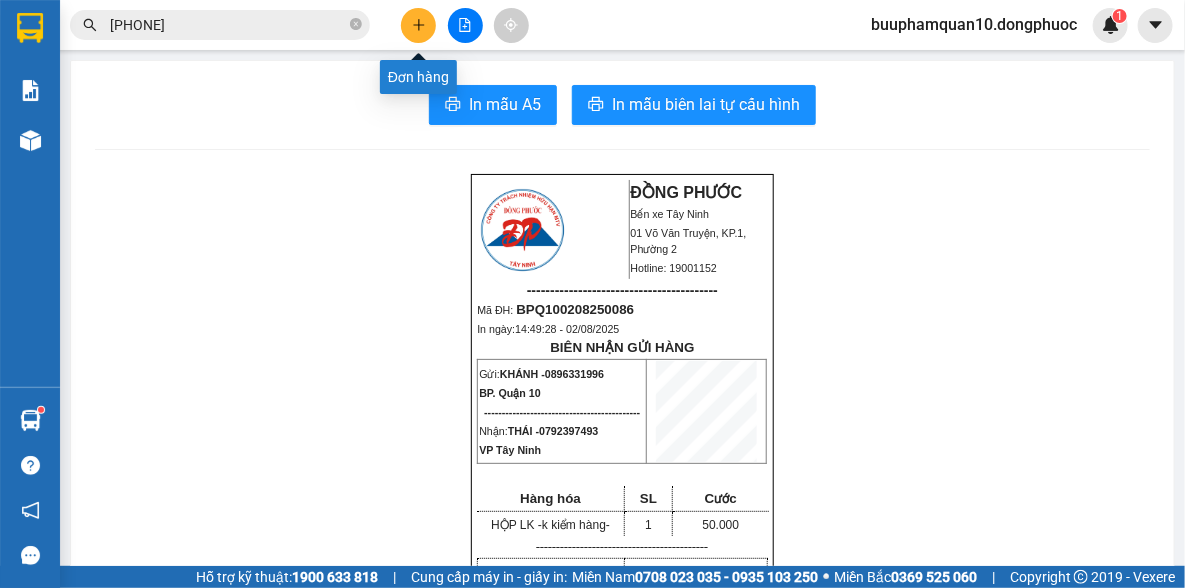 click 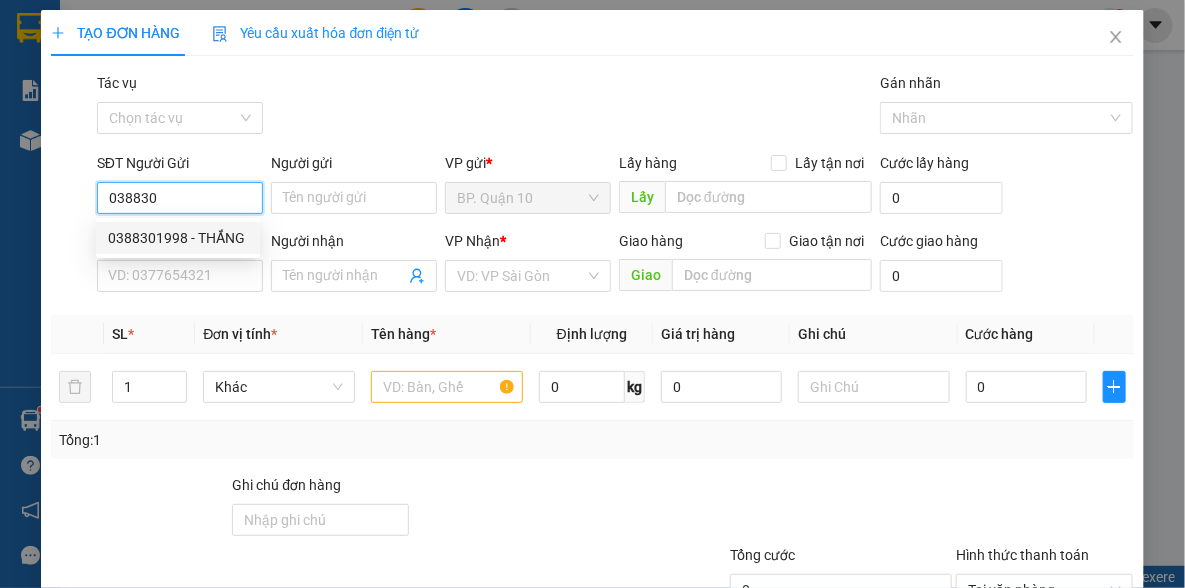 click on "0388301998 - THẮNG" at bounding box center (178, 238) 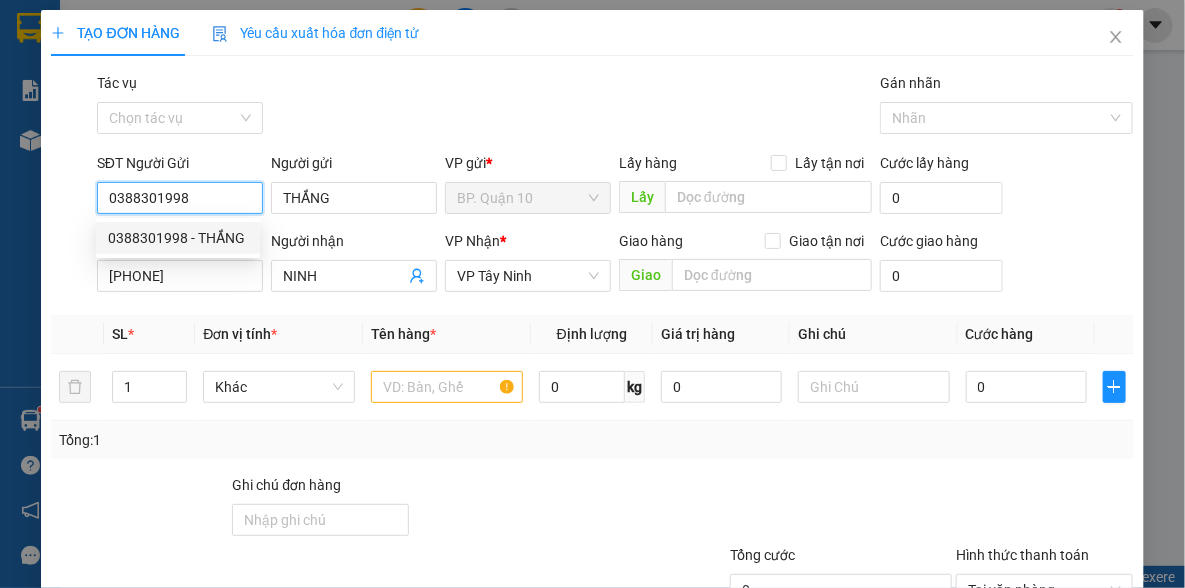 type on "30.000" 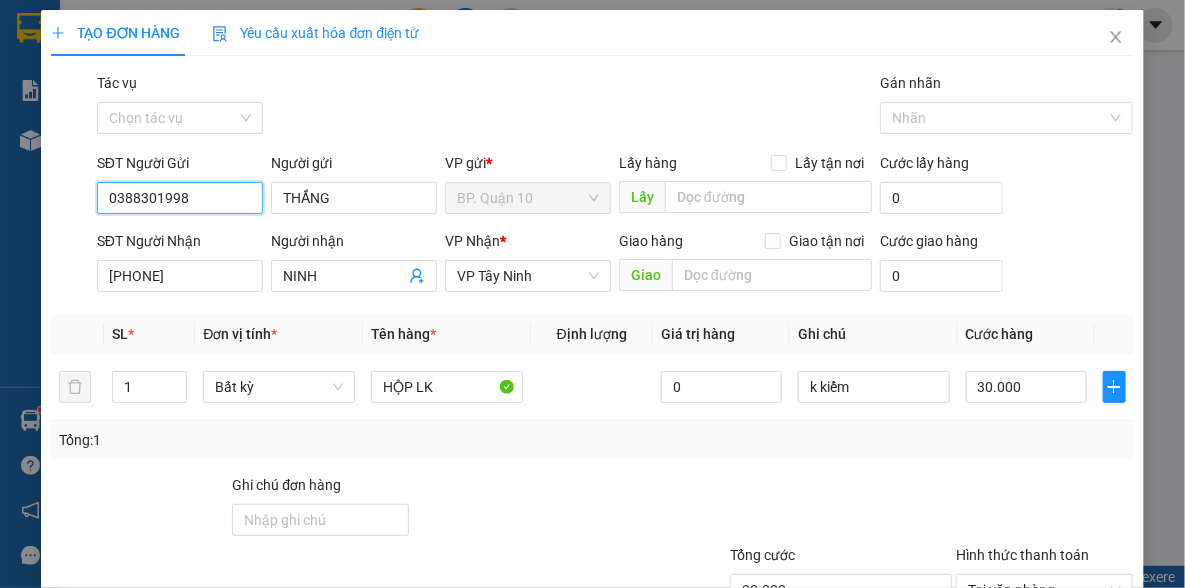 scroll, scrollTop: 150, scrollLeft: 0, axis: vertical 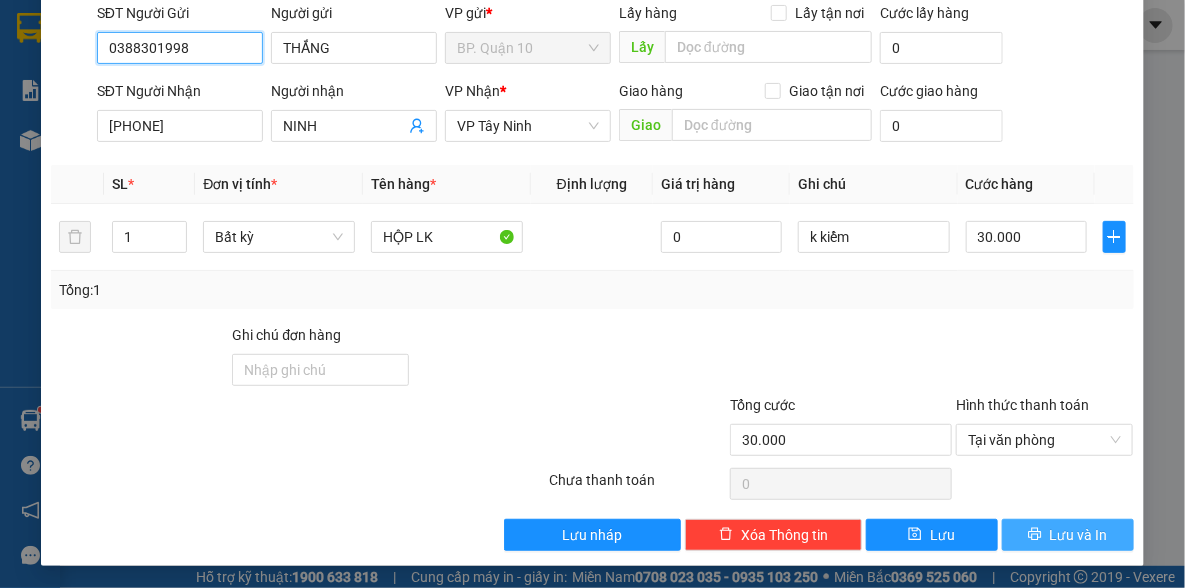 type on "0388301998" 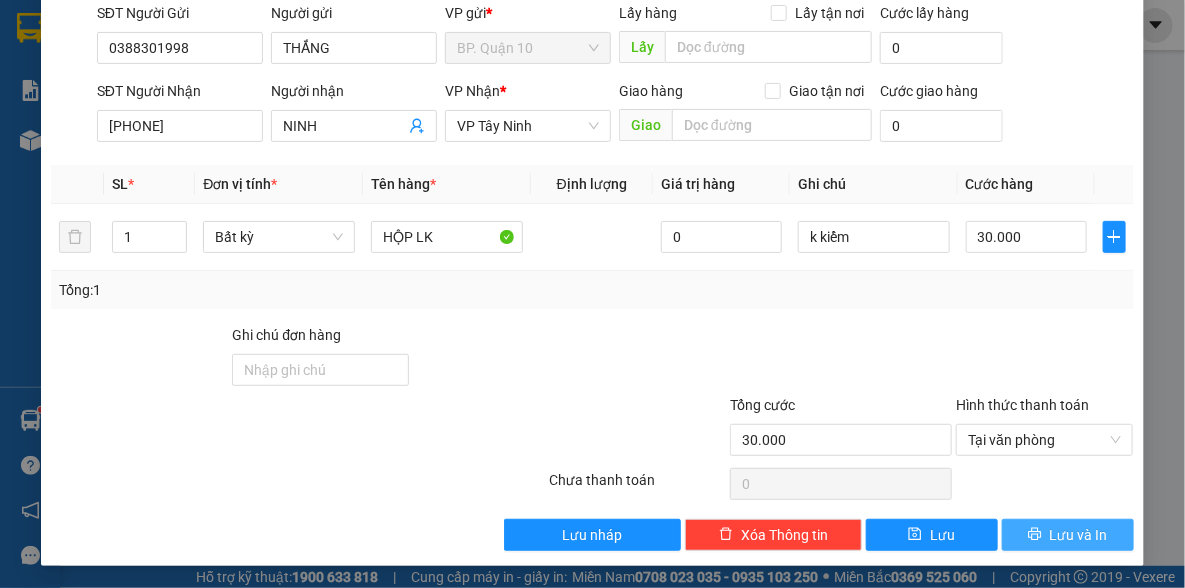 click on "Lưu và In" at bounding box center [1068, 535] 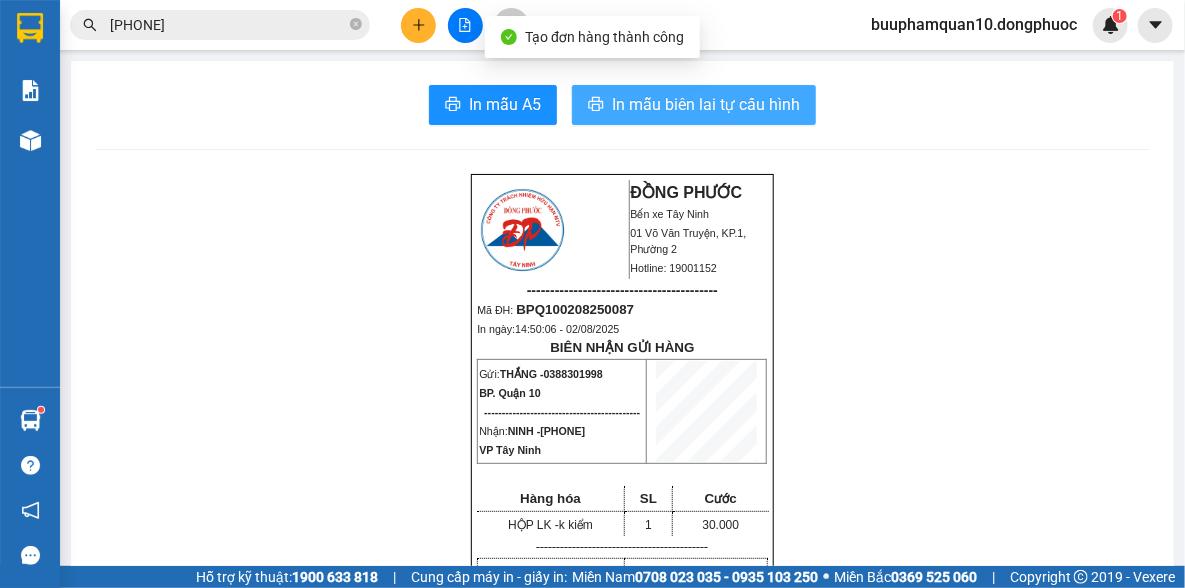 click on "In mẫu biên lai tự cấu hình" at bounding box center (706, 104) 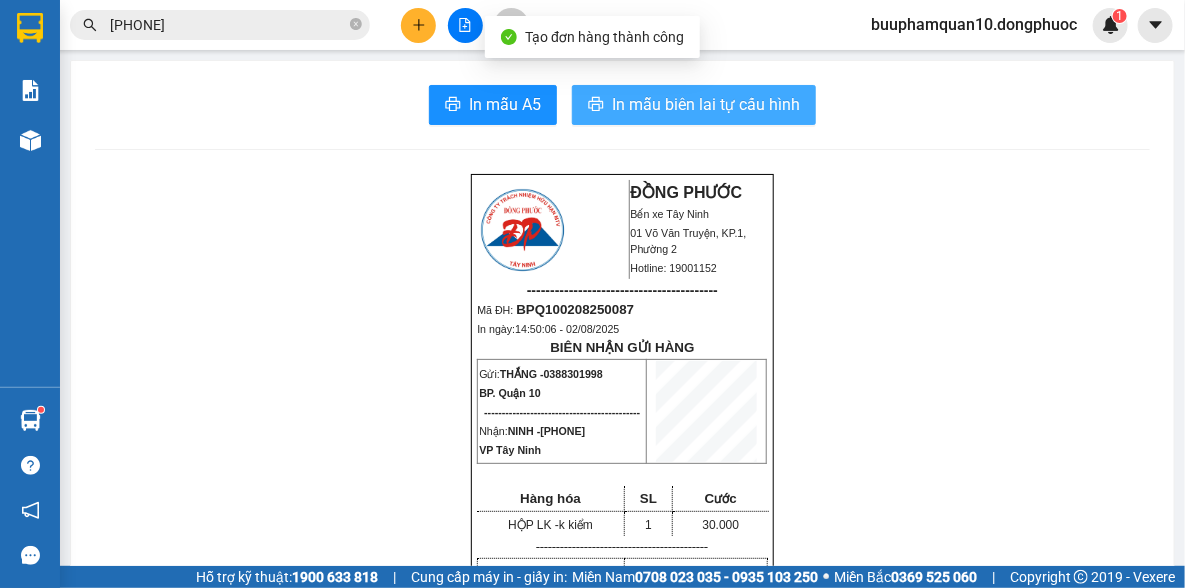 scroll, scrollTop: 0, scrollLeft: 0, axis: both 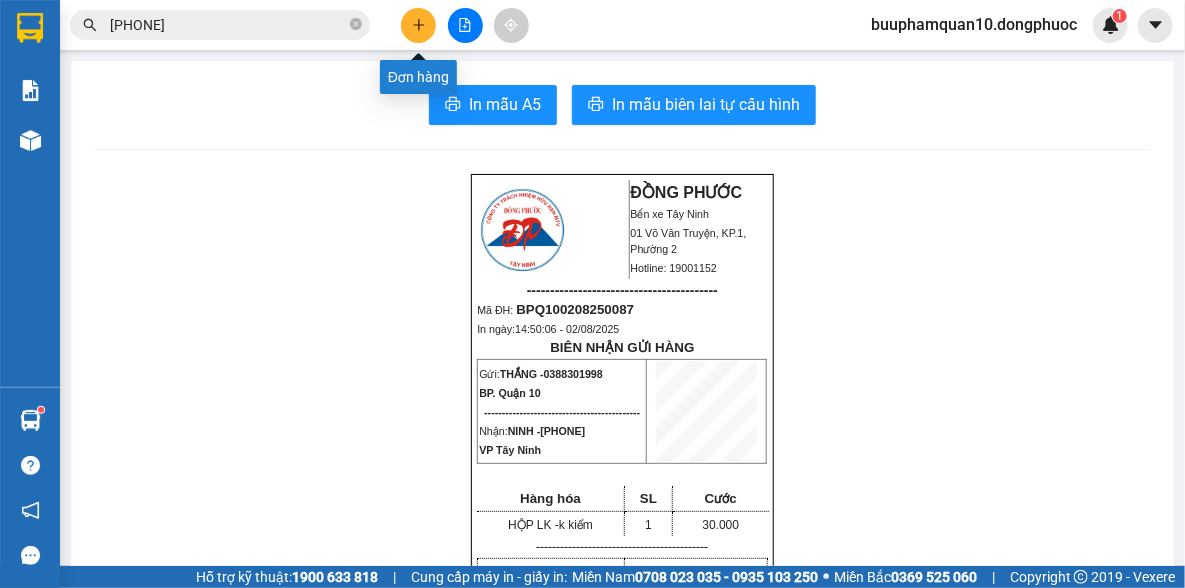 click at bounding box center [418, 25] 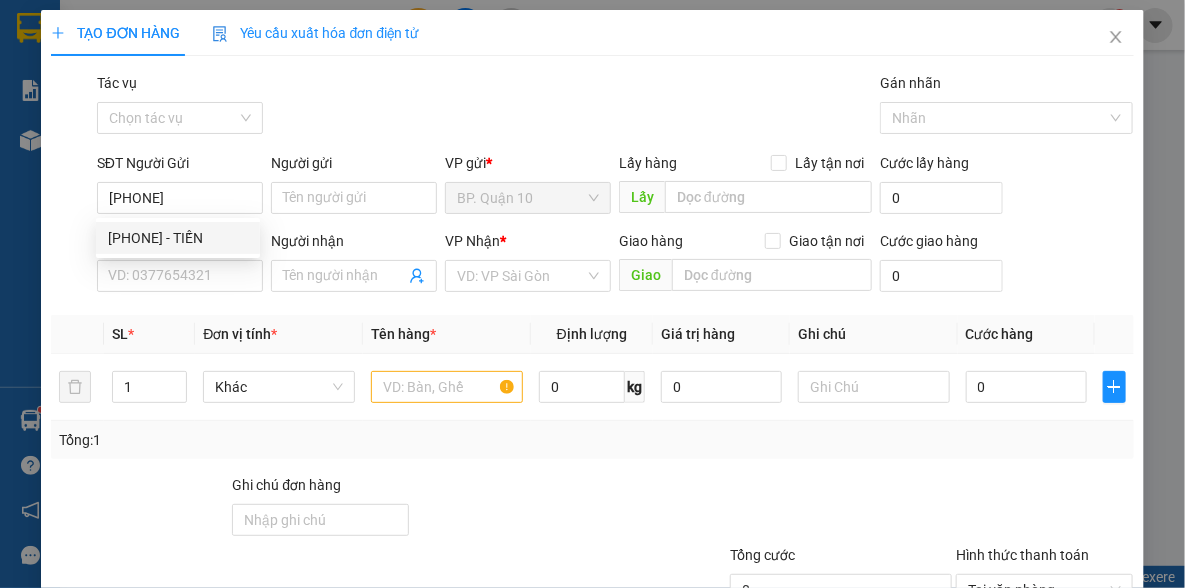 click on "[PHONE] [PHONE] - TIẾN" at bounding box center [178, 238] 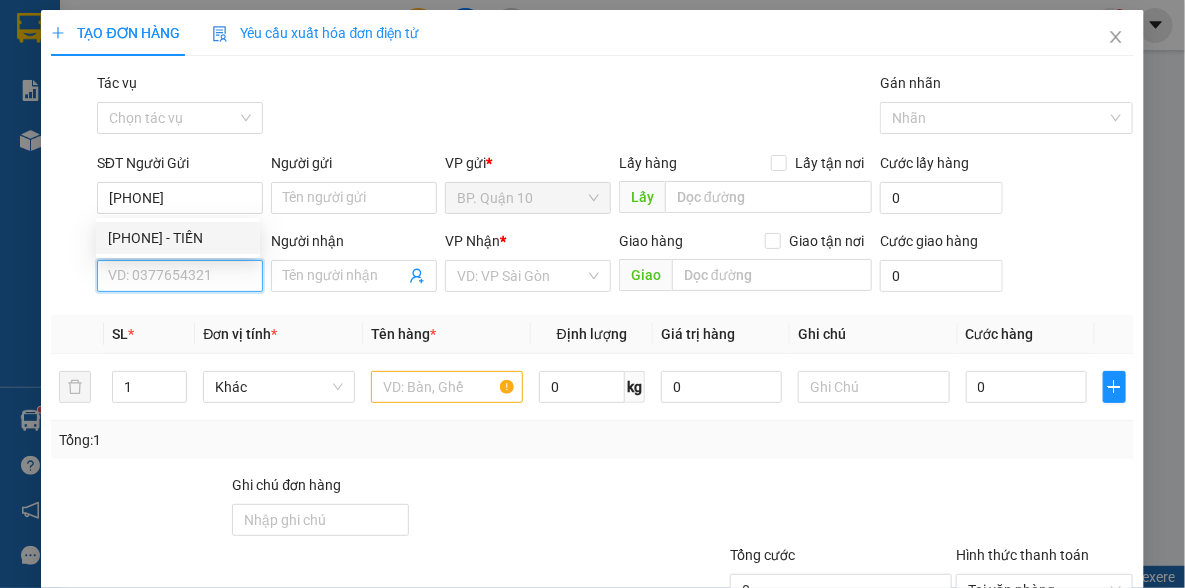 click on "SĐT Người Nhận" at bounding box center [180, 276] 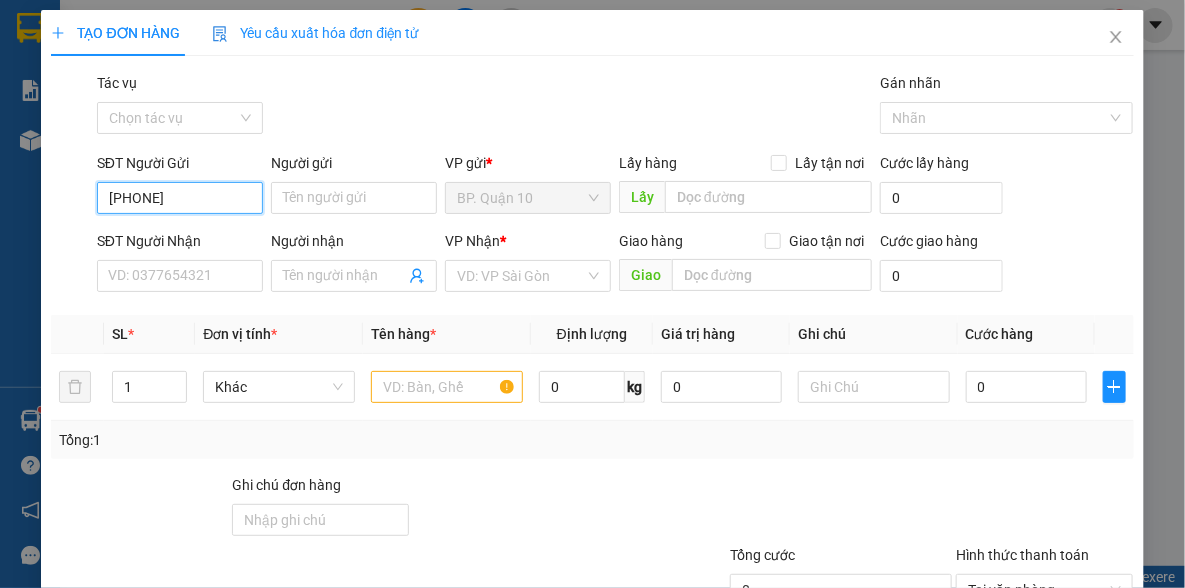 click on "[PHONE]" at bounding box center [180, 198] 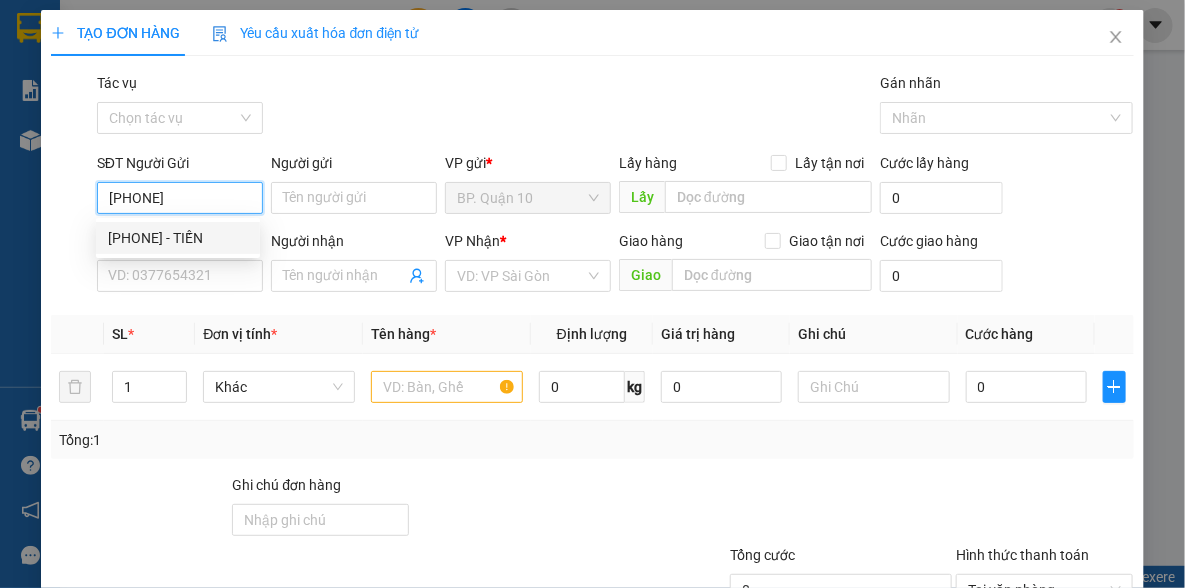 click on "[PHONE] - TIẾN" at bounding box center (178, 238) 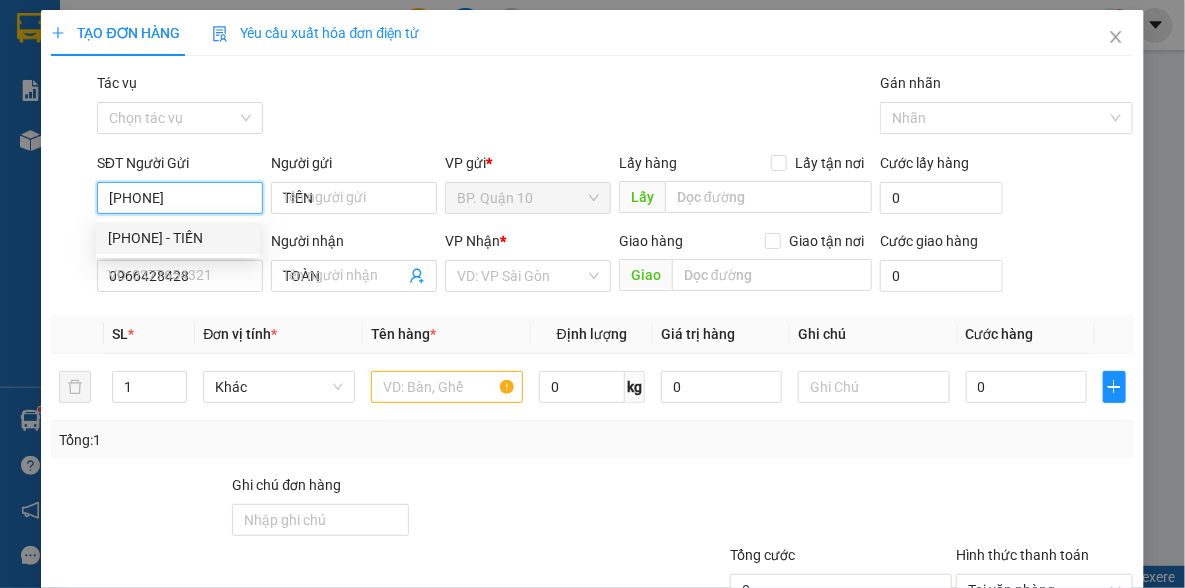 type on "30.000" 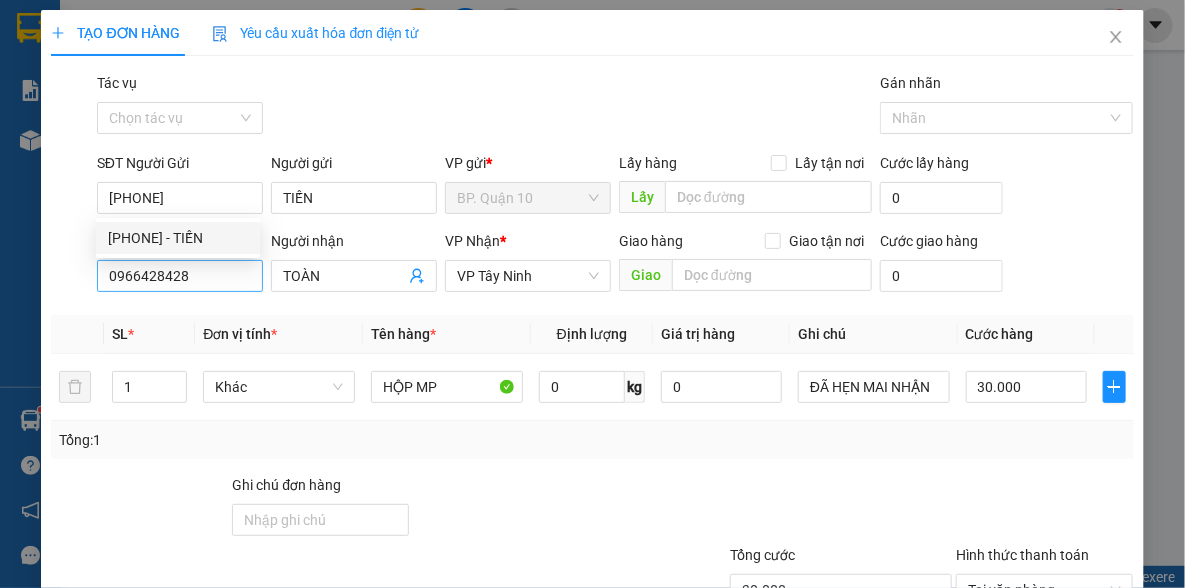 drag, startPoint x: 206, startPoint y: 302, endPoint x: 201, endPoint y: 266, distance: 36.345562 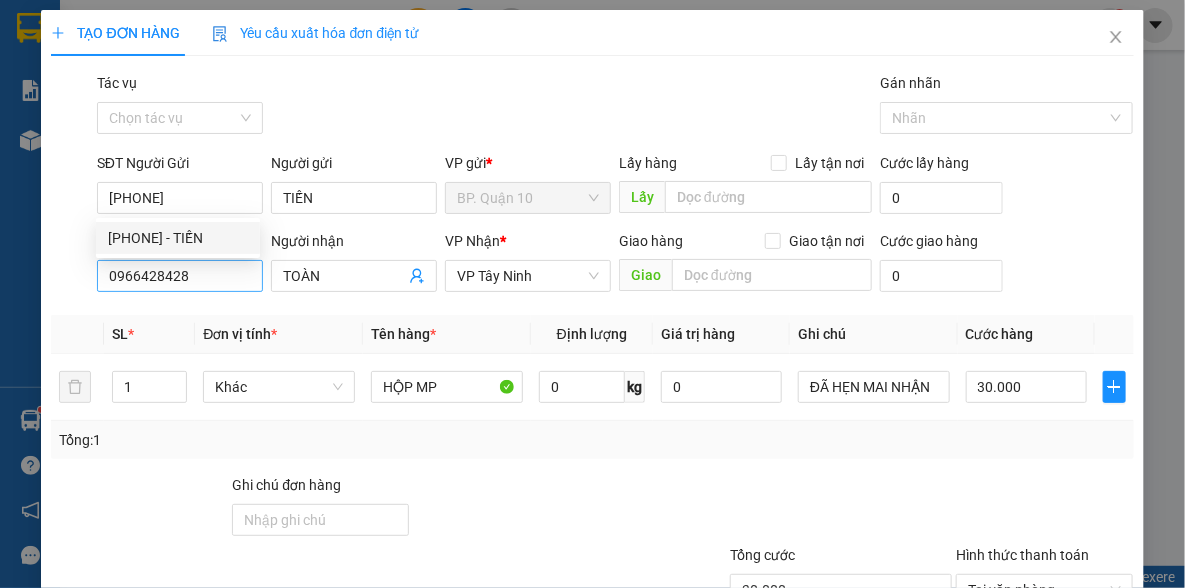click on "Transit Pickup Surcharge Ids Transit Deliver Surcharge Ids Transit Deliver Surcharge Transit Deliver Surcharge Gói vận chuyển  * Tiêu chuẩn Tác vụ Chọn tác vụ Gán nhãn  Nhãn SĐT Người Gửi [PHONE] Người gửi TIẾN VP gửi  * BP. [DISTRICT], [CITY] Lấy hàng Lấy tận nơi Lấy Cước lấy hàng 0 SĐT Người Nhận [PHONE] Người nhận TOÀN VP Nhận  * VP [PROVINCE] Giao hàng Giao tận nơi Giao Cước giao hàng 0 SL  * Đơn vị tính  * Tên hàng  * Định lượng Giá trị hàng Ghi chú Cước hàng                   1 Khác HỘP MP 0 kg 0 ĐÃ HẸN MAI NHẬN 30.000 Tổng:  1 Ghi chú đơn hàng Tổng cước 30.000 Hình thức thanh toán Tại văn phòng Số tiền thu trước 0 Chưa thanh toán 0 Chọn HT Thanh Toán Lưu nháp Xóa Thông tin Lưu Lưu và In" at bounding box center (592, 386) 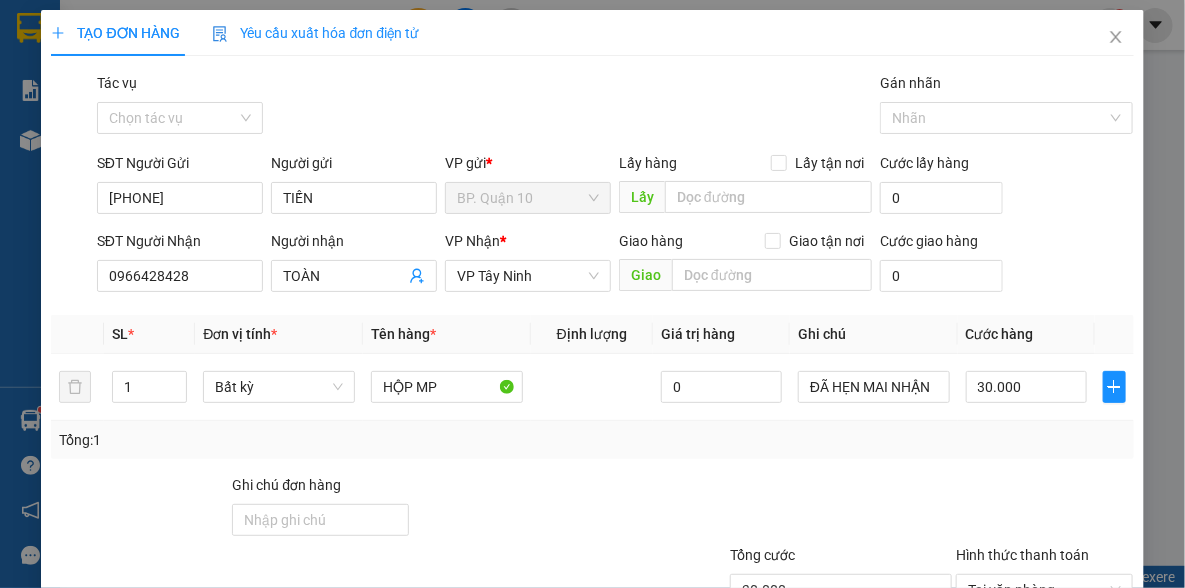 click on "Transit Pickup Surcharge Ids Transit Deliver Surcharge Ids Transit Deliver Surcharge Transit Deliver Surcharge Gói vận chuyển  * Tiêu chuẩn Tác vụ Chọn tác vụ Gán nhãn   Nhãn SĐT Người Gửi [PHONE] Người gửi TIẾN VP gửi  * BP. Quận 10 Lấy hàng Lấy tận nơi Lấy Cước lấy hàng 0 SĐT Người Nhận [PHONE] Người nhận TOÀN VP Nhận  * VP Tây Ninh Giao hàng Giao tận nơi Giao Cước giao hàng 0 SL  * Đơn vị tính  * Tên hàng  * Định lượng Giá trị hàng Ghi chú Cước hàng                   1 Bất kỳ HỘP MP 0 ĐÃ HẸN MAI NHẬN 30.000 Tổng:  1 Ghi chú đơn hàng Tổng cước 30.000 Hình thức thanh toán Tại văn phòng Số tiền thu trước 0 Chưa thanh toán 0 Chọn HT Thanh Toán Lưu nháp Xóa Thông tin Lưu Lưu và In" at bounding box center [592, 386] 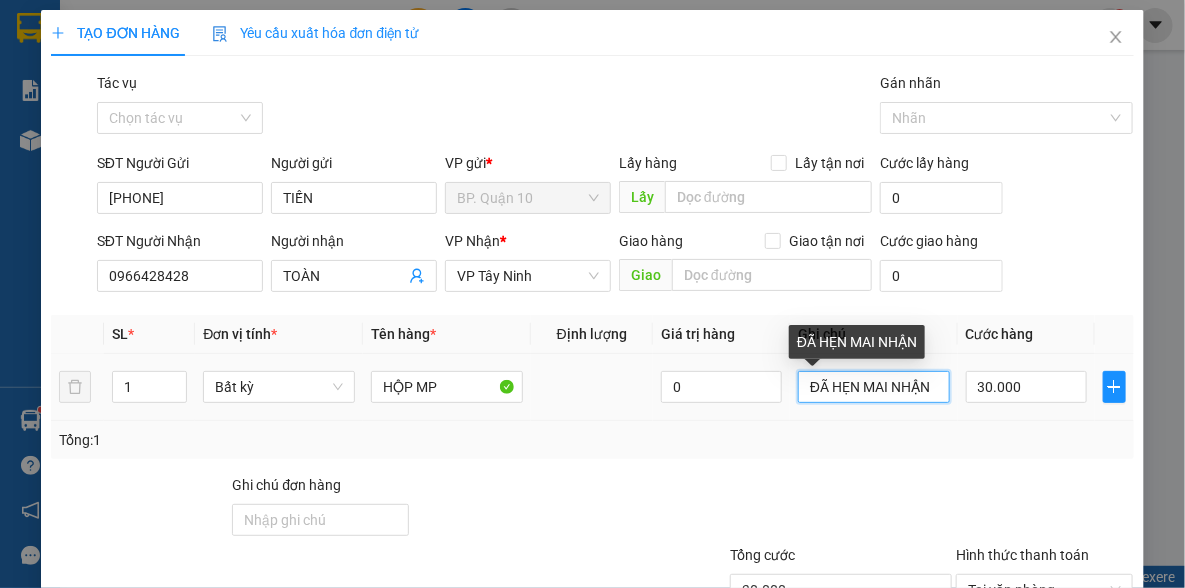 drag, startPoint x: 931, startPoint y: 395, endPoint x: 578, endPoint y: 468, distance: 360.46915 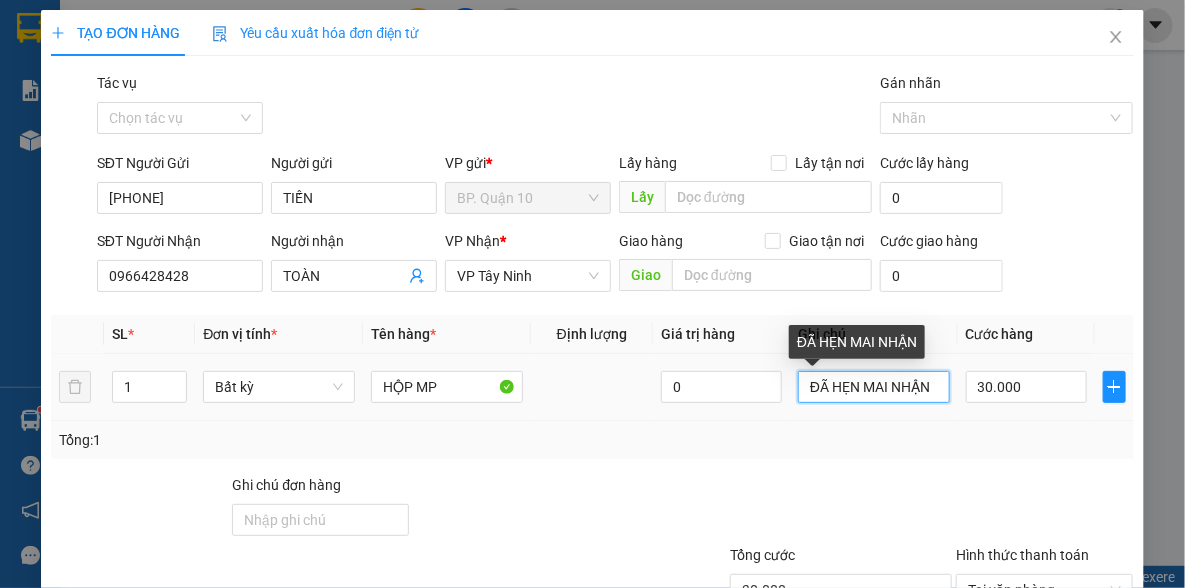 click on "Transit Pickup Surcharge Ids Transit Deliver Surcharge Ids Transit Deliver Surcharge Transit Deliver Surcharge Gói vận chuyển  * Tiêu chuẩn Tác vụ Chọn tác vụ Gán nhãn   Nhãn SĐT Người Gửi [PHONE] Người gửi TIẾN VP gửi  * BP. Quận 10 Lấy hàng Lấy tận nơi Lấy Cước lấy hàng 0 SĐT Người Nhận [PHONE] Người nhận TOÀN VP Nhận  * VP Tây Ninh Giao hàng Giao tận nơi Giao Cước giao hàng 0 SL  * Đơn vị tính  * Tên hàng  * Định lượng Giá trị hàng Ghi chú Cước hàng                   1 Bất kỳ HỘP MP 0 ĐÃ HẸN MAI NHẬN 30.000 Tổng:  1 Ghi chú đơn hàng Tổng cước 30.000 Hình thức thanh toán Tại văn phòng Số tiền thu trước 0 Chưa thanh toán 0 Chọn HT Thanh Toán Lưu nháp Xóa Thông tin Lưu Lưu và In ĐÃ HẸN MAI NHẬN" at bounding box center (592, 386) 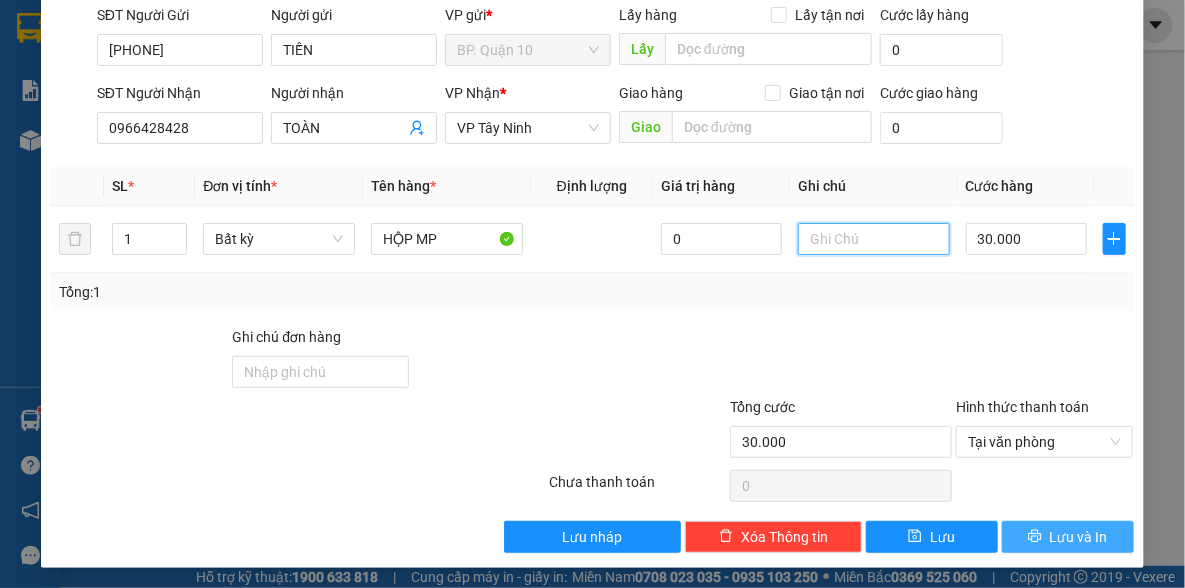 scroll, scrollTop: 150, scrollLeft: 0, axis: vertical 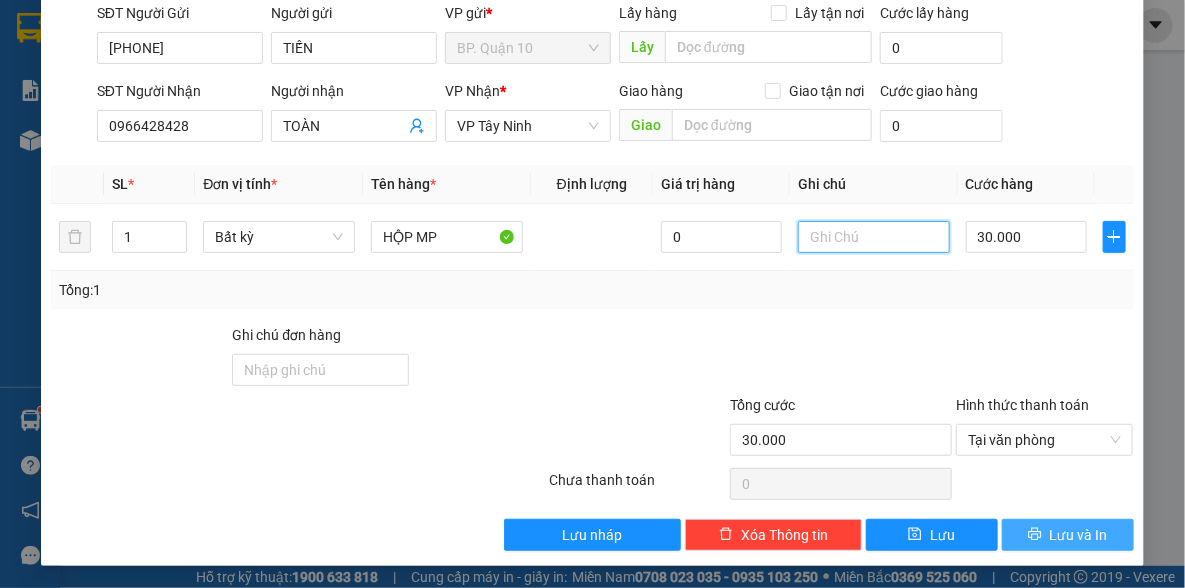 type 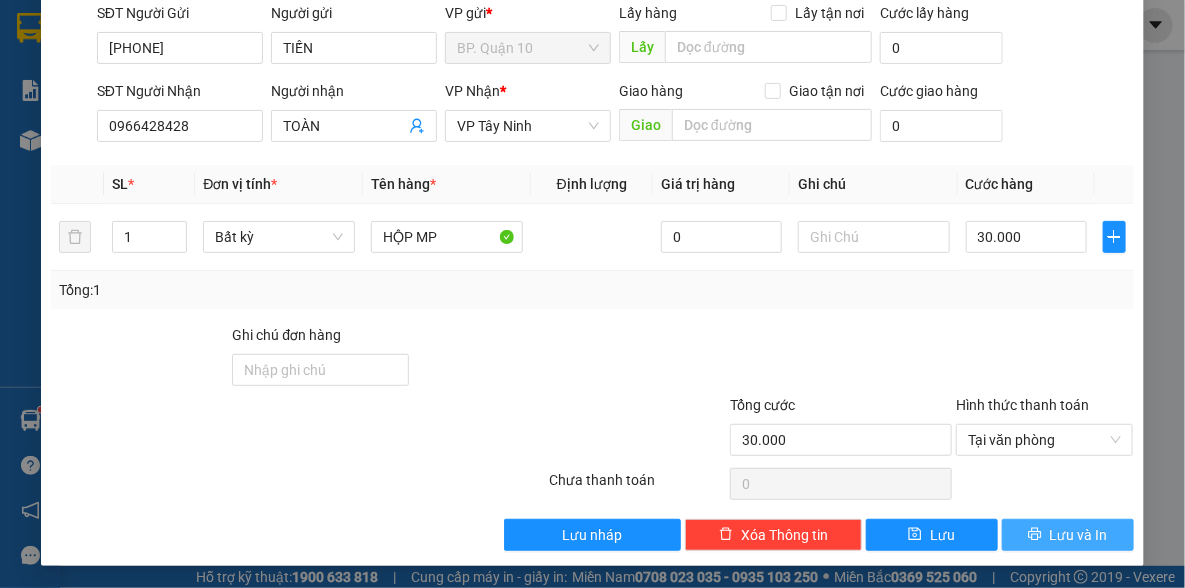 click on "Lưu và In" at bounding box center [1079, 535] 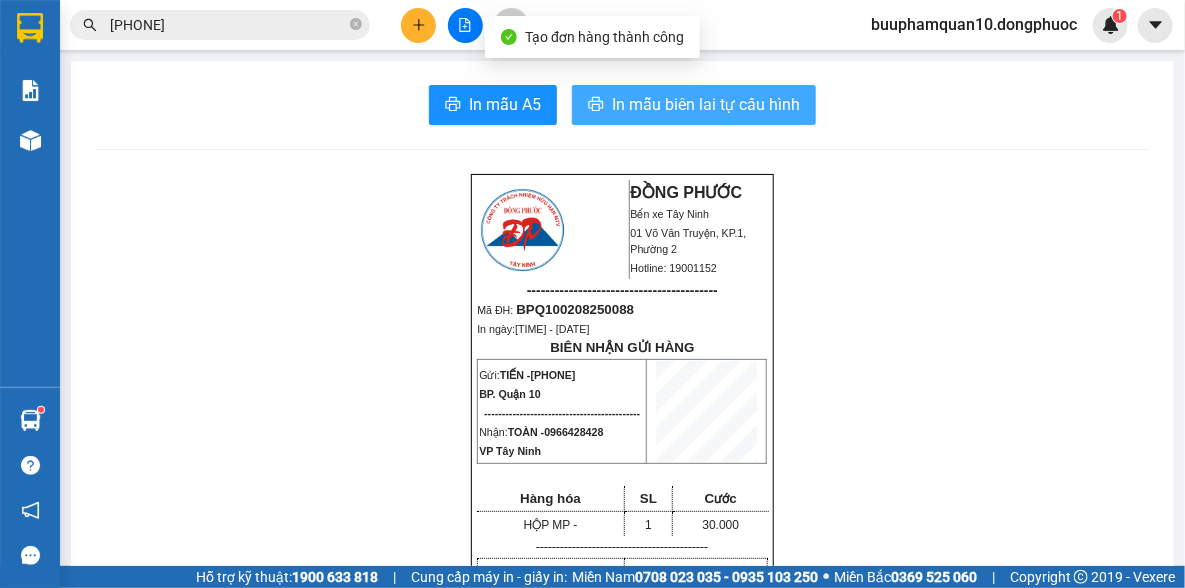 click on "In mẫu biên lai tự cấu hình" at bounding box center (706, 104) 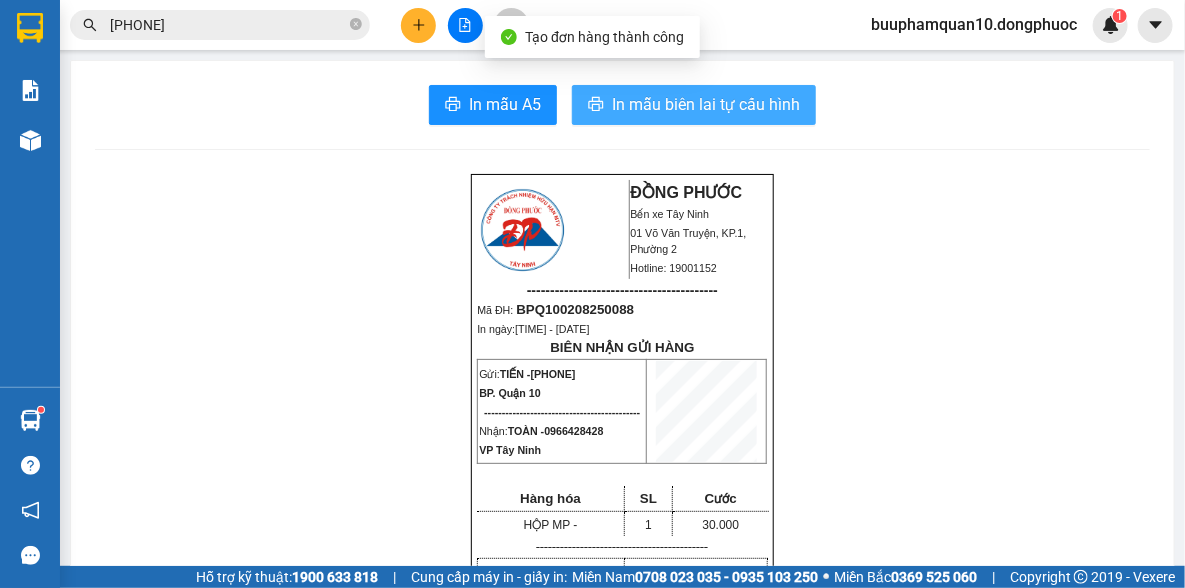 scroll, scrollTop: 0, scrollLeft: 0, axis: both 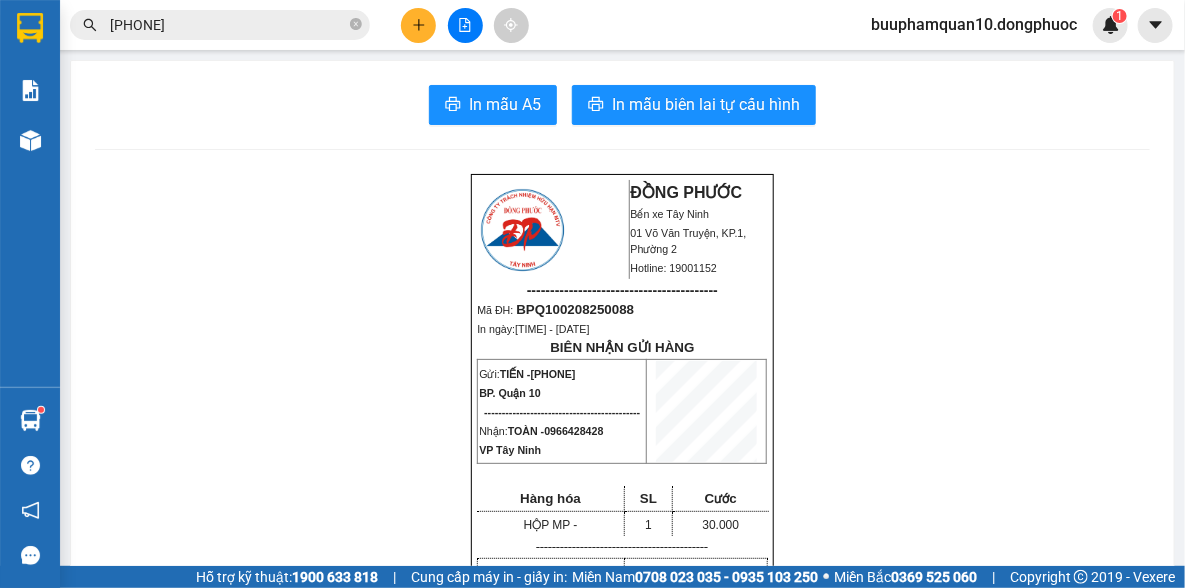 click on "ĐỒNG PHƯỚC
Bến xe Tây Ninh
[NUMBER] [STREET], [NUMBER], [CITY] [DISTRICT]
Hotline: [PHONE]
-----------------------------------------
Mã ĐH:   BPQ100208250088
In ngày:  [TIME] - [DATE]
BIÊN NHẬN GỬI HÀNG
Gửi:  TIẾN  -  [PHONE]
BP. Quận 10
--------------------------------------------
Nhận:  TOÀN -  [PHONE]
VP Tây Ninh
Hàng hóa
SL
Cước
HỘP MP -
1
30.000
-------------------------------------------
CR:  30.000
CC:  0
Phí TH:  0
Tổng:  30.000
-------------------------------------------
Quy định nhận/gửi hàng: - Sau 03 ngày gửi hàng, nếu quý khách không đến nhận hàng hóa thì mọi khiếu nại công ty sẽ không giải quyết.
- Thời gian khiếu kiện trong vòng 10 ngày kể từ ngày gửi.
- Hàng hoá chuyển hoàn theo yêu cầu của khách hàng sẽ thu thêm phí bằng cước chính." at bounding box center [622, 1651] 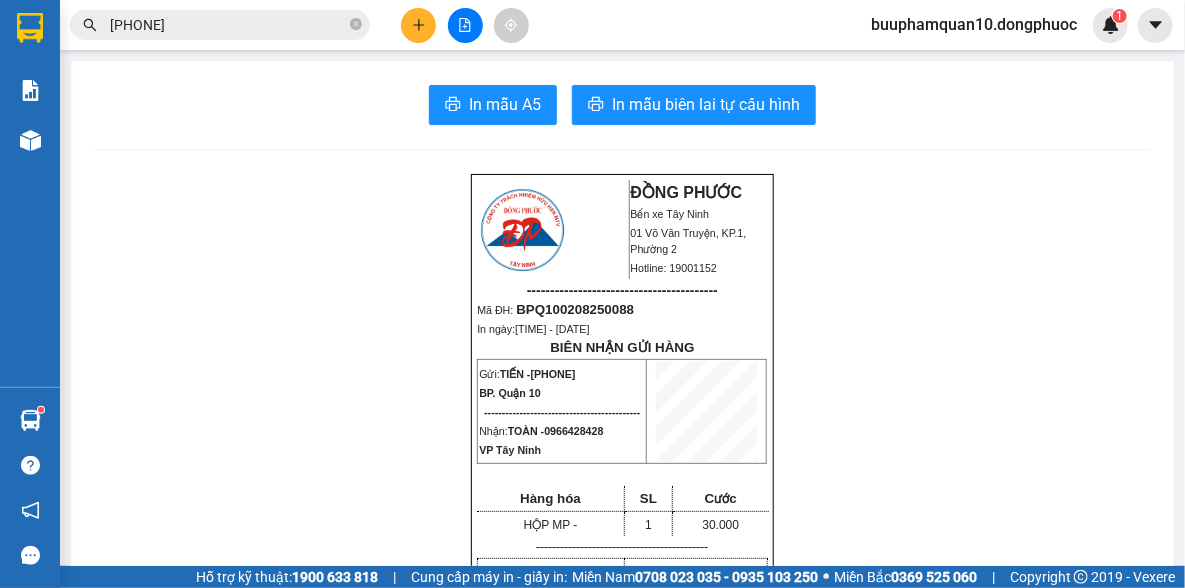 click on "[PHONE]" at bounding box center (553, 374) 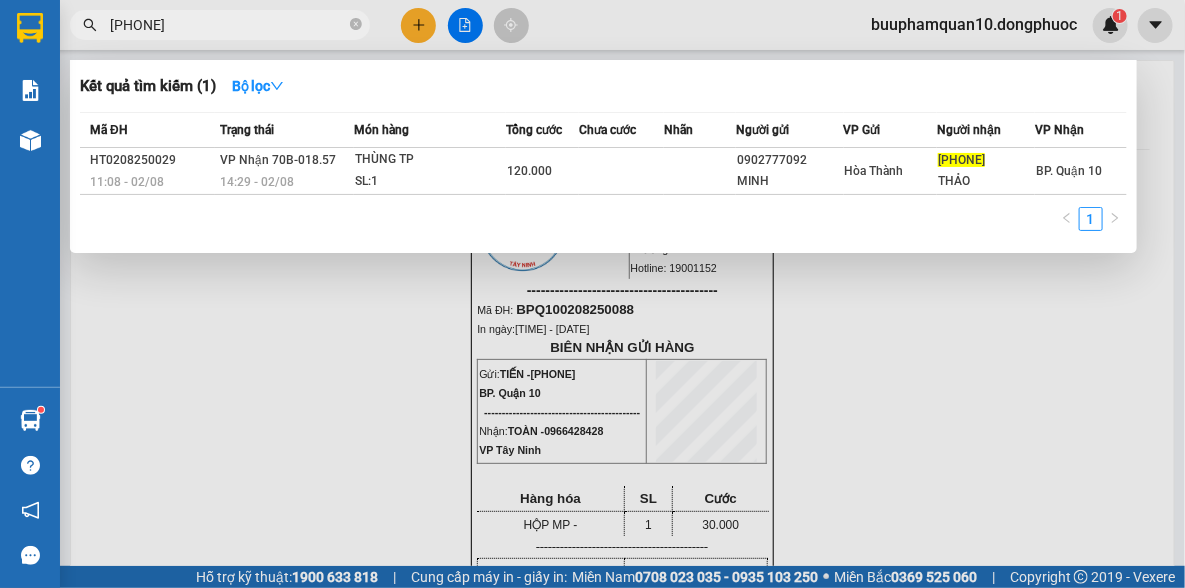 click on "[PHONE]" at bounding box center (228, 25) 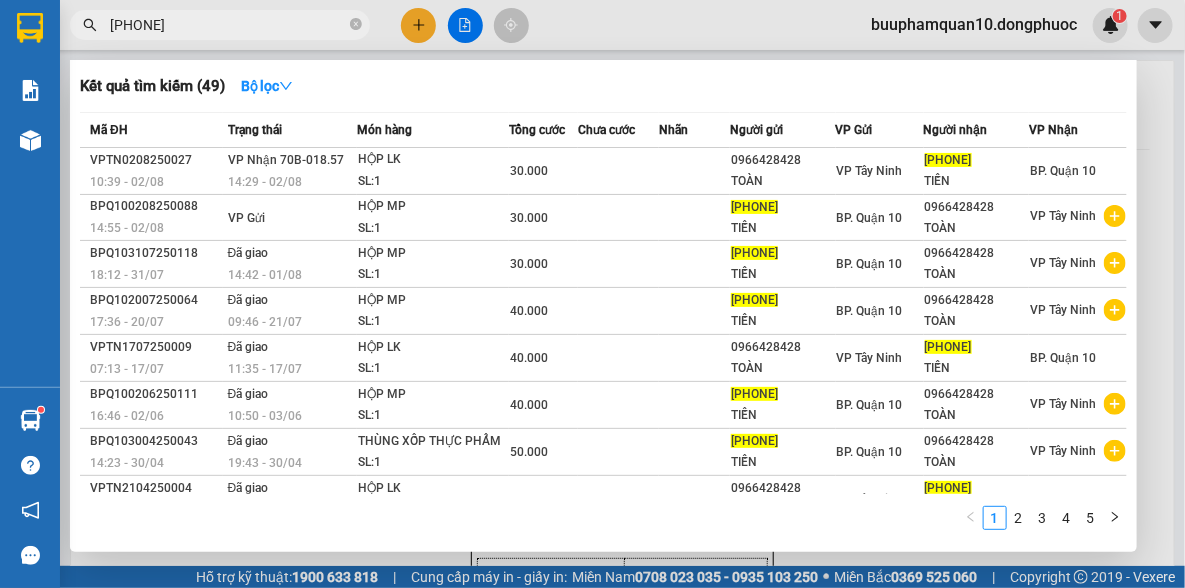 type on "[PHONE]" 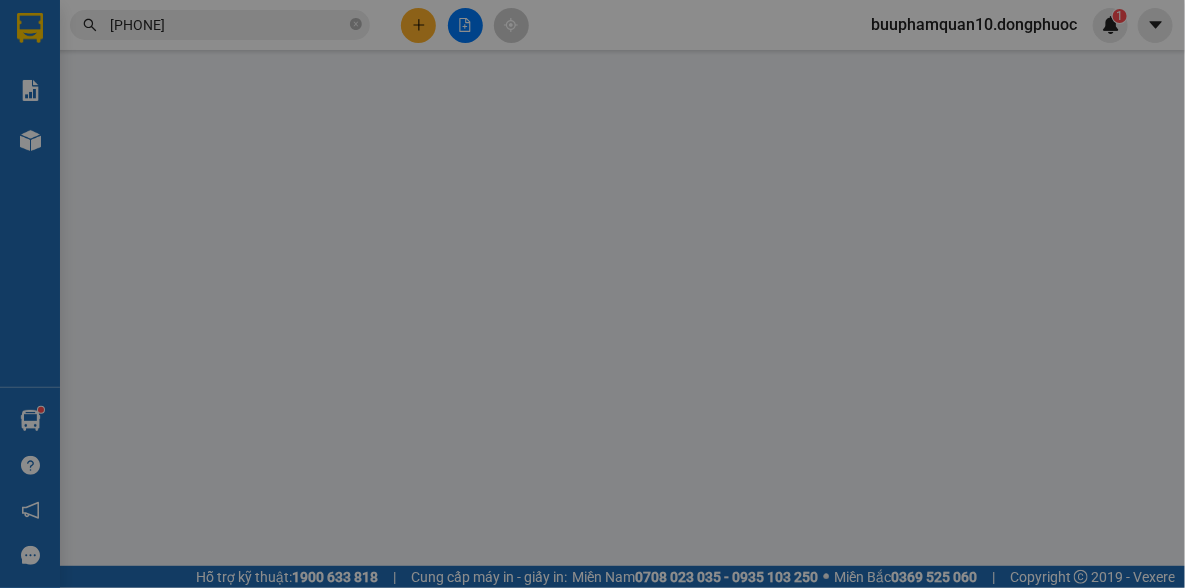 type on "0966428428" 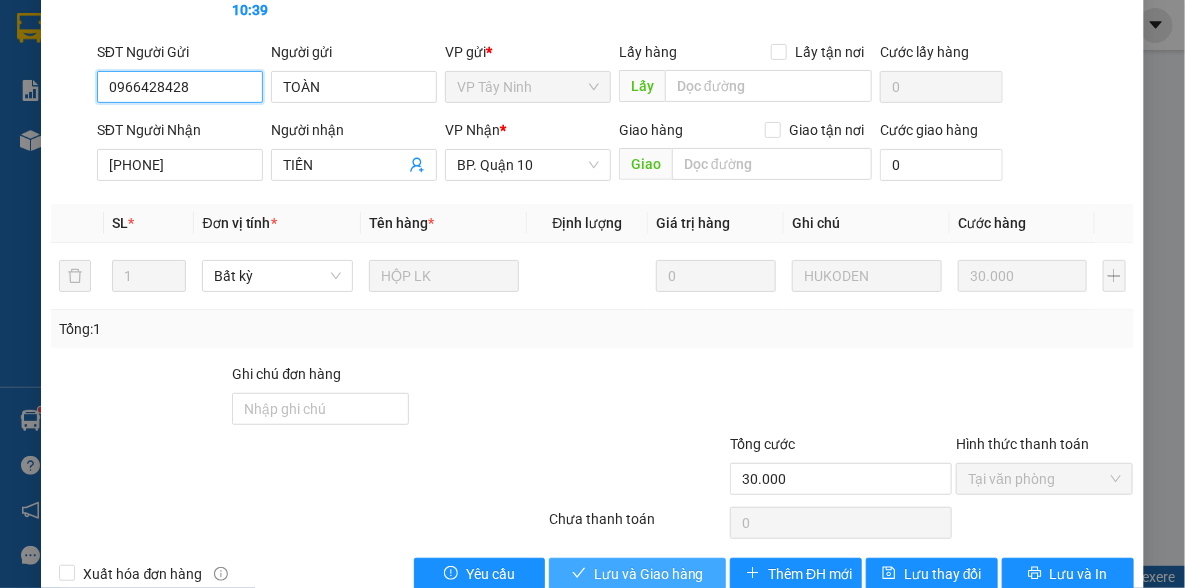 scroll, scrollTop: 199, scrollLeft: 0, axis: vertical 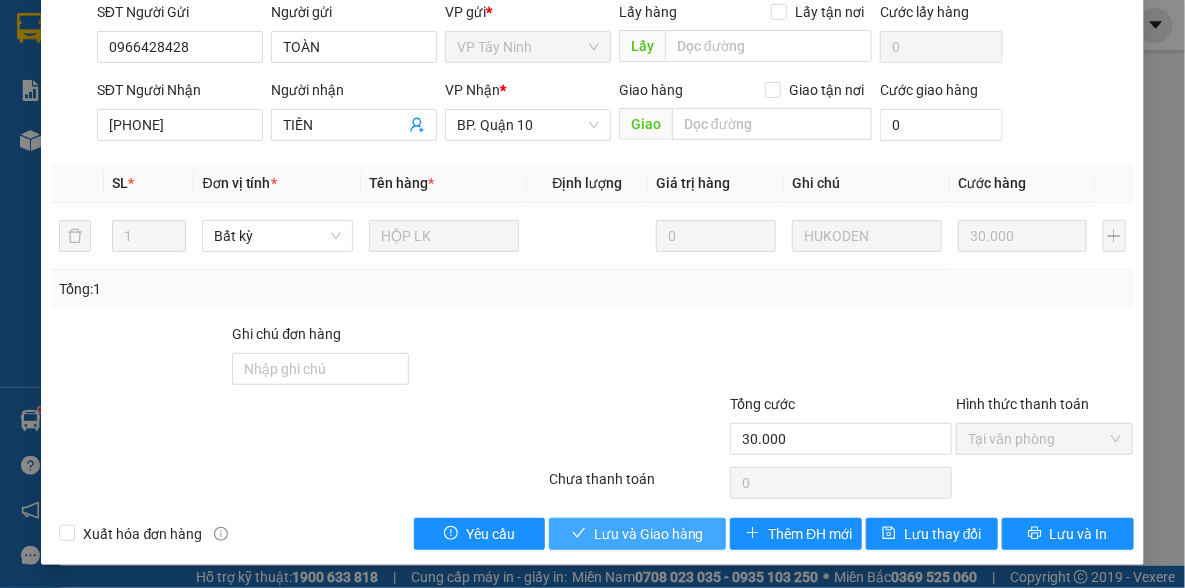 click on "Lưu và Giao hàng" at bounding box center (637, 534) 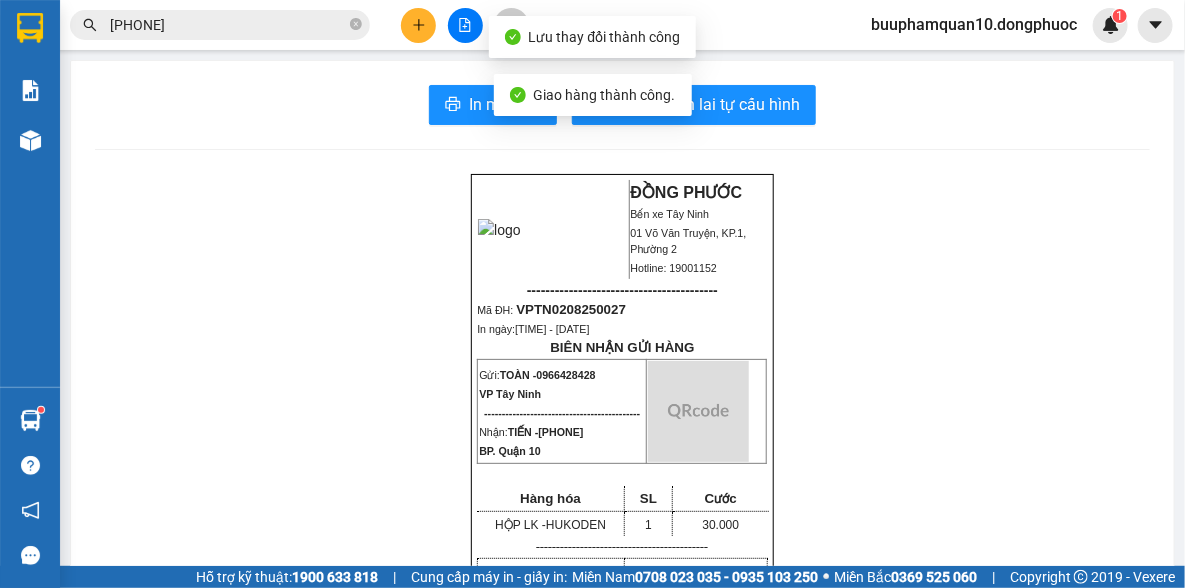 click on "[PHONE]" at bounding box center (228, 25) 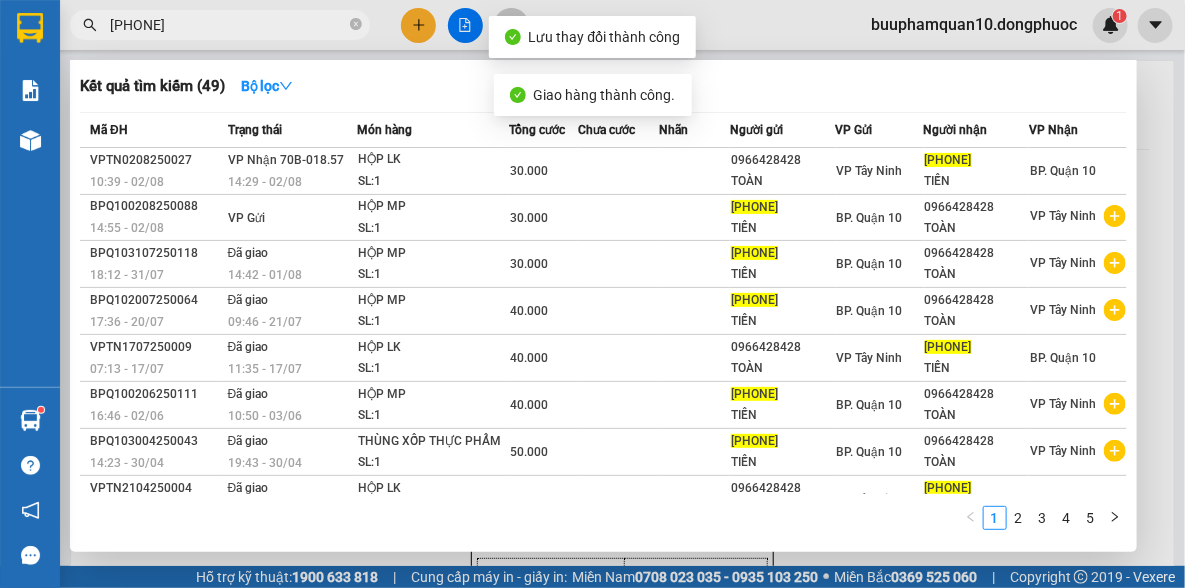 click on "[PHONE]" at bounding box center [228, 25] 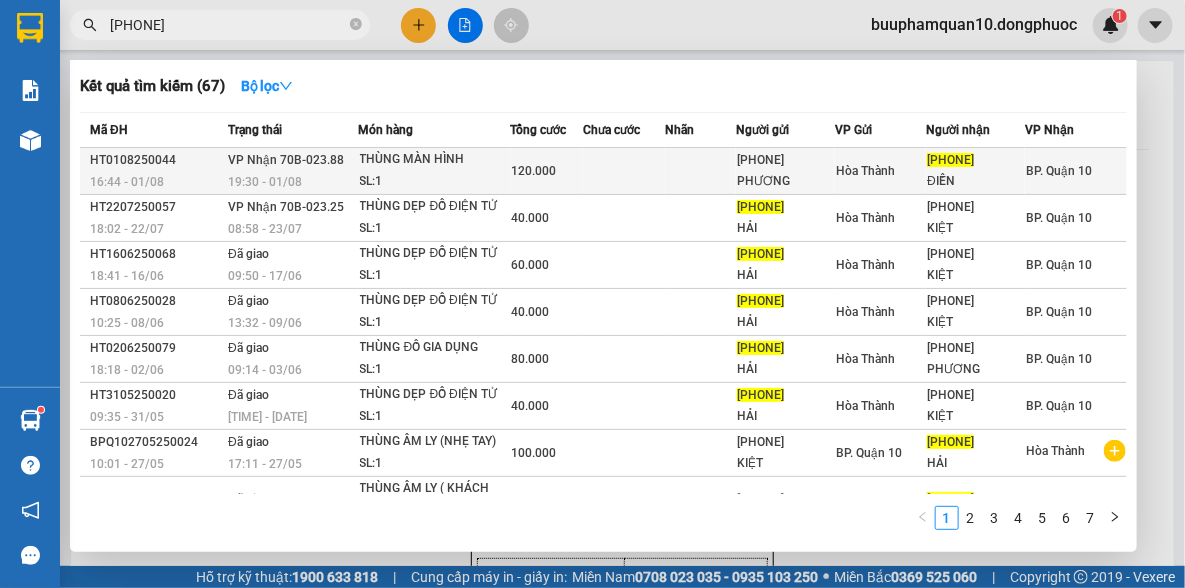 type on "[PHONE]" 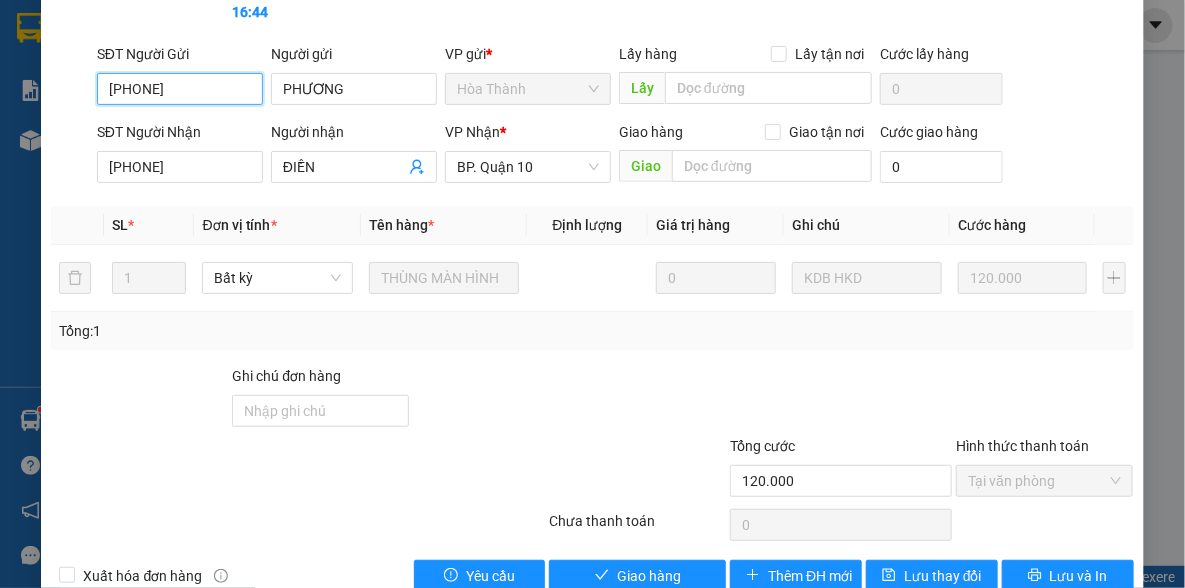 scroll, scrollTop: 199, scrollLeft: 0, axis: vertical 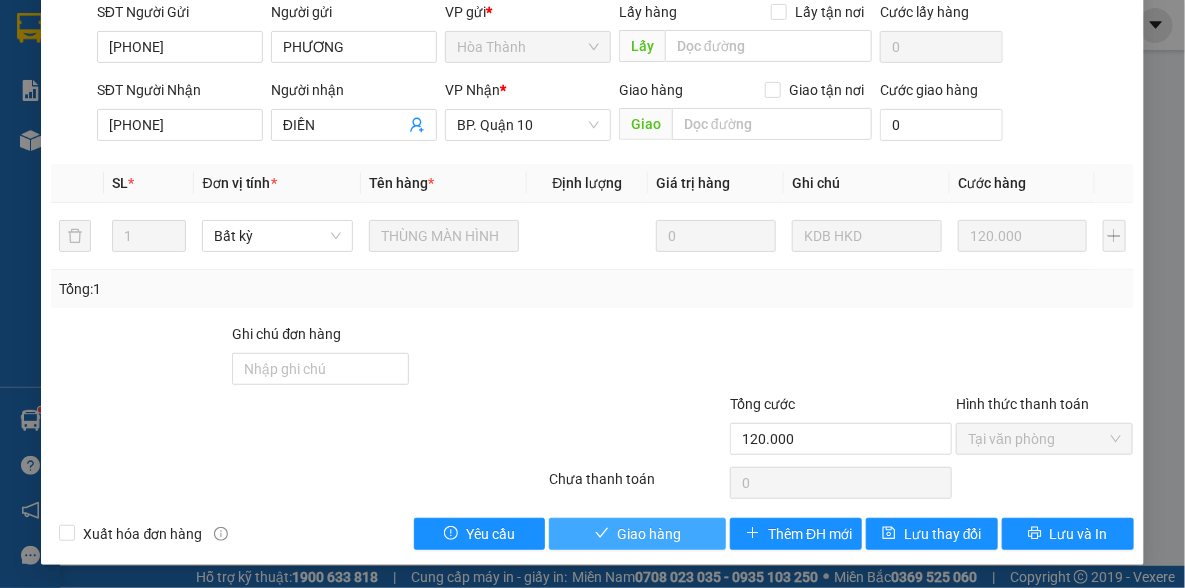 click on "Giao hàng" at bounding box center (637, 534) 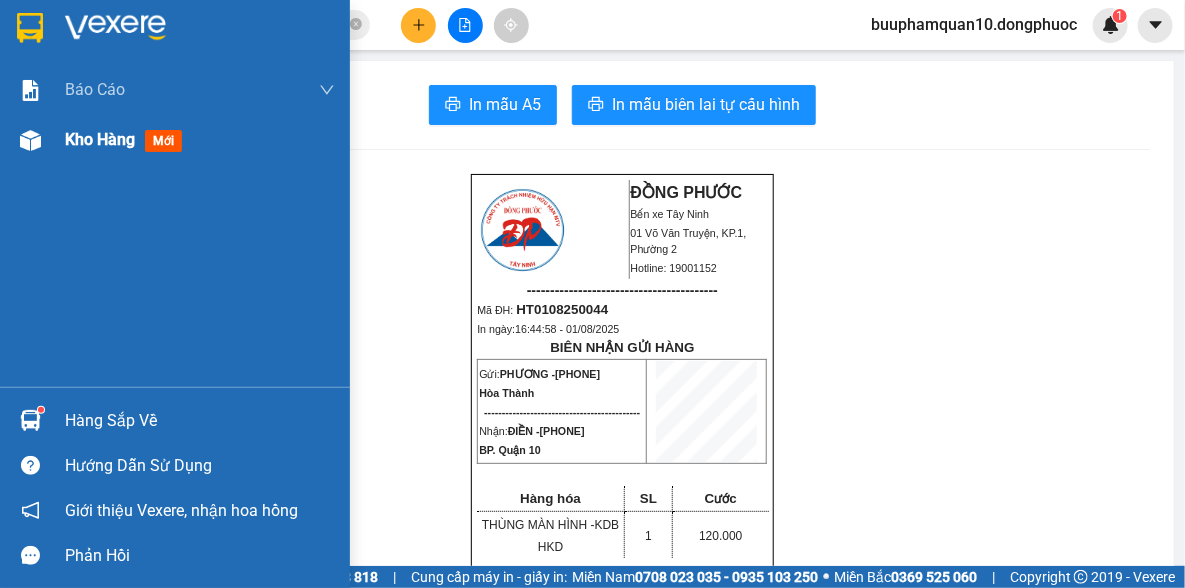 click on "Kho hàng mới" at bounding box center (175, 140) 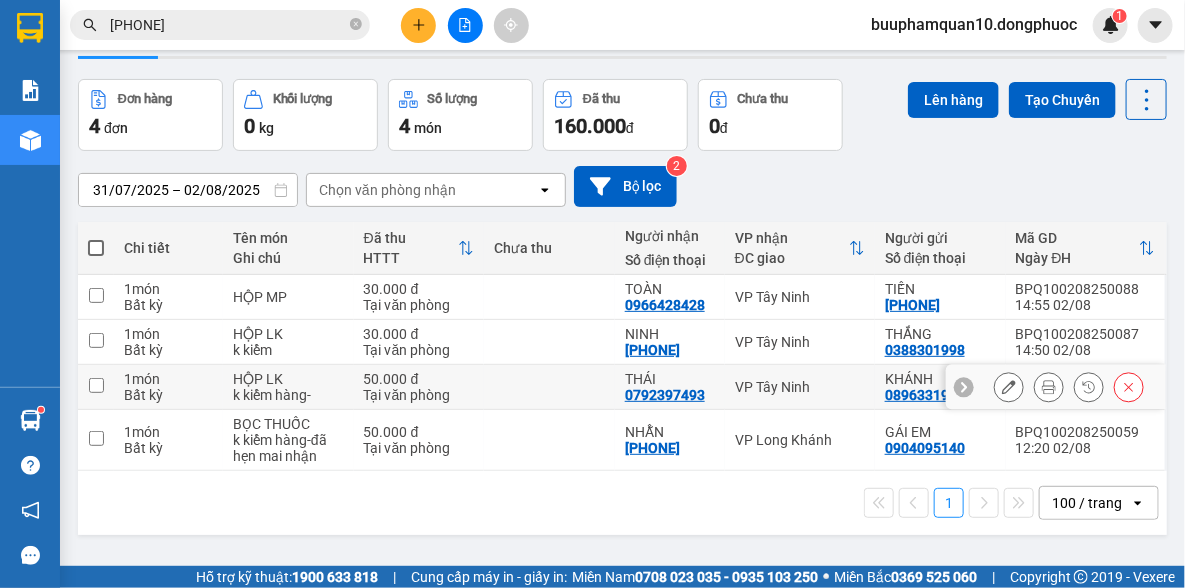 scroll, scrollTop: 91, scrollLeft: 0, axis: vertical 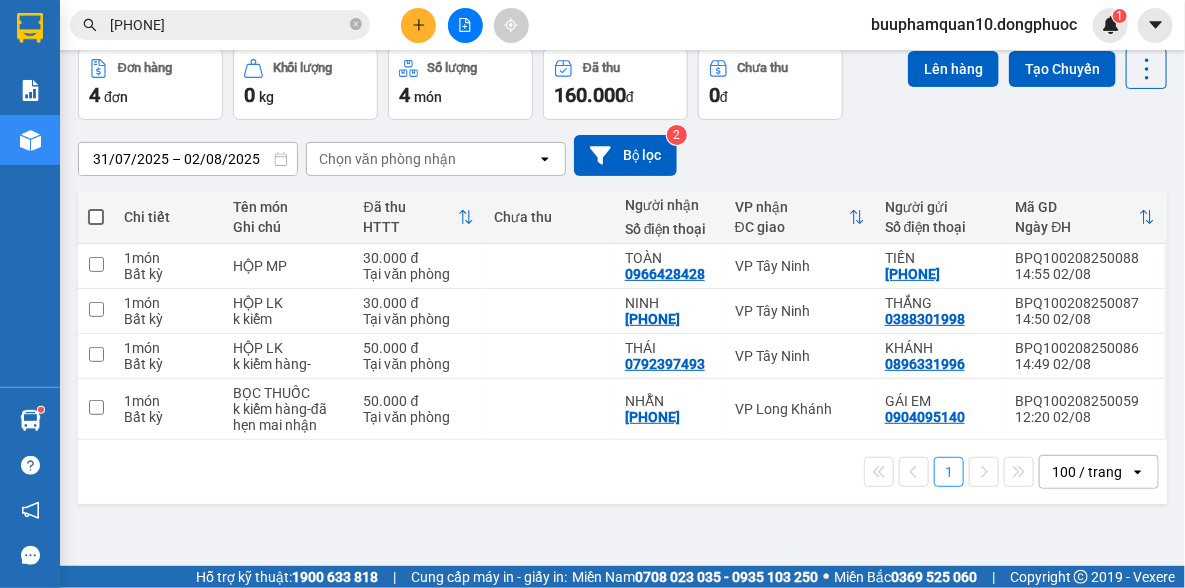 click on "ver  1.8.137 Kho gửi Trên xe Kho nhận Hàng đã giao TIỀN MẶT  ĐƠN HỦY Đơn hàng 4 đơn Khối lượng 0 kg Số lượng 4 món Đã thu 160.000  đ Chưa thu 0  đ Lên hàng Tạo Chuyến [DATE] – [DATE] Press the down arrow key to interact with the calendar and select a date. Press the escape button to close the calendar. Selected date range is from [DATE] to [DATE]. Chọn văn phòng nhận open Bộ lọc 2 Chi tiết Tên món Ghi chú Đã thu HTTT Chưa thu Người nhận Số điện thoại VP nhận ĐC giao Người gửi Số điện thoại Mã GD Ngày ĐH 1  món Bất kỳ HỘP MP 30.000 đ Tại văn phòng TOÀN [PHONE] VP Tây Ninh TIẾN  [PHONE] BPQ100208250088 [TIME] [DATE] 1  món Bất kỳ HỘP LK k kiểm 30.000 đ Tại văn phòng NINH [PHONE] VP Tây Ninh THẮNG [PHONE] BPQ100208250087 [TIME] [DATE] 1  món Bất kỳ HỘP LK k kiểm hàng- 50.000 đ Tại văn phòng THÁI [PHONE] VP Tây Ninh KHÁNH [PHONE] 1  món 1" at bounding box center (622, 263) 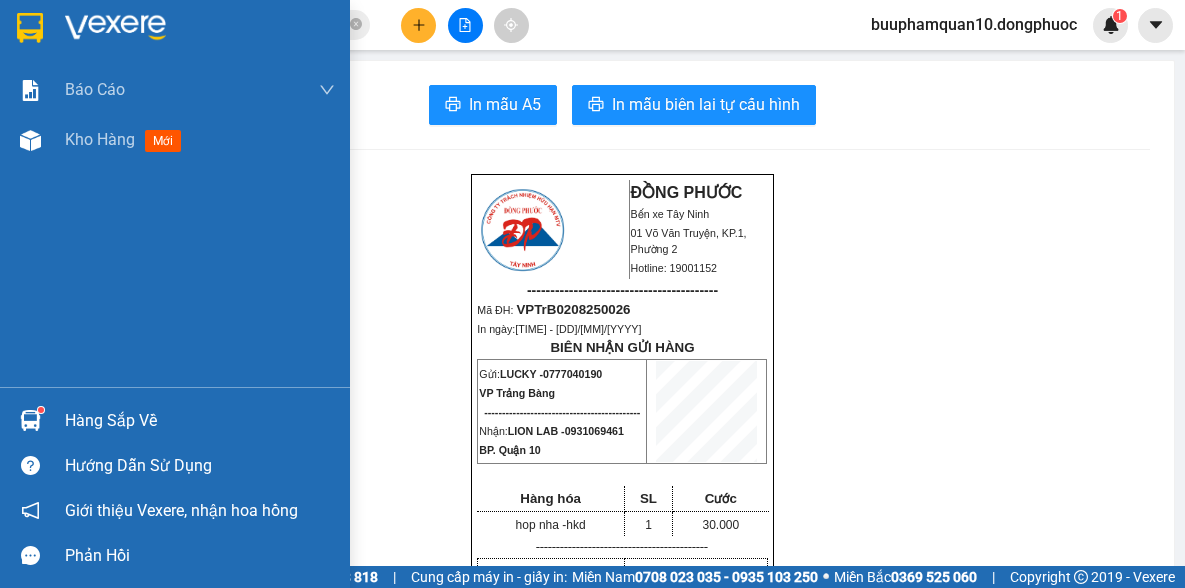 scroll, scrollTop: 0, scrollLeft: 0, axis: both 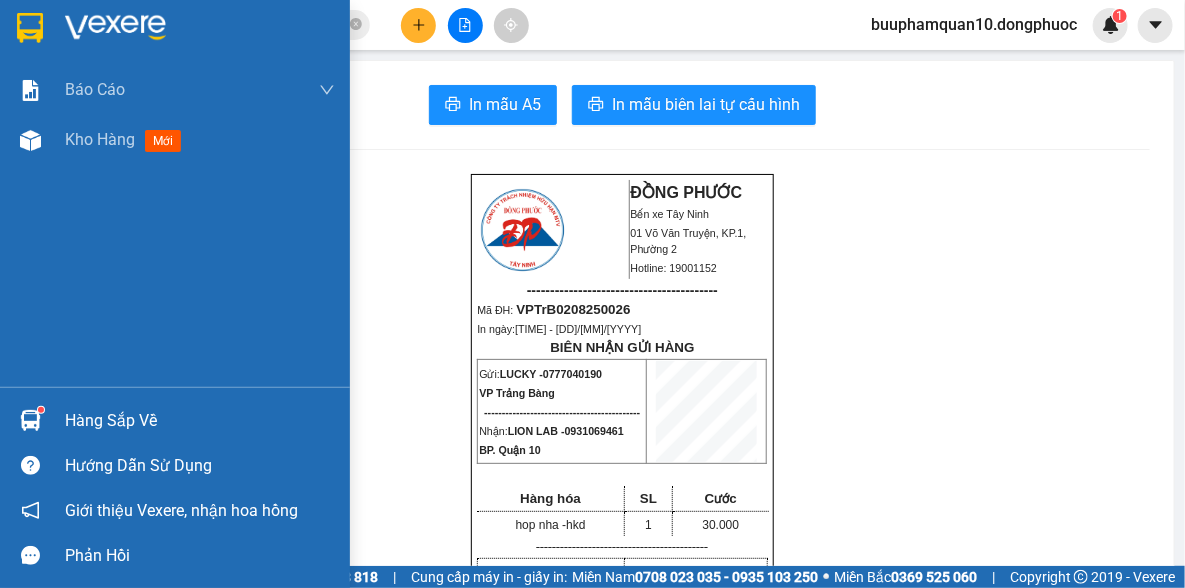 click on "Hàng sắp về" at bounding box center (200, 421) 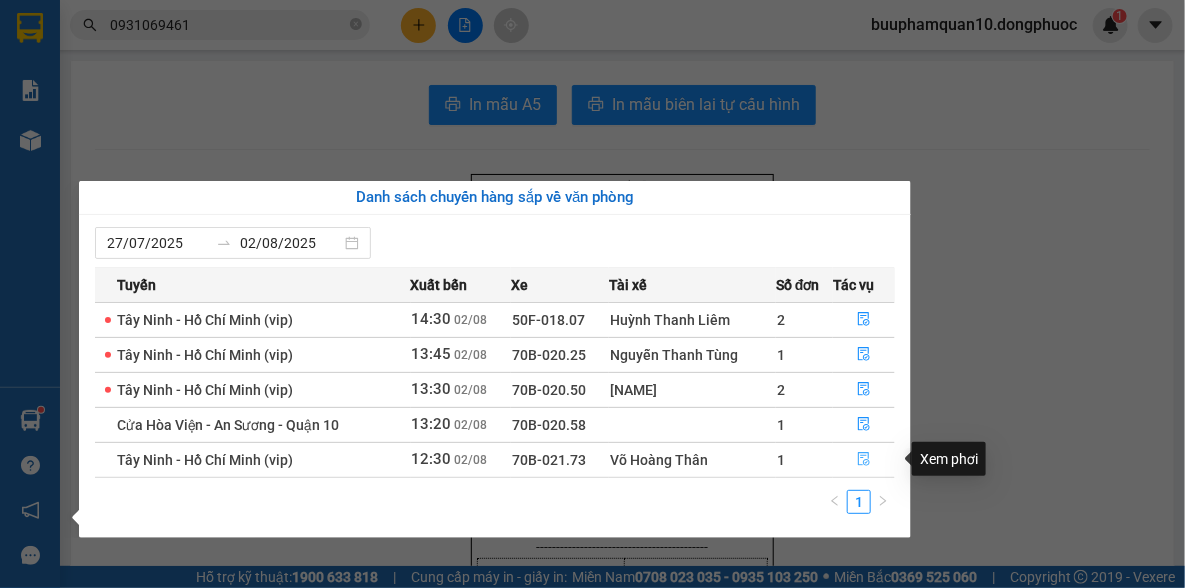 click 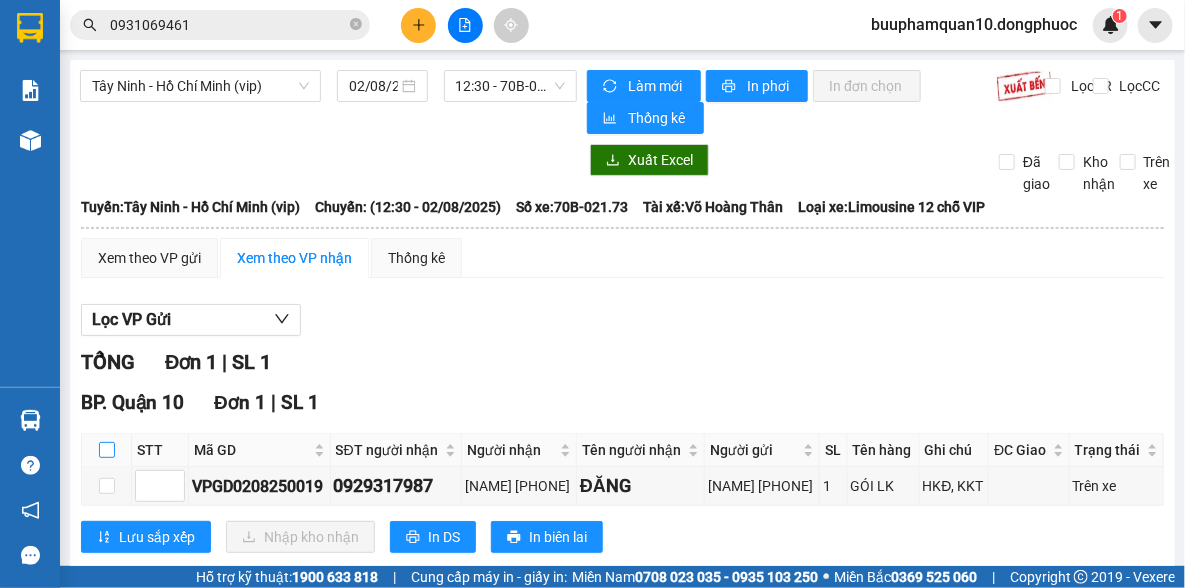 click at bounding box center (107, 450) 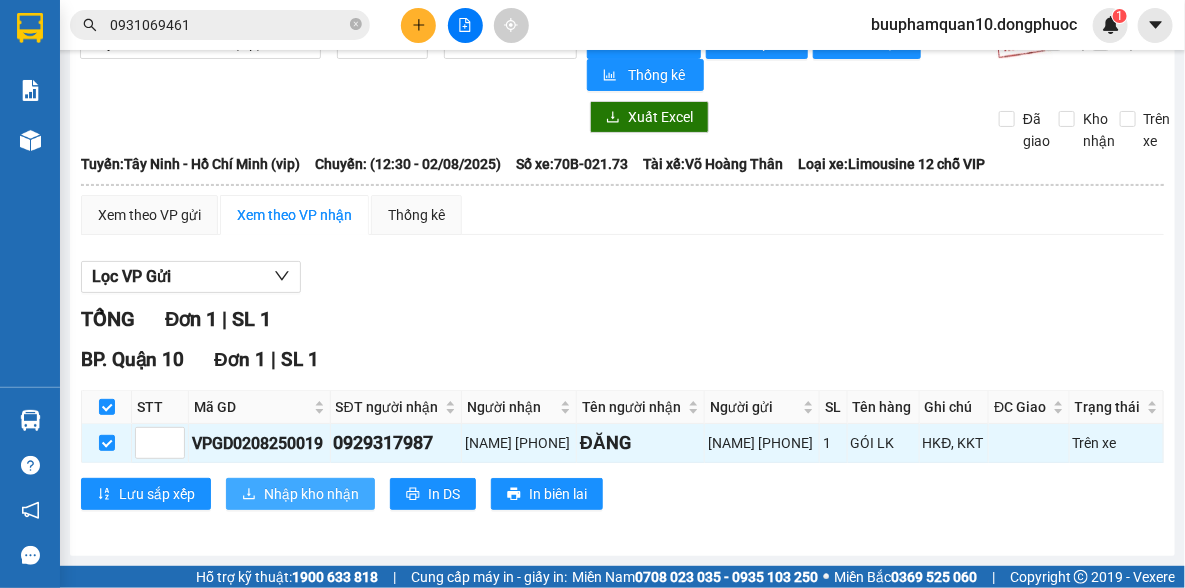 scroll, scrollTop: 76, scrollLeft: 0, axis: vertical 